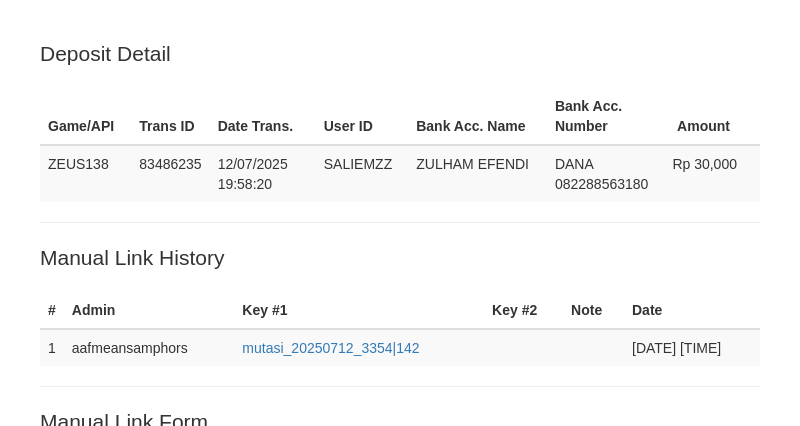 scroll, scrollTop: 405, scrollLeft: 0, axis: vertical 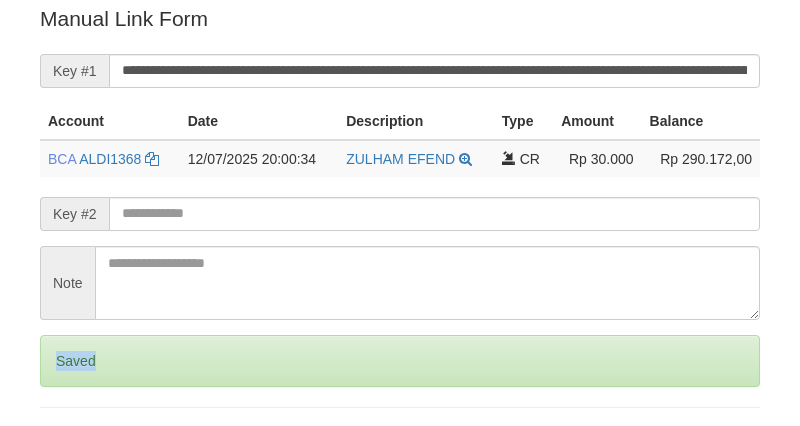 click on "Saved" at bounding box center [400, 361] 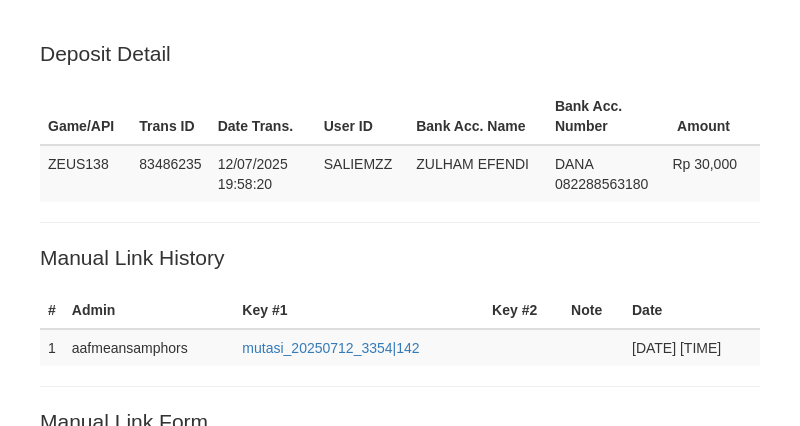 scroll, scrollTop: 403, scrollLeft: 0, axis: vertical 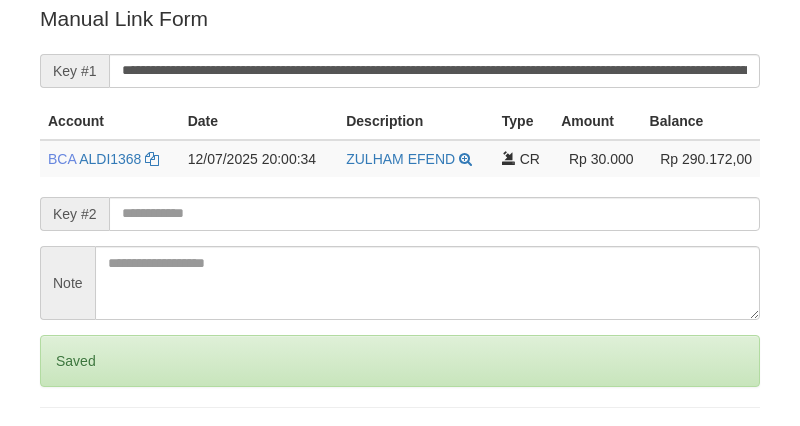 click on "Saved" at bounding box center [400, 361] 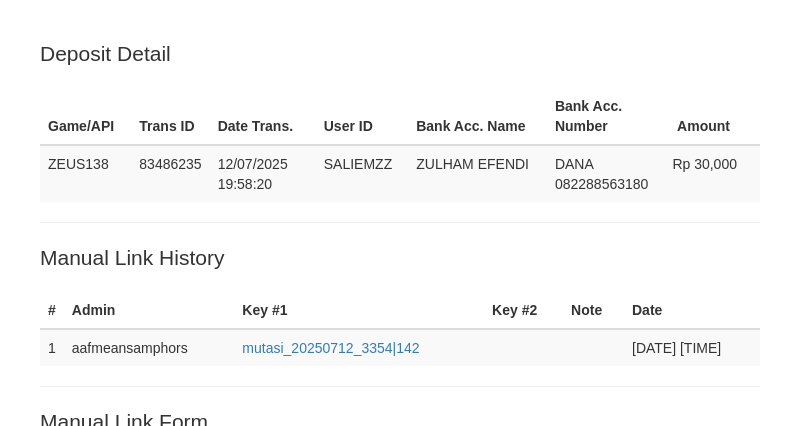 scroll, scrollTop: 402, scrollLeft: 0, axis: vertical 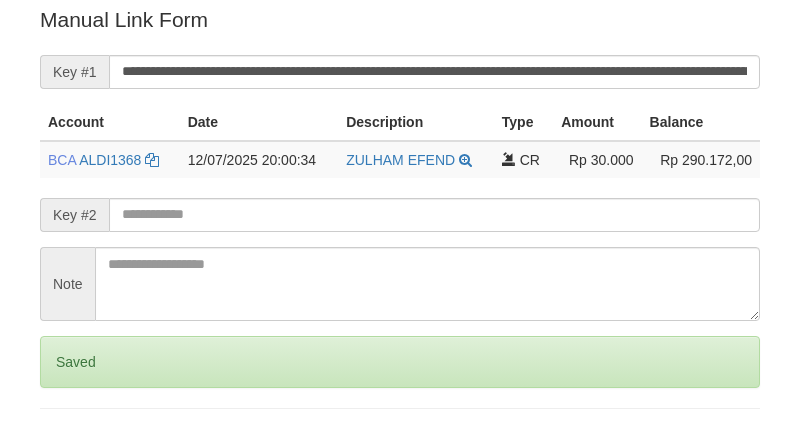 click on "Saved" at bounding box center [400, 362] 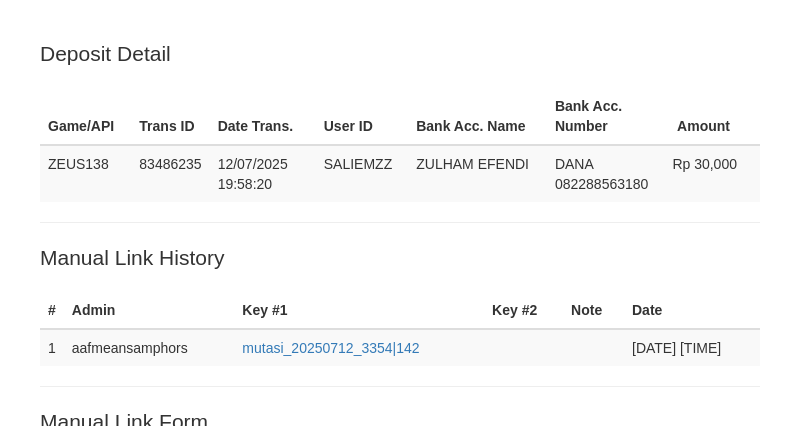 scroll, scrollTop: 402, scrollLeft: 0, axis: vertical 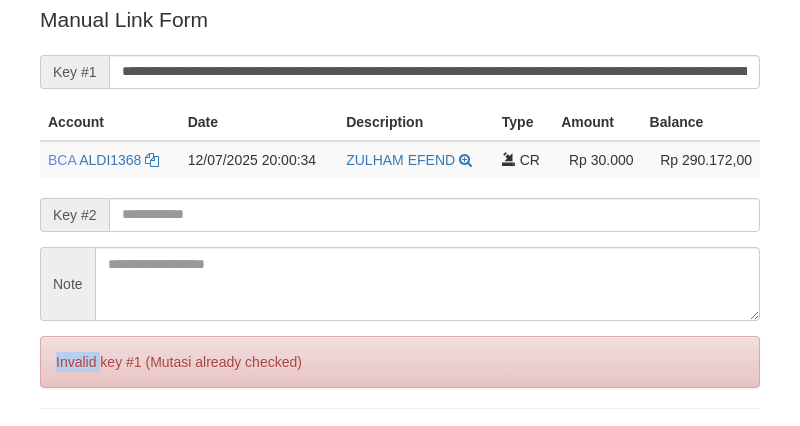 click on "Invalid key #1 (Mutasi already checked)" at bounding box center (400, 362) 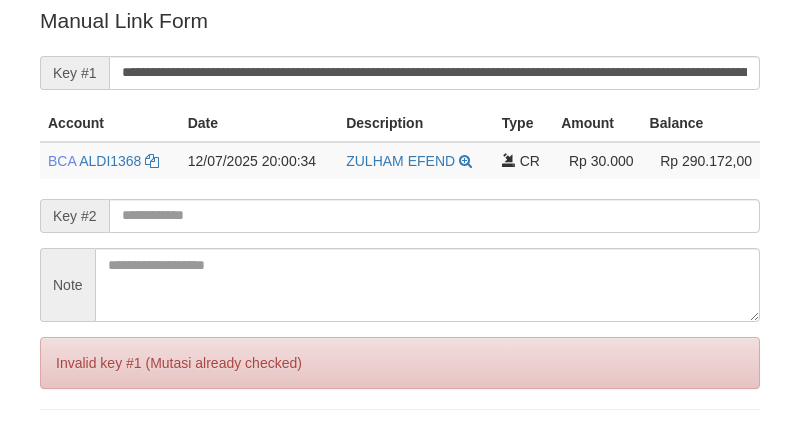 scroll, scrollTop: 0, scrollLeft: 0, axis: both 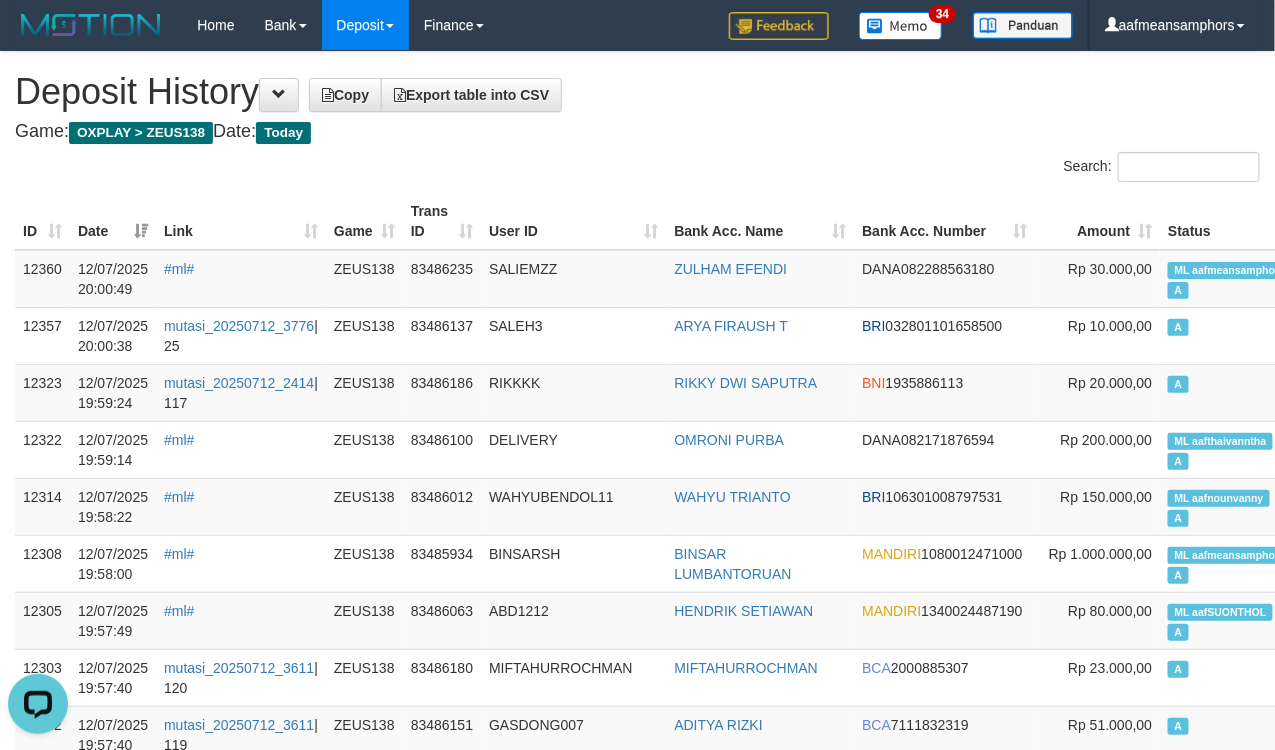 click on "Search:" at bounding box center [637, 169] 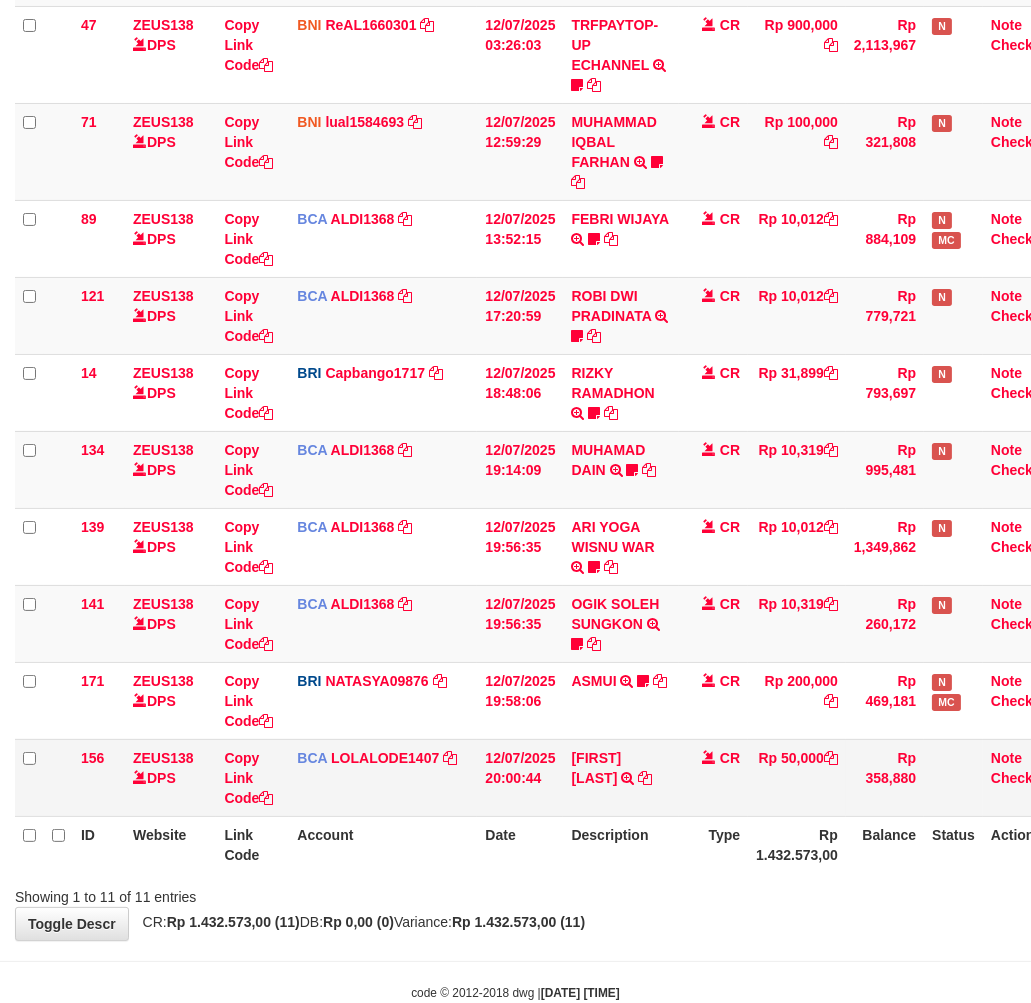 scroll, scrollTop: 392, scrollLeft: 0, axis: vertical 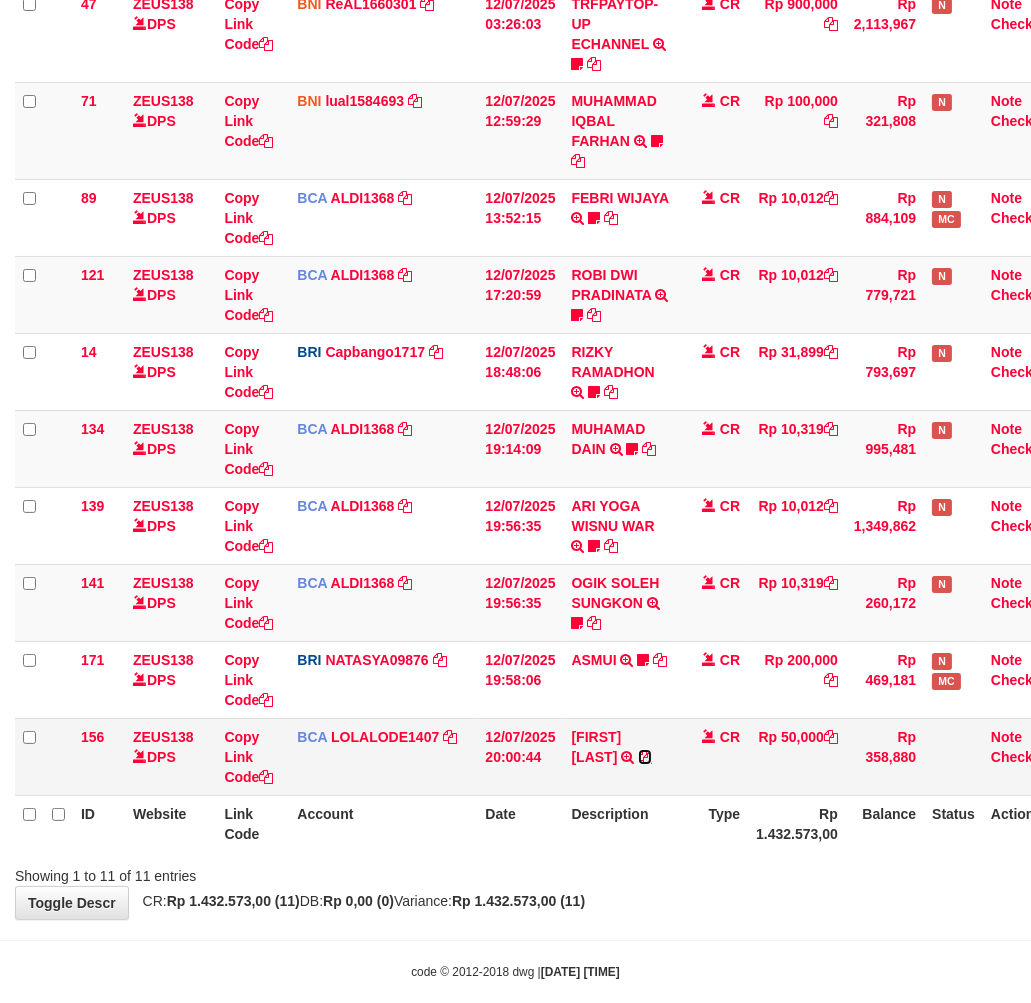 click at bounding box center (645, 757) 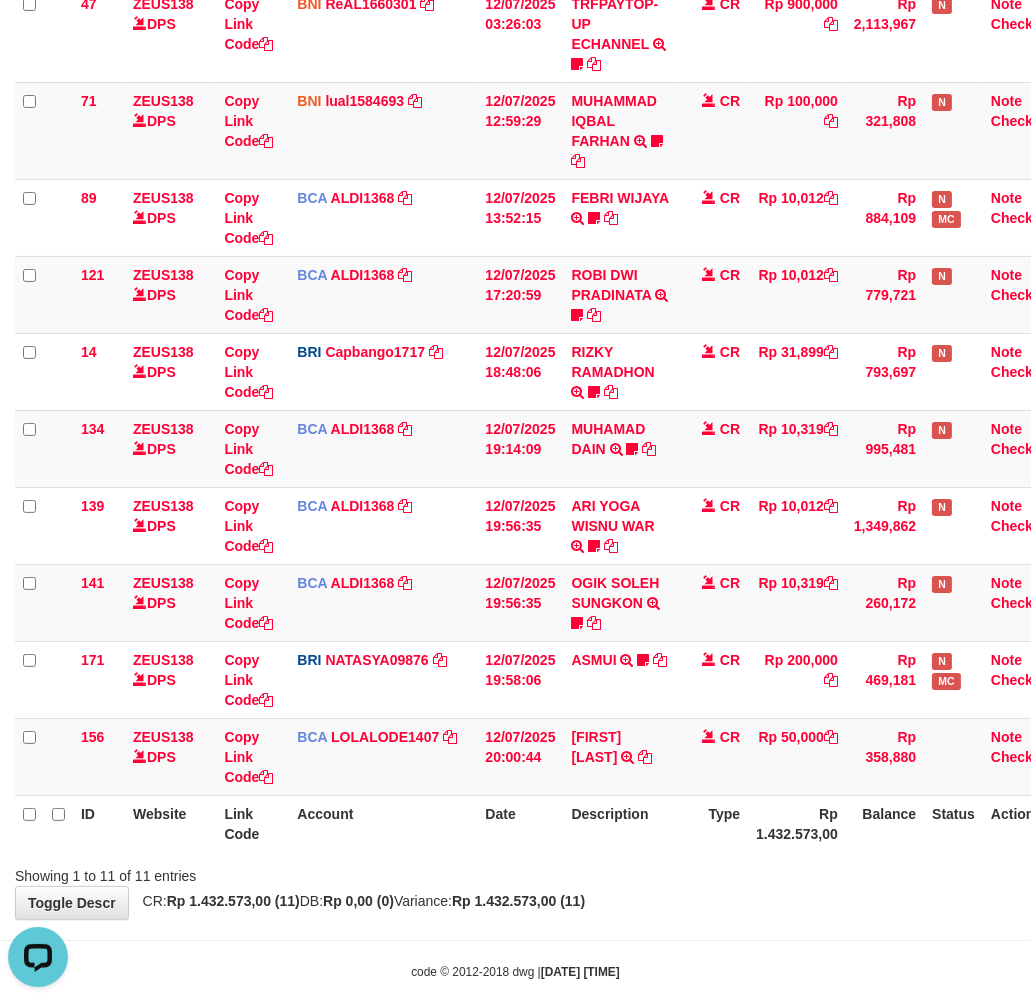 scroll, scrollTop: 0, scrollLeft: 0, axis: both 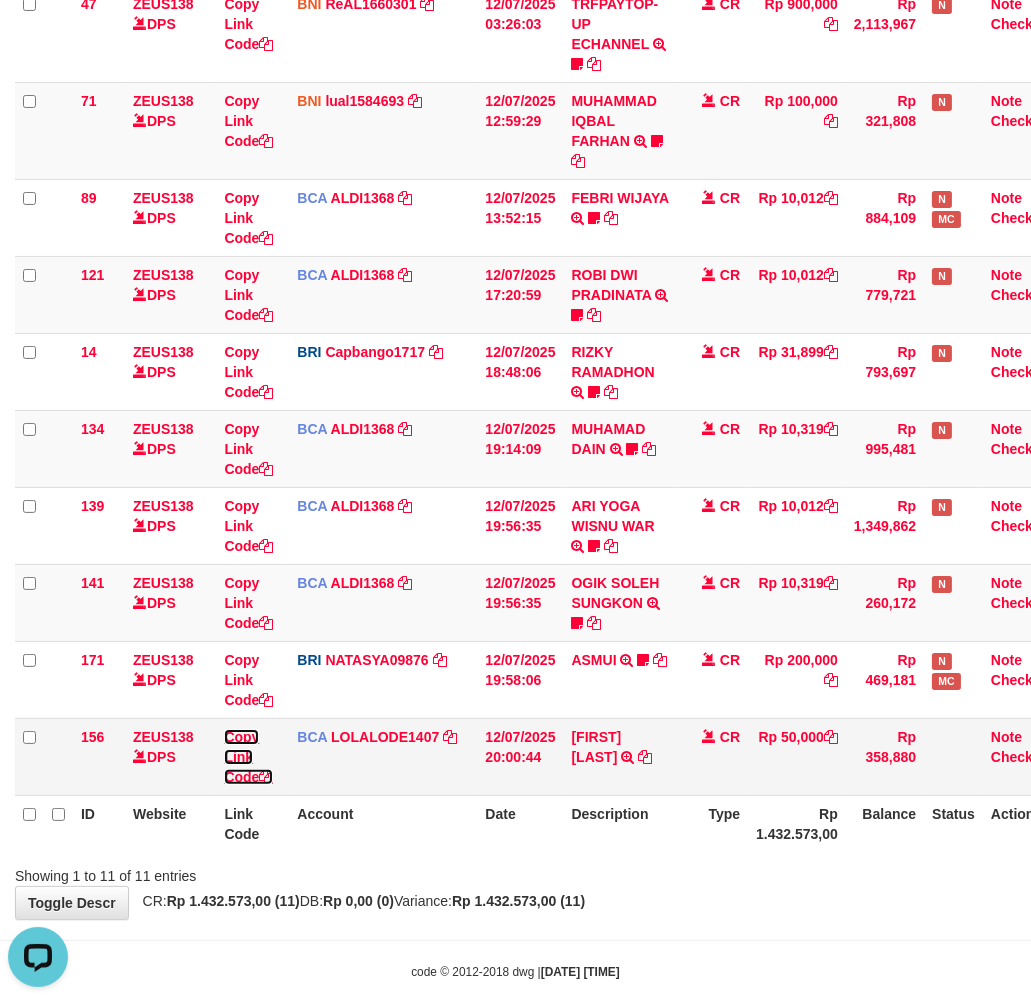 drag, startPoint x: 235, startPoint y: 748, endPoint x: 263, endPoint y: 742, distance: 28.635643 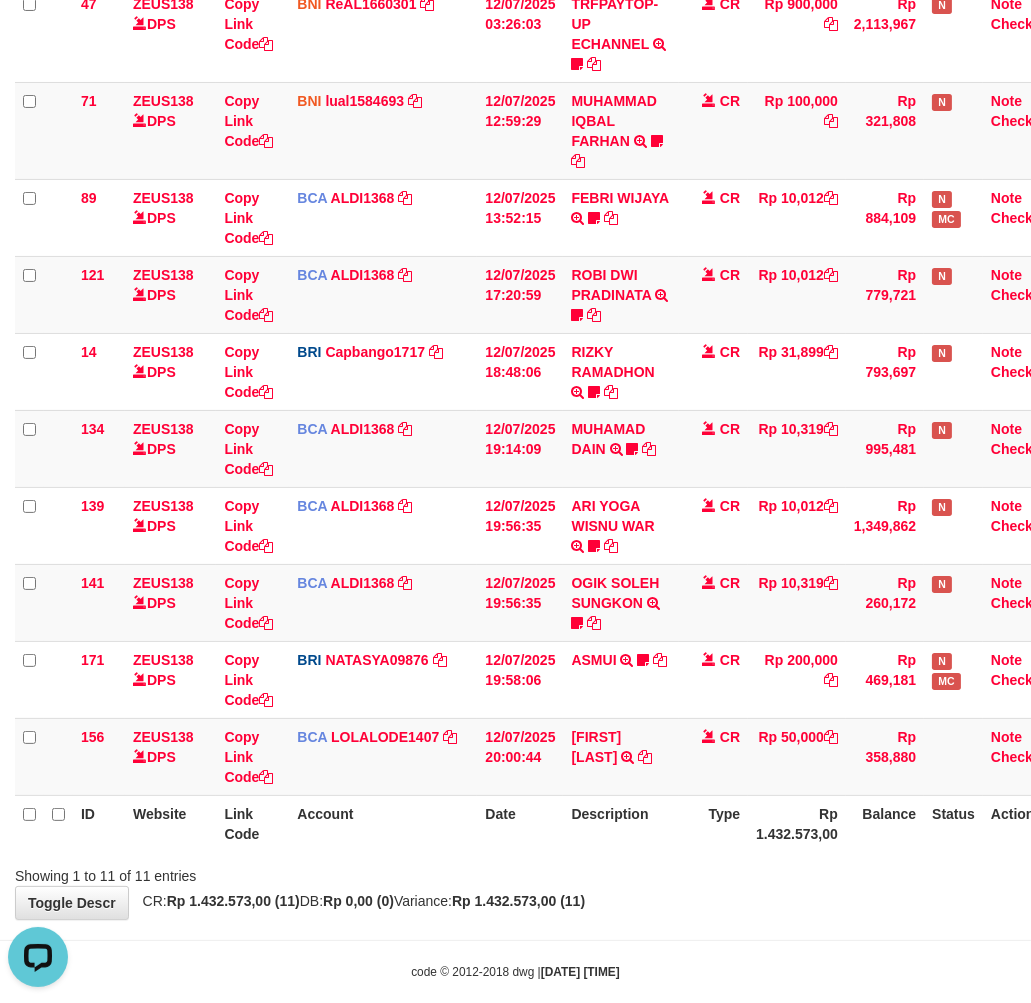 scroll, scrollTop: 297, scrollLeft: 0, axis: vertical 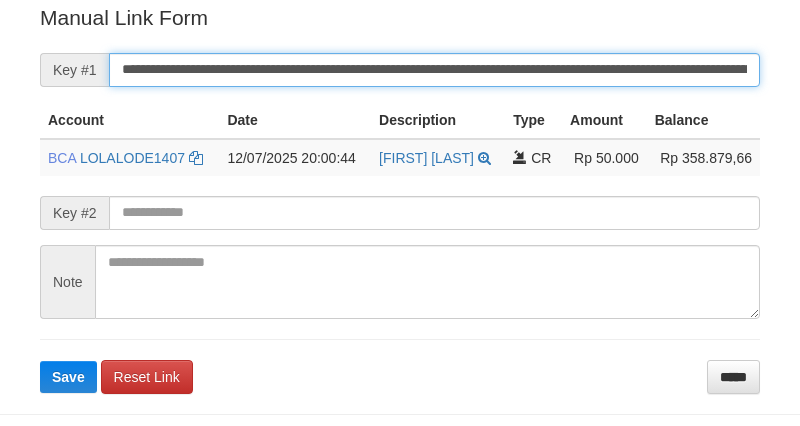 click on "**********" at bounding box center [434, 70] 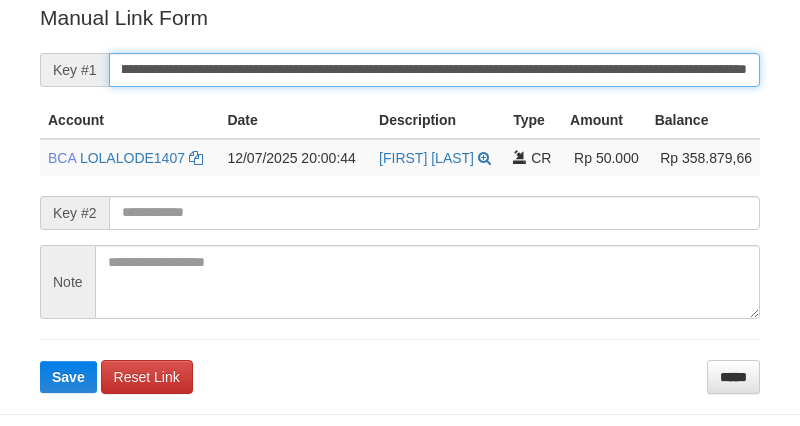 type on "**********" 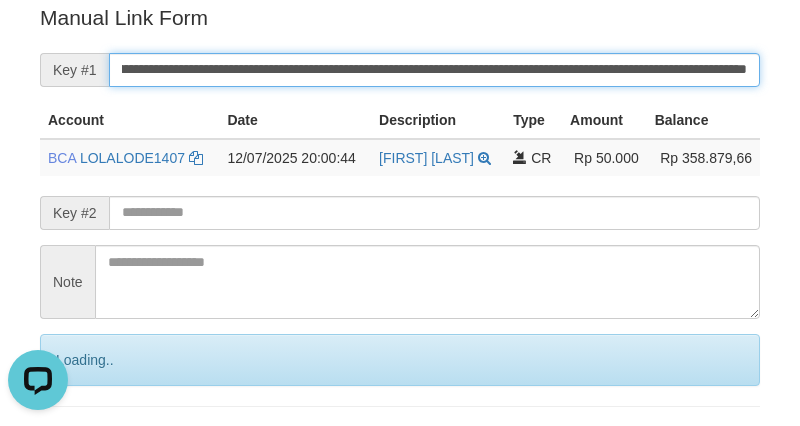 scroll, scrollTop: 0, scrollLeft: 0, axis: both 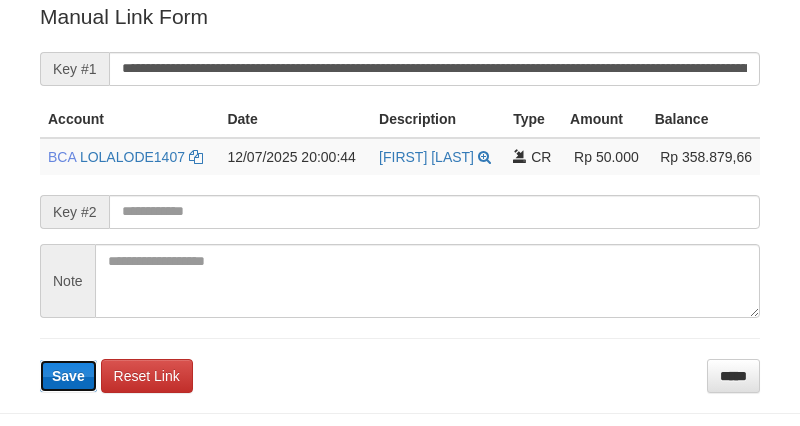 click on "Save" at bounding box center [68, 376] 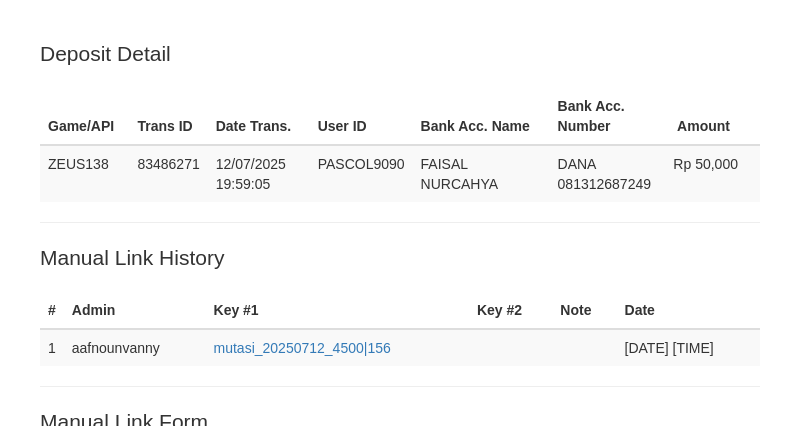 scroll, scrollTop: 403, scrollLeft: 0, axis: vertical 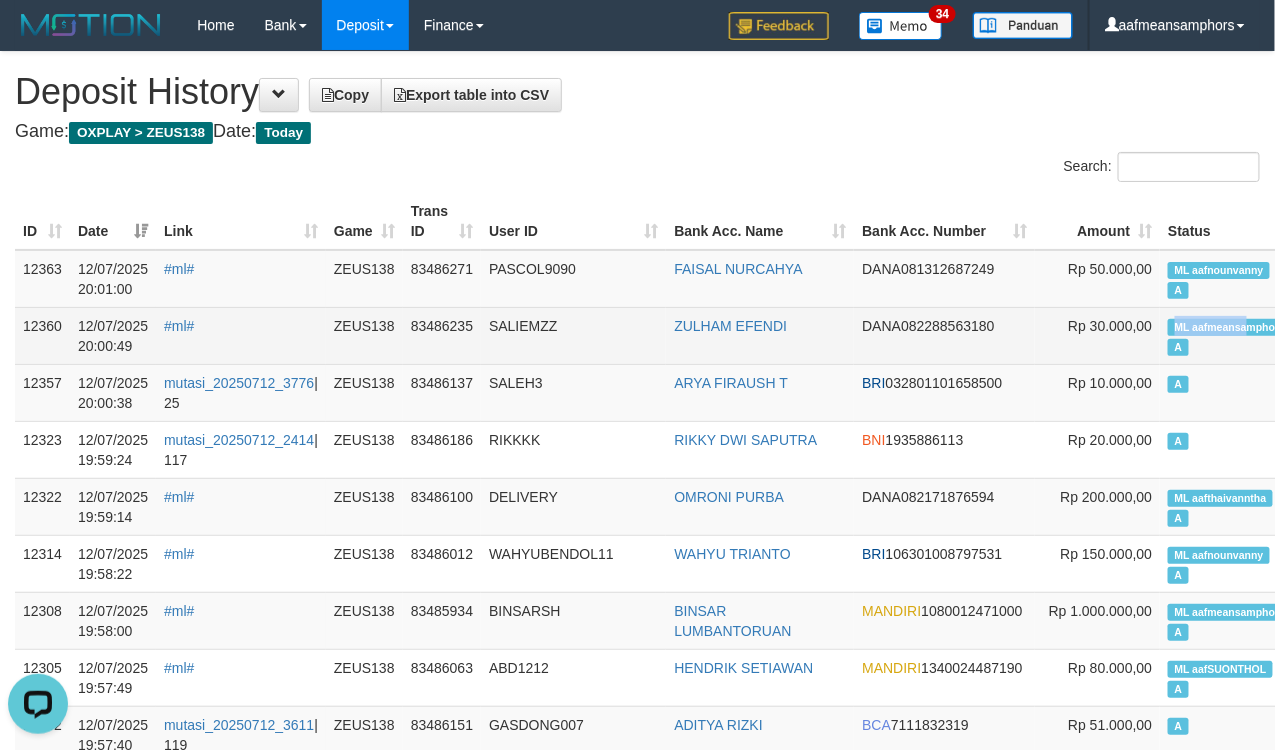 drag, startPoint x: 1124, startPoint y: 322, endPoint x: 1205, endPoint y: 321, distance: 81.00617 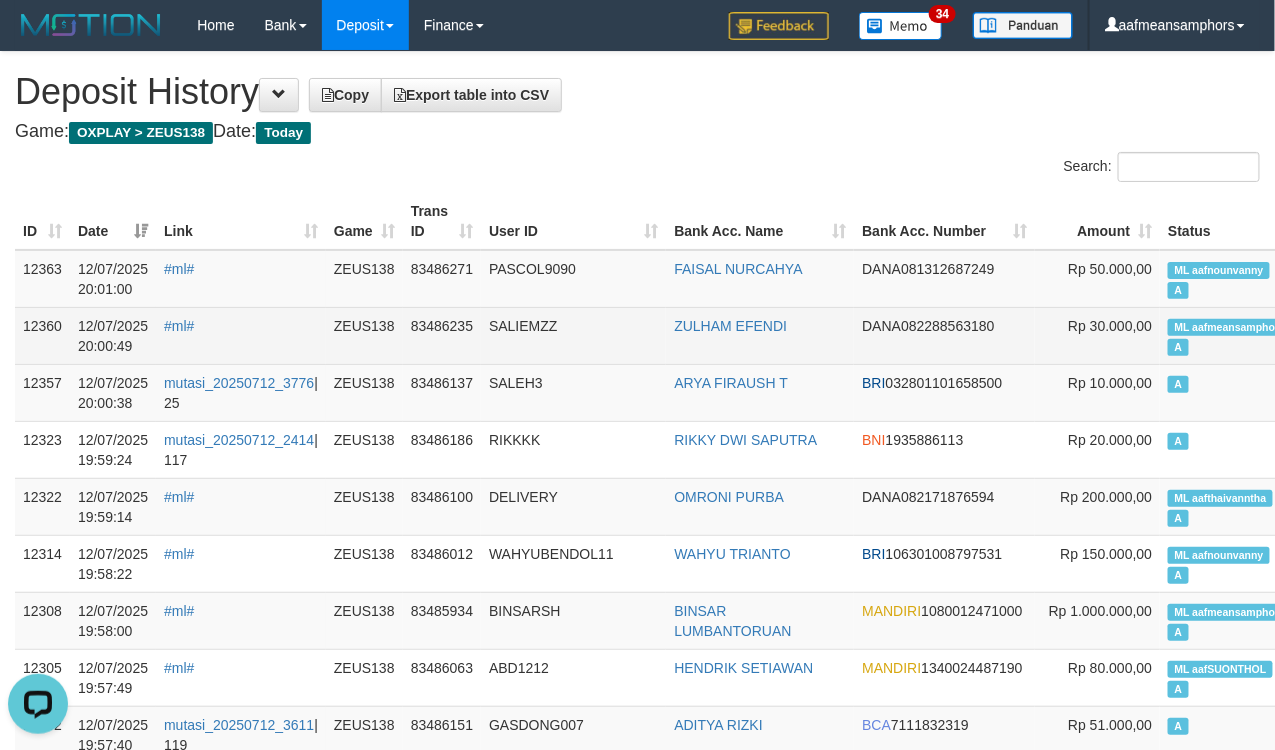 click on "ML aafmeansamphors   A" at bounding box center (1229, 335) 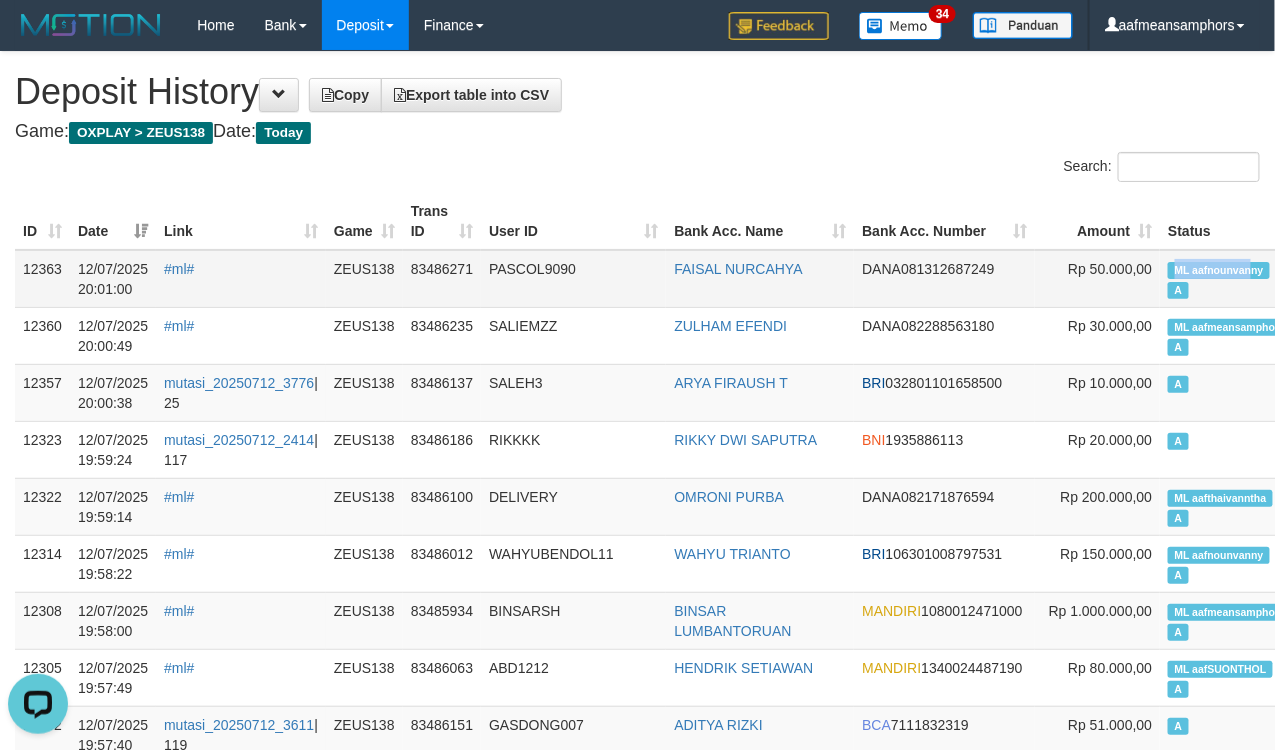 copy on "ML aafnounvan" 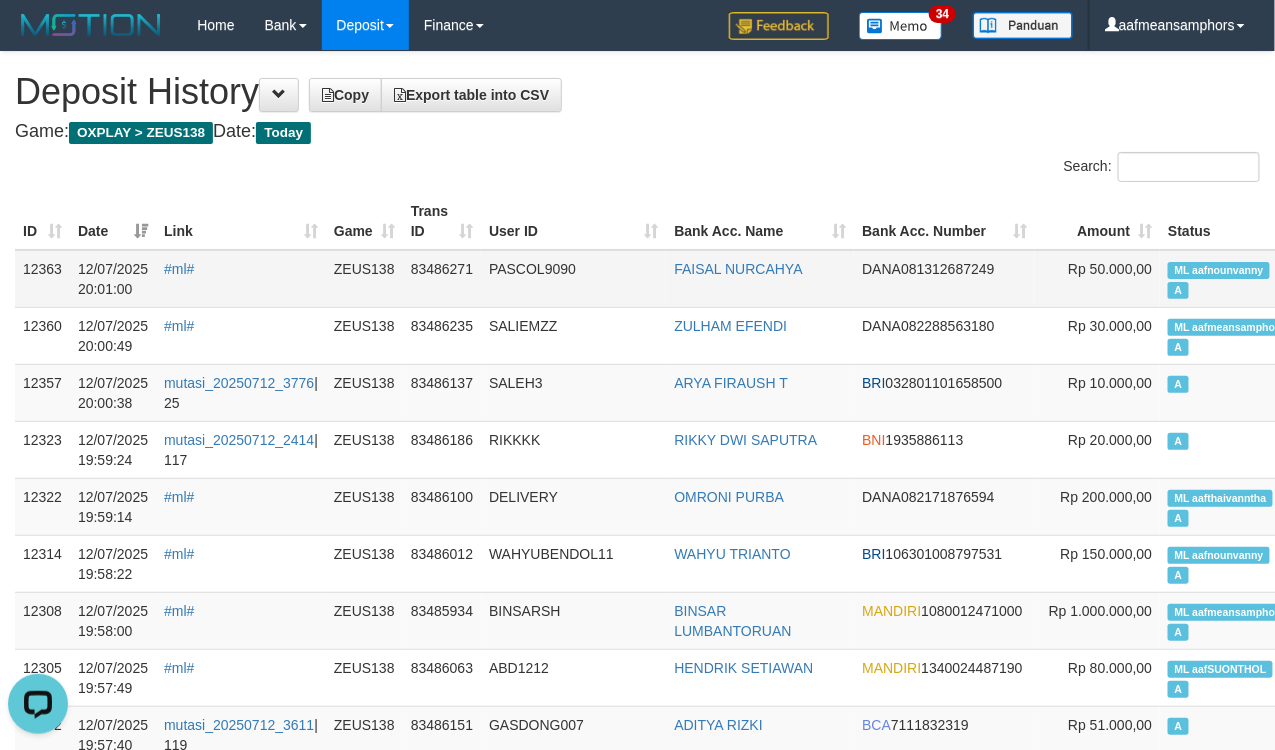 drag, startPoint x: 515, startPoint y: 277, endPoint x: 527, endPoint y: 281, distance: 12.649111 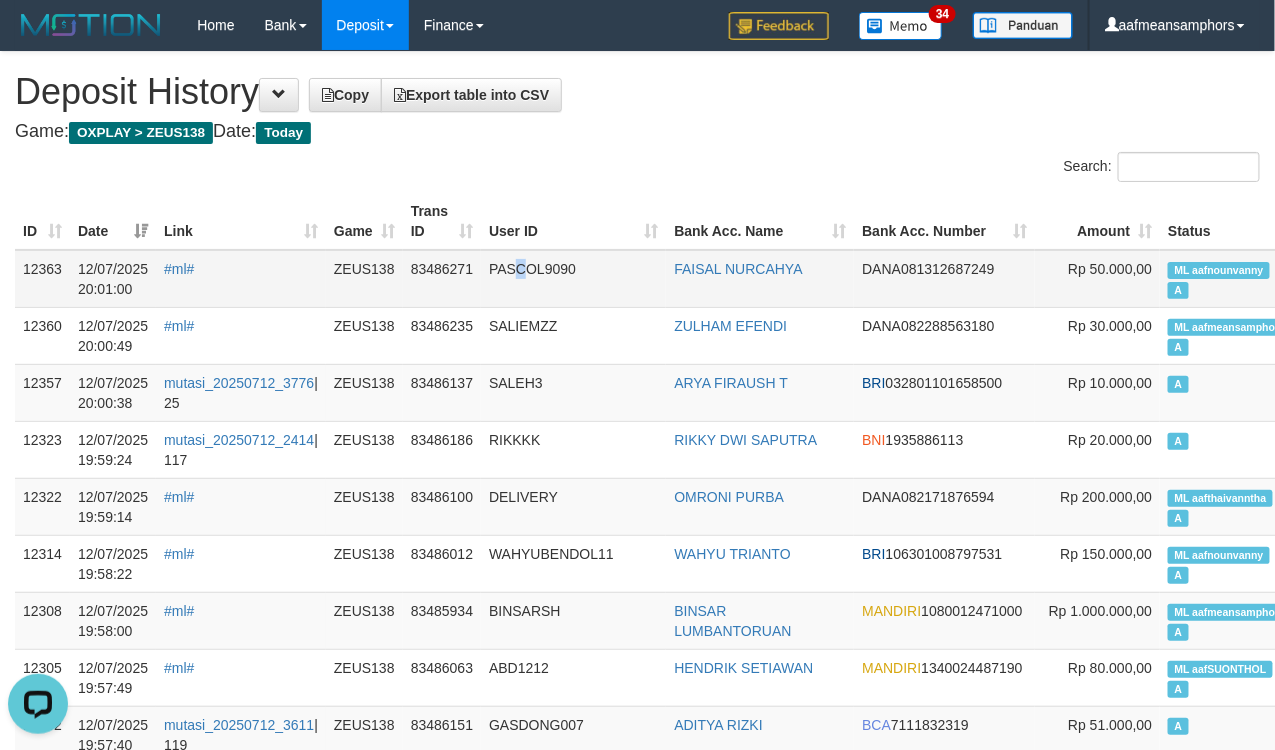 click on "PASCOL9090" at bounding box center (573, 279) 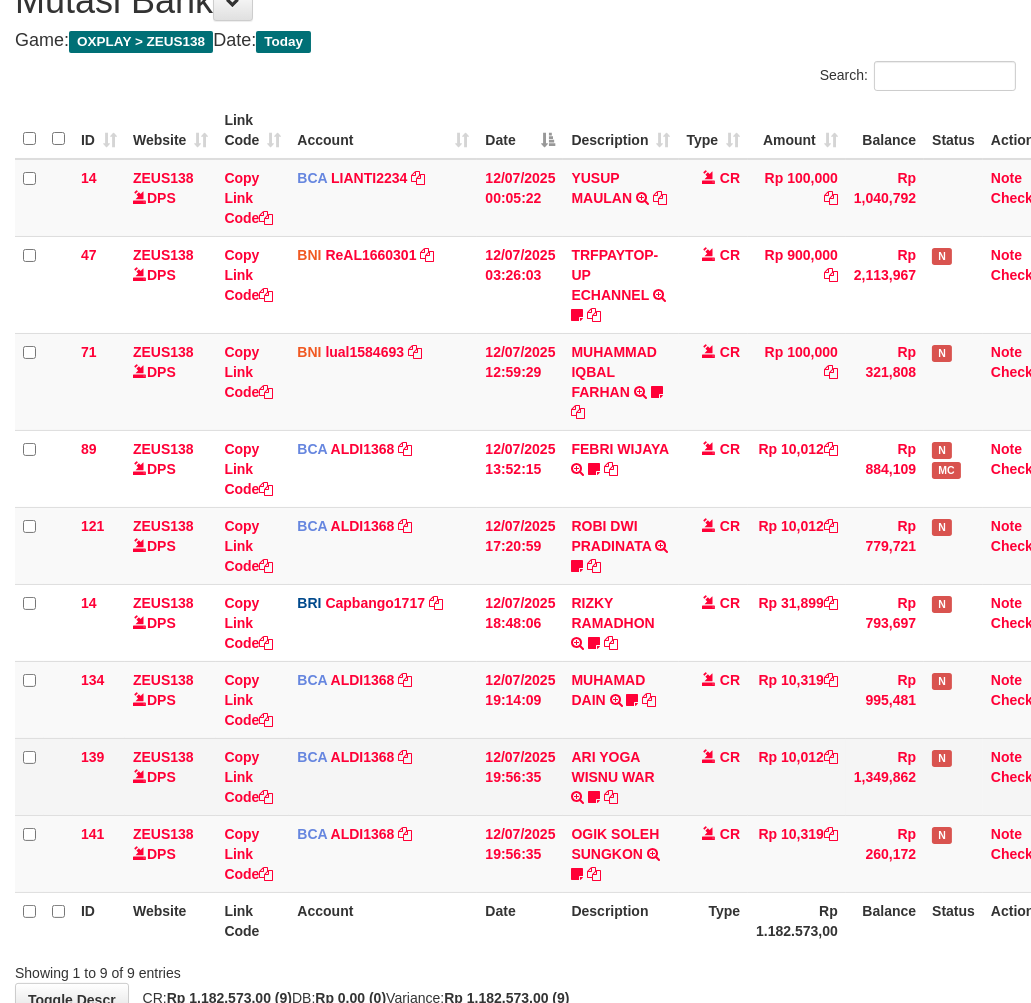 scroll, scrollTop: 264, scrollLeft: 0, axis: vertical 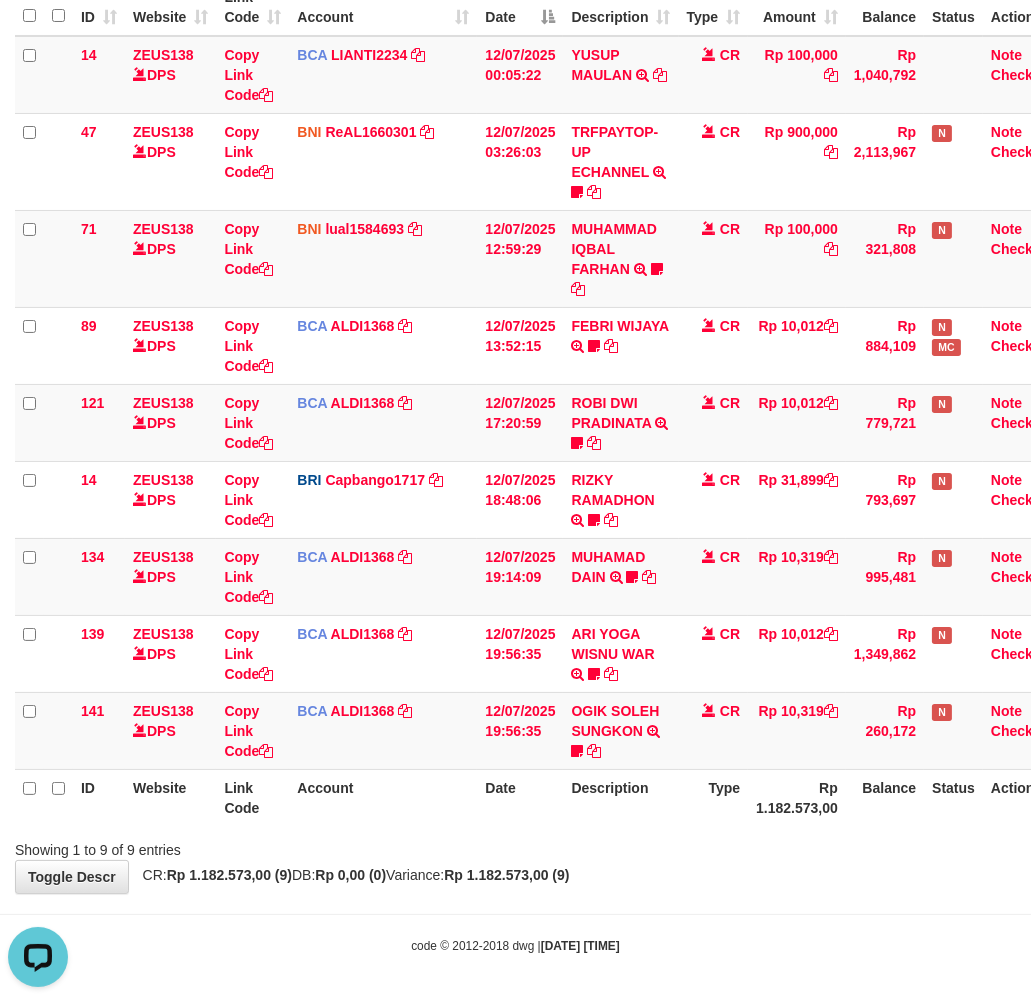 click on "**********" at bounding box center (515, 365) 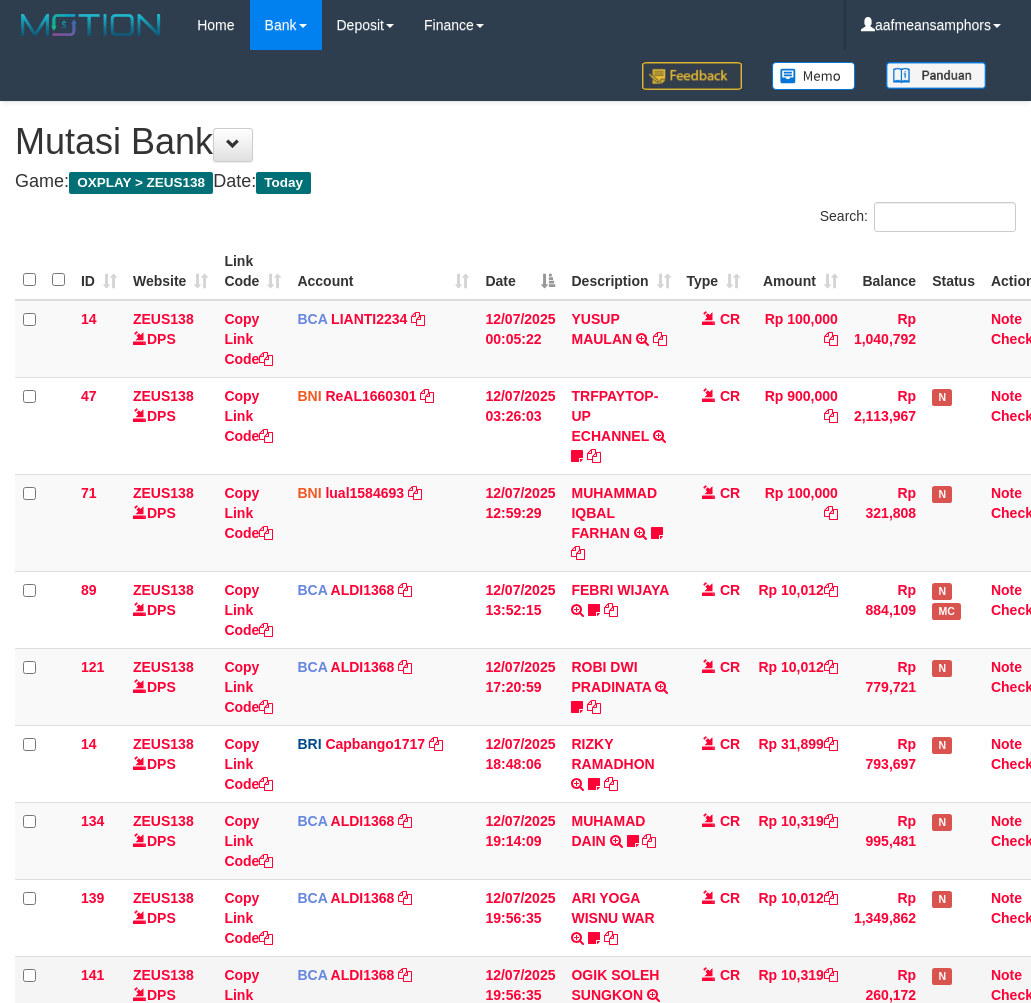 scroll, scrollTop: 138, scrollLeft: 0, axis: vertical 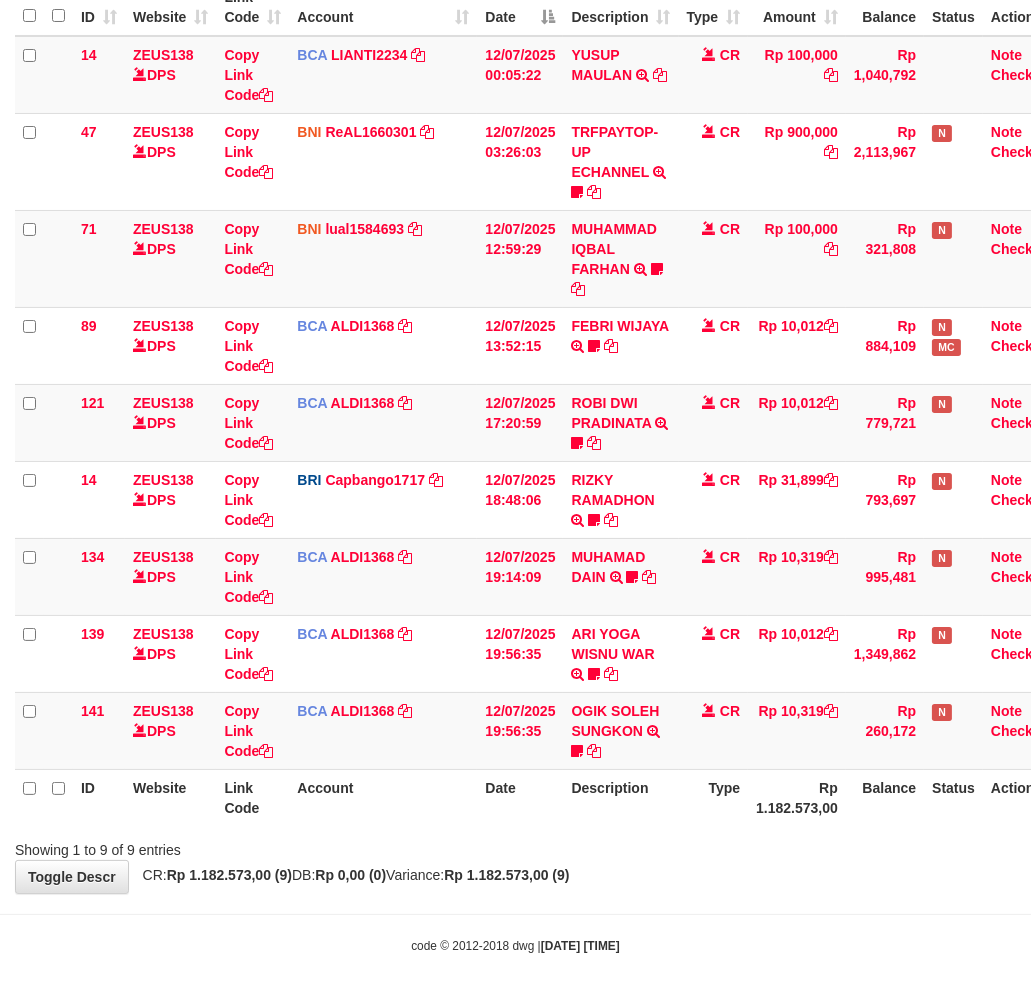 click on "Toggle navigation
Home
Bank
Account List
Load
By Website
Group
[OXPLAY]													ZEUS138
By Load Group (DPS)" at bounding box center [515, 370] 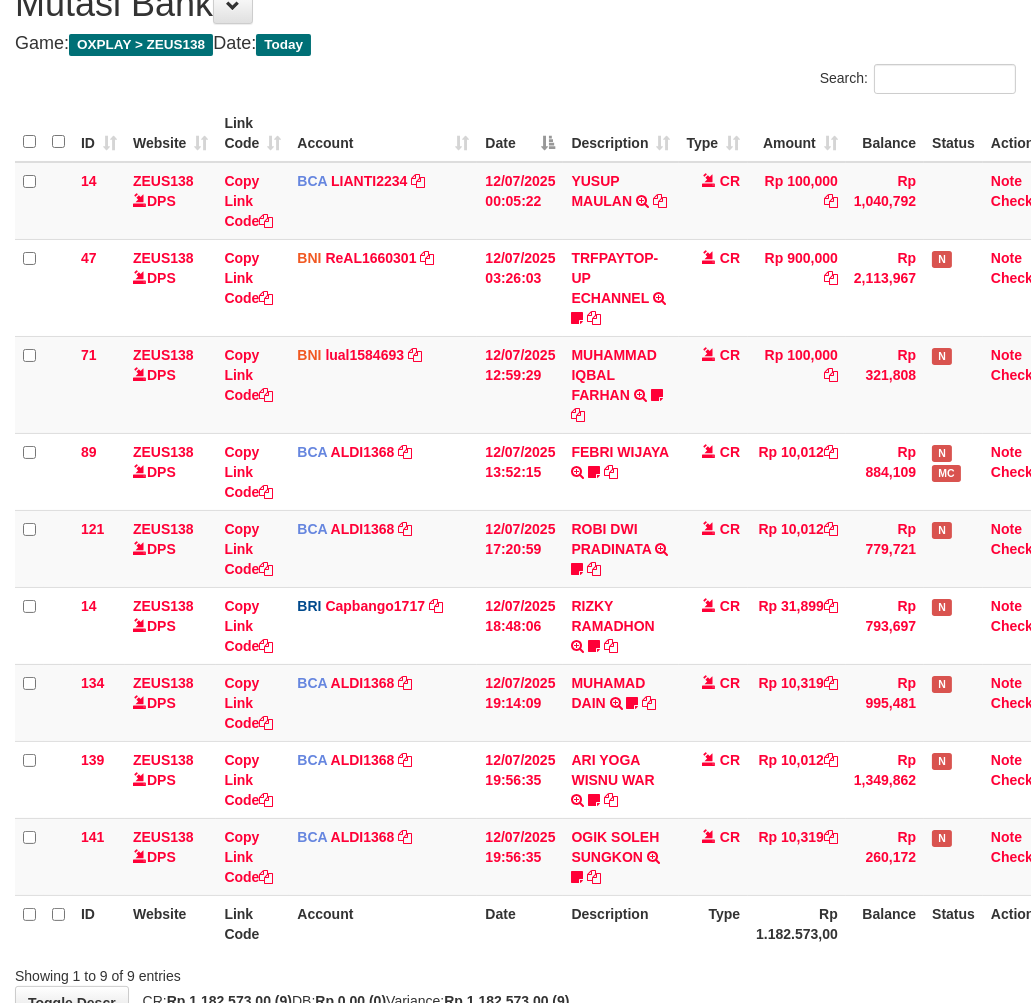 scroll, scrollTop: 264, scrollLeft: 0, axis: vertical 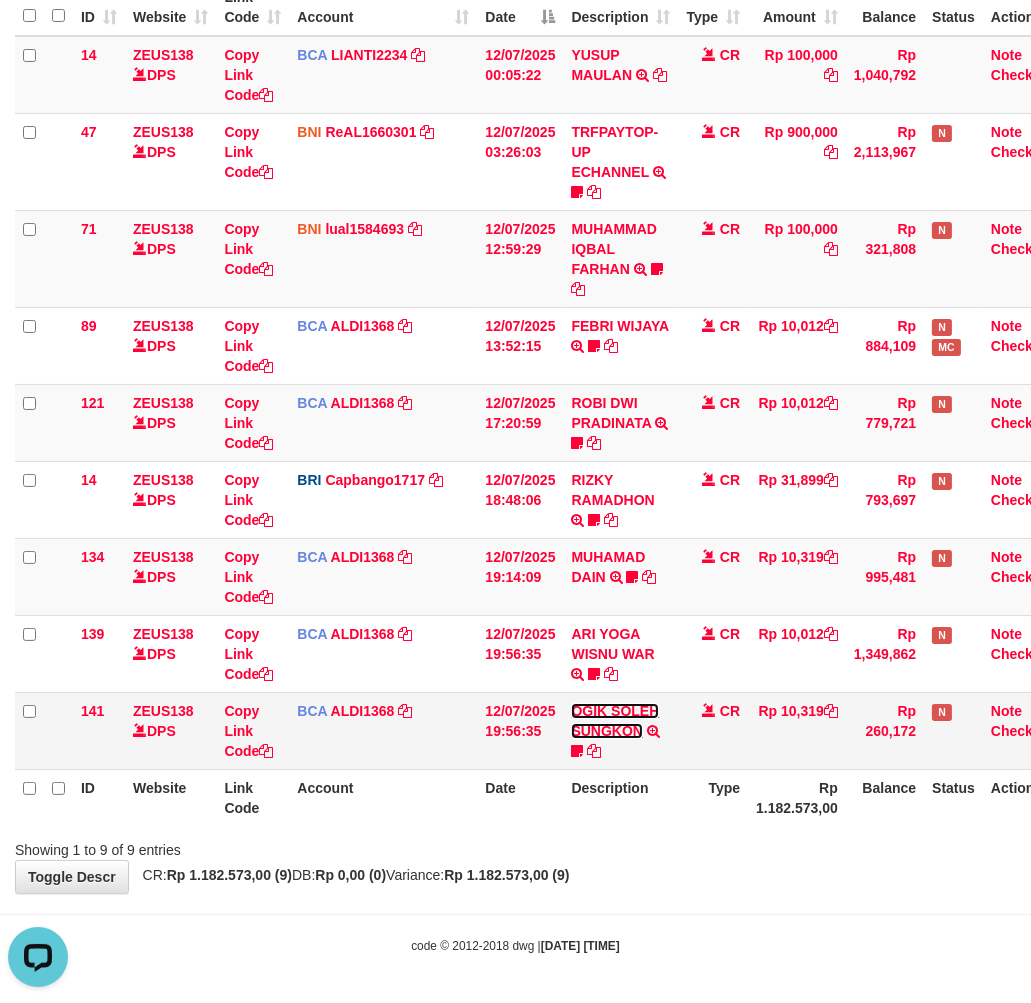 click on "OGIK SOLEH SUNGKON" at bounding box center (615, 721) 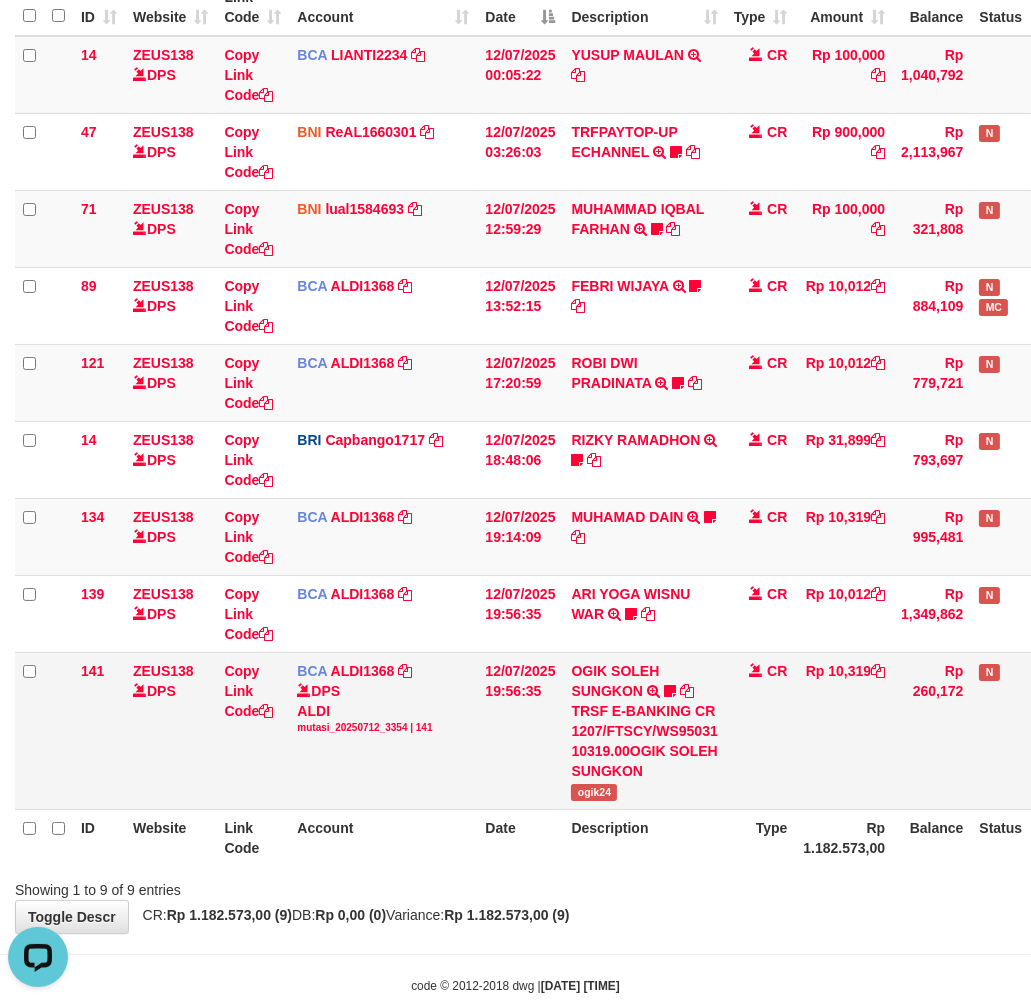 click on "ogik24" at bounding box center [594, 792] 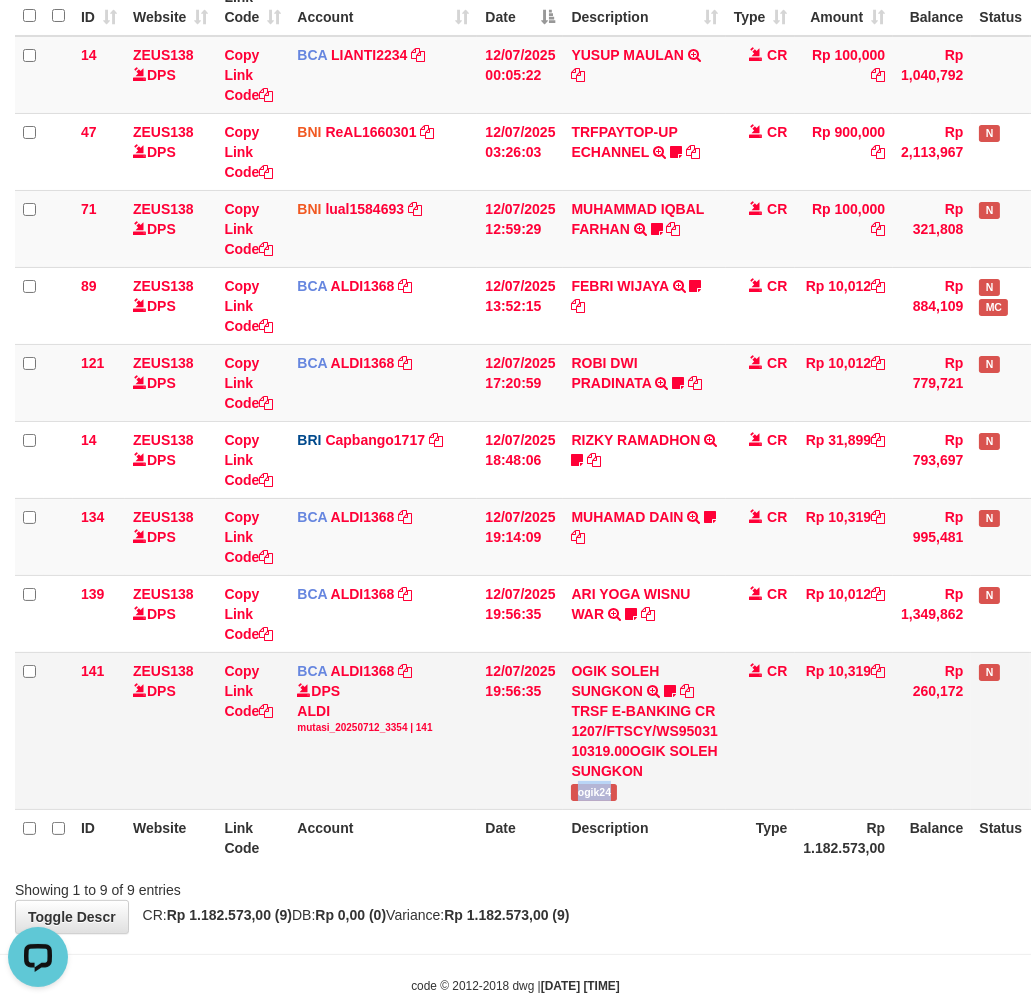 click on "ogik24" at bounding box center (594, 792) 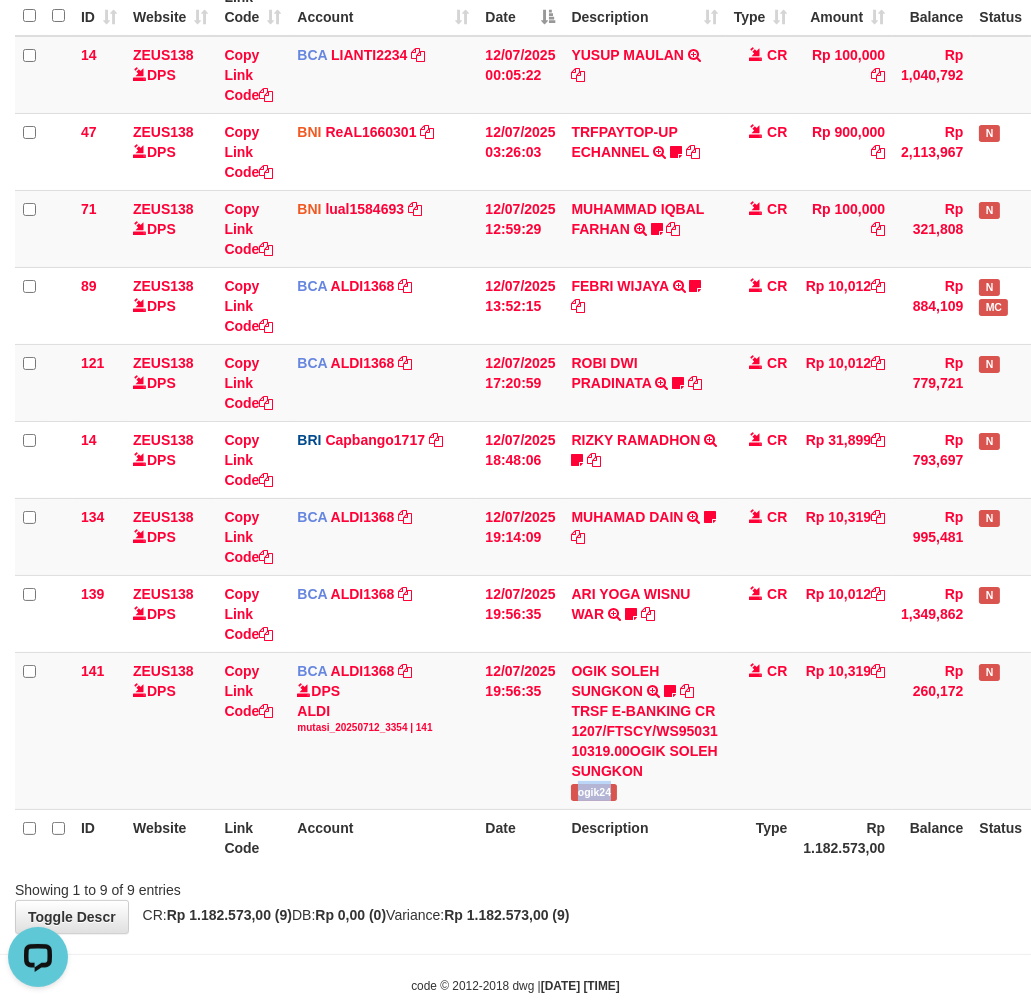 copy on "ogik24" 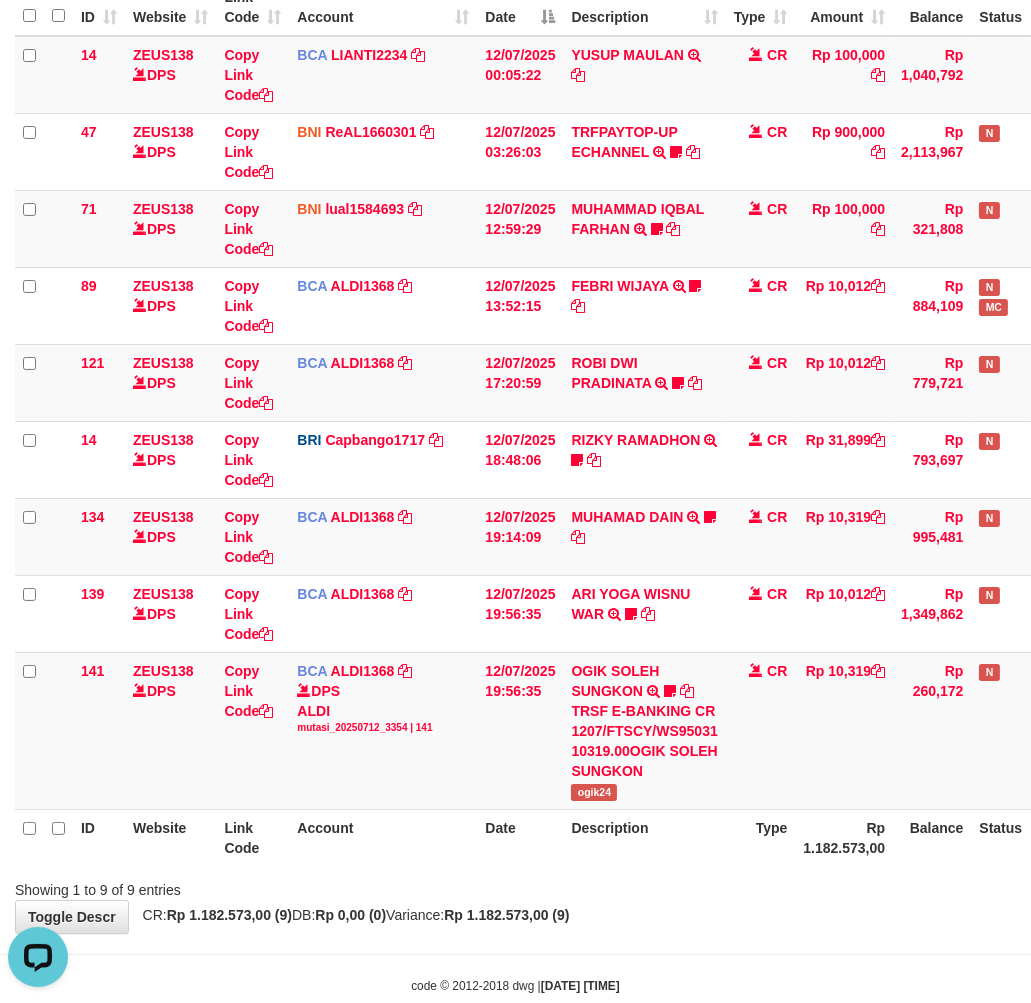 click on "Description" at bounding box center [644, 837] 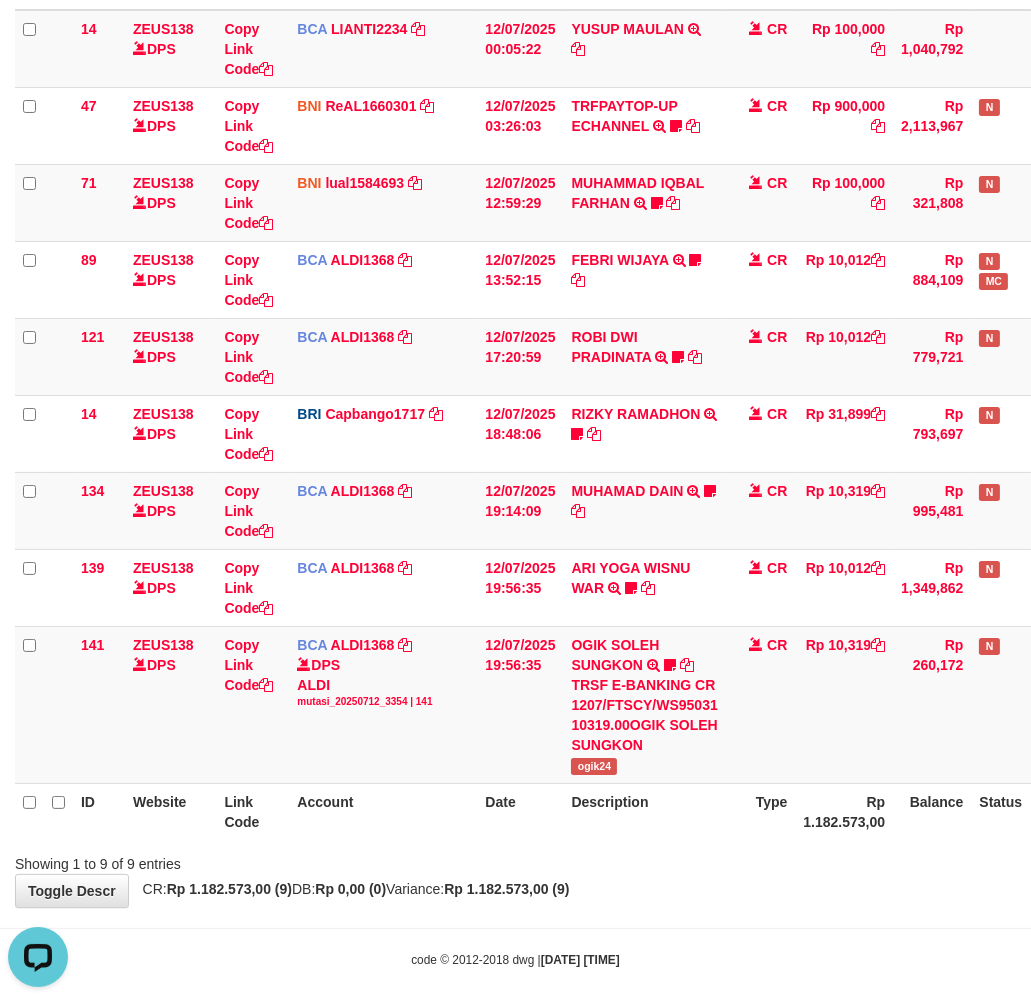 scroll, scrollTop: 304, scrollLeft: 0, axis: vertical 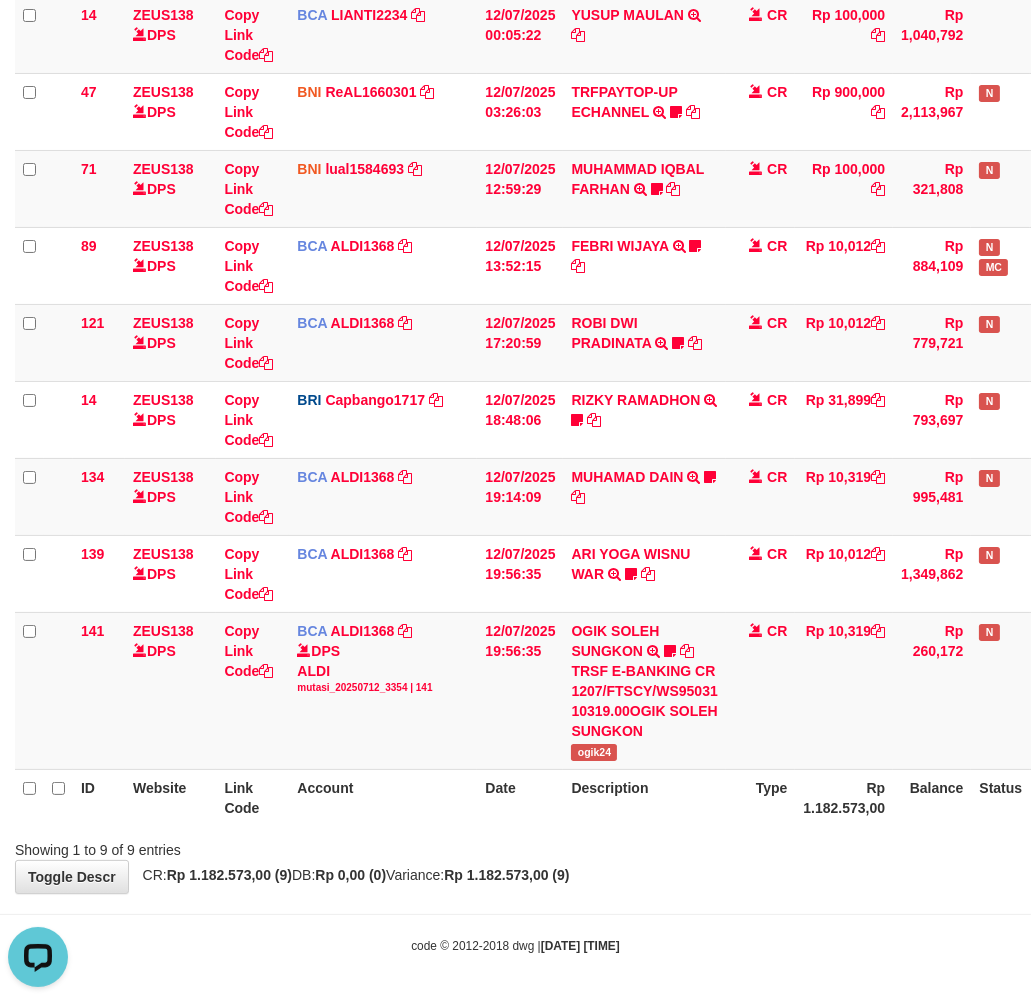 click on "Description" at bounding box center (644, 797) 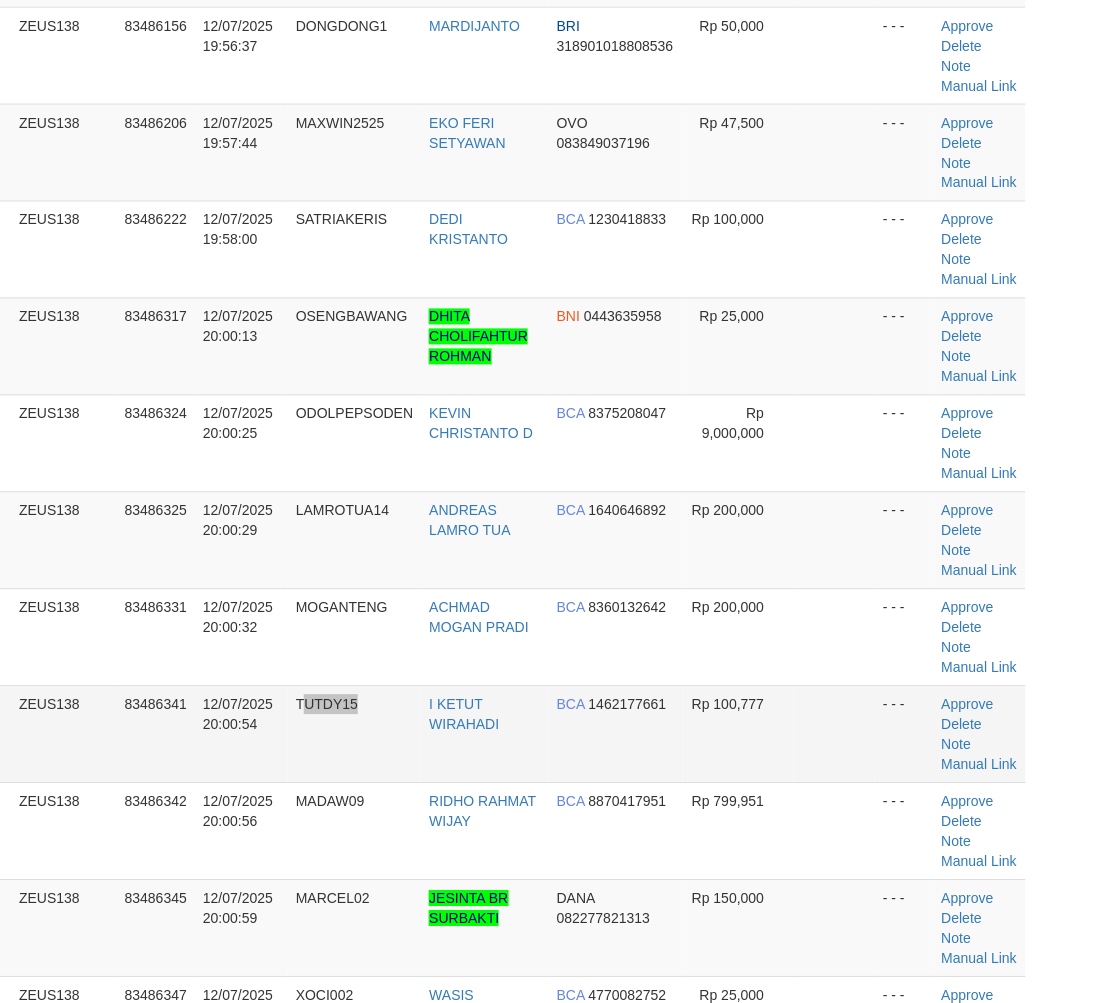 click on "TUTDY15" at bounding box center [355, 734] 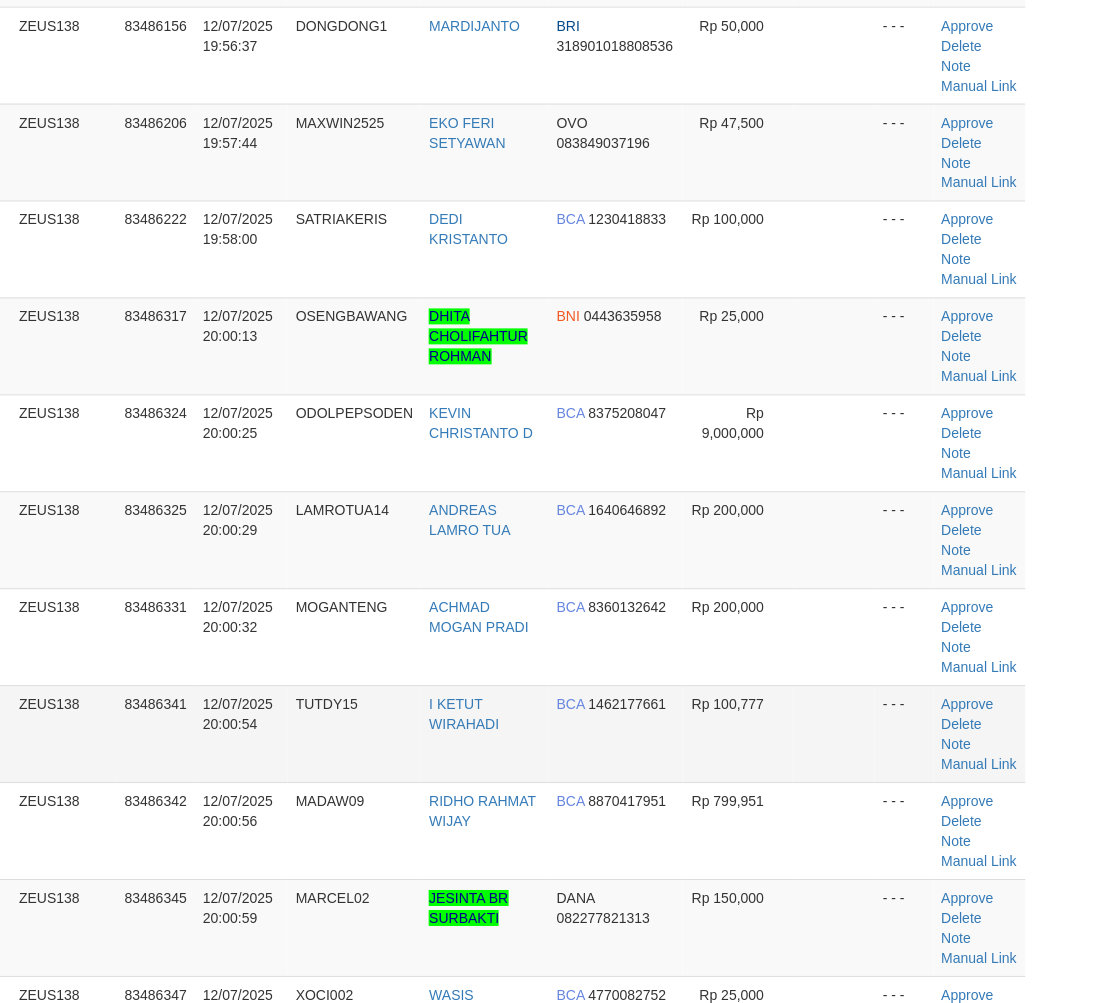 scroll, scrollTop: 1123, scrollLeft: 56, axis: both 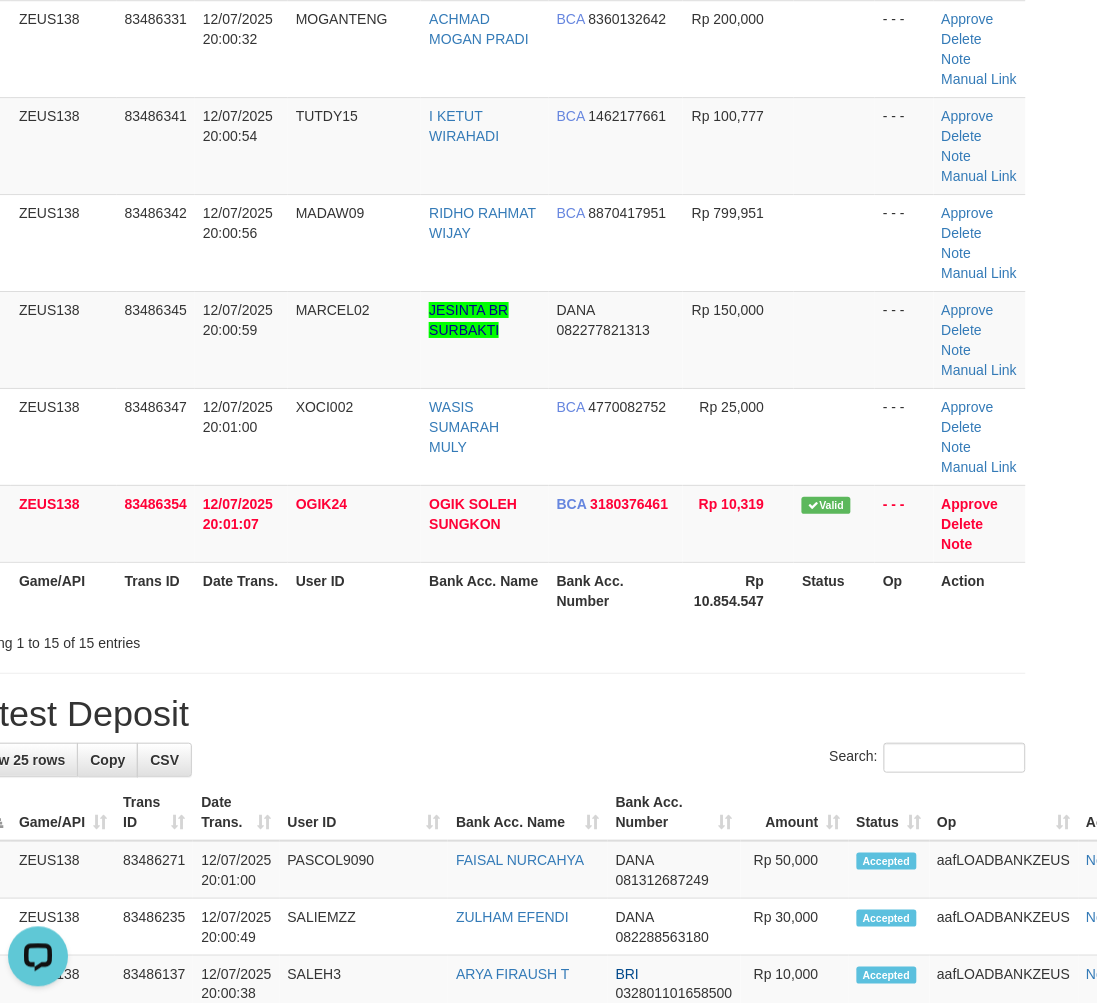 click on "**********" at bounding box center (492, 664) 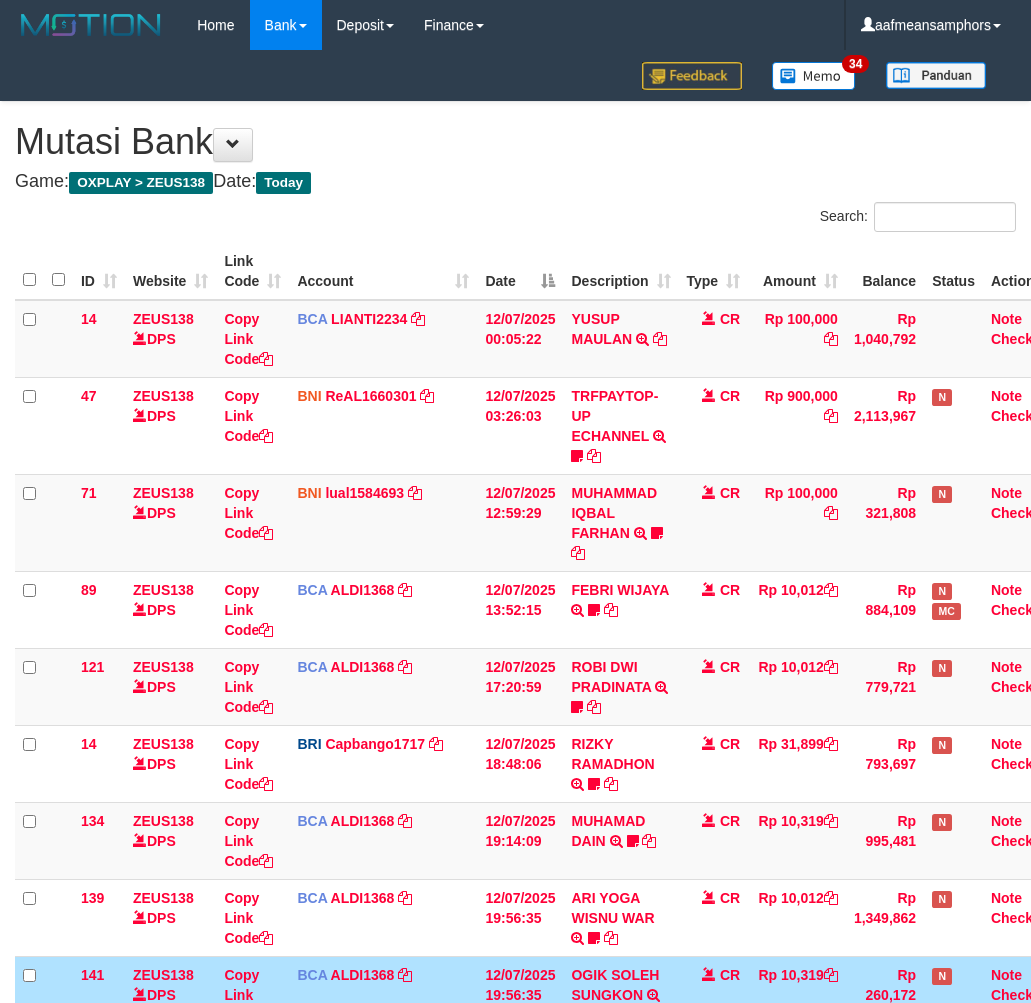 scroll, scrollTop: 178, scrollLeft: 0, axis: vertical 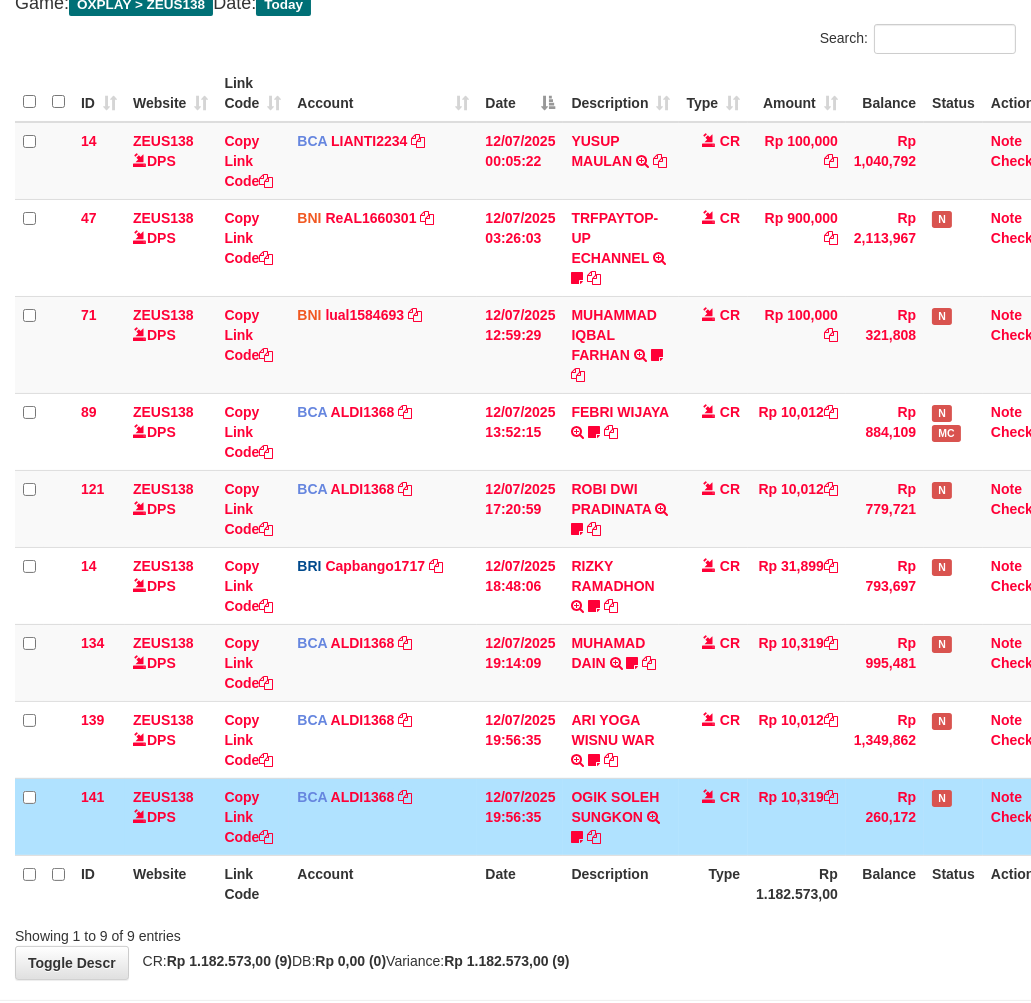click on "CR" at bounding box center [714, 816] 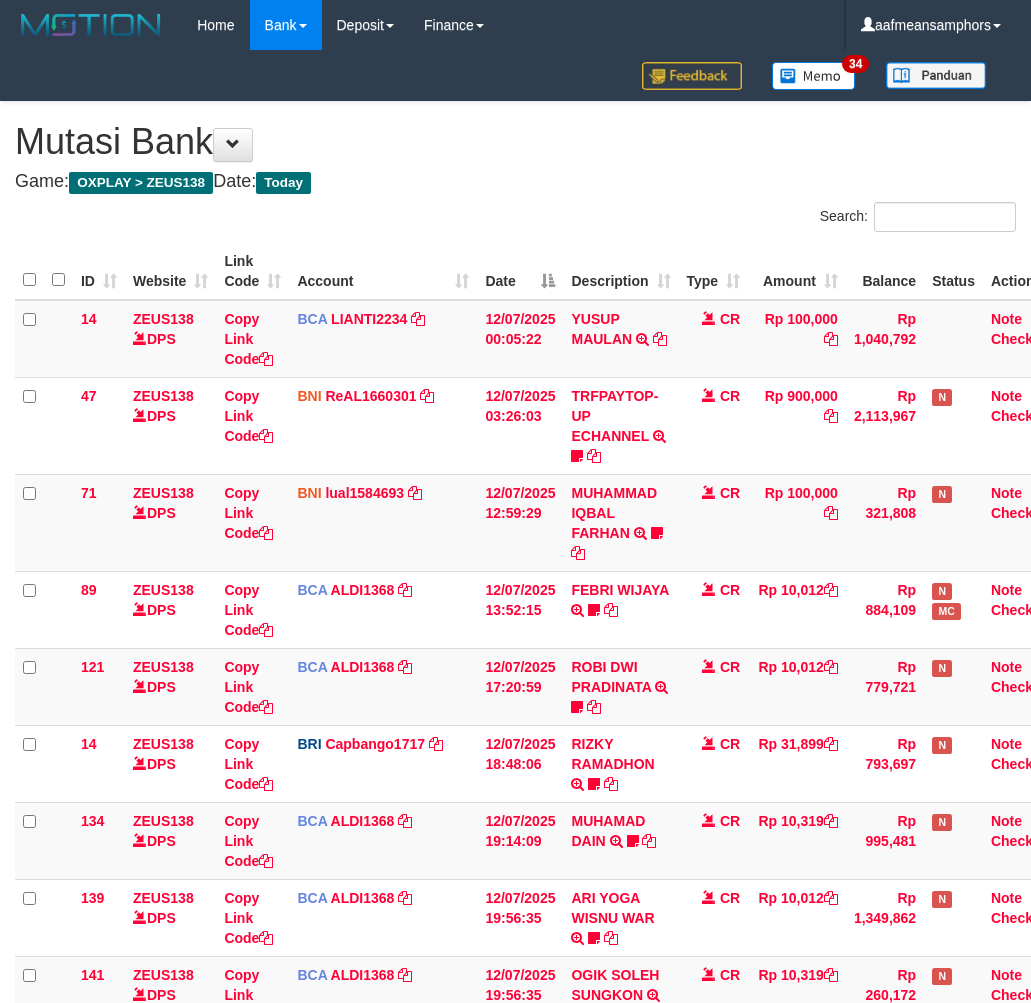 scroll, scrollTop: 178, scrollLeft: 0, axis: vertical 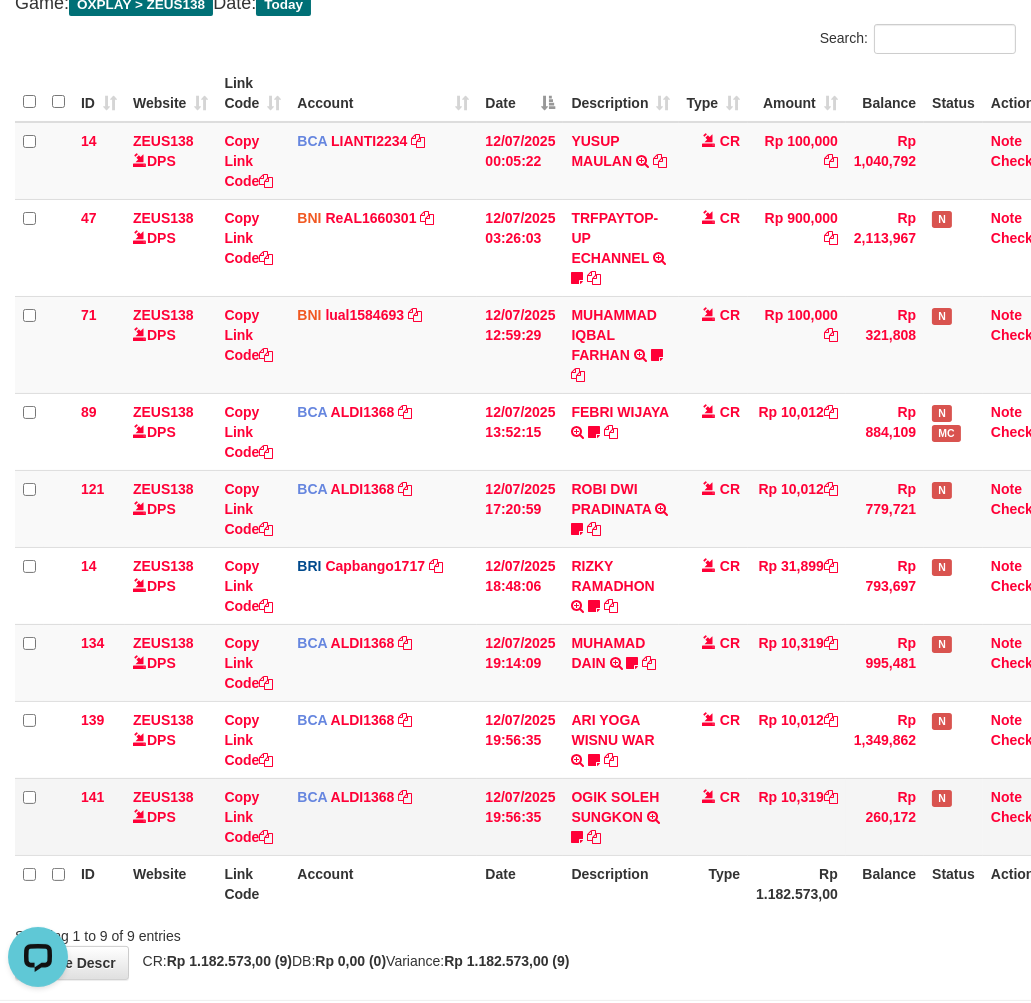 click on "Rp 10,319" at bounding box center [797, 816] 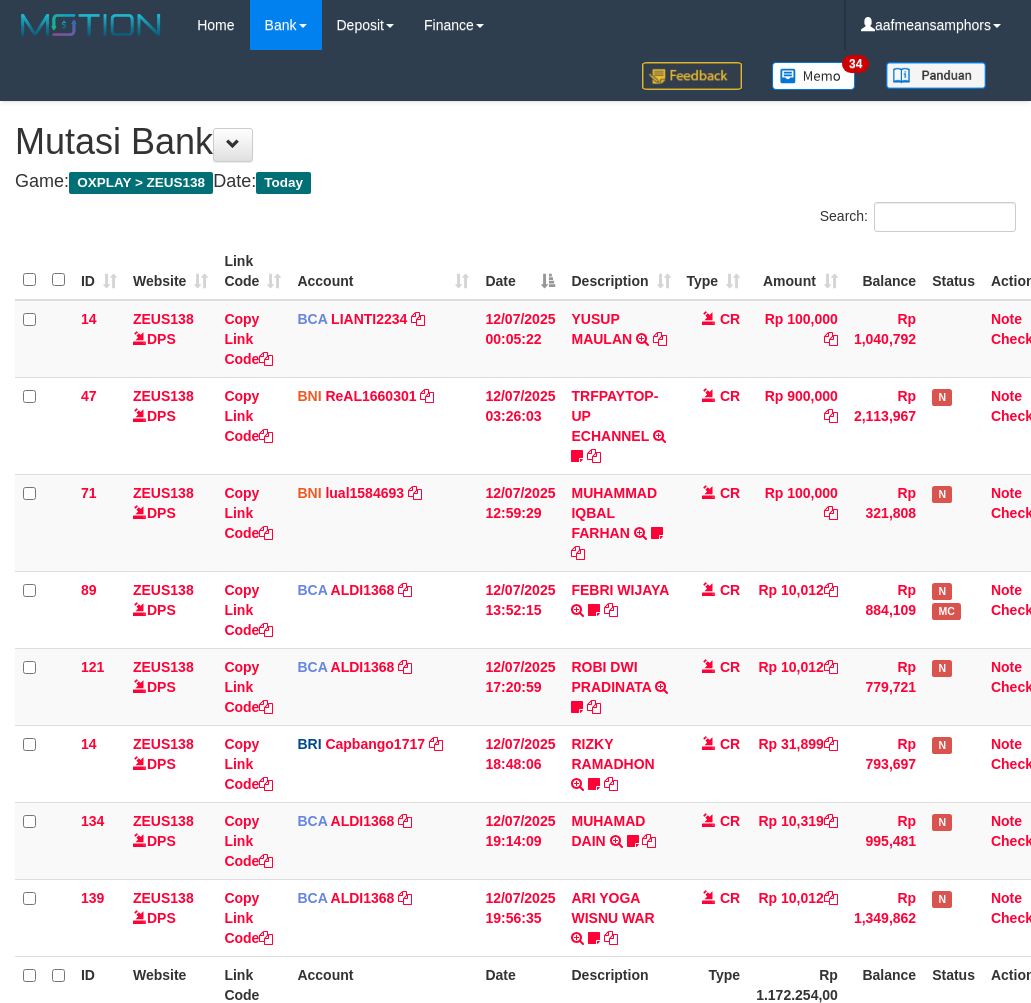 scroll, scrollTop: 187, scrollLeft: 0, axis: vertical 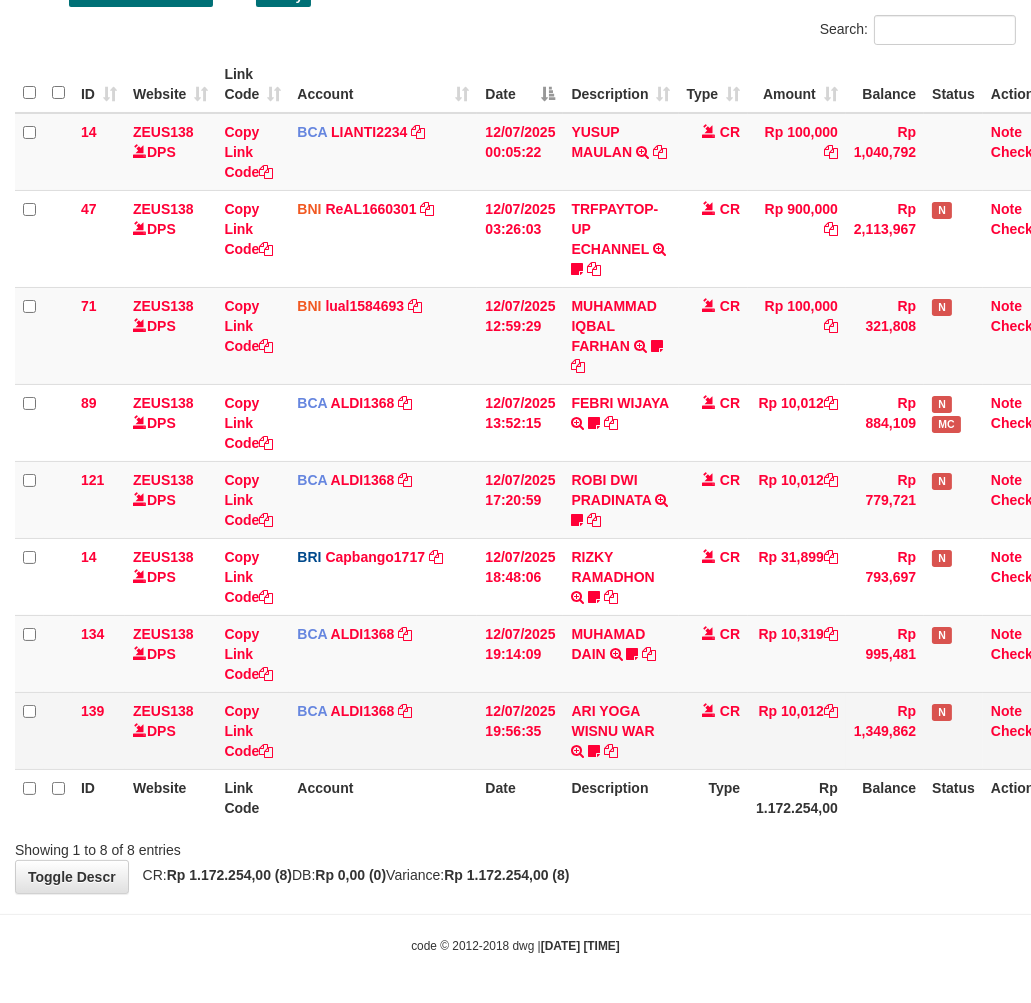 drag, startPoint x: 711, startPoint y: 782, endPoint x: 737, endPoint y: 755, distance: 37.48333 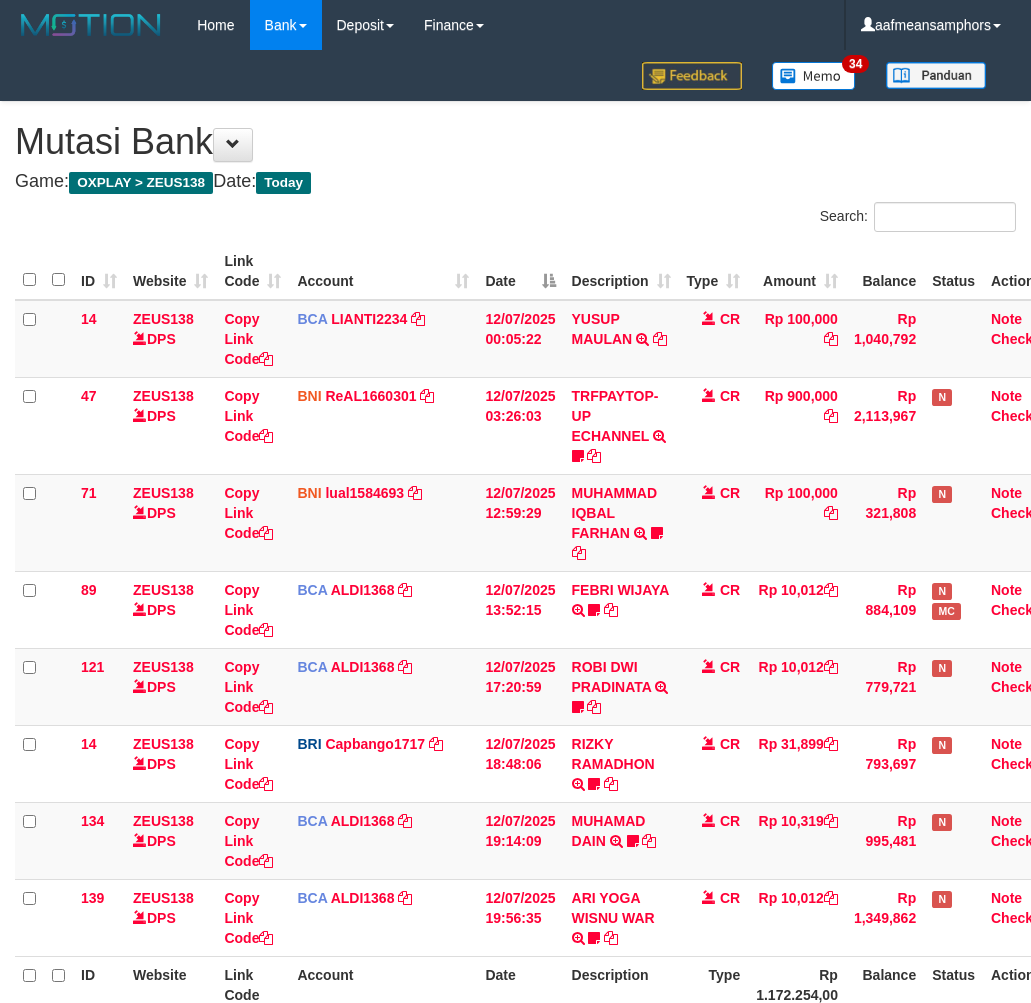 click on "CR" at bounding box center (714, 917) 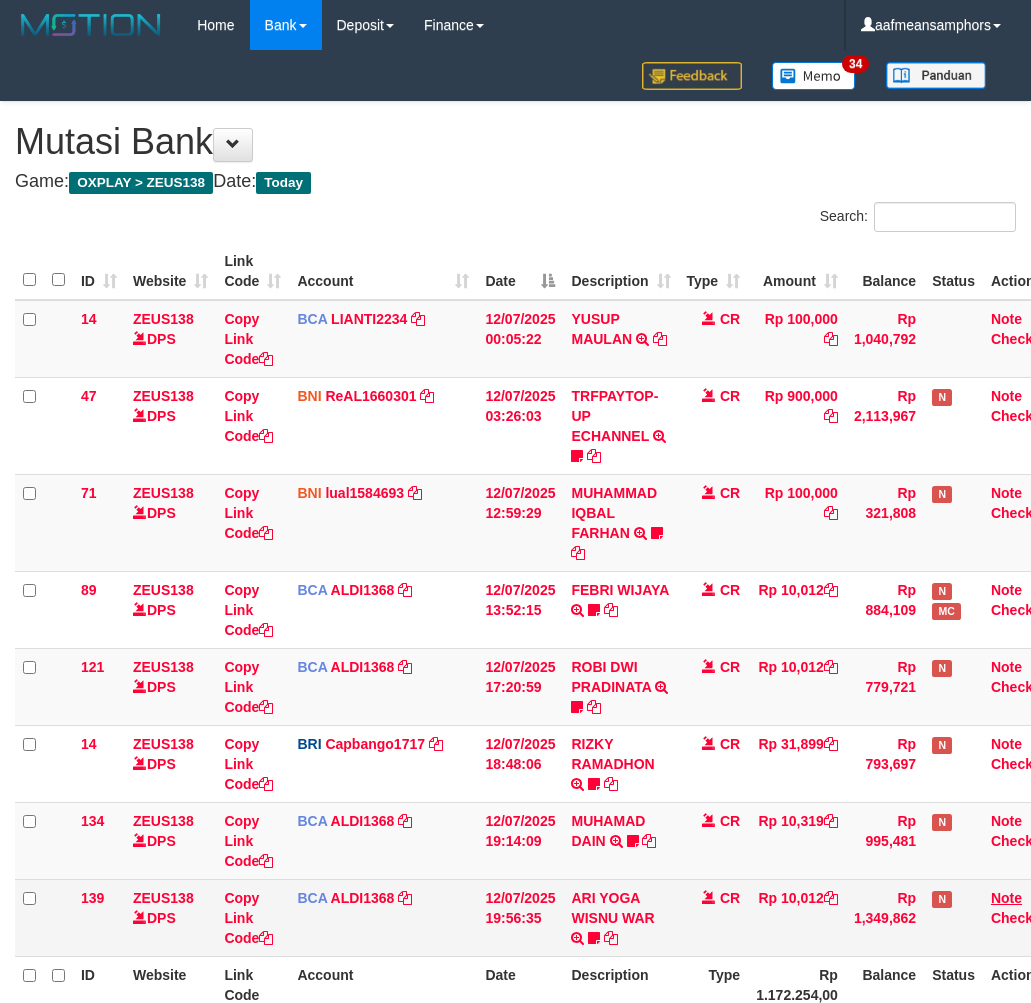 scroll, scrollTop: 187, scrollLeft: 0, axis: vertical 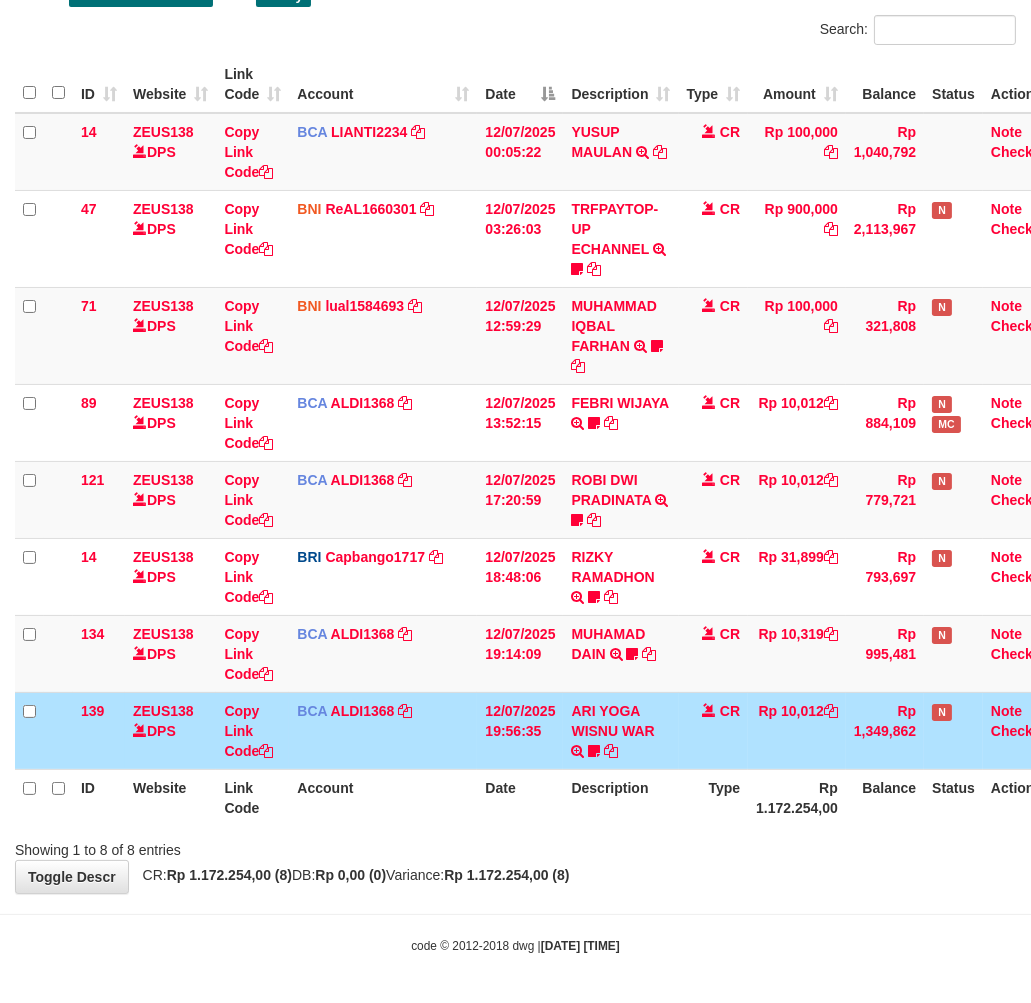 click on "Toggle navigation
Home
Bank
Account List
Load
By Website
Group
[OXPLAY]													ZEUS138
By Load Group (DPS)" at bounding box center [515, 409] 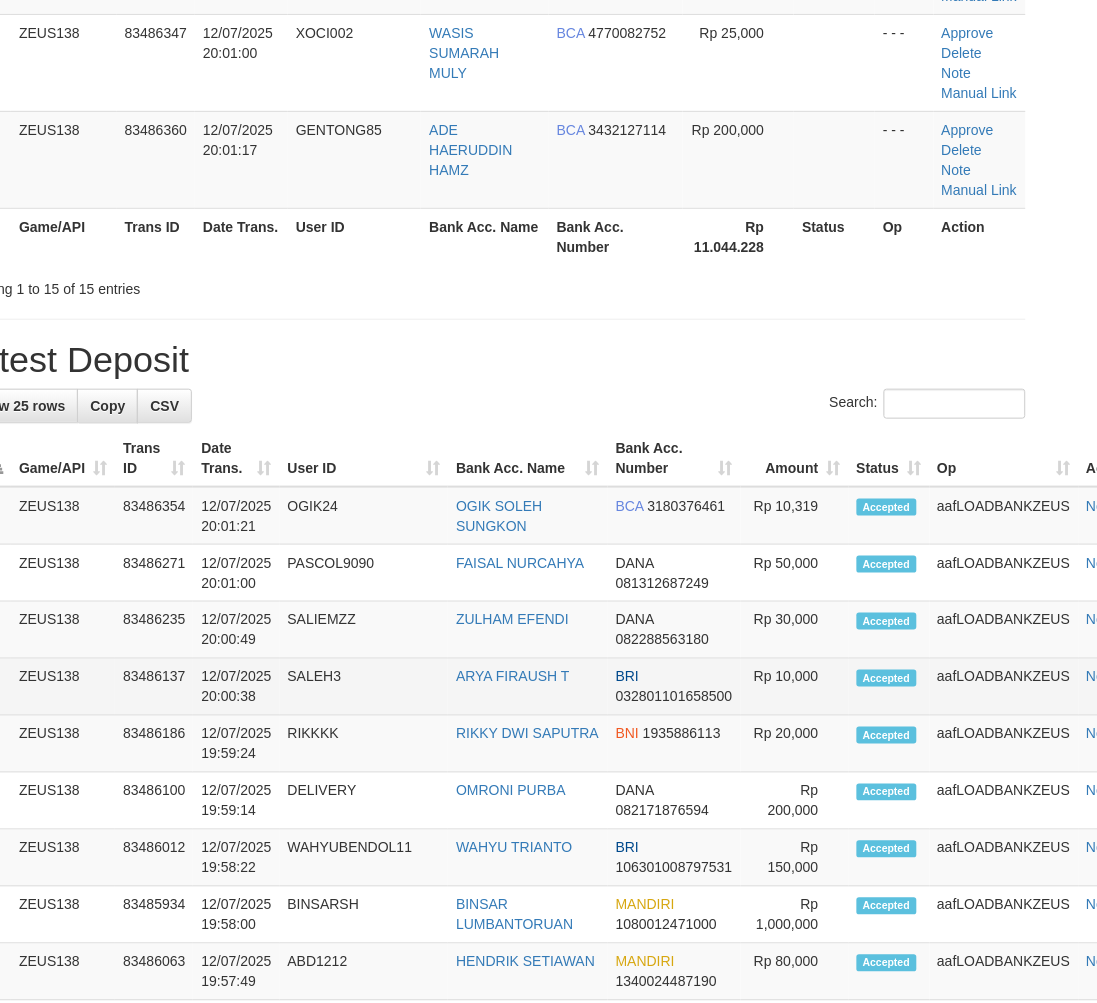 click on "12/07/2025 20:00:38" at bounding box center [236, 687] 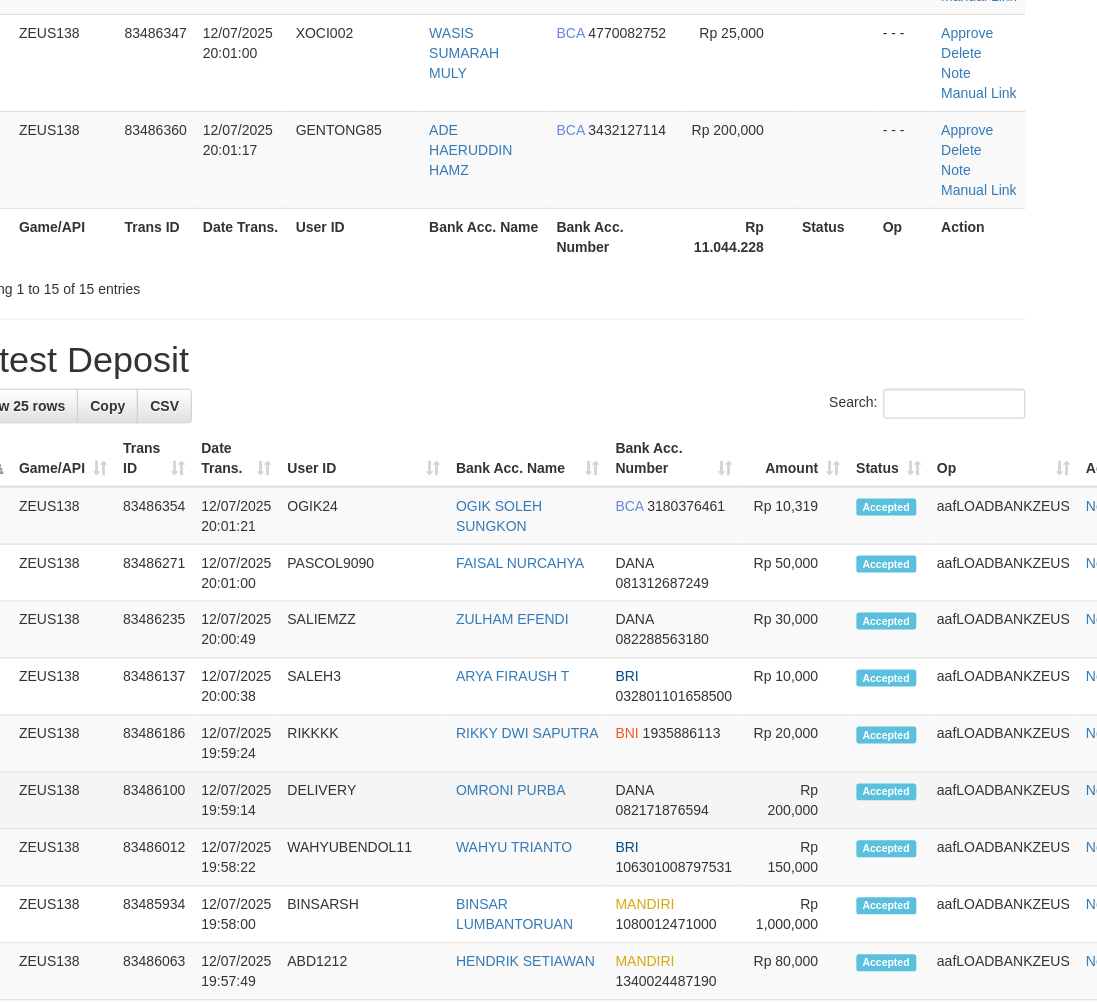 scroll, scrollTop: 1123, scrollLeft: 56, axis: both 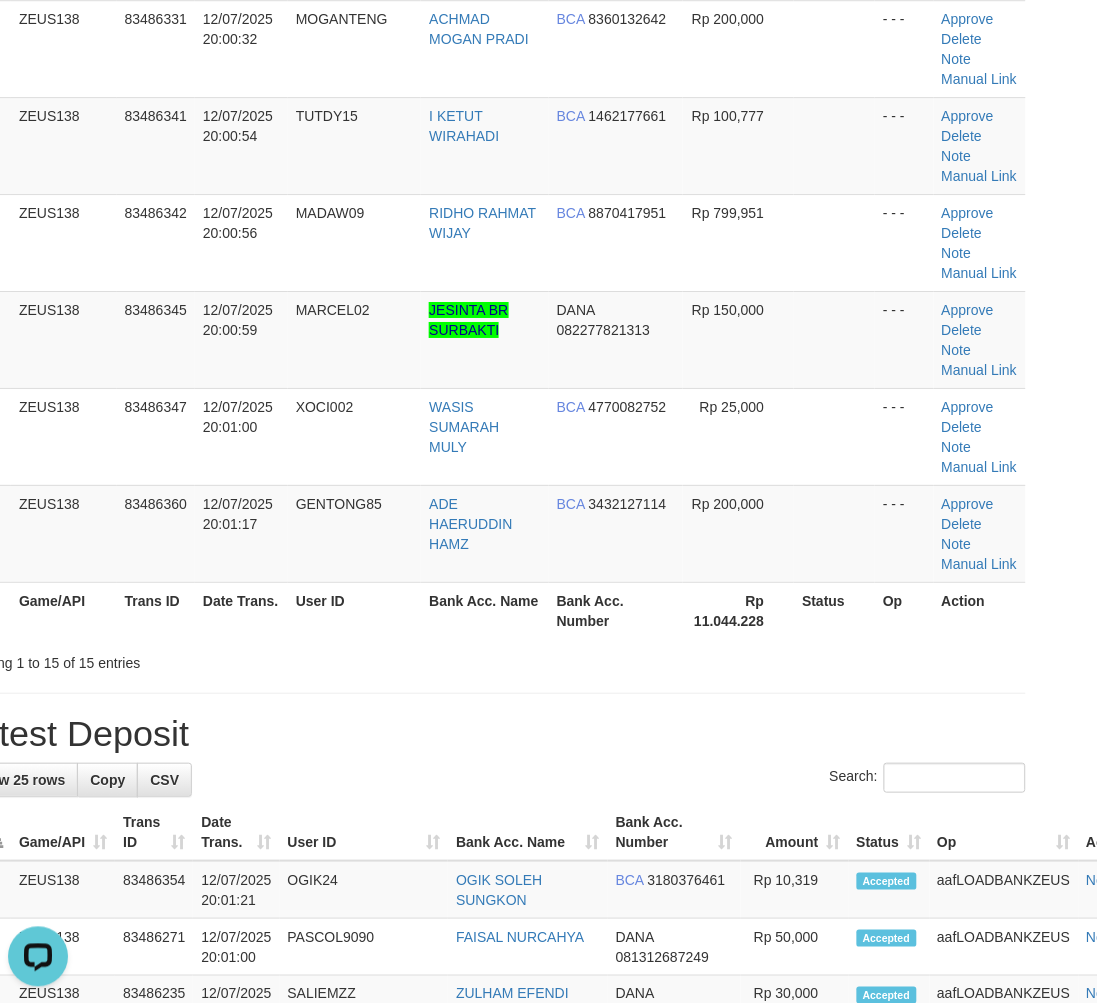 click on "**********" at bounding box center [492, 674] 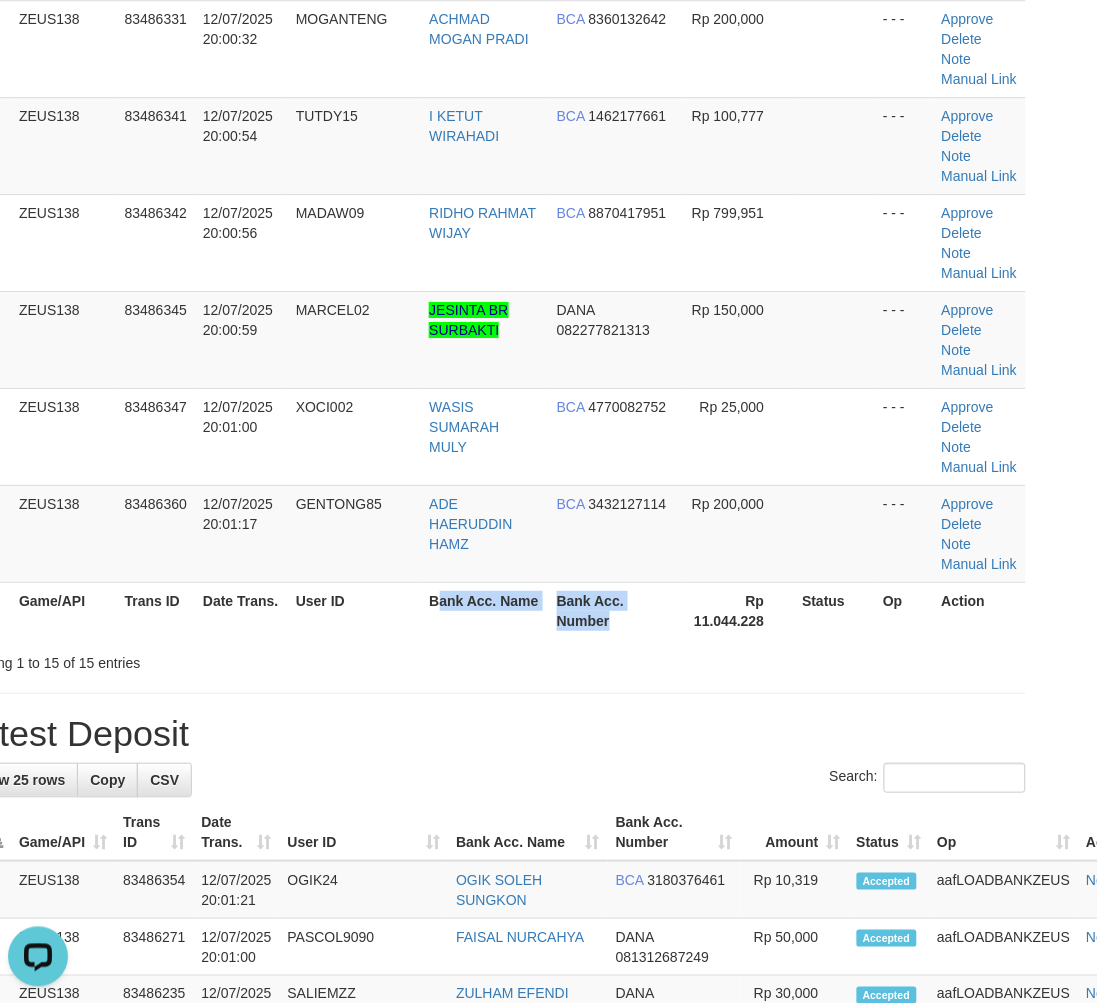 drag, startPoint x: 654, startPoint y: 624, endPoint x: 588, endPoint y: 621, distance: 66.068146 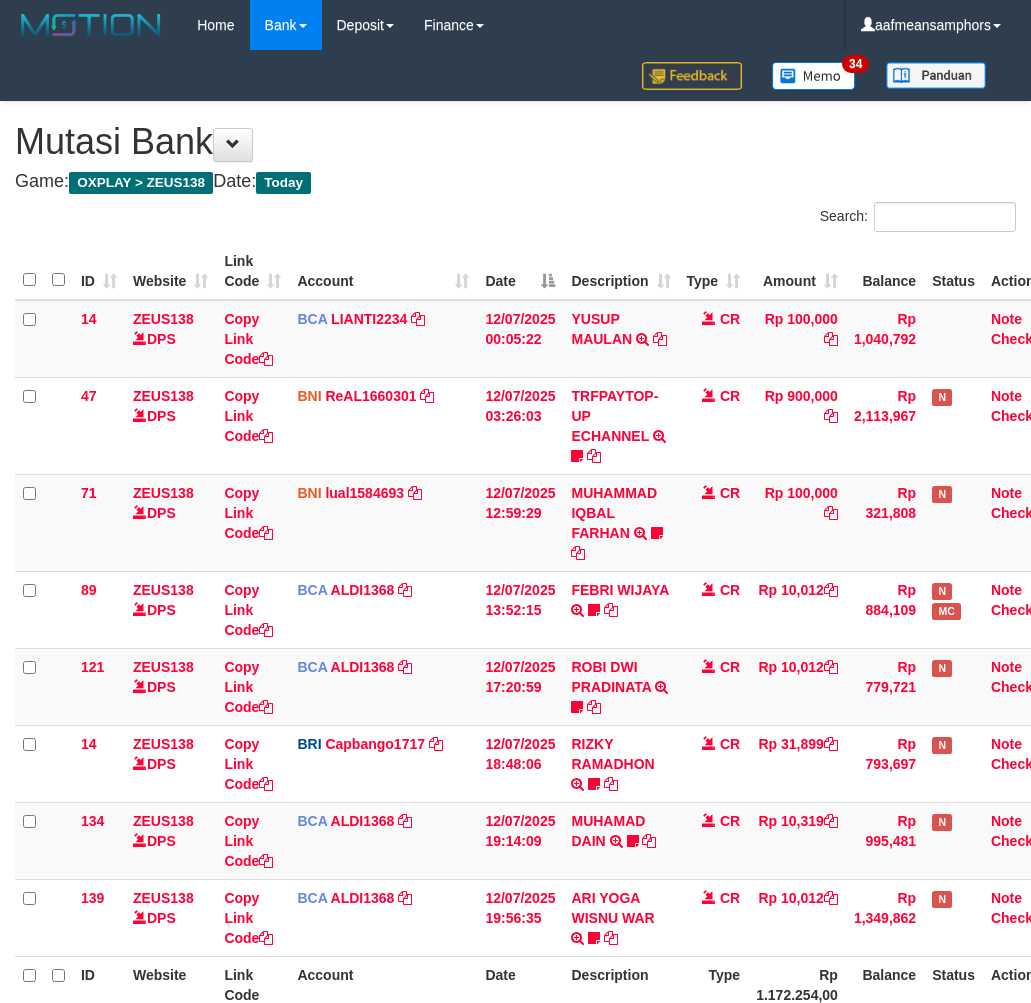 scroll, scrollTop: 187, scrollLeft: 0, axis: vertical 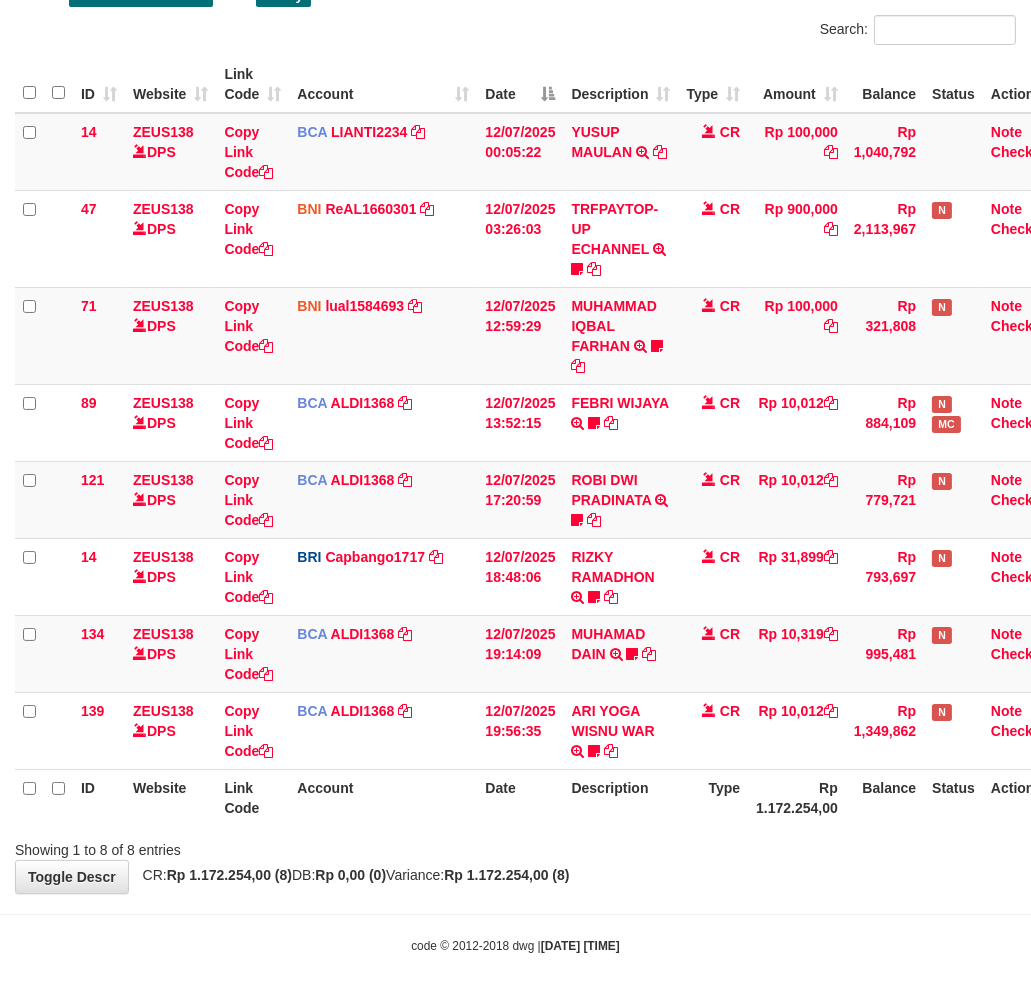 click on "**********" at bounding box center [515, 404] 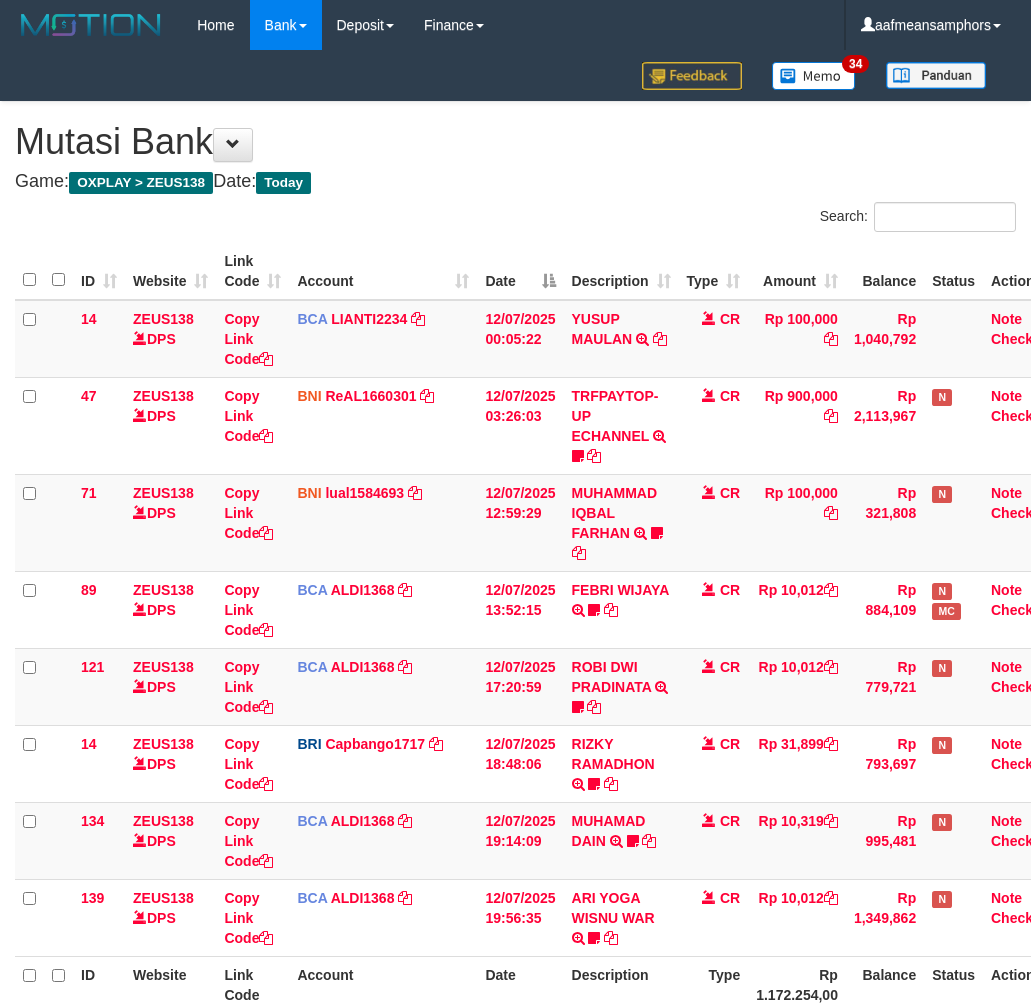 click on "Showing 1 to 8 of 8 entries" at bounding box center [515, 1033] 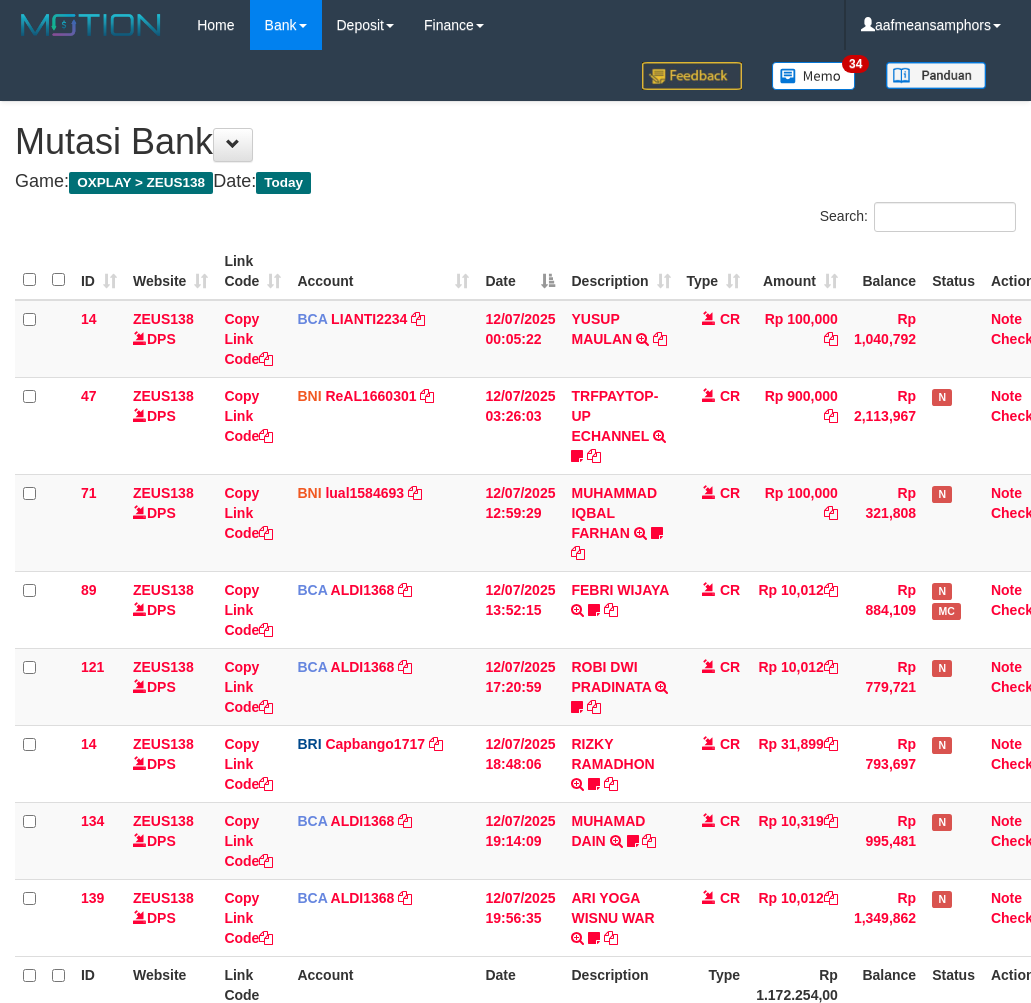 scroll, scrollTop: 187, scrollLeft: 0, axis: vertical 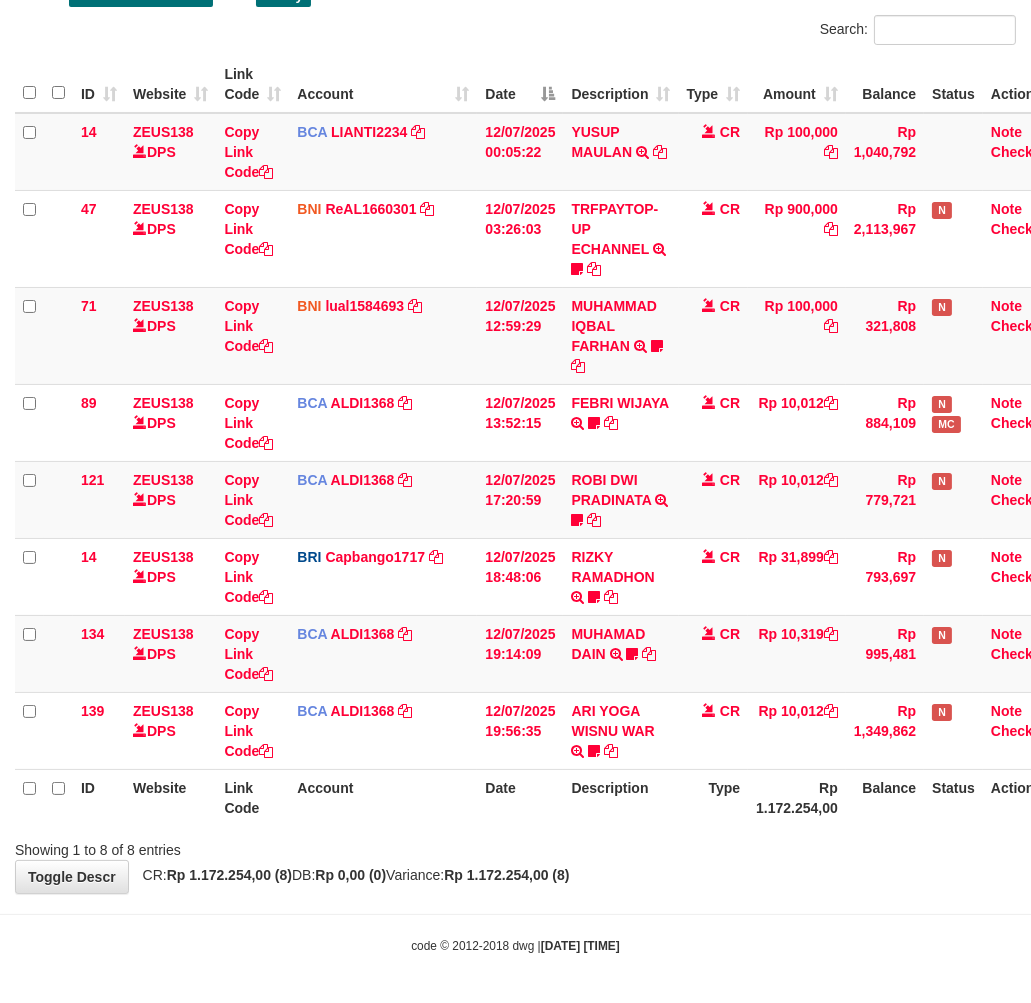 drag, startPoint x: 616, startPoint y: 851, endPoint x: 624, endPoint y: 844, distance: 10.630146 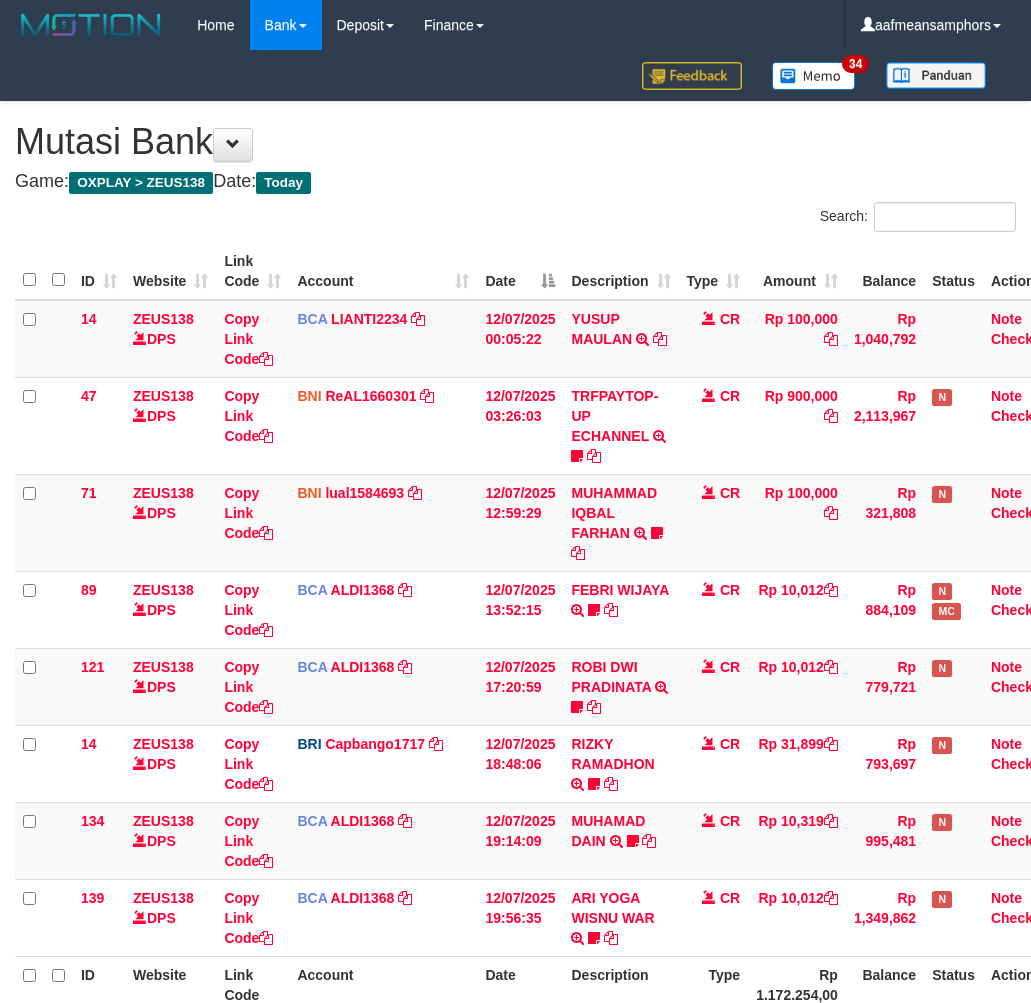 scroll, scrollTop: 187, scrollLeft: 0, axis: vertical 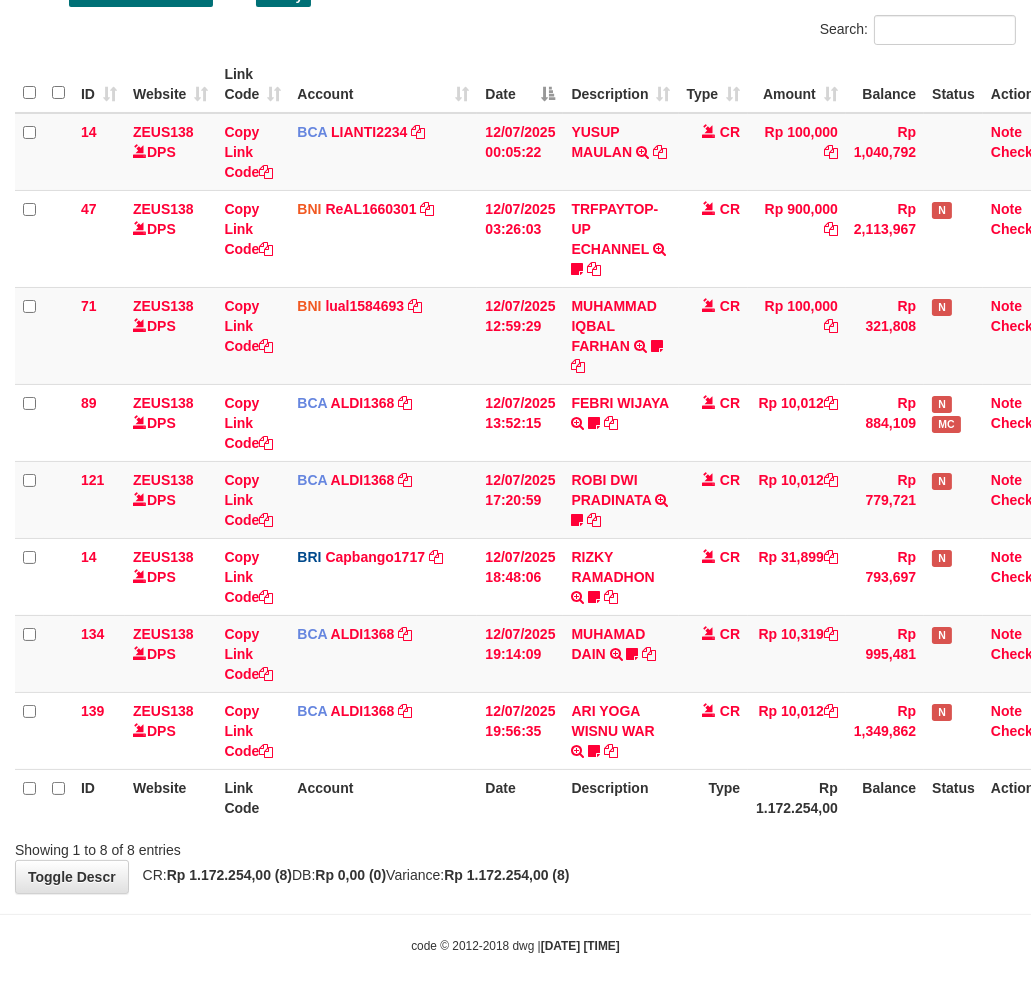 drag, startPoint x: 0, startPoint y: 0, endPoint x: 785, endPoint y: 840, distance: 1149.7065 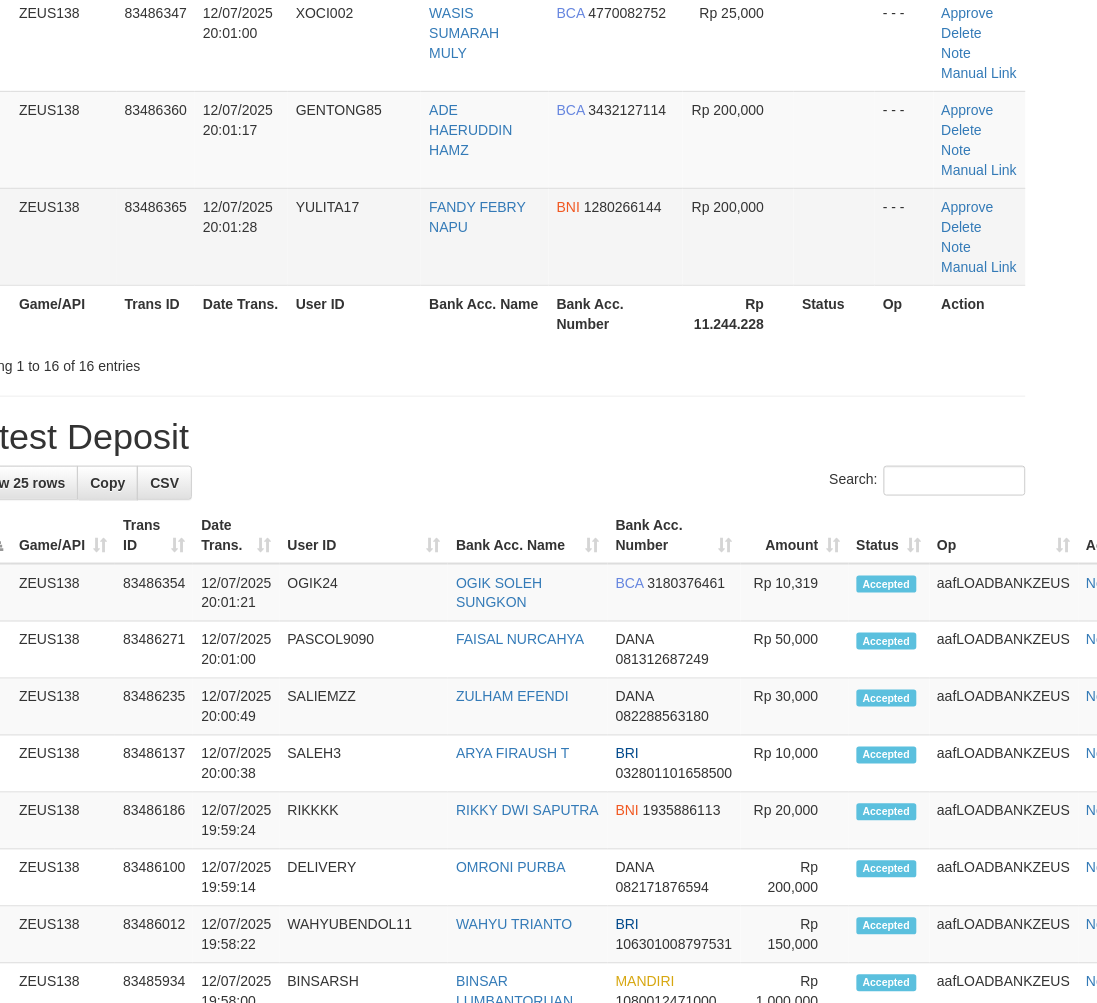 scroll, scrollTop: 1123, scrollLeft: 56, axis: both 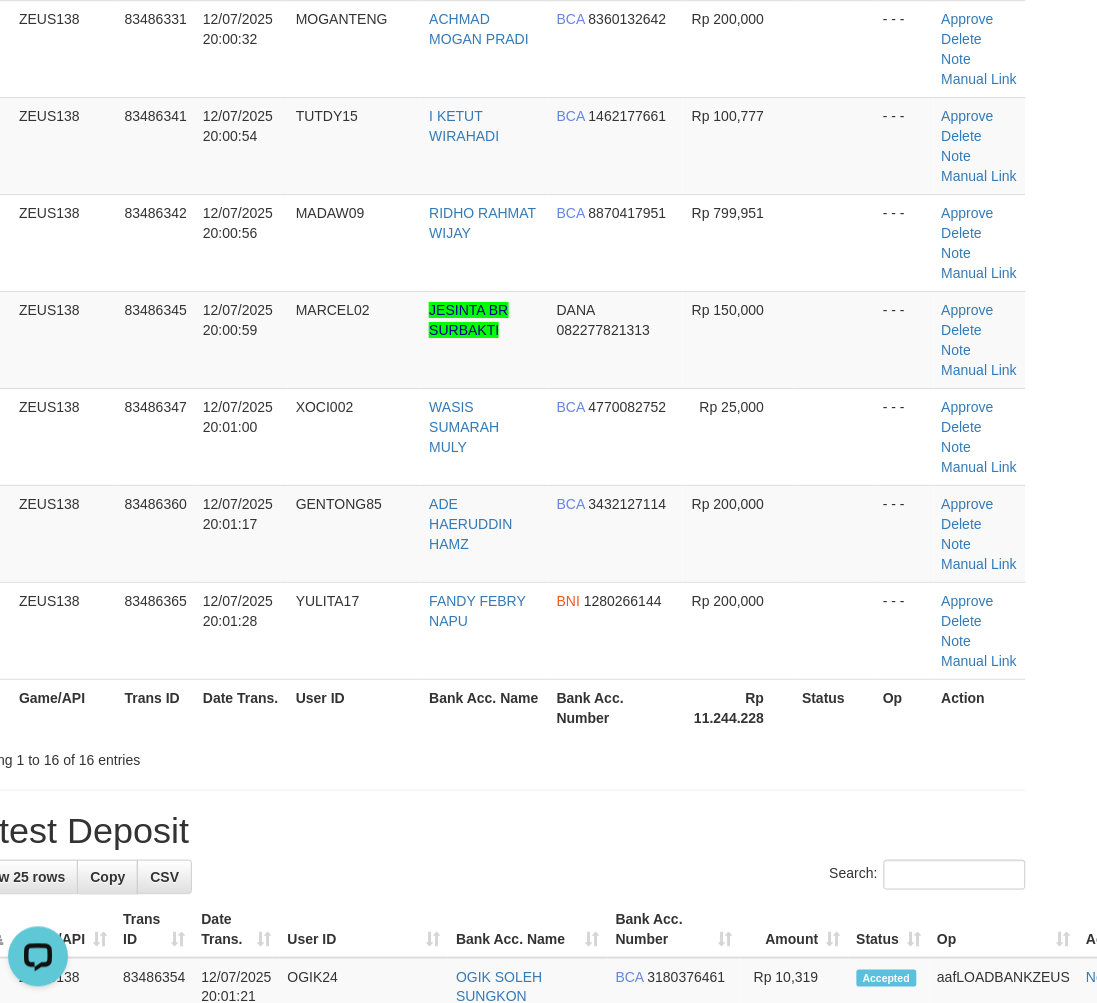 click on "ID Game/API Trans ID Date Trans. User ID Bank Acc. Name Bank Acc. Number Amount Status Op Action
1
[USERID]
[ACCOUNT_NUMBER]
[DATE] [TIME]
[USERID]
[NAME]
[BANK]
[ACCOUNT_NUMBER]
Rp 46,000
- - -
Approve
Delete
Note
Manual Link
2
[USERID]
[ACCOUNT_NUMBER]
[DATE] [TIME]
[USERID]
[NAME]
[BANK]
[ACCOUNT_NUMBER]" at bounding box center (492, -97) 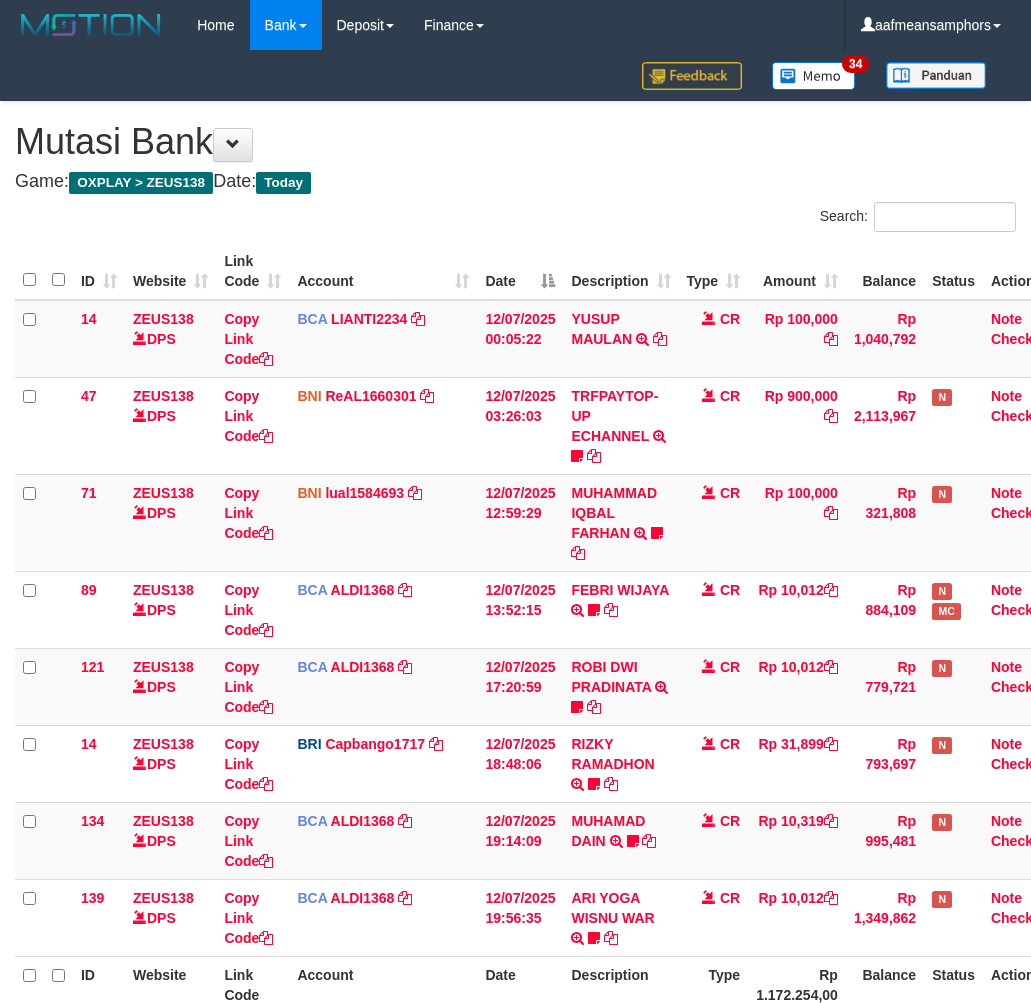 scroll, scrollTop: 187, scrollLeft: 0, axis: vertical 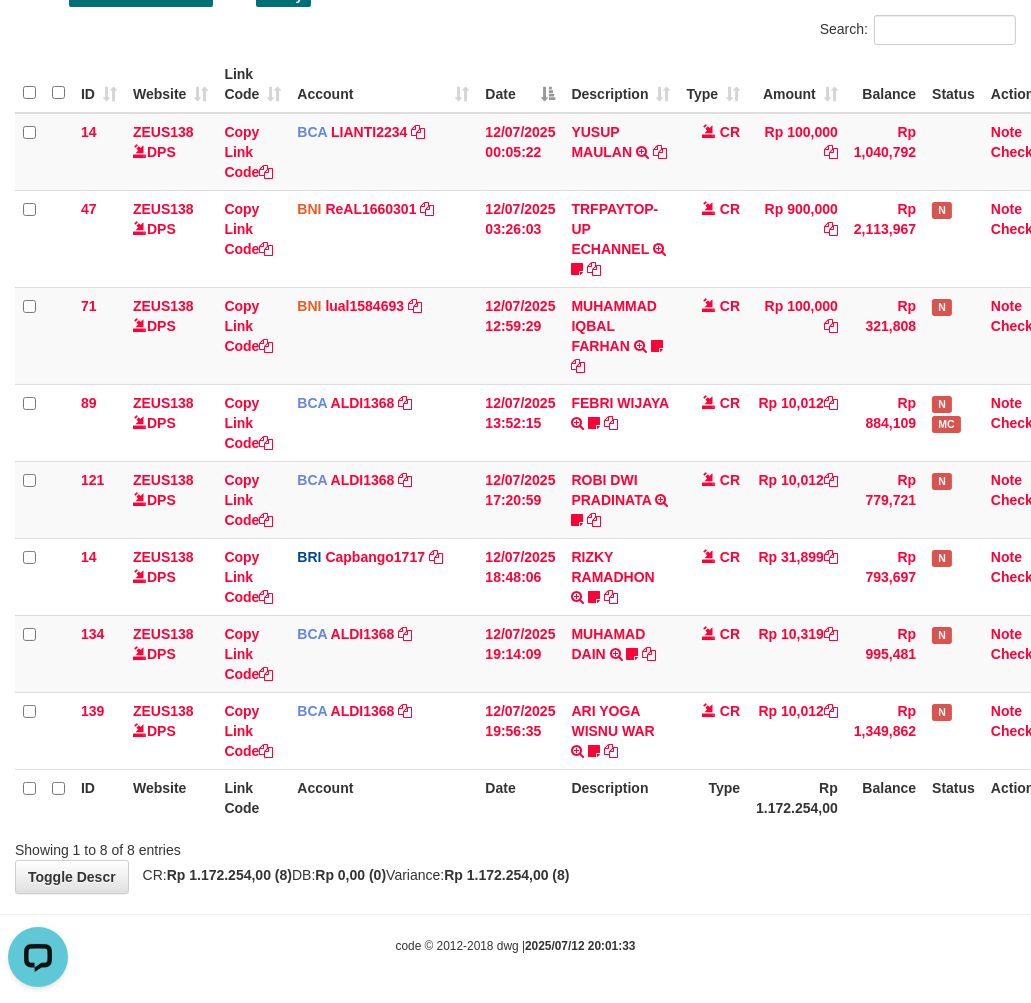 click on "Showing 1 to 8 of 8 entries" at bounding box center (515, 846) 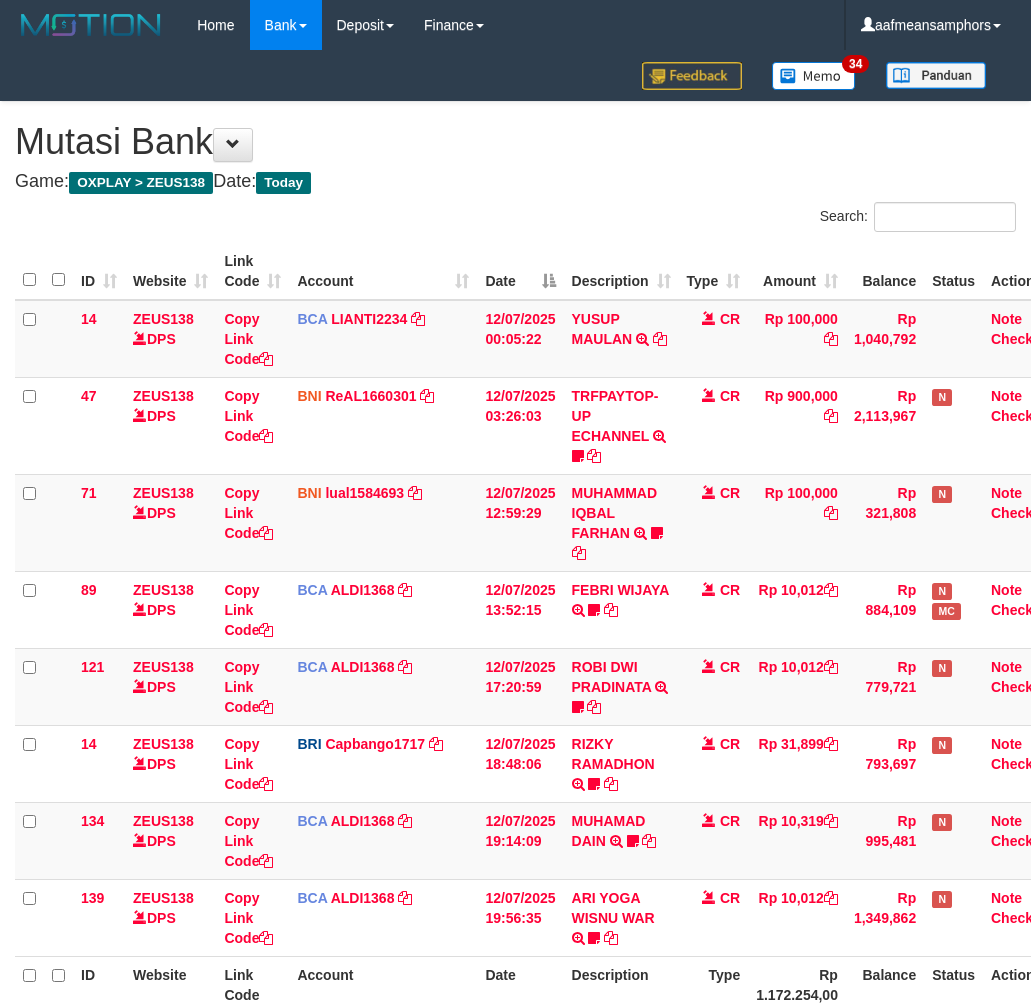 scroll, scrollTop: 187, scrollLeft: 0, axis: vertical 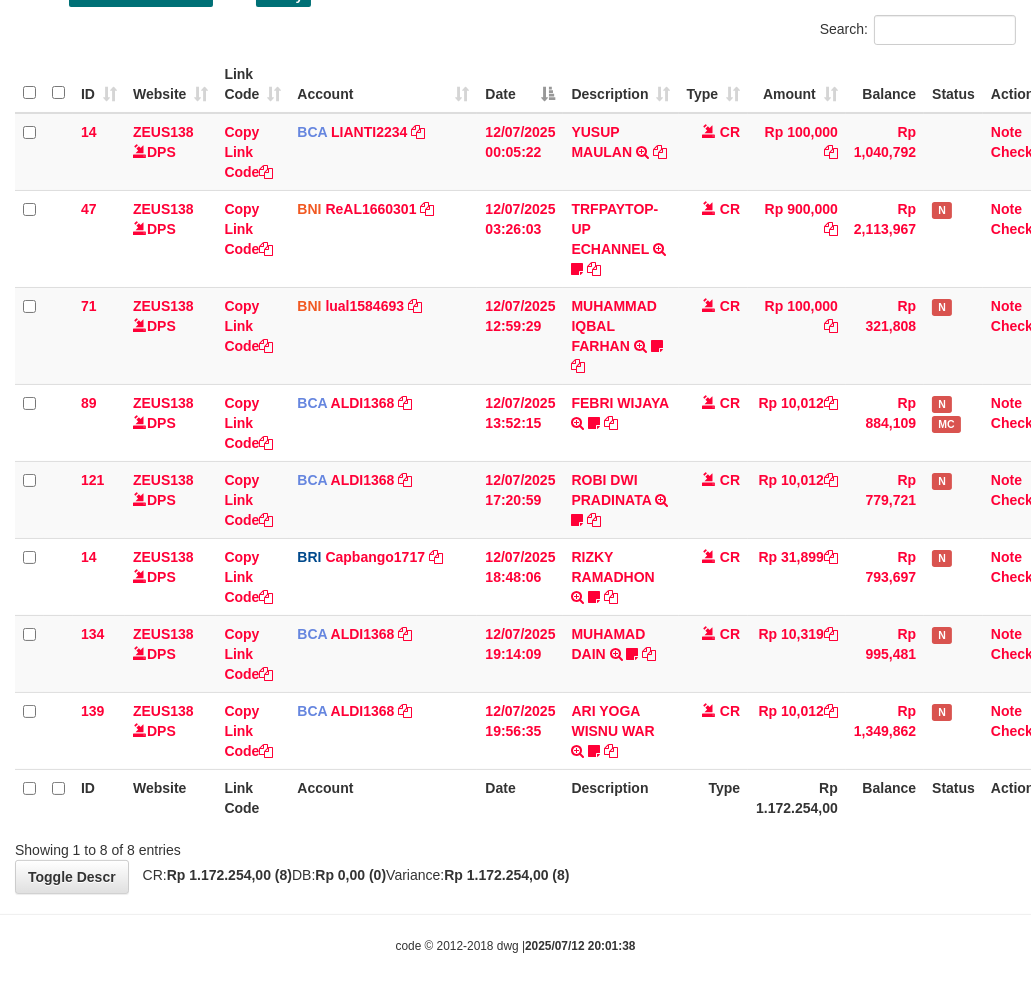 click on "Showing 1 to 8 of 8 entries" at bounding box center (515, 846) 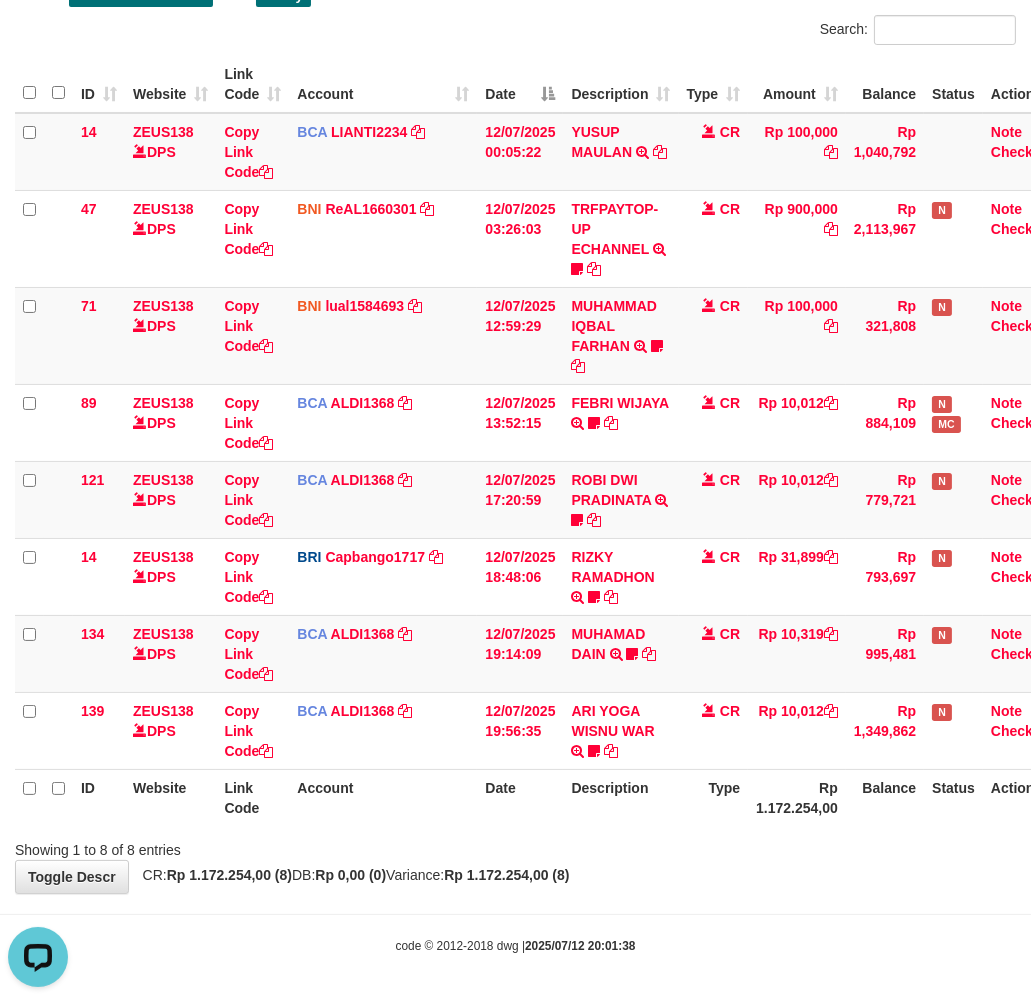 scroll, scrollTop: 0, scrollLeft: 0, axis: both 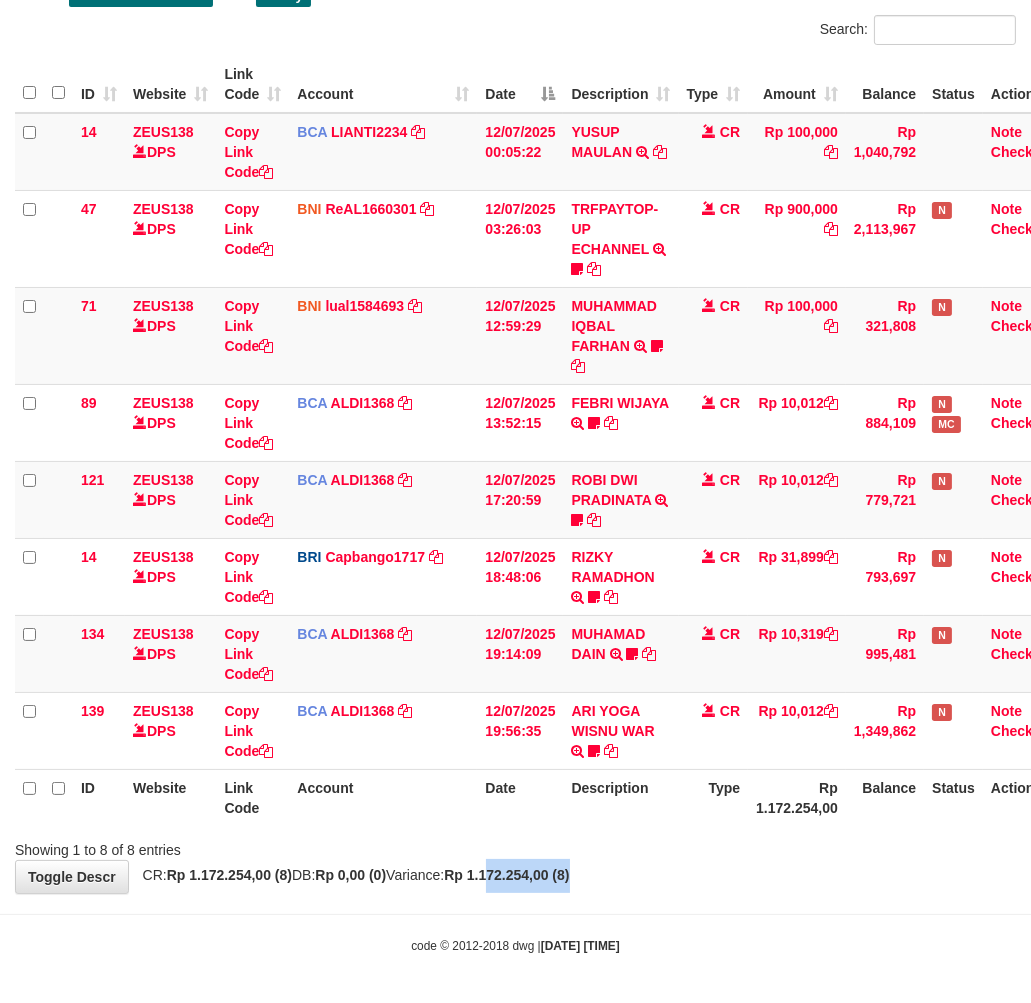 click on "**********" at bounding box center (515, 404) 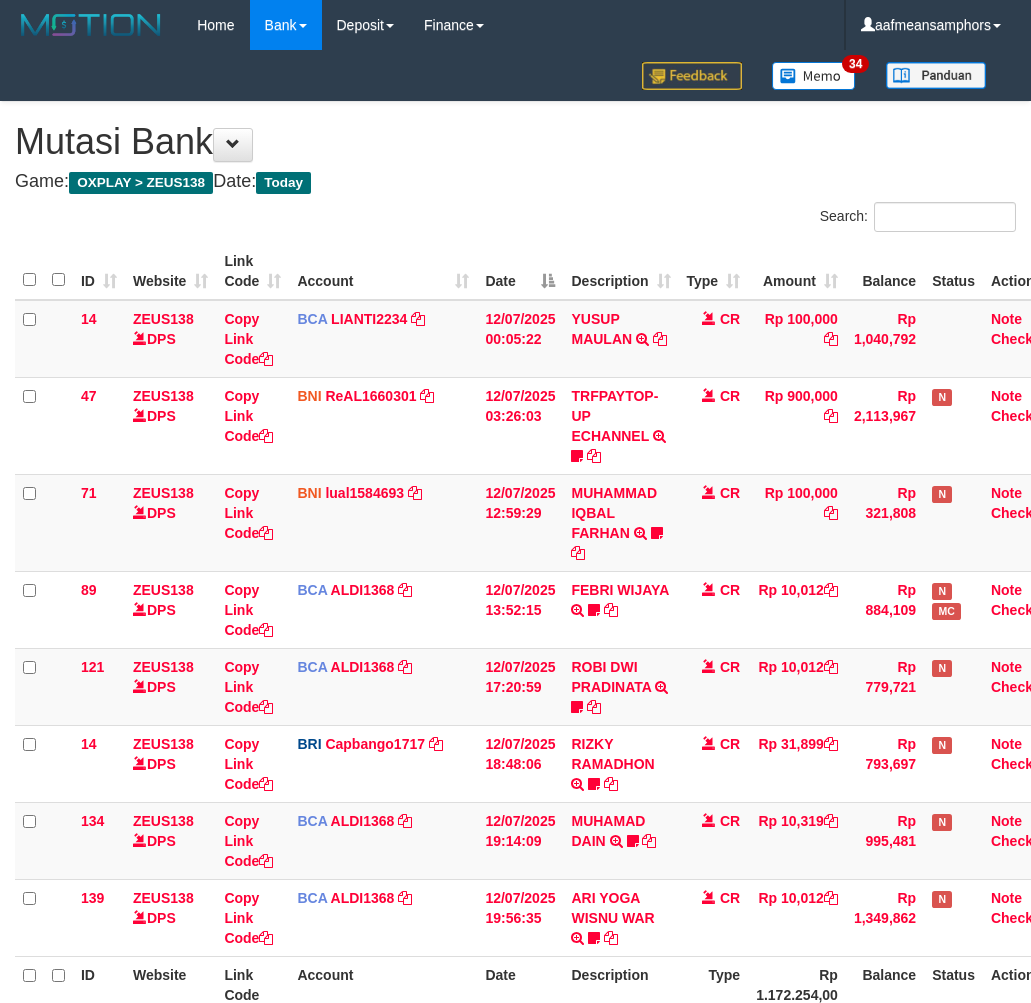 scroll, scrollTop: 187, scrollLeft: 0, axis: vertical 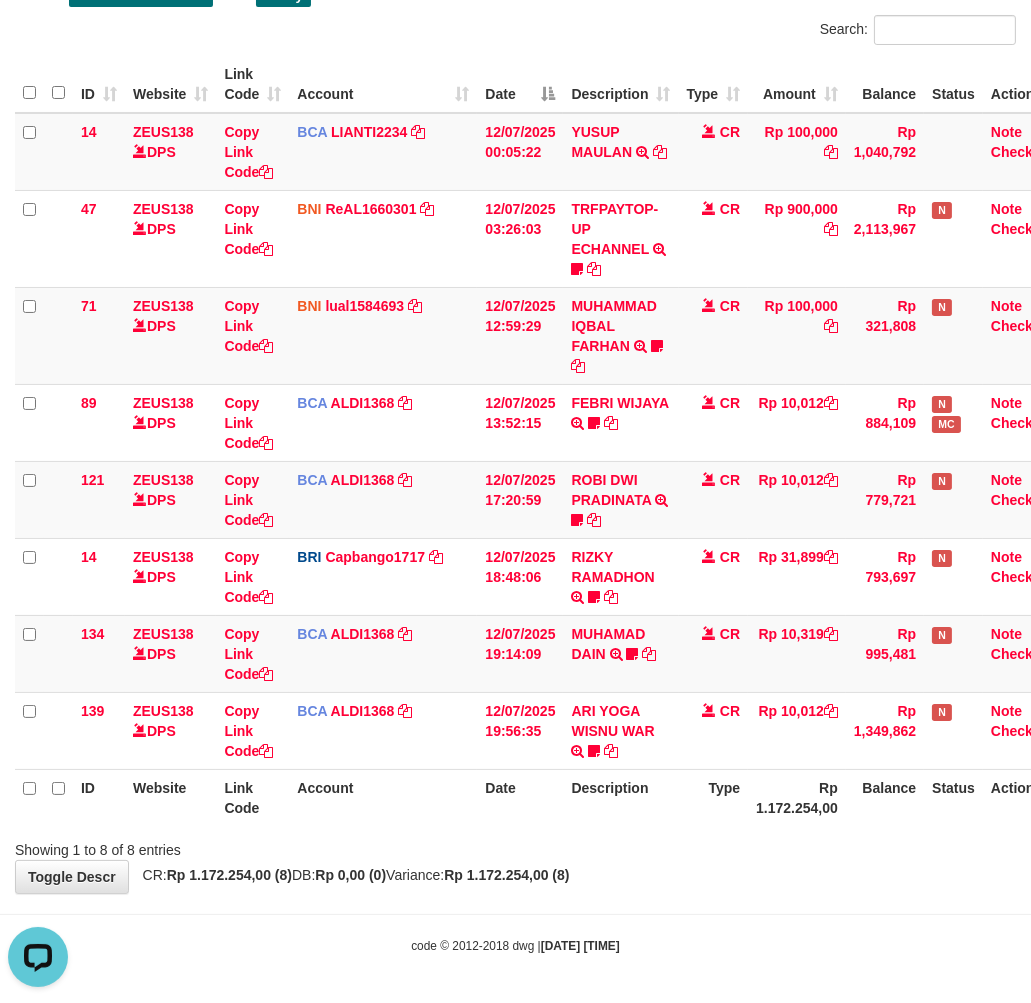 drag, startPoint x: 617, startPoint y: 900, endPoint x: 645, endPoint y: 893, distance: 28.86174 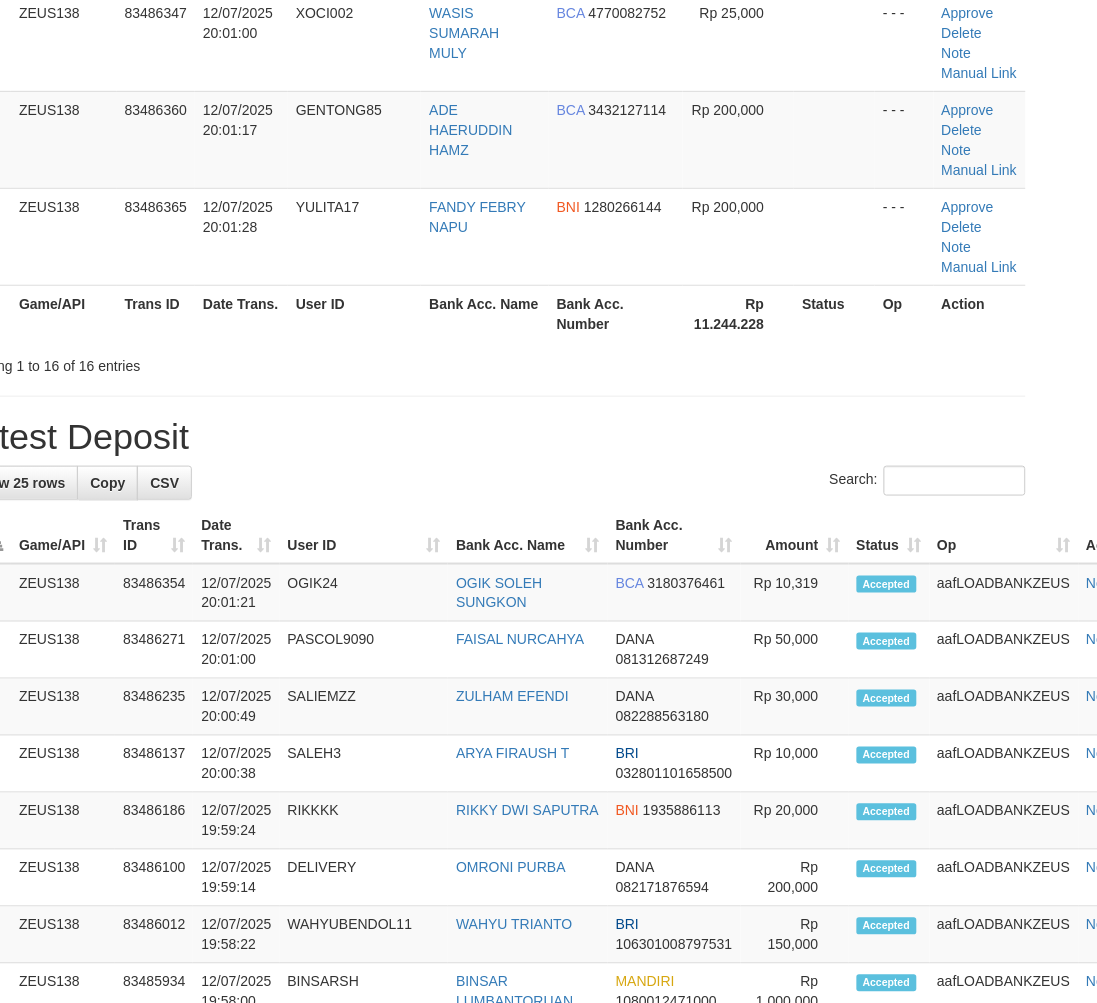 scroll, scrollTop: 1123, scrollLeft: 56, axis: both 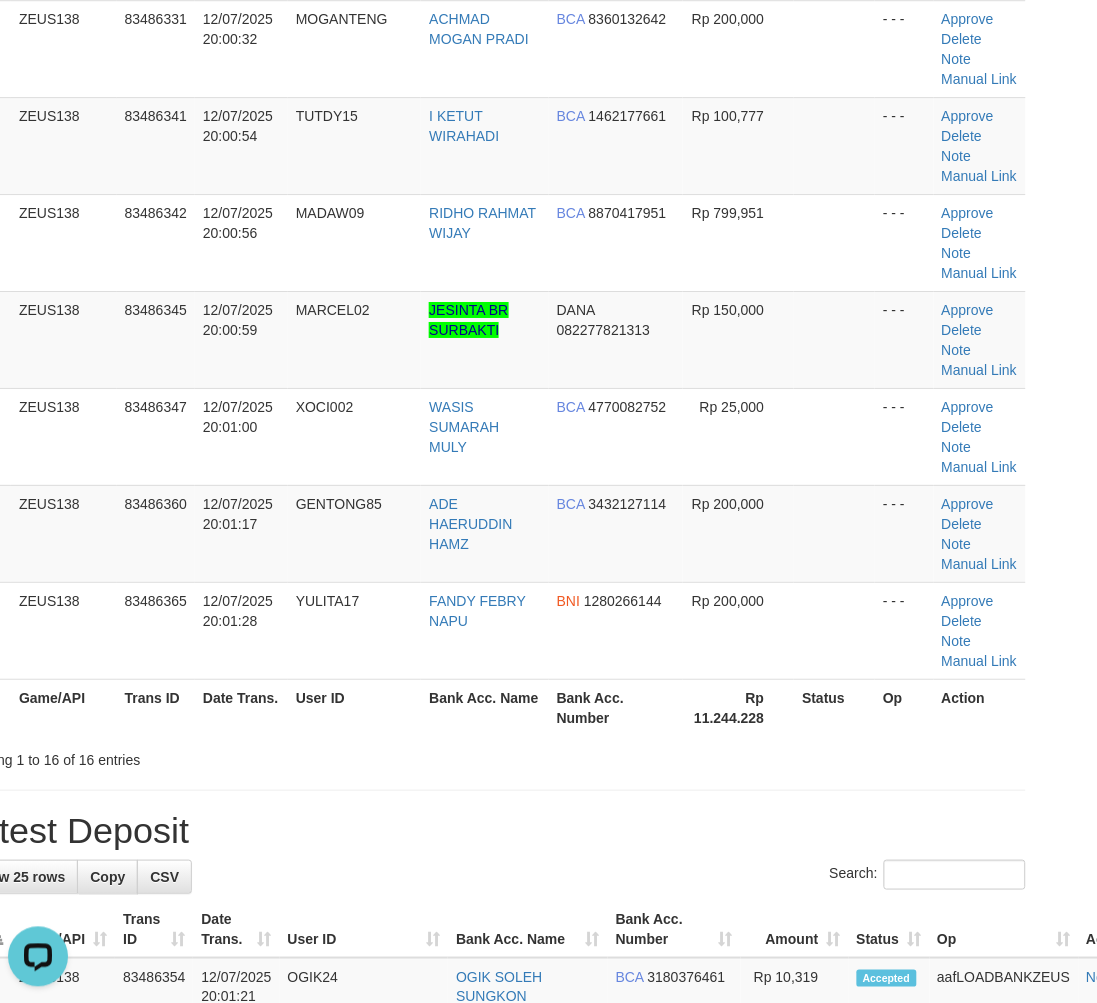 drag, startPoint x: 534, startPoint y: 761, endPoint x: 438, endPoint y: 763, distance: 96.02083 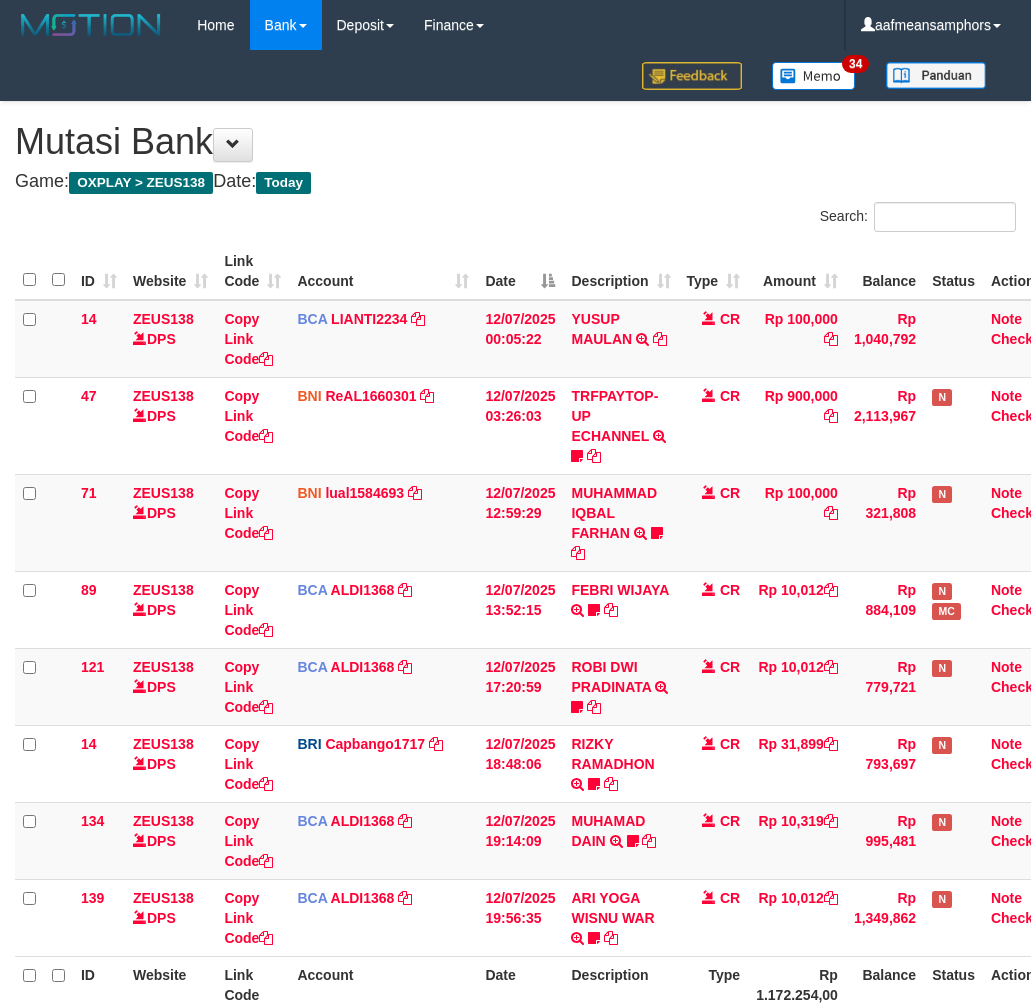scroll, scrollTop: 187, scrollLeft: 0, axis: vertical 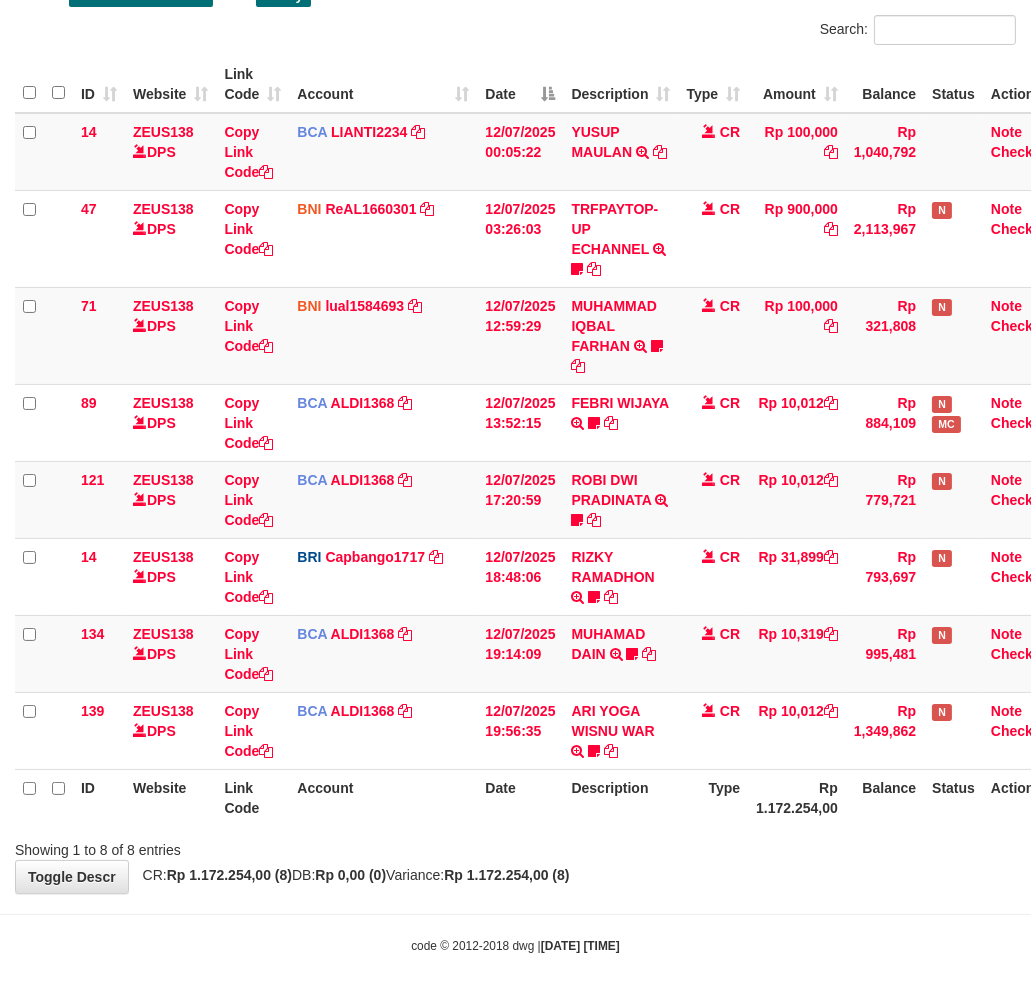 click on "**********" at bounding box center (515, 404) 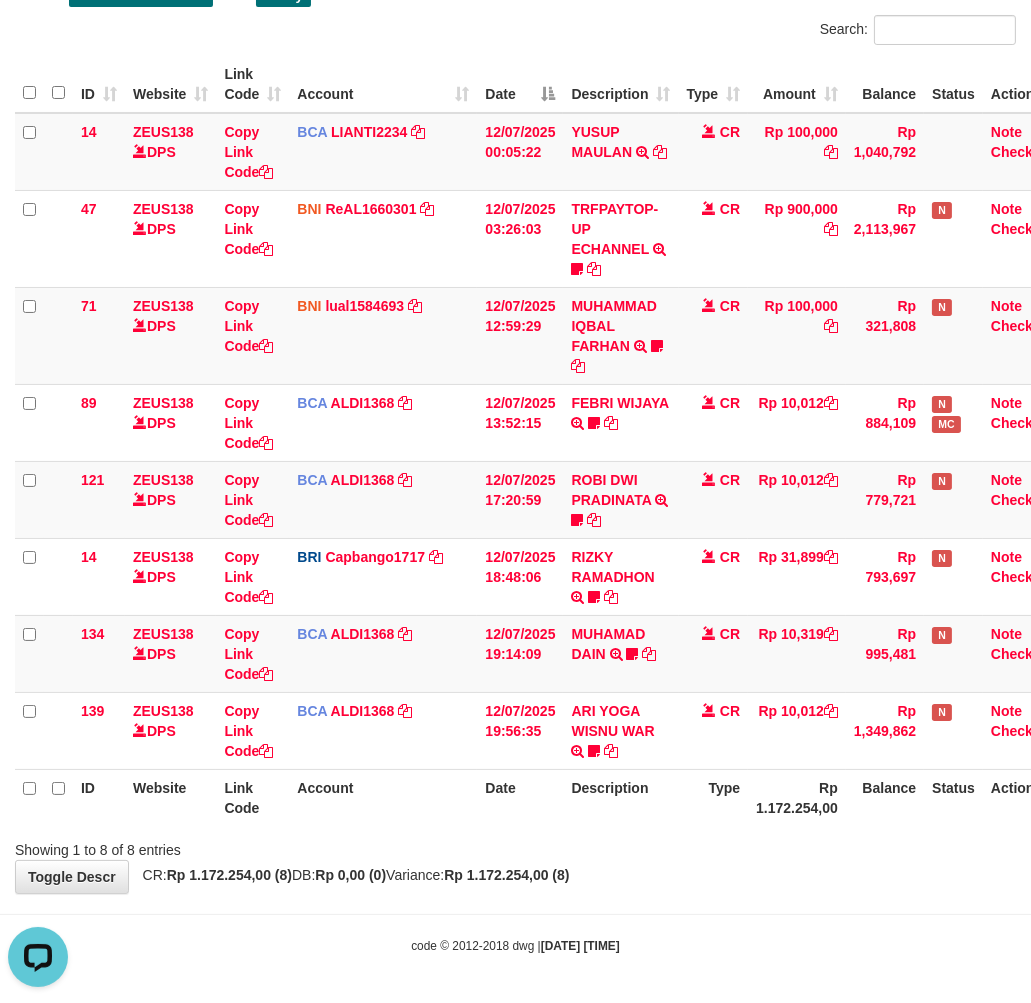 scroll, scrollTop: 0, scrollLeft: 0, axis: both 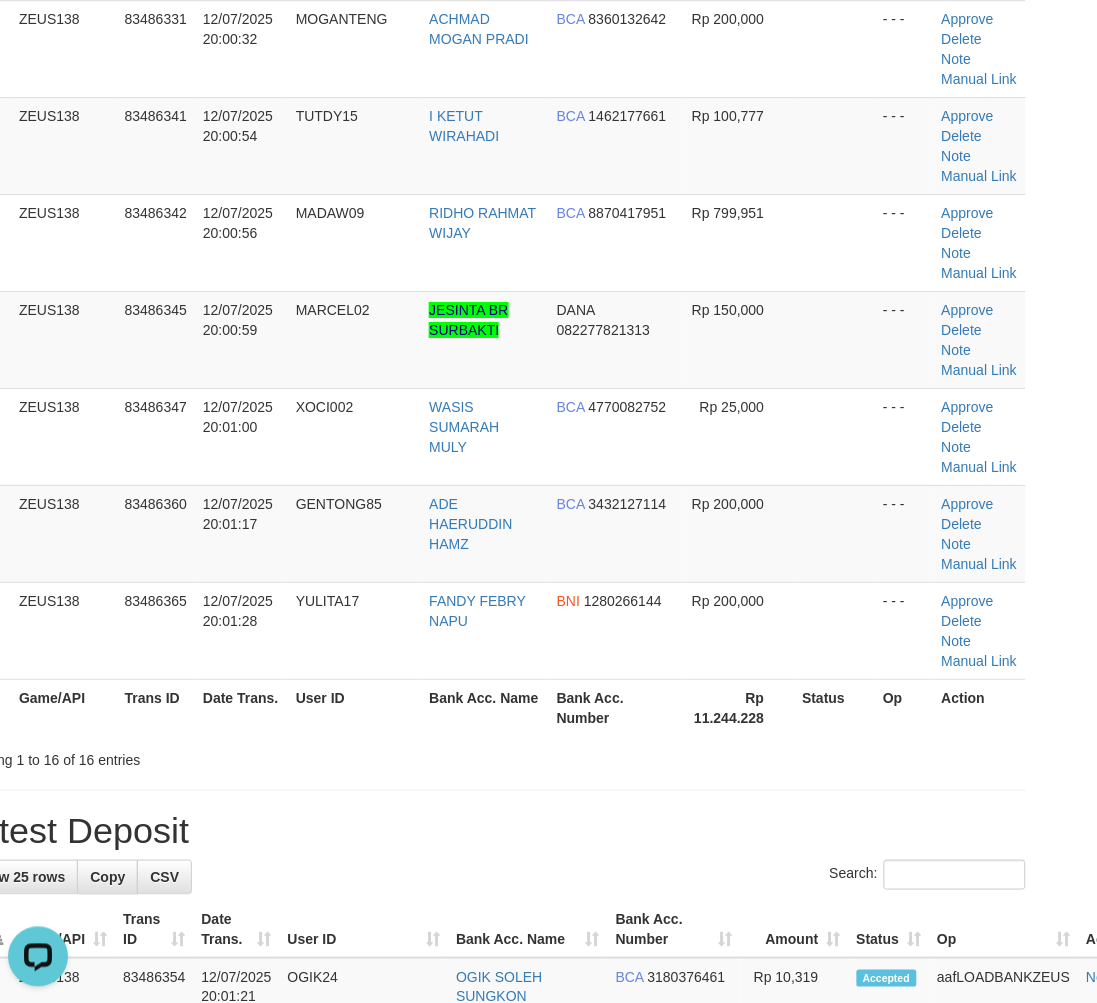click on "Bank Acc. Name" at bounding box center (484, 707) 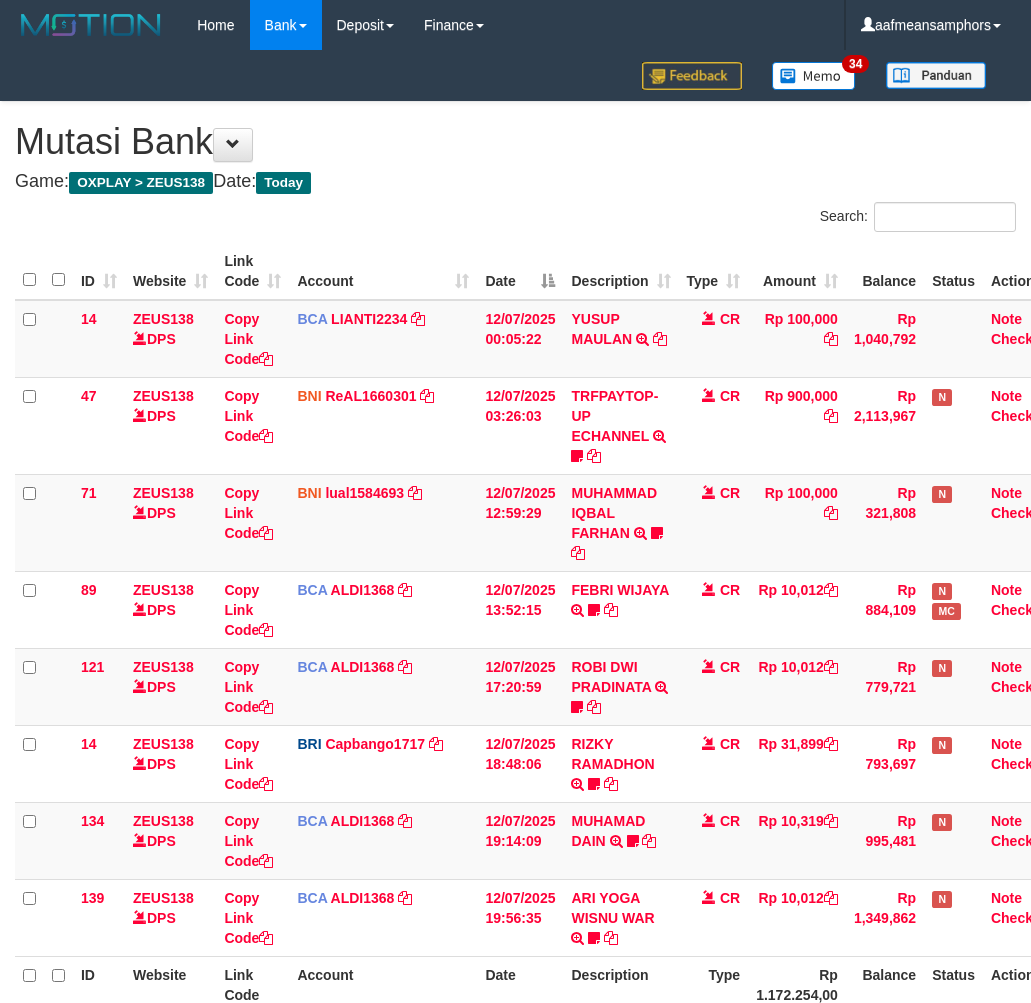 scroll, scrollTop: 187, scrollLeft: 0, axis: vertical 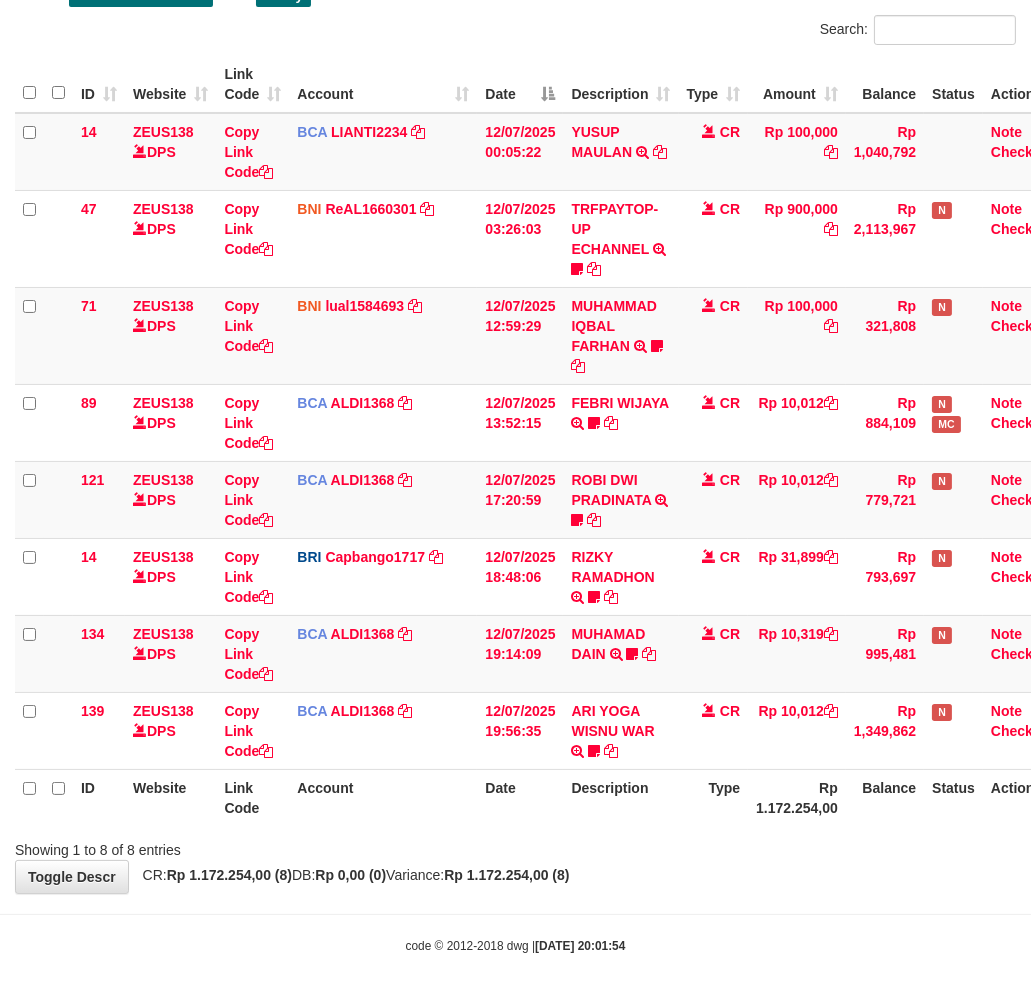 click on "Search:
ID Website Link Code Account Date Description Type Amount Balance Status Action
14
ZEUS138    DPS
Copy Link Code
BCA
LIANTI2234
DPS
[LAST]
mutasi_[DATE]_[NUMBER] | 14
mutasi_[DATE]_[NUMBER] | 14
[DATE] 00:05:22
[FIRST] [LAST]         TRSF E-BANKING CR 1207/FTSCY/WS95051
100000.002025071262819090 TRFDN-[LAST]ESPAY DEBIT INDONE
CR
Rp 100,000
Rp 1,040,792
Note
Check
47
ZEUS138    DPS
Copy Link Code
BNI
ReAL1660301" at bounding box center (515, 437) 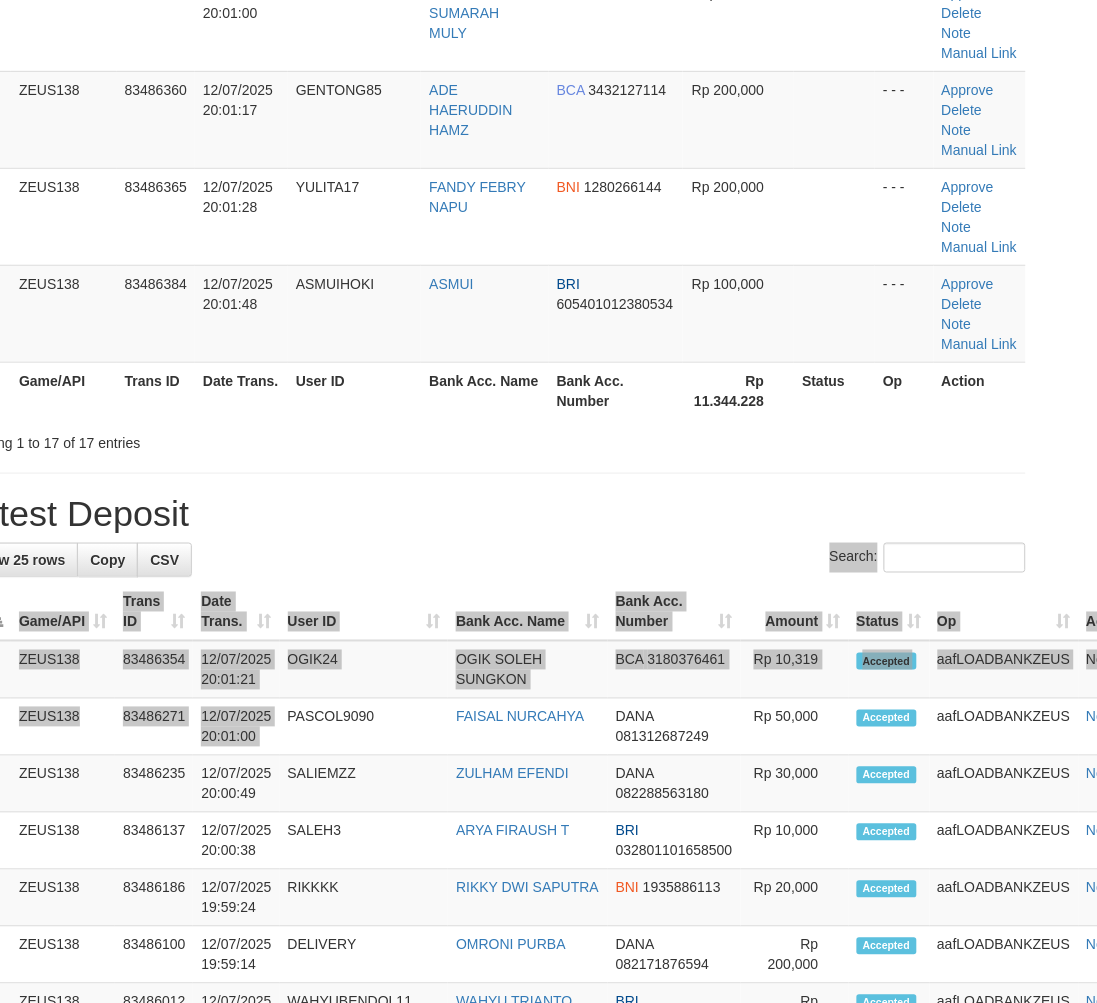 scroll, scrollTop: 1123, scrollLeft: 56, axis: both 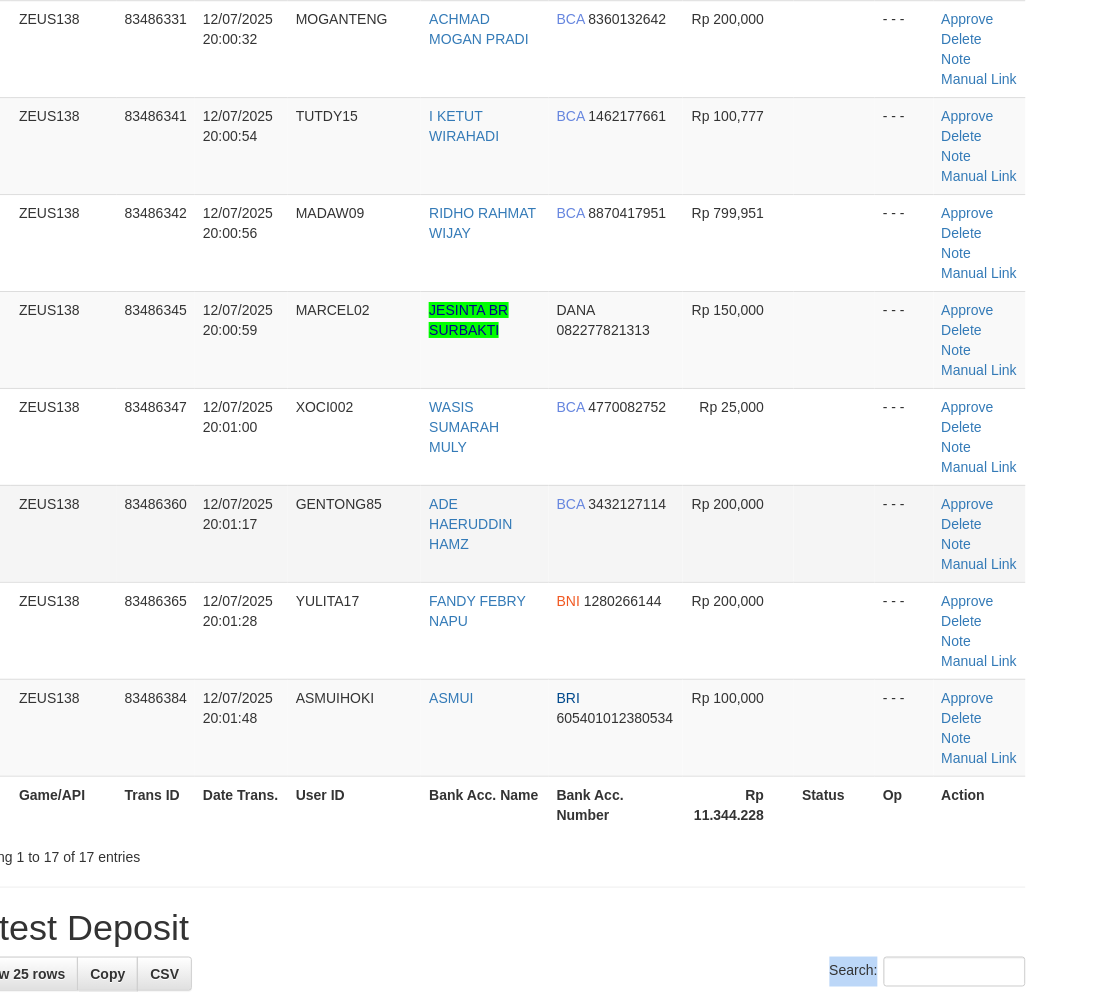 click on "GENTONG85" at bounding box center [355, 533] 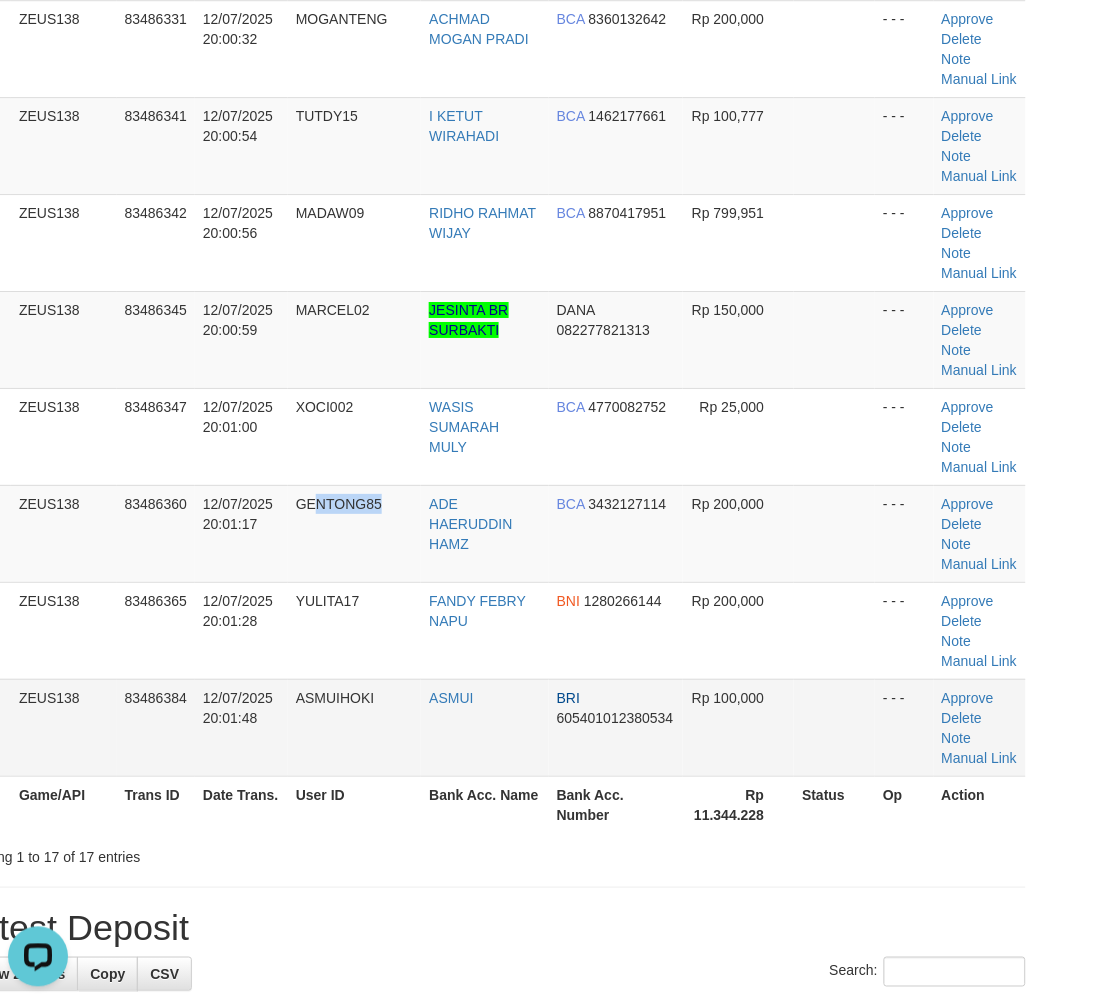 scroll, scrollTop: 0, scrollLeft: 0, axis: both 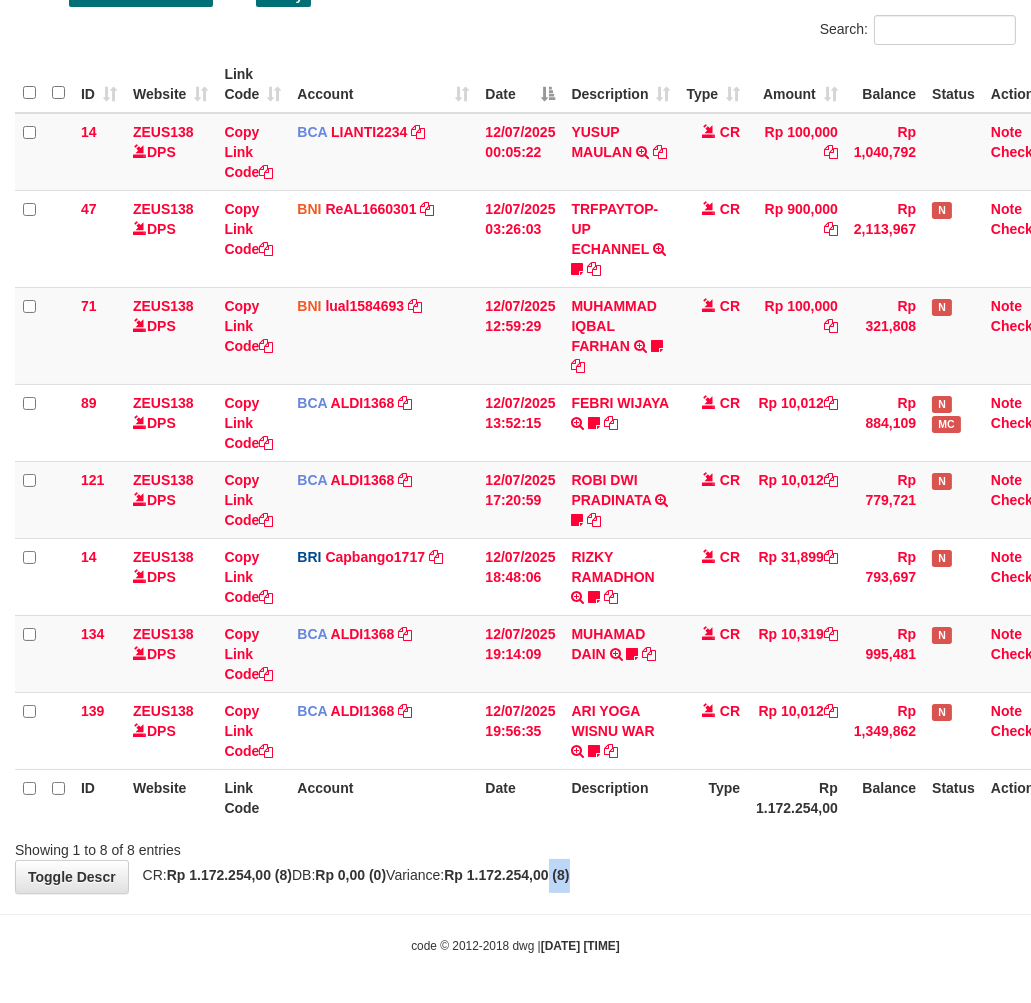 click on "**********" at bounding box center [515, 404] 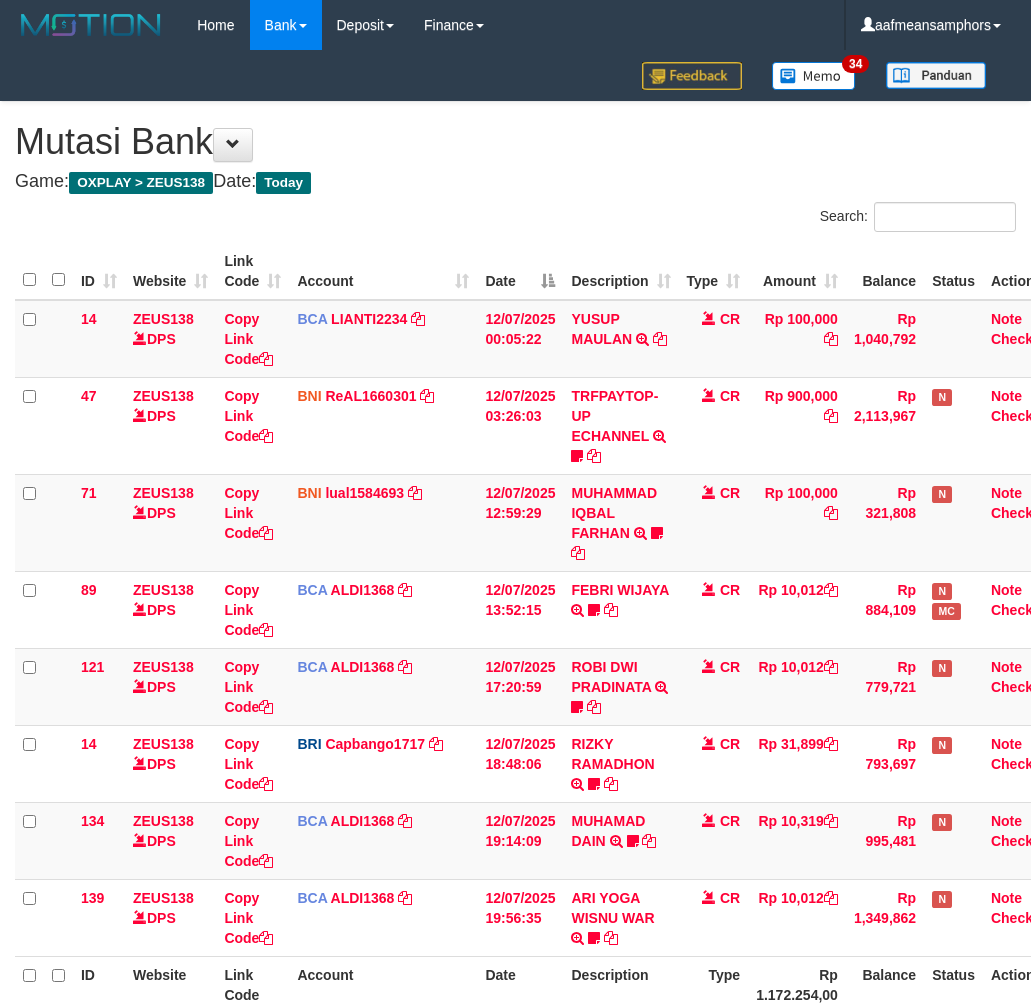 scroll, scrollTop: 187, scrollLeft: 0, axis: vertical 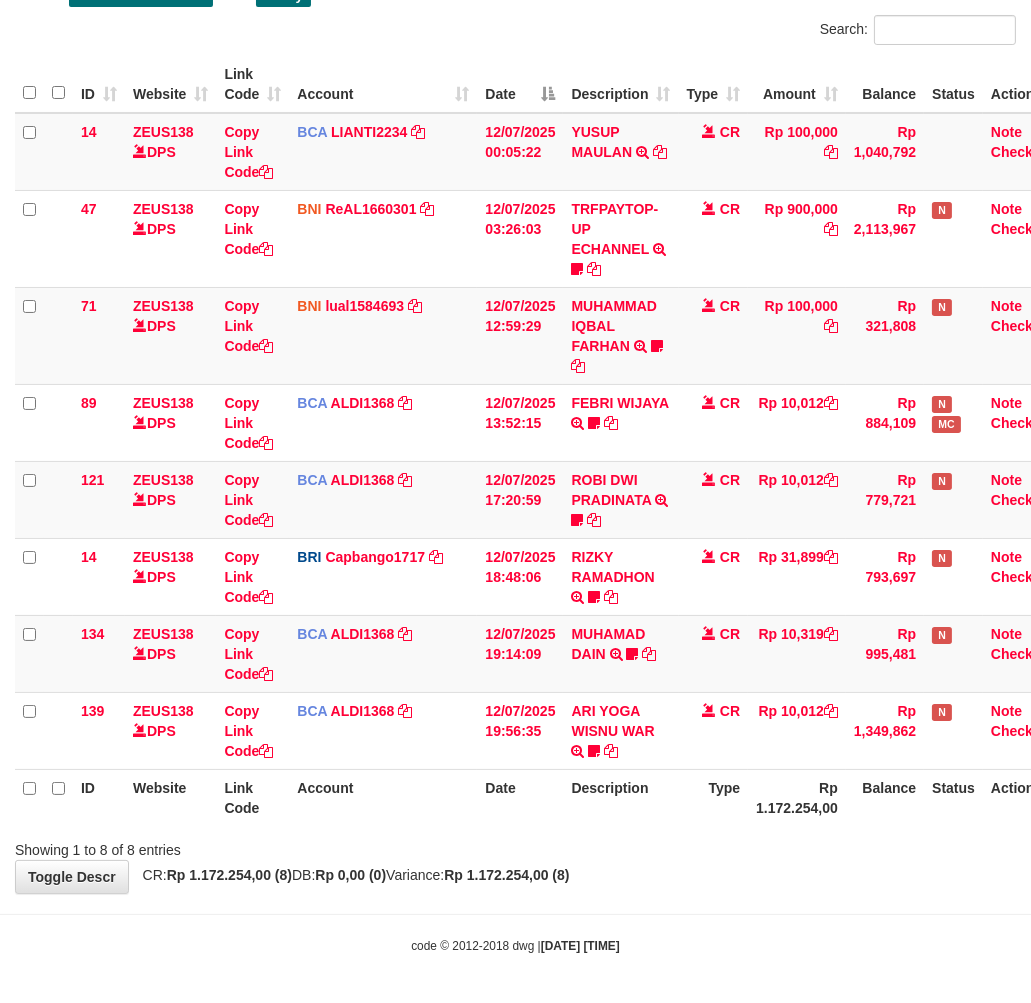 click on "Toggle navigation
Home
Bank
Account List
Load
By Website
Group
[OXPLAY]													ZEUS138
By Load Group (DPS)" at bounding box center [515, 409] 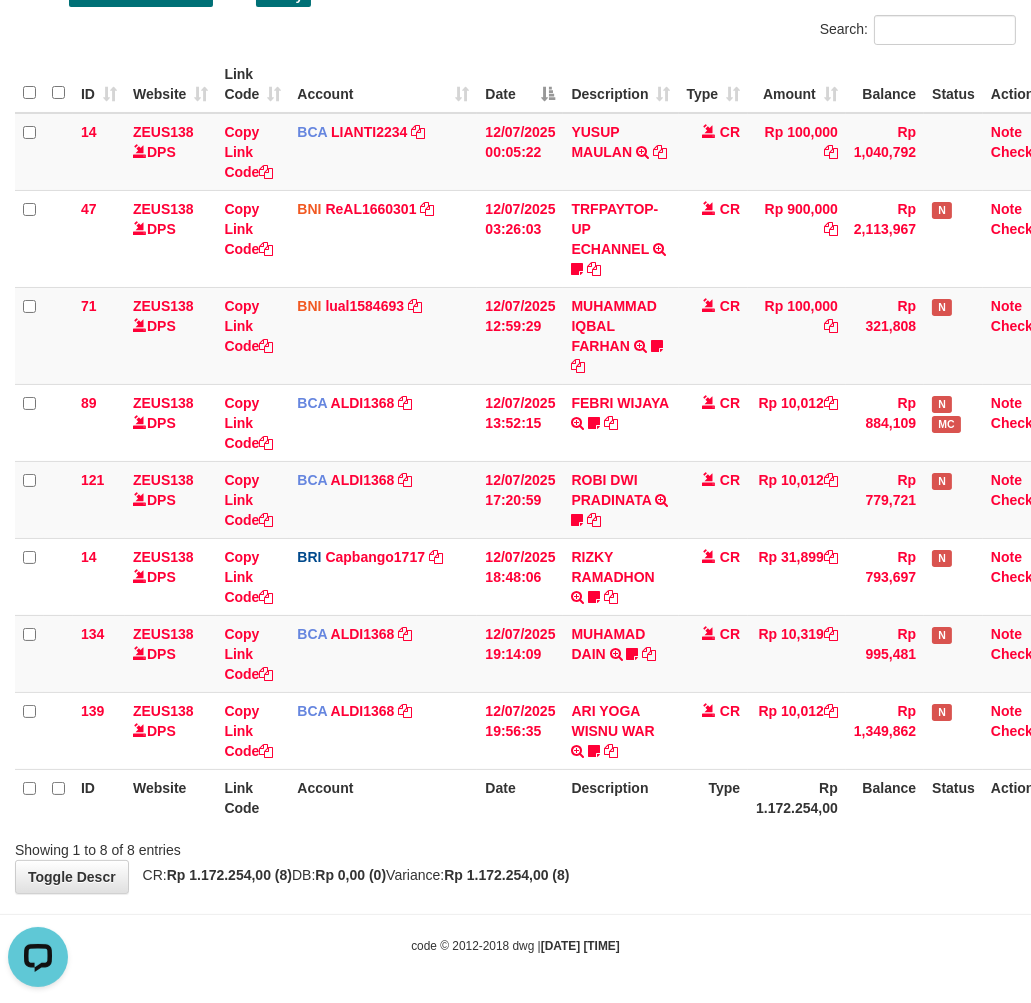scroll, scrollTop: 0, scrollLeft: 0, axis: both 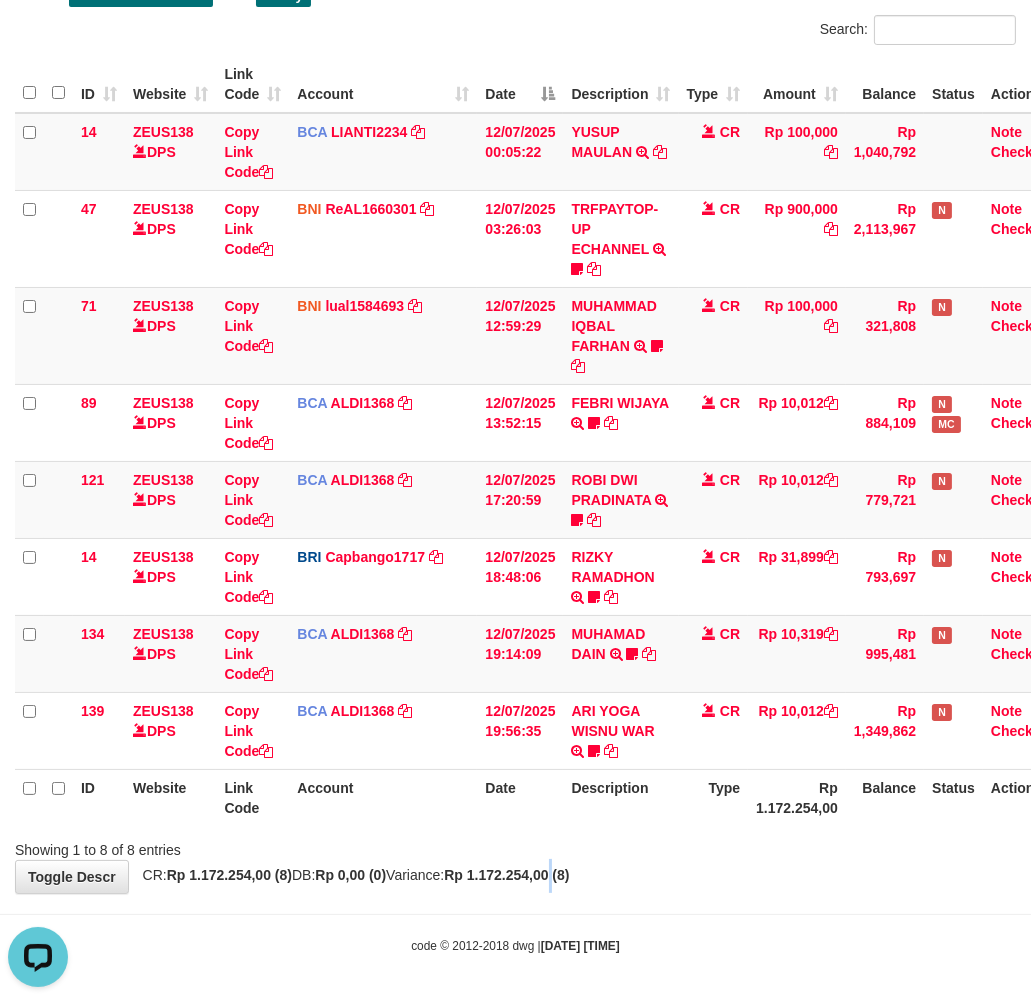 click on "**********" at bounding box center (515, 404) 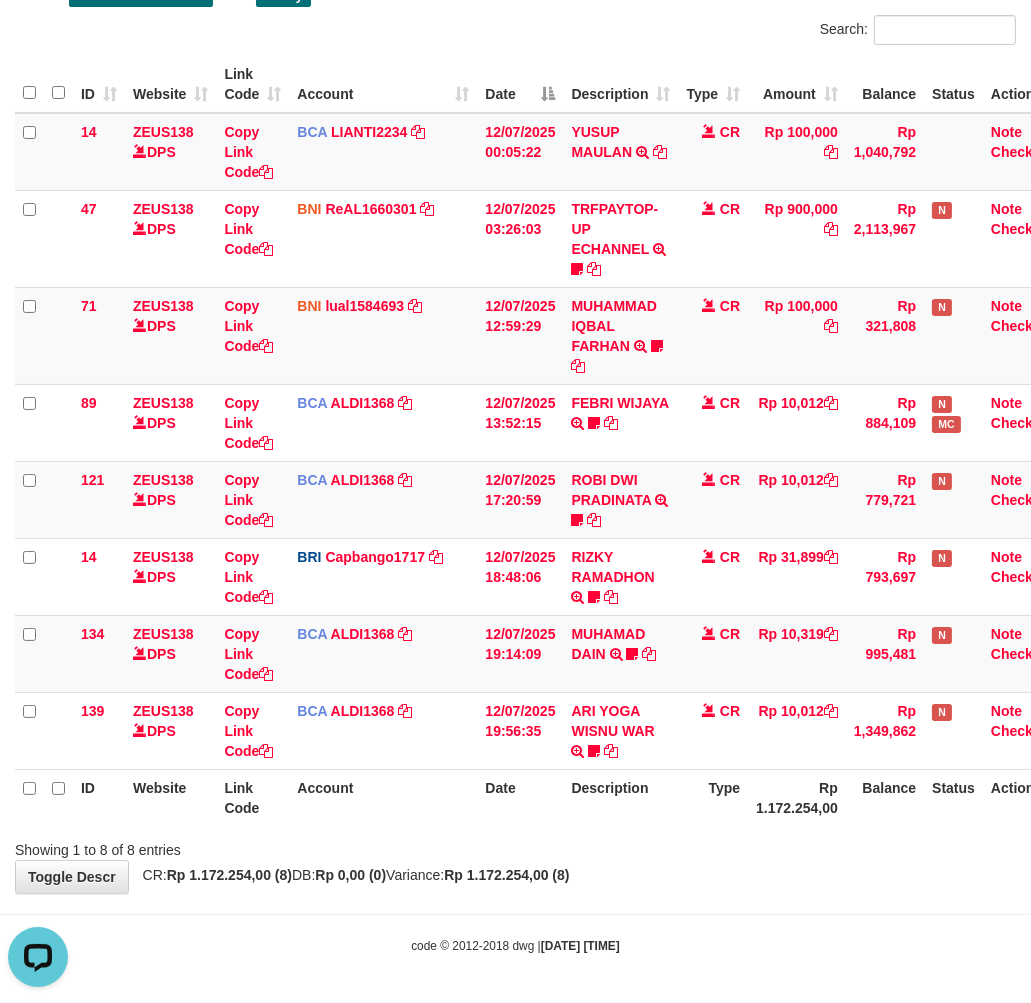 click on "**********" at bounding box center [515, 404] 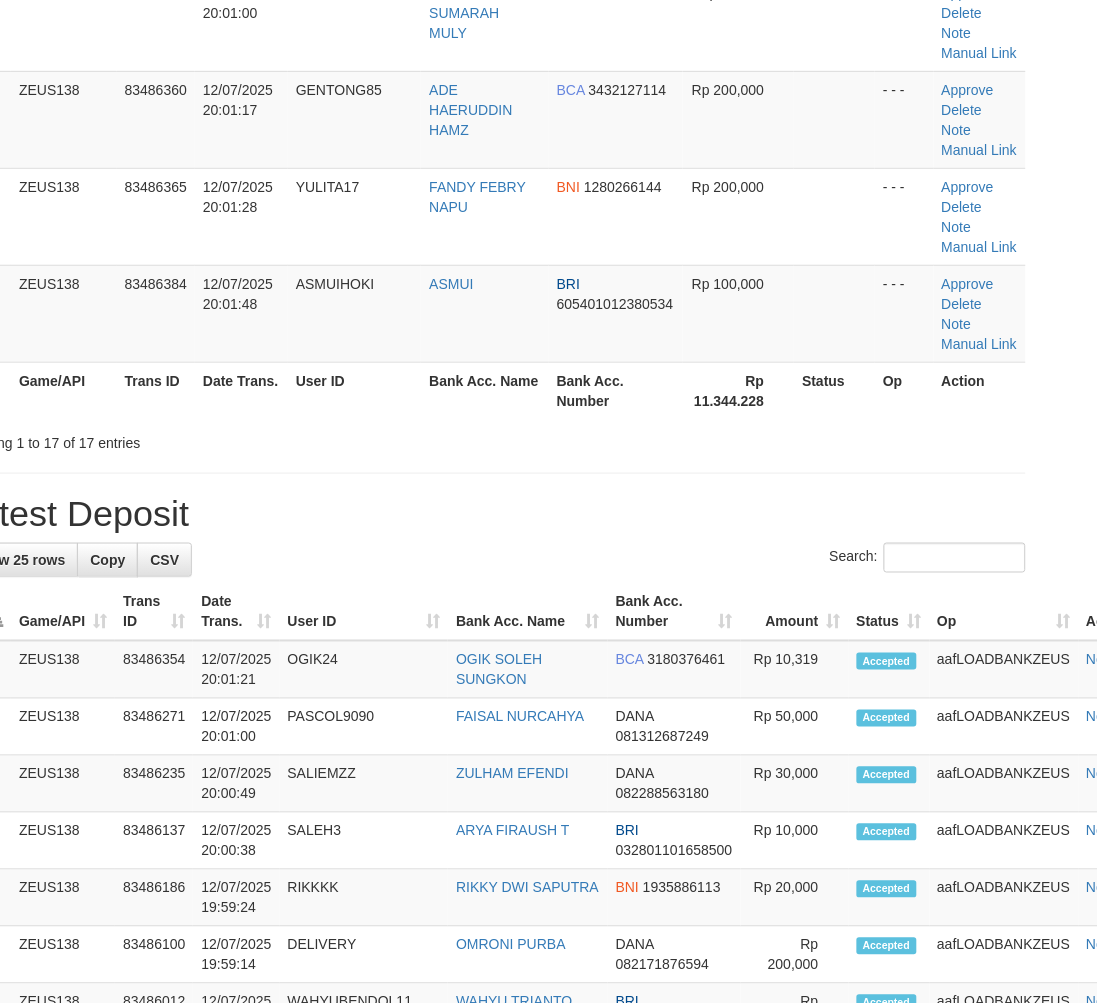 scroll, scrollTop: 1123, scrollLeft: 56, axis: both 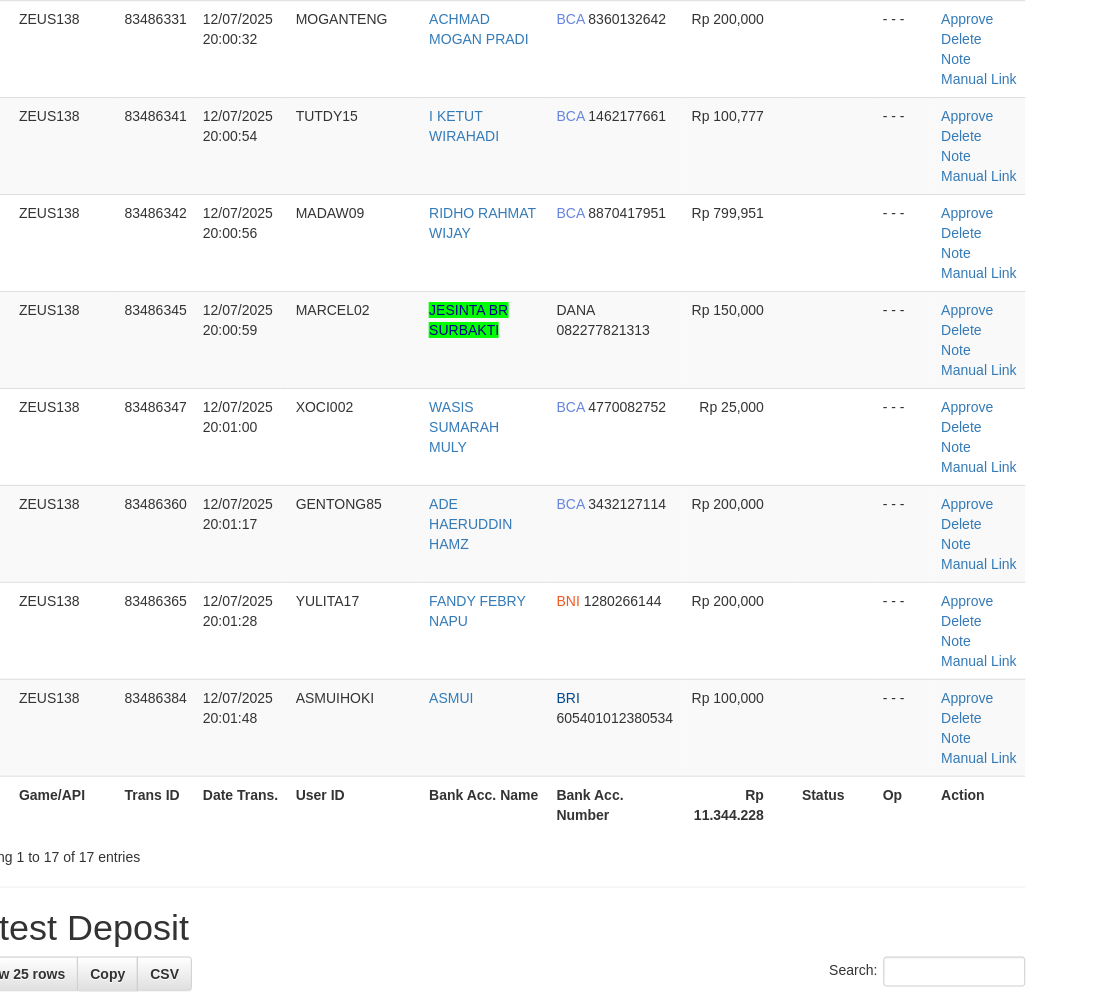 click on "Showing 1 to 17 of 17 entries" at bounding box center [492, 853] 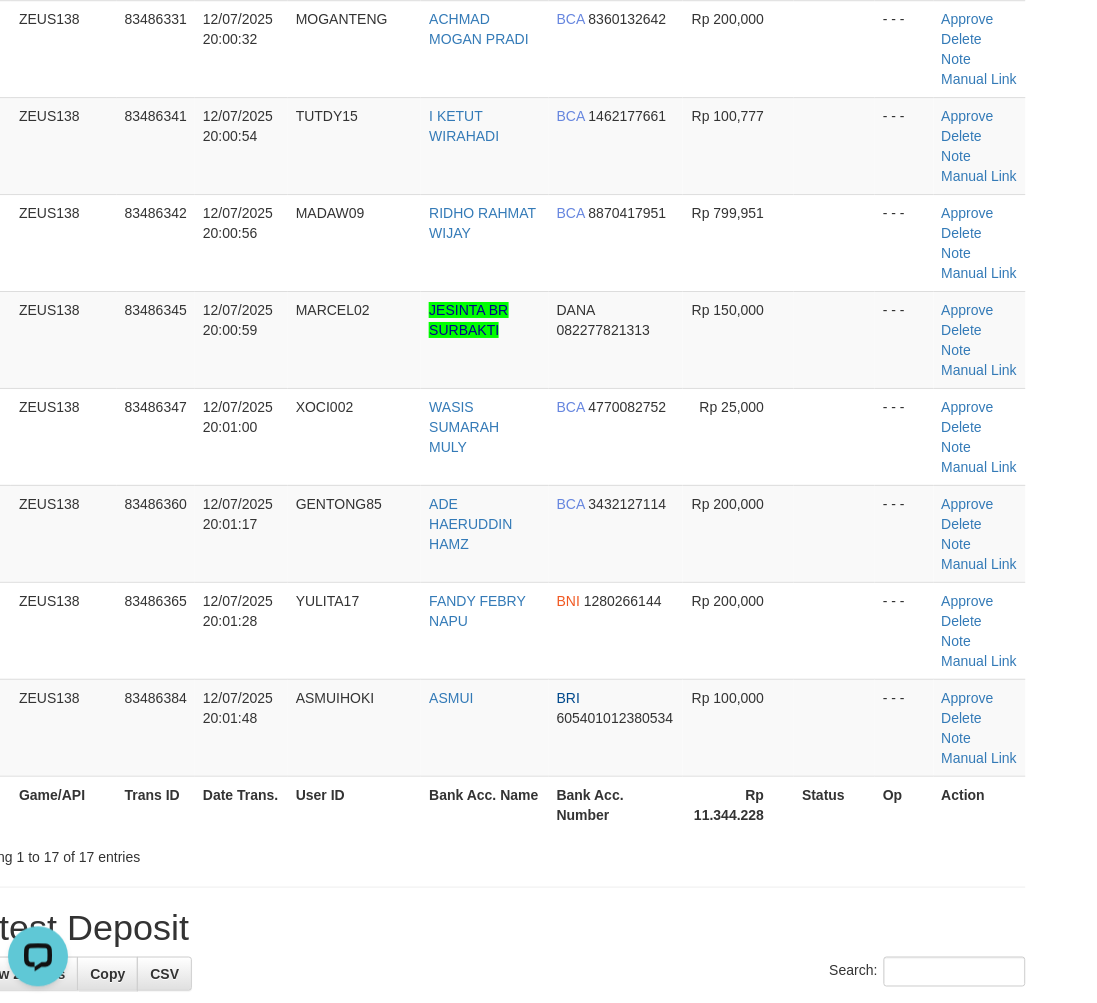 scroll, scrollTop: 0, scrollLeft: 0, axis: both 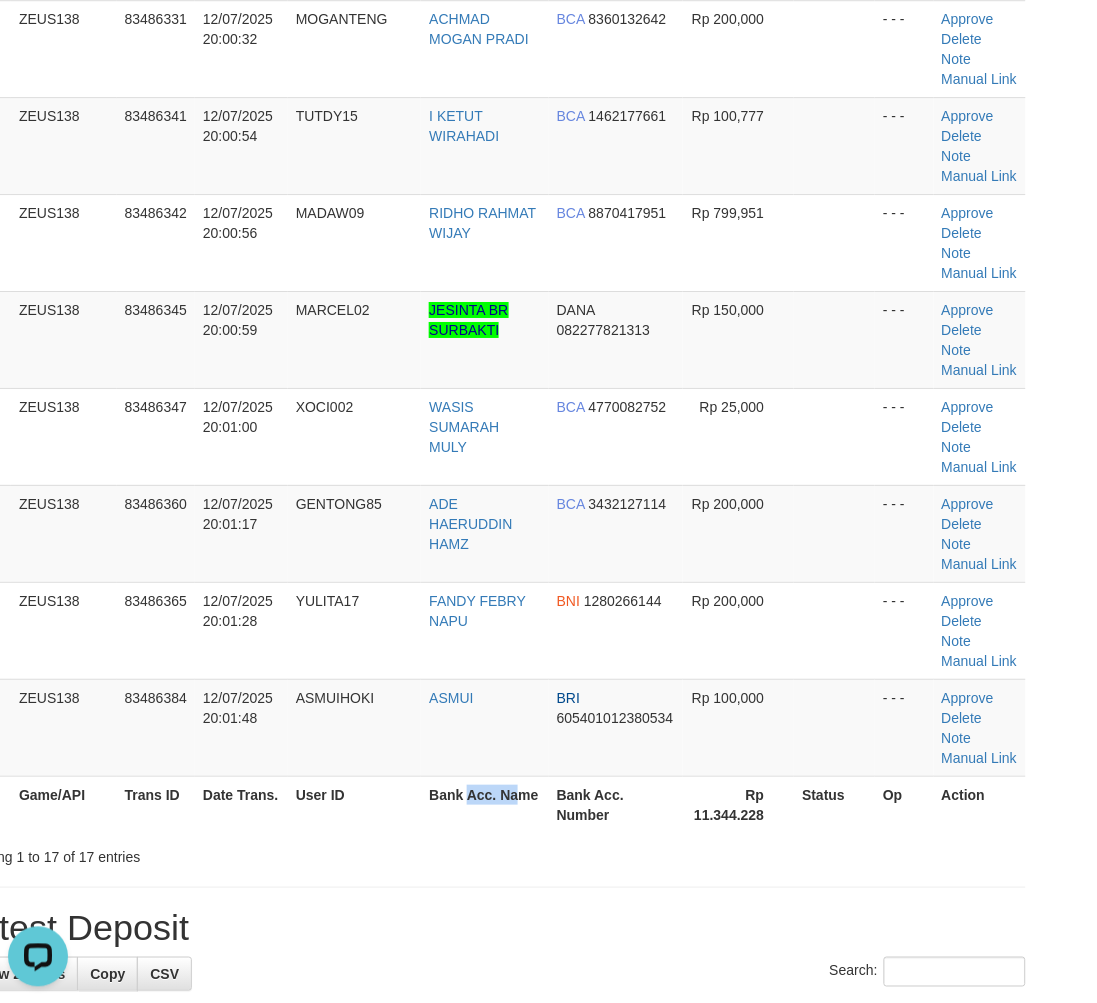 click on "Bank Acc. Name" at bounding box center [484, 804] 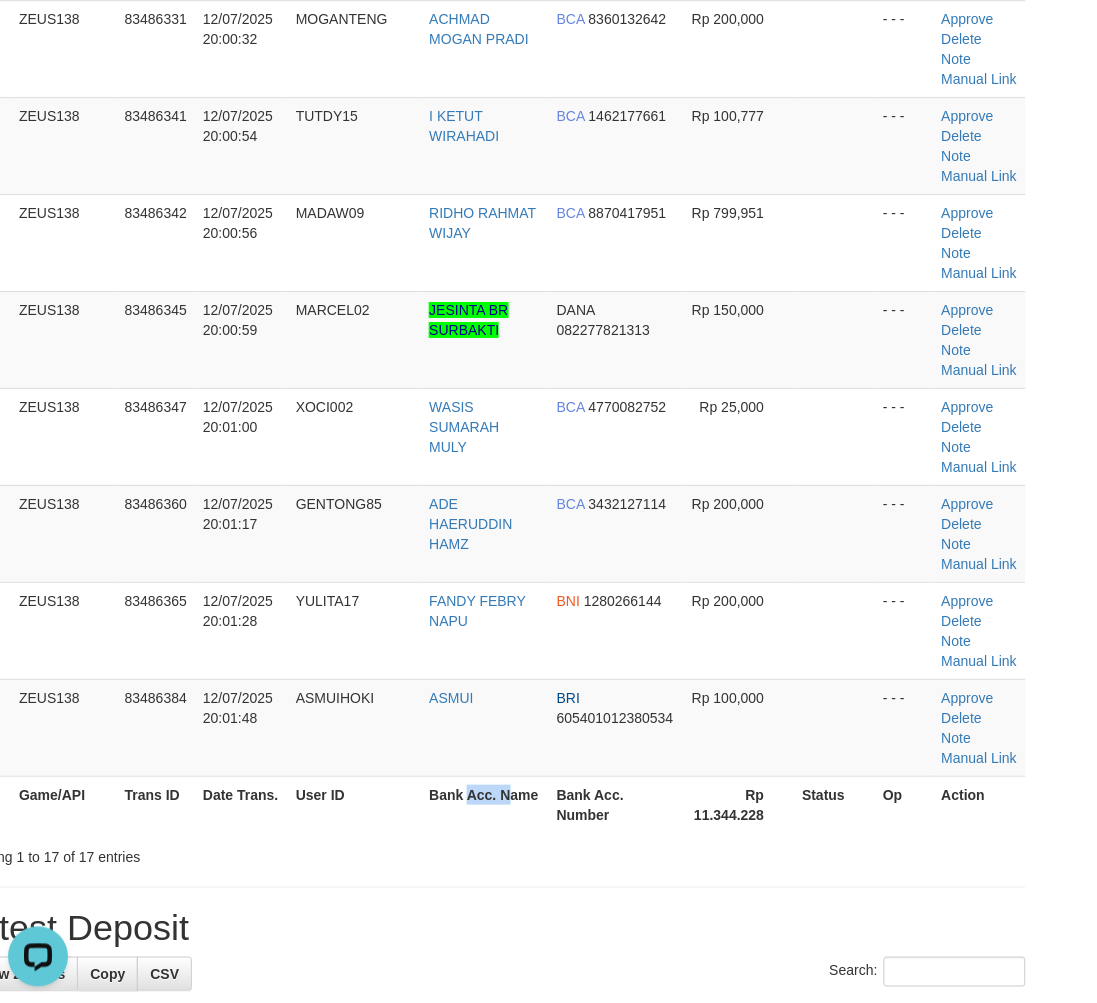 click on "Showing 1 to 17 of 17 entries" at bounding box center [492, 853] 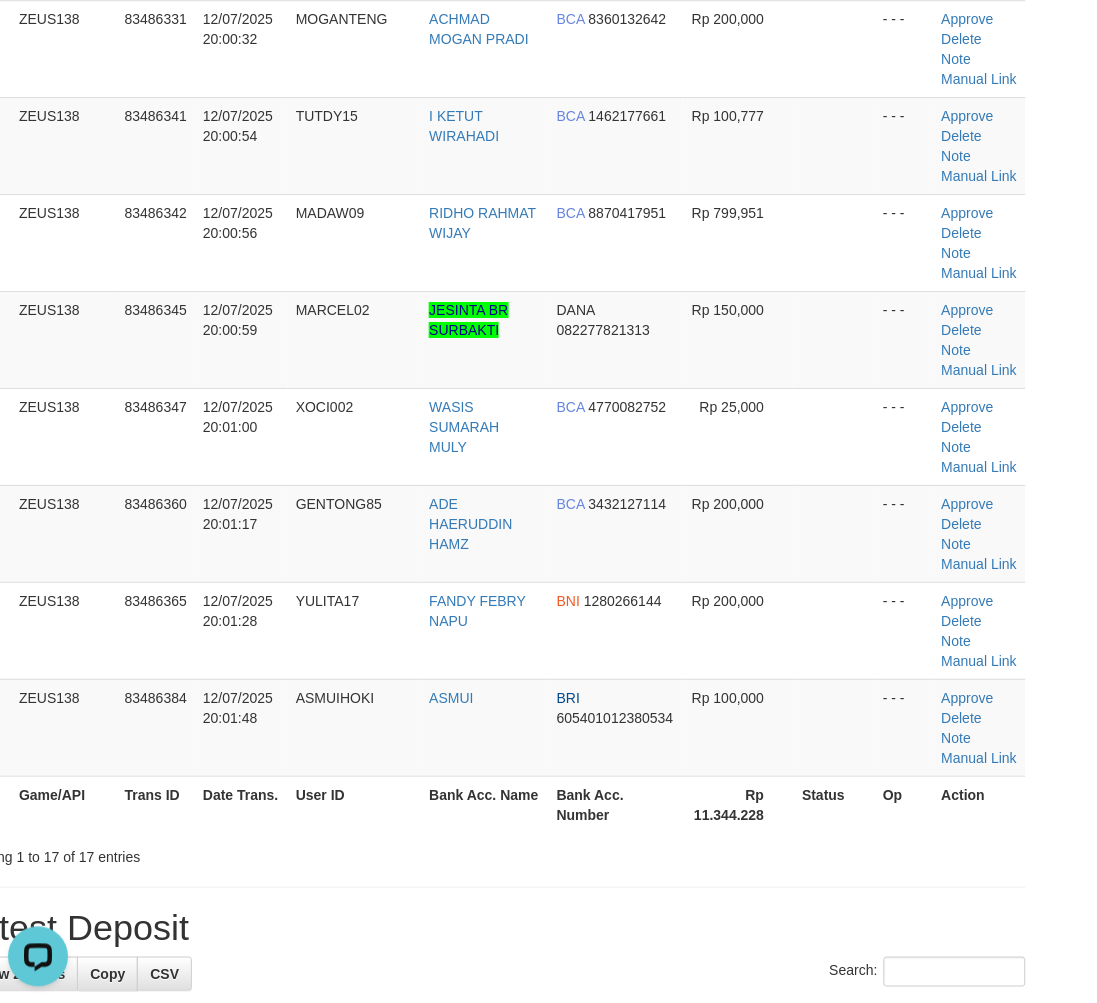 click on "ID Game/API Trans ID Date Trans. User ID Bank Acc. Name Bank Acc. Number Amount Status Op Action
1
ZEUS138
83485823
12/07/2025 19:50:01
ECE777
SANTO
DANA
082175586154
Rp 46,000
- - -
Approve
Delete
Note
Manual Link
2
ZEUS138
83485994
12/07/2025 19:53:34
HENDI016
HENDI HERYADI
BCA
Note" at bounding box center (492, -49) 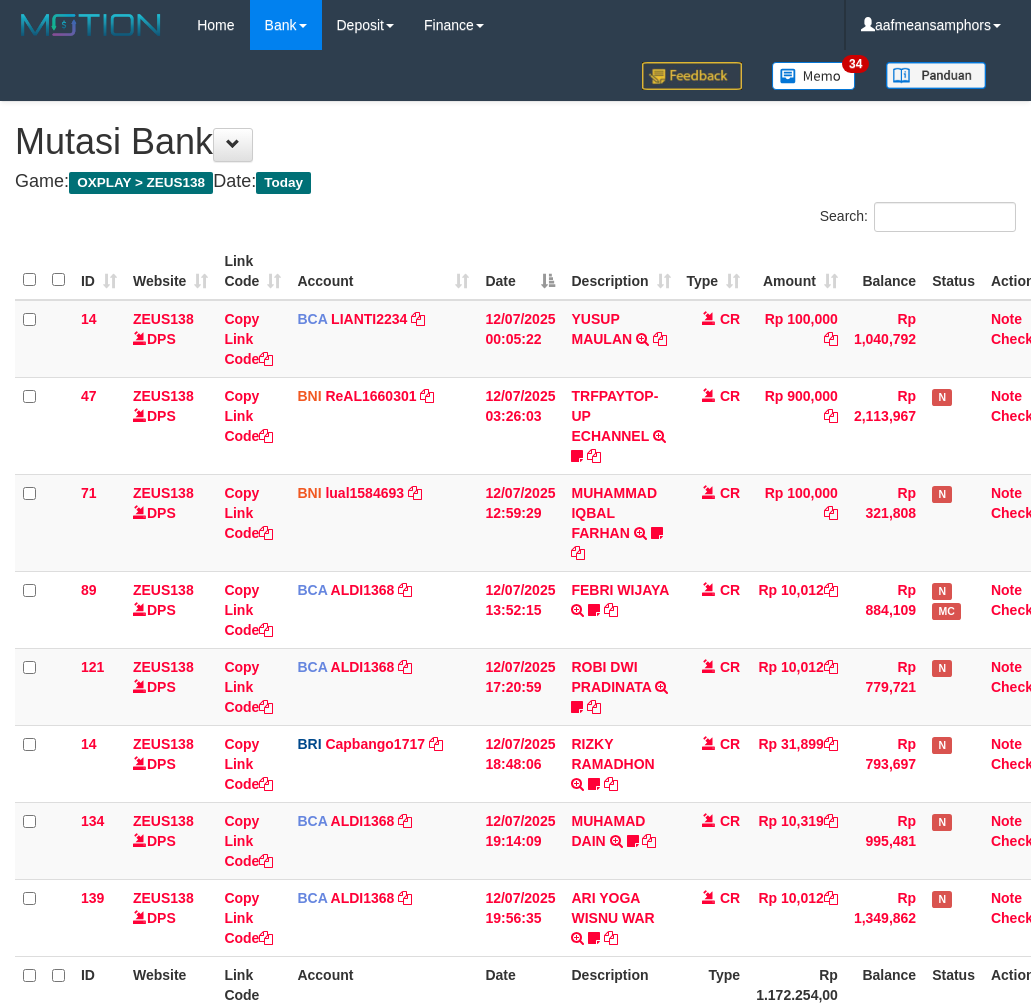 scroll, scrollTop: 187, scrollLeft: 0, axis: vertical 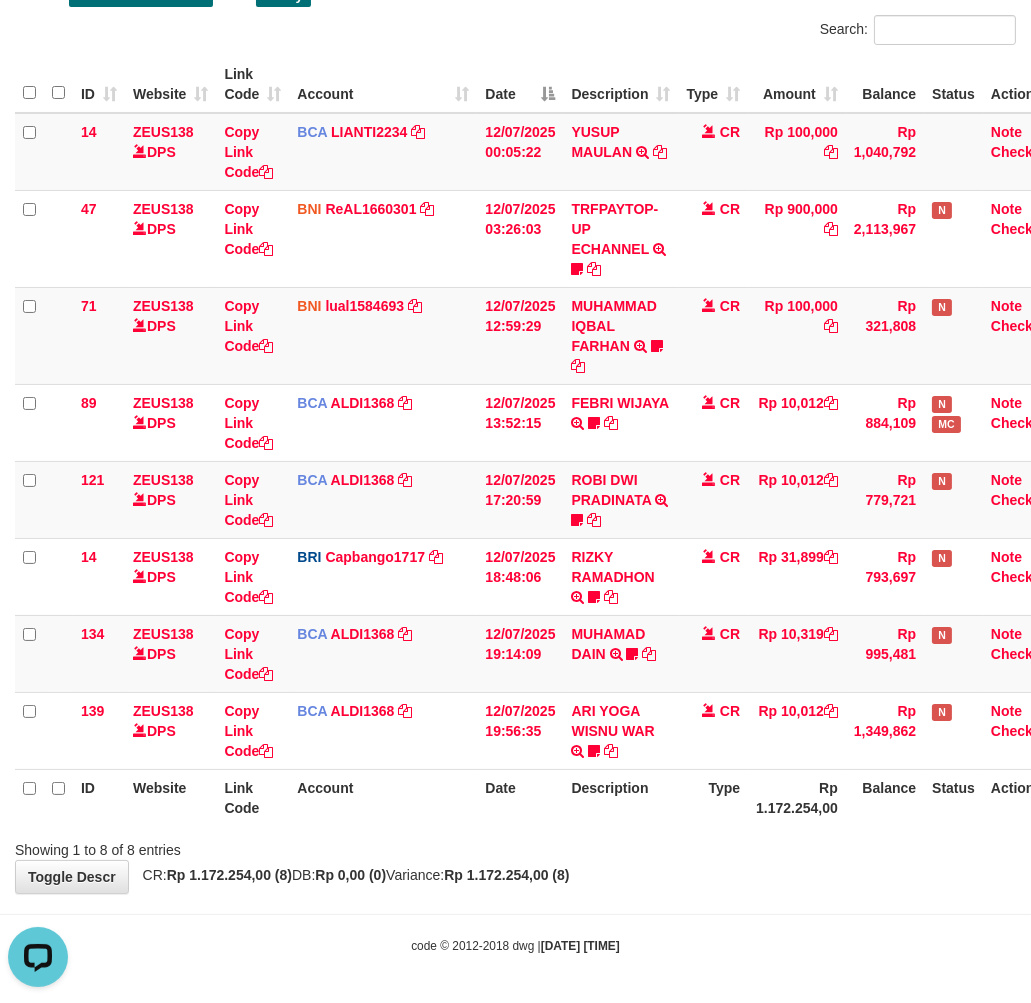 drag, startPoint x: 695, startPoint y: 911, endPoint x: 672, endPoint y: 907, distance: 23.345236 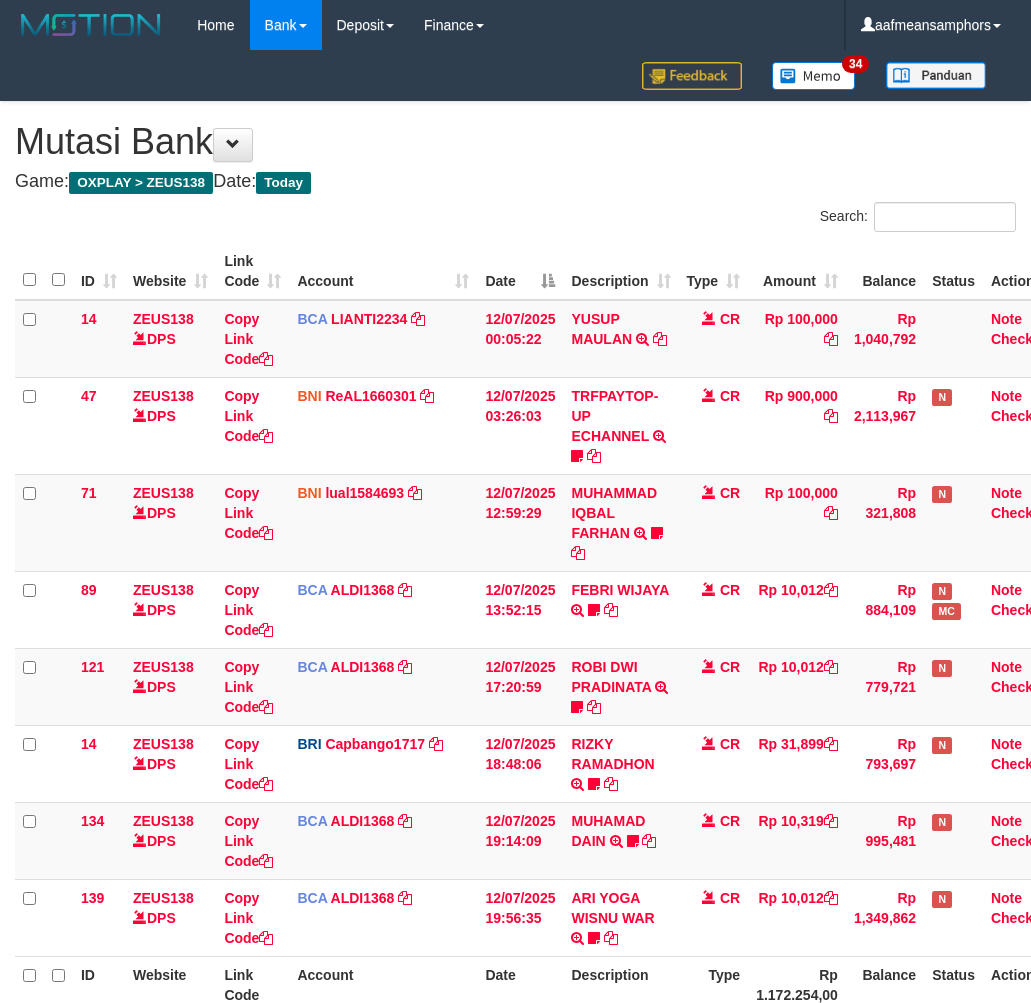scroll, scrollTop: 187, scrollLeft: 0, axis: vertical 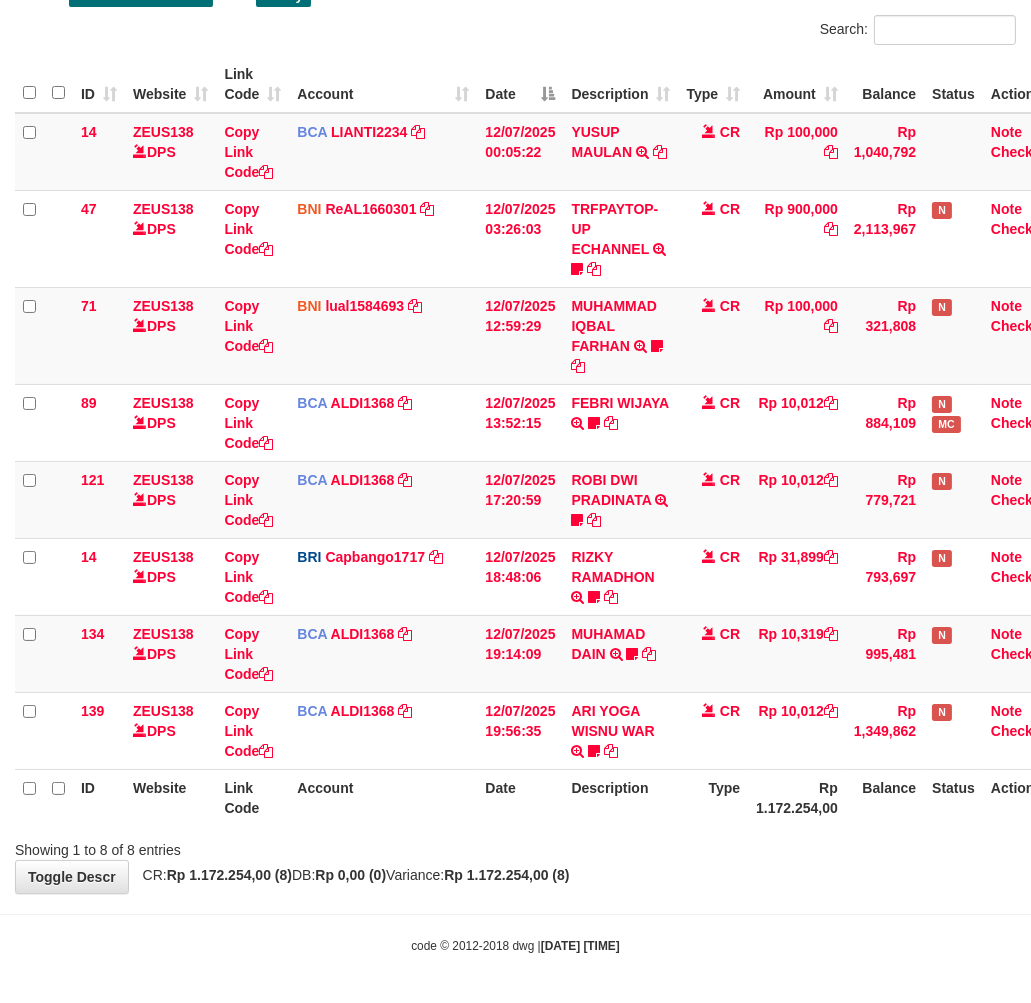 click on "**********" at bounding box center [515, 404] 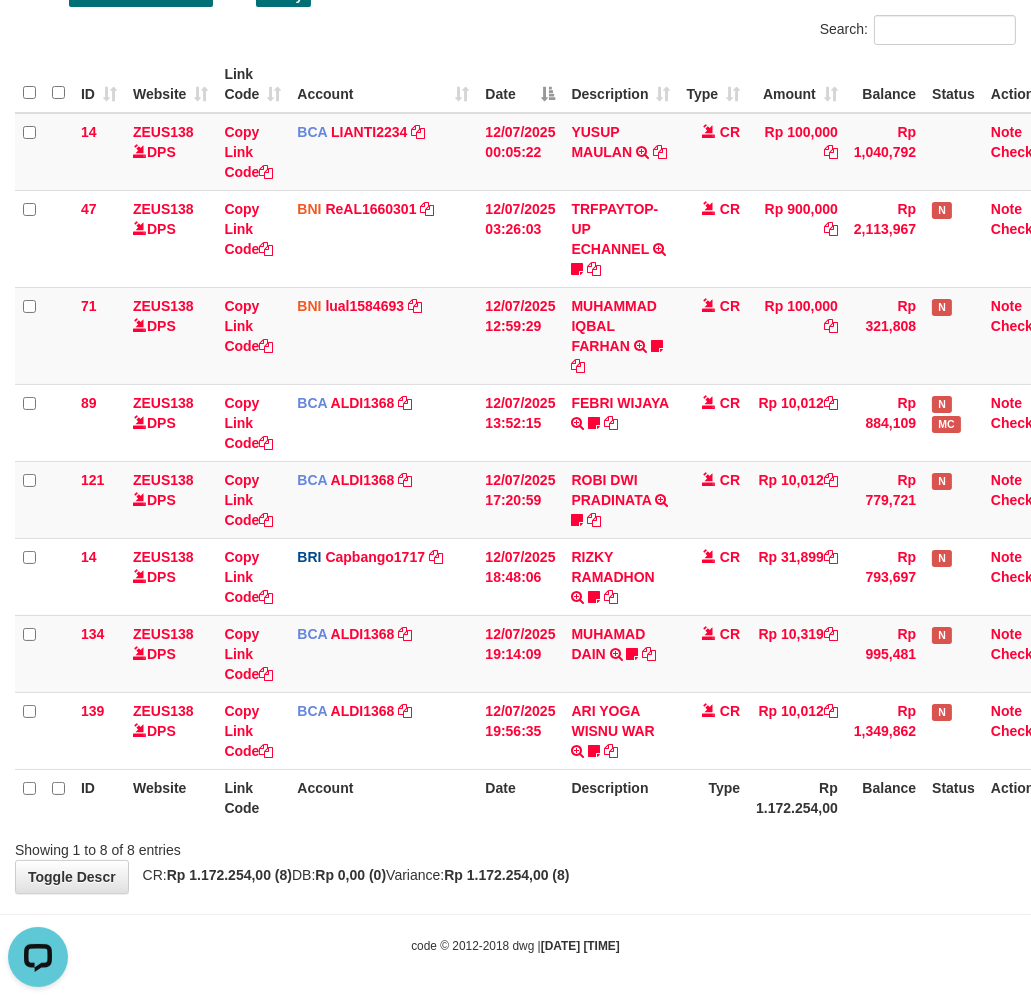 scroll, scrollTop: 0, scrollLeft: 0, axis: both 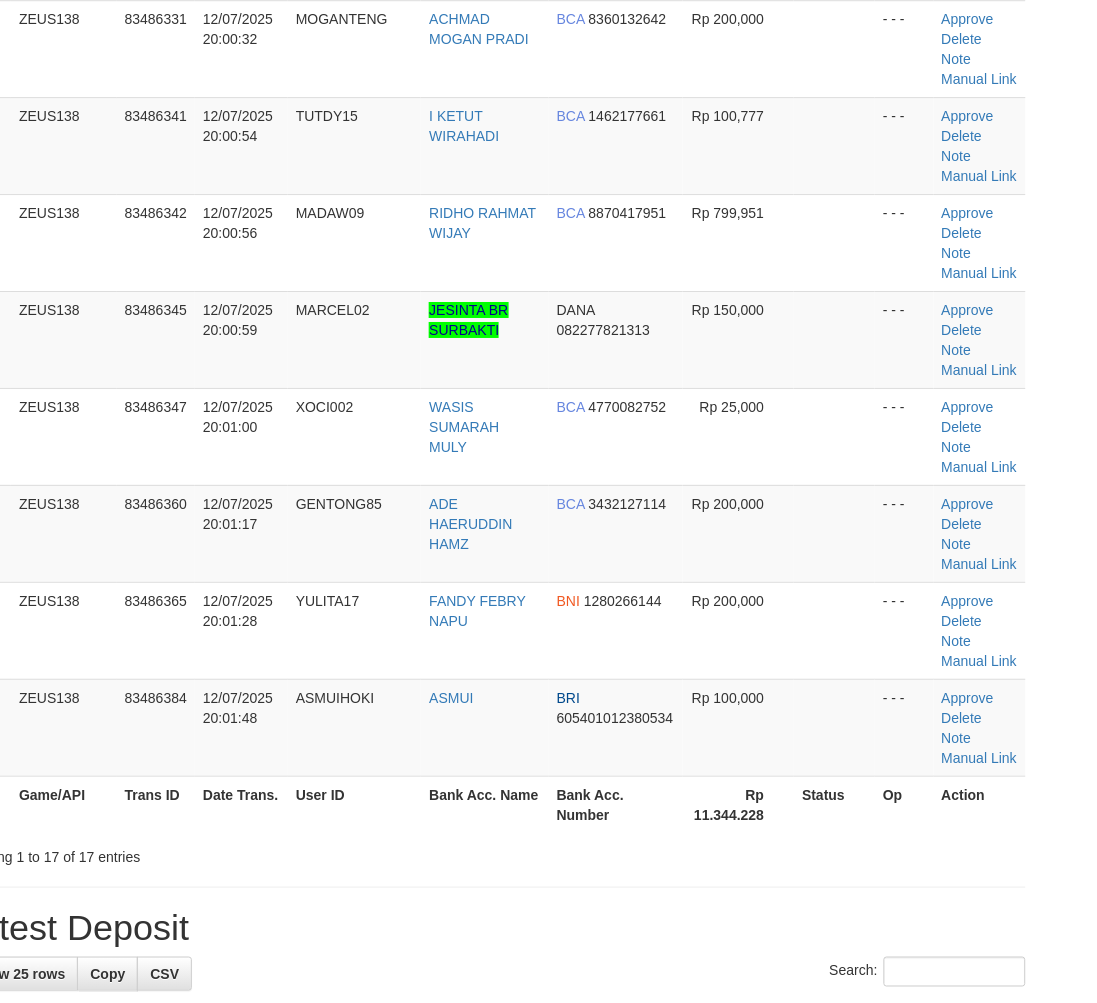 click on "User ID" at bounding box center (355, 804) 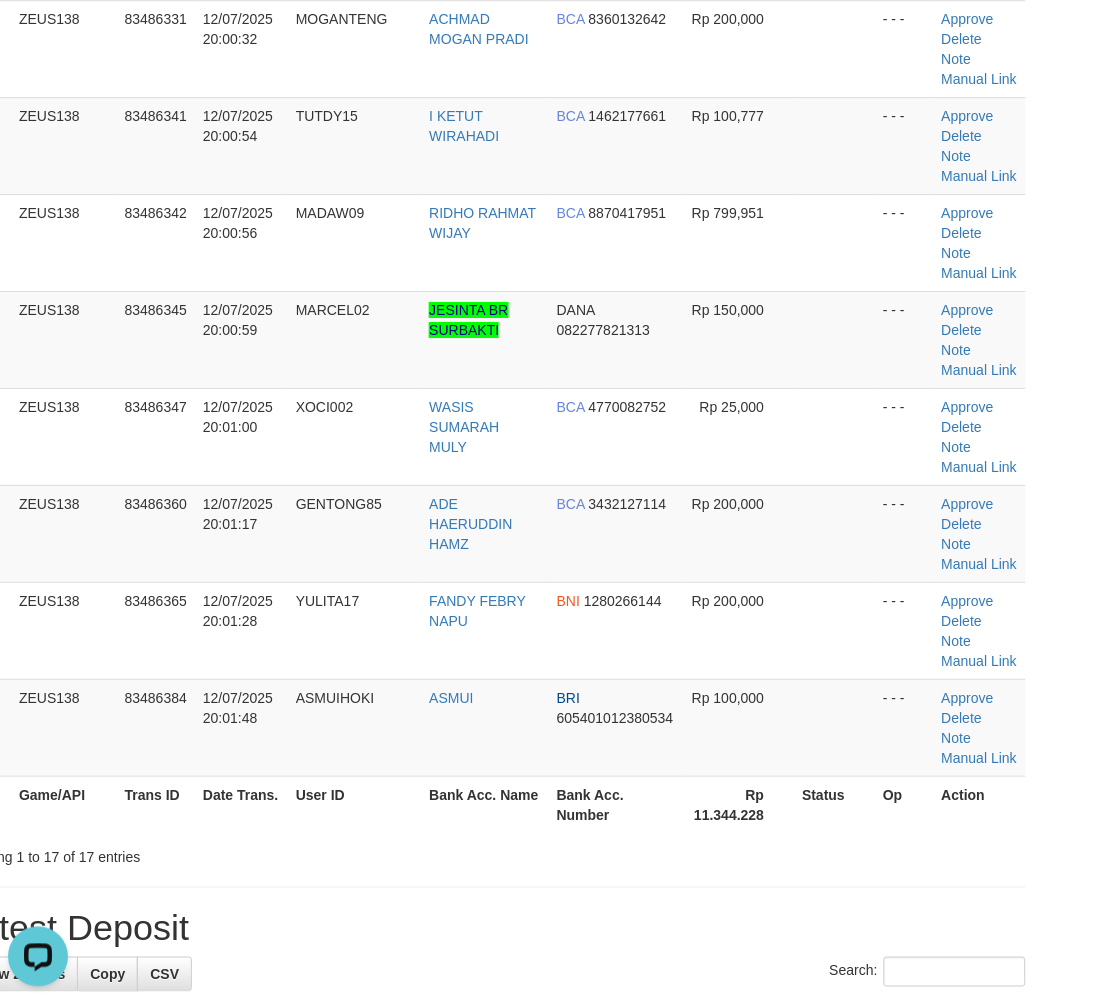 scroll, scrollTop: 0, scrollLeft: 0, axis: both 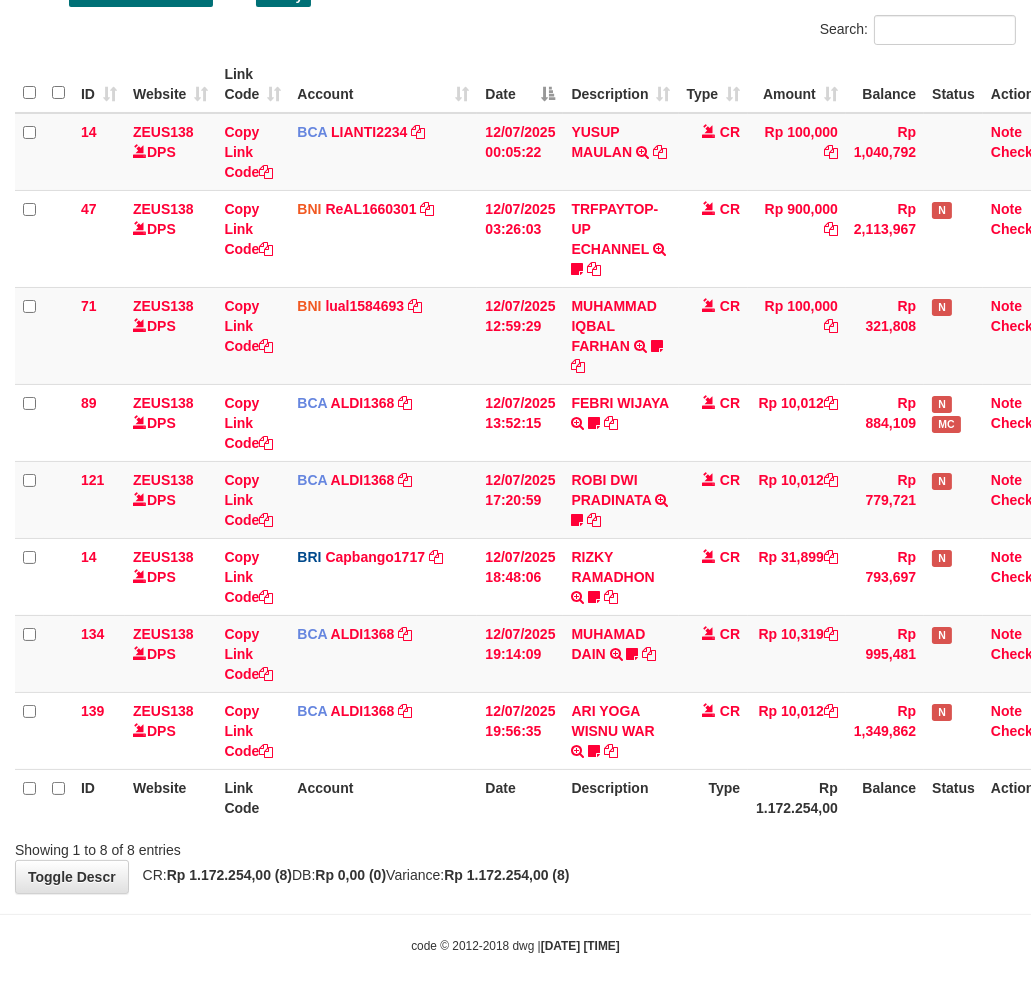 click on "**********" at bounding box center (515, 404) 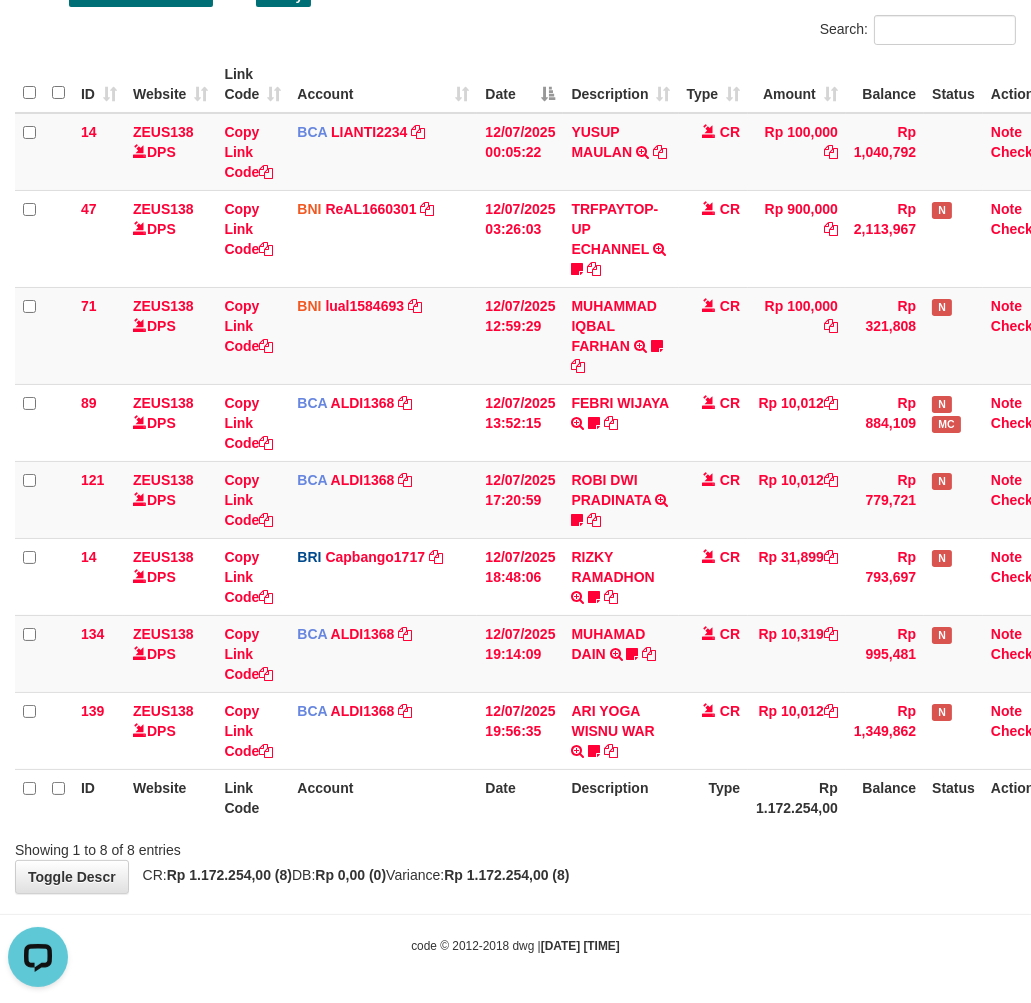 scroll, scrollTop: 0, scrollLeft: 0, axis: both 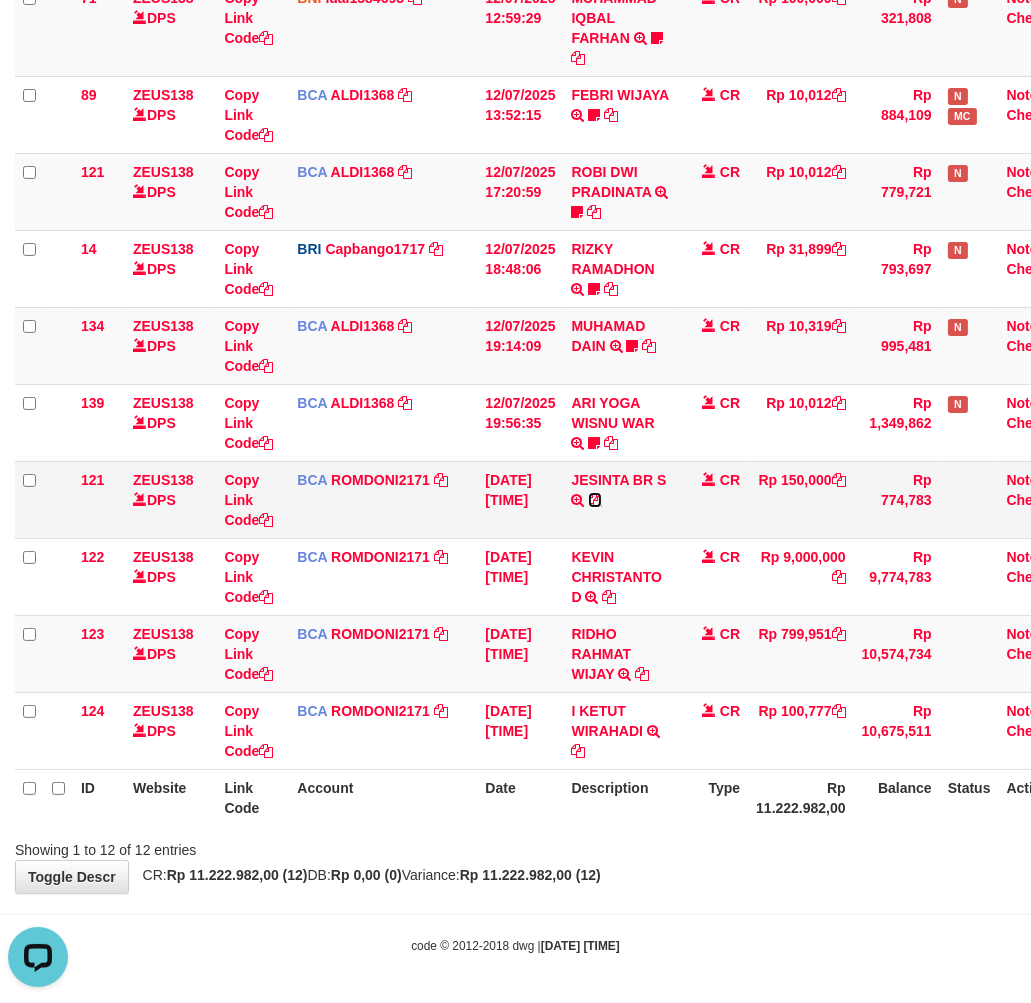 drag, startPoint x: 598, startPoint y: 496, endPoint x: 938, endPoint y: 522, distance: 340.99268 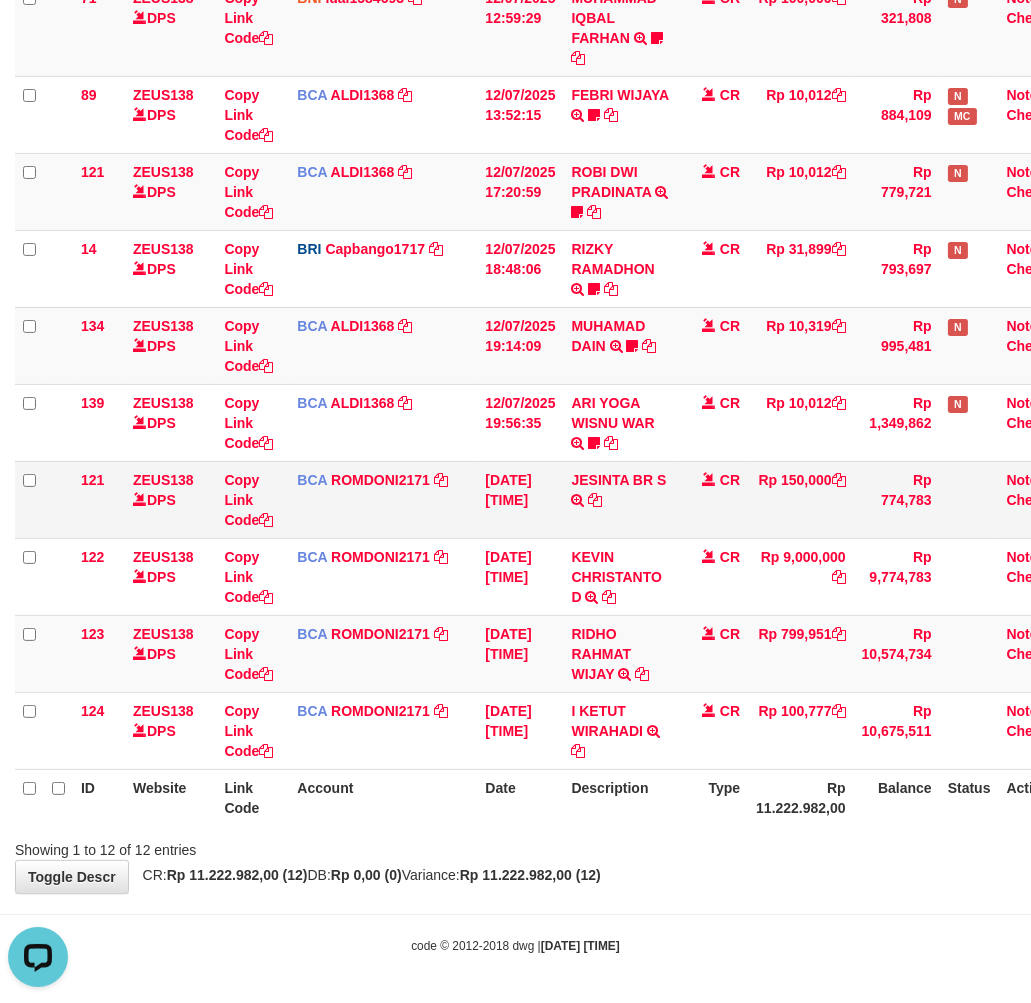 drag, startPoint x: 624, startPoint y: 522, endPoint x: 564, endPoint y: 522, distance: 60 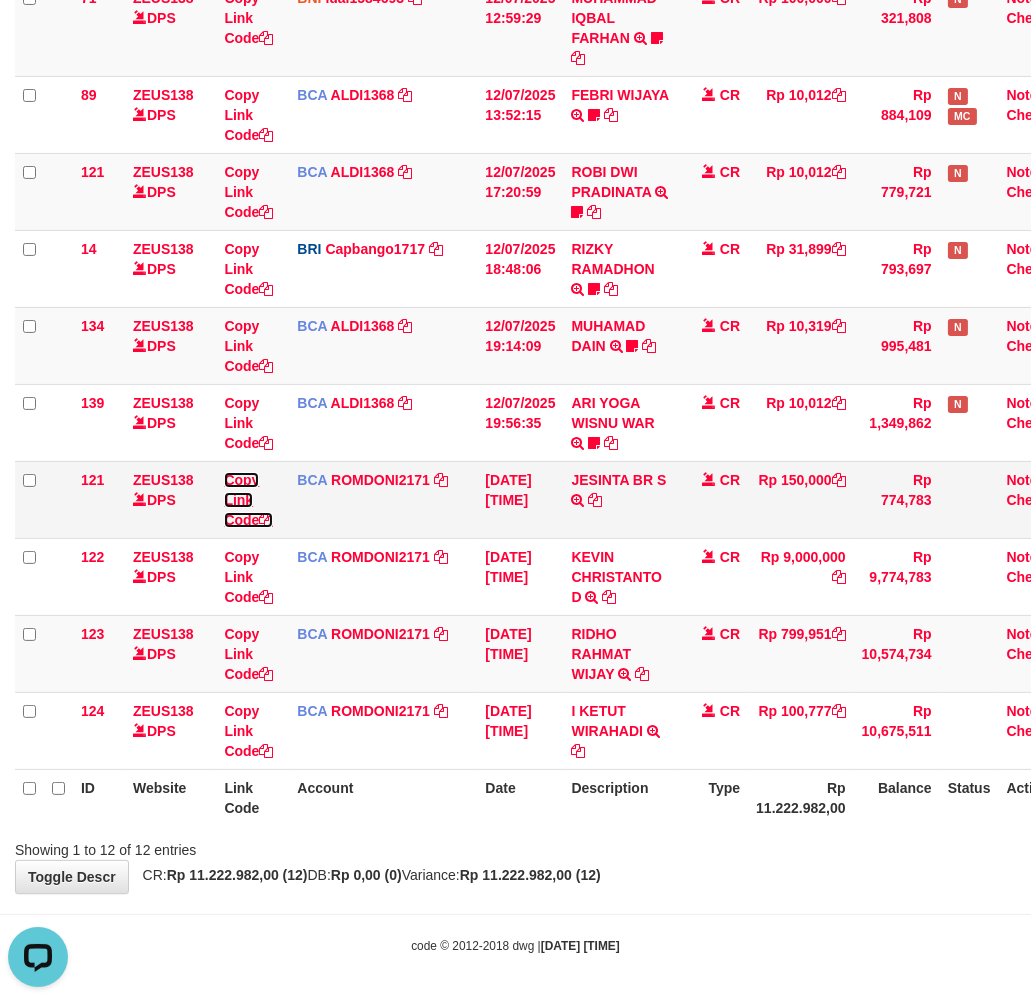 click on "Copy Link Code" at bounding box center (248, 500) 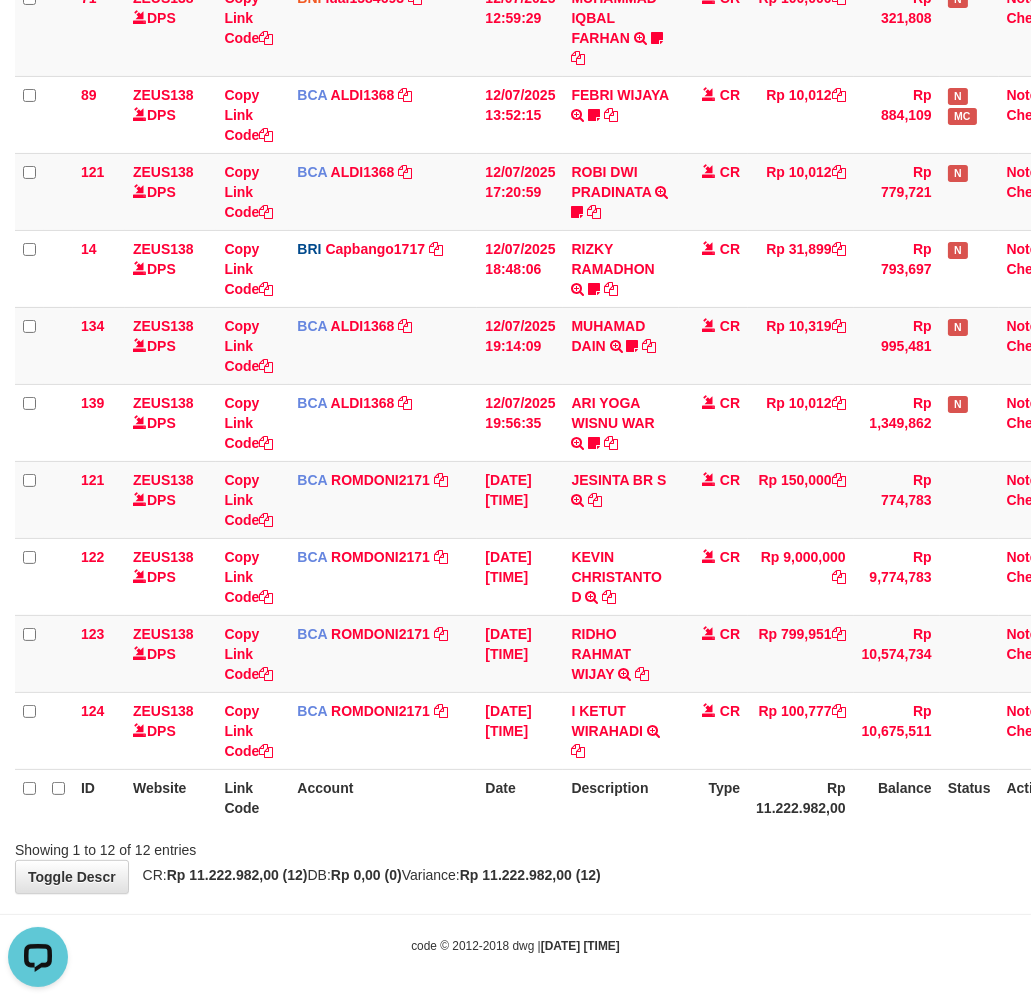 scroll, scrollTop: 297, scrollLeft: 0, axis: vertical 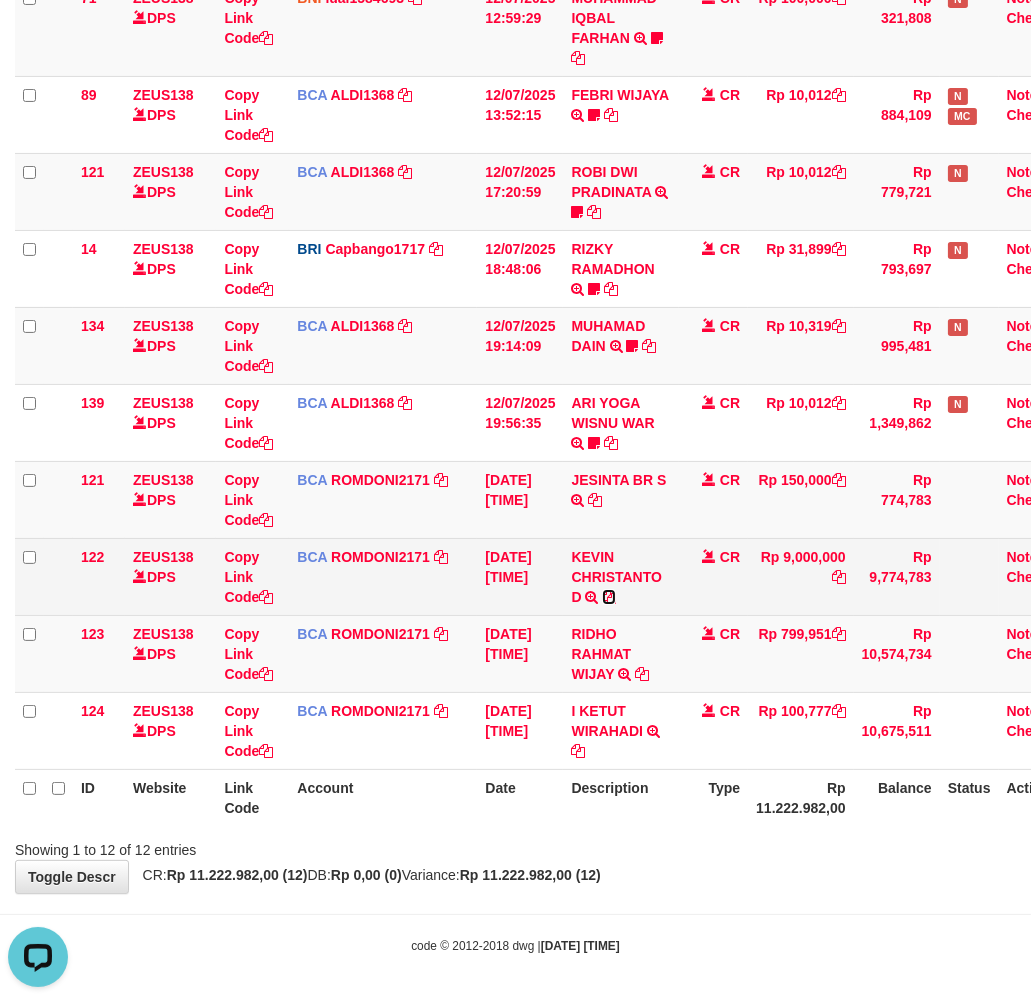 click at bounding box center [609, 597] 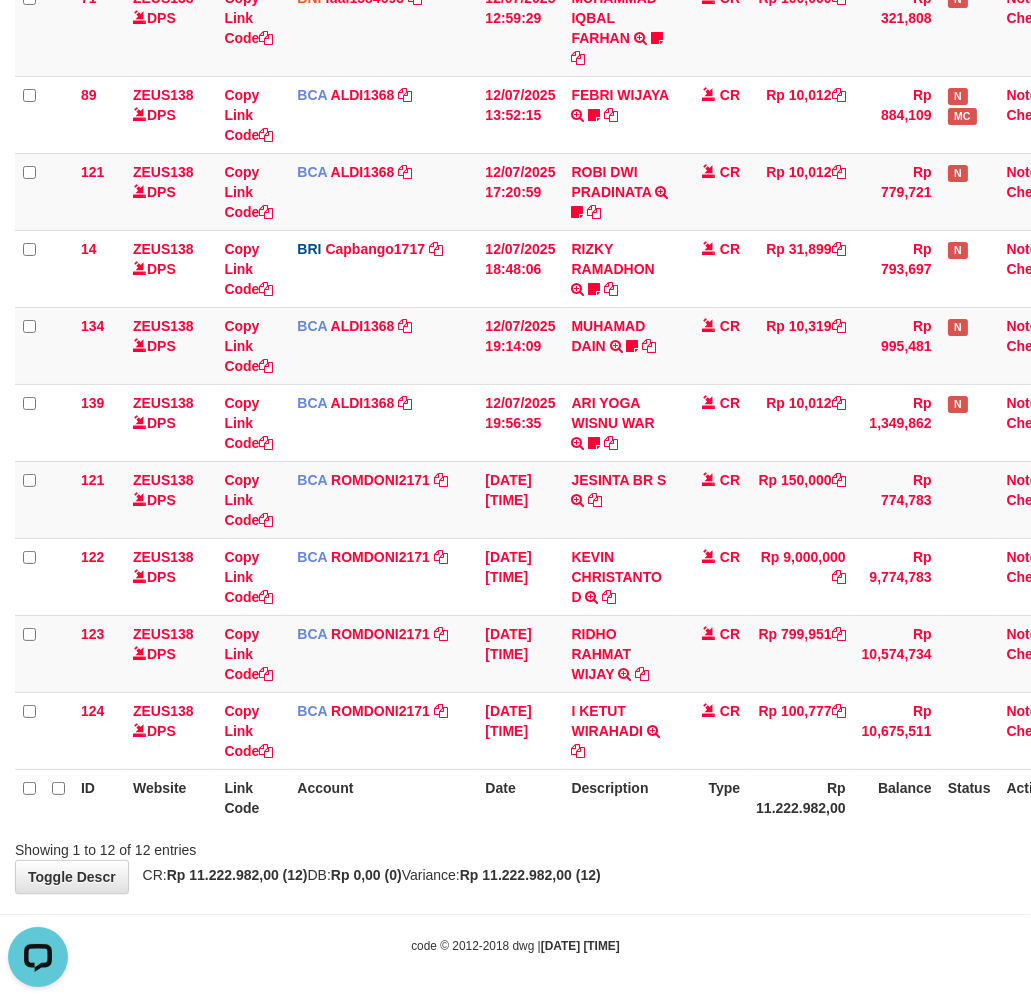 click on "Showing 1 to 12 of 12 entries" at bounding box center (515, 846) 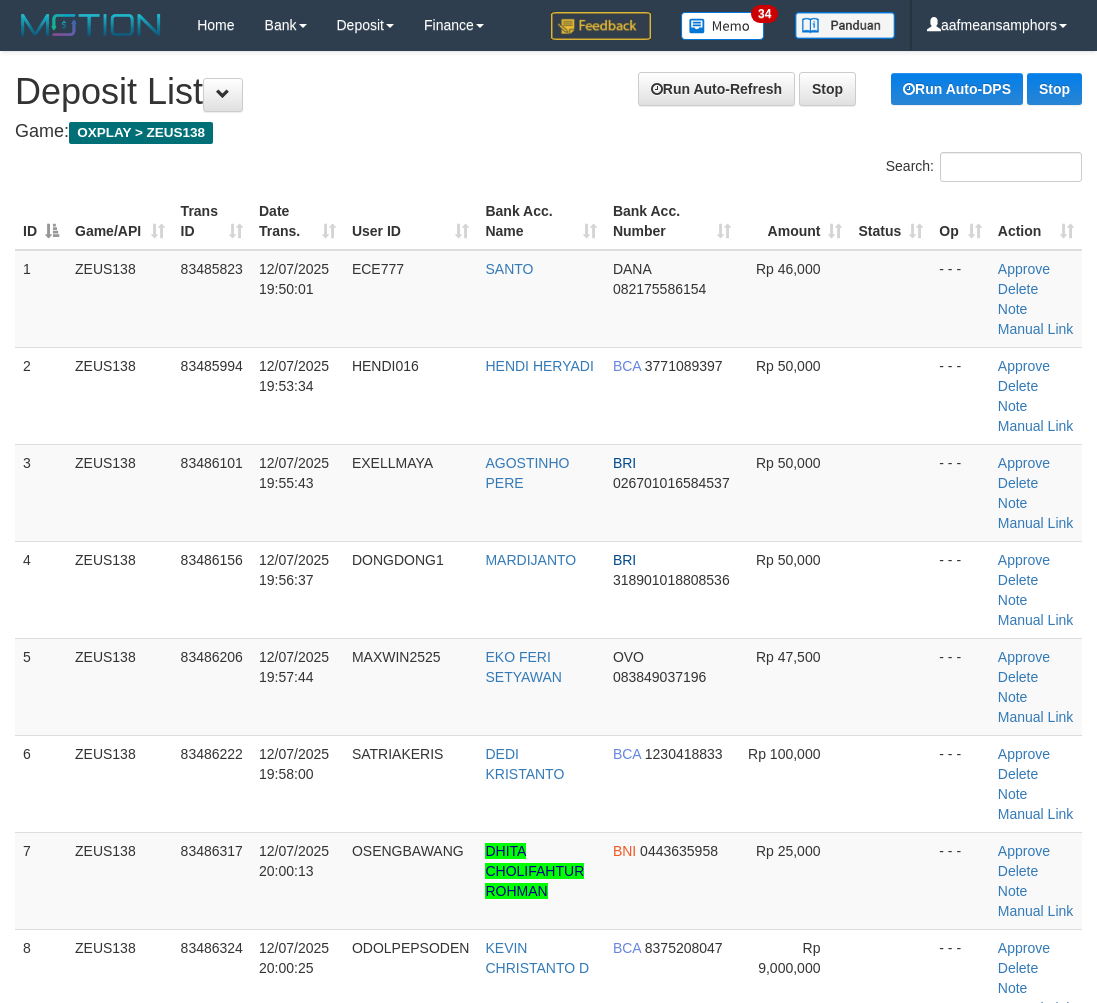 scroll, scrollTop: 1537, scrollLeft: 56, axis: both 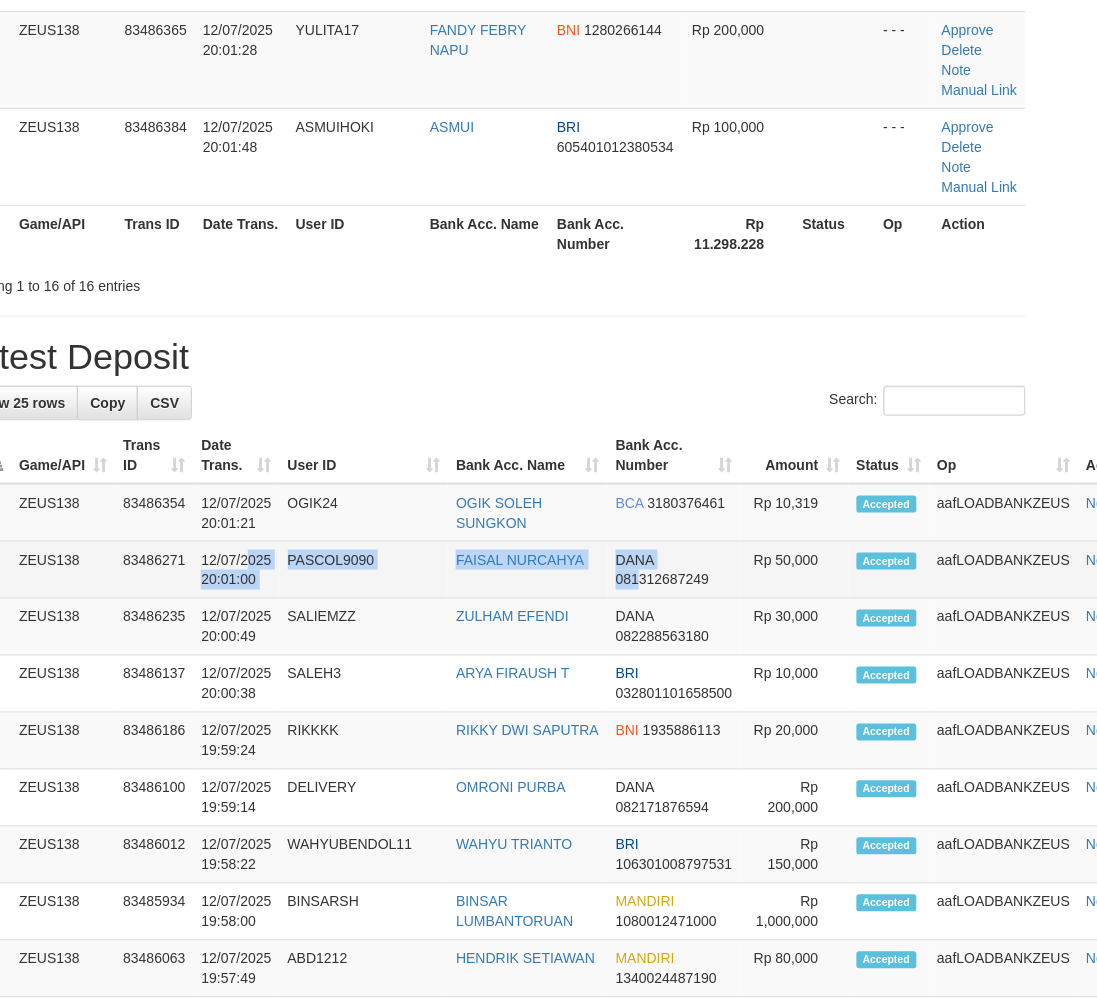 drag, startPoint x: 444, startPoint y: 570, endPoint x: 634, endPoint y: 587, distance: 190.759 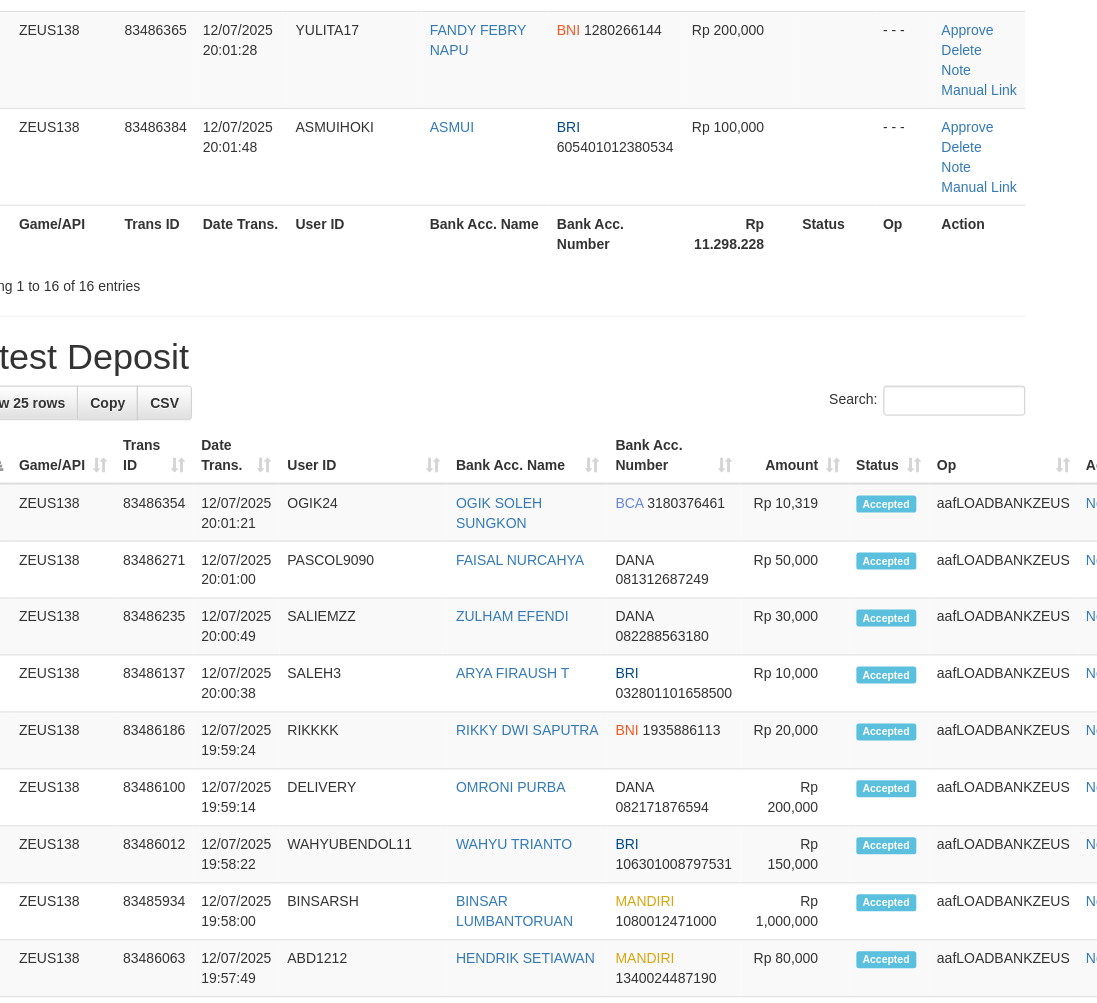 scroll, scrollTop: 782, scrollLeft: 56, axis: both 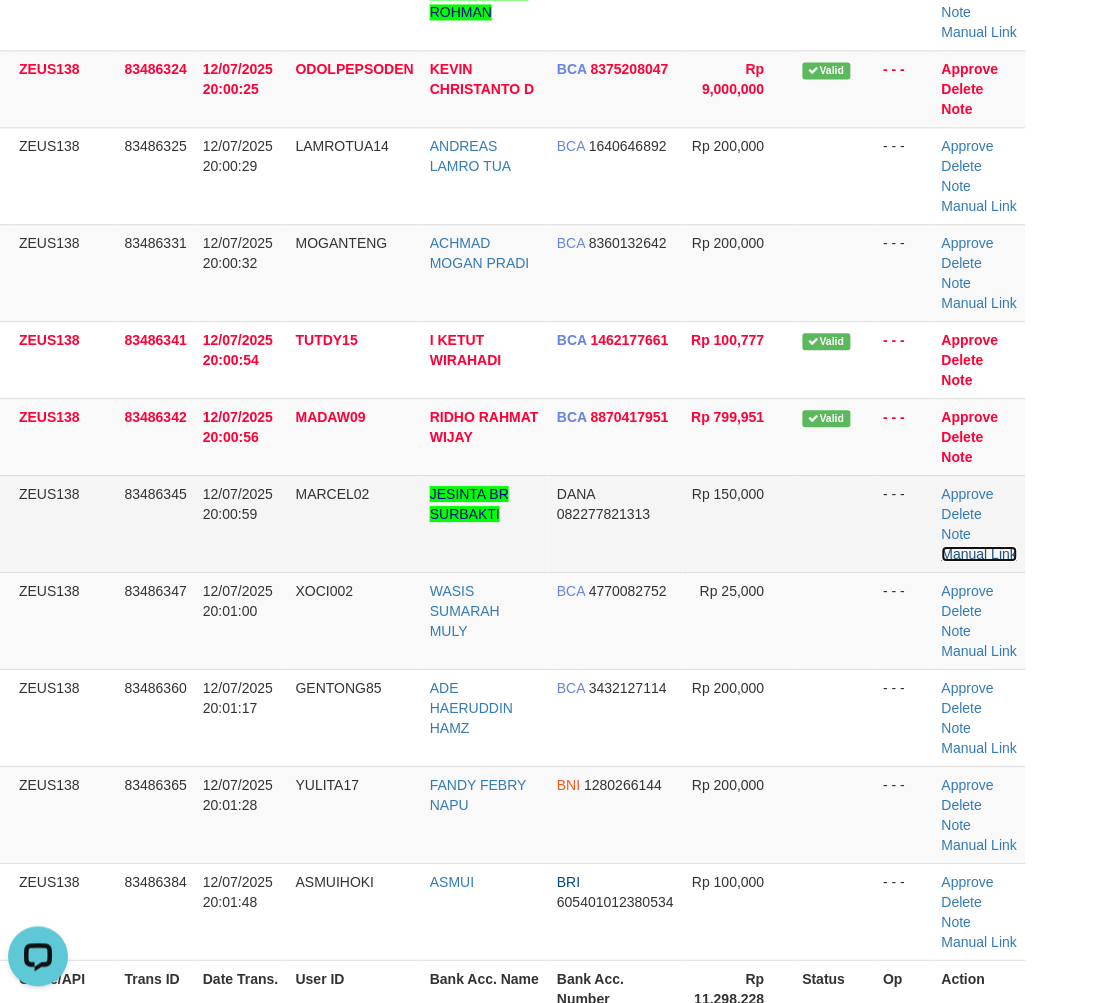 click on "Manual Link" at bounding box center (980, 554) 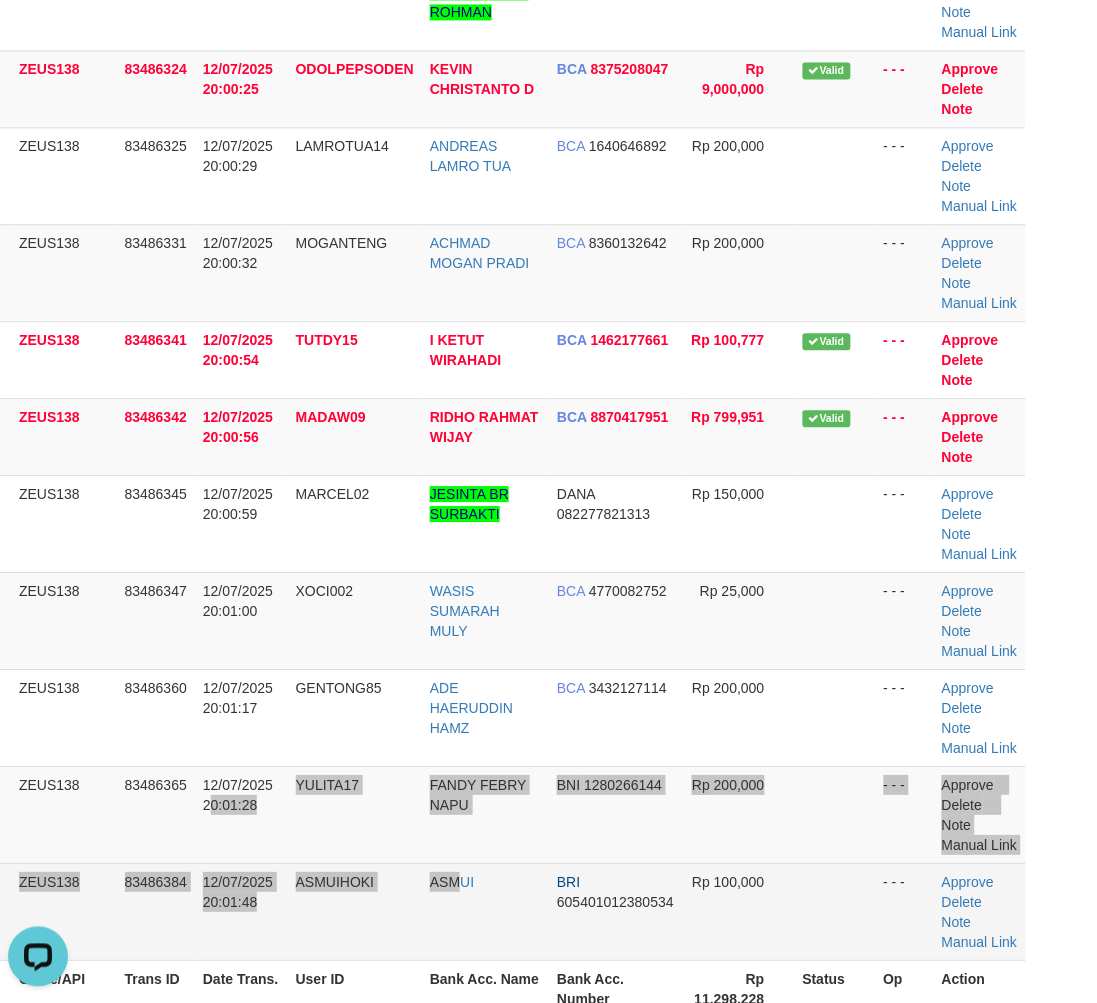 click on "1
ZEUS138
83485994
12/07/2025 19:53:34
HENDI016
HENDI HERYADI
BCA
3771089397
Rp 50,000
- - -
Approve
Delete
Note
Manual Link
2
ZEUS138
83486101
12/07/2025 19:55:43
EXELLMAYA
AGOSTINHO PERE
BRI
026701016584537
Rp 50,000
- - -
Approve
BRI" at bounding box center (492, 214) 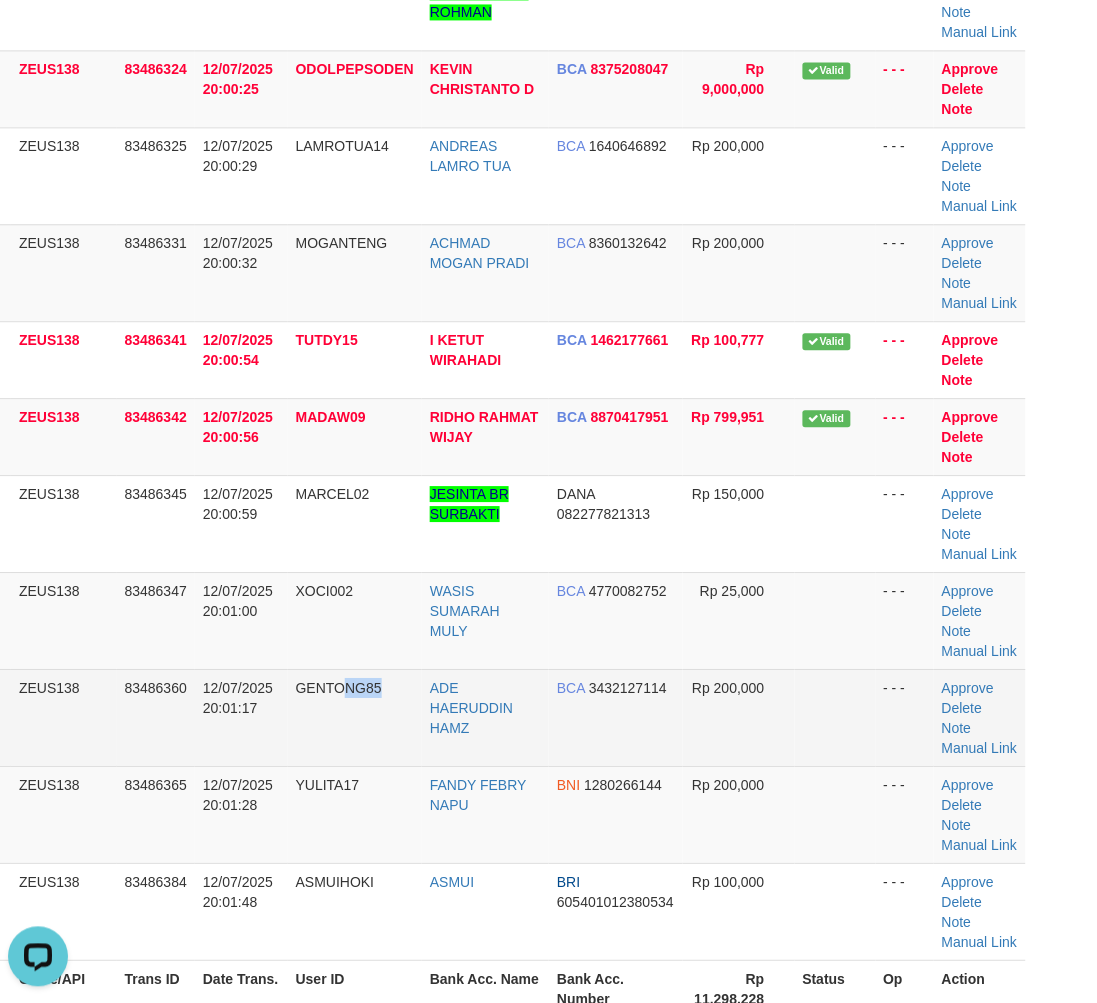 click on "GENTONG85" at bounding box center (355, 717) 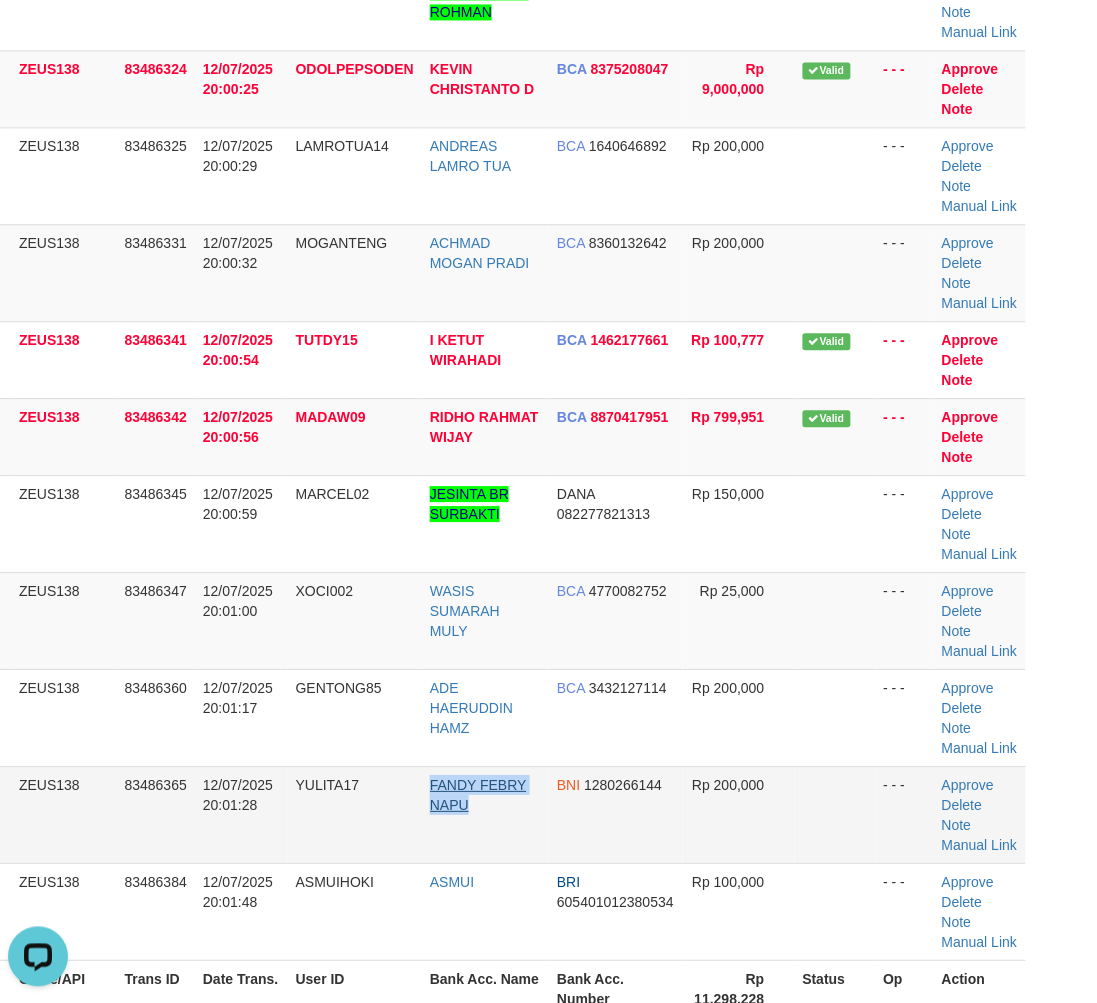 click on "15
ZEUS138
83486365
12/07/2025 20:01:28
YULITA17
FANDY FEBRY NAPU
BNI
1280266144
Rp 200,000
- - -
Approve
Delete
Note
Manual Link" at bounding box center (492, 814) 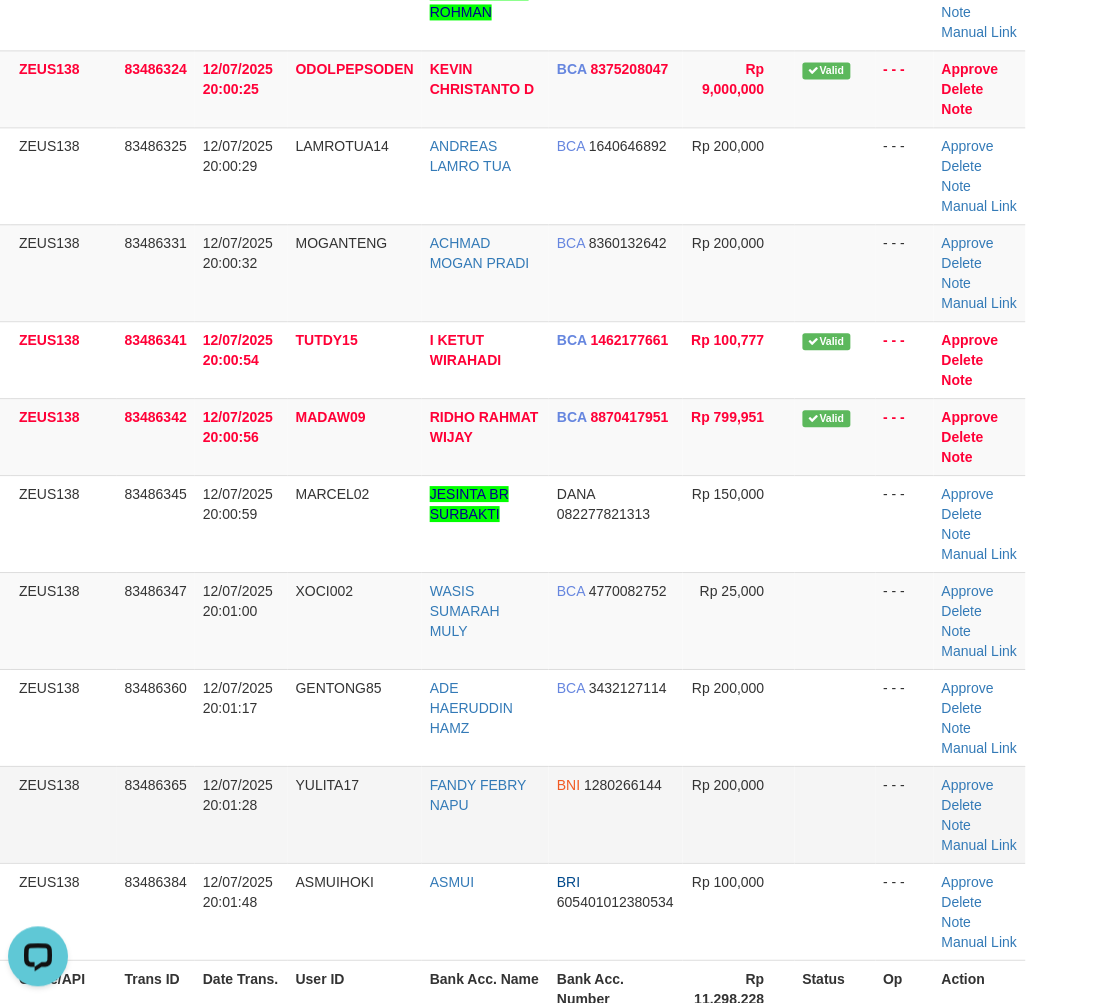 click on "YULITA17" at bounding box center [355, 814] 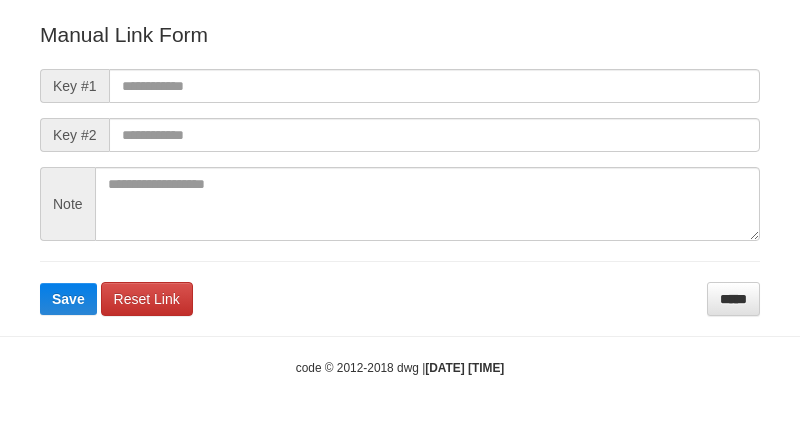 scroll, scrollTop: 222, scrollLeft: 0, axis: vertical 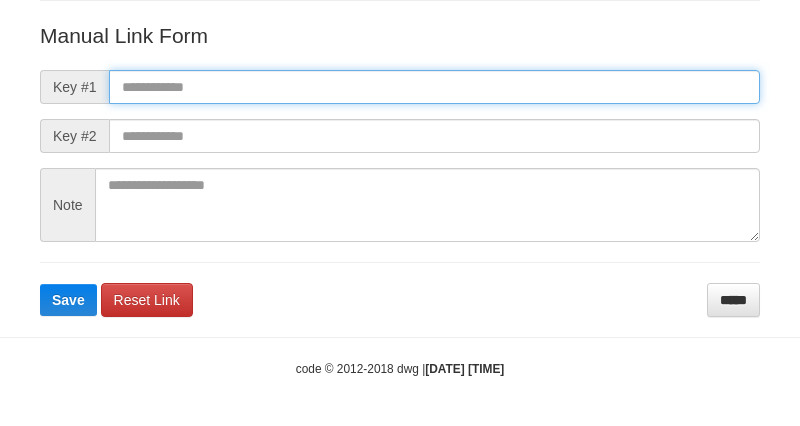 click at bounding box center [434, 87] 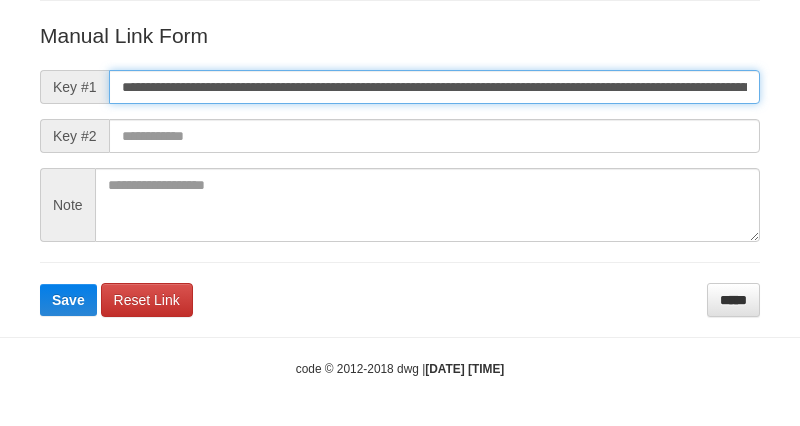 scroll, scrollTop: 0, scrollLeft: 1413, axis: horizontal 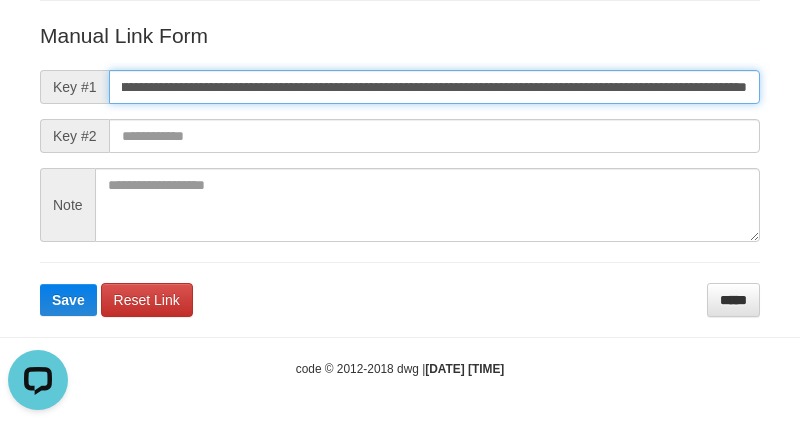 type on "**********" 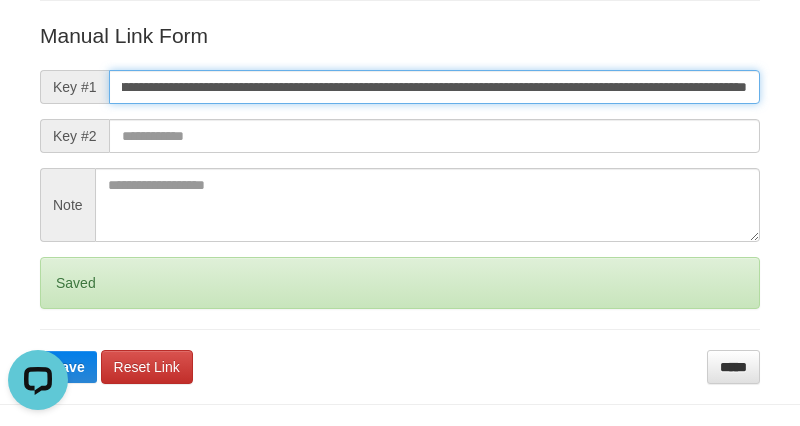click on "Save" at bounding box center (68, 367) 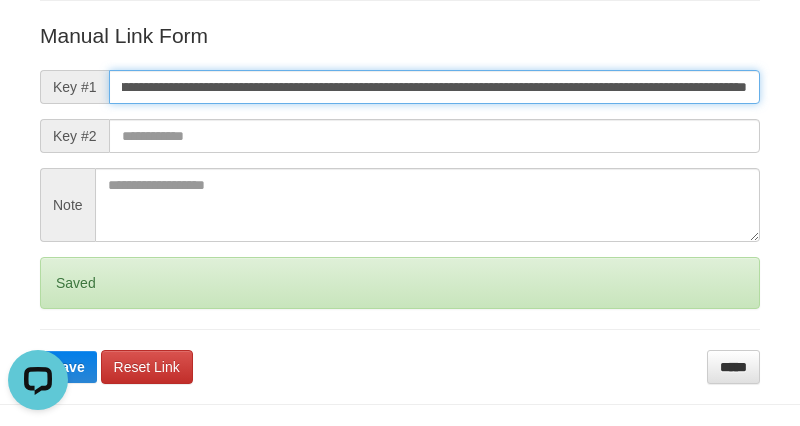 click on "Save" at bounding box center [68, 367] 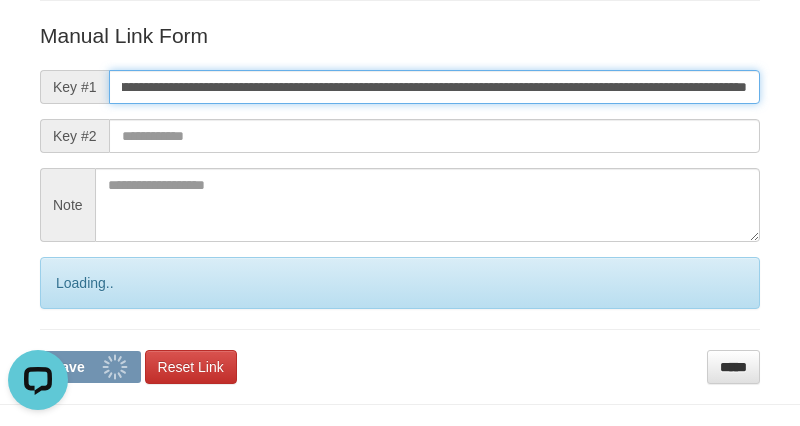 click on "Save" at bounding box center [90, 367] 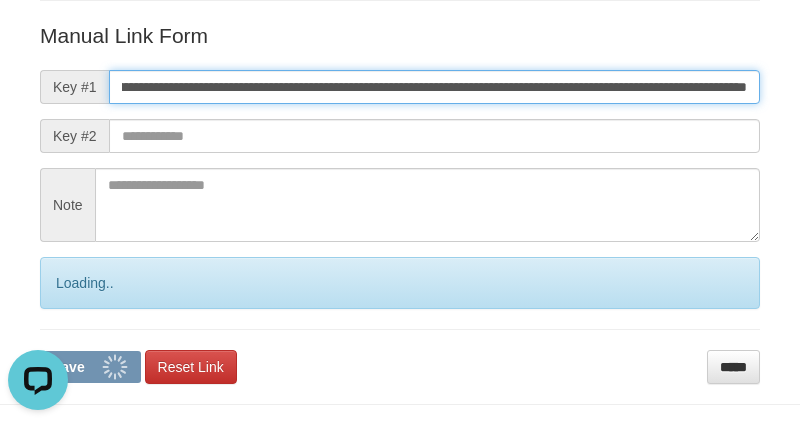 click on "Save" at bounding box center (90, 367) 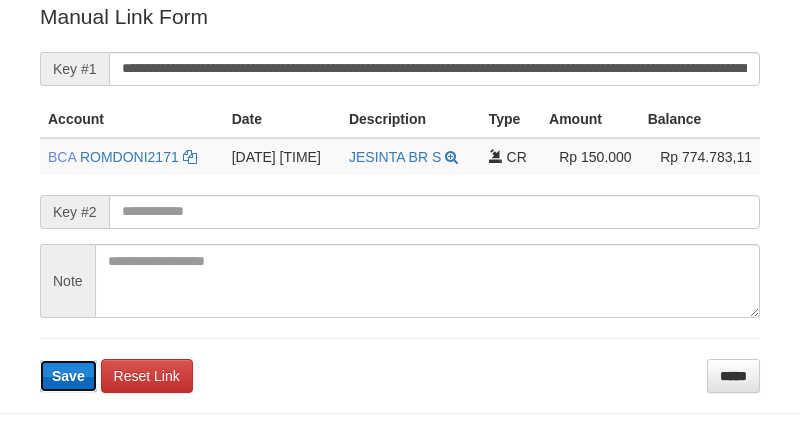click on "Save" at bounding box center (68, 376) 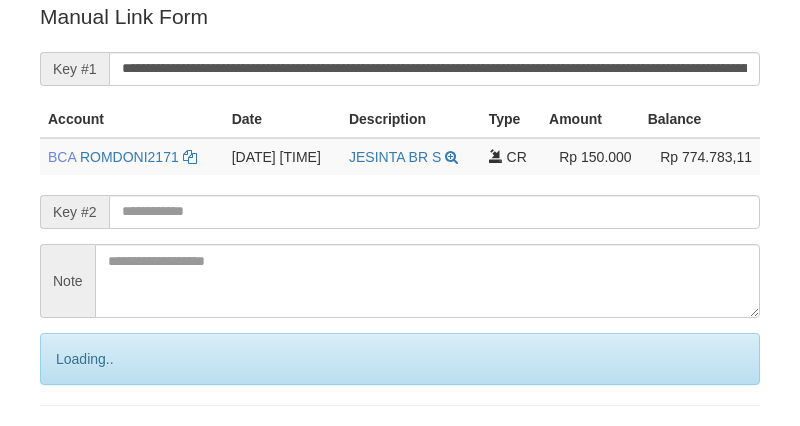 click on "**********" at bounding box center (400, 230) 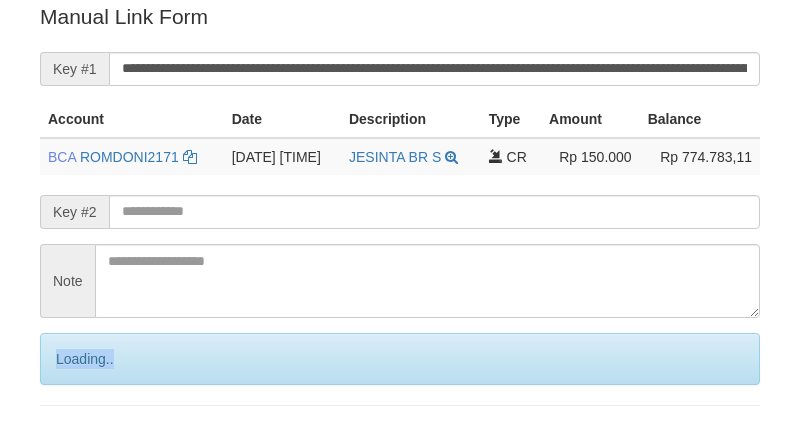 scroll, scrollTop: 404, scrollLeft: 0, axis: vertical 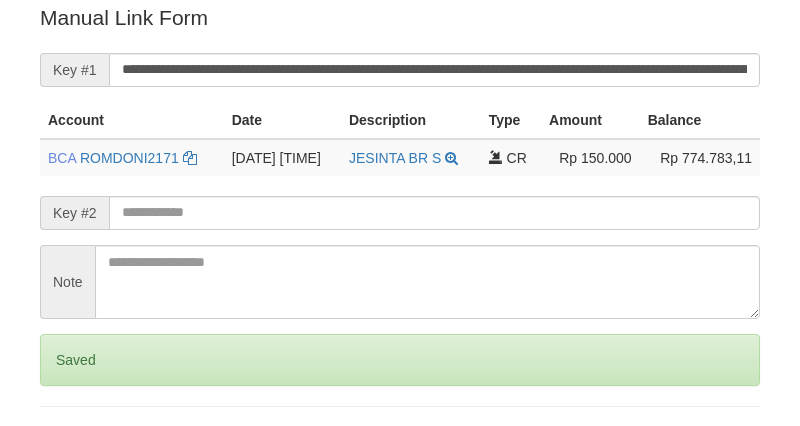 click on "**********" at bounding box center (400, 231) 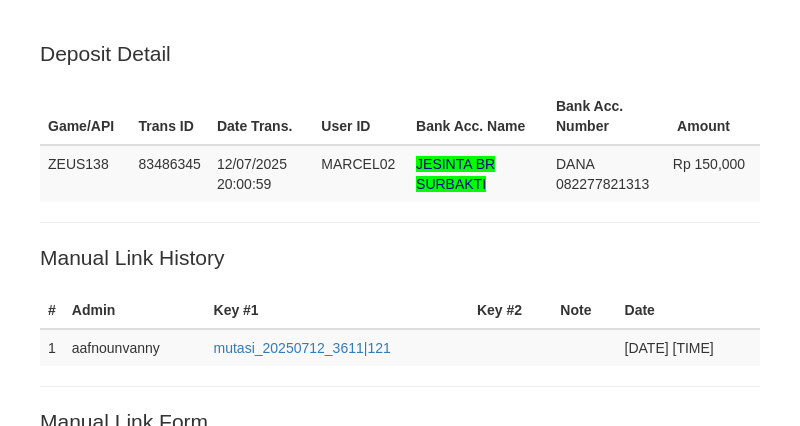 scroll, scrollTop: 404, scrollLeft: 0, axis: vertical 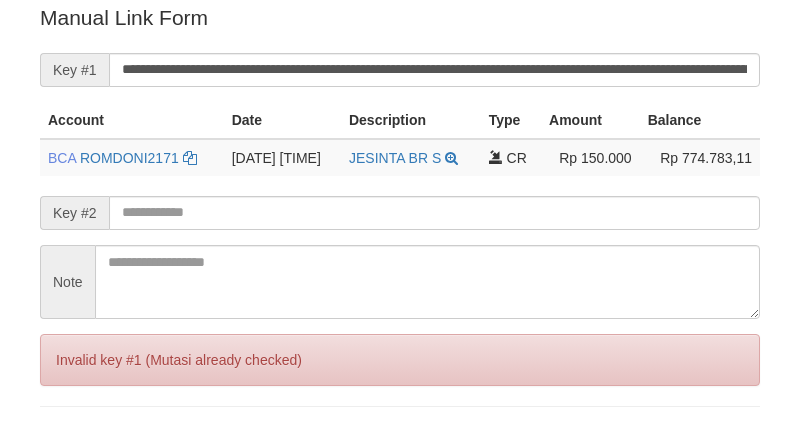 click on "Invalid key #1 (Mutasi already checked)" at bounding box center (400, 360) 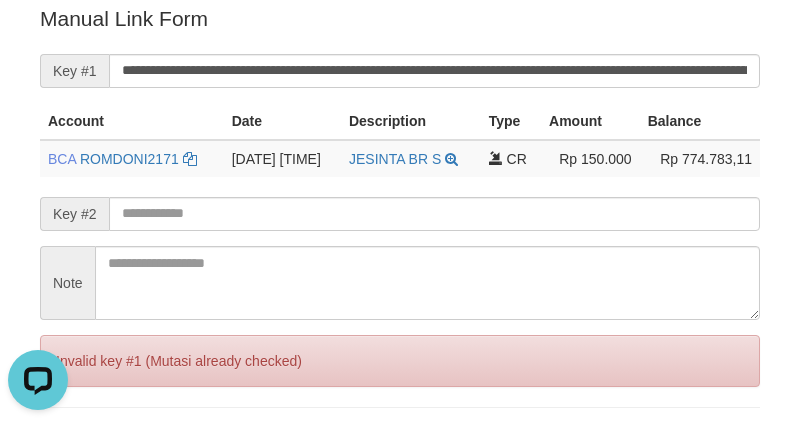 scroll, scrollTop: 0, scrollLeft: 0, axis: both 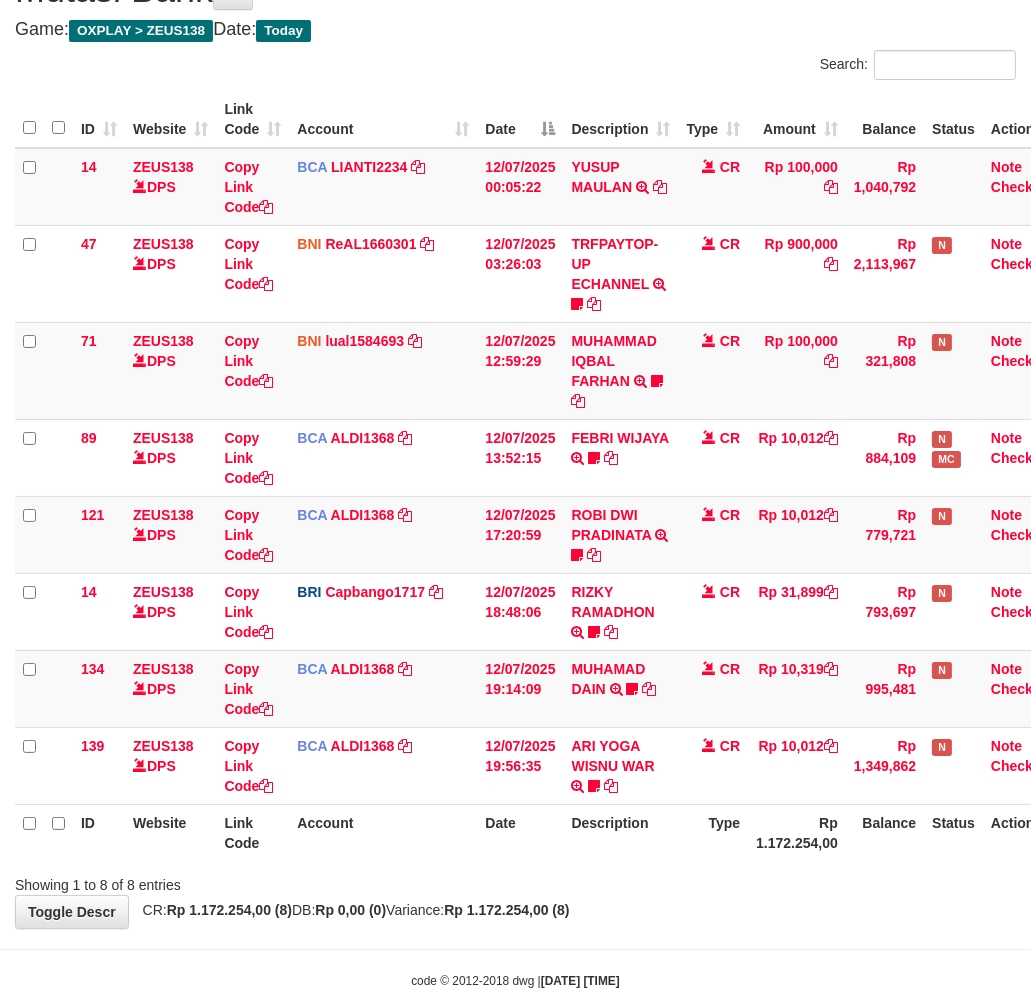 click on "Rp 1.172.254,00" at bounding box center [797, 832] 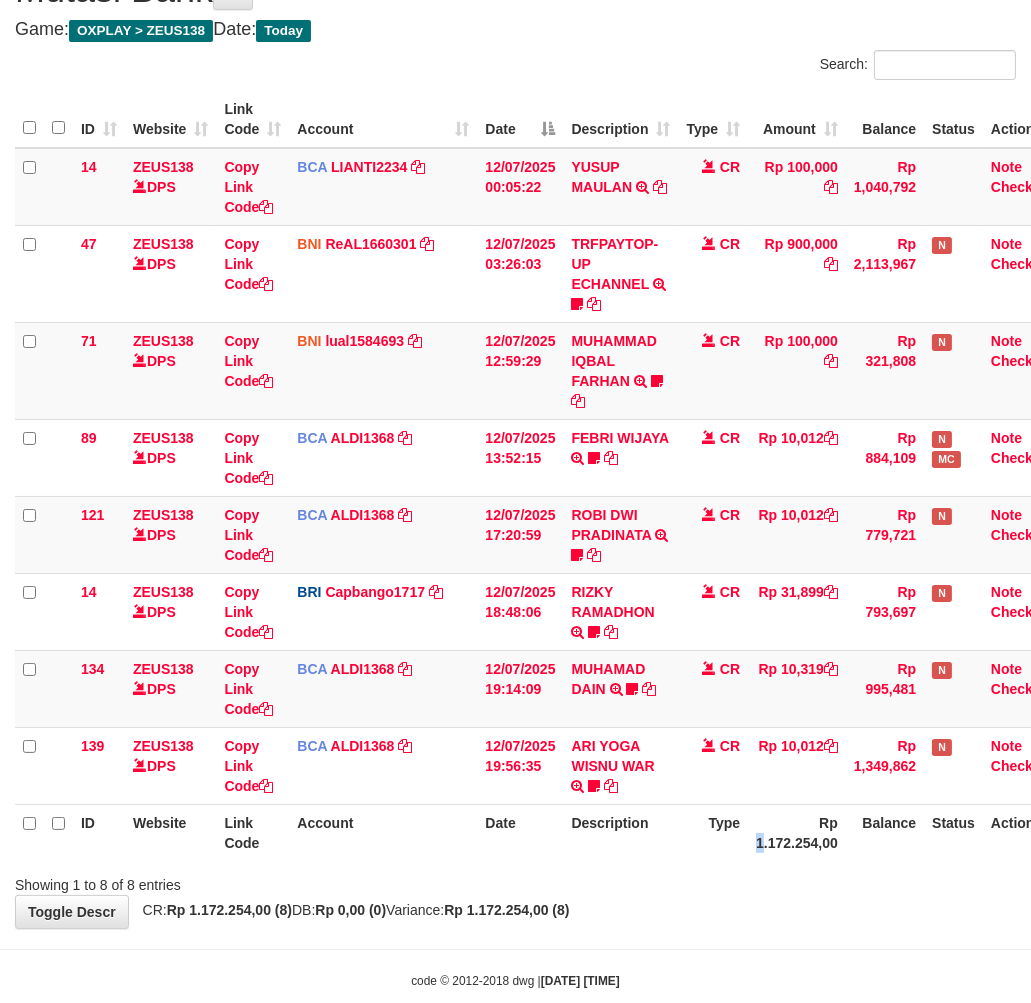 drag, startPoint x: 760, startPoint y: 836, endPoint x: 728, endPoint y: 848, distance: 34.176014 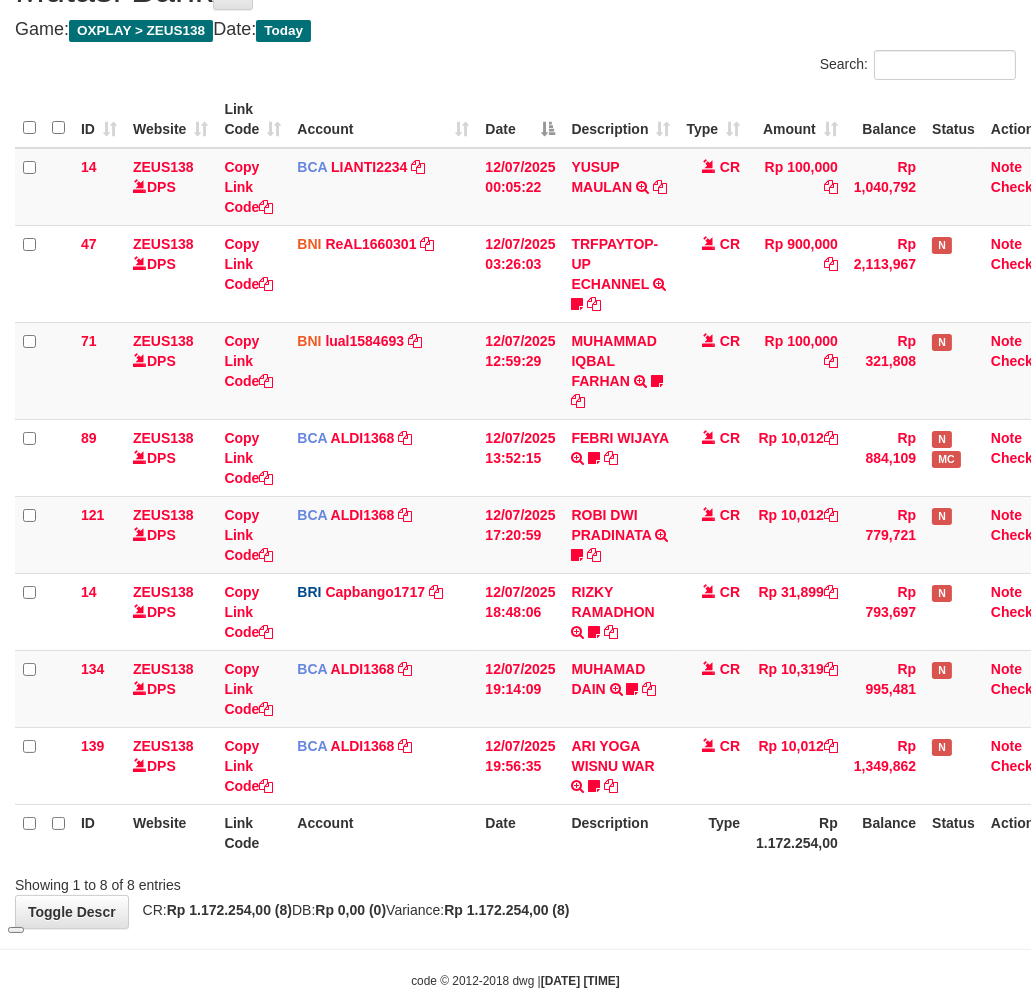 click on "Type" at bounding box center (714, 832) 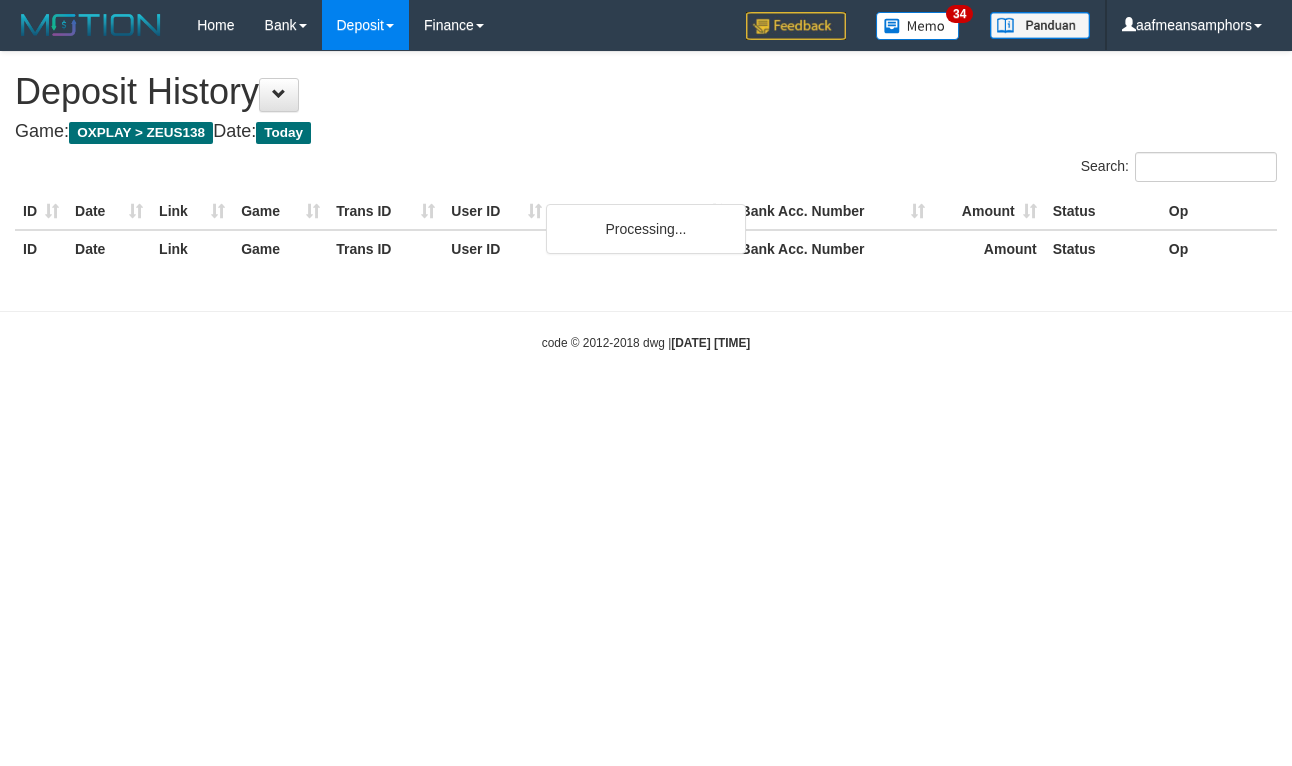 scroll, scrollTop: 0, scrollLeft: 0, axis: both 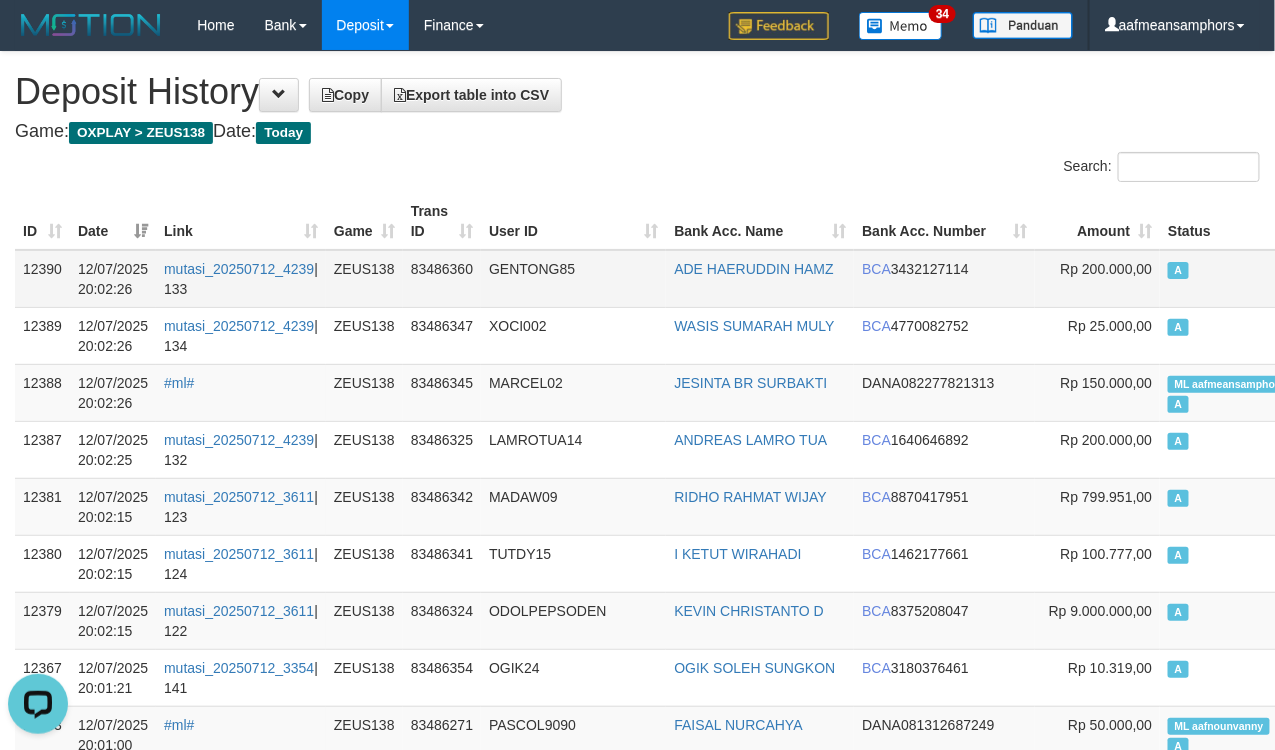 drag, startPoint x: 512, startPoint y: 298, endPoint x: 477, endPoint y: 288, distance: 36.40055 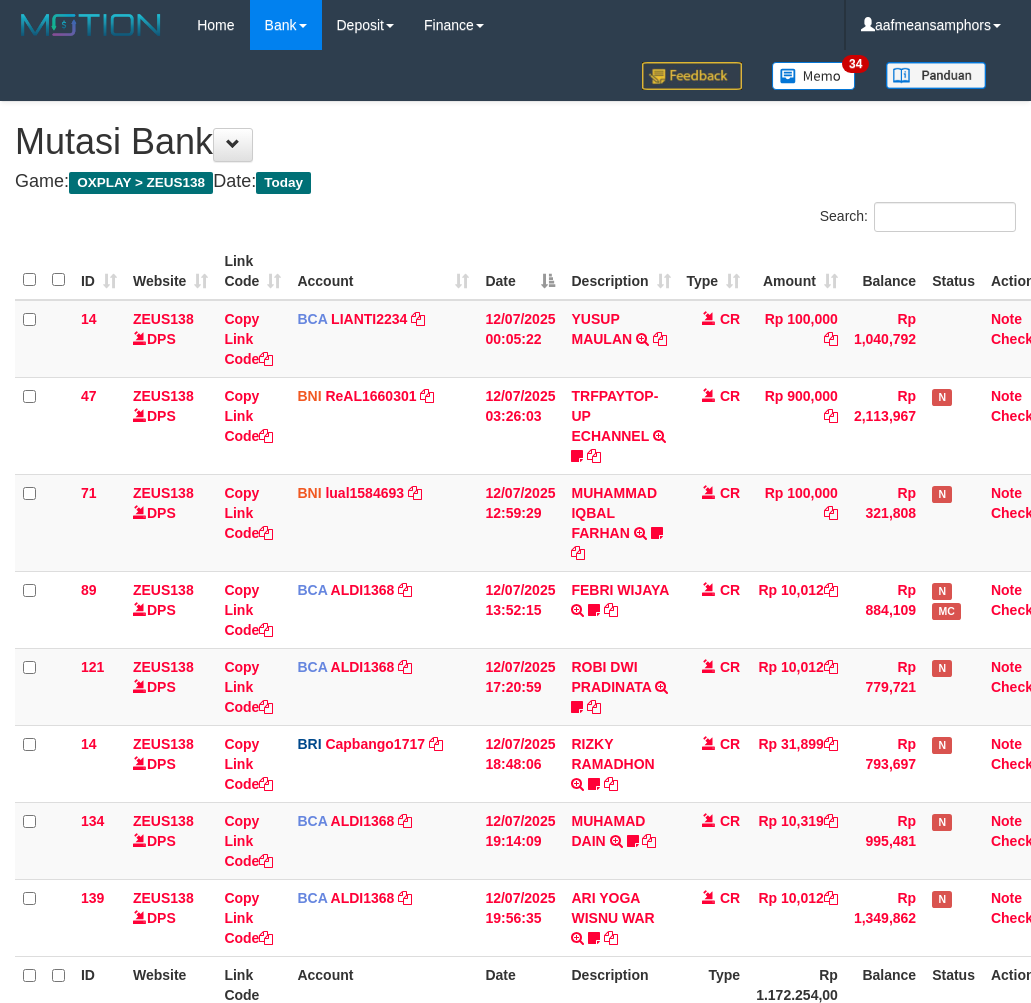 scroll, scrollTop: 187, scrollLeft: 0, axis: vertical 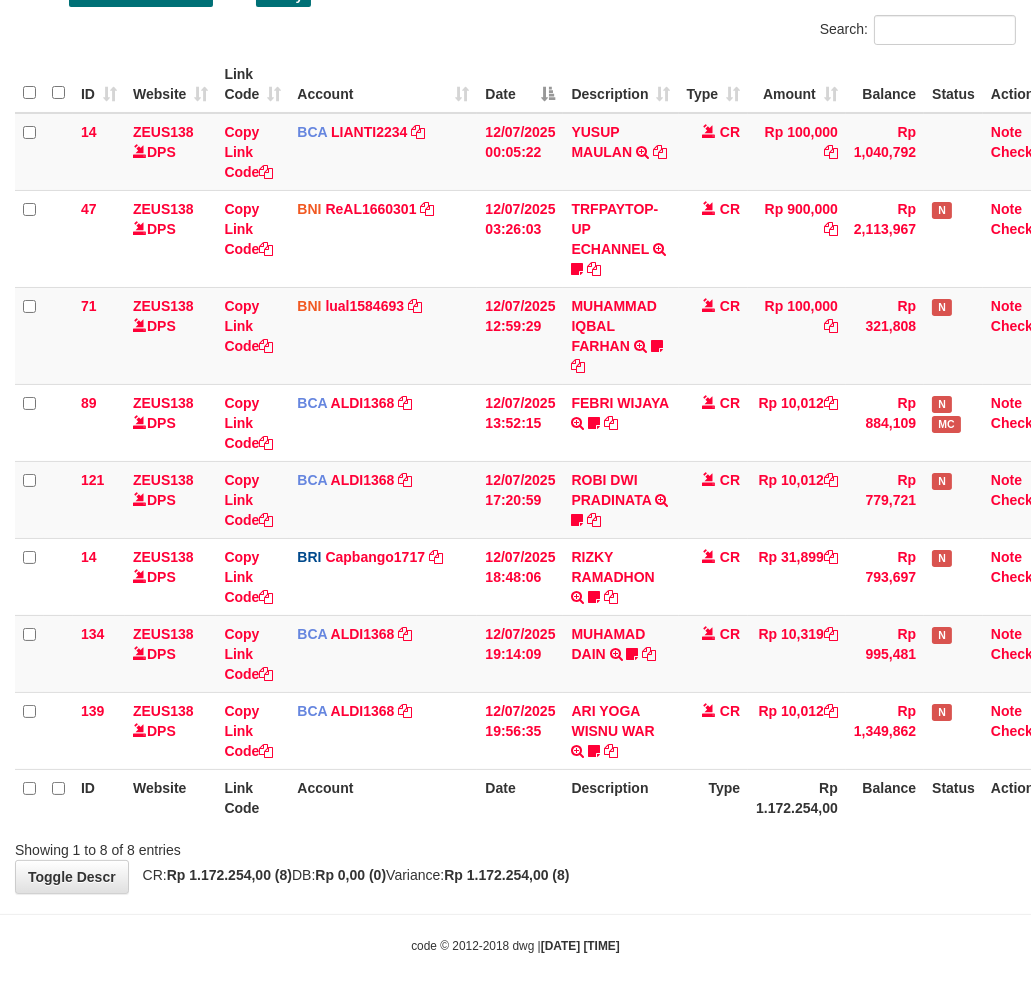 click on "Showing 1 to 8 of 8 entries" at bounding box center (515, 846) 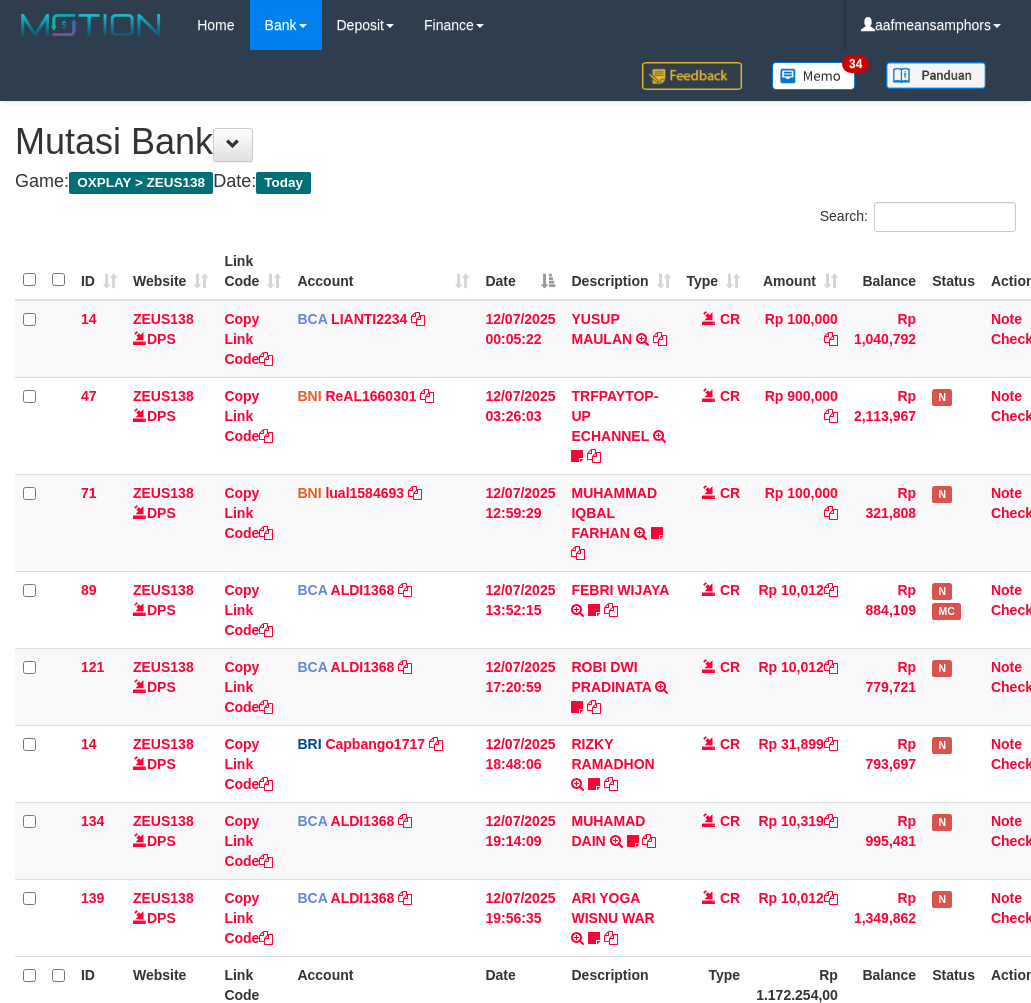 scroll, scrollTop: 187, scrollLeft: 0, axis: vertical 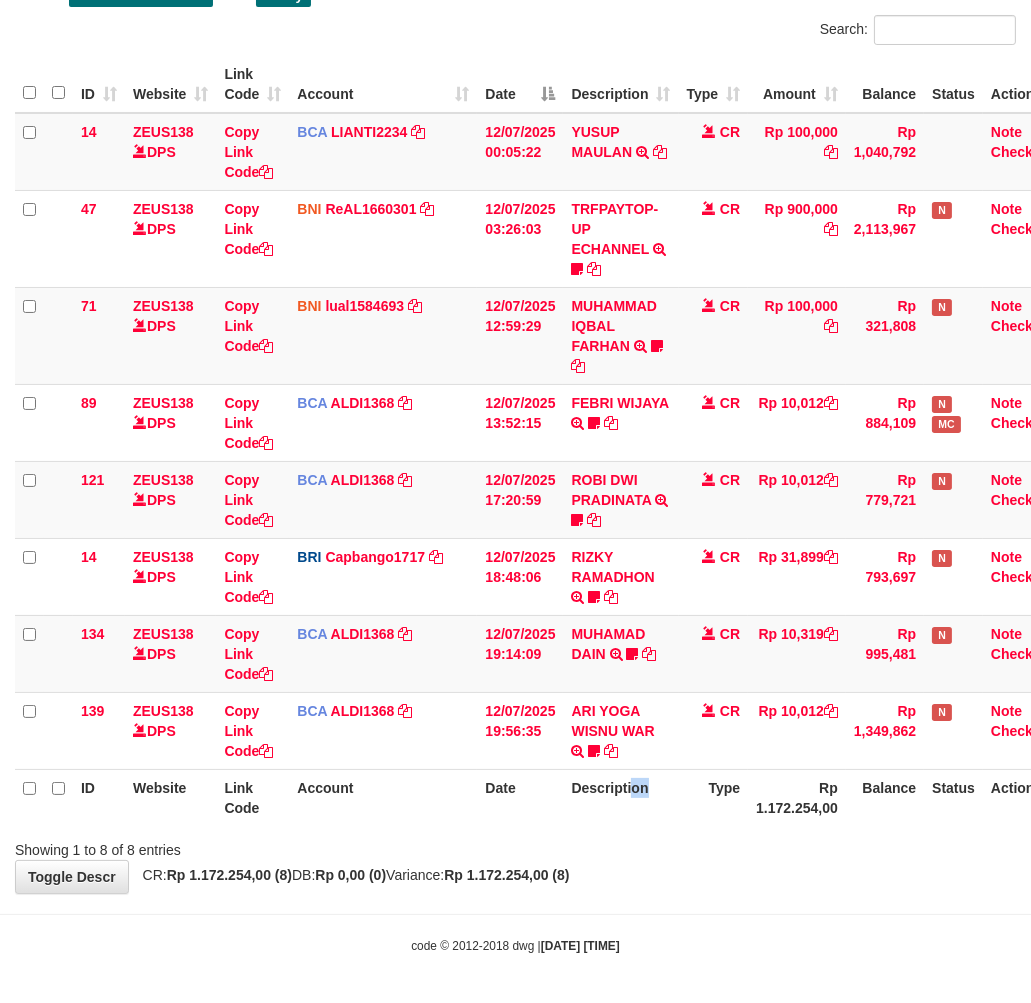 click on "Description" at bounding box center [620, 797] 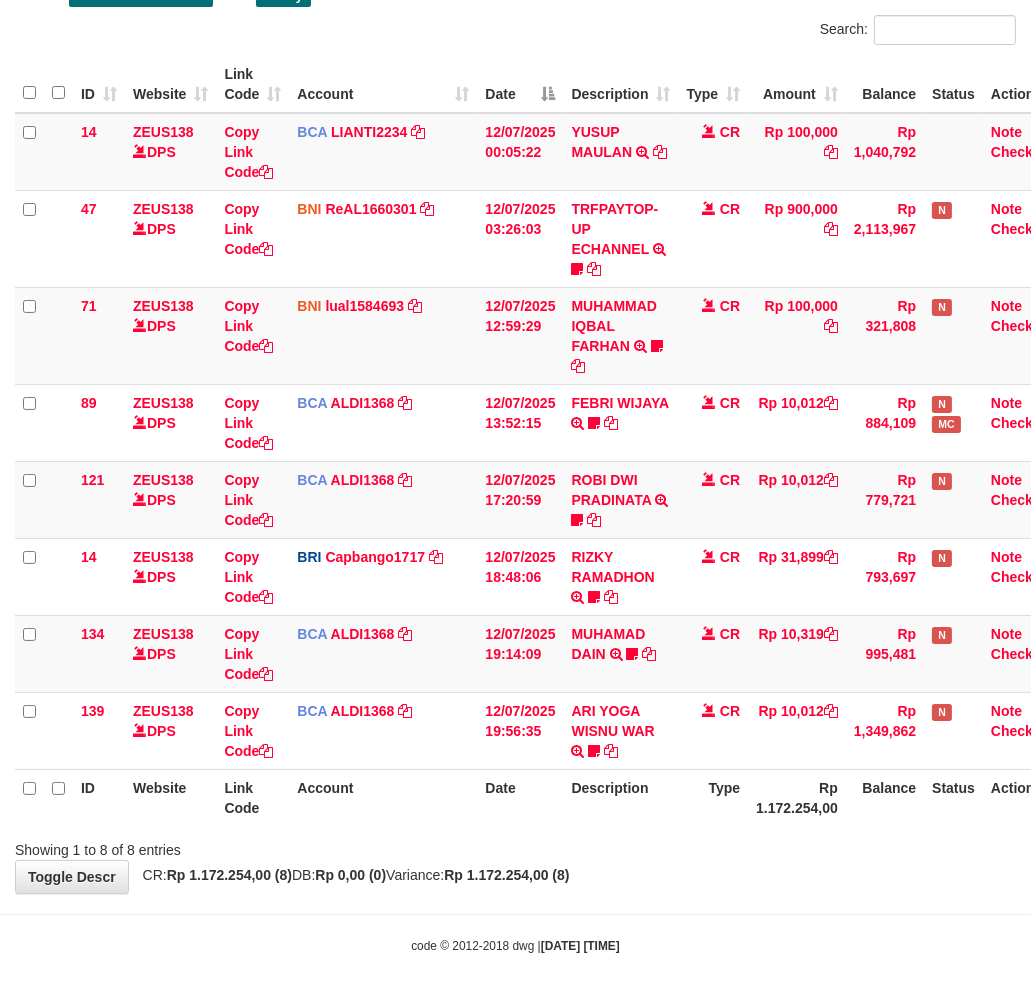 click at bounding box center (730, 832) 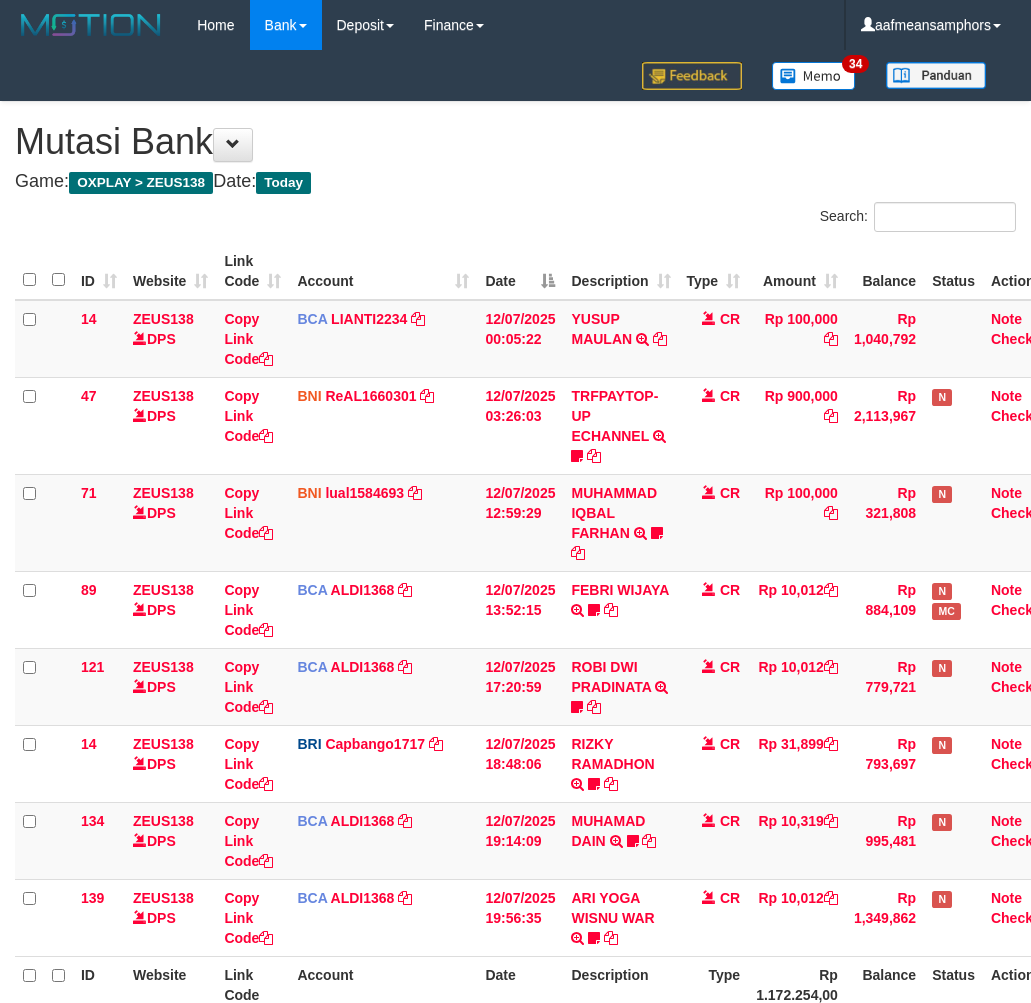 scroll, scrollTop: 187, scrollLeft: 0, axis: vertical 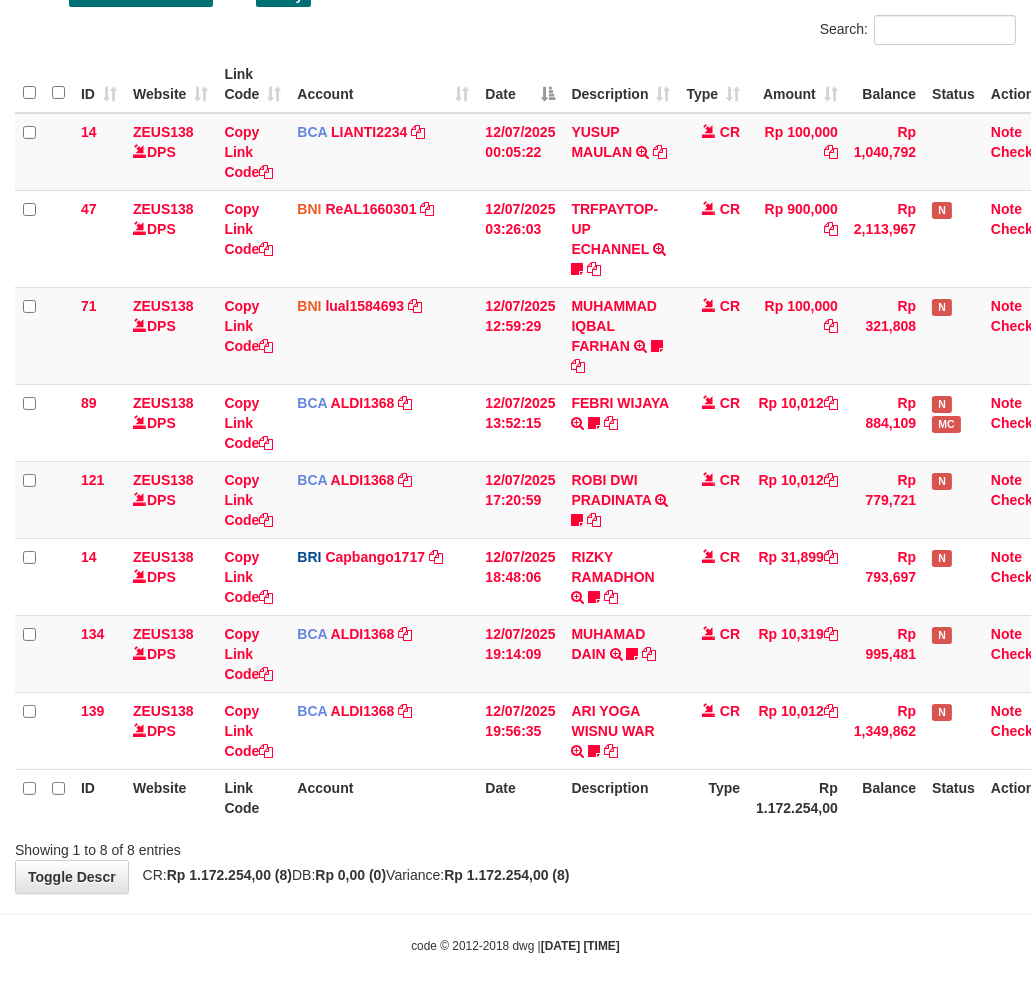 click on "**********" at bounding box center [515, 404] 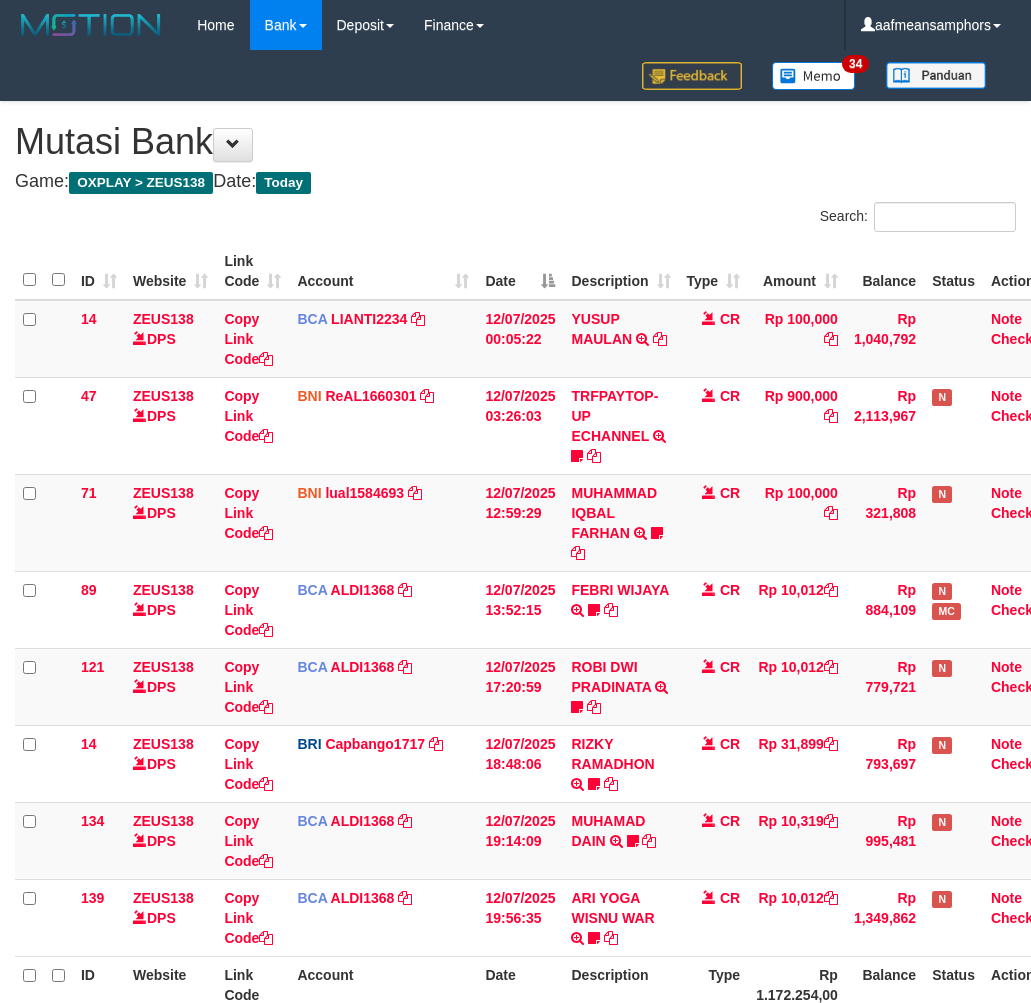 scroll, scrollTop: 187, scrollLeft: 0, axis: vertical 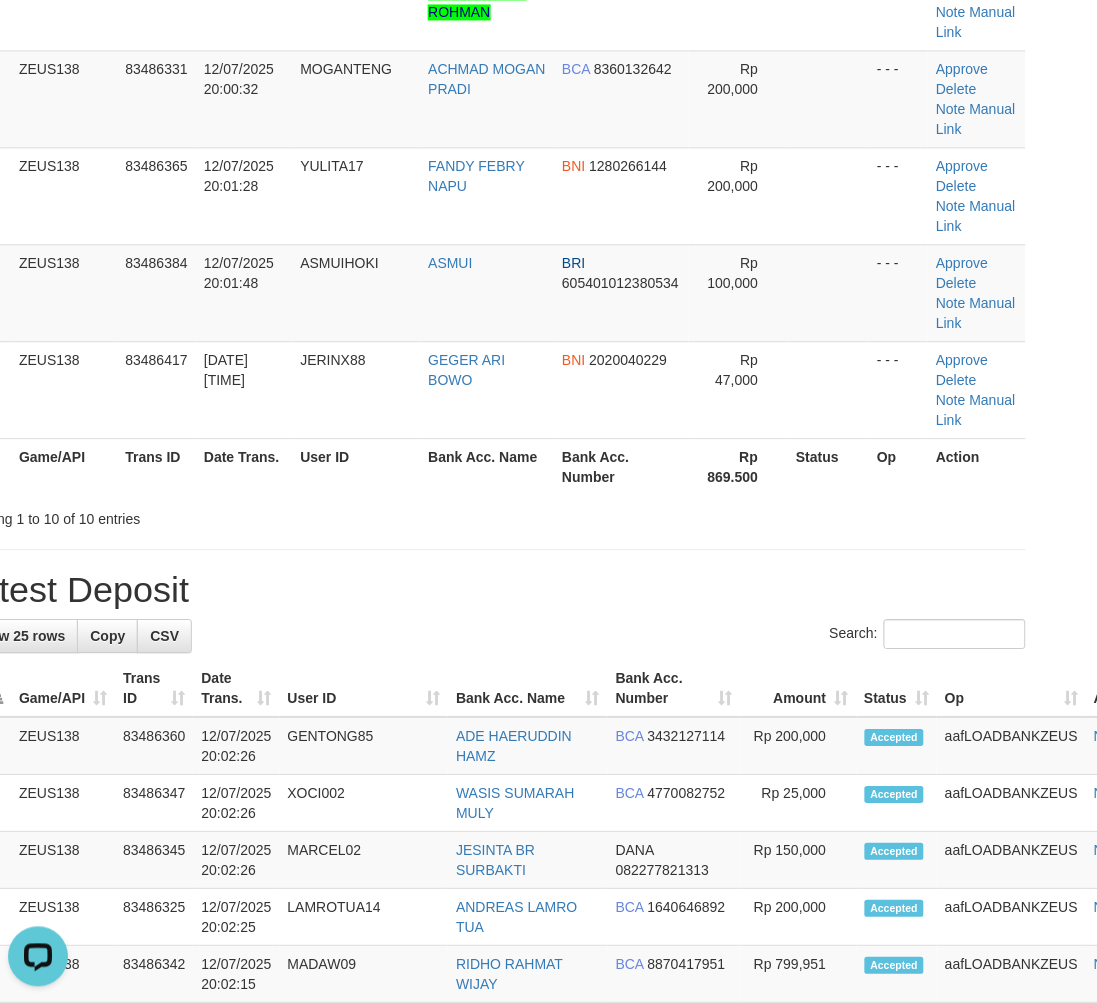 click on "Latest Deposit" at bounding box center (492, 590) 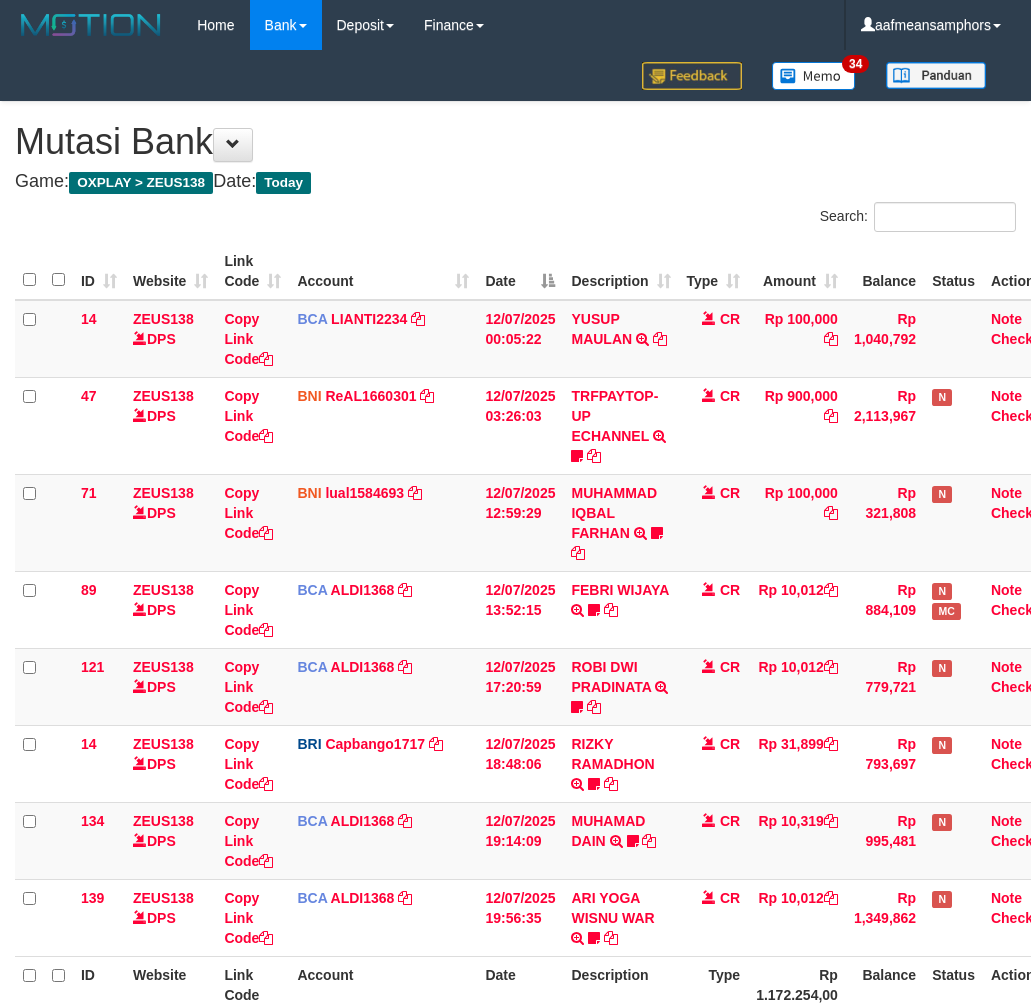 scroll, scrollTop: 187, scrollLeft: 0, axis: vertical 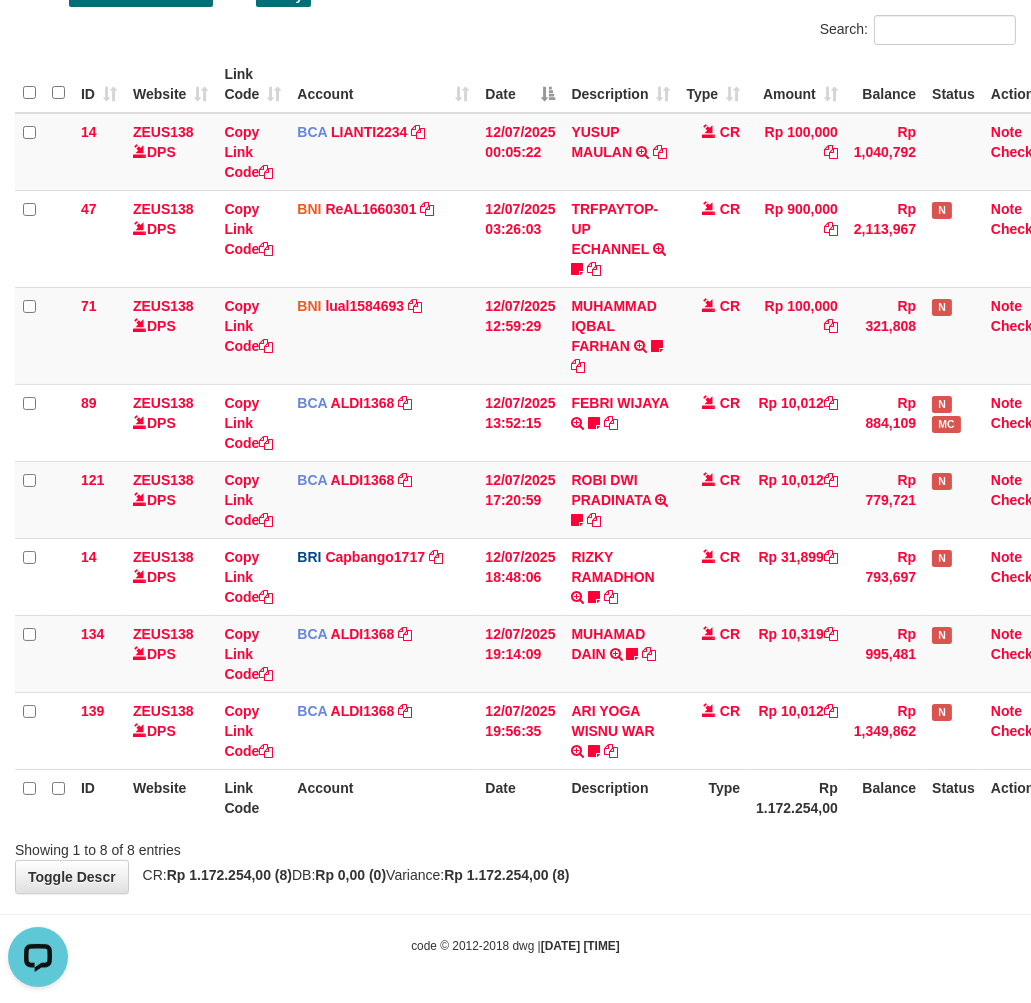 drag, startPoint x: 631, startPoint y: 861, endPoint x: 618, endPoint y: 865, distance: 13.601471 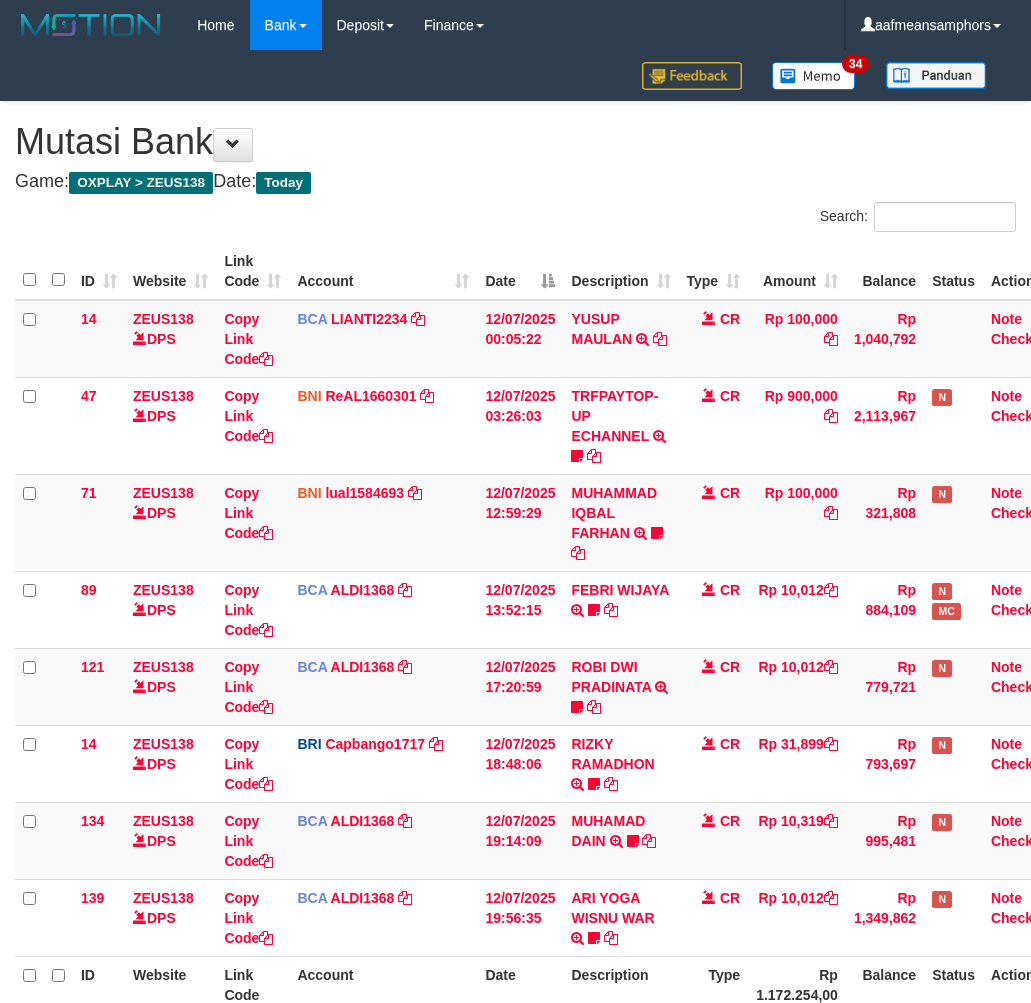 scroll, scrollTop: 187, scrollLeft: 0, axis: vertical 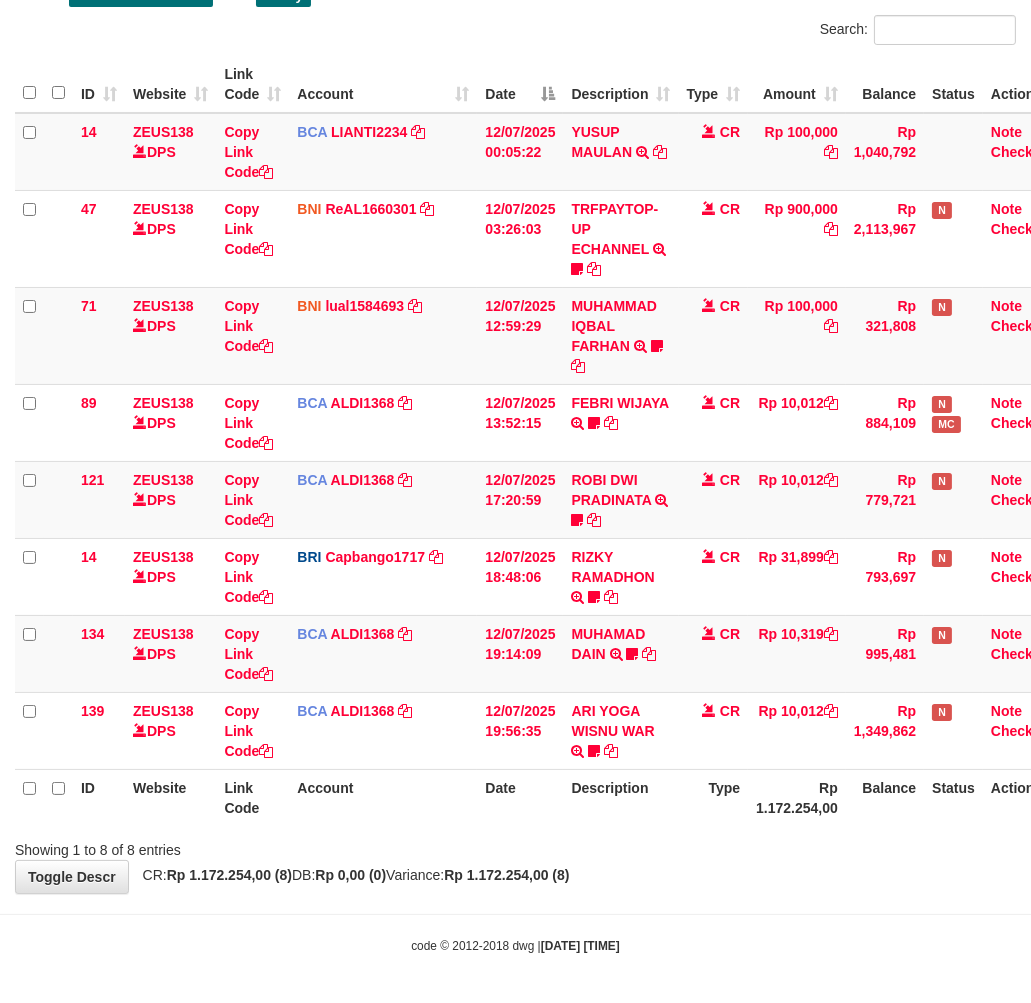 click on "Rp 1.172.254,00 (8)" at bounding box center [506, 875] 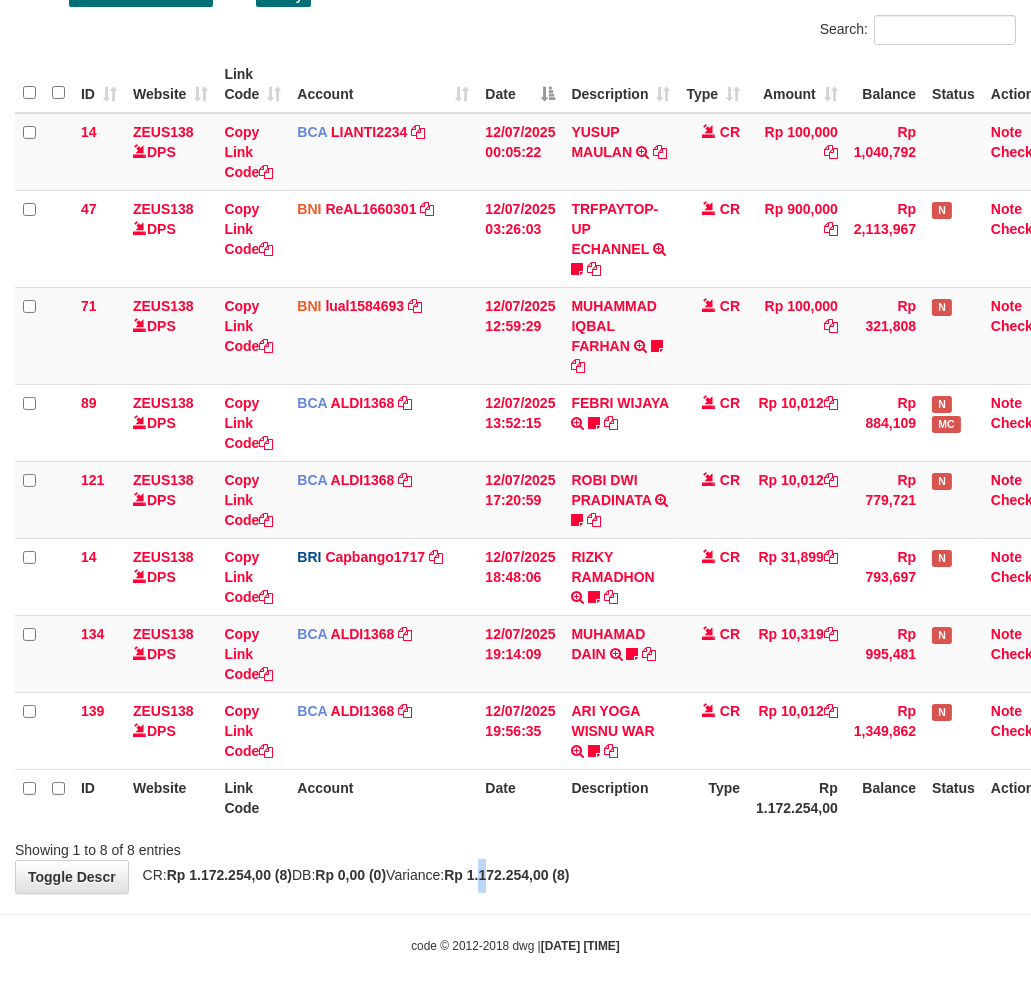click on "**********" at bounding box center [515, 404] 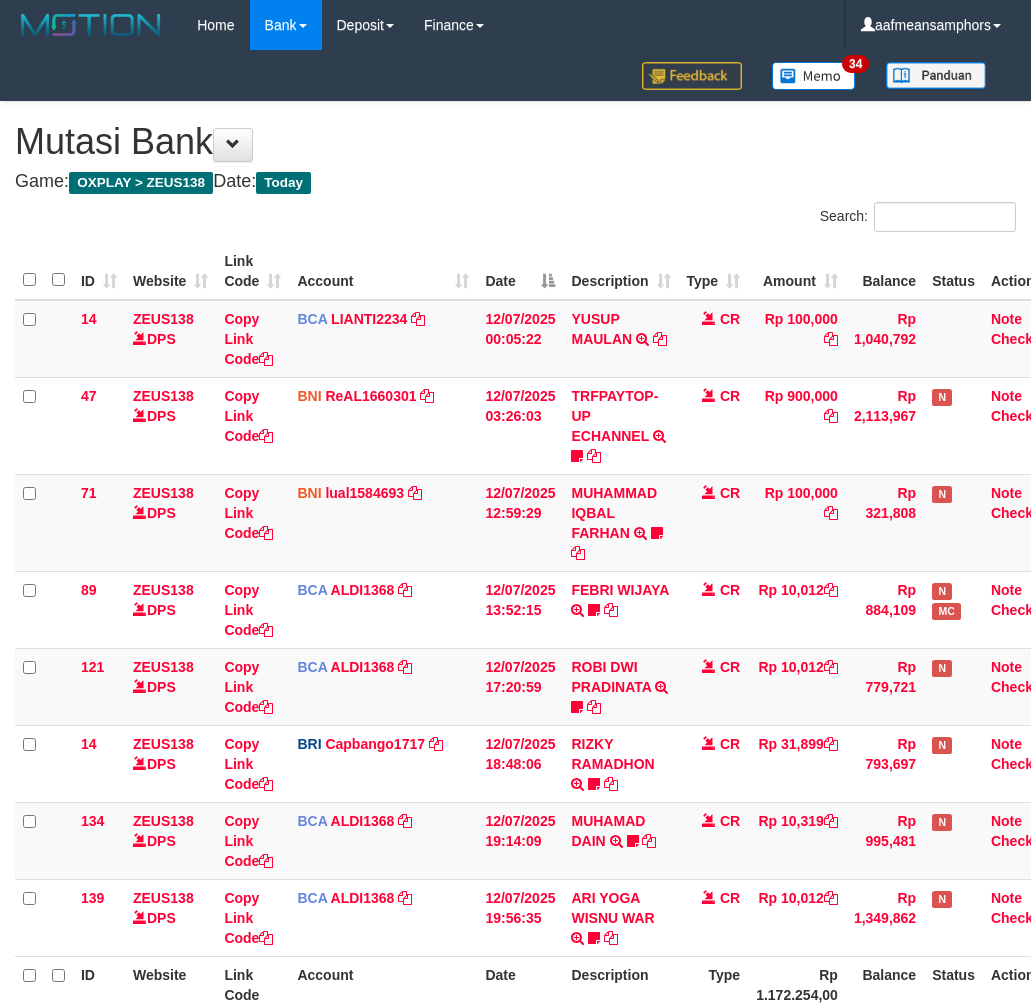 scroll, scrollTop: 187, scrollLeft: 0, axis: vertical 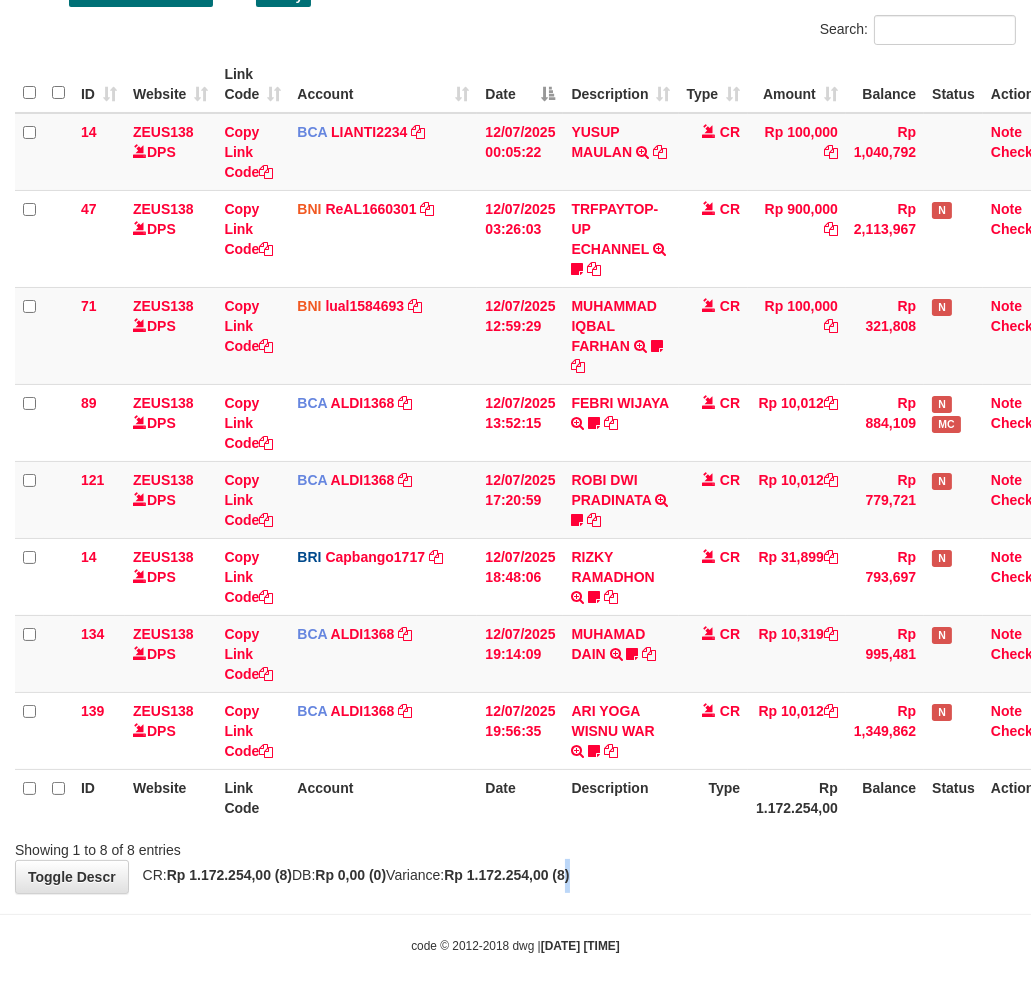 click on "**********" at bounding box center (515, 404) 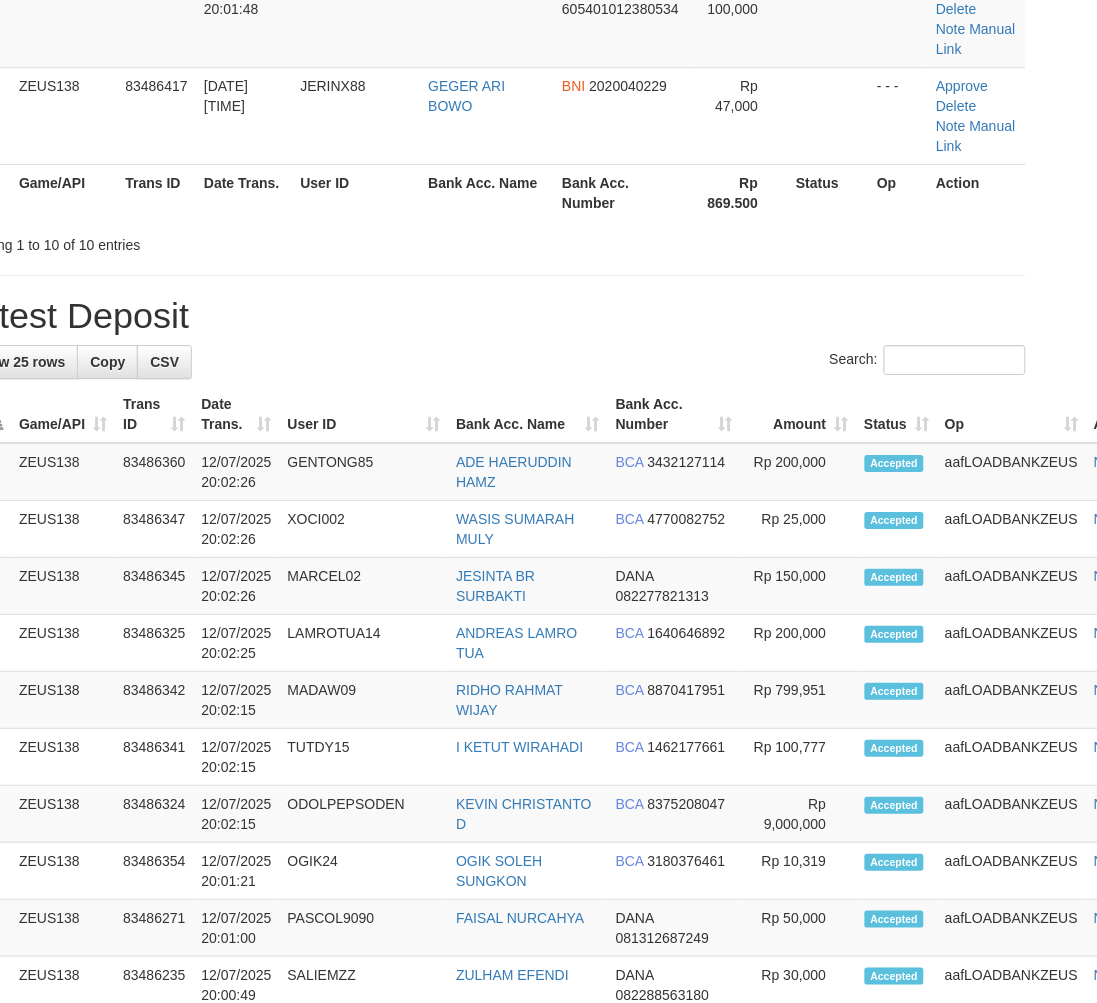 scroll, scrollTop: 782, scrollLeft: 56, axis: both 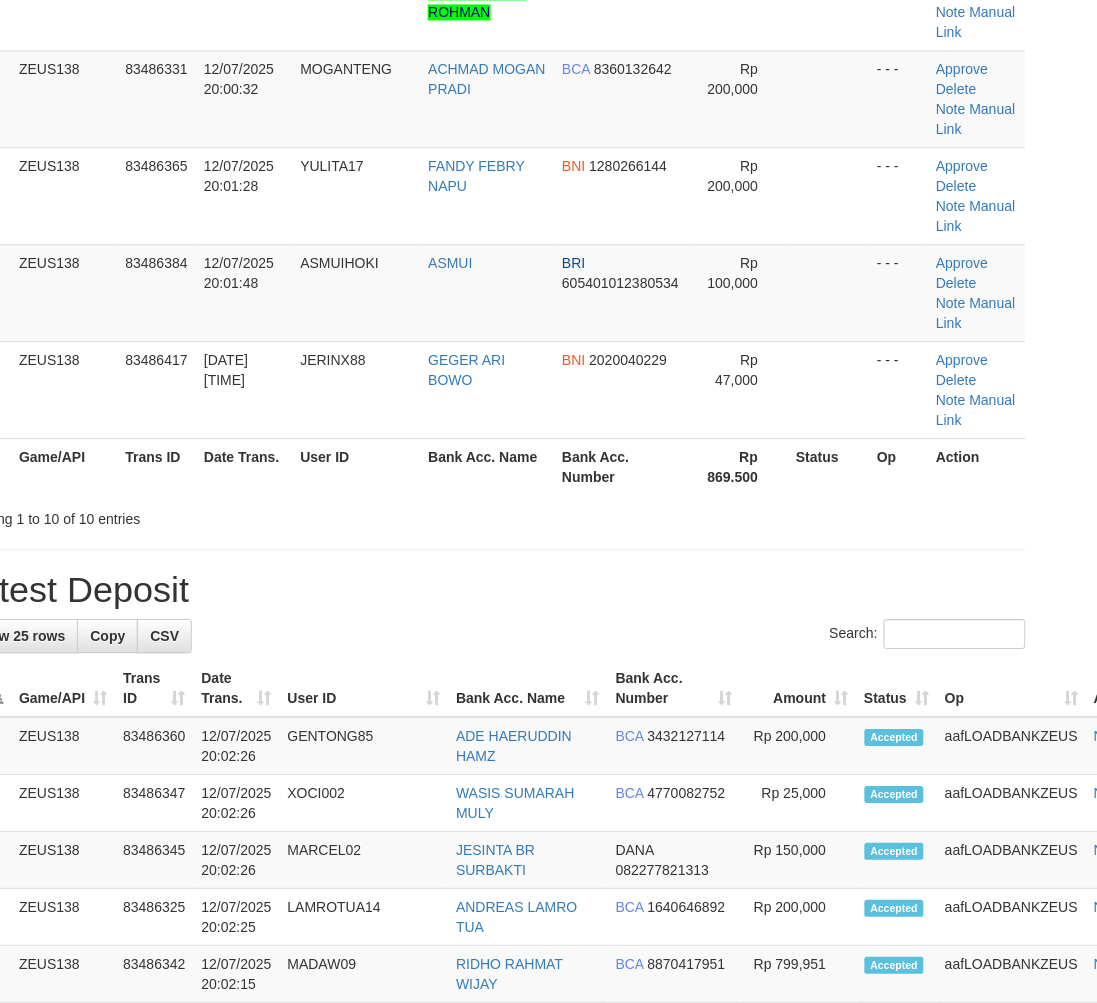 click on "Latest Deposit" at bounding box center [492, 590] 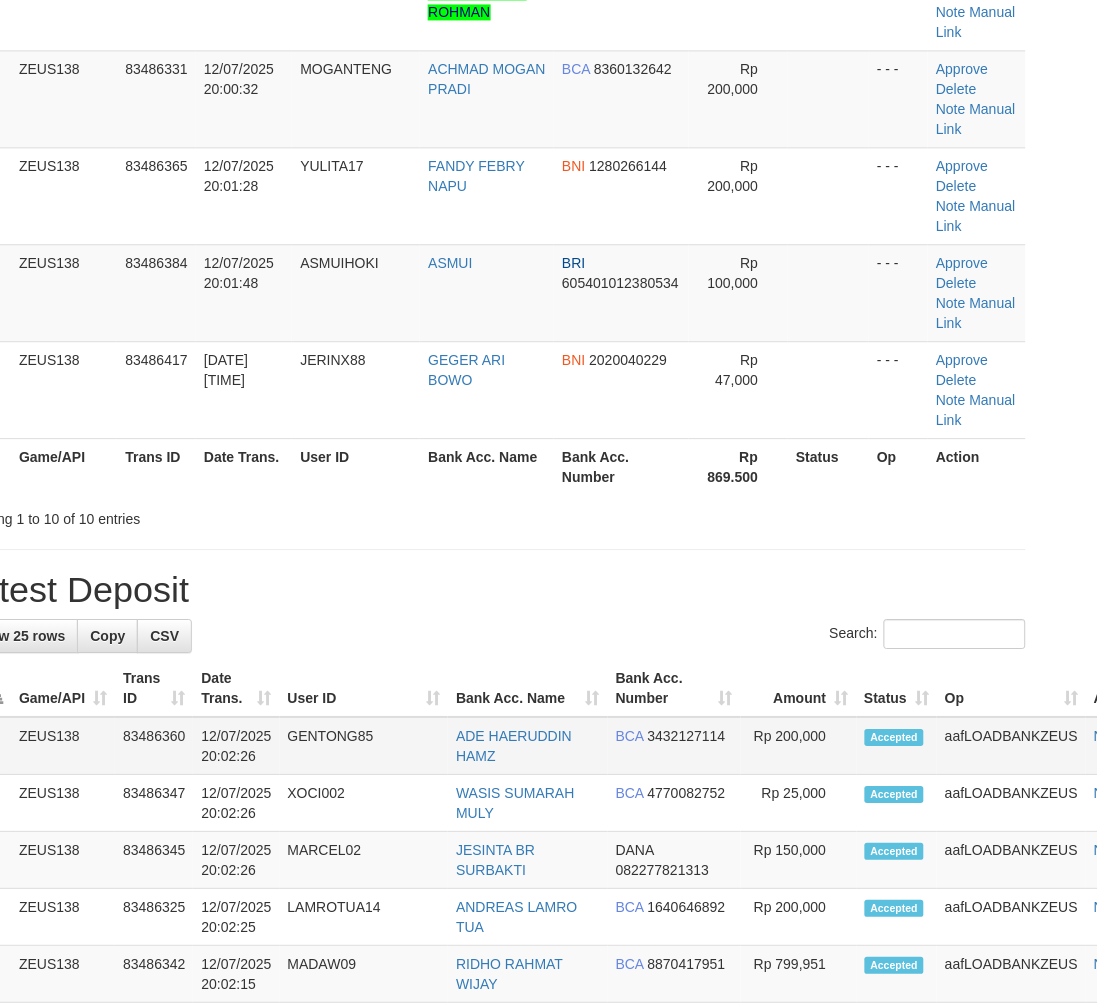 drag, startPoint x: 488, startPoint y: 576, endPoint x: 157, endPoint y: 770, distance: 383.6626 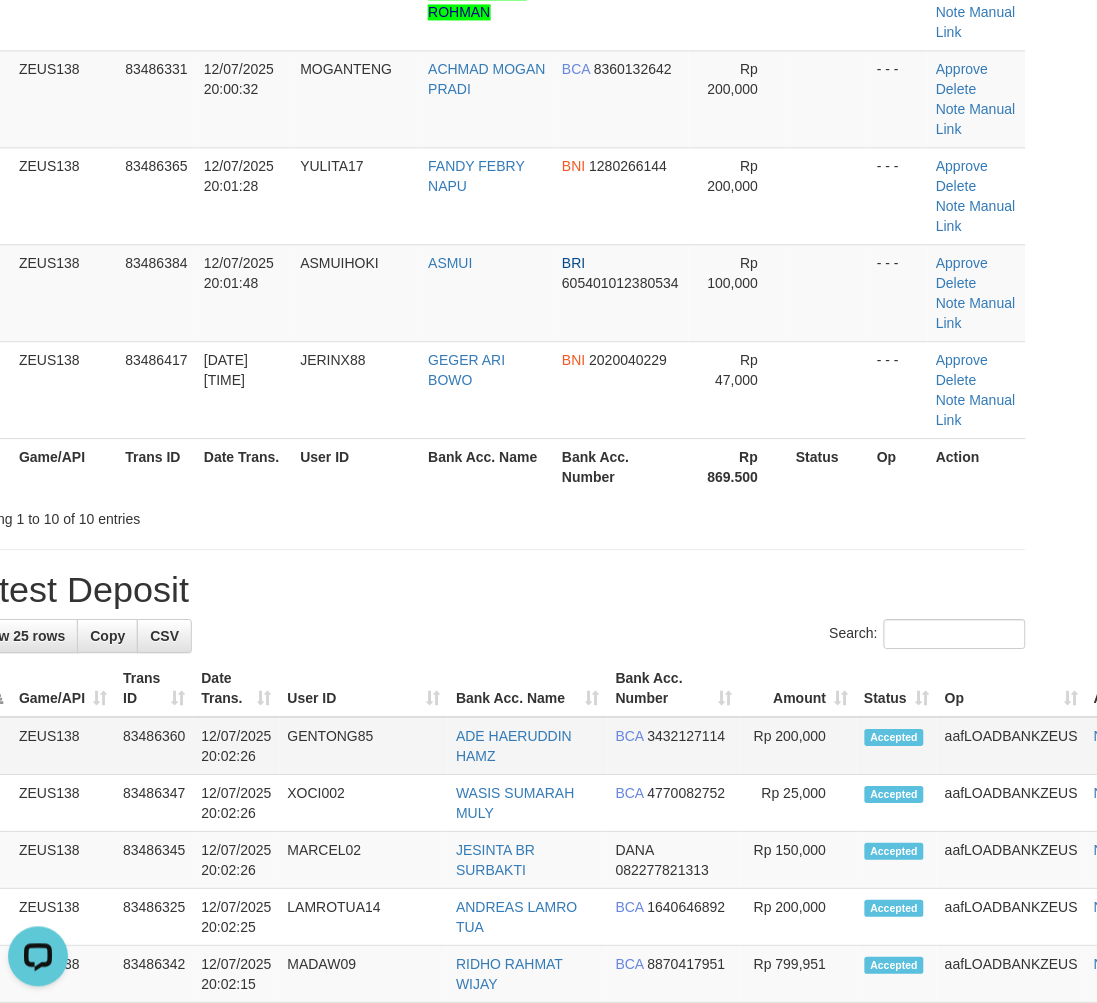 scroll, scrollTop: 0, scrollLeft: 0, axis: both 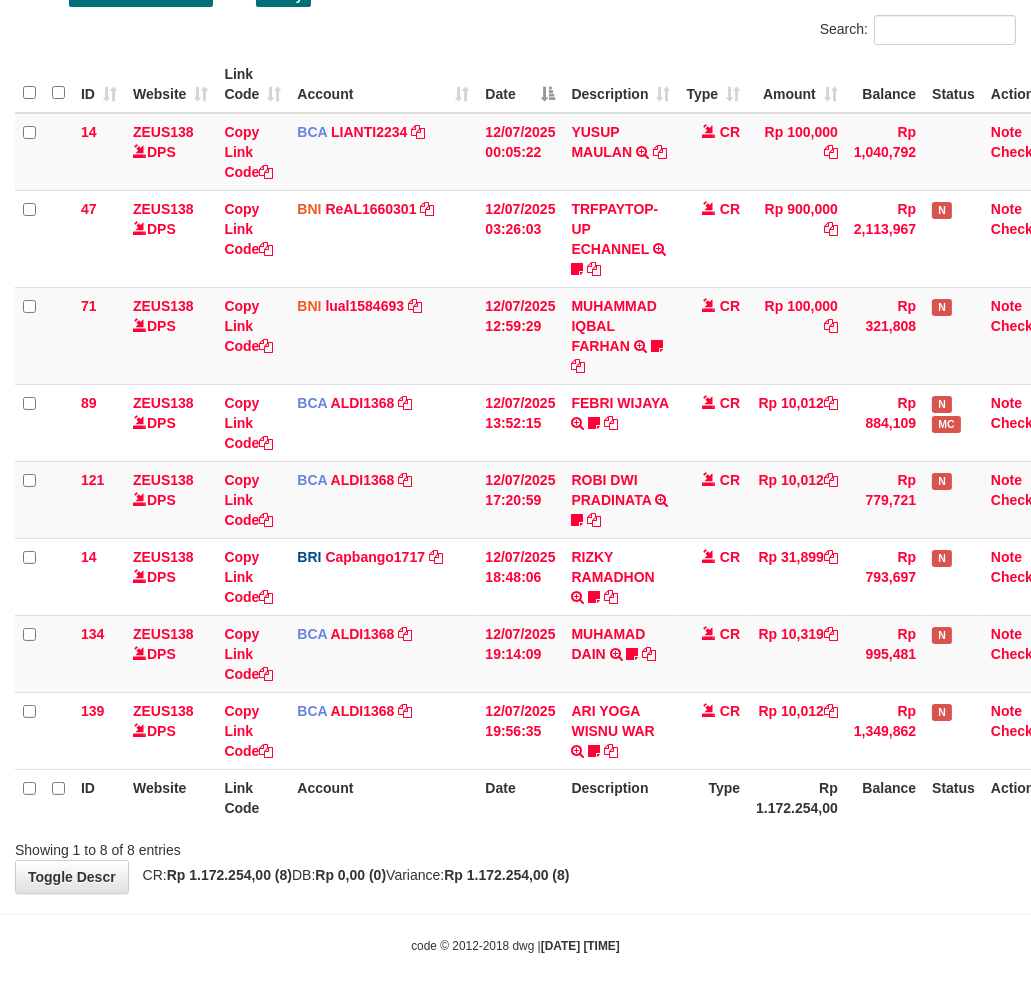 drag, startPoint x: 814, startPoint y: 916, endPoint x: 826, endPoint y: 913, distance: 12.369317 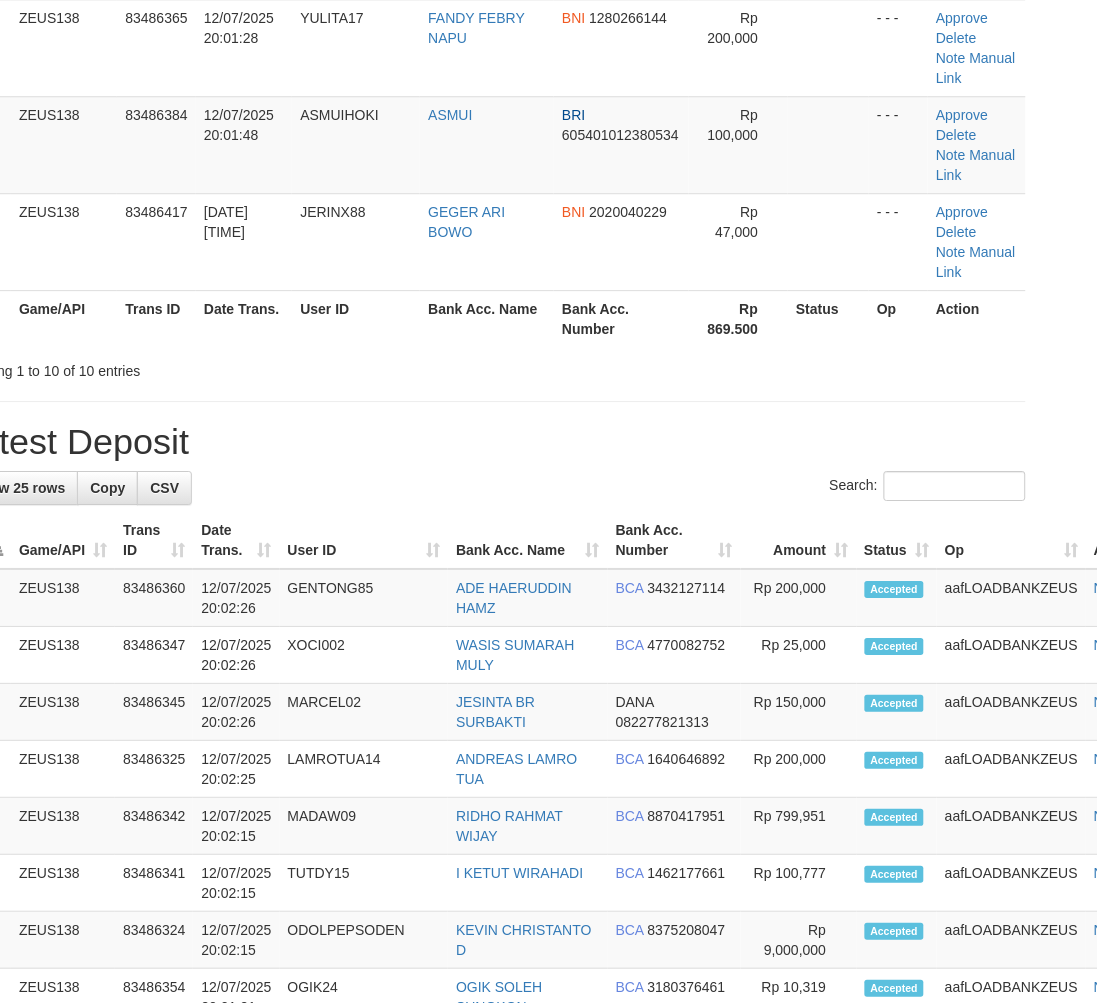 scroll, scrollTop: 612, scrollLeft: 56, axis: both 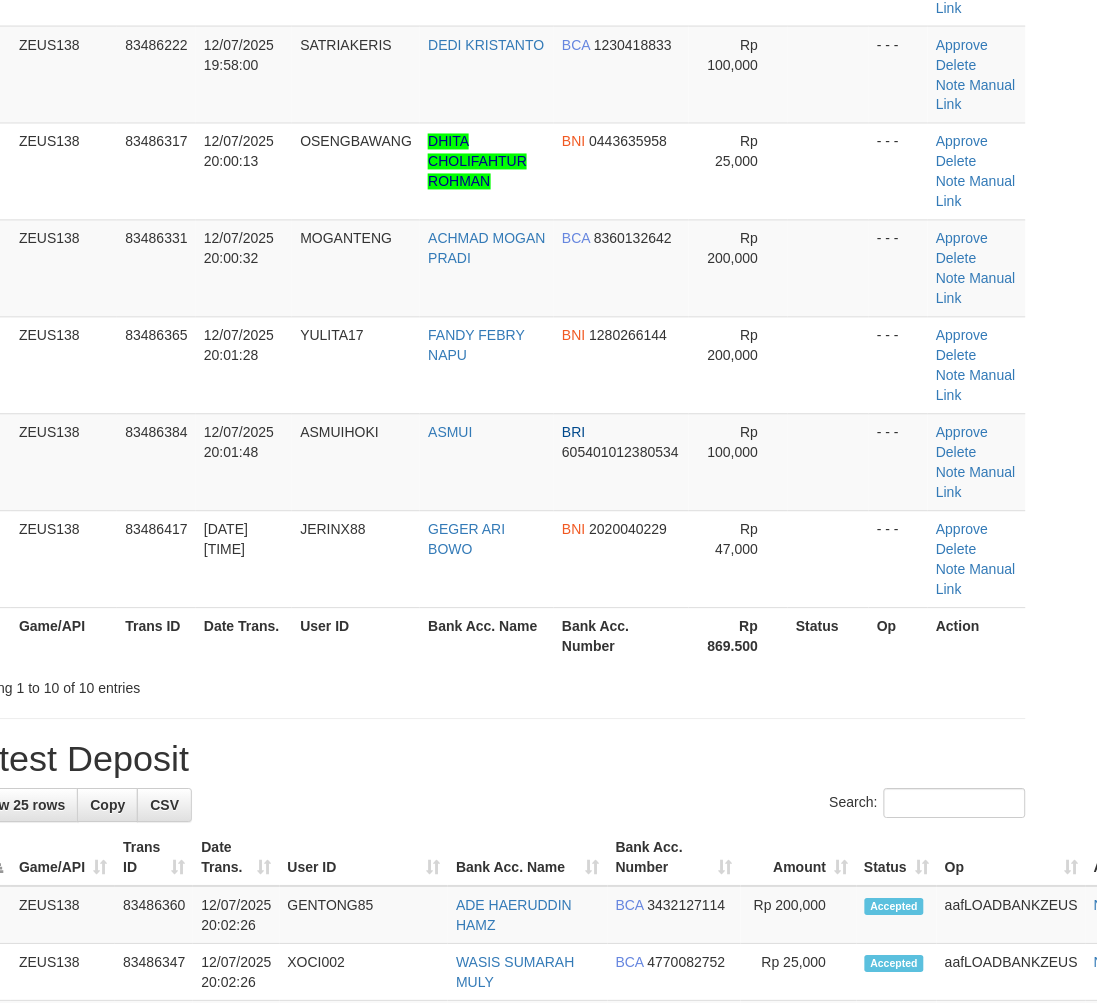click on "**********" at bounding box center (492, 943) 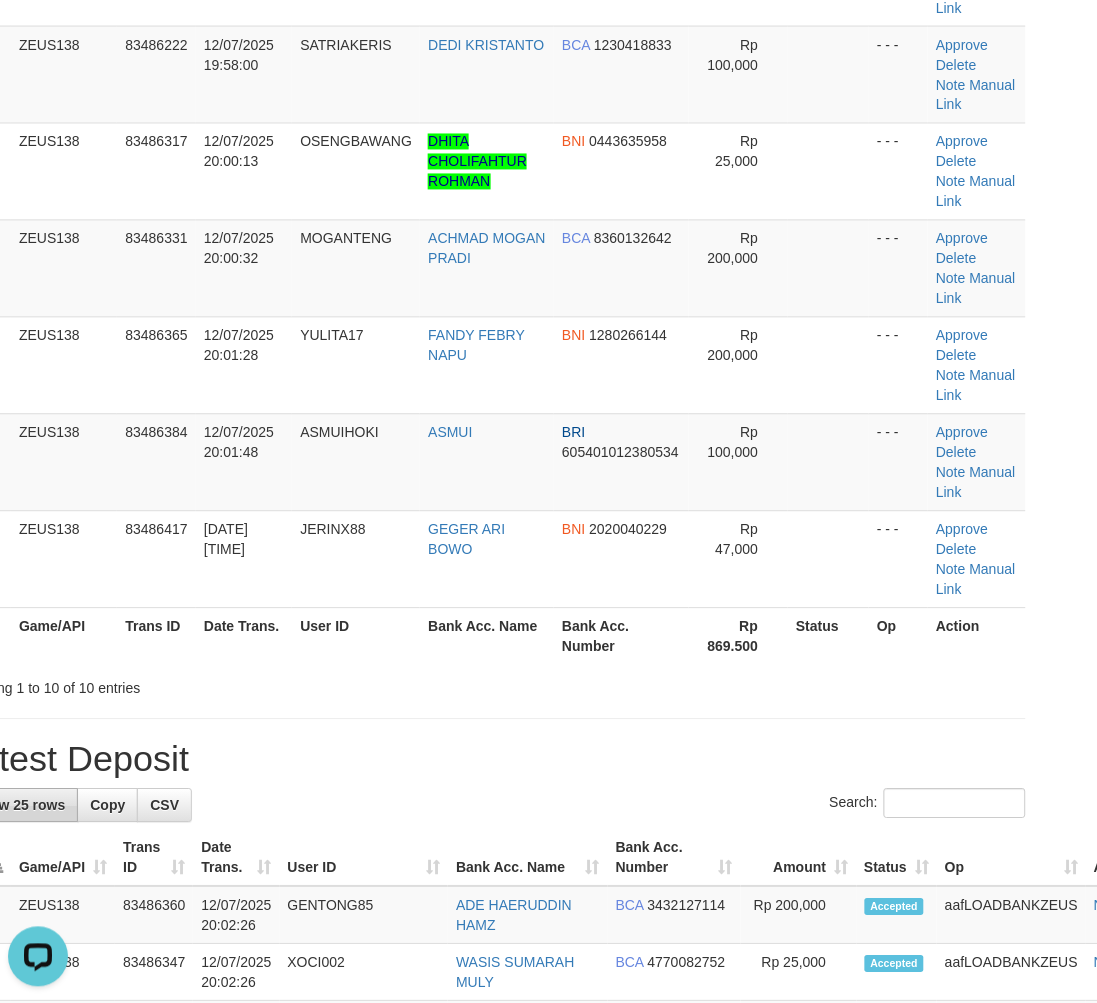 scroll, scrollTop: 0, scrollLeft: 0, axis: both 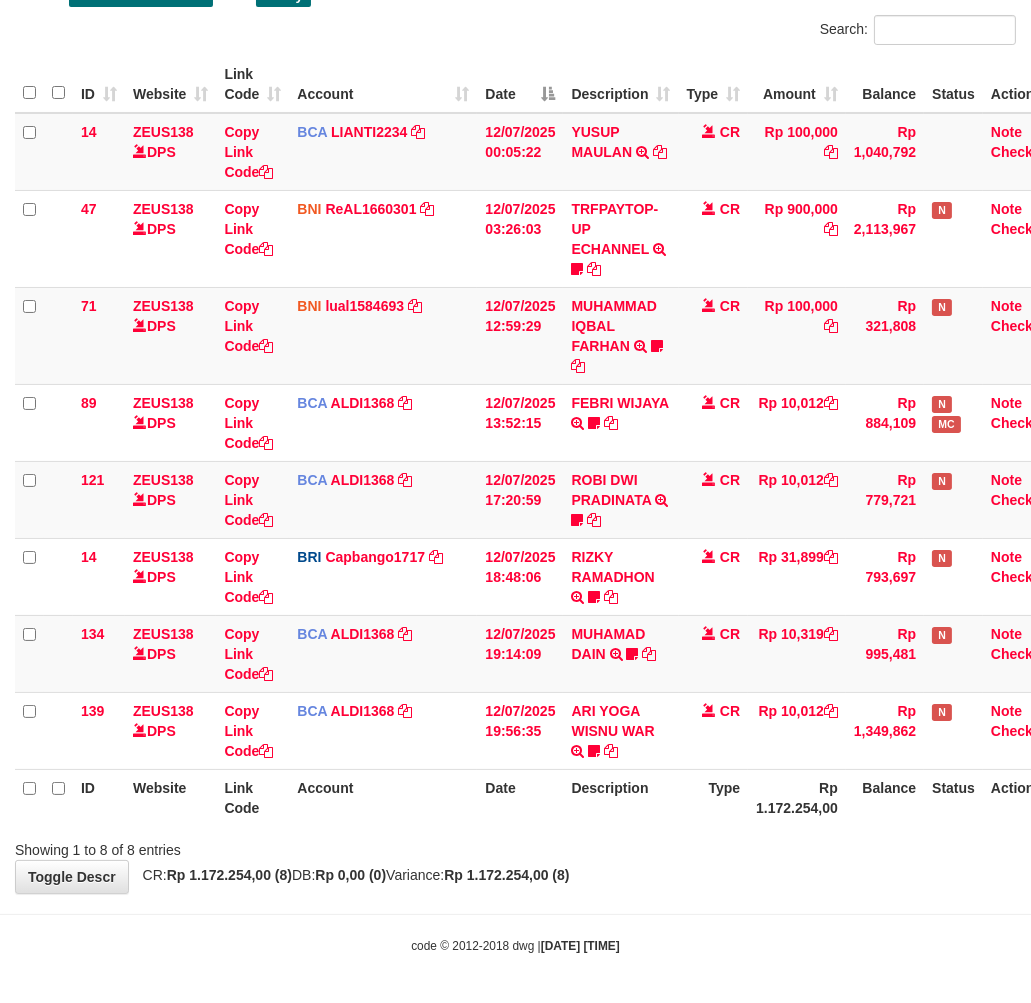 drag, startPoint x: 812, startPoint y: 824, endPoint x: 792, endPoint y: 824, distance: 20 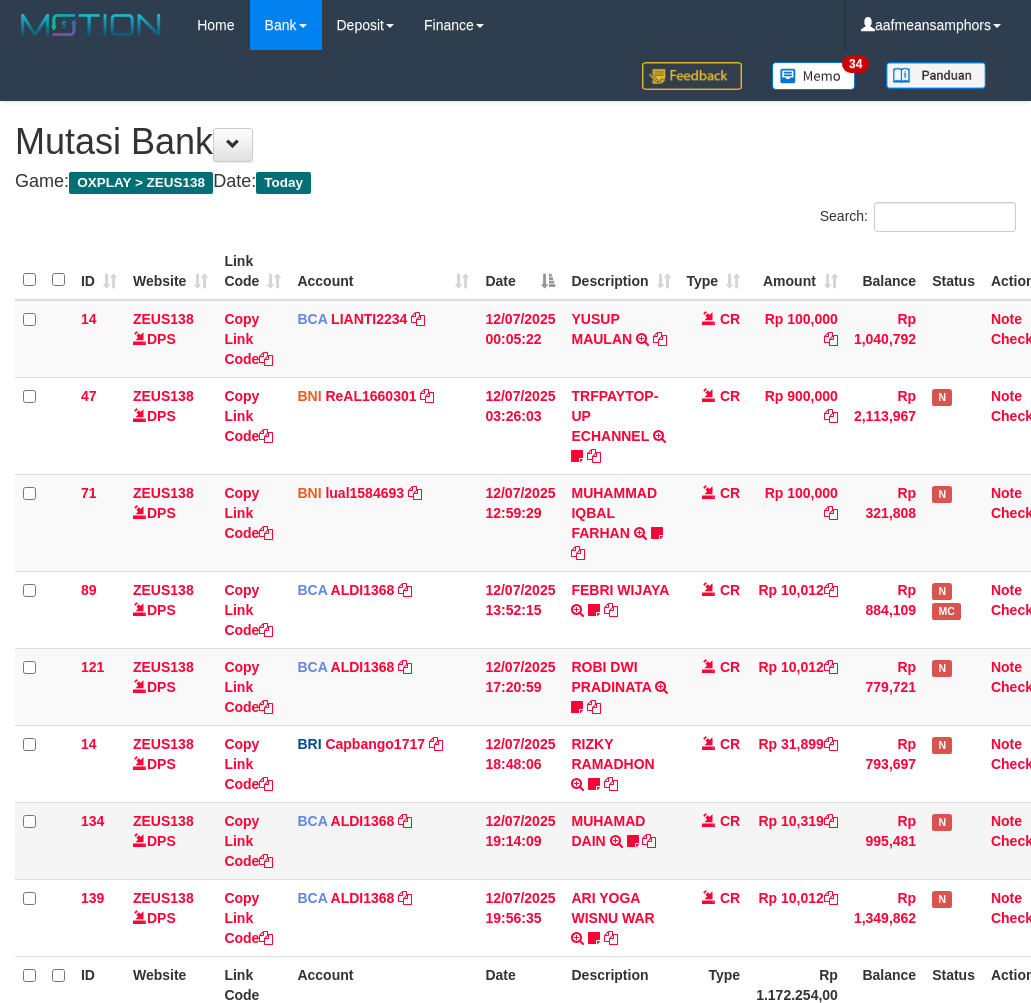 scroll, scrollTop: 187, scrollLeft: 0, axis: vertical 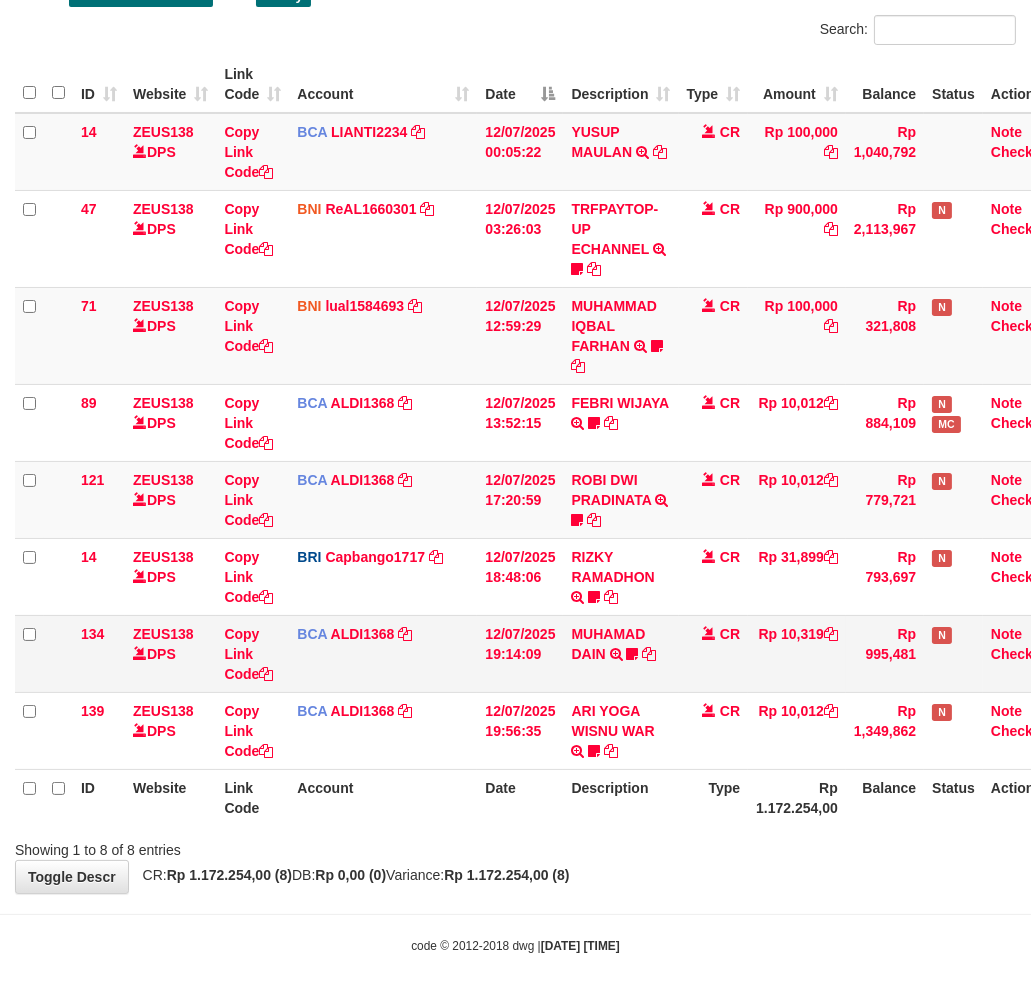 click on "MUHAMAD DAIN            TRSF E-BANKING CR 1207/FTSCY/WS95051
10319.002025071257612195 TRFDN-MUHAMAD DAINESPAY DEBIT INDONE    adtya1290" at bounding box center (620, 653) 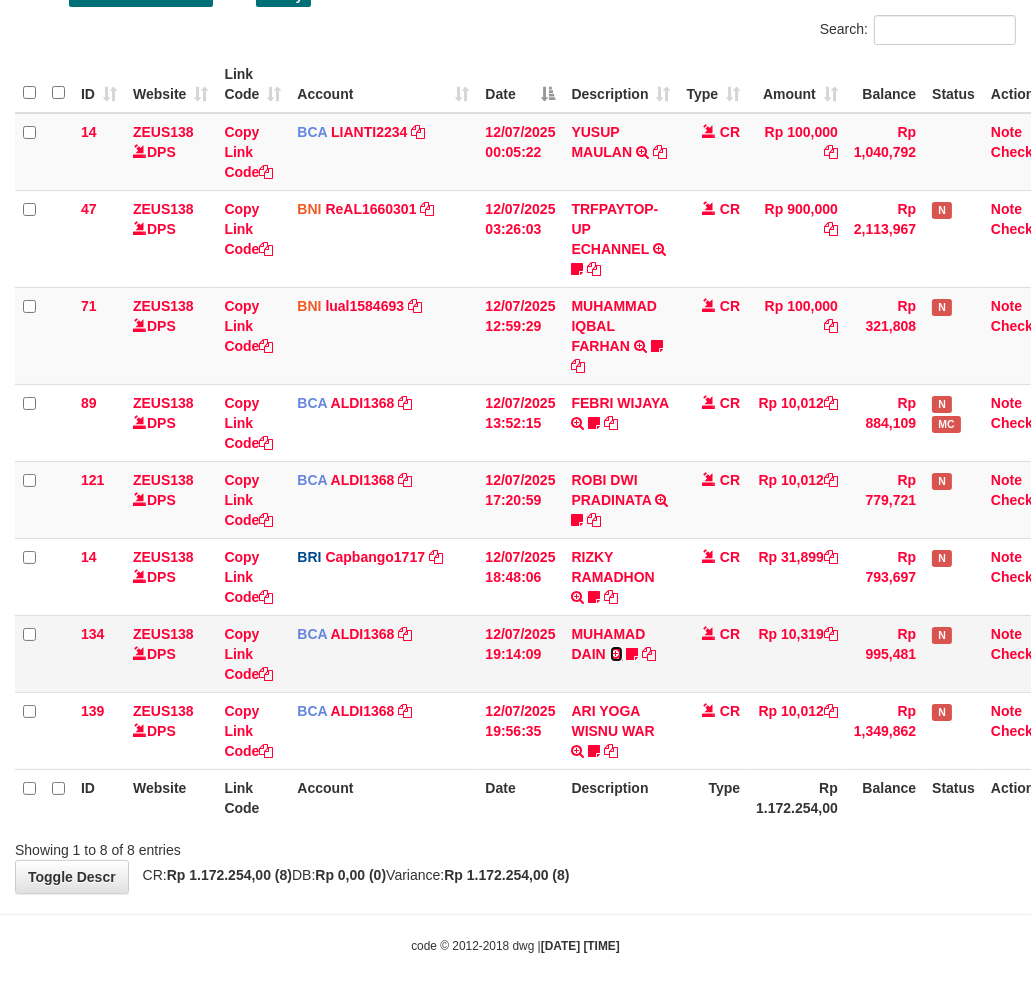 click at bounding box center [616, 654] 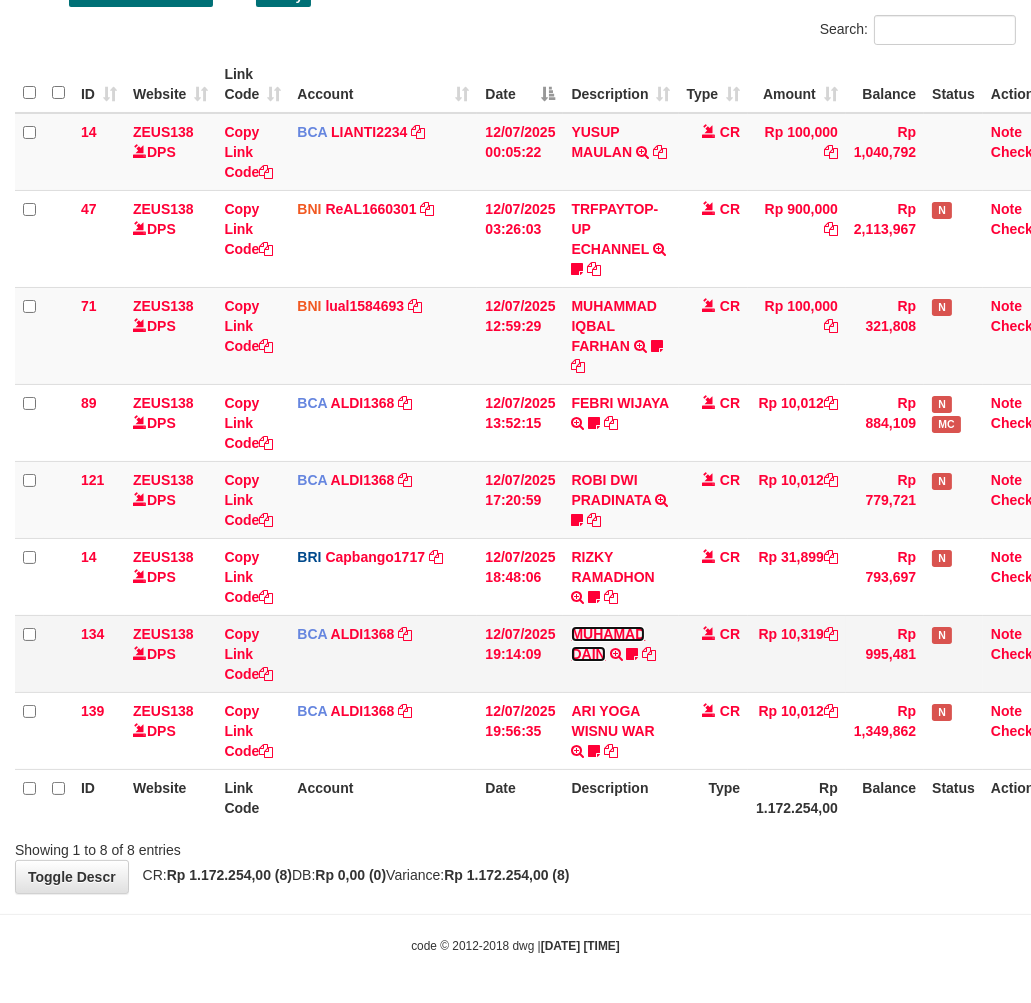 click on "MUHAMAD DAIN" at bounding box center [608, 644] 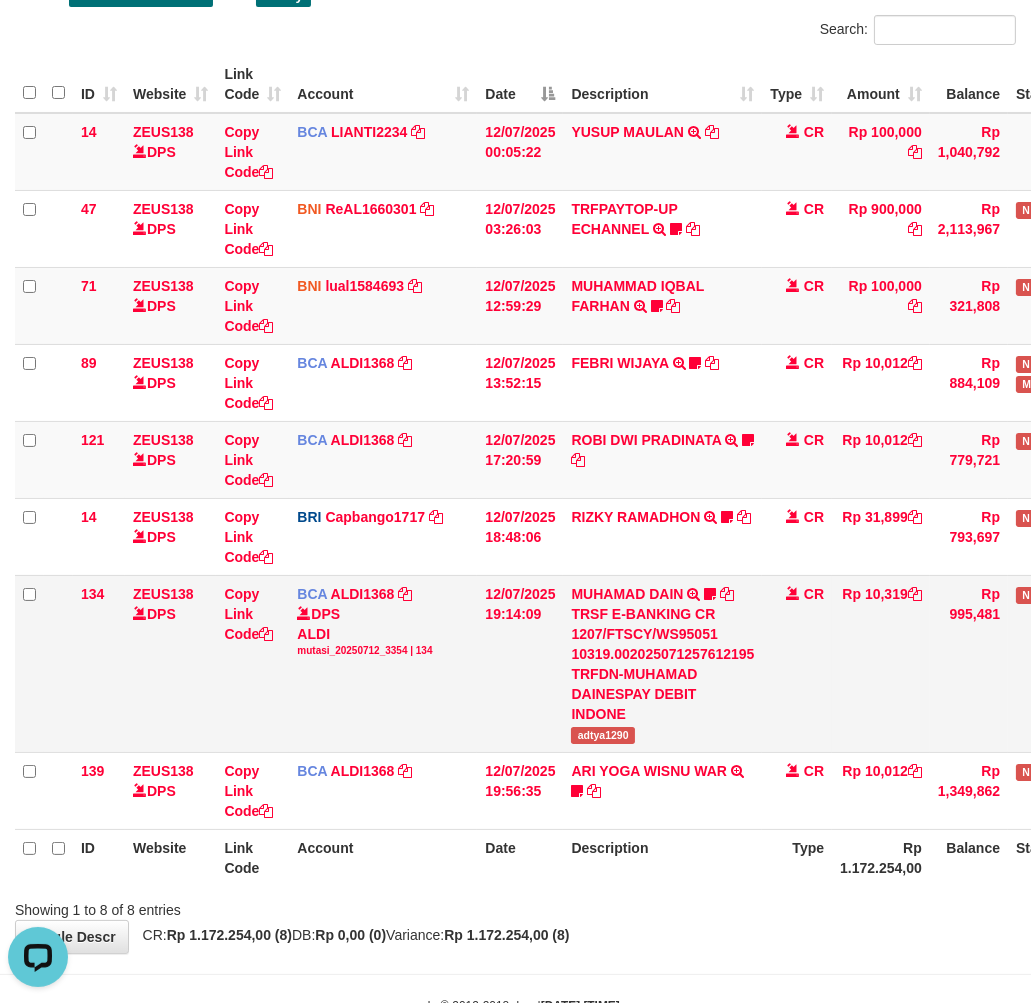 click on "MUHAMAD DAIN            TRSF E-BANKING CR 1207/FTSCY/WS95051
10319.002025071257612195 TRFDN-MUHAMAD DAINESPAY DEBIT INDONE    adtya1290" at bounding box center (662, 663) 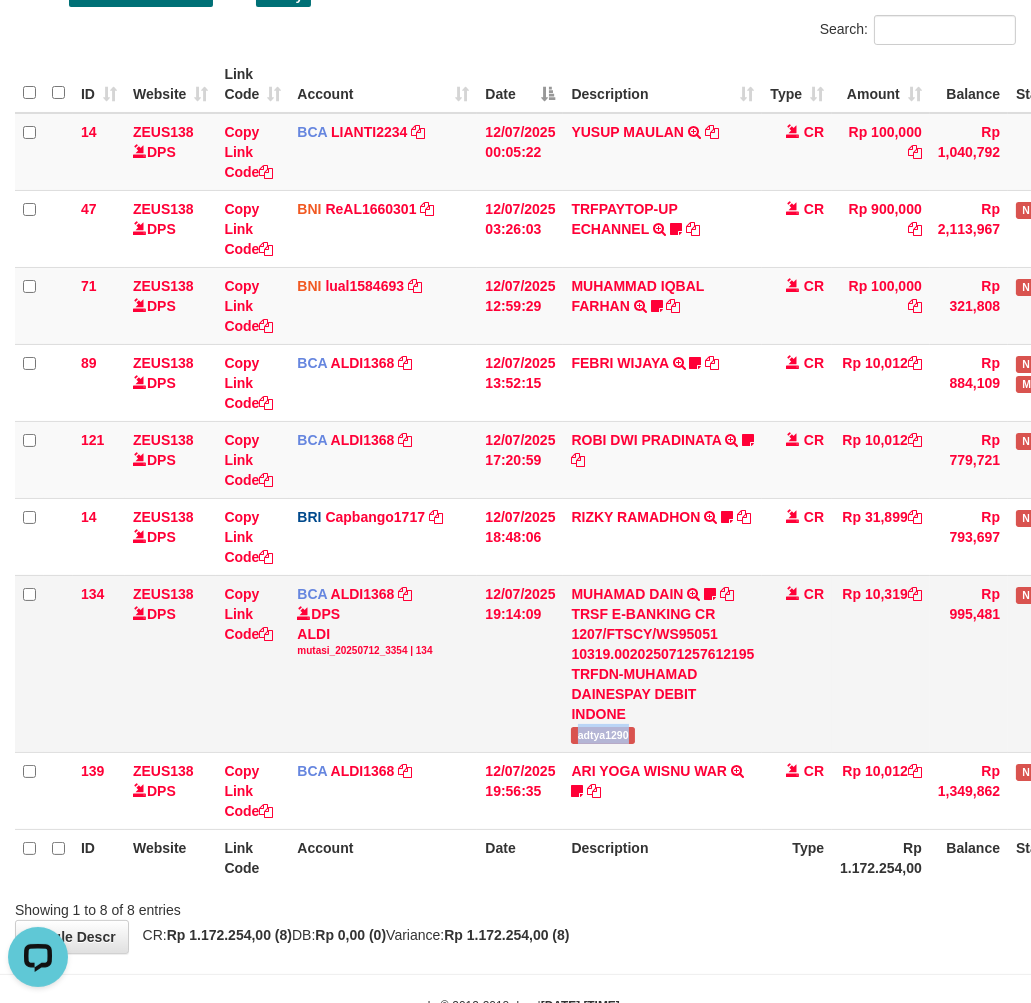 click on "MUHAMAD DAIN            TRSF E-BANKING CR 1207/FTSCY/WS95051
10319.002025071257612195 TRFDN-MUHAMAD DAINESPAY DEBIT INDONE    adtya1290" at bounding box center [662, 663] 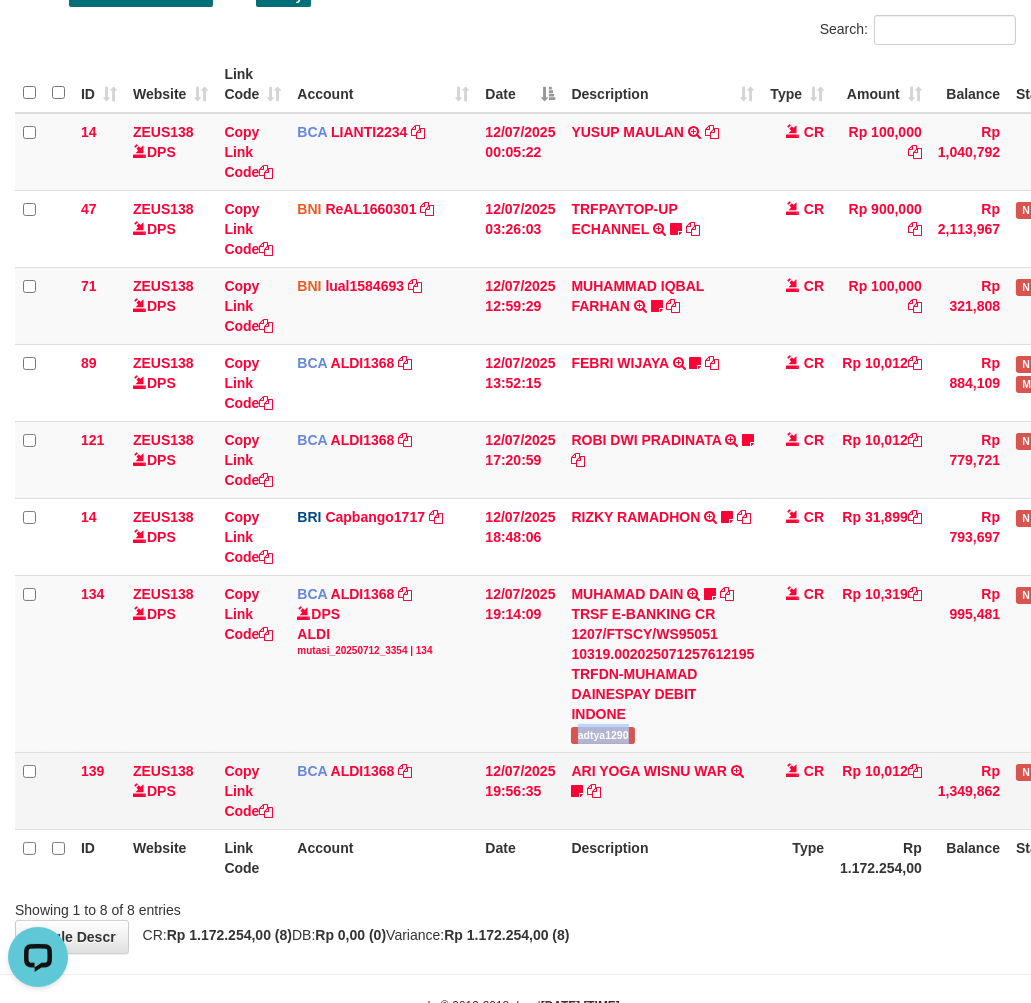 copy on "adtya1290" 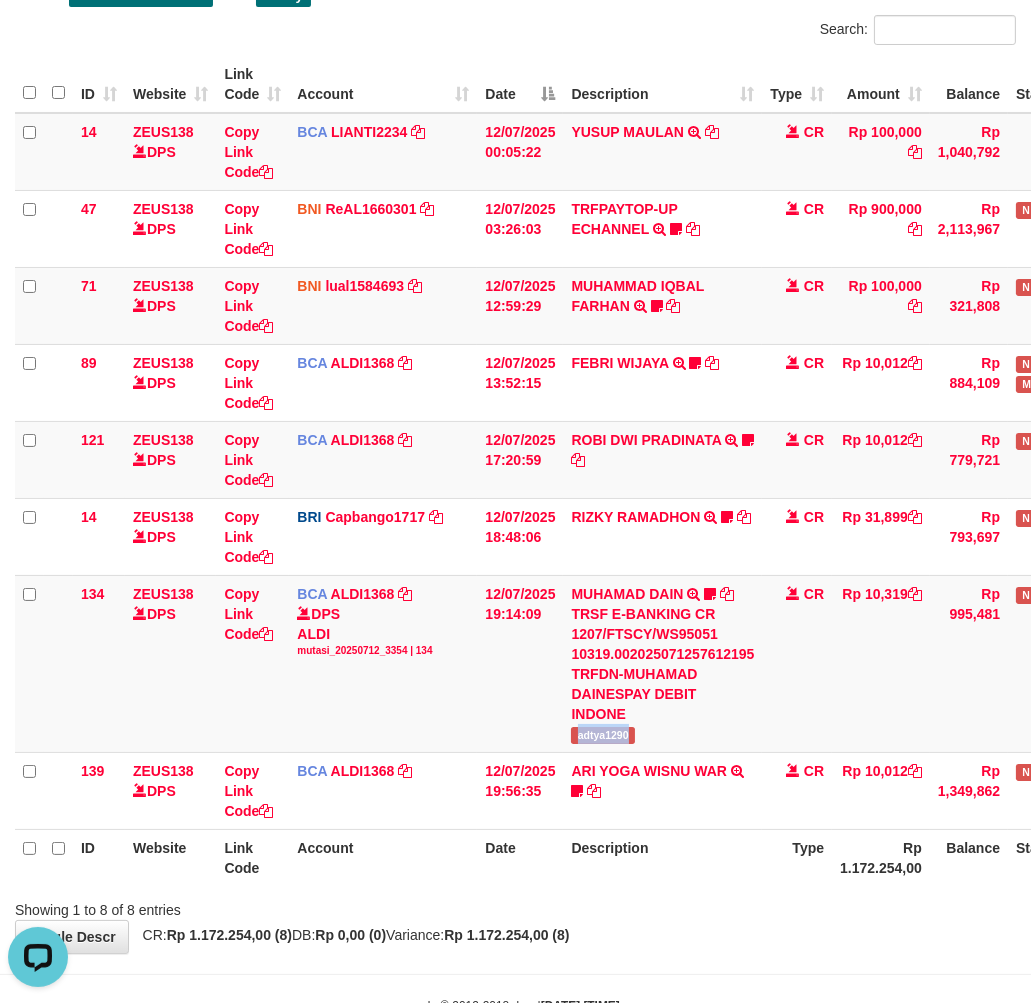 click on "ID Website Link Code Account Date Description Type Amount Balance Status Action
14
ZEUS138    DPS
Copy Link Code
BCA
LIANTI2234
DPS
YULIANTI
mutasi_20250712_4646 | 14
mutasi_20250712_4646 | 14
12/07/2025 00:05:22
YUSUP MAULAN         TRSF E-BANKING CR 1207/FTSCY/WS95051
100000.002025071262819090 TRFDN-YUSUP MAULANESPAY DEBIT INDONE
CR
Rp 100,000
Rp 1,040,792
Note
Check
47
ZEUS138    DPS
Copy Link Code
BNI
ReAL1660301" at bounding box center (515, 471) 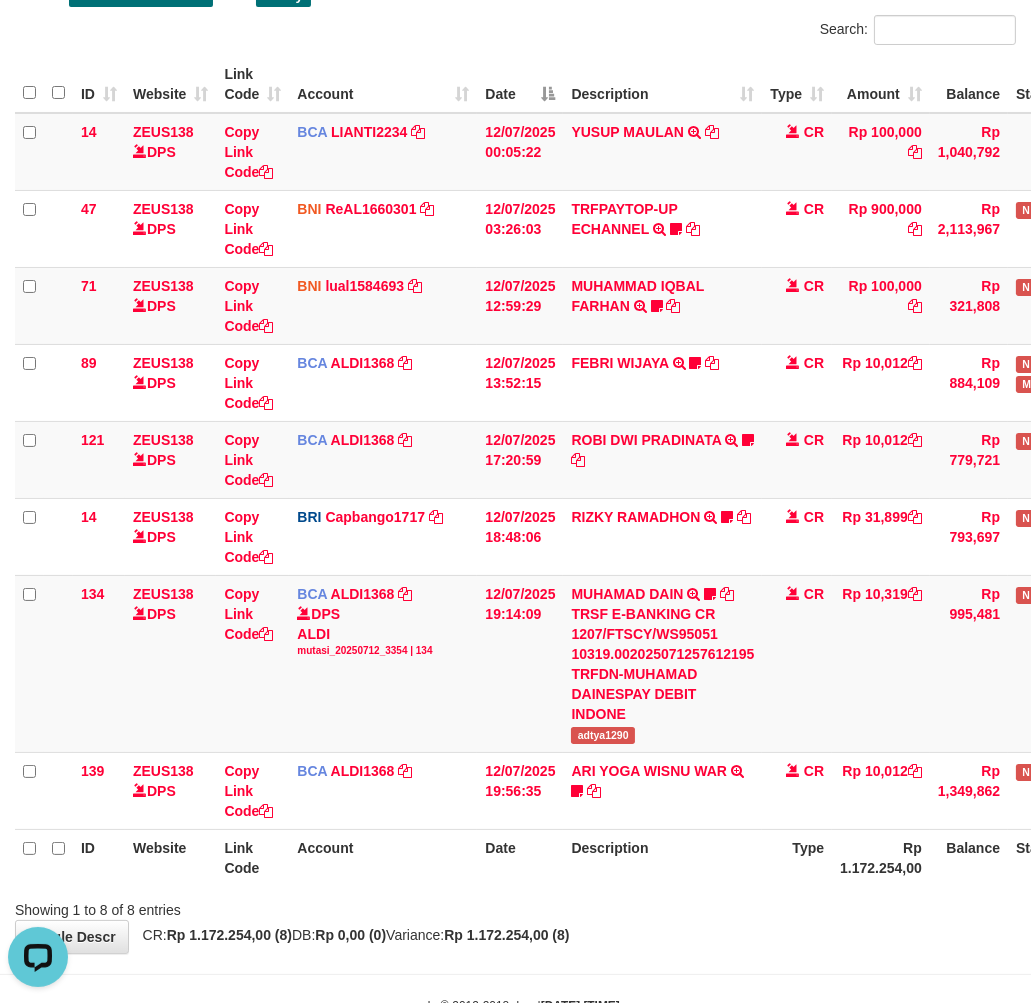 click on "Date" at bounding box center (520, 857) 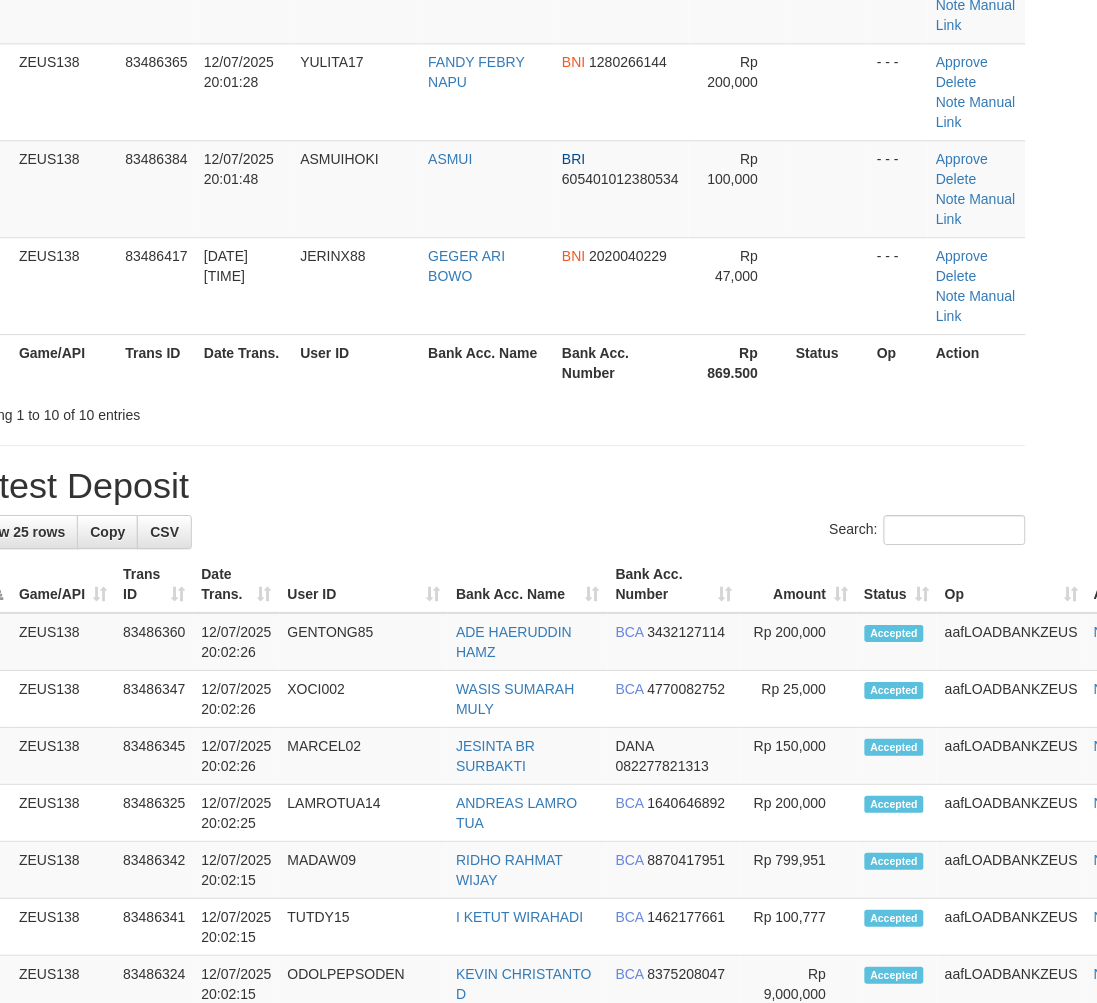 scroll, scrollTop: 612, scrollLeft: 56, axis: both 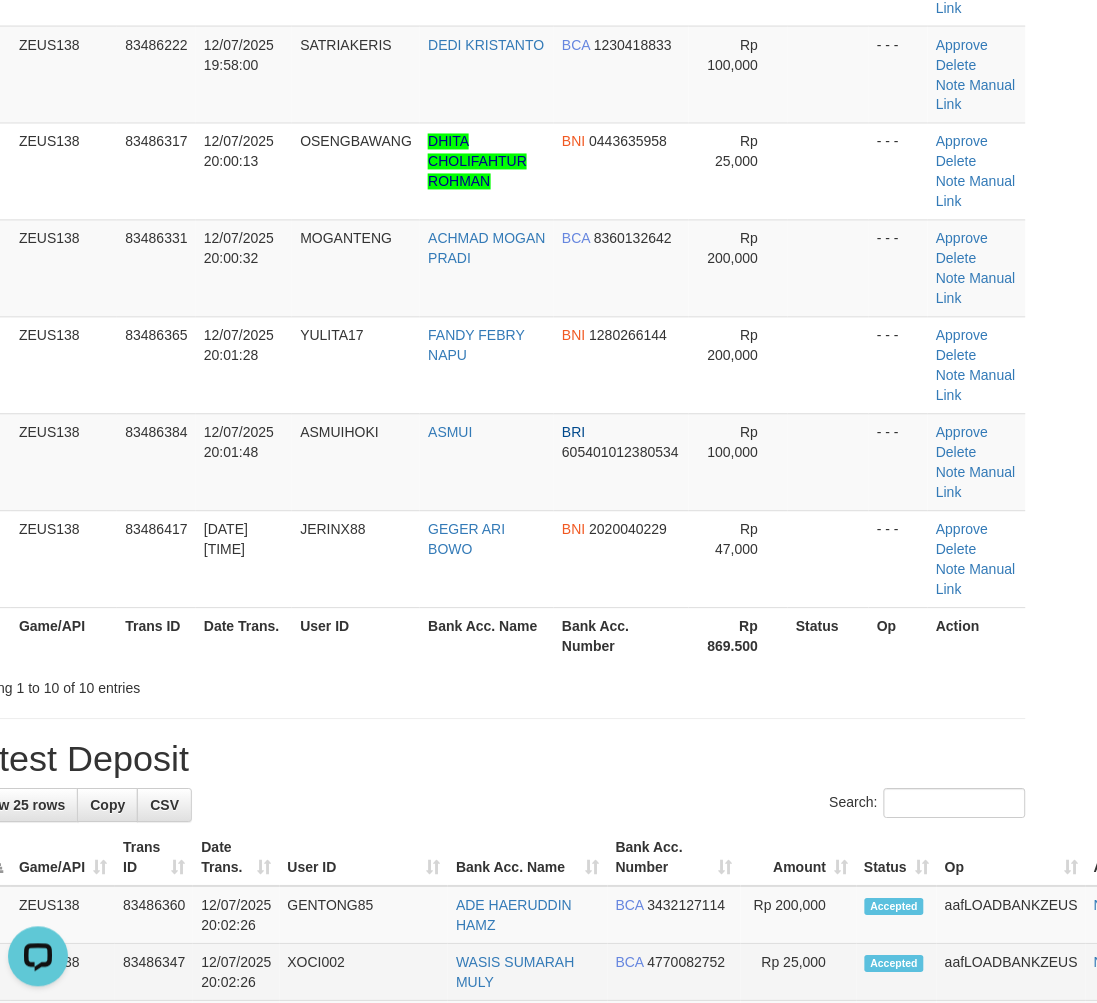 click on "XOCI002" at bounding box center [364, 973] 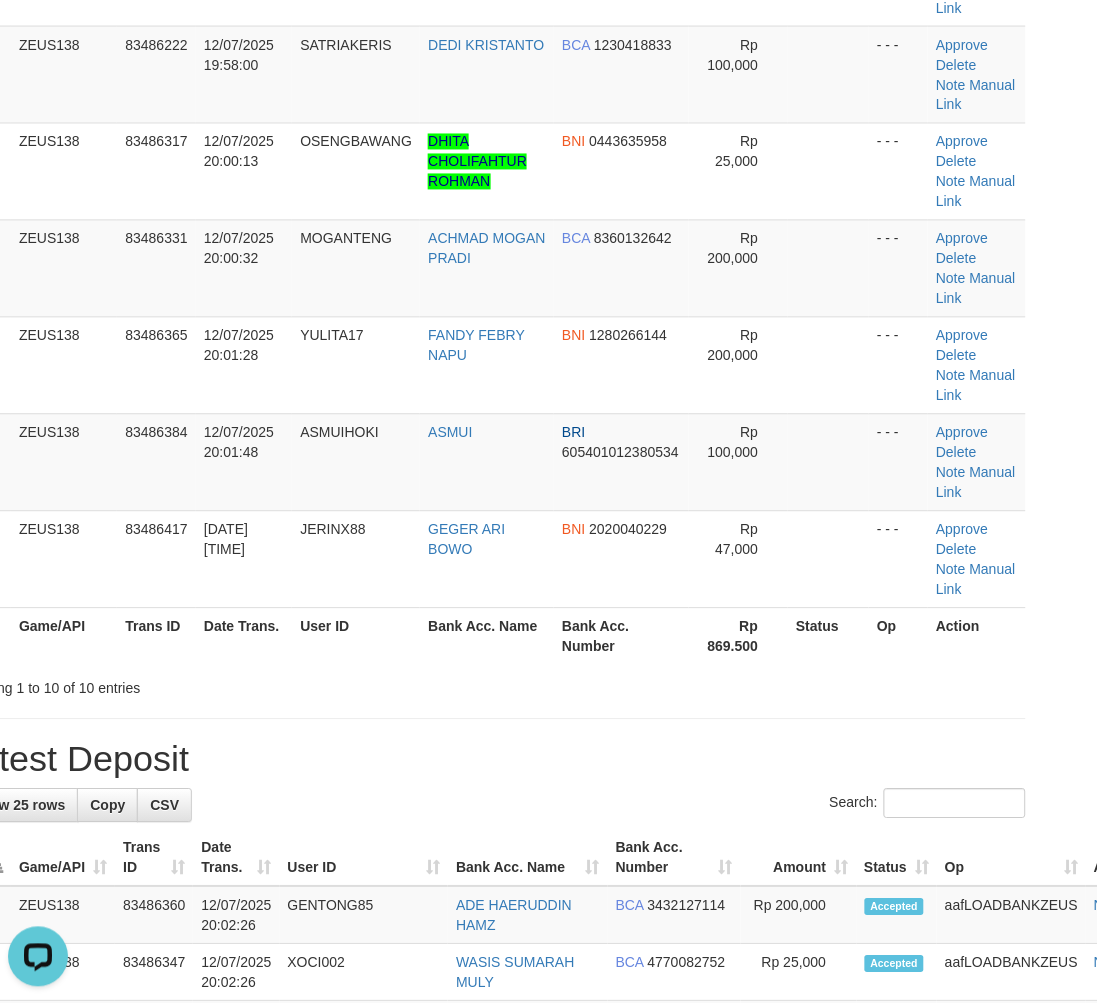 click on "Showing 1 to 10 of 10 entries" at bounding box center [492, 685] 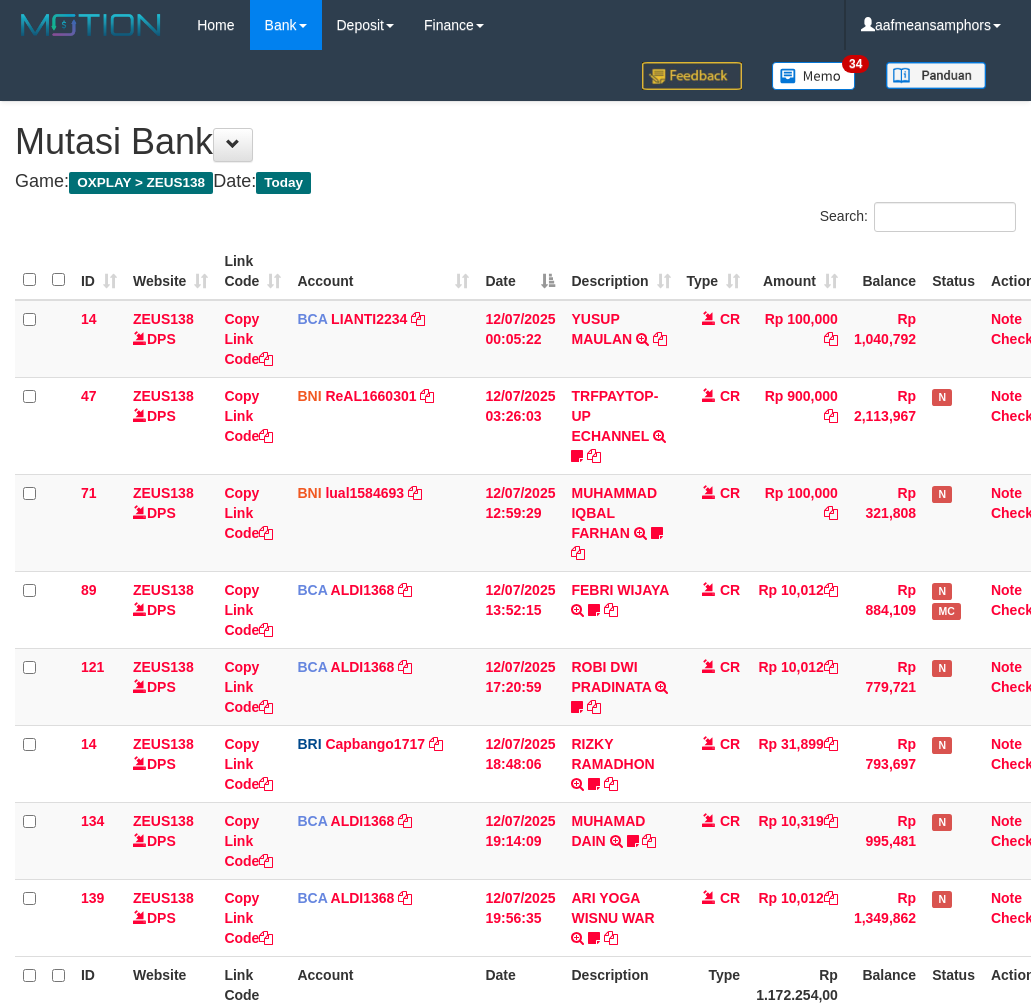 scroll, scrollTop: 187, scrollLeft: 0, axis: vertical 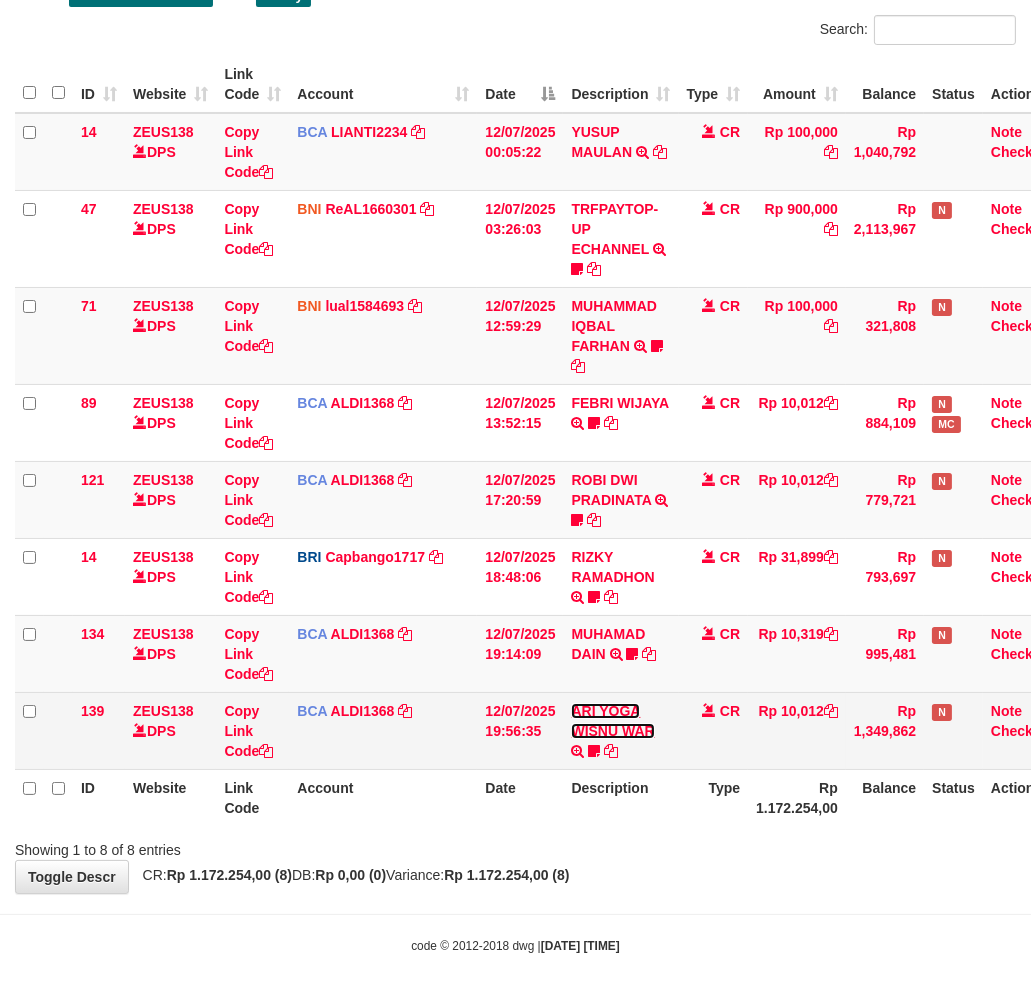 click on "ARI YOGA WISNU WAR" at bounding box center (612, 721) 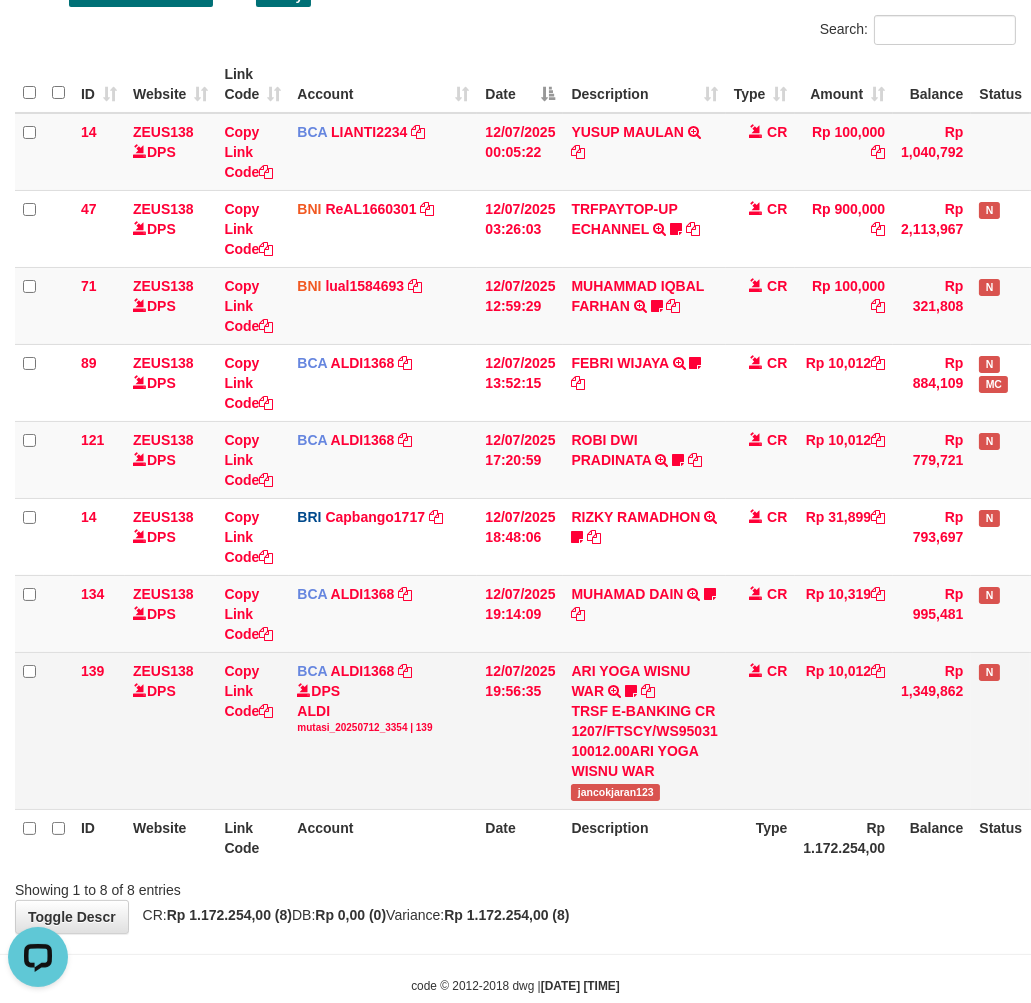 scroll, scrollTop: 0, scrollLeft: 0, axis: both 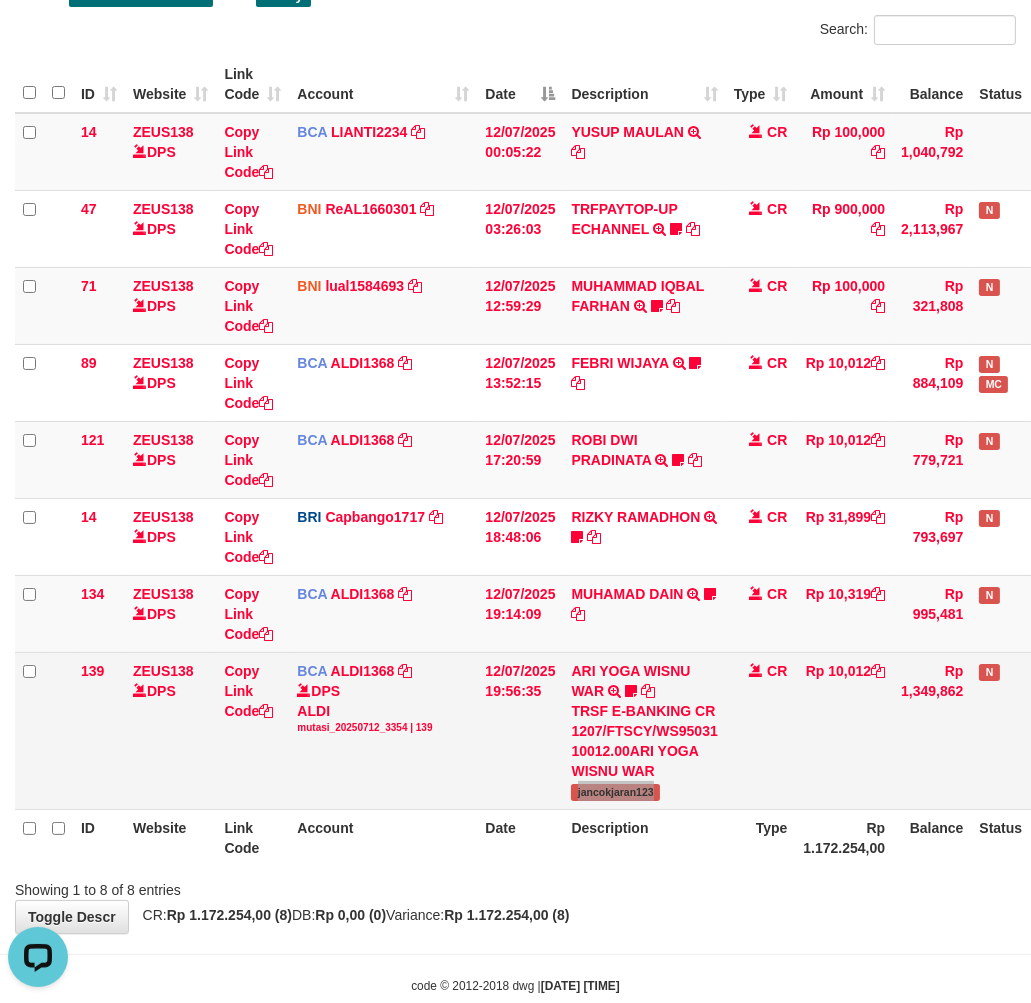 click on "jancokjaran123" at bounding box center (615, 792) 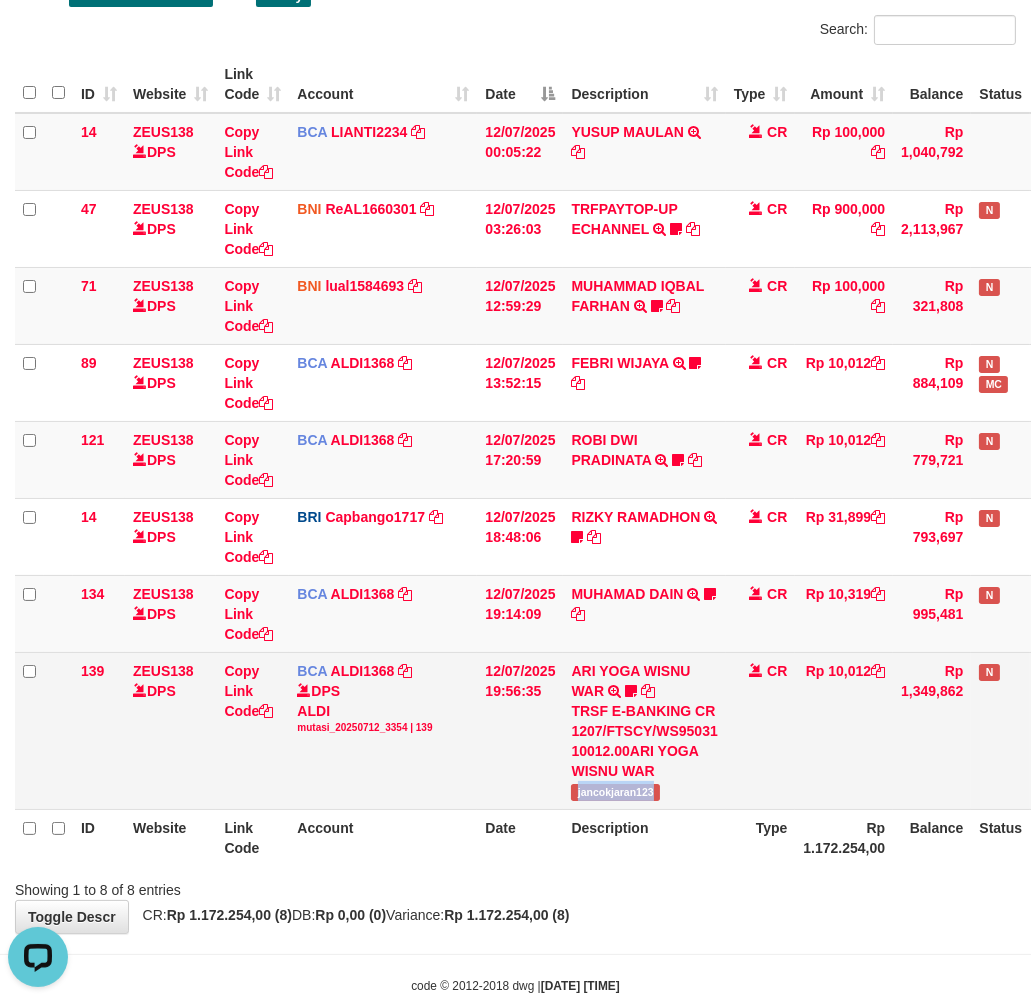 click on "jancokjaran123" at bounding box center (615, 792) 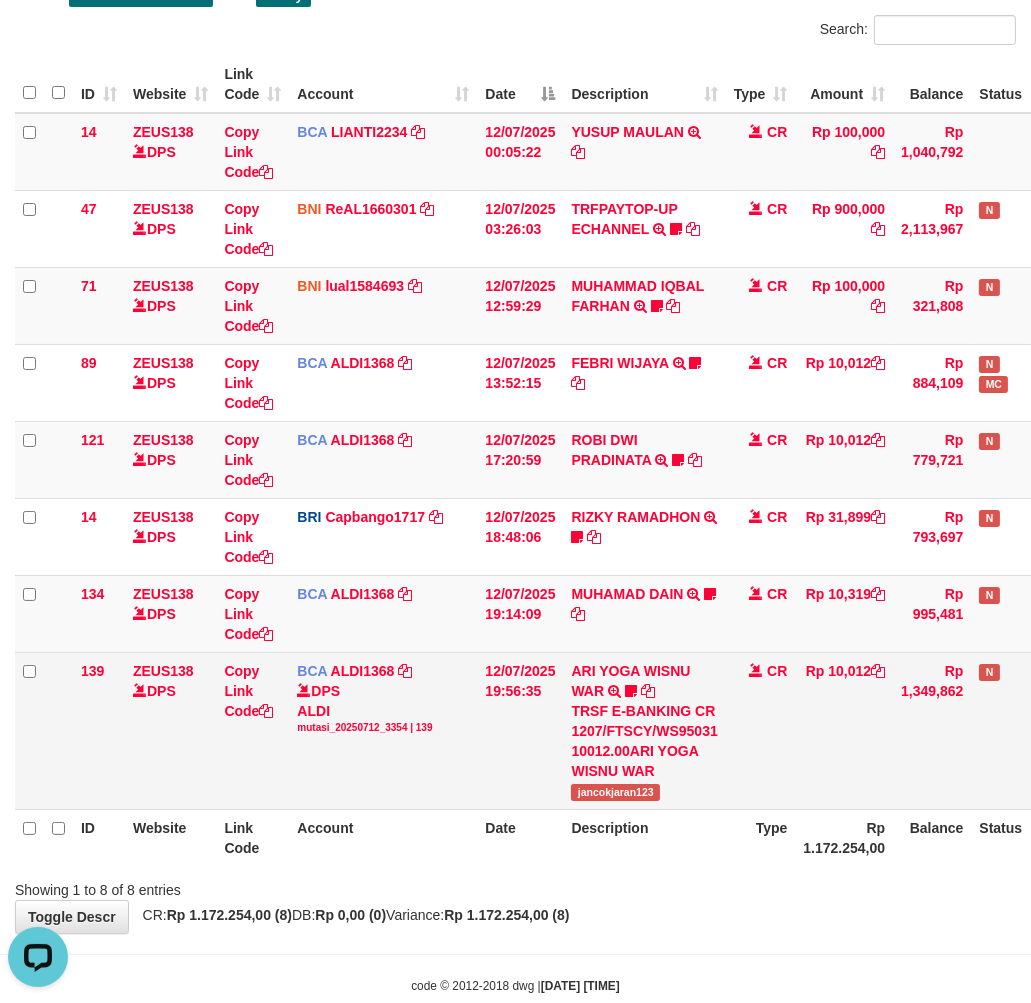 click on "ARI YOGA WISNU WAR            TRSF E-BANKING CR 1207/FTSCY/WS95031
10012.00ARI YOGA WISNU WAR    jancokjaran123" at bounding box center [644, 730] 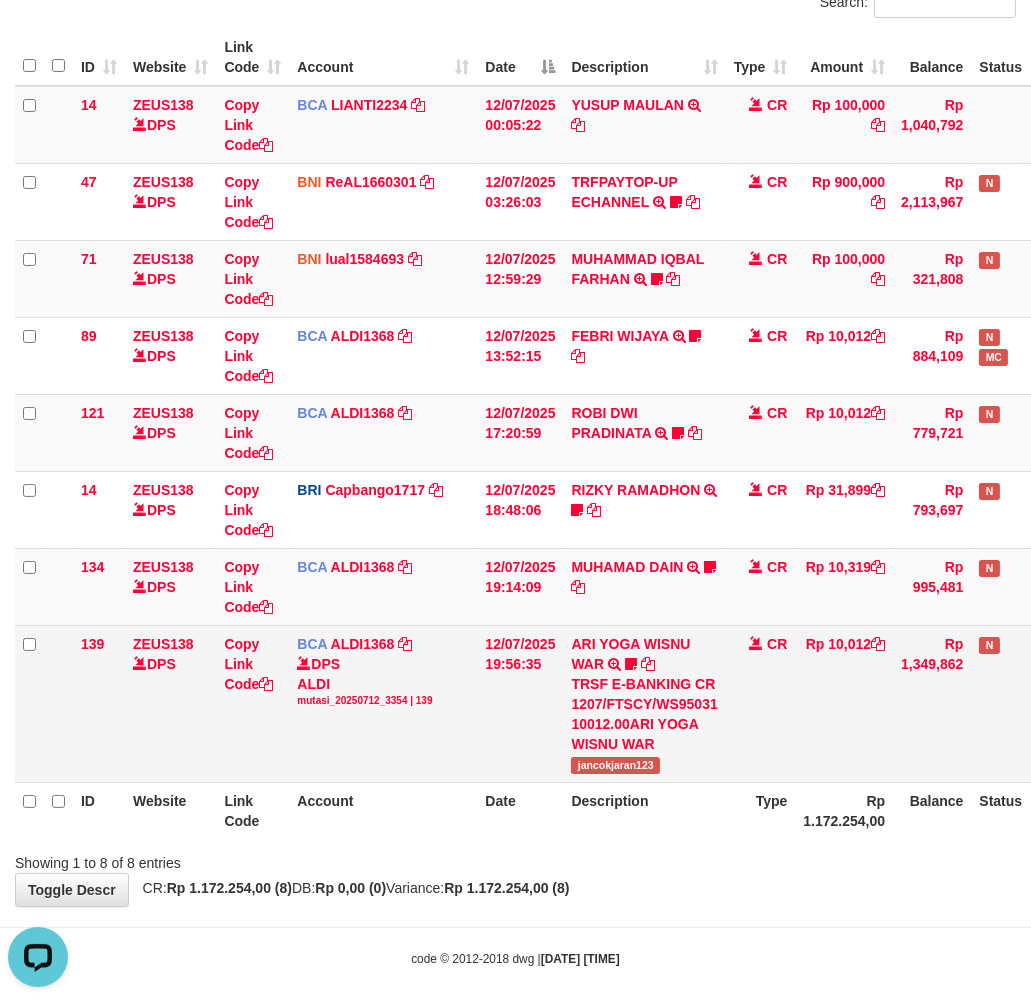 scroll, scrollTop: 227, scrollLeft: 0, axis: vertical 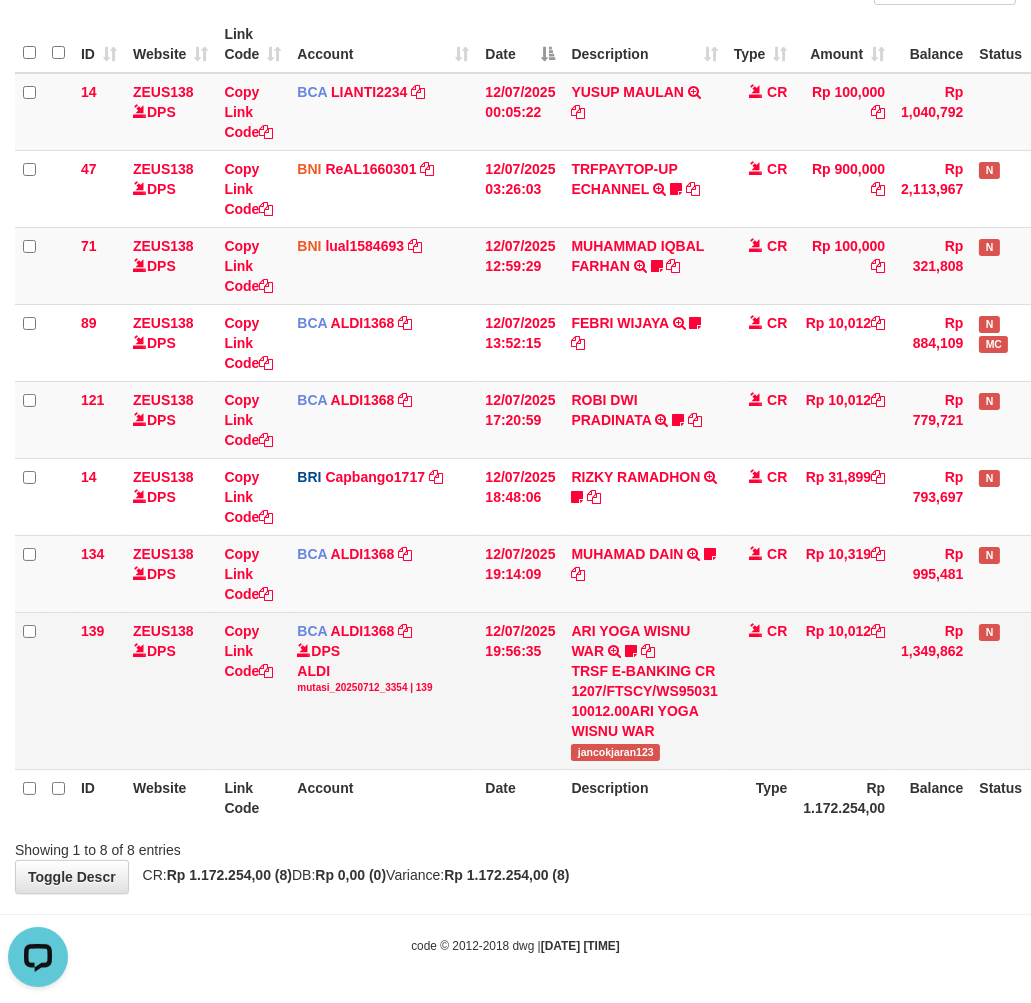click on "TRSF E-BANKING CR 1207/FTSCY/WS95031
10012.00ARI YOGA WISNU WAR" at bounding box center [644, 701] 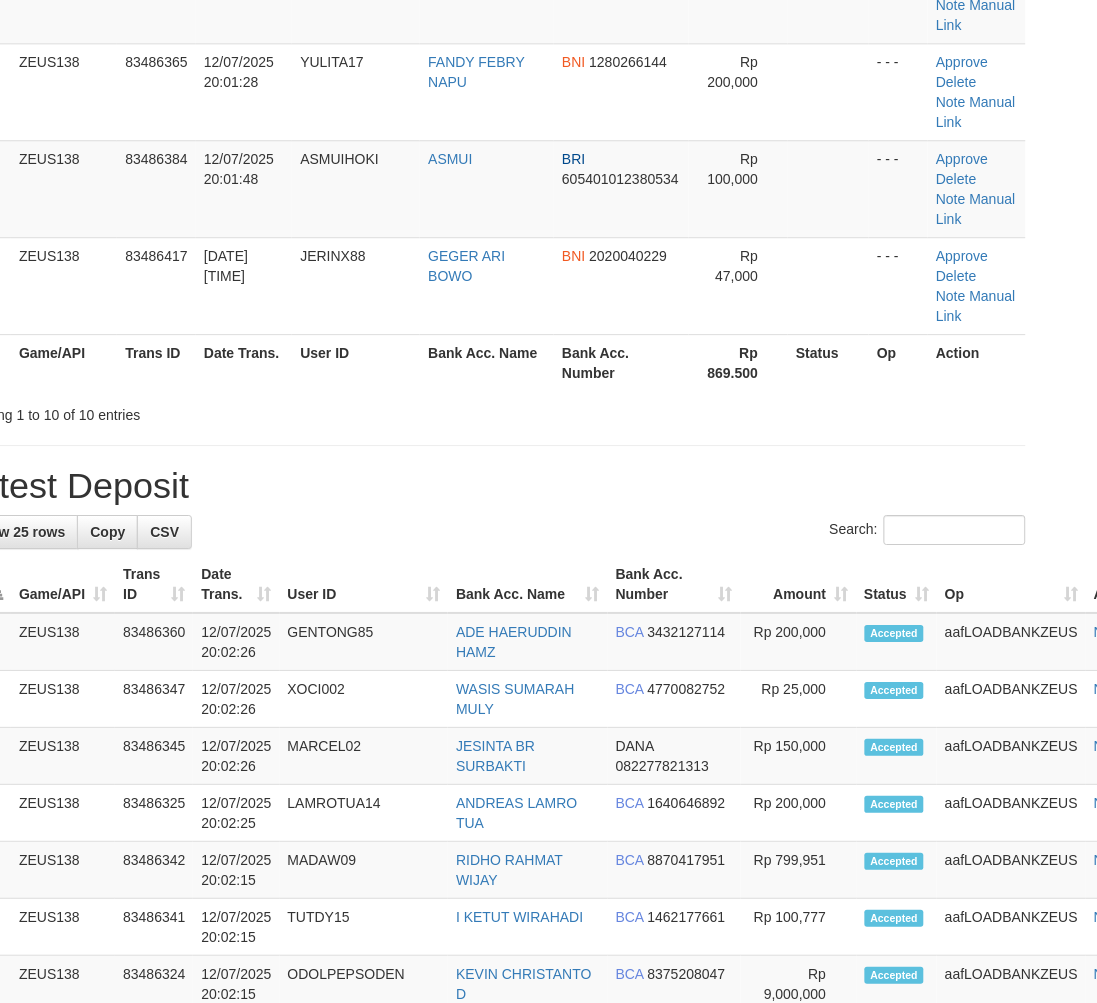 click on "3
ZEUS138
83486345
[DATE] [TIME]
MARCEL02
[FIRST] [LAST]
DANA
[PHONE]
Rp 150,000
Accepted
aafLOADBANKZEUS
Note" at bounding box center (563, 756) 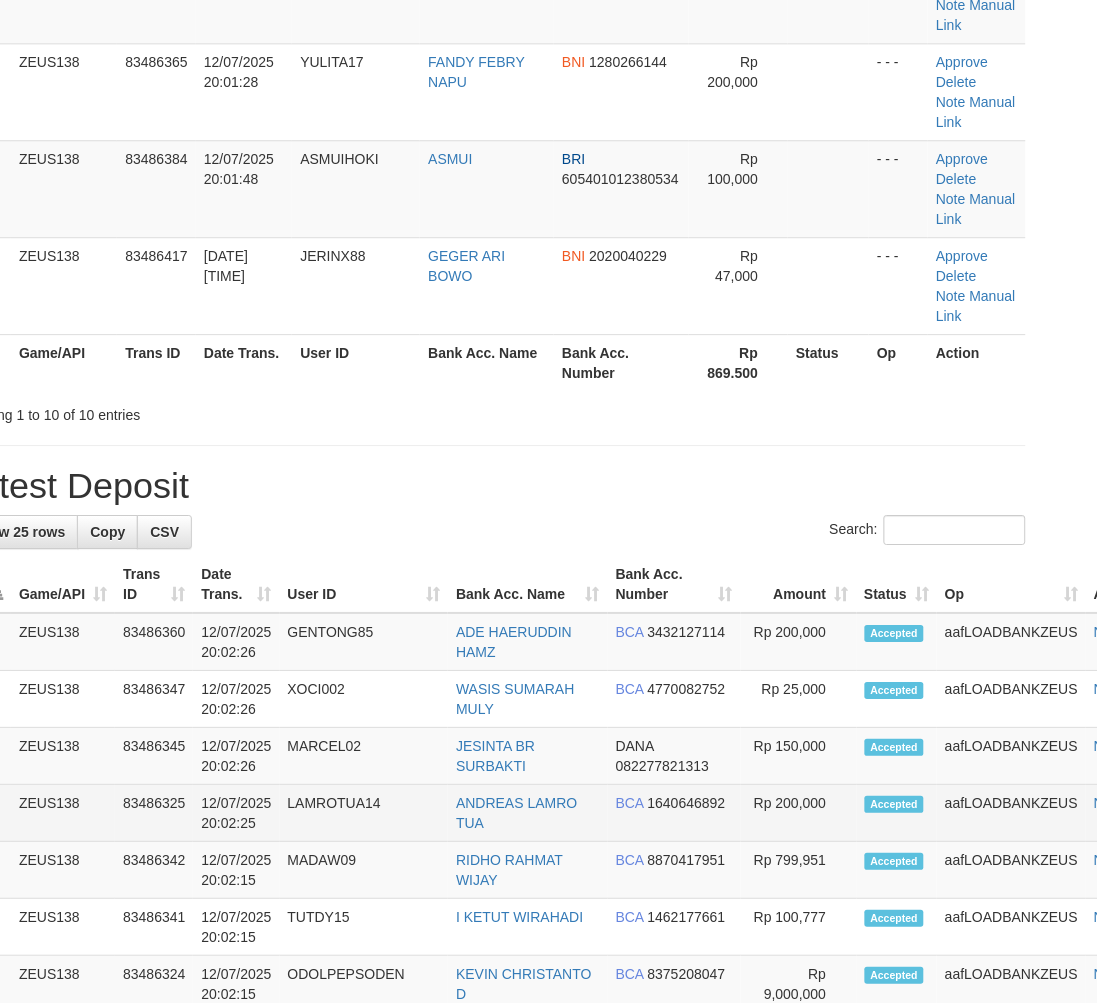 scroll, scrollTop: 612, scrollLeft: 56, axis: both 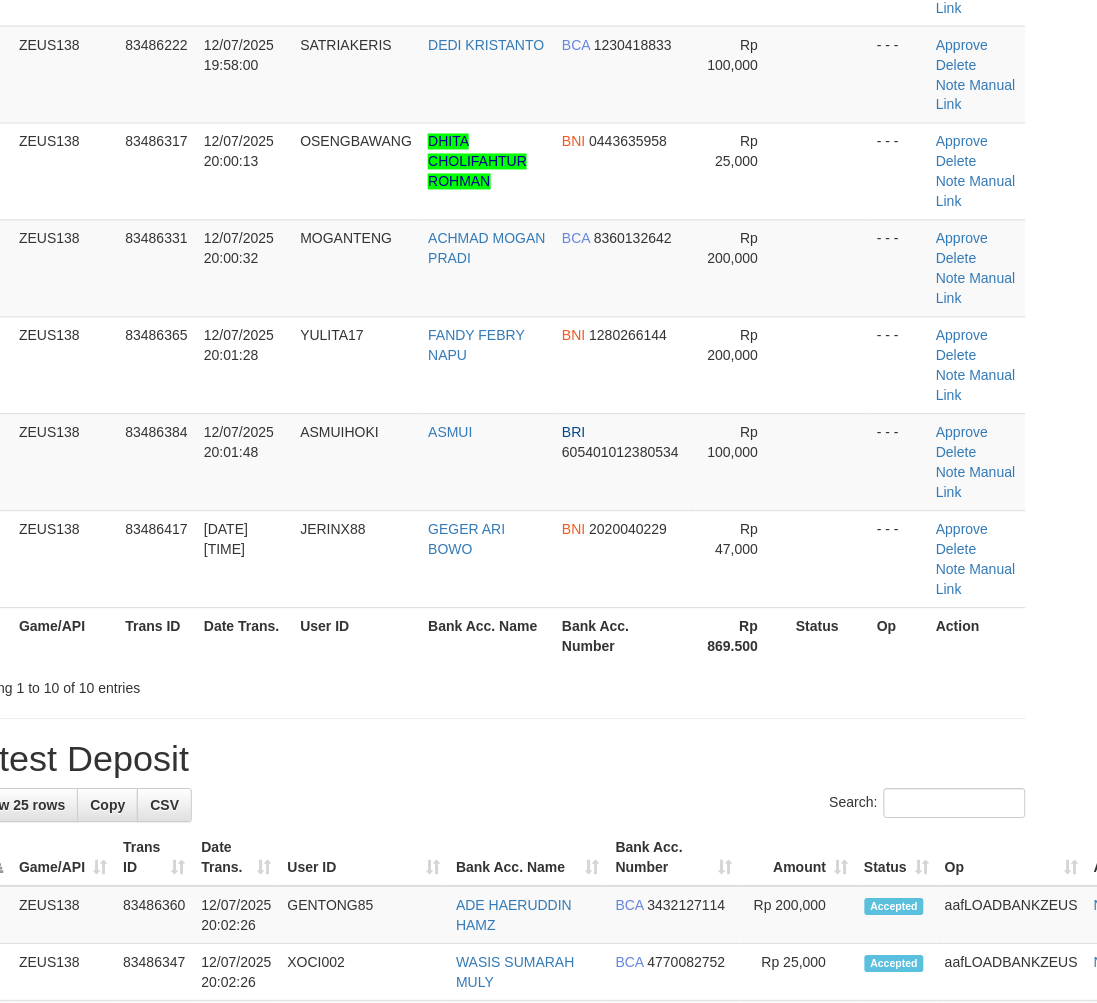 click on "Search:" at bounding box center [492, 806] 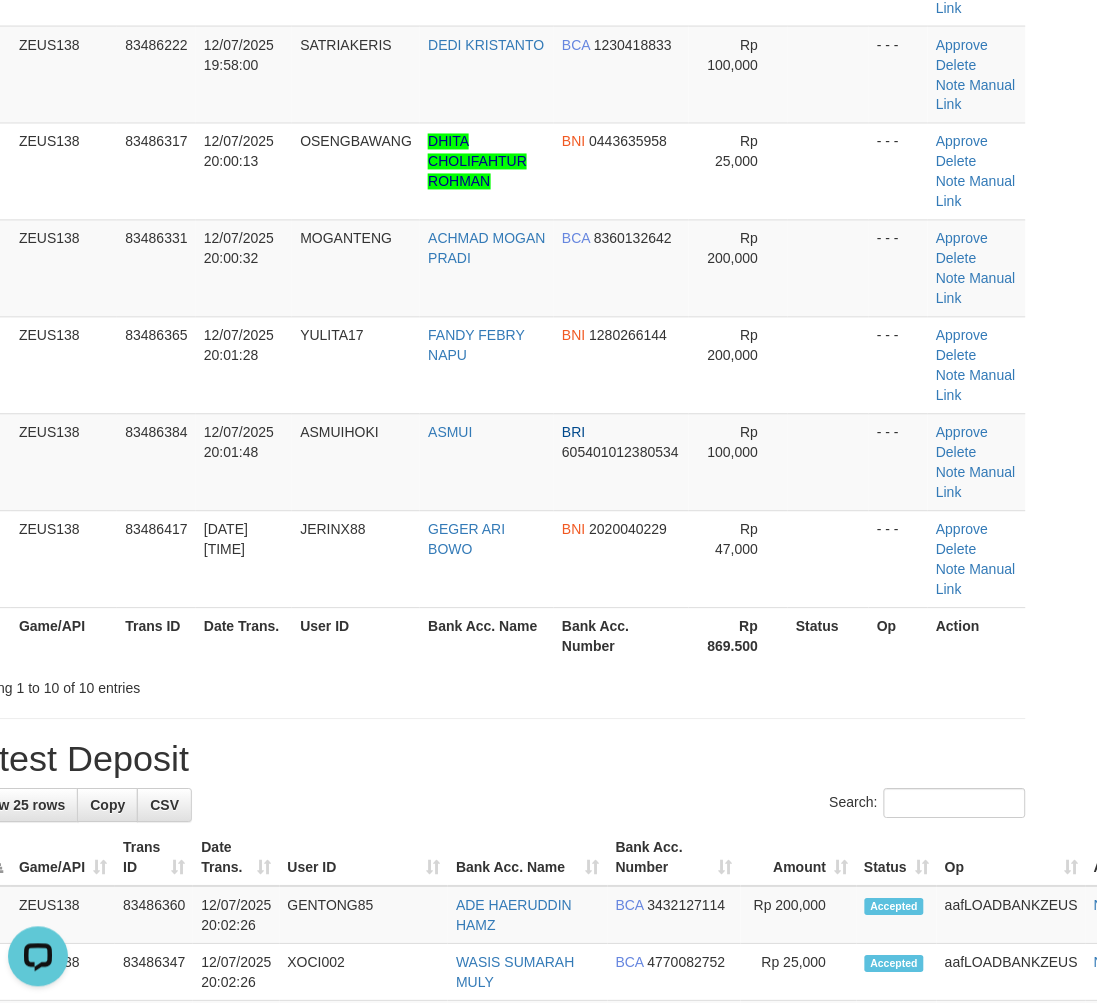scroll, scrollTop: 0, scrollLeft: 0, axis: both 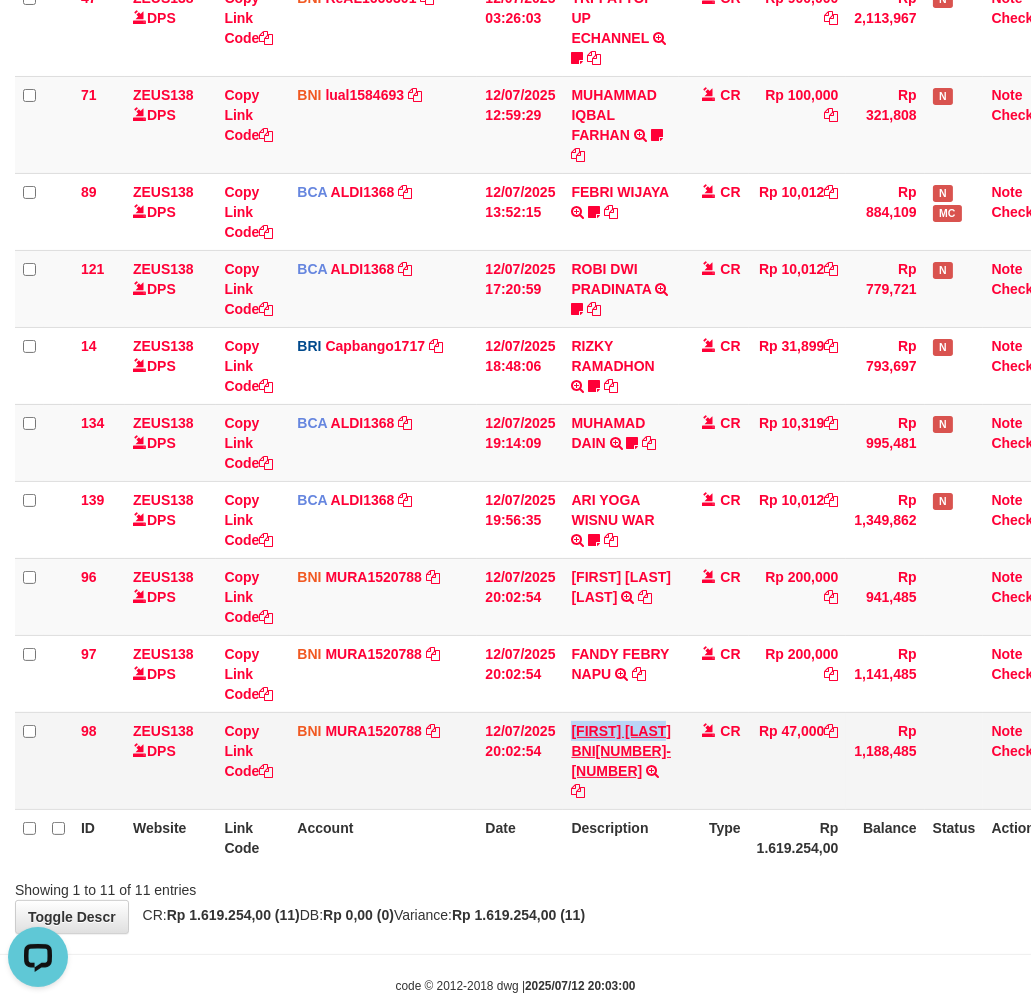 copy on "GEGER ARI BOW" 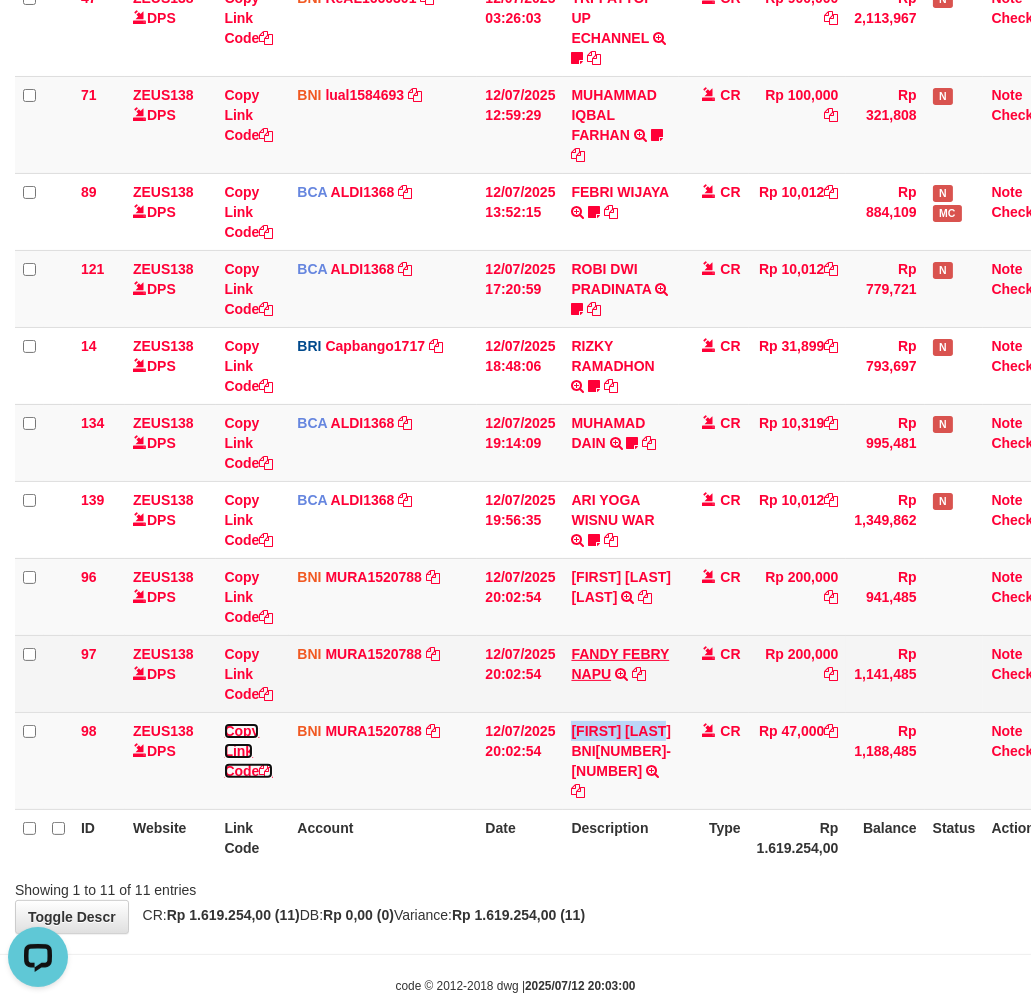 drag, startPoint x: 236, startPoint y: 705, endPoint x: 587, endPoint y: 604, distance: 365.24237 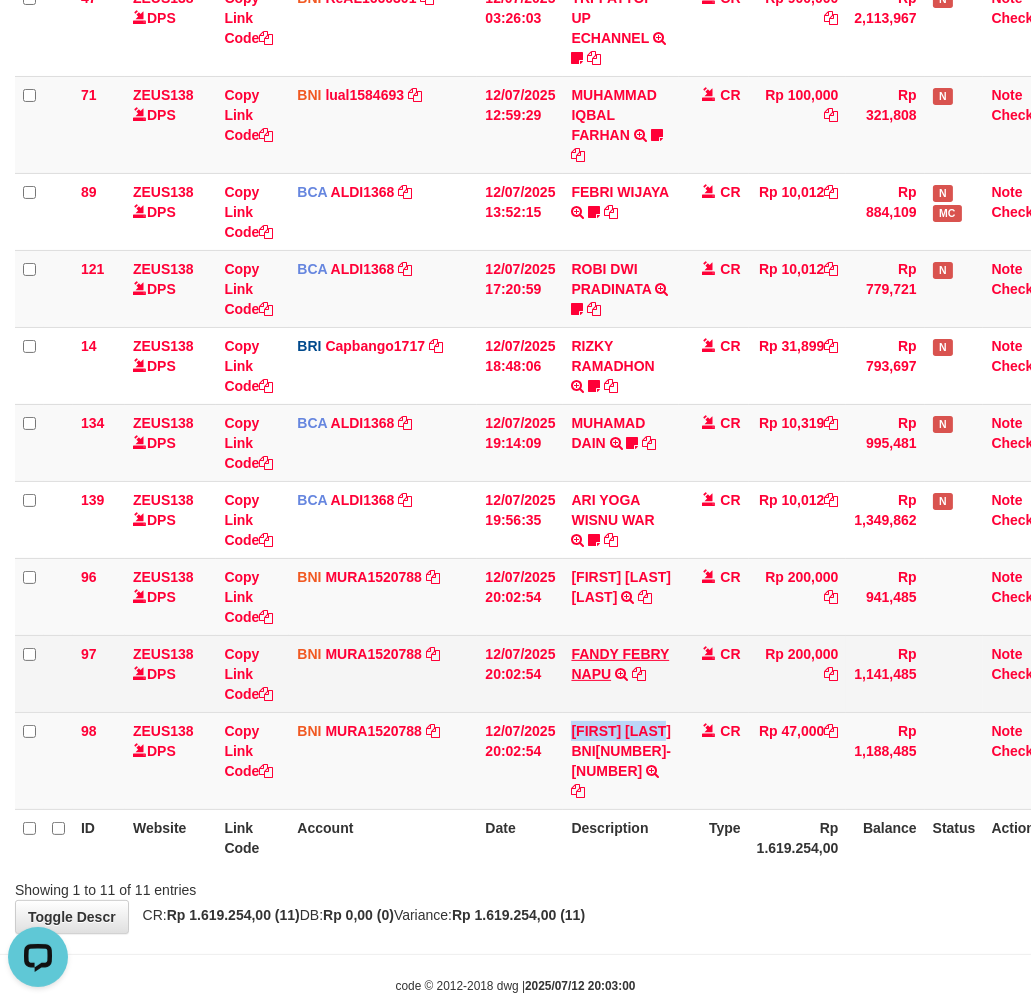 copy on "GEGER ARI BOW" 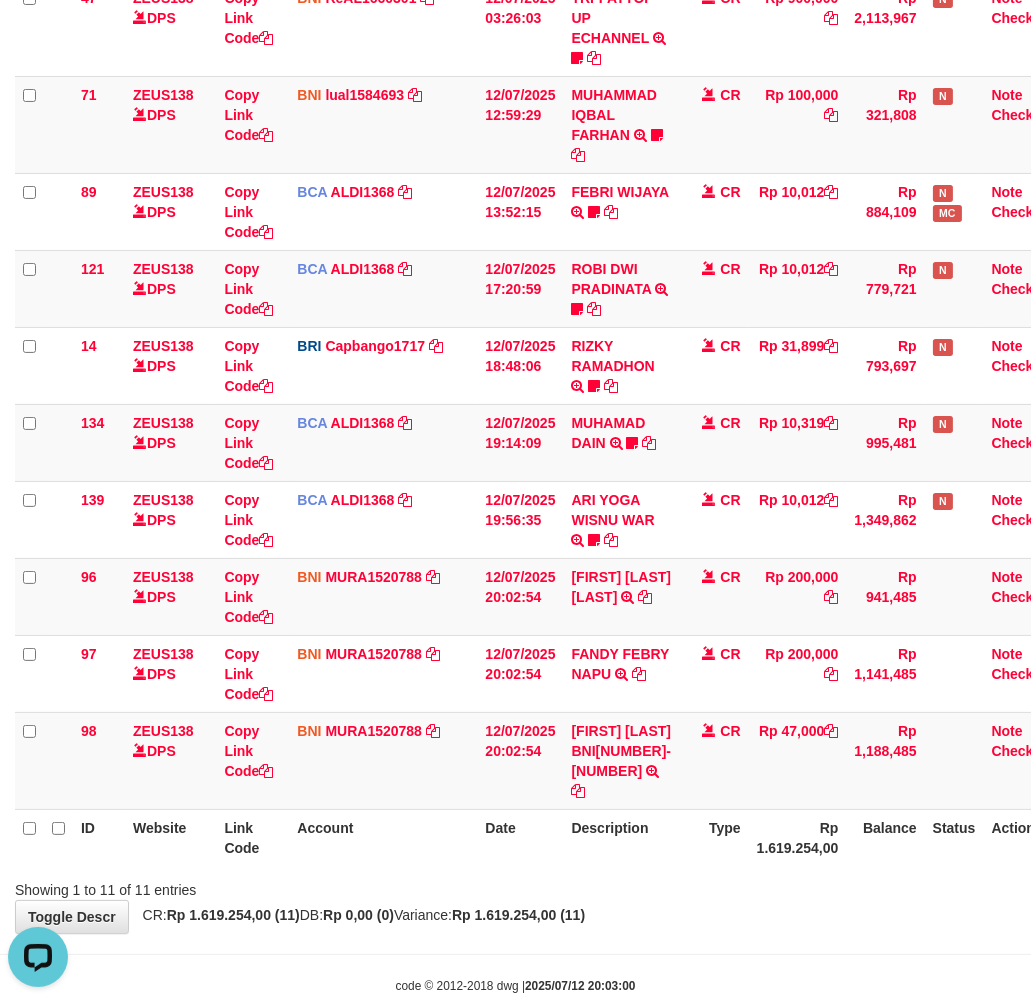 scroll, scrollTop: 274, scrollLeft: 0, axis: vertical 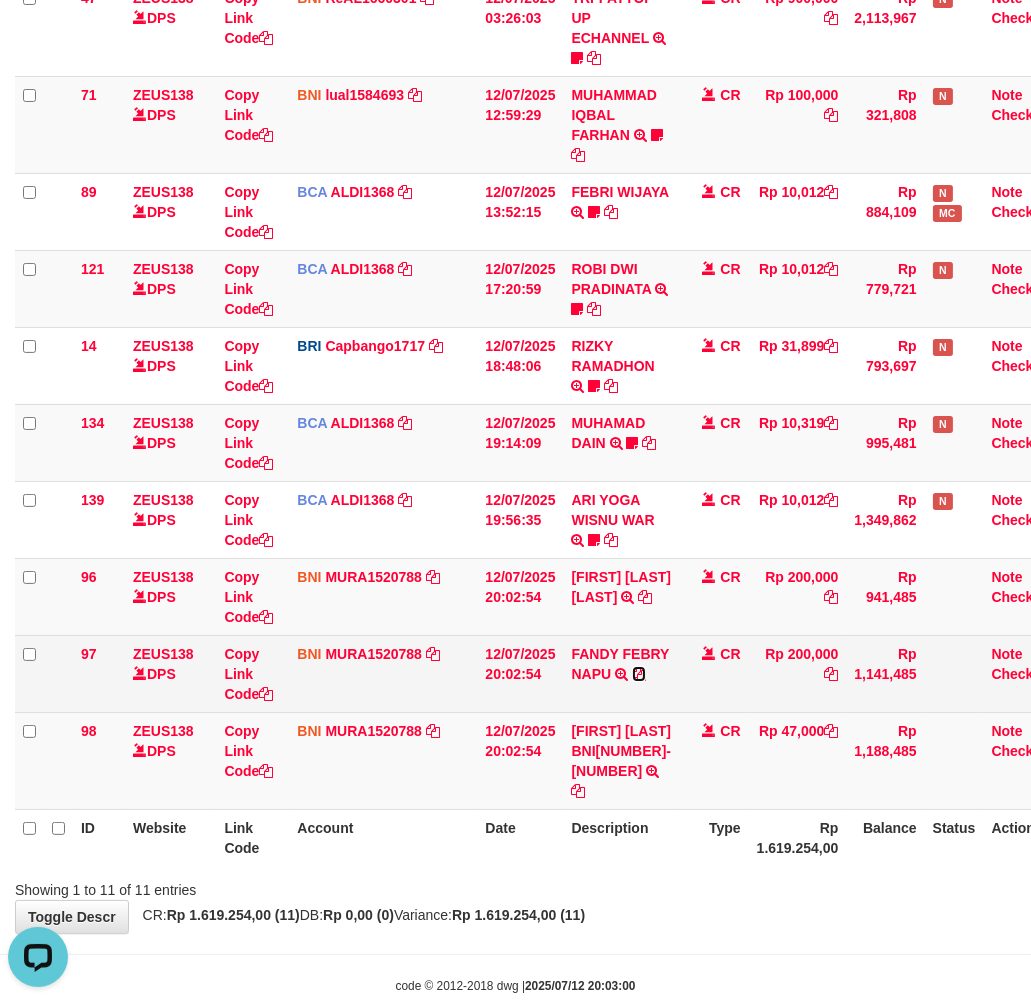 click at bounding box center (639, 674) 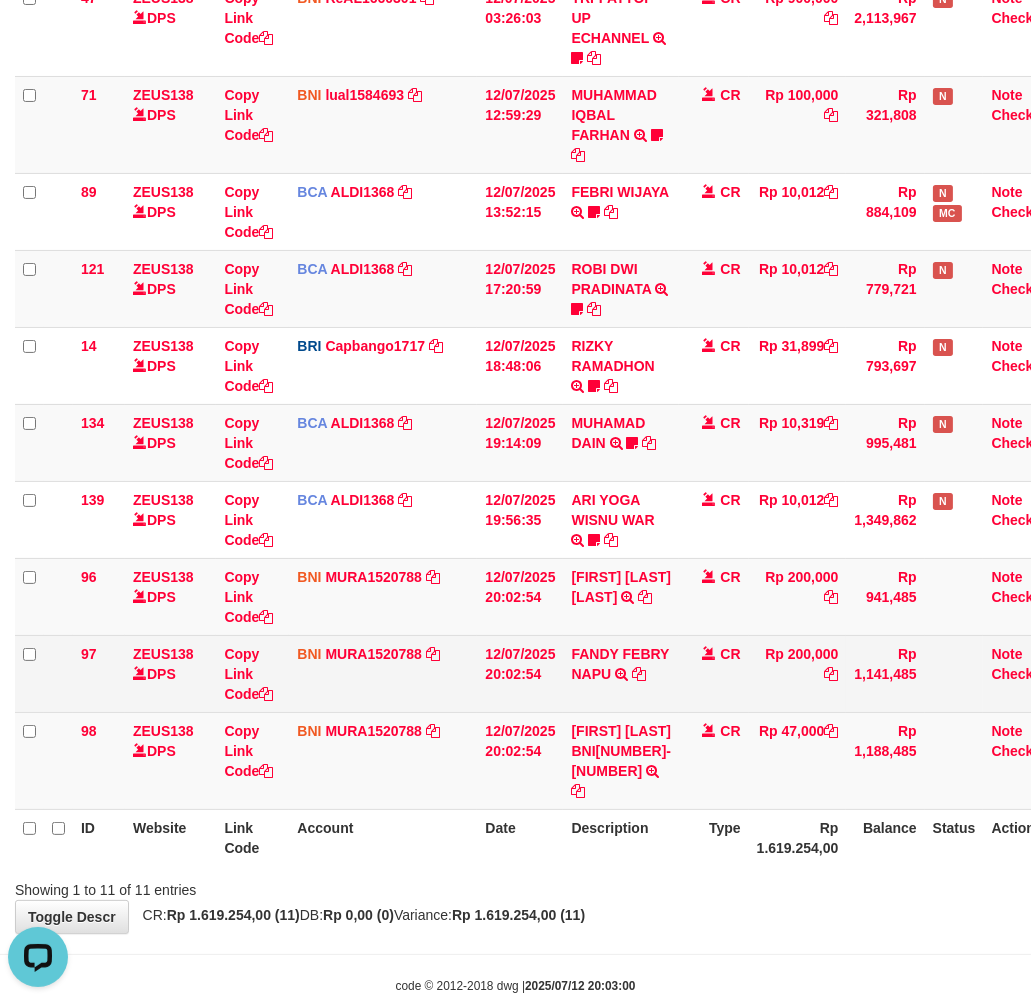 click on "CR" at bounding box center [714, 673] 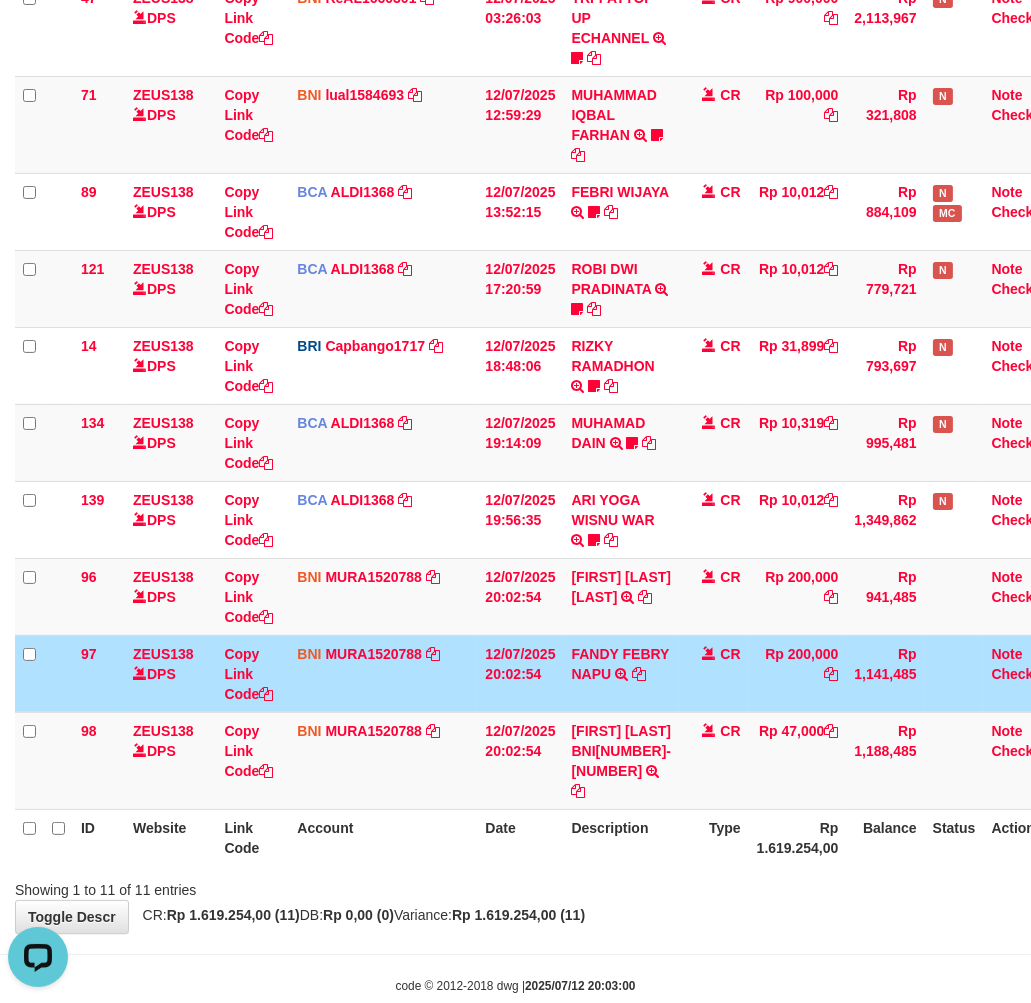 click on "FANDY FEBRY NAPU         TRF/PAY/TOP-UP ECHANNEL BPK FANDY FEBRY NAPU" at bounding box center [621, 673] 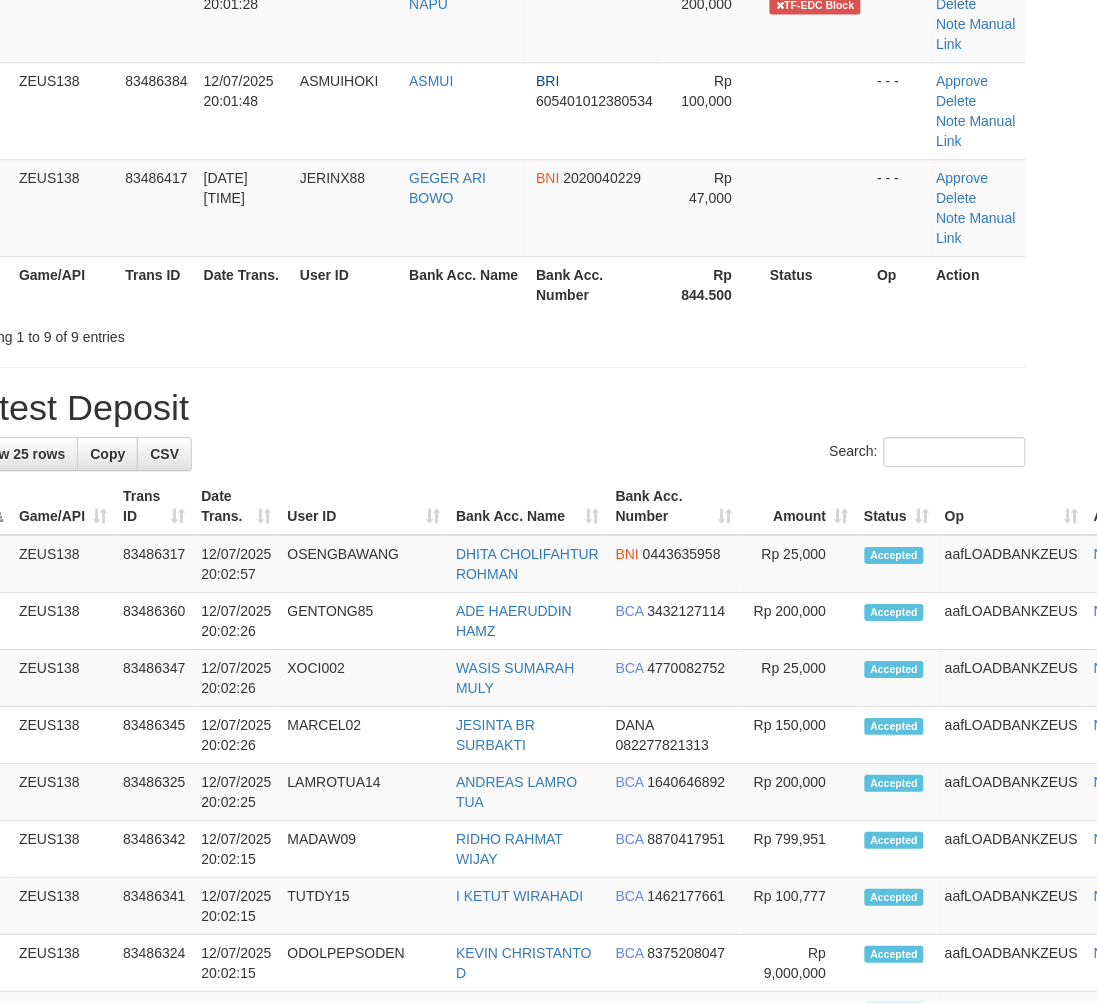 scroll, scrollTop: 612, scrollLeft: 56, axis: both 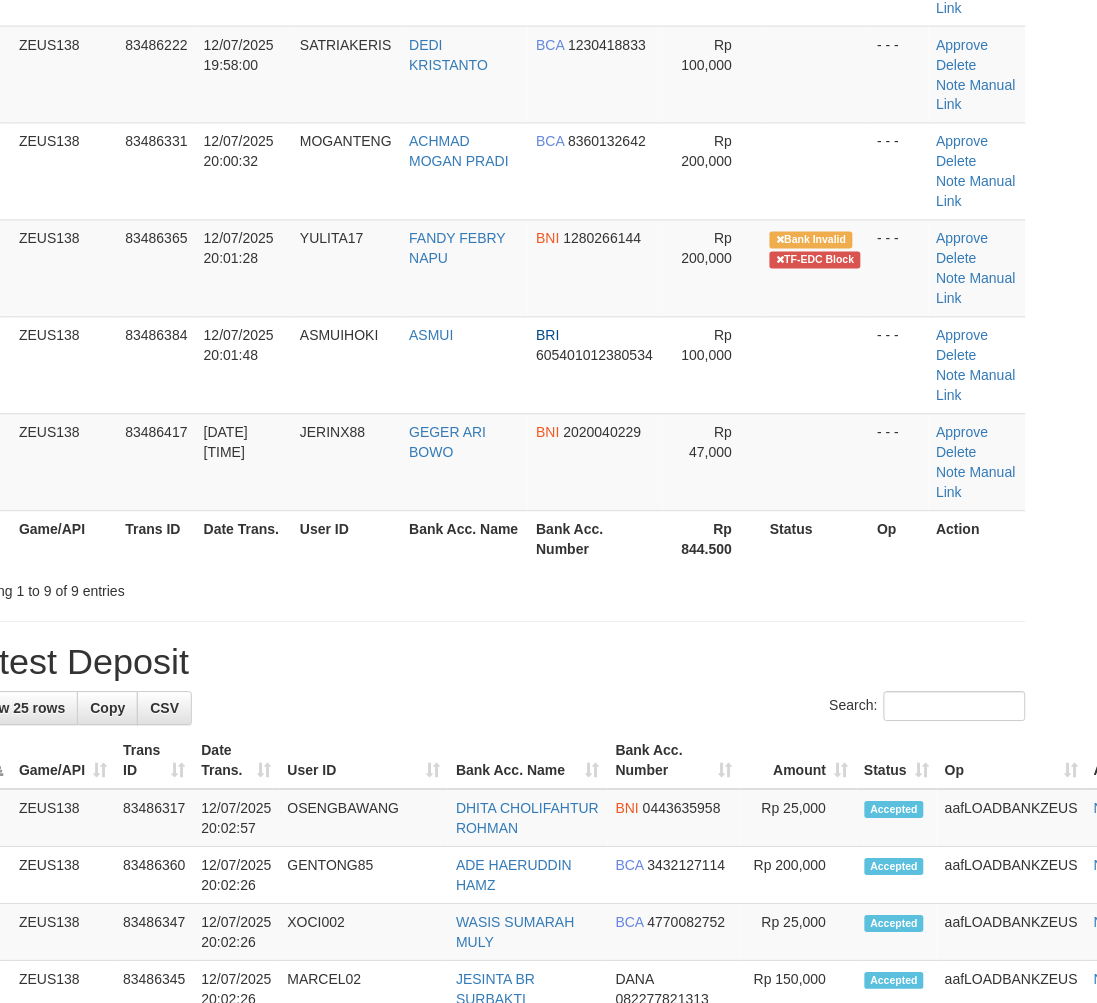 drag, startPoint x: 527, startPoint y: 696, endPoint x: 486, endPoint y: 592, distance: 111.78998 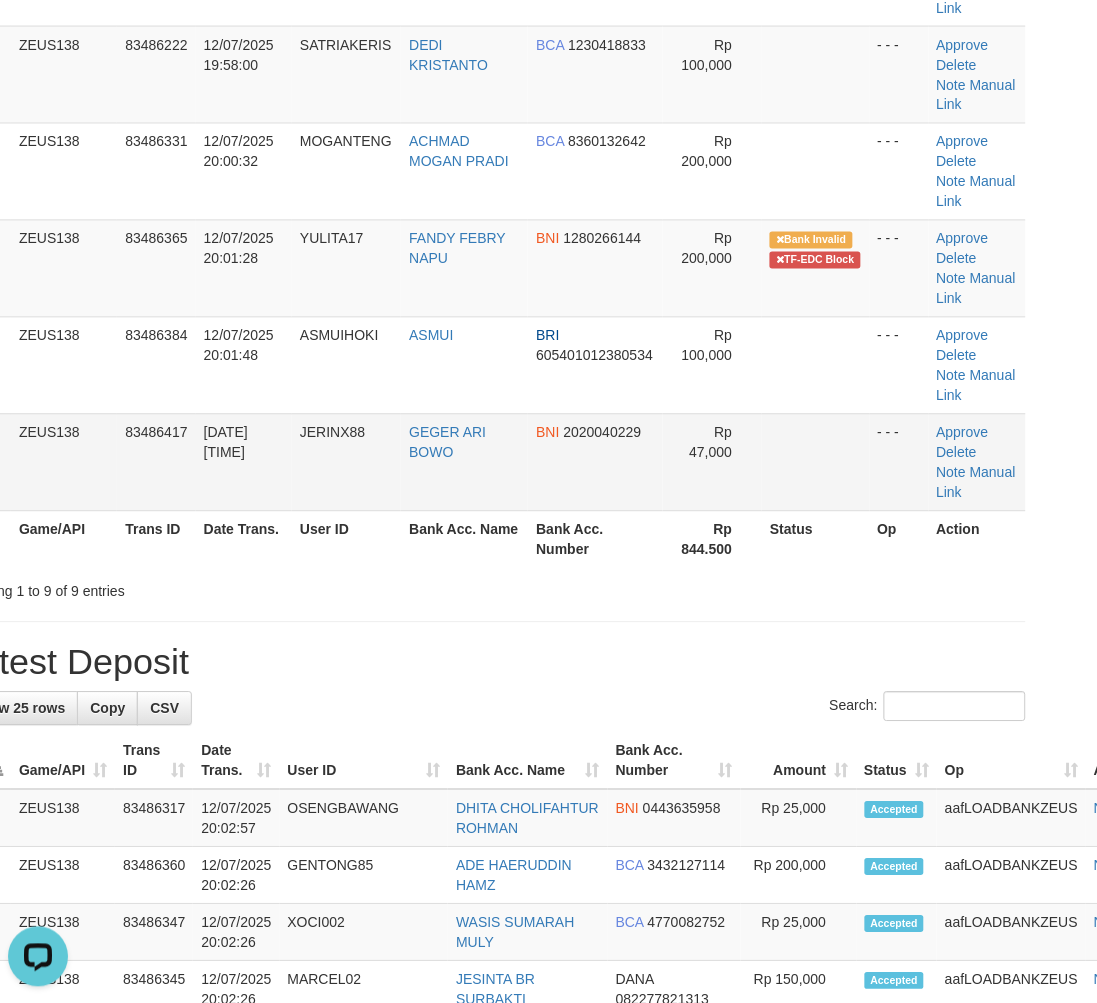 scroll, scrollTop: 0, scrollLeft: 0, axis: both 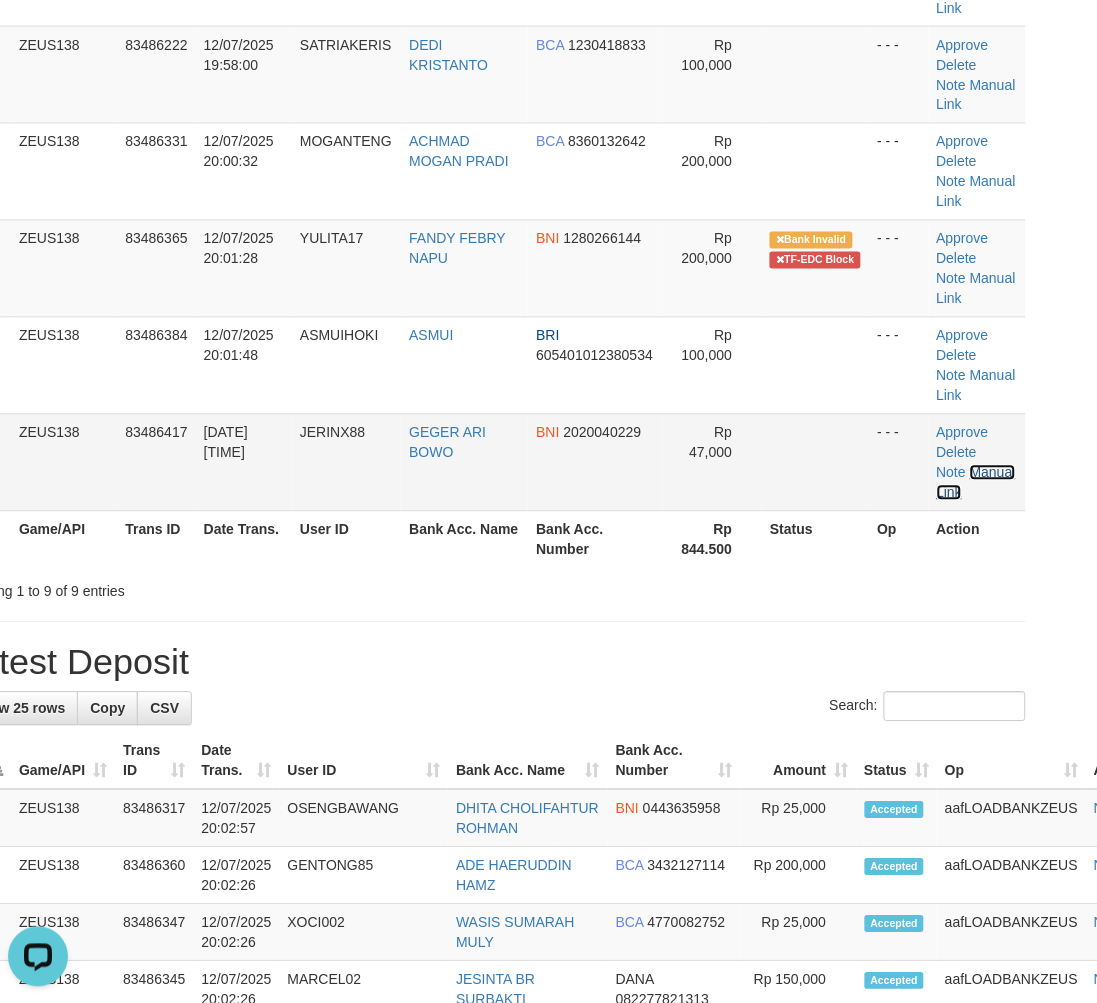 click on "Manual Link" at bounding box center (976, 483) 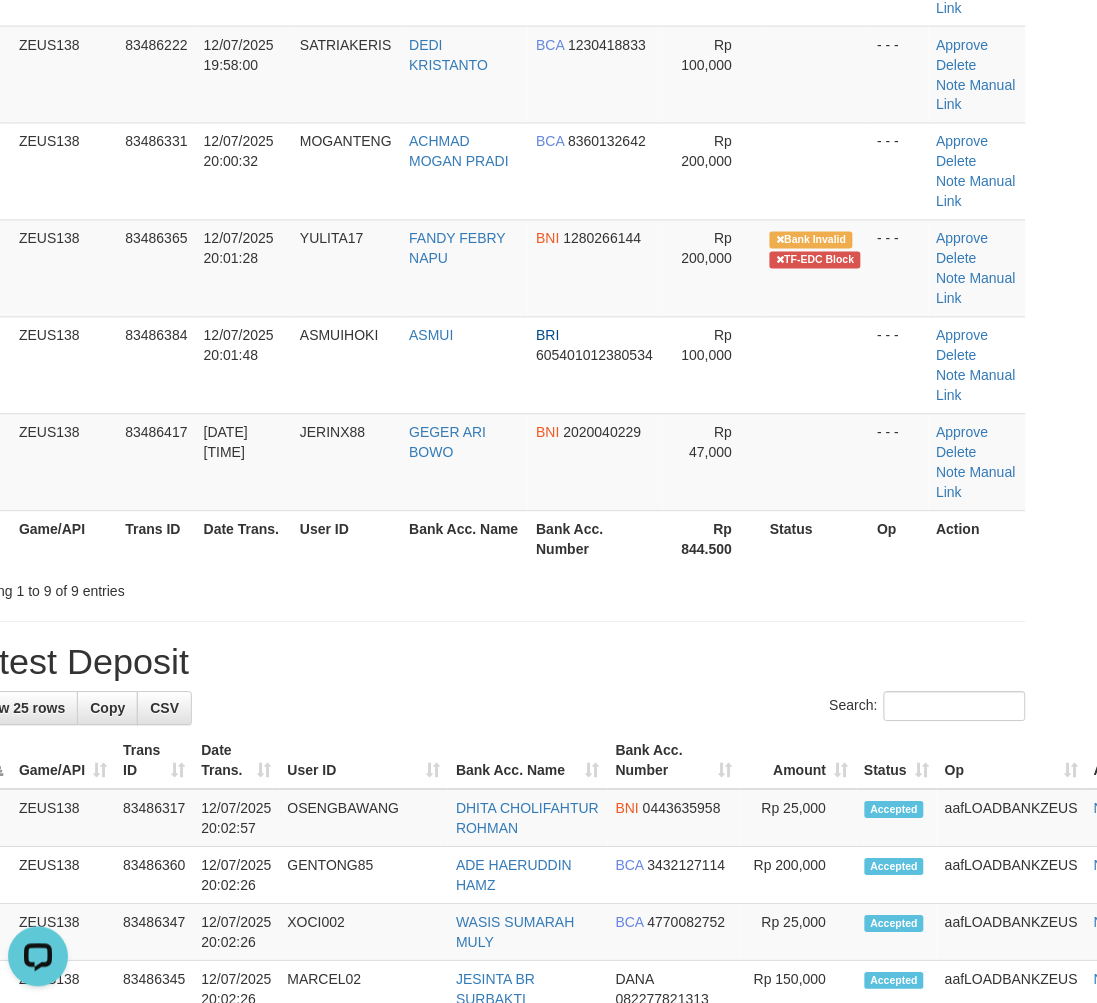 click on "Latest Deposit" at bounding box center (492, 663) 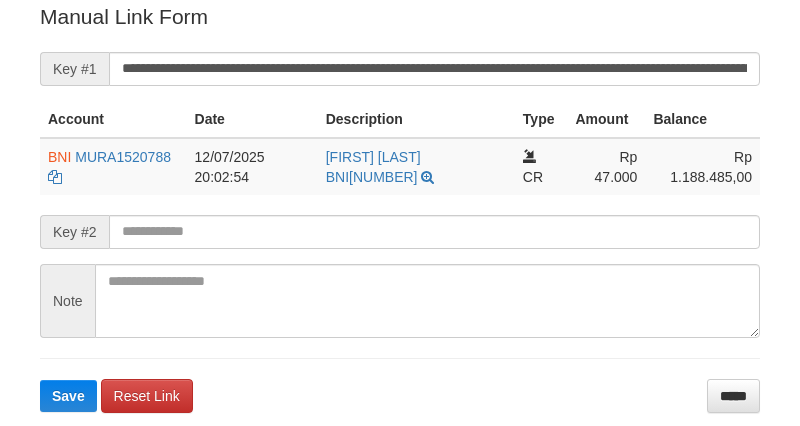 scroll, scrollTop: 404, scrollLeft: 0, axis: vertical 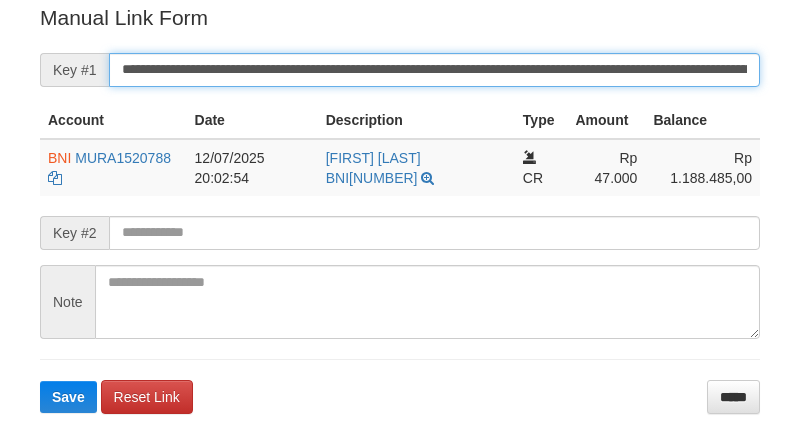 click on "**********" at bounding box center [434, 70] 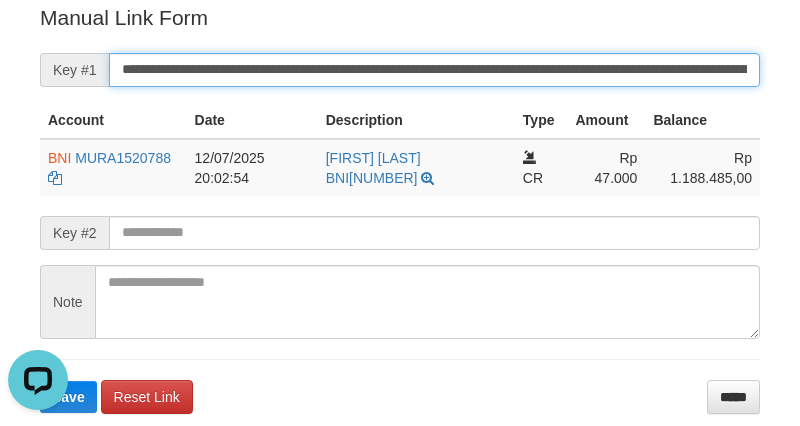 scroll, scrollTop: 0, scrollLeft: 0, axis: both 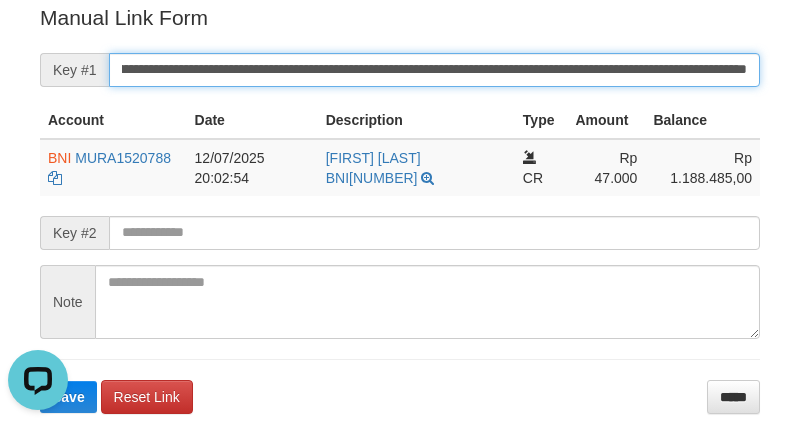 type on "**********" 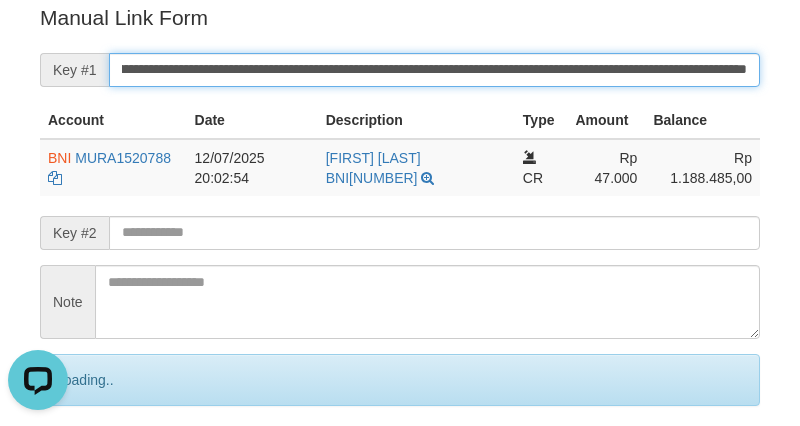 click on "Save" at bounding box center (90, 464) 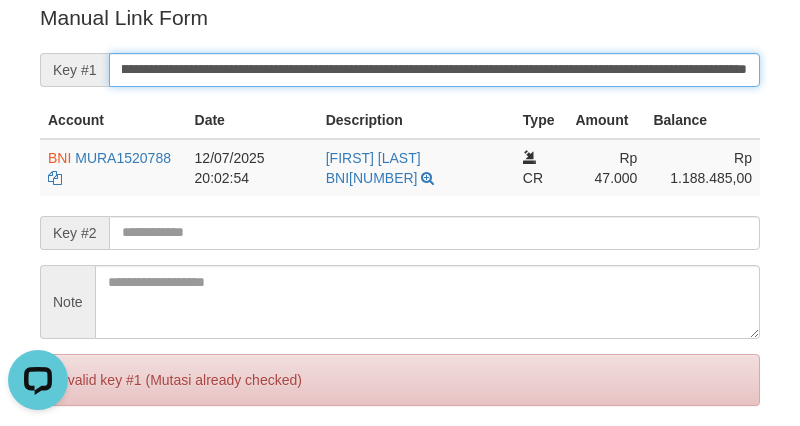 click on "Save" at bounding box center (68, 464) 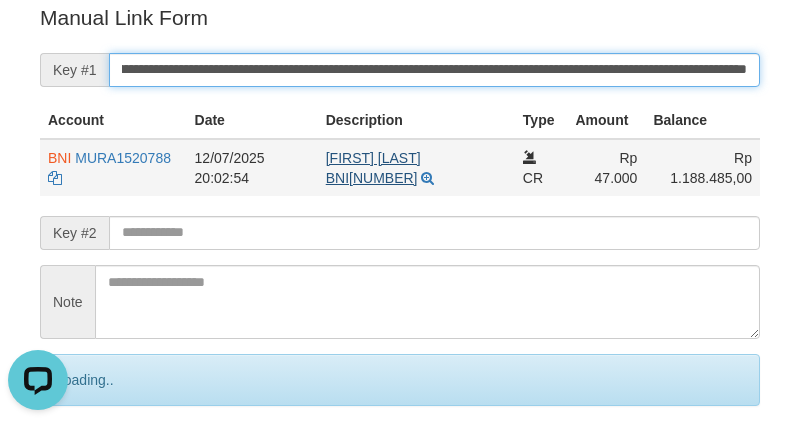 click on "Save" at bounding box center (90, 464) 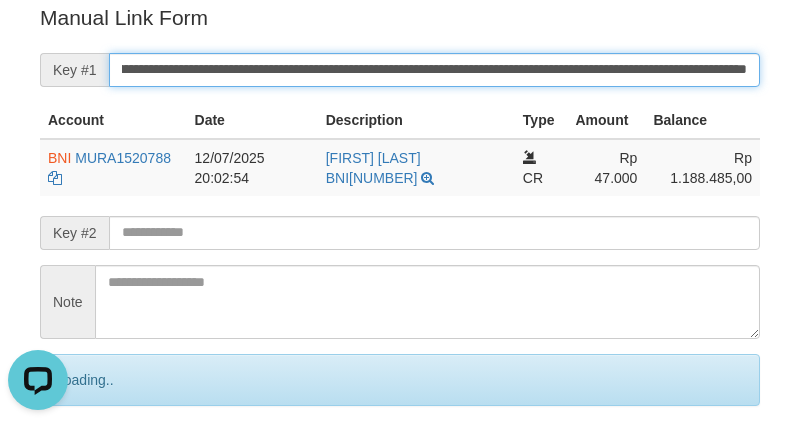 click on "Save" at bounding box center [90, 464] 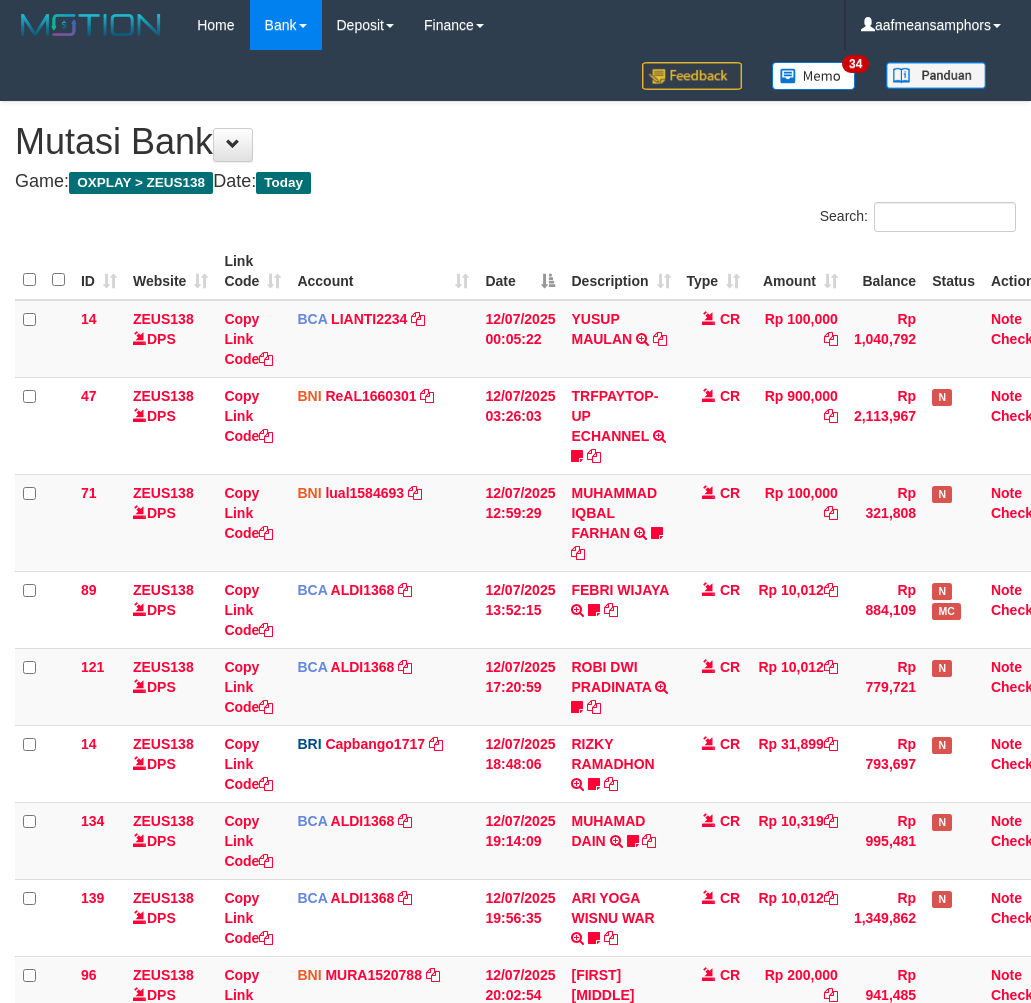 scroll, scrollTop: 438, scrollLeft: 0, axis: vertical 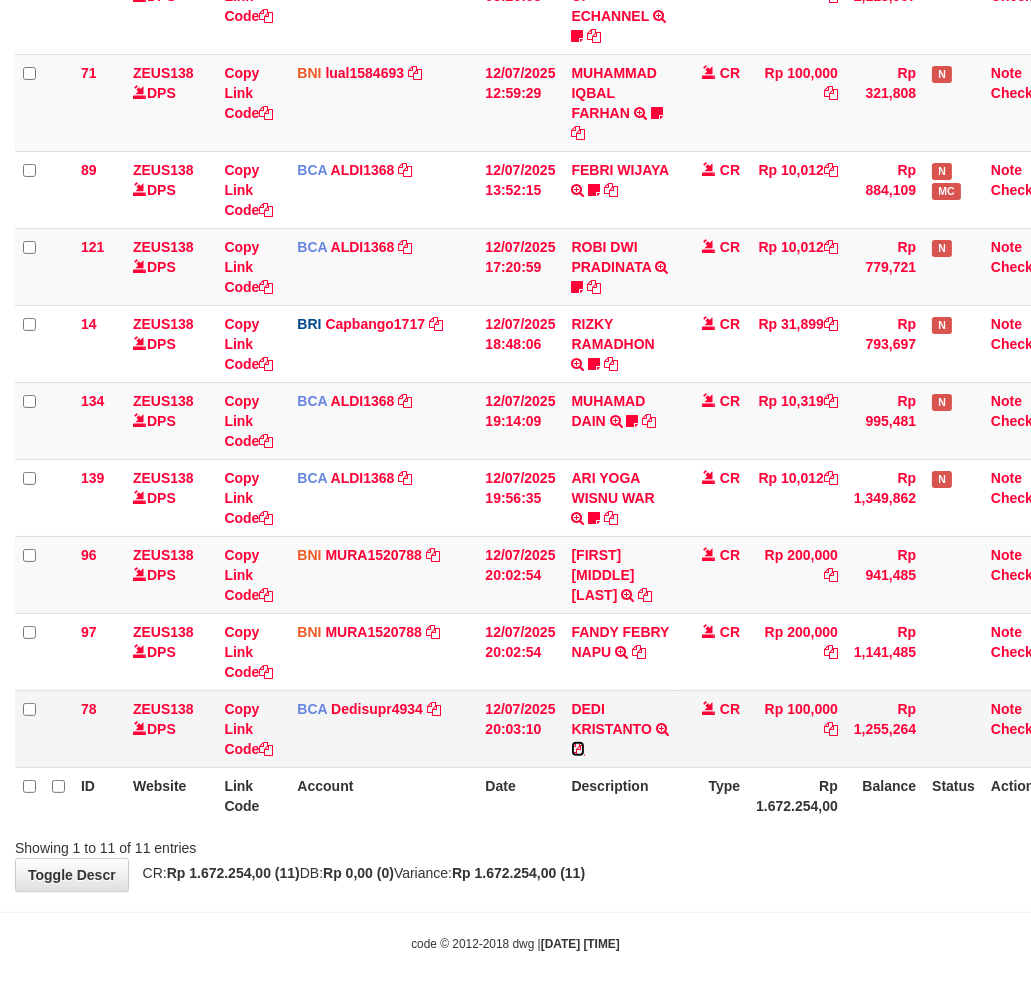 click at bounding box center (578, 749) 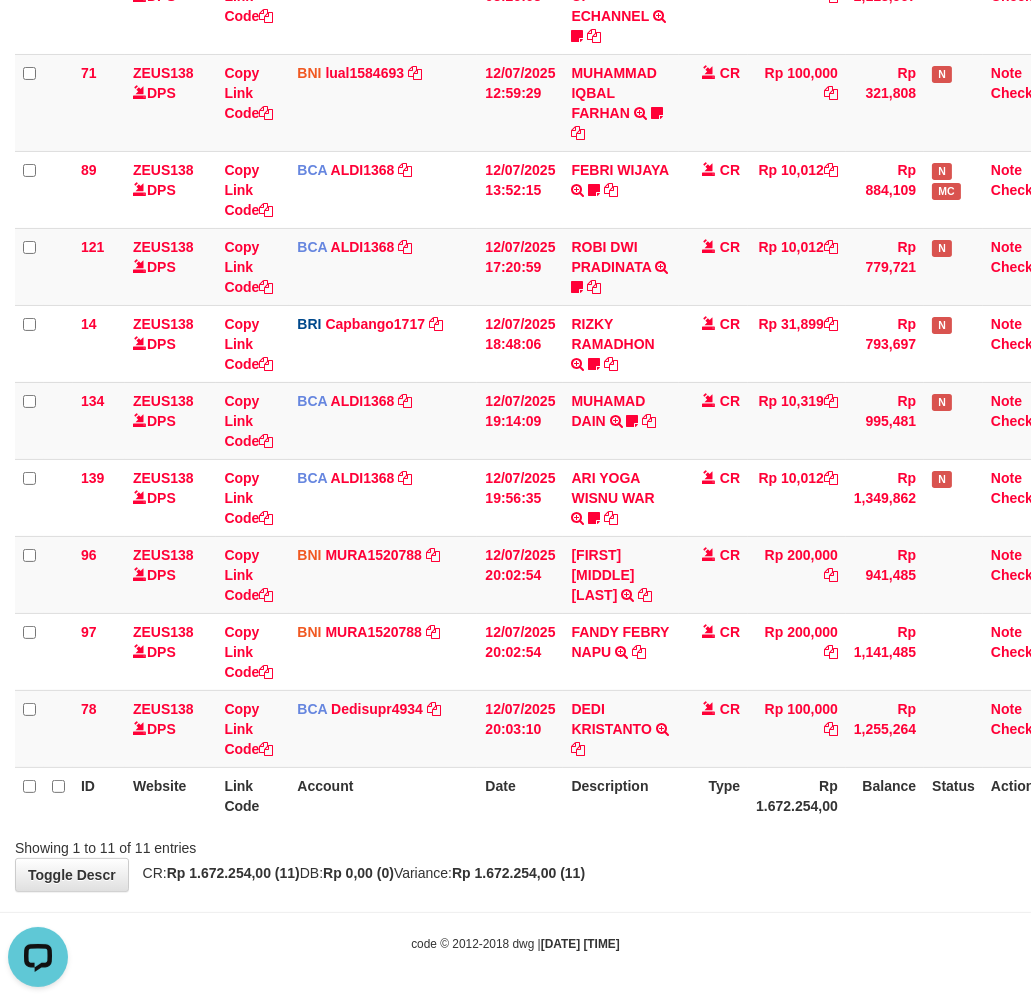 scroll, scrollTop: 0, scrollLeft: 0, axis: both 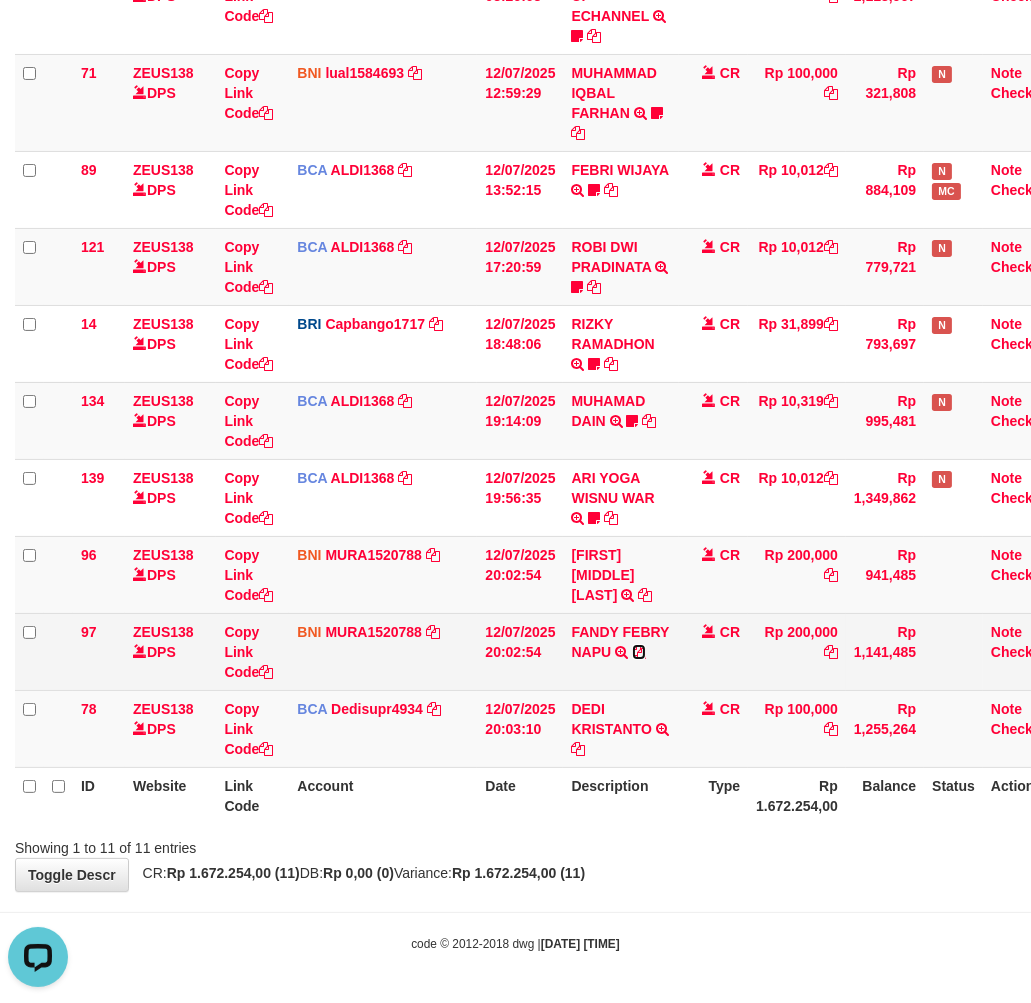 click at bounding box center [639, 652] 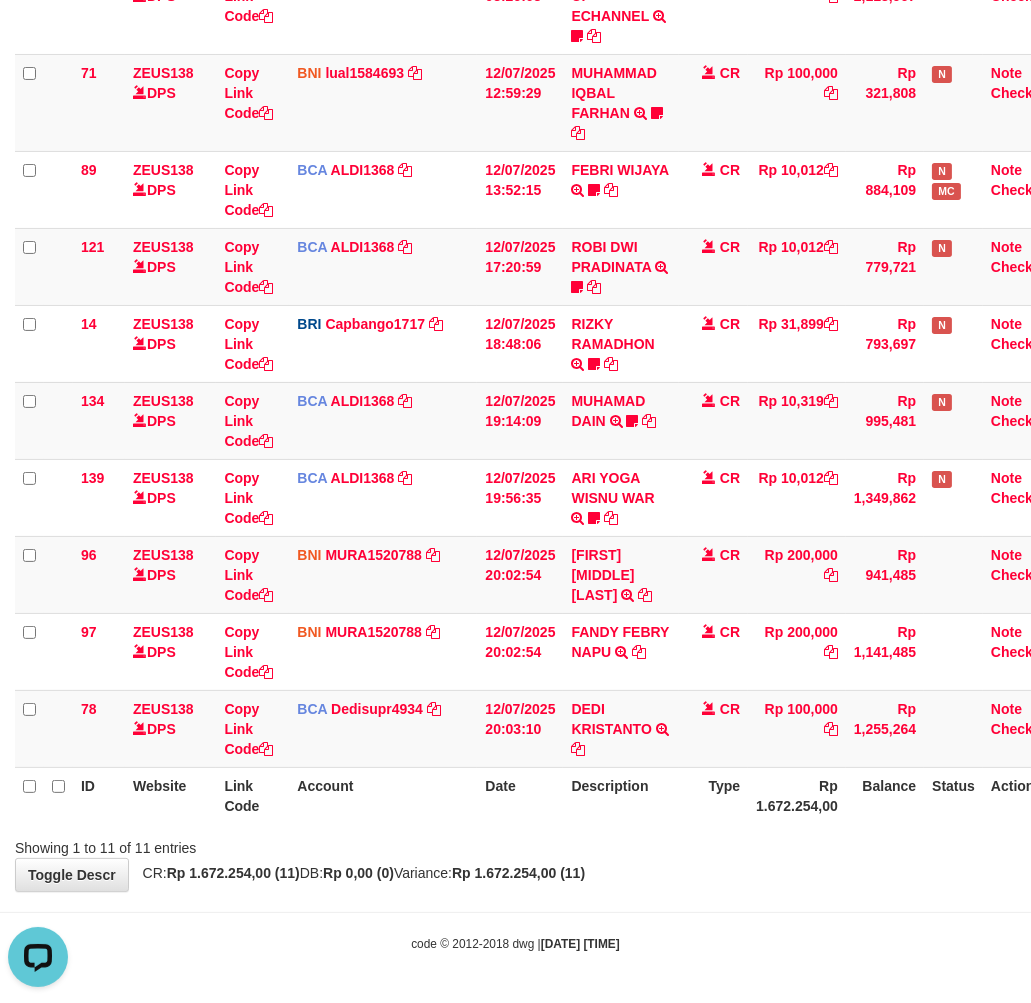 drag, startPoint x: 485, startPoint y: 830, endPoint x: 557, endPoint y: 821, distance: 72.56032 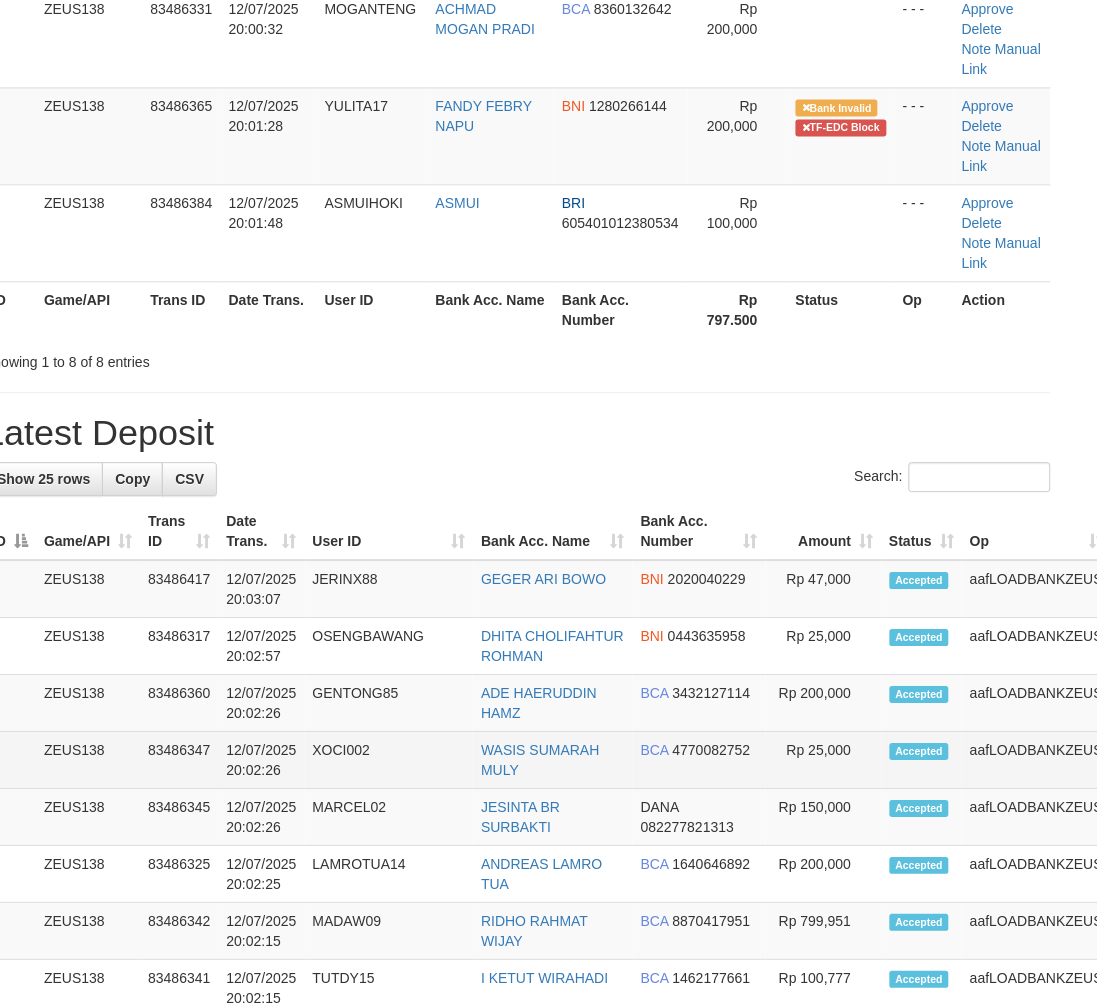 scroll, scrollTop: 612, scrollLeft: 56, axis: both 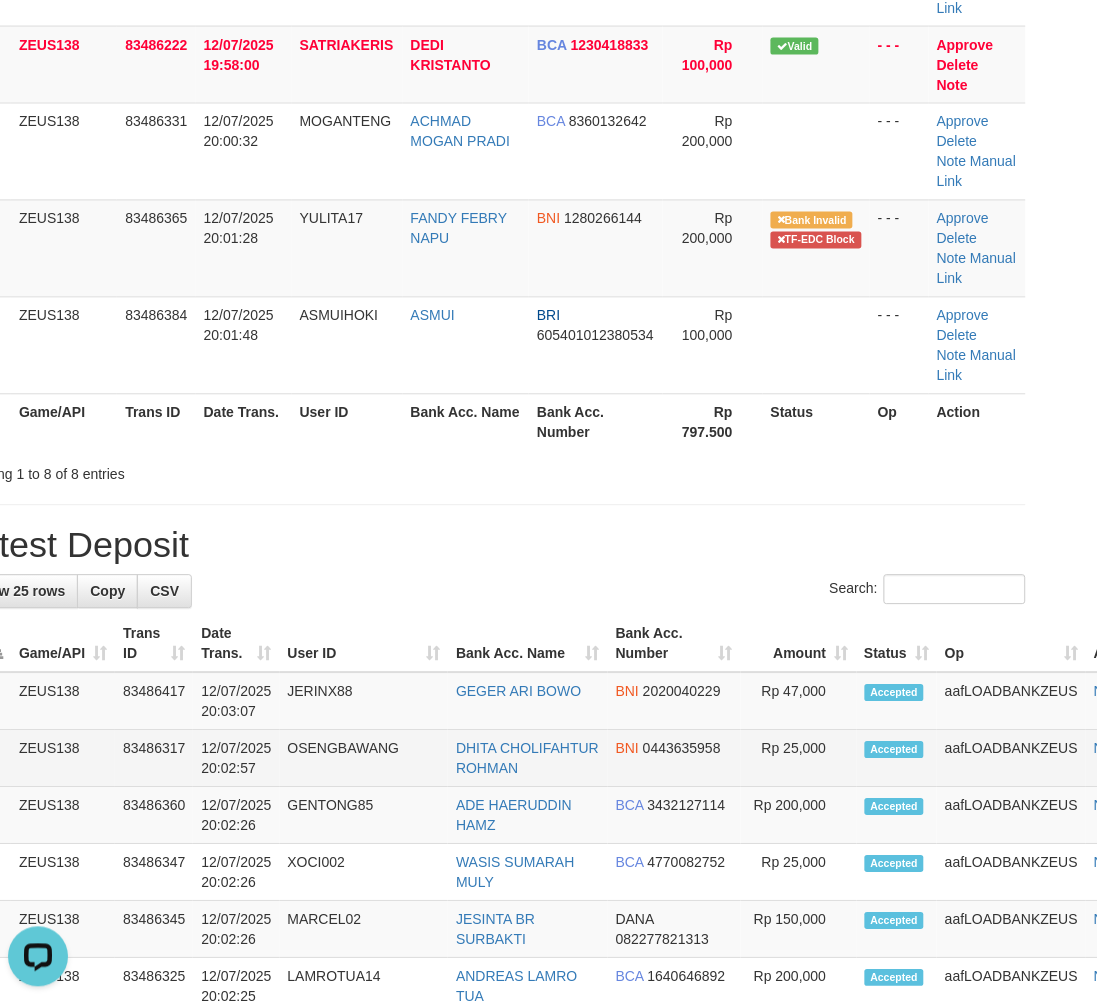 drag, startPoint x: 418, startPoint y: 778, endPoint x: 447, endPoint y: 781, distance: 29.15476 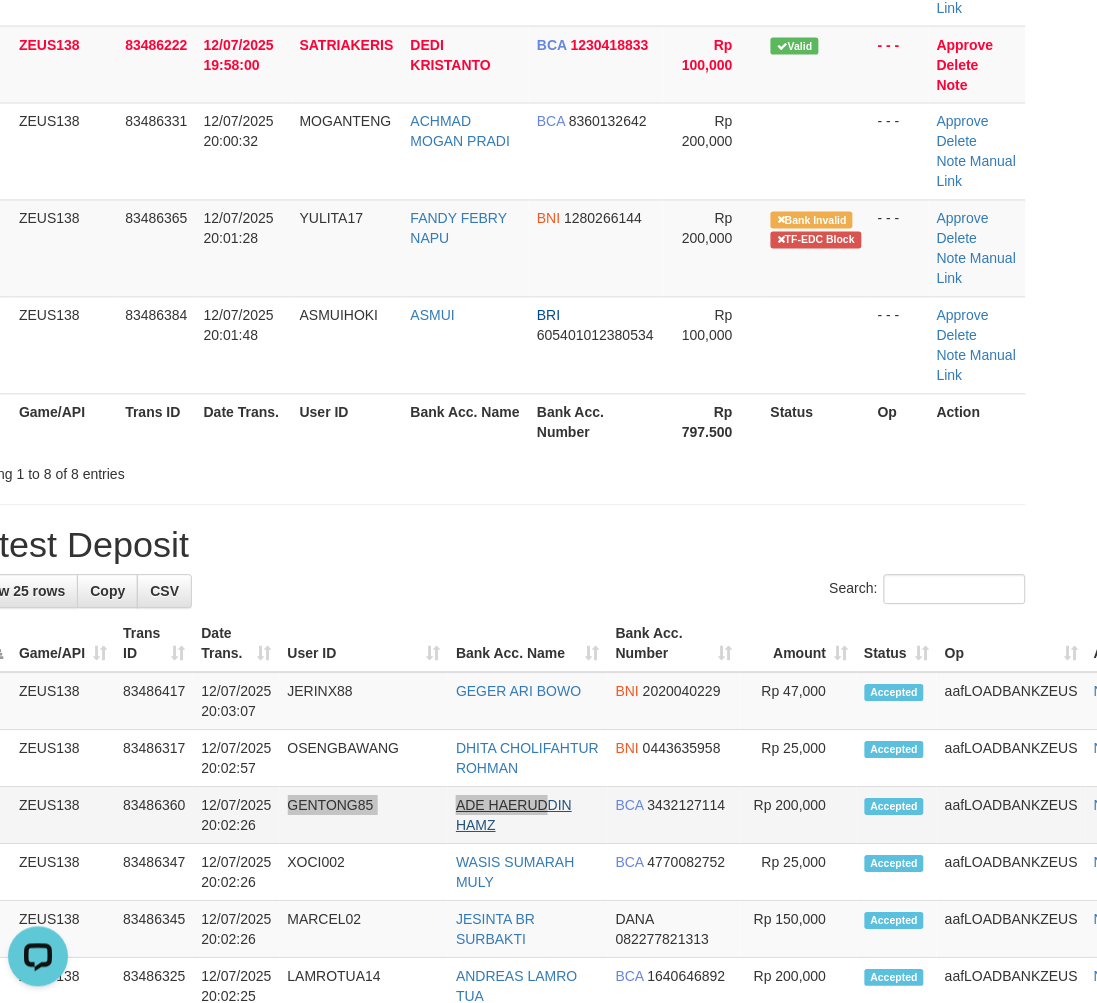 click on "3
ZEUS138
83486360
[DATE] [TIME]
GENTONG85
[FIRST] [LAST]
BCA
[PHONE]
Rp 200,000
Accepted
aafLOADBANKZEUS
Note" at bounding box center [563, 816] 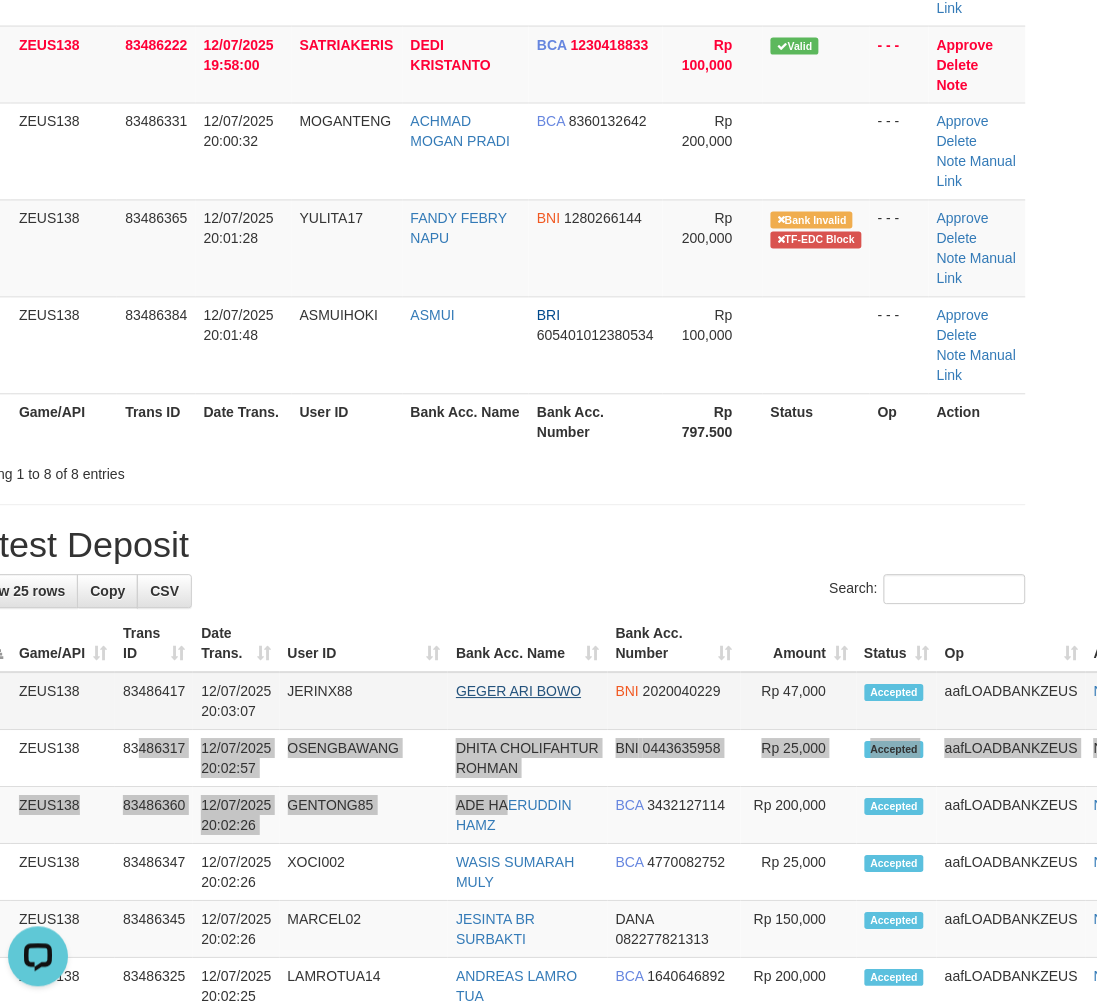 drag, startPoint x: 504, startPoint y: 807, endPoint x: 574, endPoint y: 690, distance: 136.34148 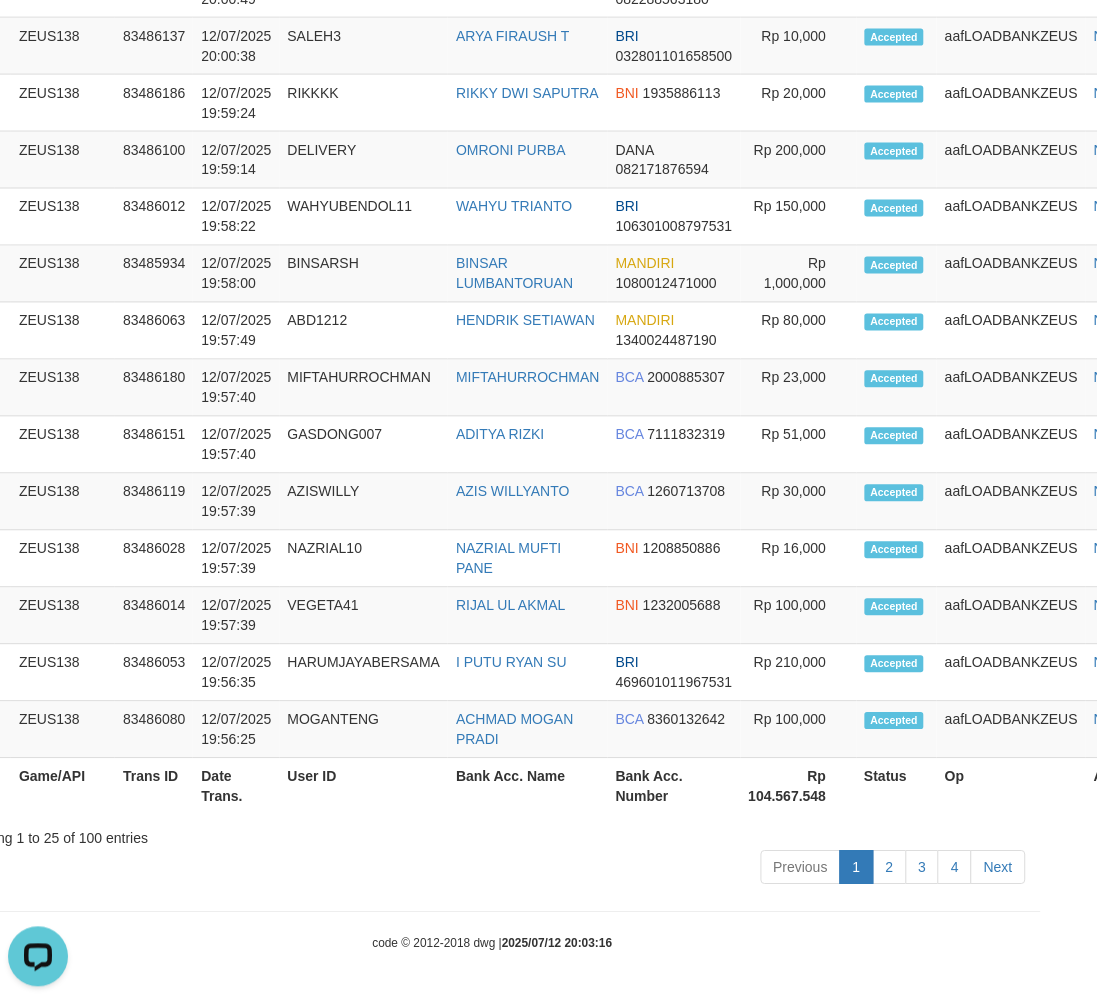 scroll, scrollTop: 240, scrollLeft: 56, axis: both 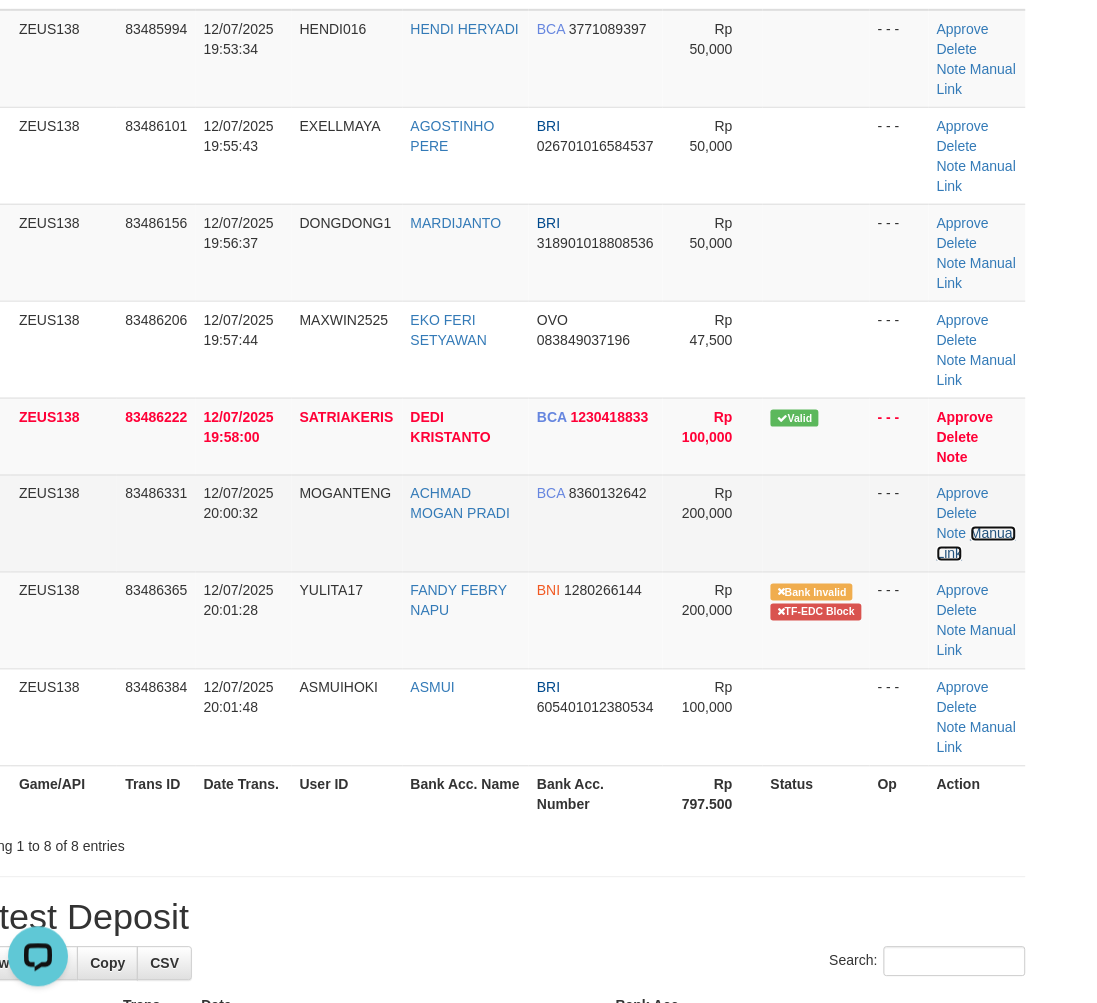 click on "Manual Link" at bounding box center [976, 544] 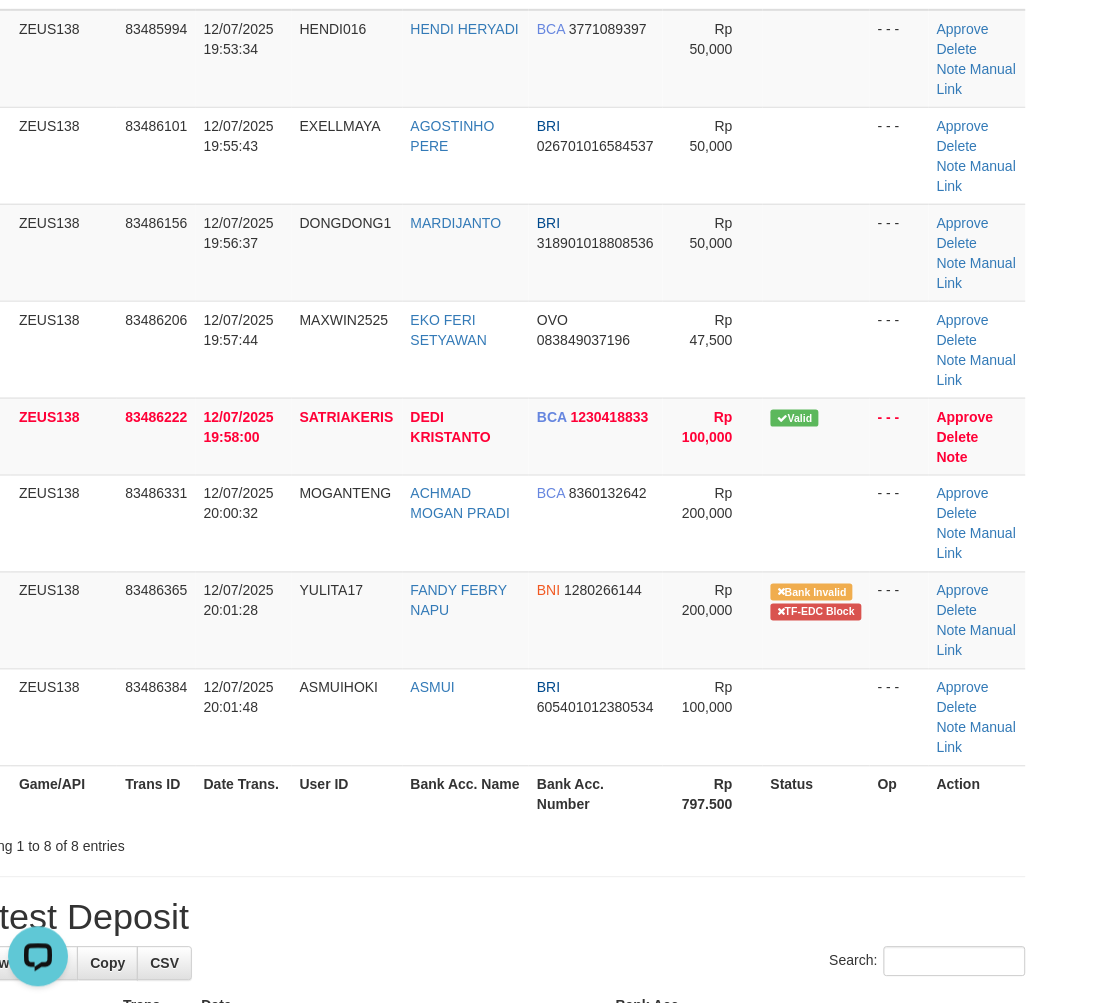 click on "**********" at bounding box center [492, 1208] 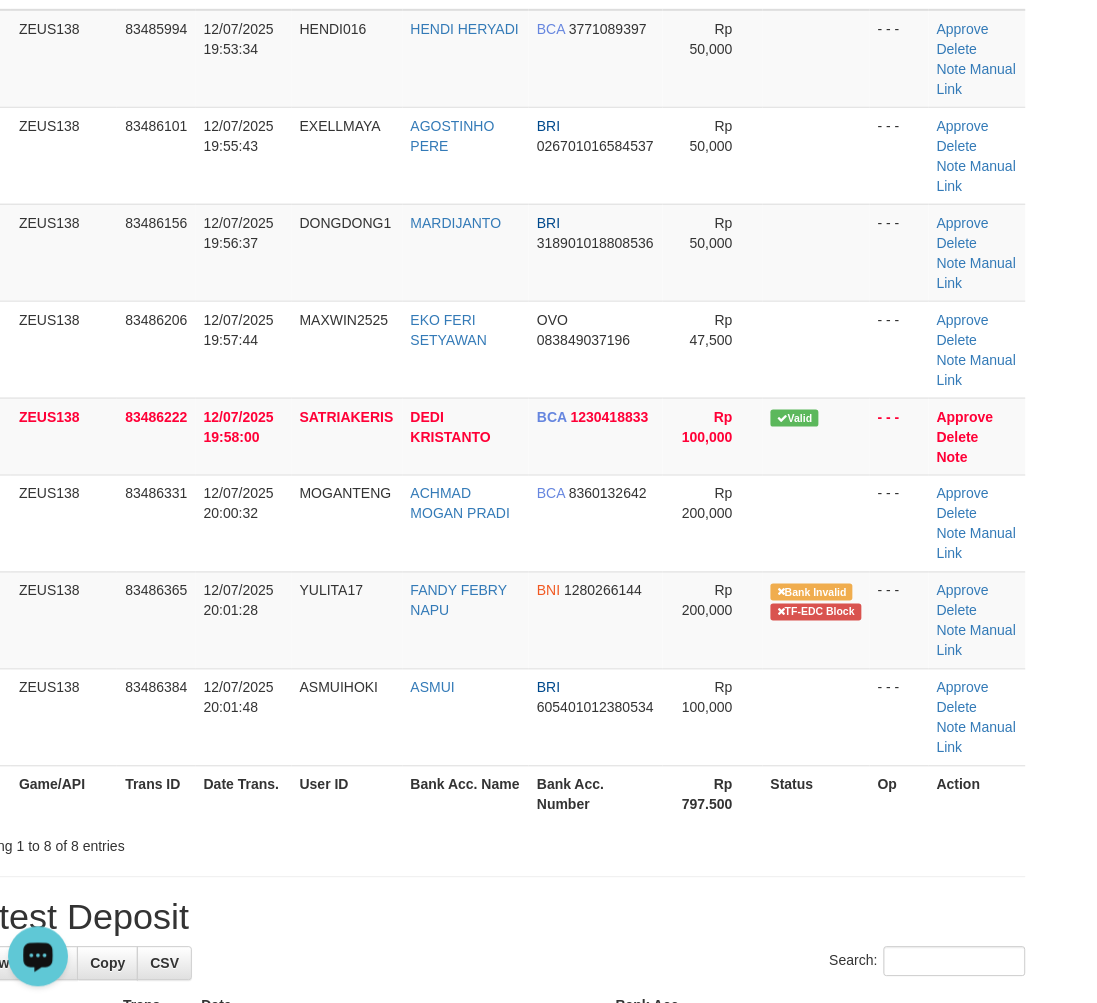 click on "**********" at bounding box center [492, 1208] 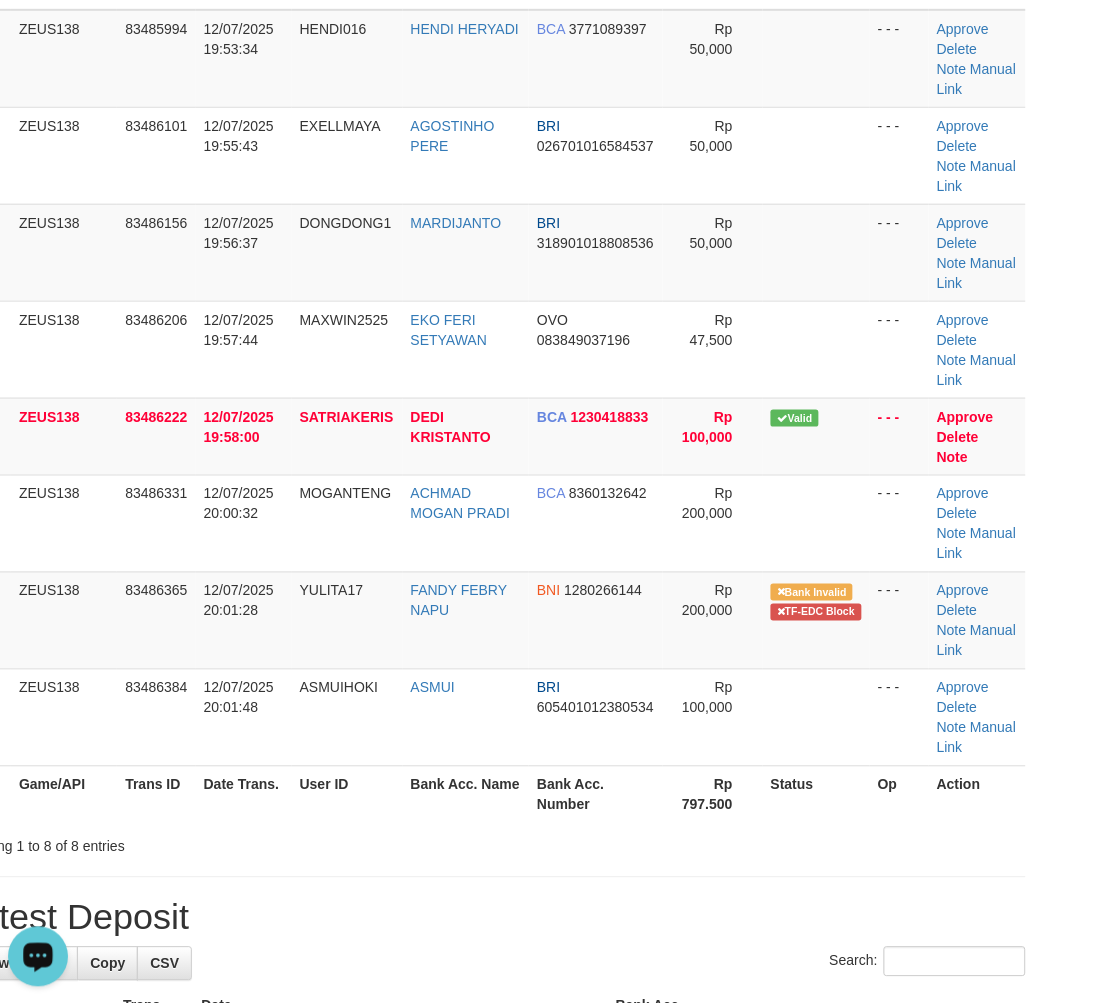 click on "**********" at bounding box center [492, 1208] 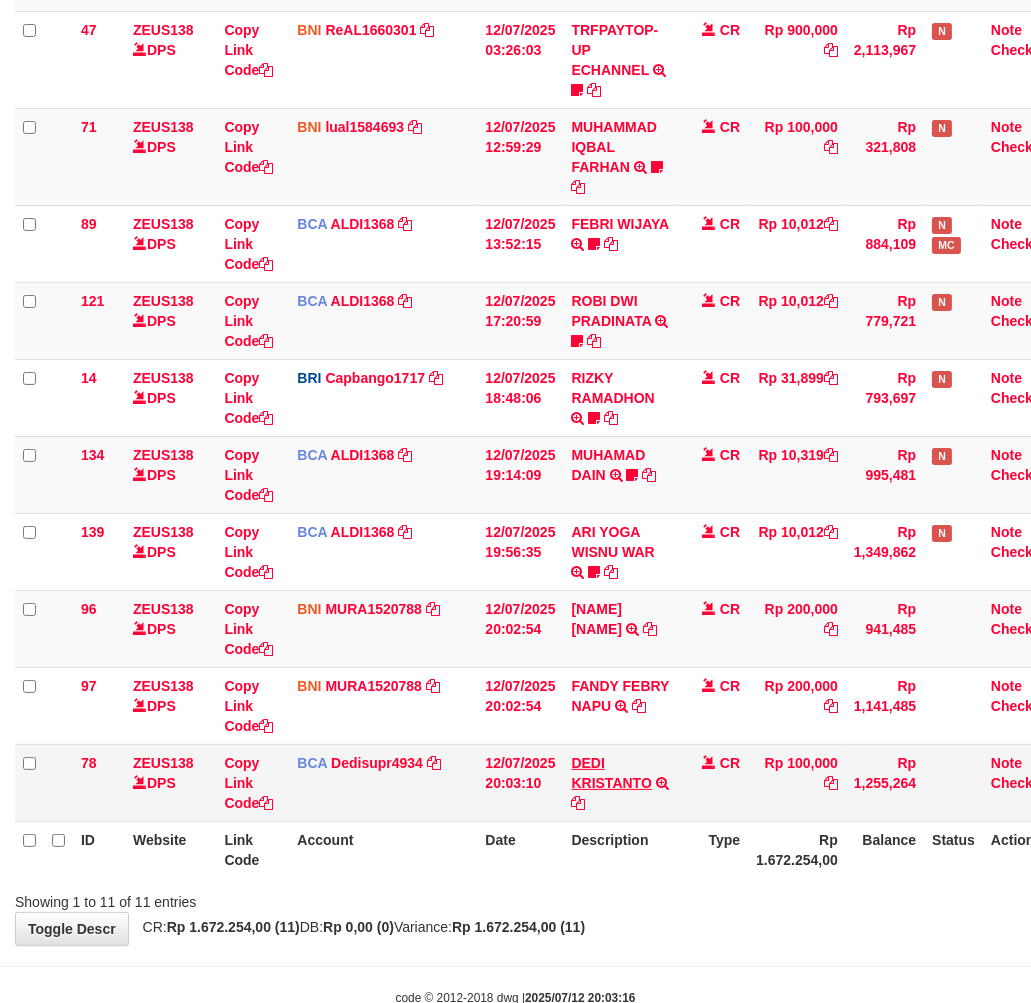 scroll, scrollTop: 438, scrollLeft: 0, axis: vertical 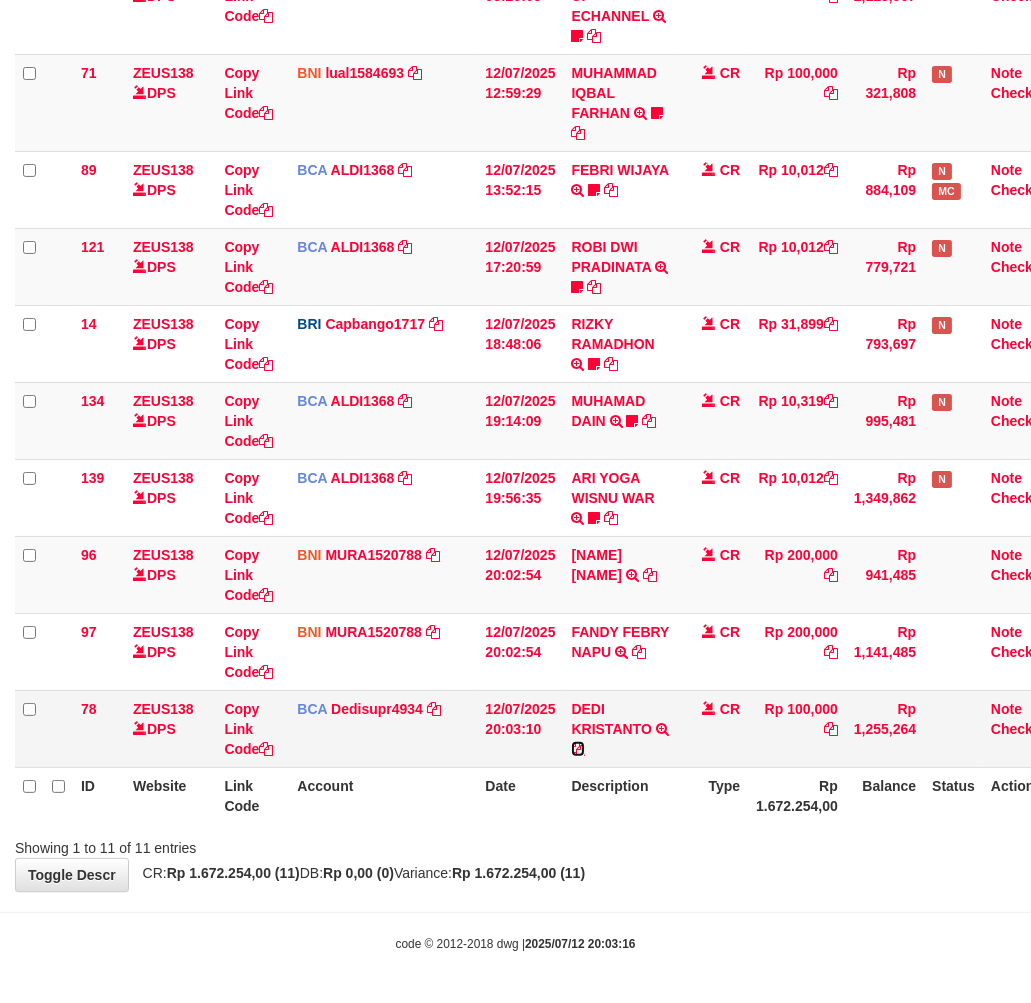 click at bounding box center [578, 749] 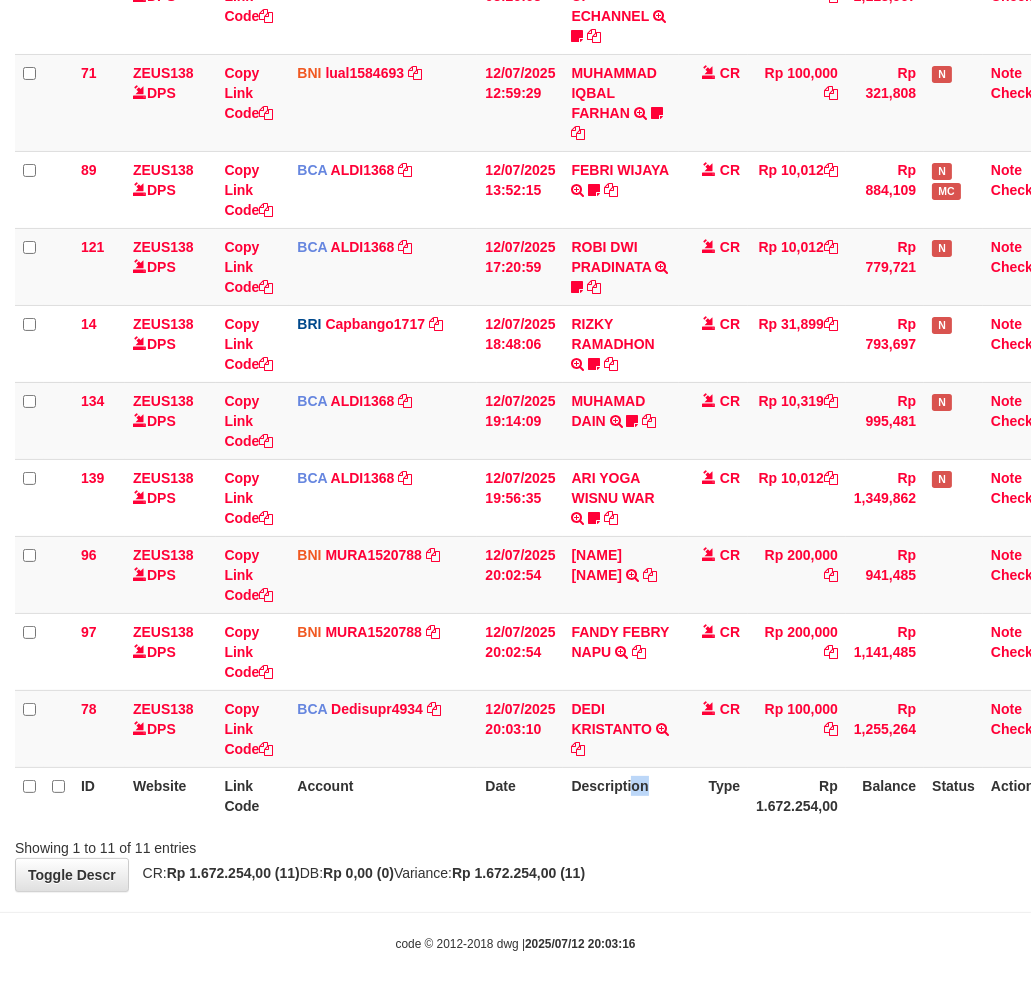 click on "Description" at bounding box center (620, 795) 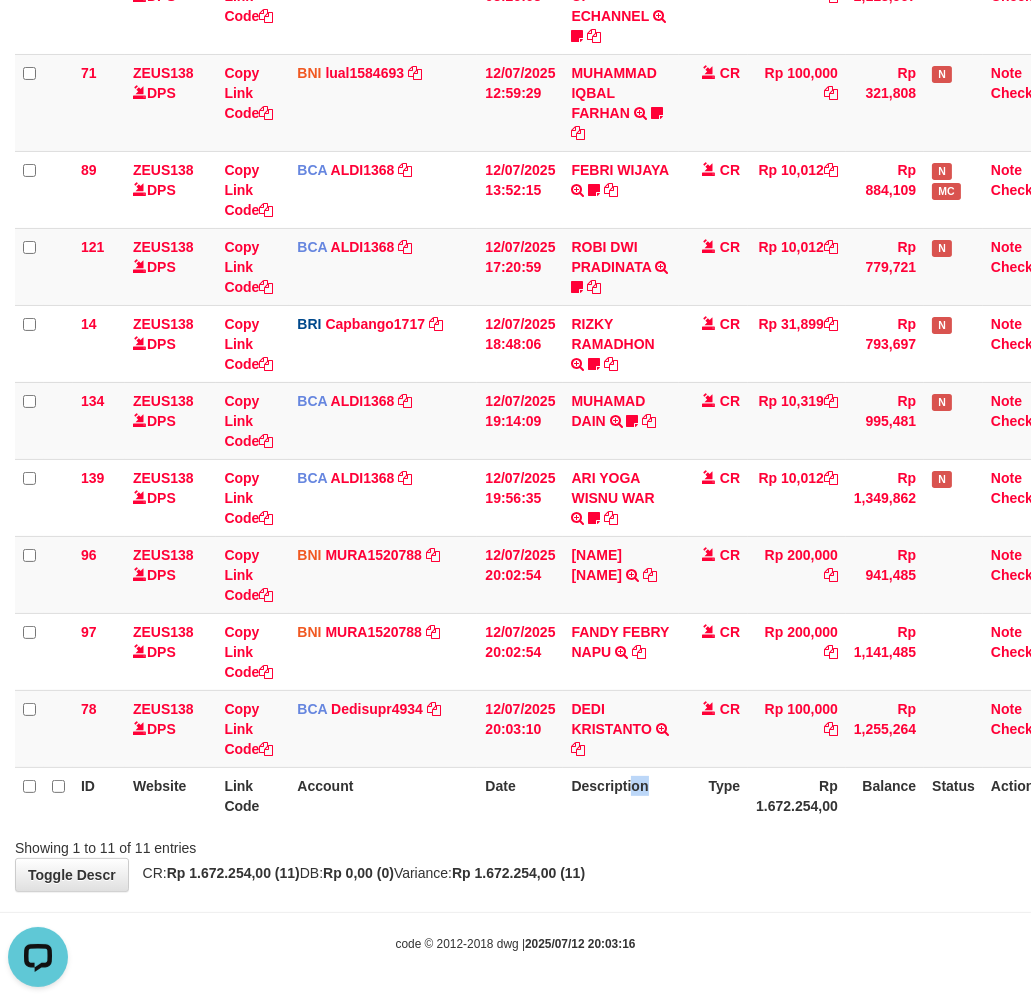 scroll, scrollTop: 0, scrollLeft: 0, axis: both 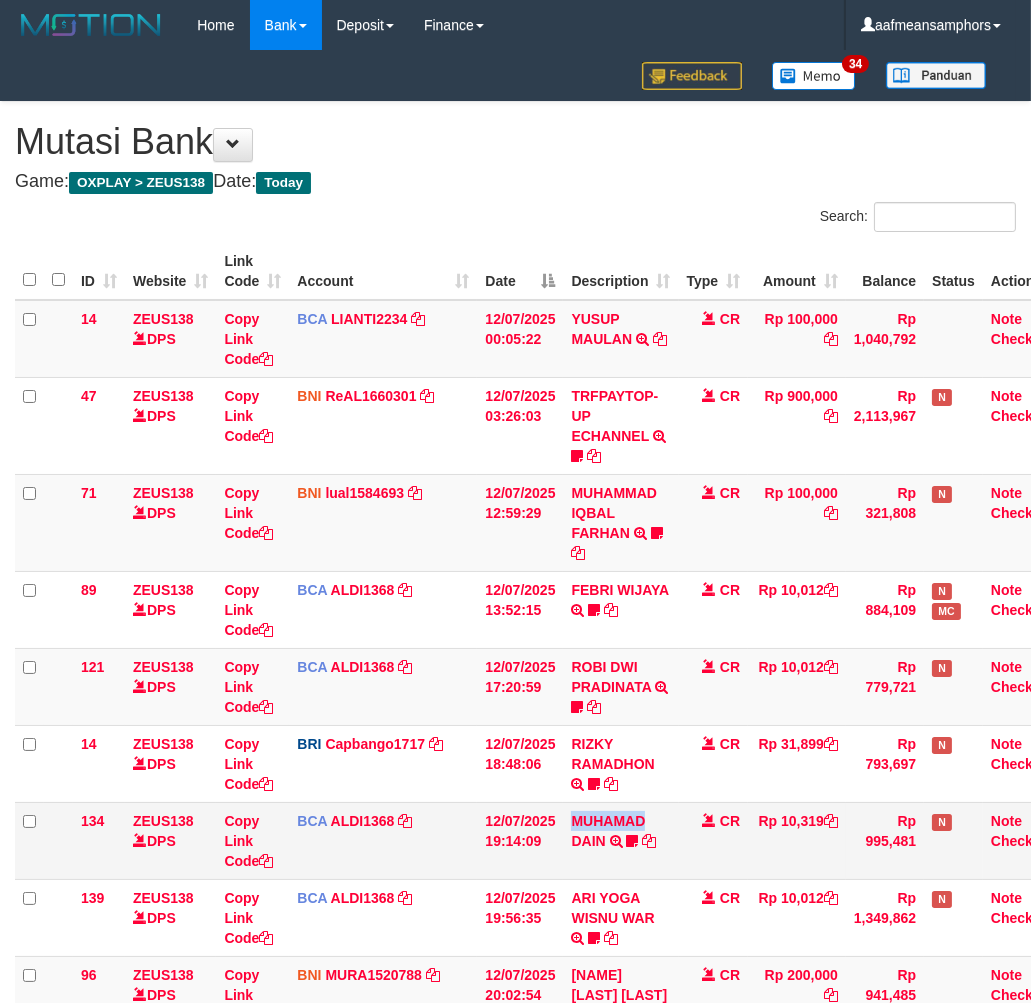 click on "MUHAMAD DAIN            TRSF E-BANKING CR 1207/FTSCY/WS95051
10319.002025071257612195 TRFDN-MUHAMAD DAINESPAY DEBIT INDONE    adtya1290" at bounding box center (620, 840) 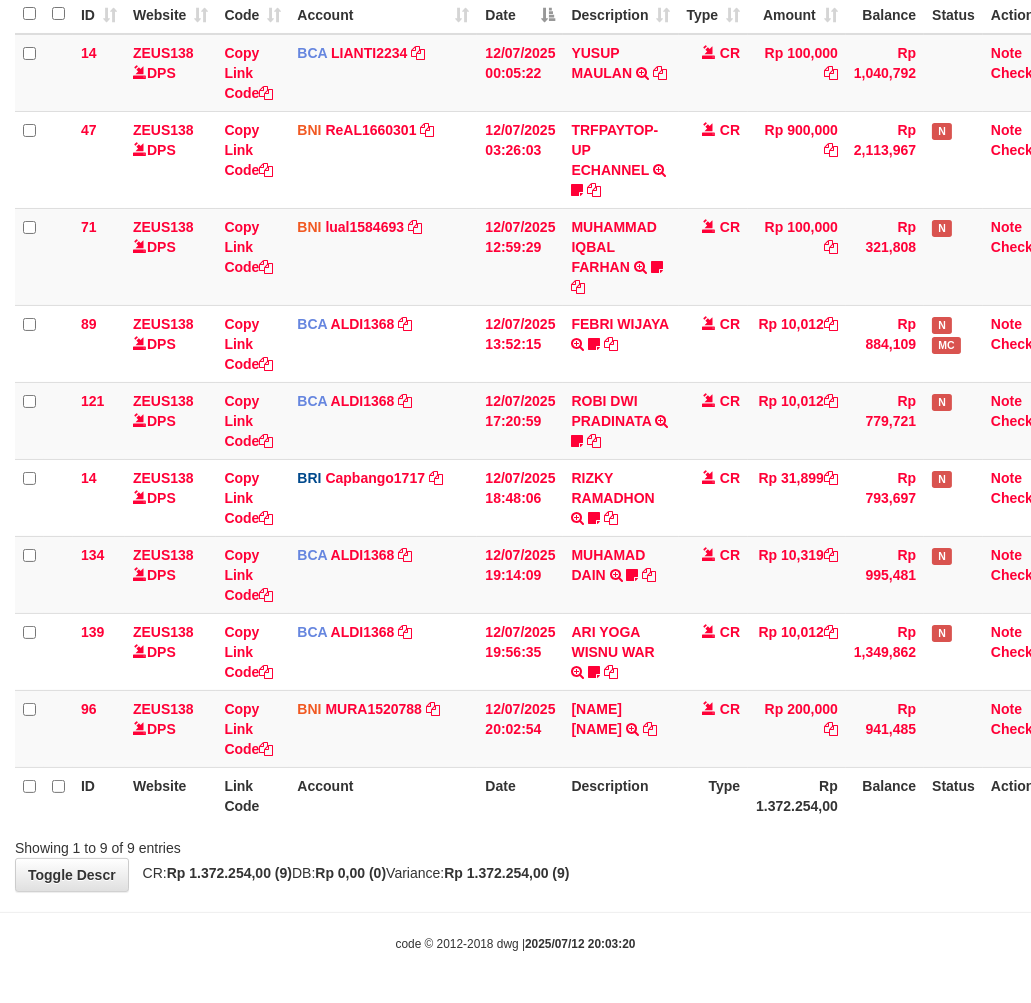 scroll, scrollTop: 284, scrollLeft: 0, axis: vertical 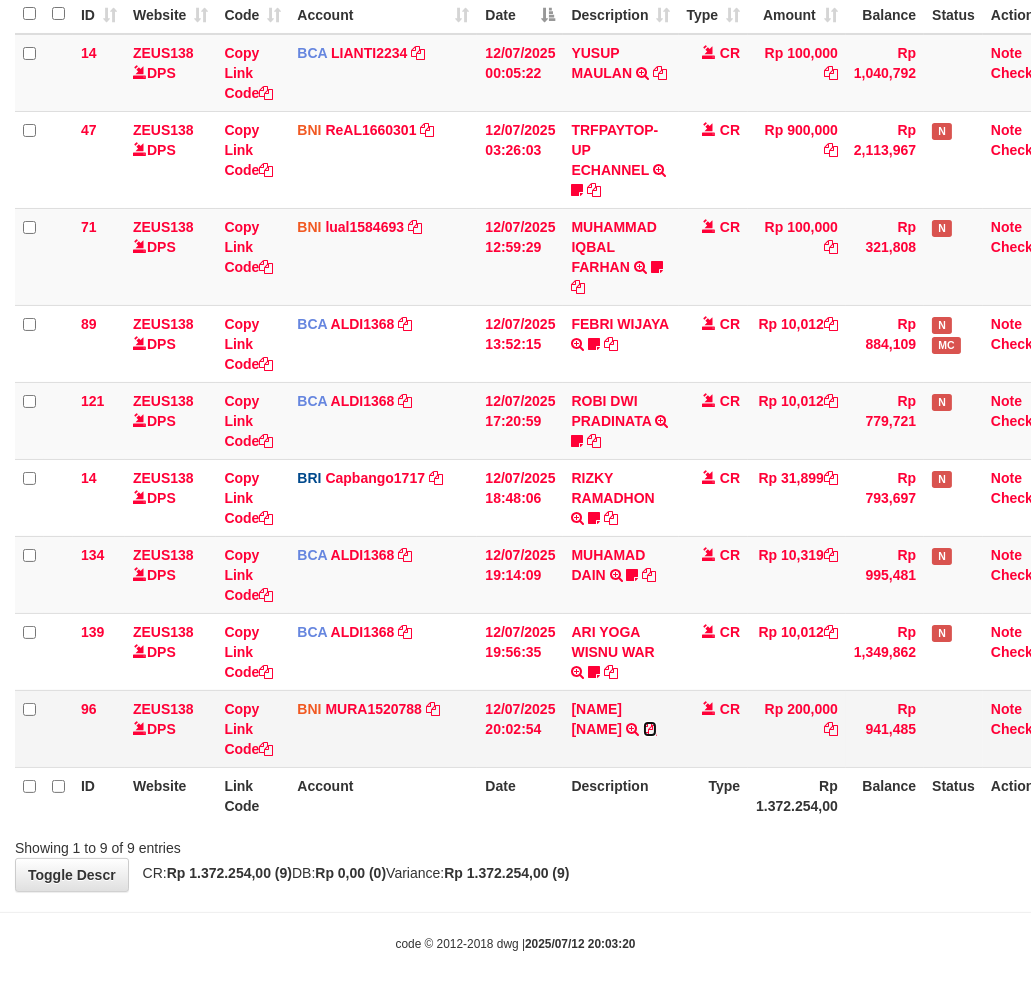 click at bounding box center [650, 729] 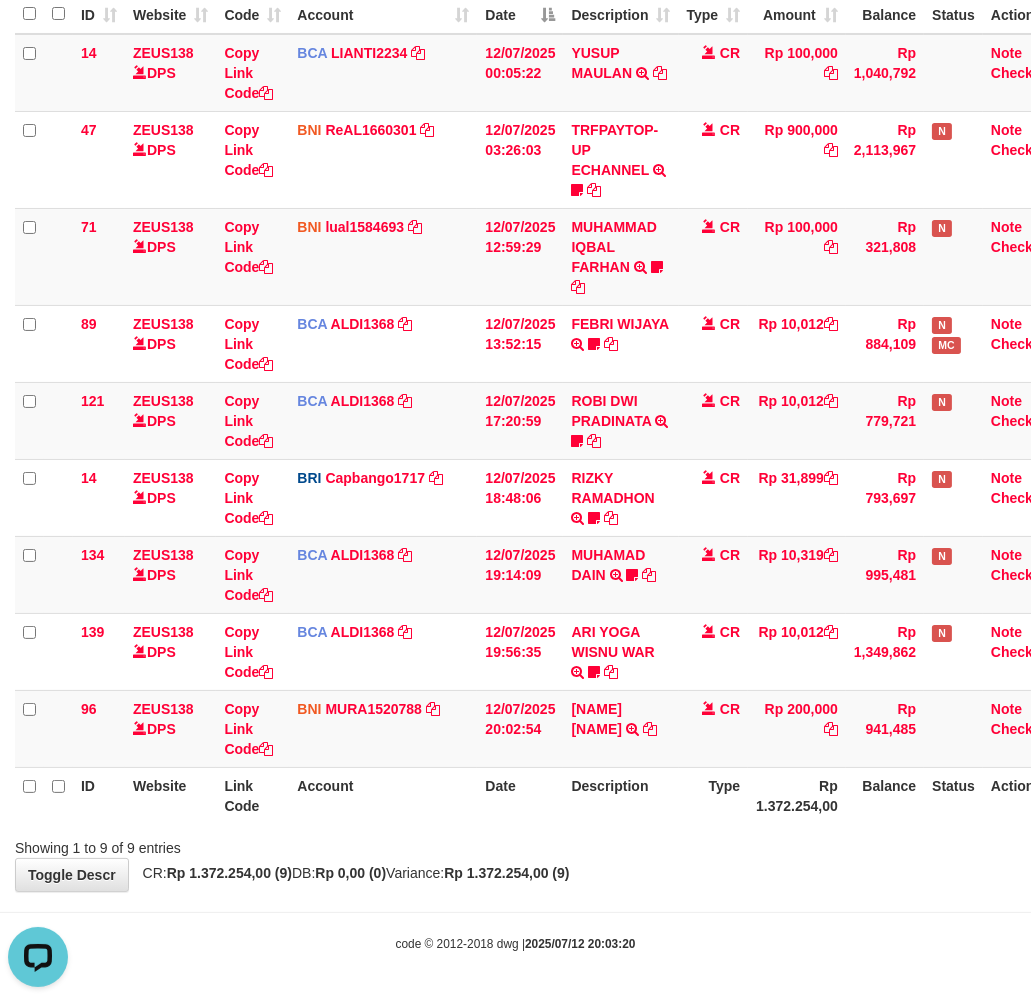 scroll, scrollTop: 0, scrollLeft: 0, axis: both 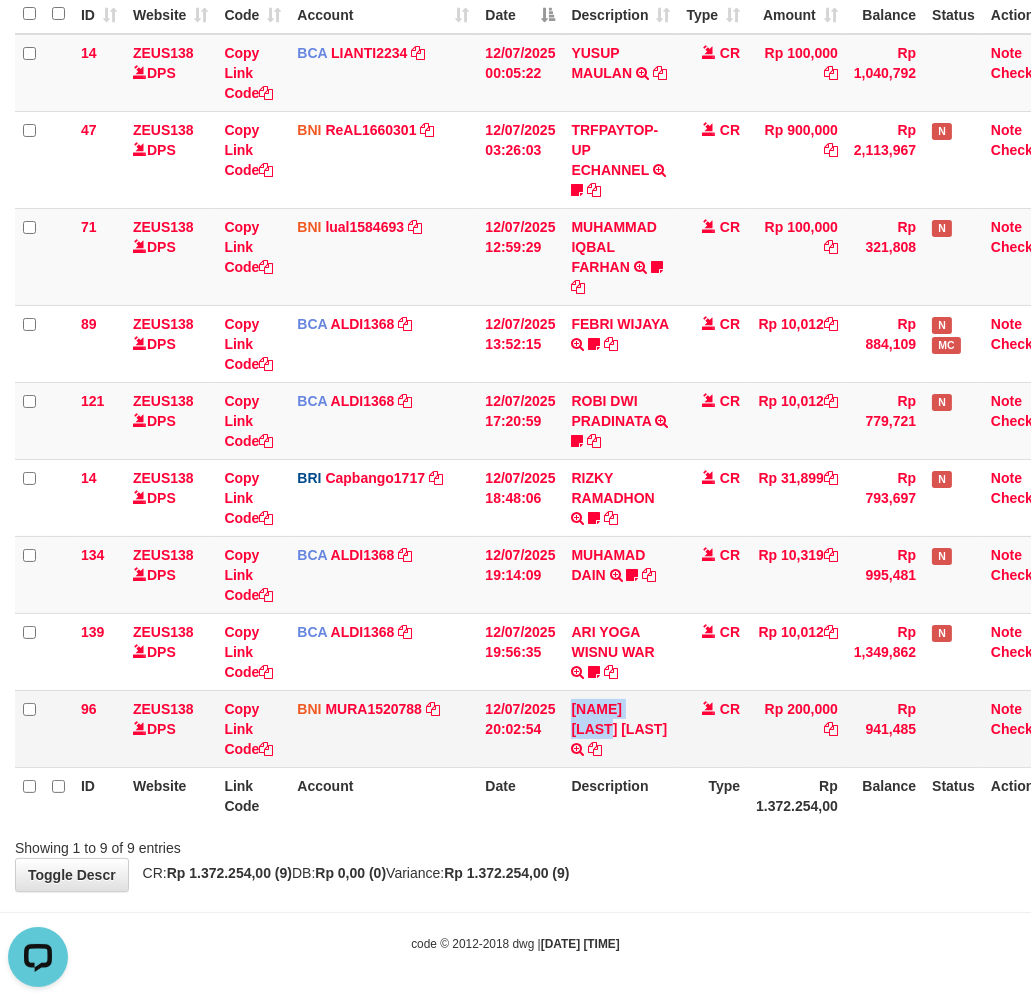drag, startPoint x: 570, startPoint y: 676, endPoint x: 634, endPoint y: 701, distance: 68.70953 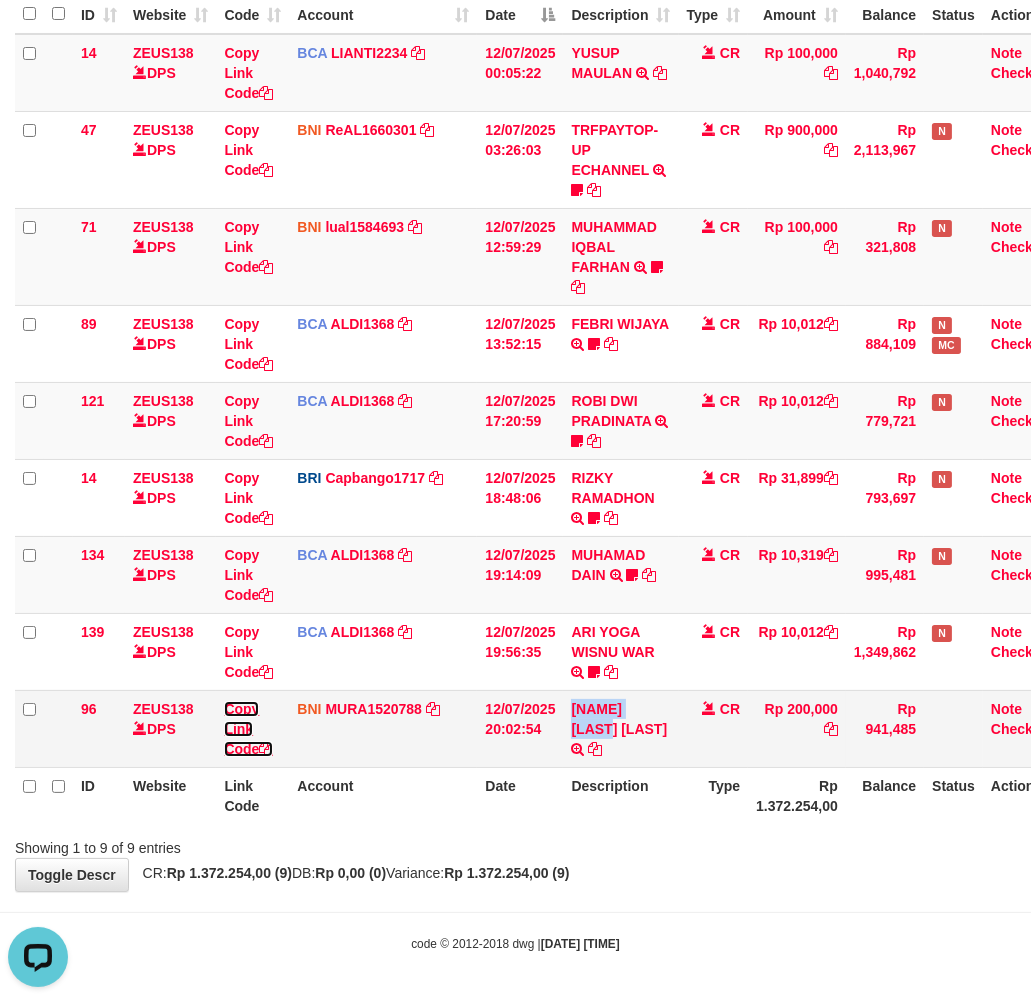 click on "Copy Link Code" at bounding box center (248, 729) 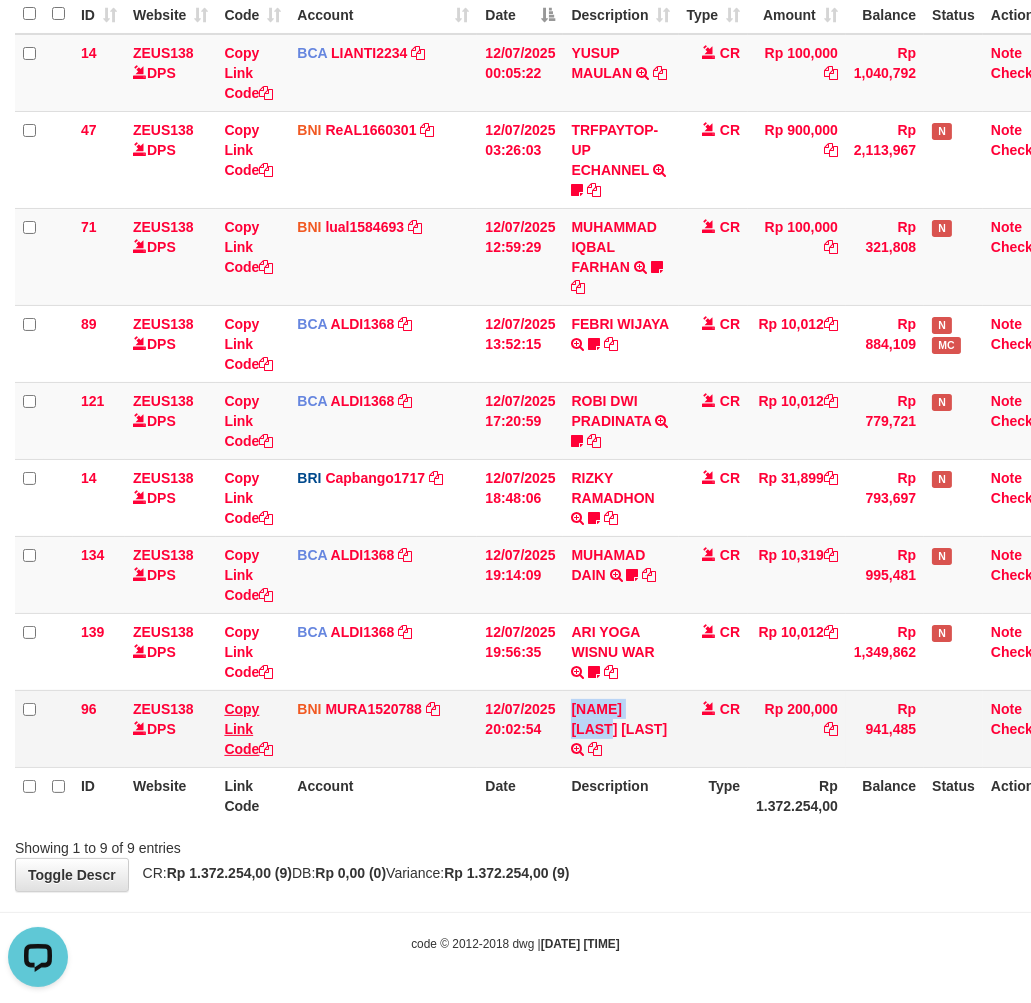 copy on "ACHMAD MOGAN" 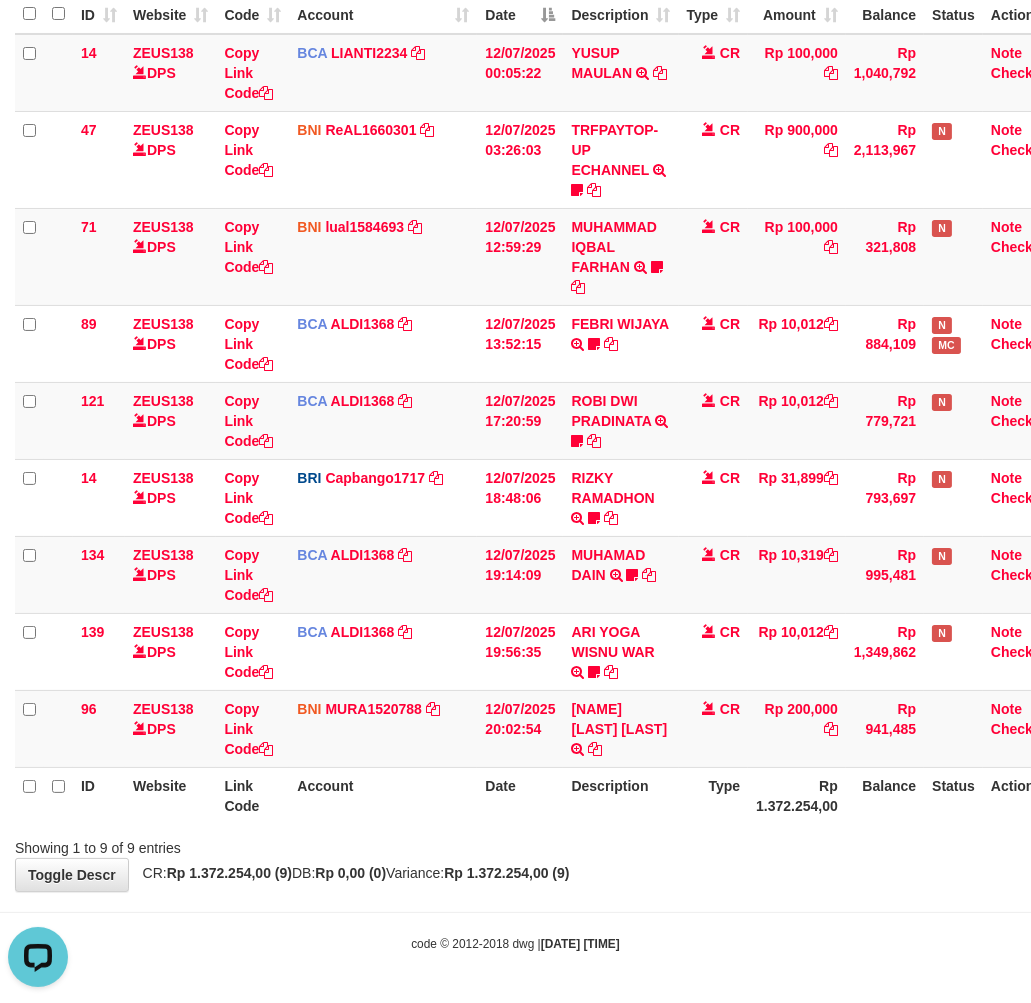 scroll, scrollTop: 252, scrollLeft: 0, axis: vertical 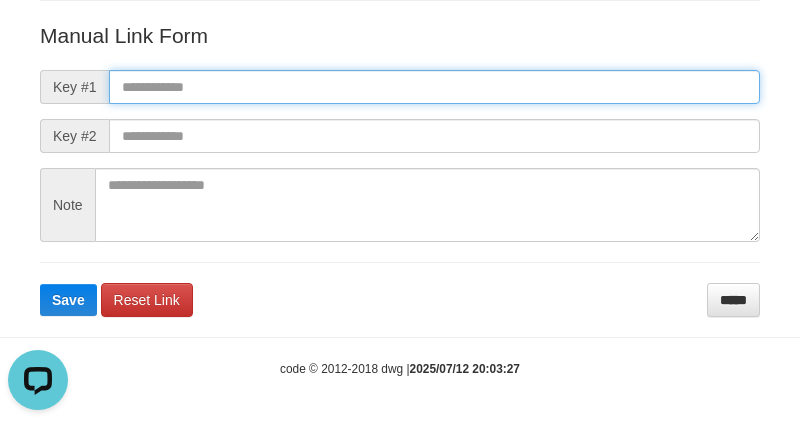 click at bounding box center [434, 87] 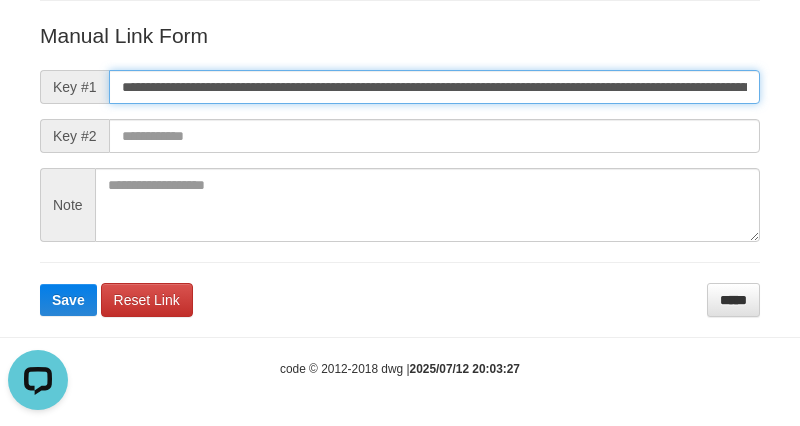 scroll, scrollTop: 0, scrollLeft: 1100, axis: horizontal 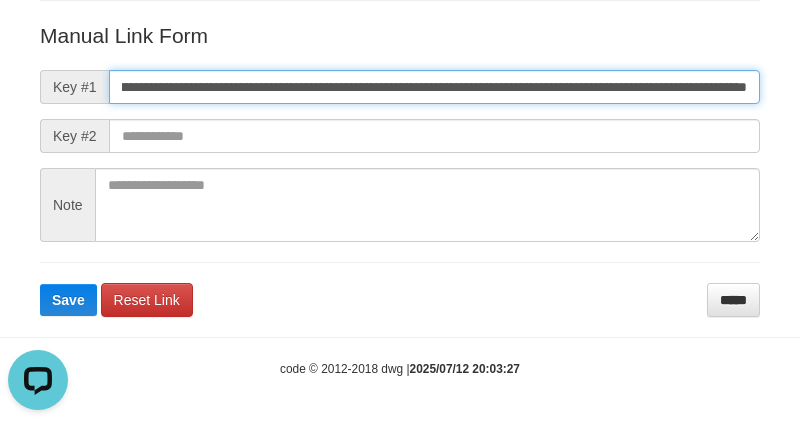 type on "**********" 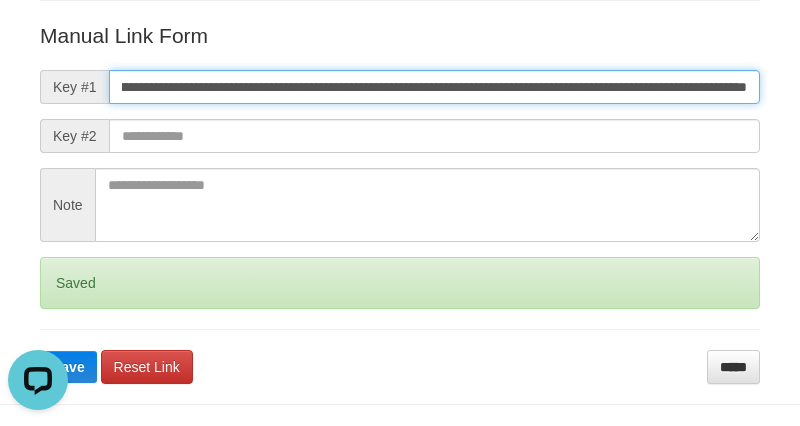 click on "Save" at bounding box center (68, 367) 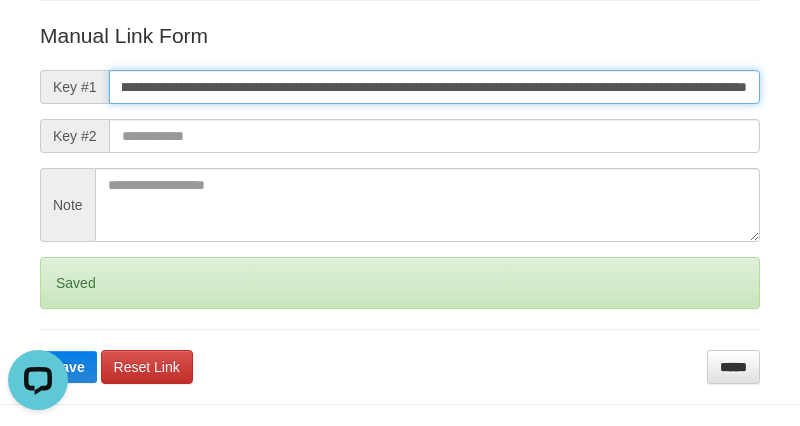 click on "Save" at bounding box center [68, 367] 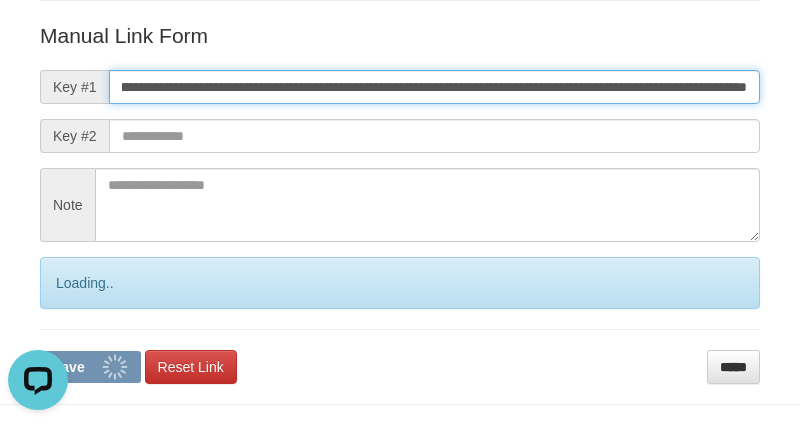 click on "Save" at bounding box center (90, 367) 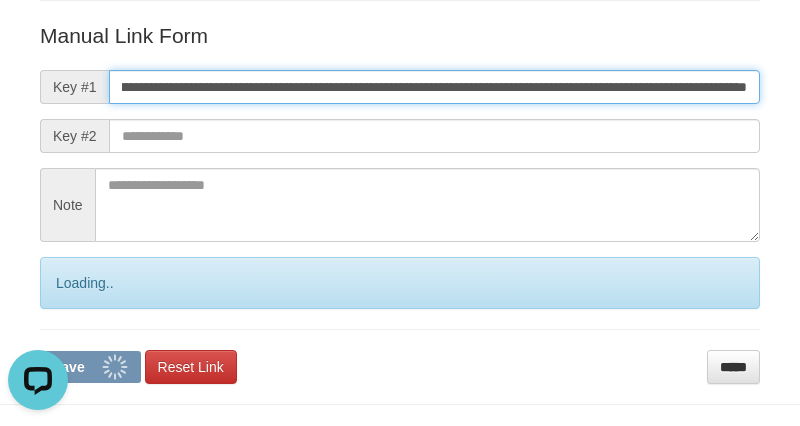click on "Save" at bounding box center [90, 367] 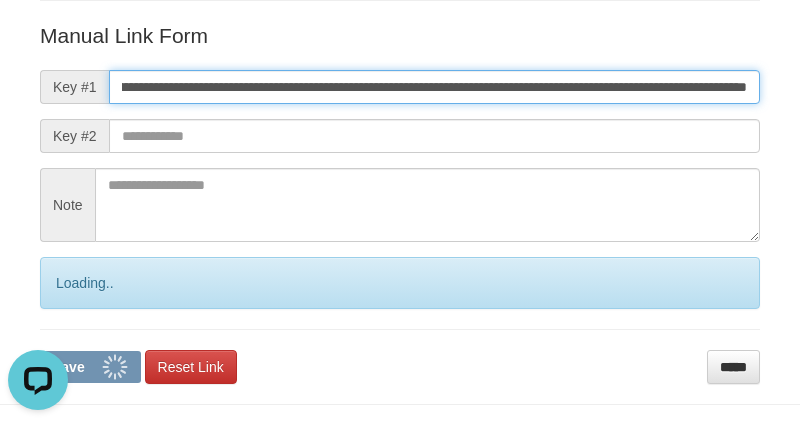 click on "Save" at bounding box center (90, 367) 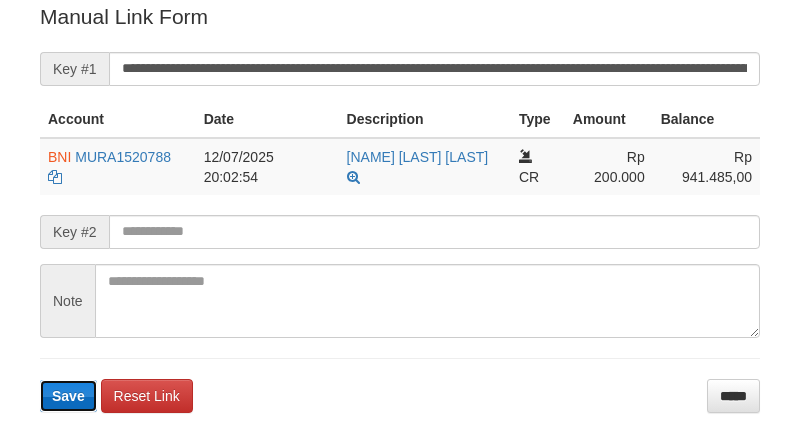 click on "Save" at bounding box center [68, 396] 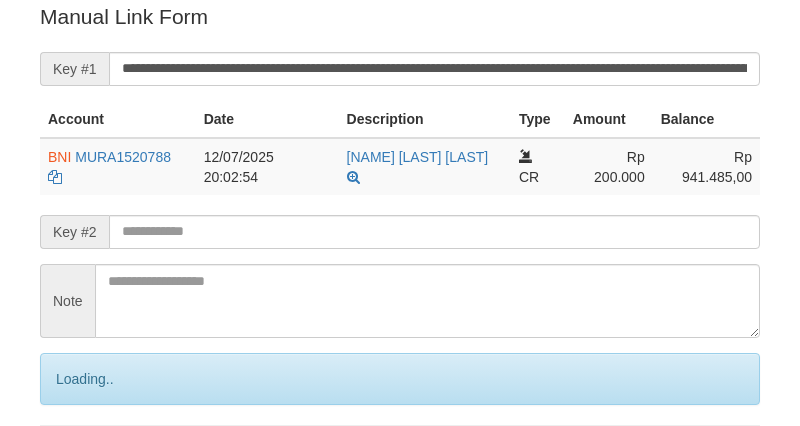 scroll, scrollTop: 404, scrollLeft: 0, axis: vertical 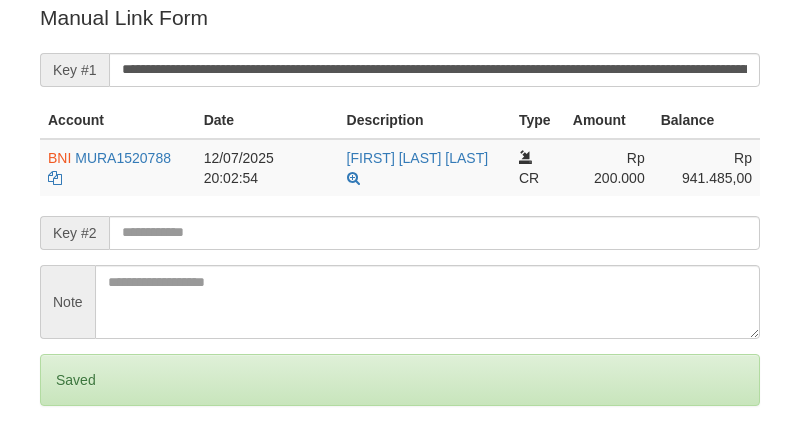 click on "Saved" at bounding box center [400, 380] 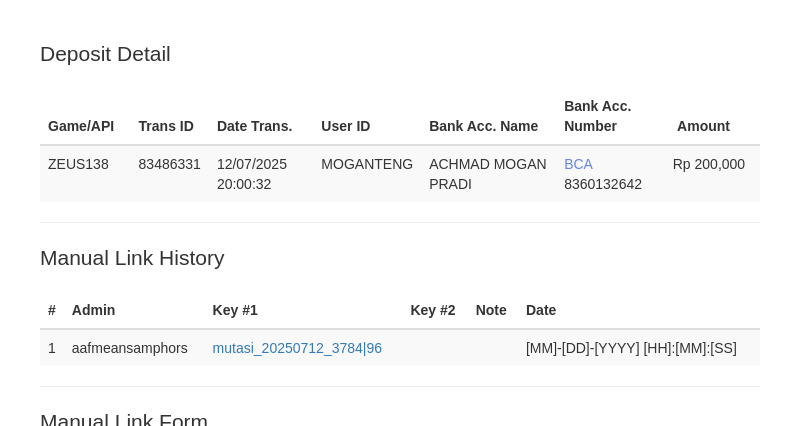 scroll, scrollTop: 404, scrollLeft: 0, axis: vertical 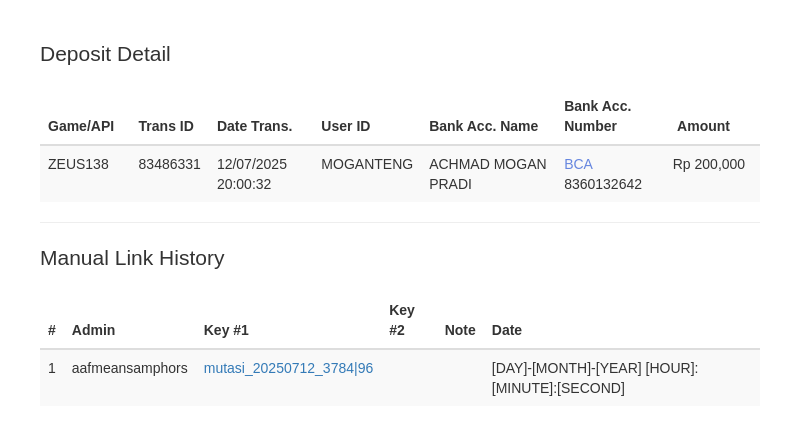 click on "Save" at bounding box center (68, 841) 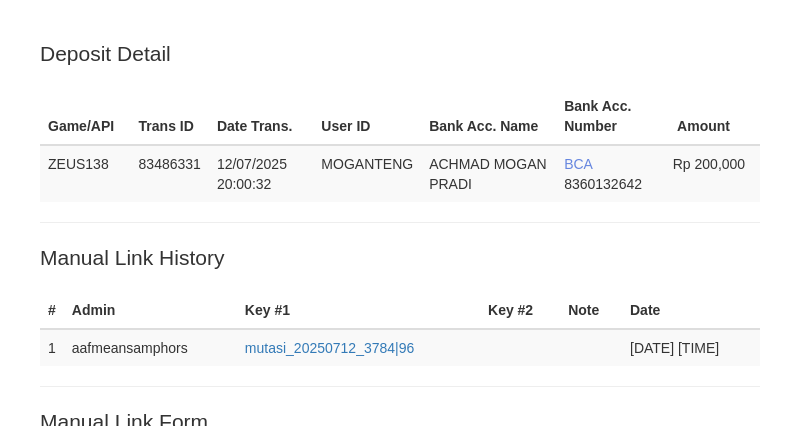 click on "Saved" at bounding box center (400, 784) 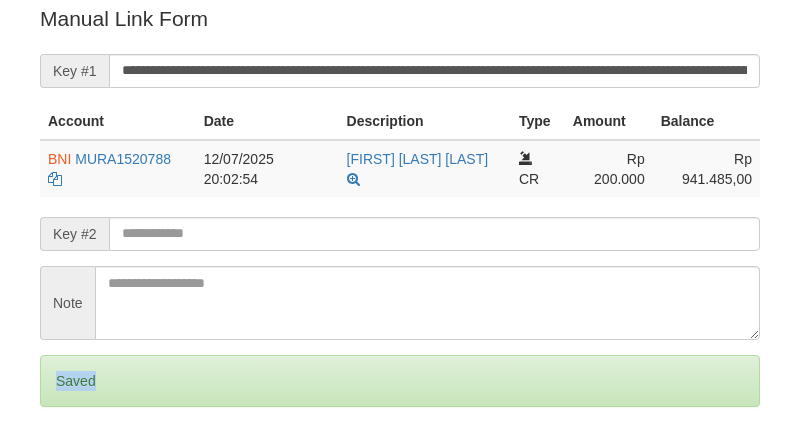 click on "Saved" at bounding box center (400, 381) 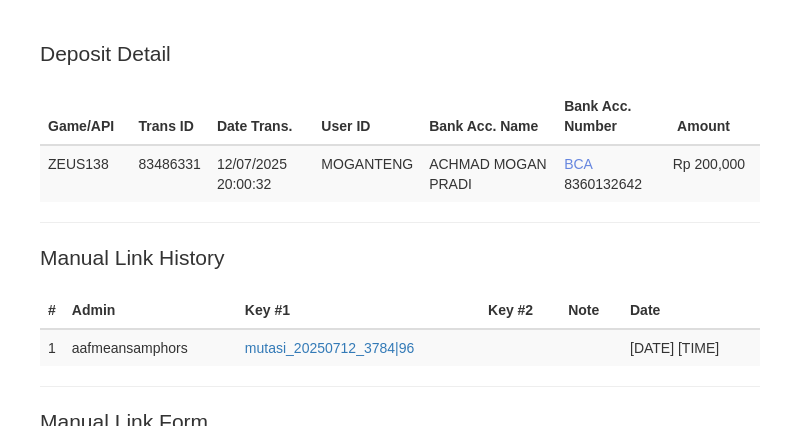 scroll, scrollTop: 403, scrollLeft: 0, axis: vertical 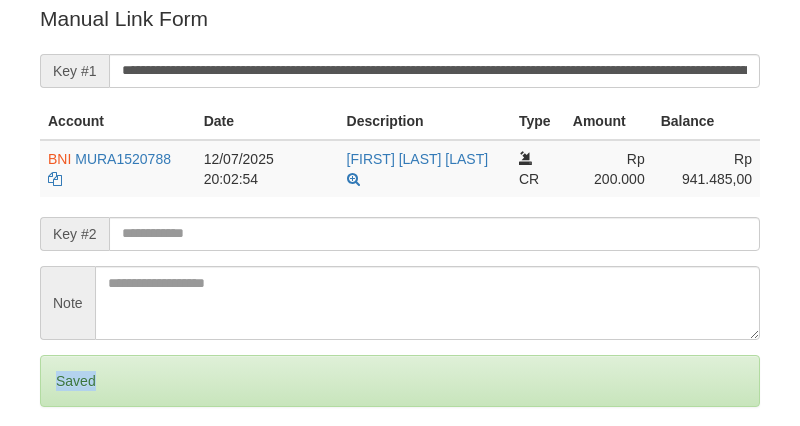 click on "Saved" at bounding box center [400, 381] 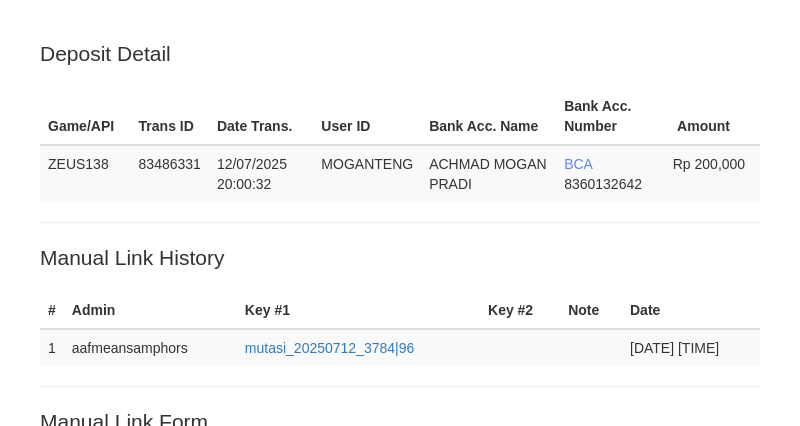 scroll, scrollTop: 403, scrollLeft: 0, axis: vertical 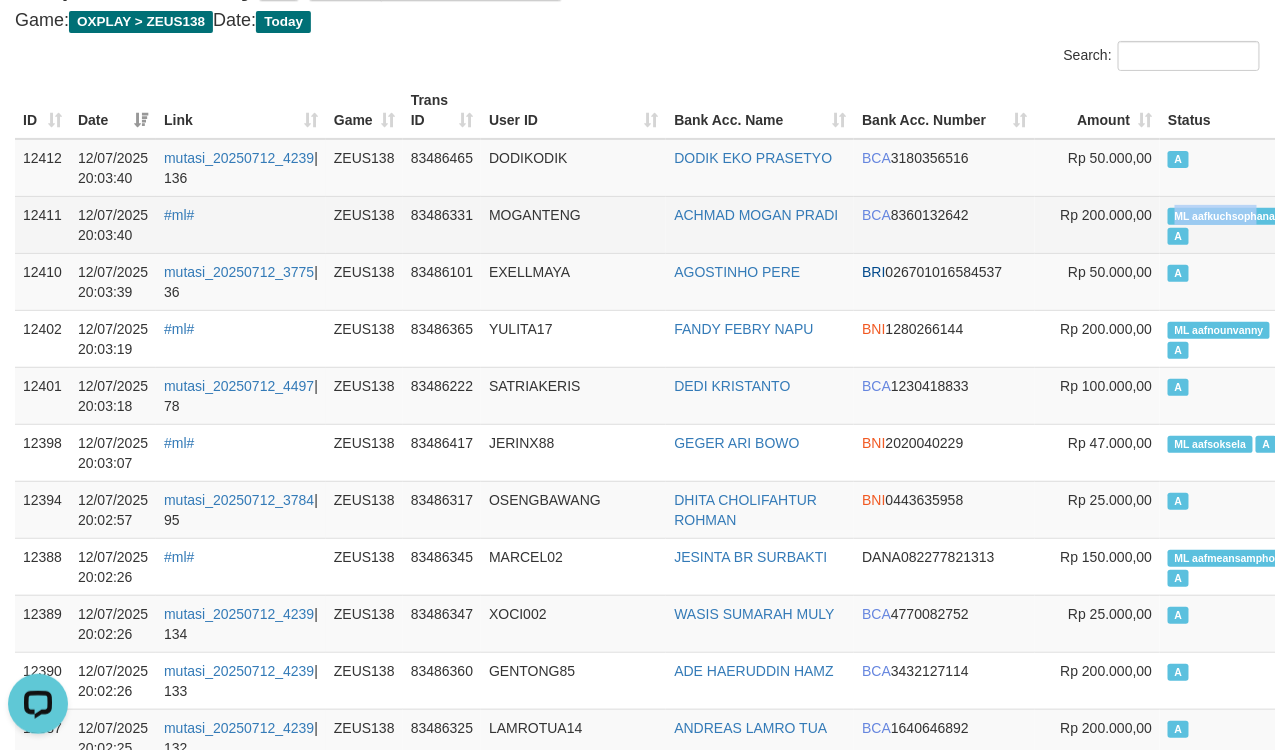 drag, startPoint x: 1144, startPoint y: 208, endPoint x: 1211, endPoint y: 216, distance: 67.47592 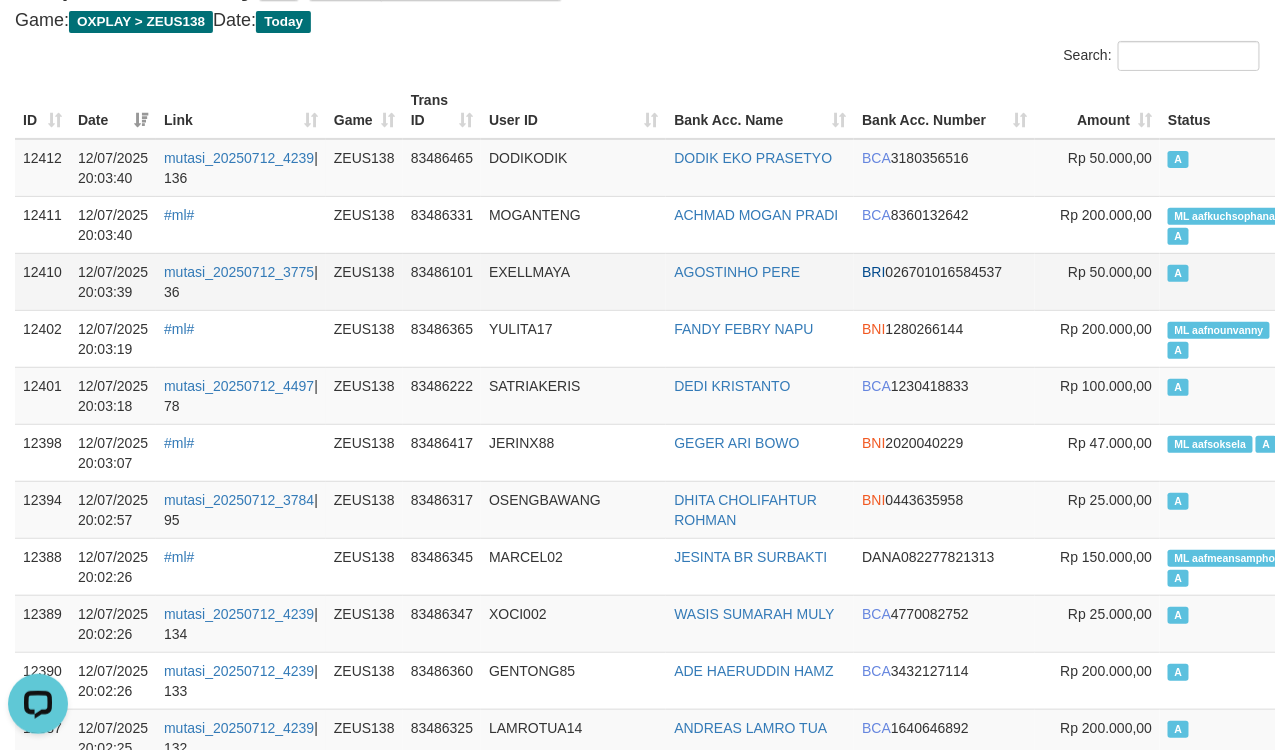 click on "A" at bounding box center (1229, 281) 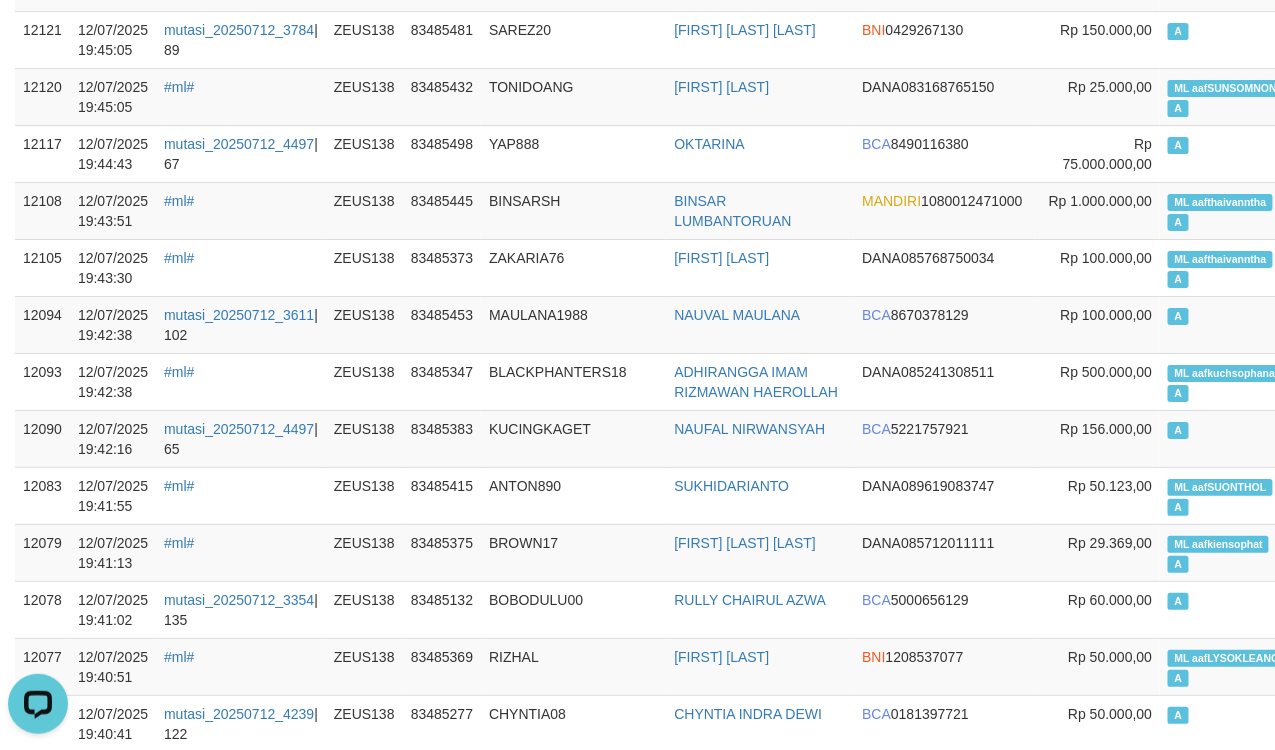 scroll, scrollTop: 0, scrollLeft: 0, axis: both 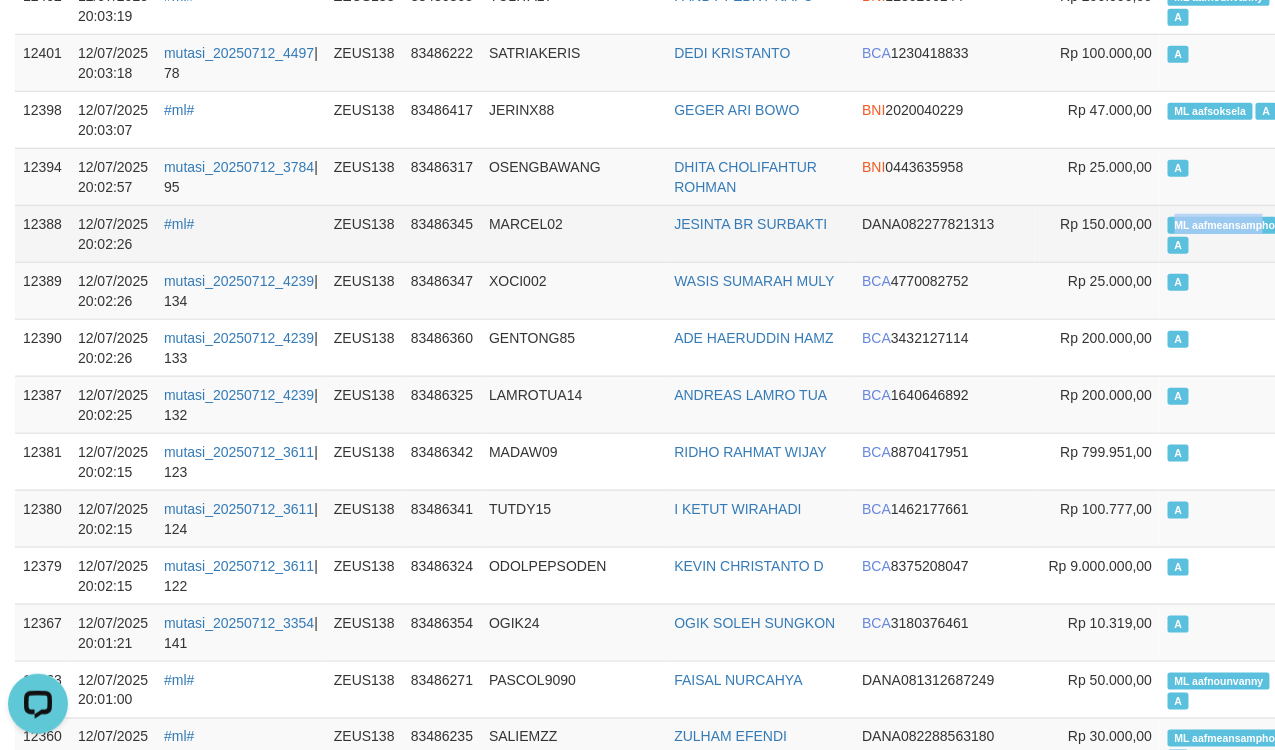 copy on "ML aafmeansamp" 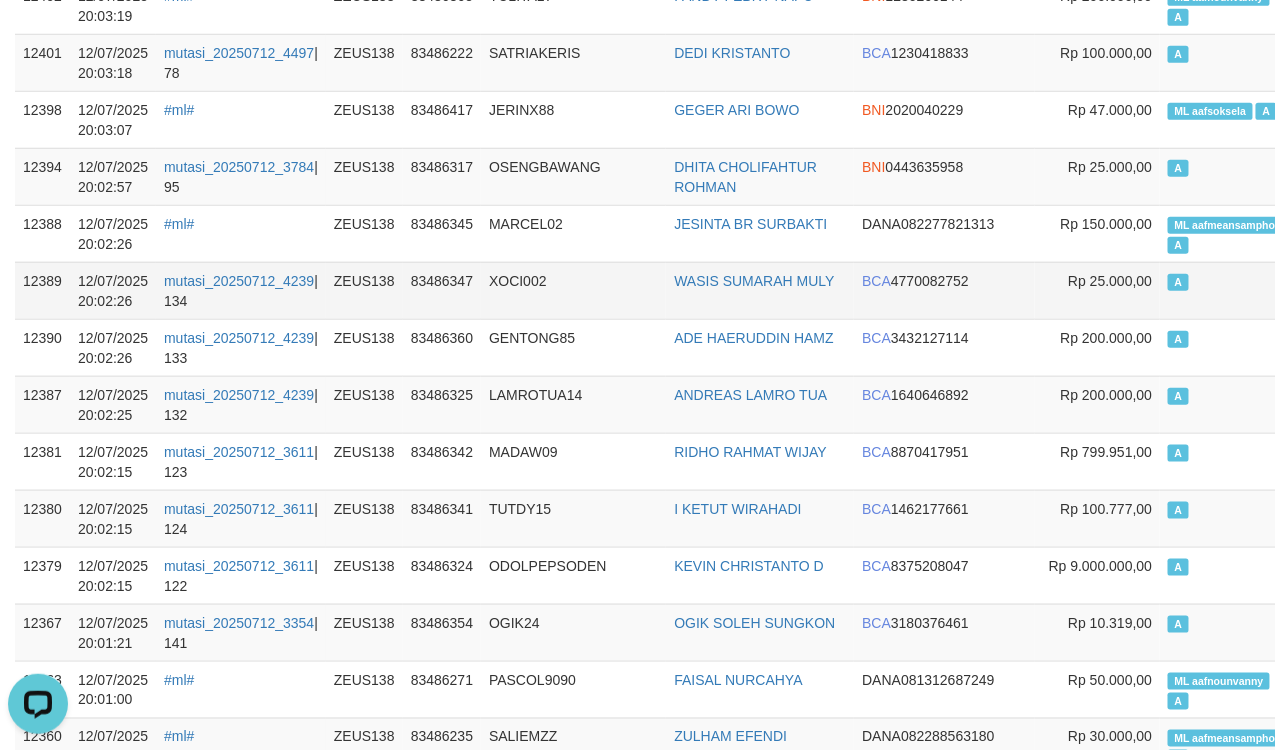 click on "A" at bounding box center [1229, 290] 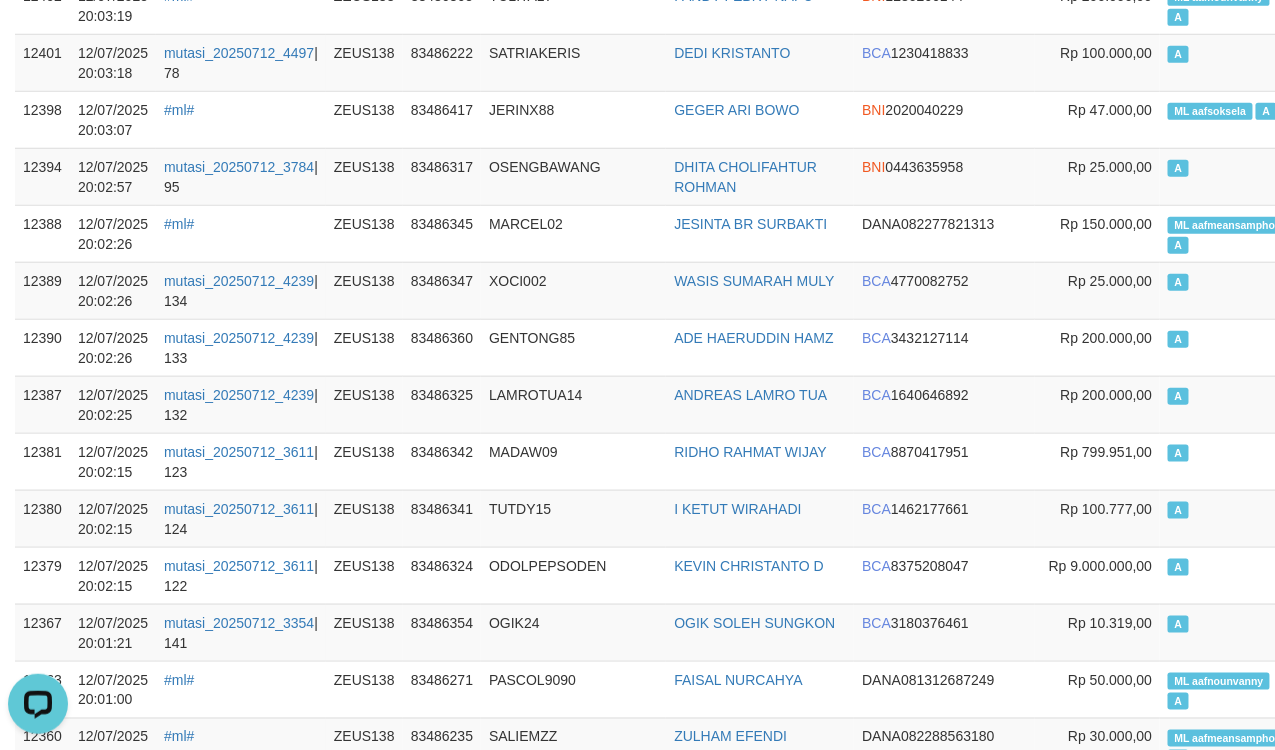 scroll, scrollTop: 1091, scrollLeft: 0, axis: vertical 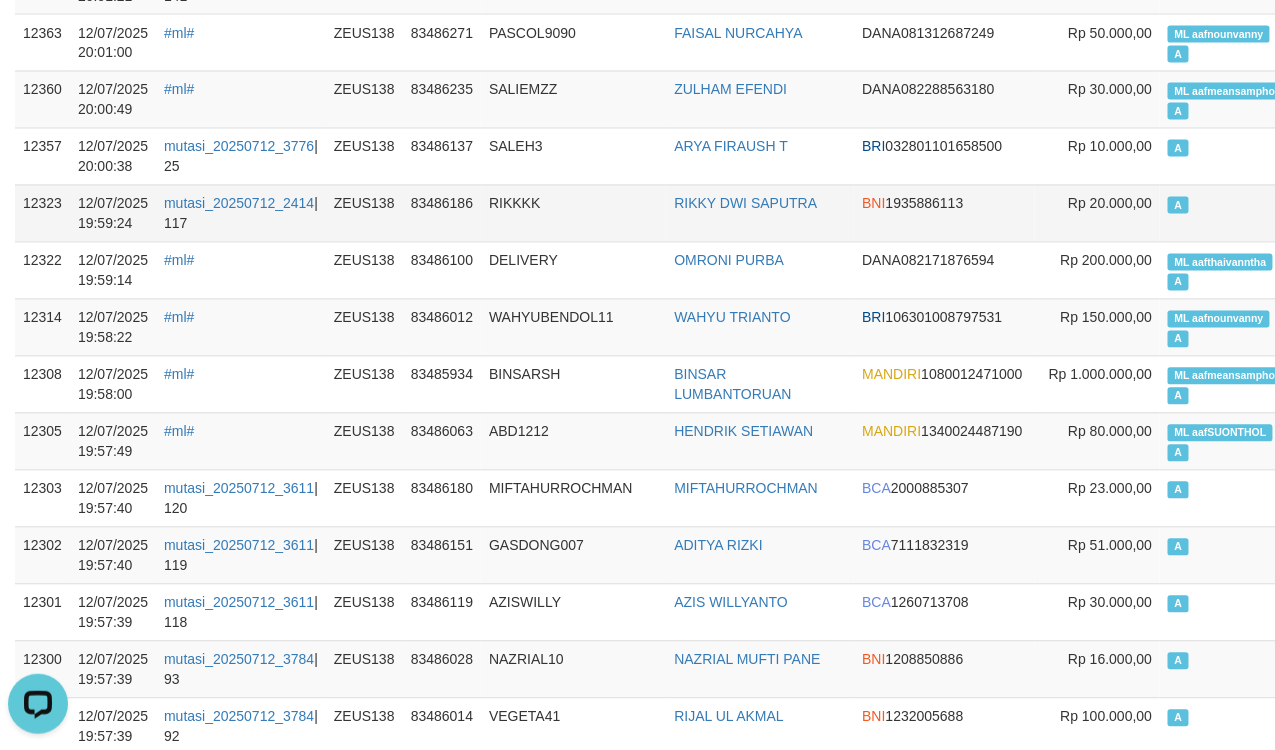 drag, startPoint x: 1025, startPoint y: 218, endPoint x: 1016, endPoint y: 212, distance: 10.816654 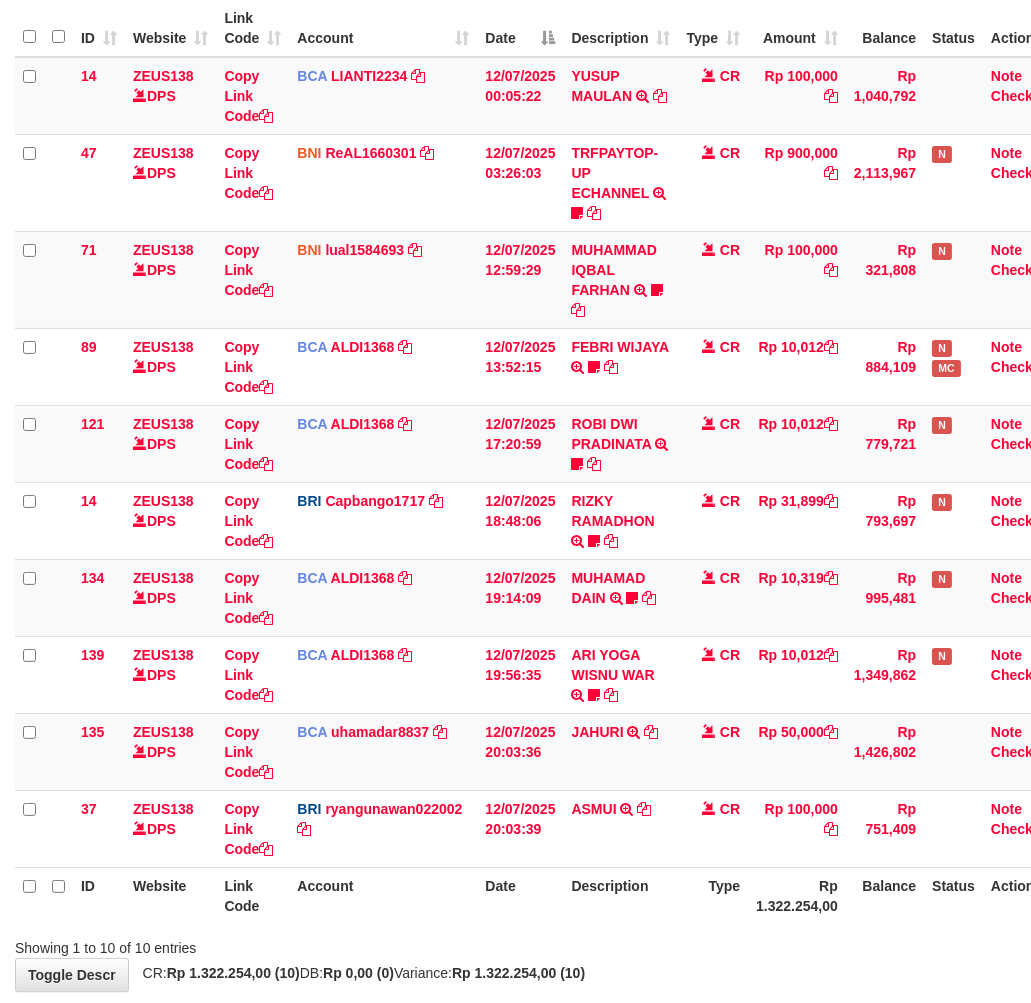 scroll, scrollTop: 284, scrollLeft: 0, axis: vertical 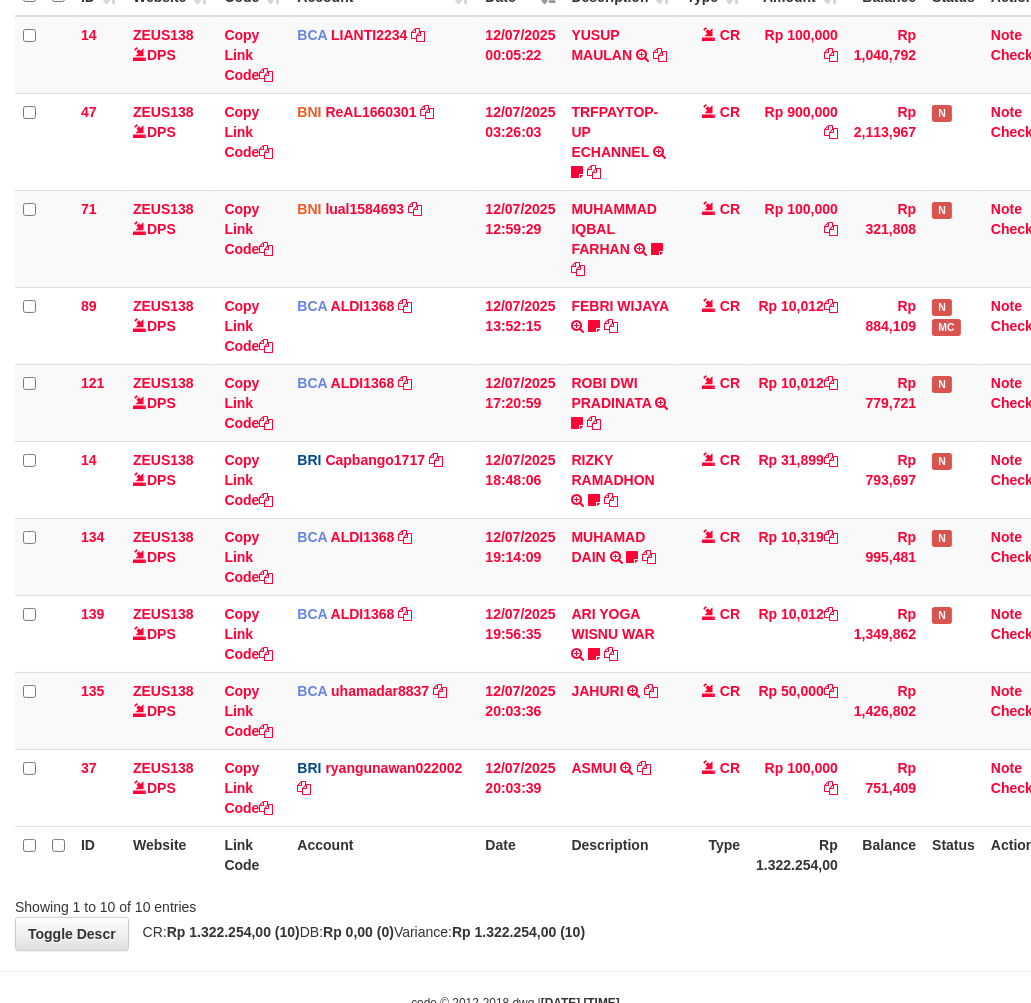 click on "ID Website Link Code Account Date Description Type Amount Balance Status Action
14
ZEUS138    DPS
Copy Link Code
BCA
LIANTI2234
DPS
[LAST]
mutasi_[DATE]_[NUMBER] | 14
mutasi_[DATE]_[NUMBER] | 14
[DATE] [TIME]
[FIRST] [LAST]         TRSF E-BANKING CR 1207/FTSCY/WS95051
100000.002025071262819090 TRFDN-[LAST]ESPAY DEBIT INDONE
CR
Rp 100,000
Rp 1,040,792
Note
Check
47
ZEUS138    DPS
Copy Link Code
BNI" at bounding box center (540, 421) 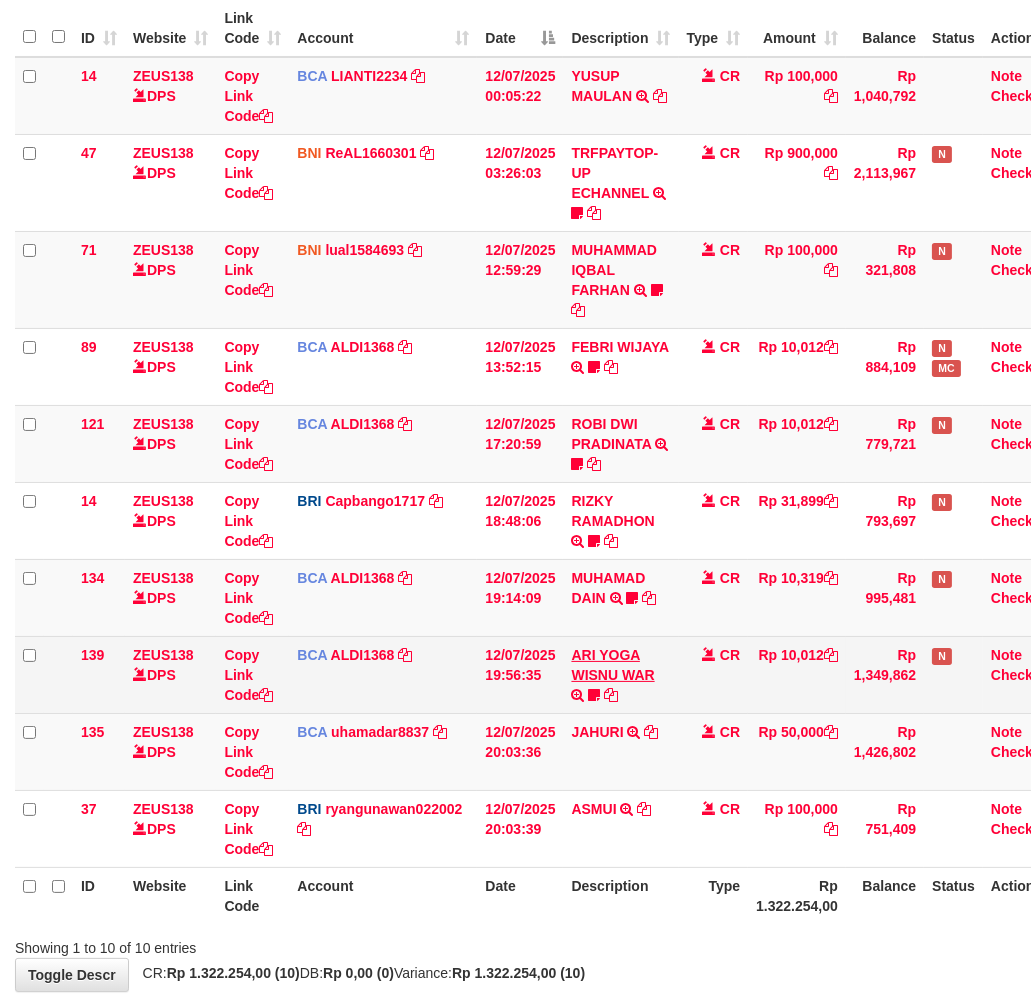 scroll, scrollTop: 284, scrollLeft: 0, axis: vertical 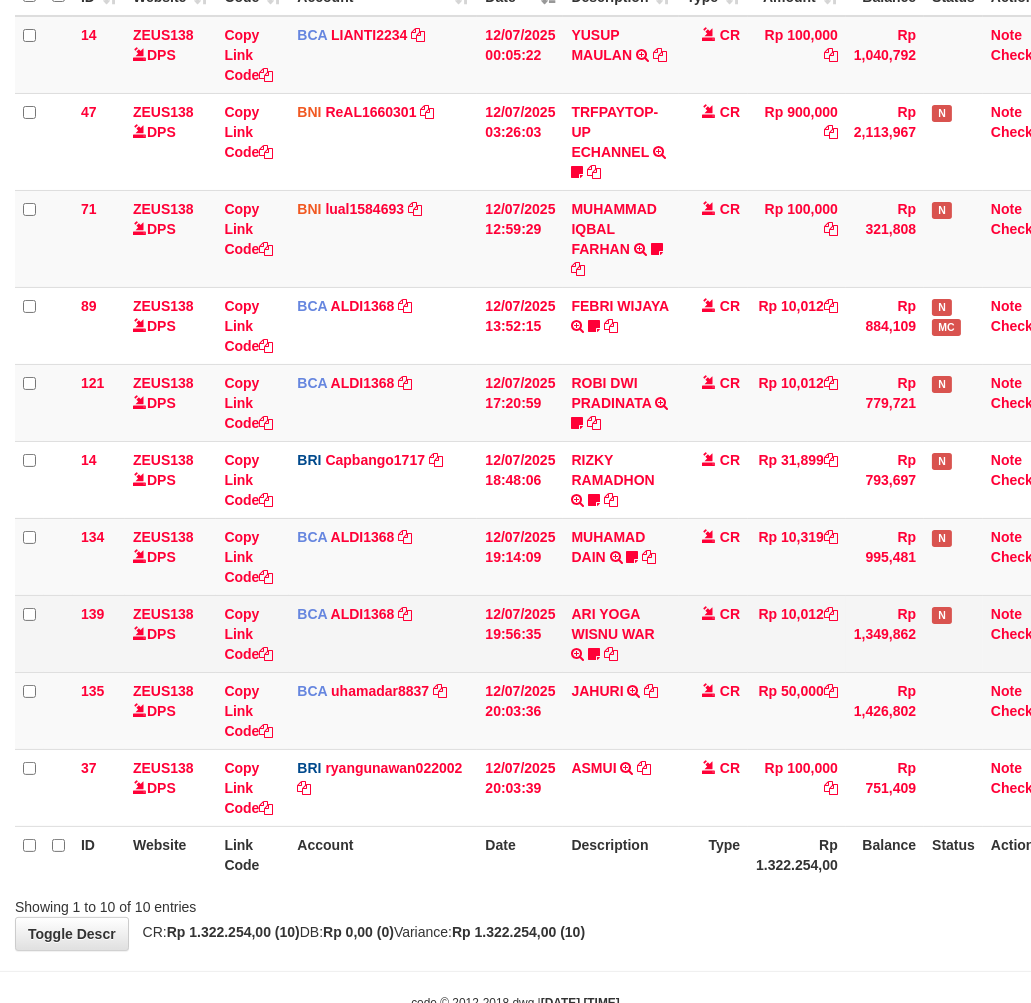 click on "ARI YOGA WISNU WAR            TRSF E-BANKING CR 1207/FTSCY/WS95031
10012.00ARI YOGA WISNU WAR    jancokjaran123" at bounding box center (620, 633) 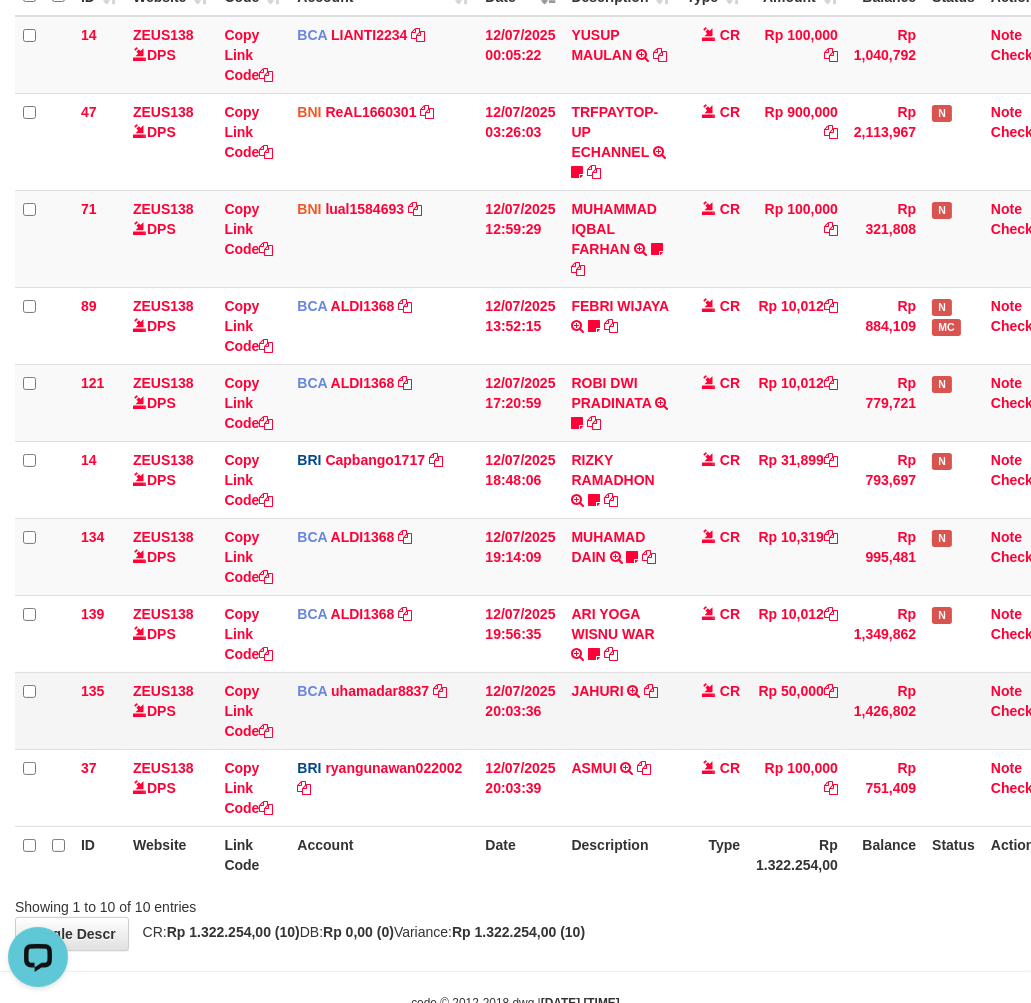 scroll, scrollTop: 0, scrollLeft: 0, axis: both 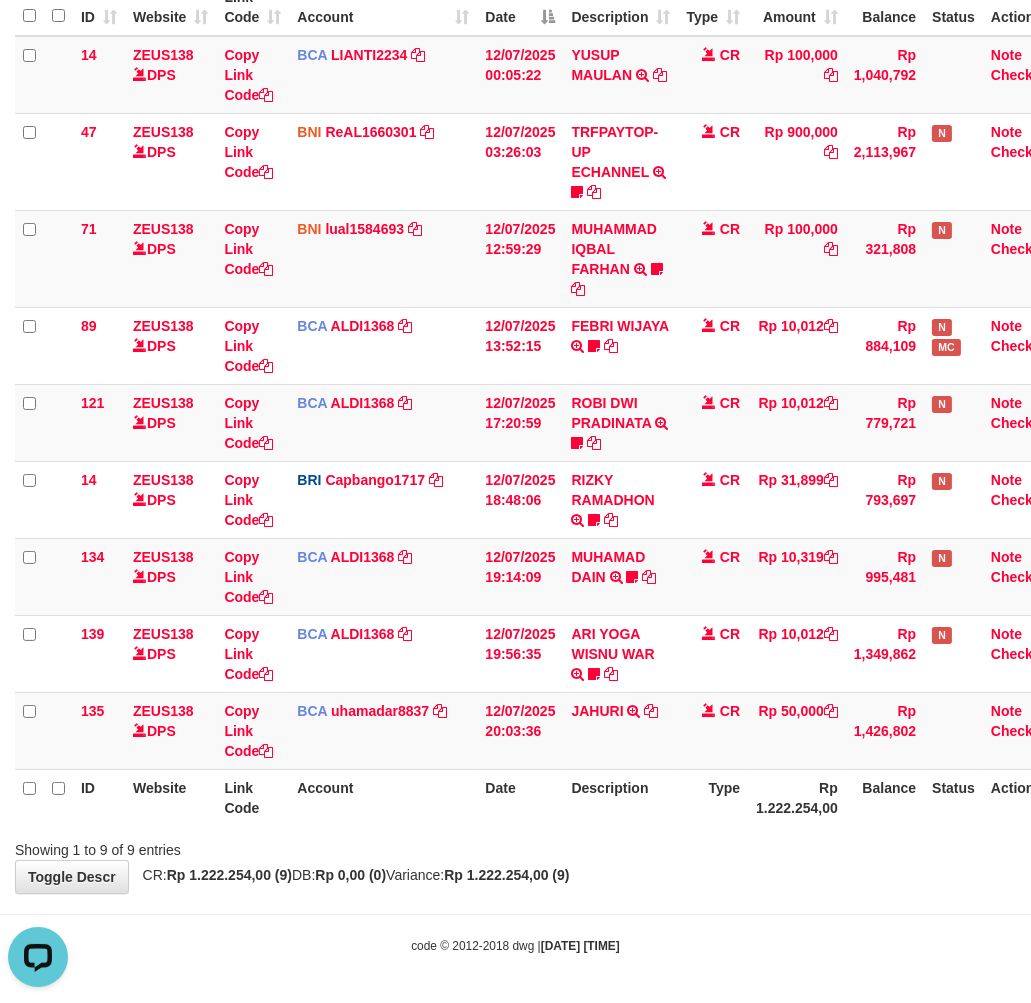 click on "**********" at bounding box center [515, 365] 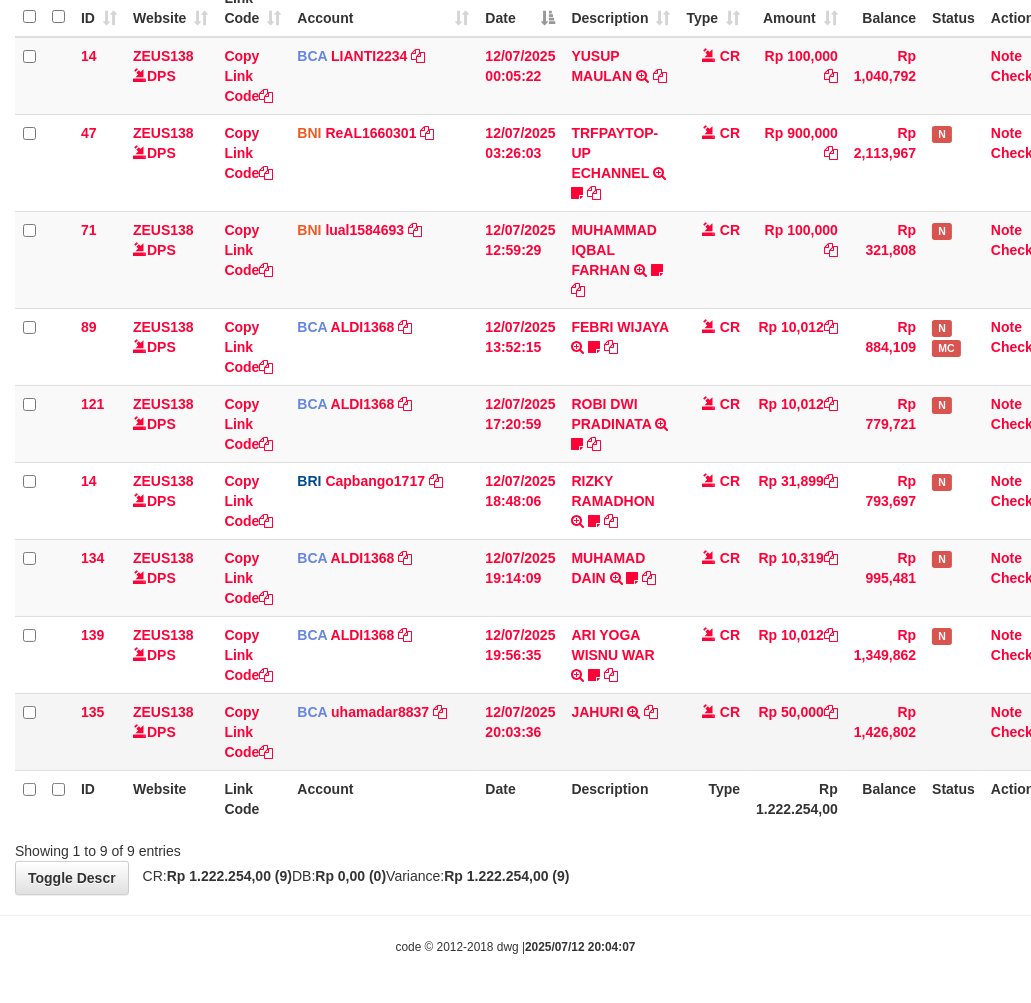 scroll, scrollTop: 264, scrollLeft: 0, axis: vertical 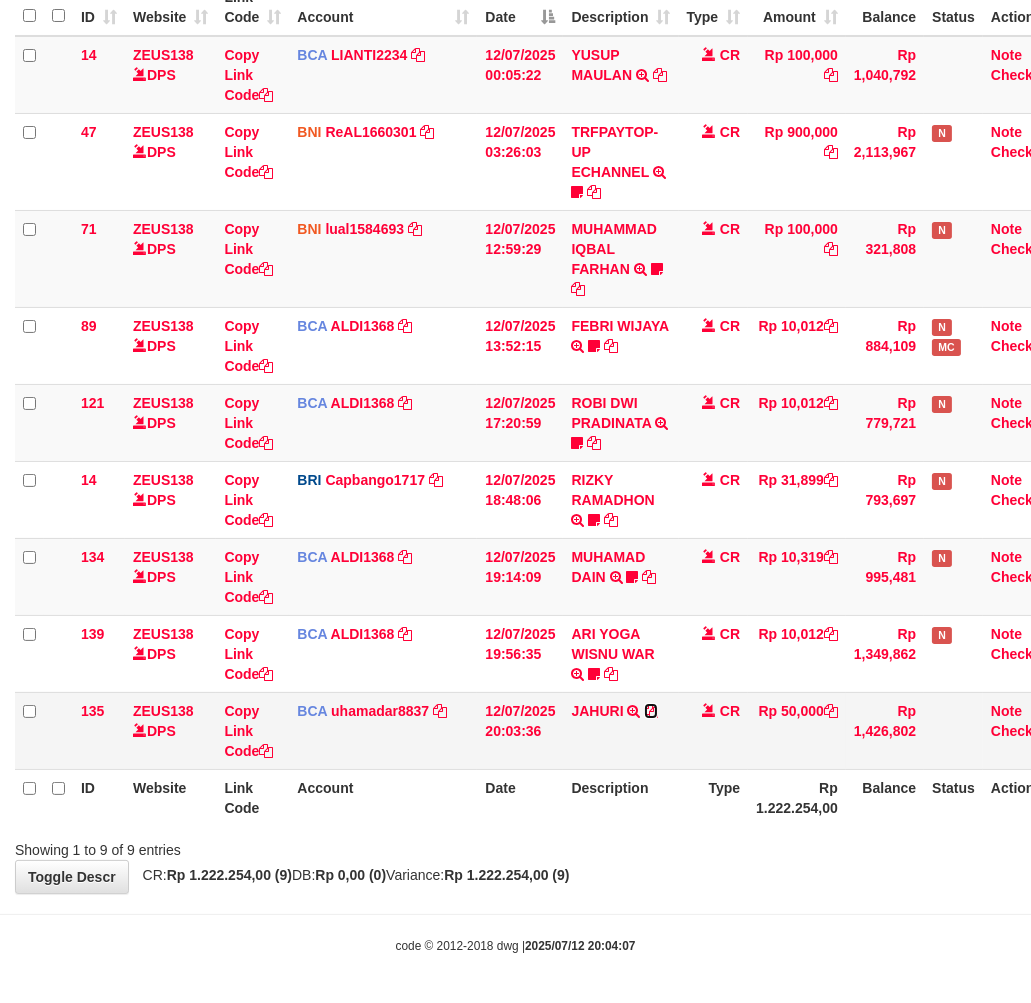 click at bounding box center (651, 711) 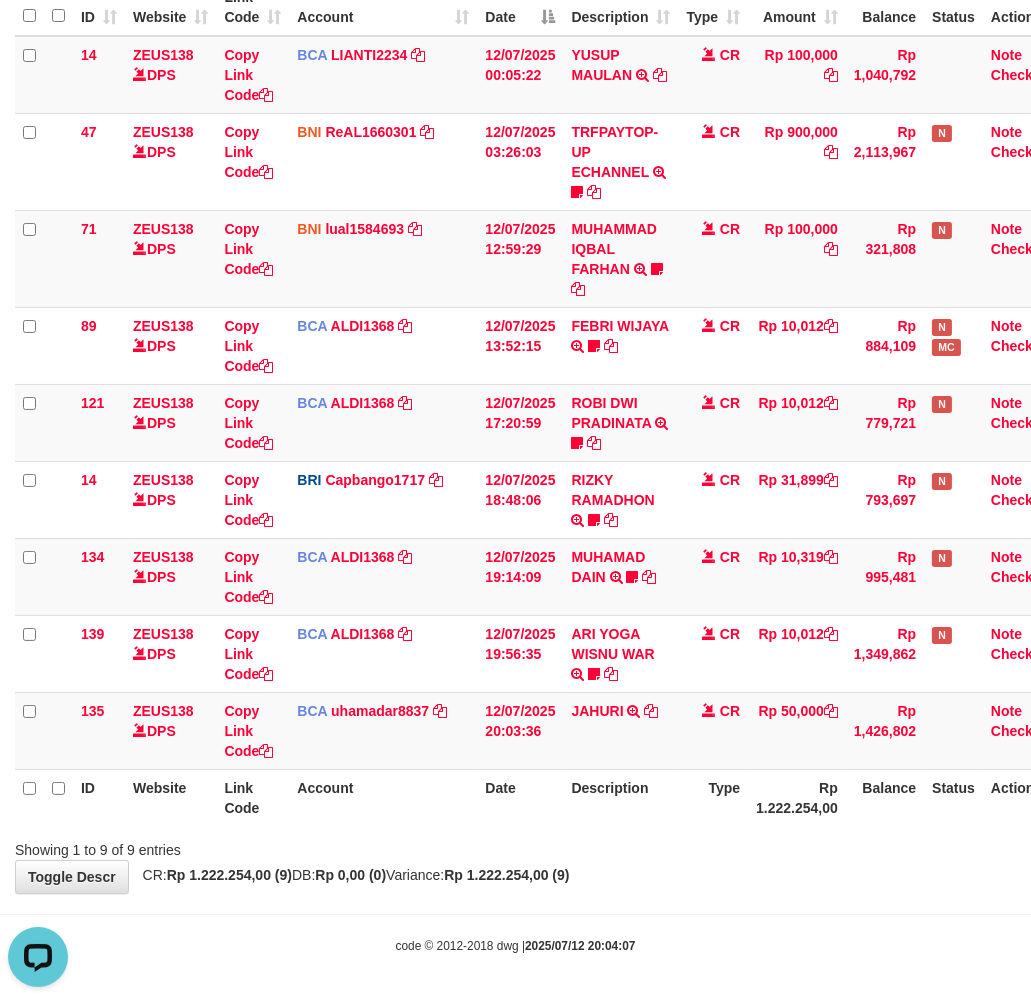 scroll, scrollTop: 0, scrollLeft: 0, axis: both 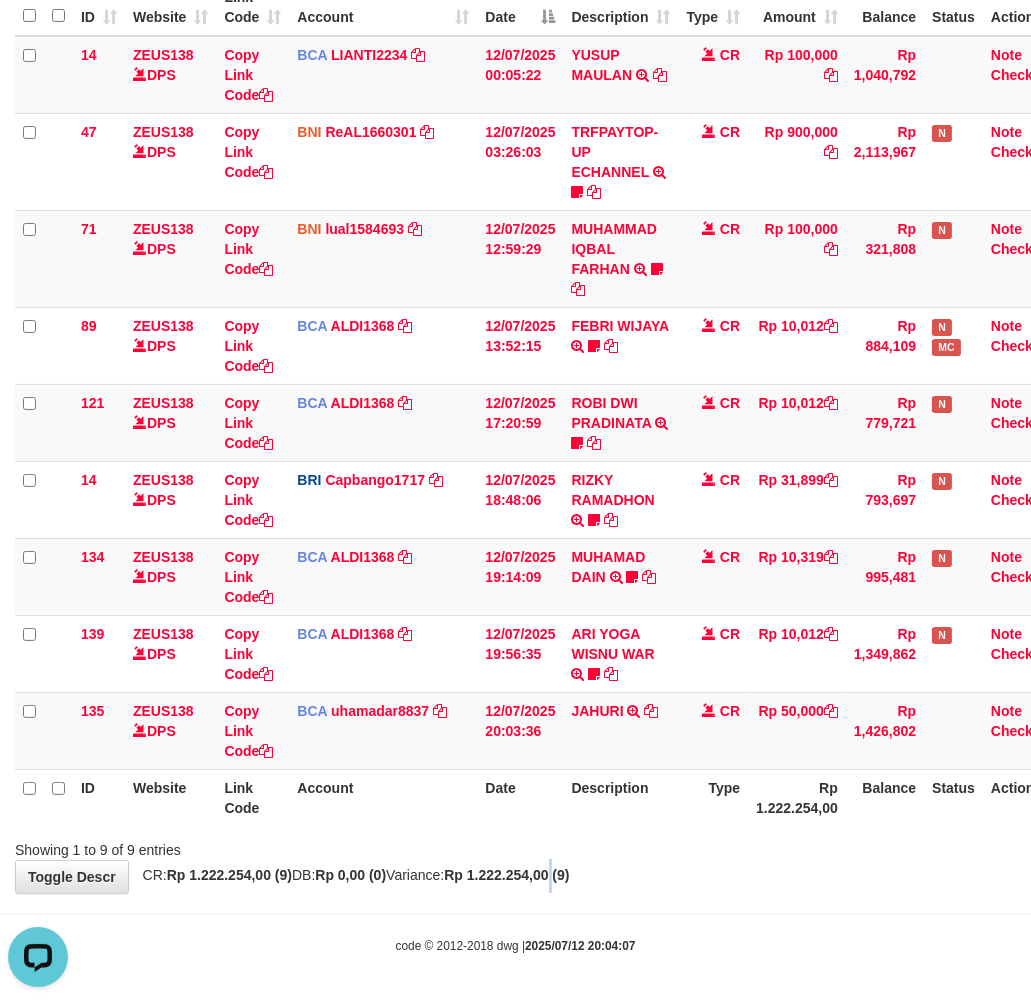 click on "**********" at bounding box center [515, 365] 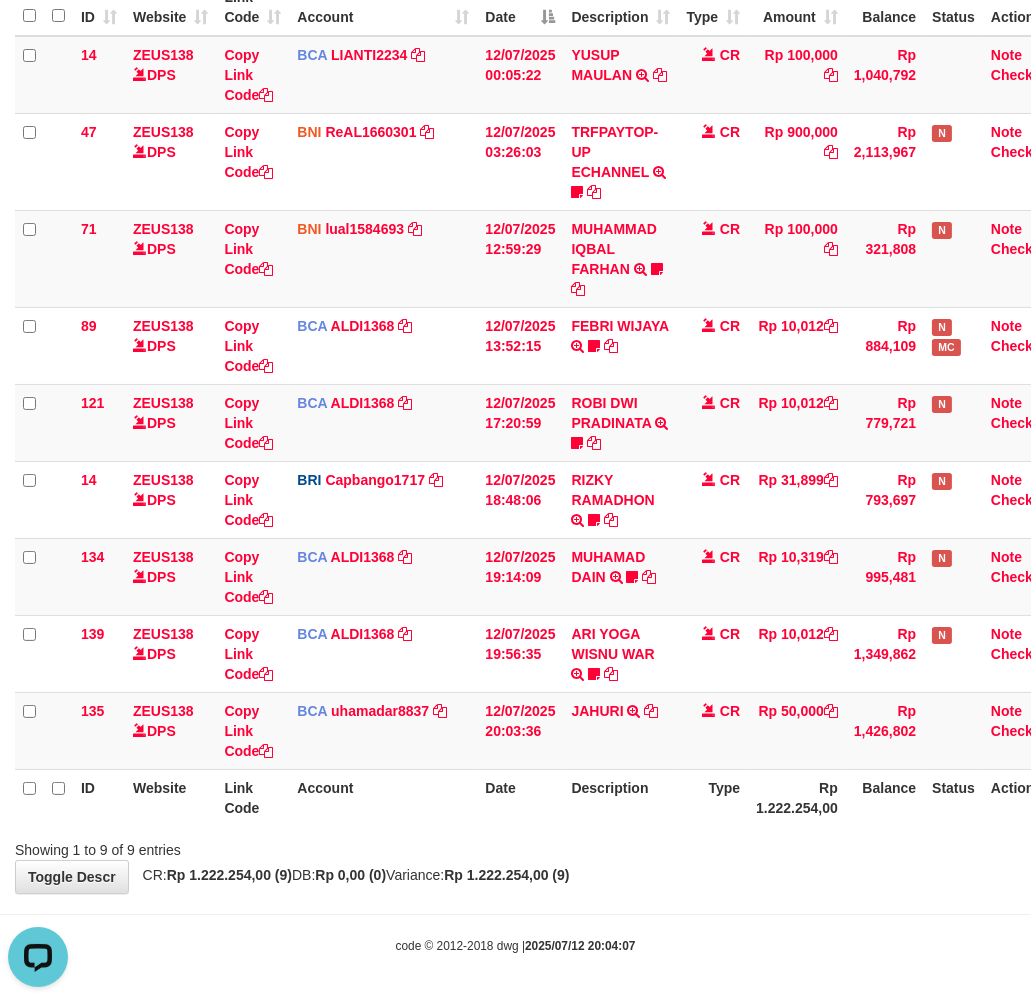 click on "Showing 1 to 9 of 9 entries" at bounding box center [515, 846] 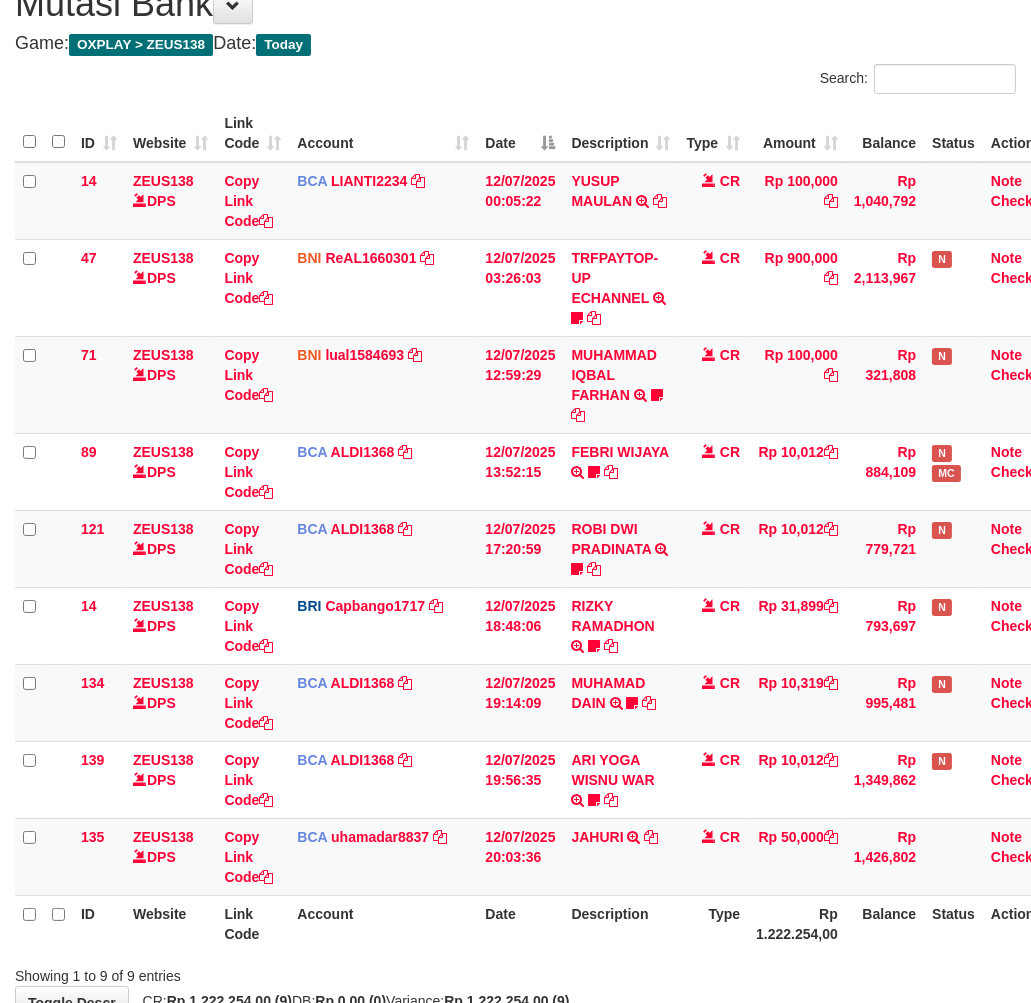 scroll, scrollTop: 264, scrollLeft: 0, axis: vertical 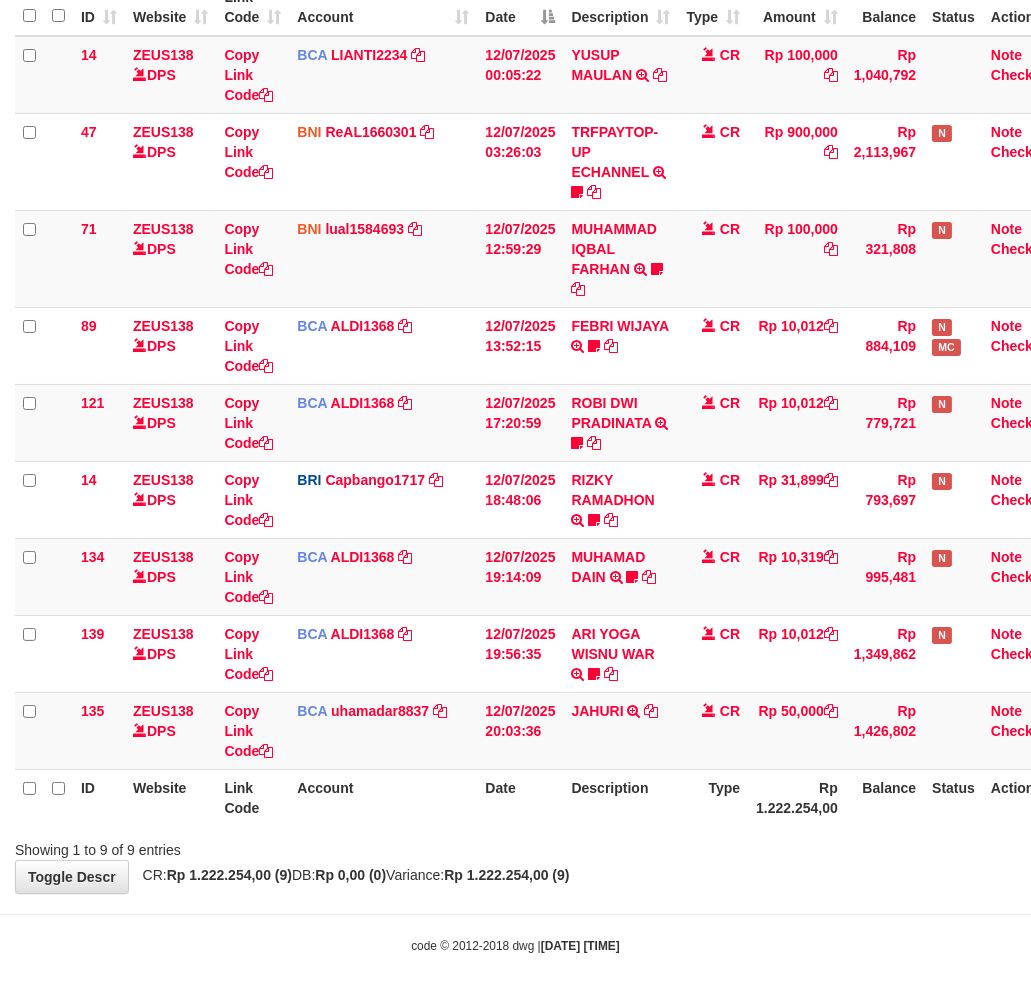 click on "**********" at bounding box center (515, 365) 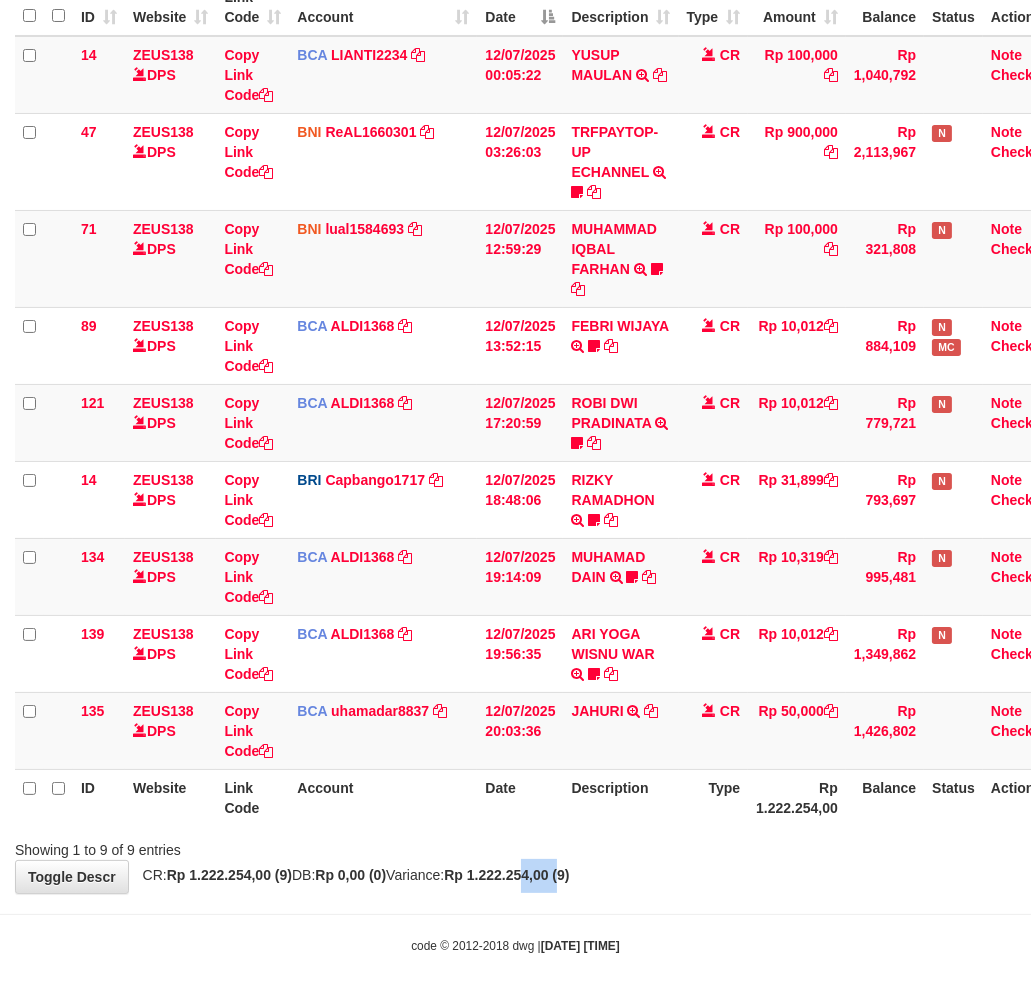 click on "**********" at bounding box center [515, 365] 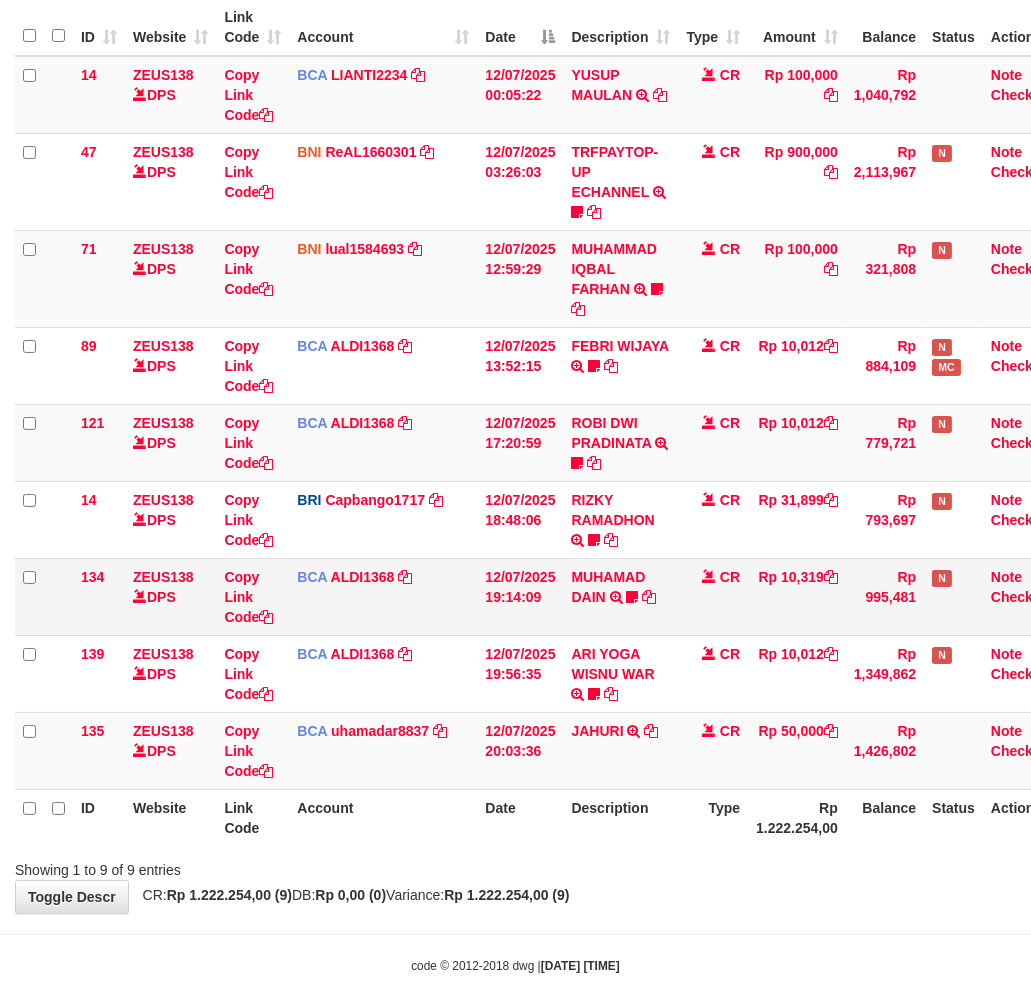 scroll, scrollTop: 264, scrollLeft: 0, axis: vertical 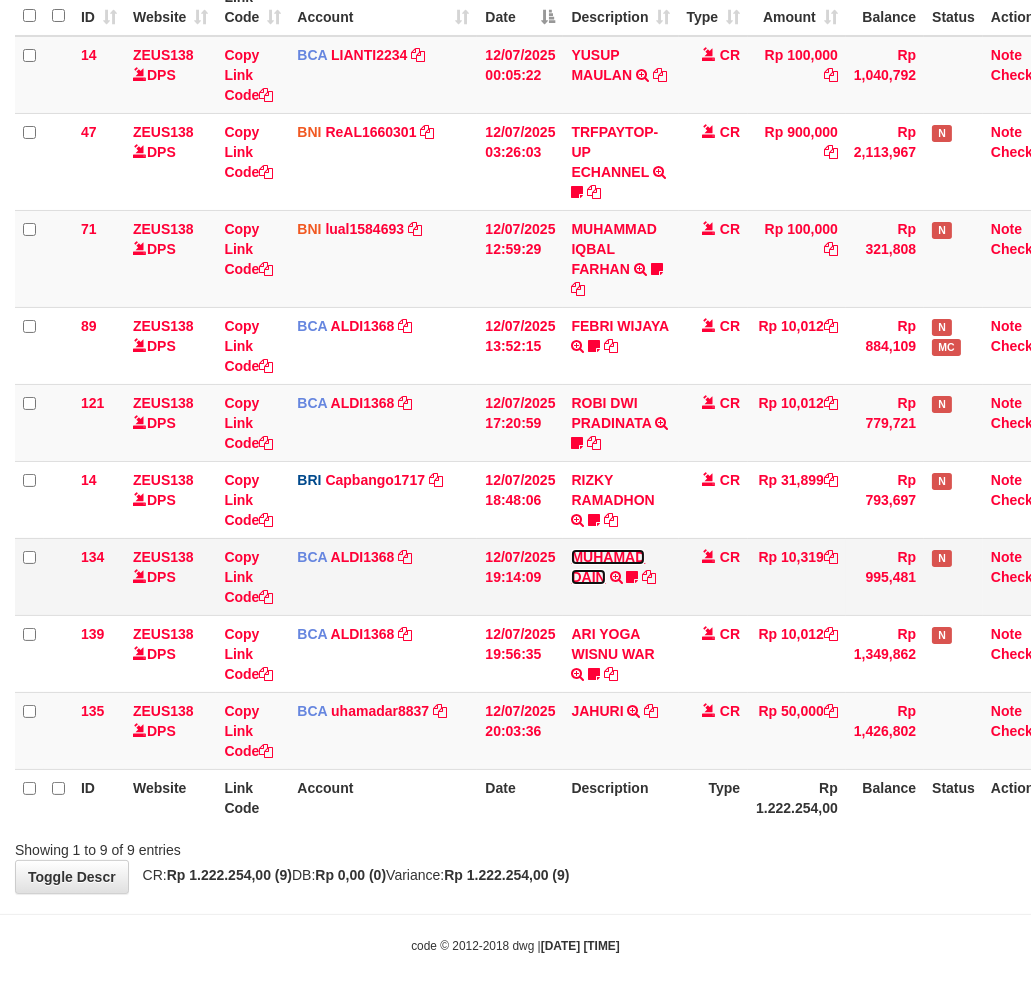 click on "MUHAMAD DAIN" at bounding box center [608, 567] 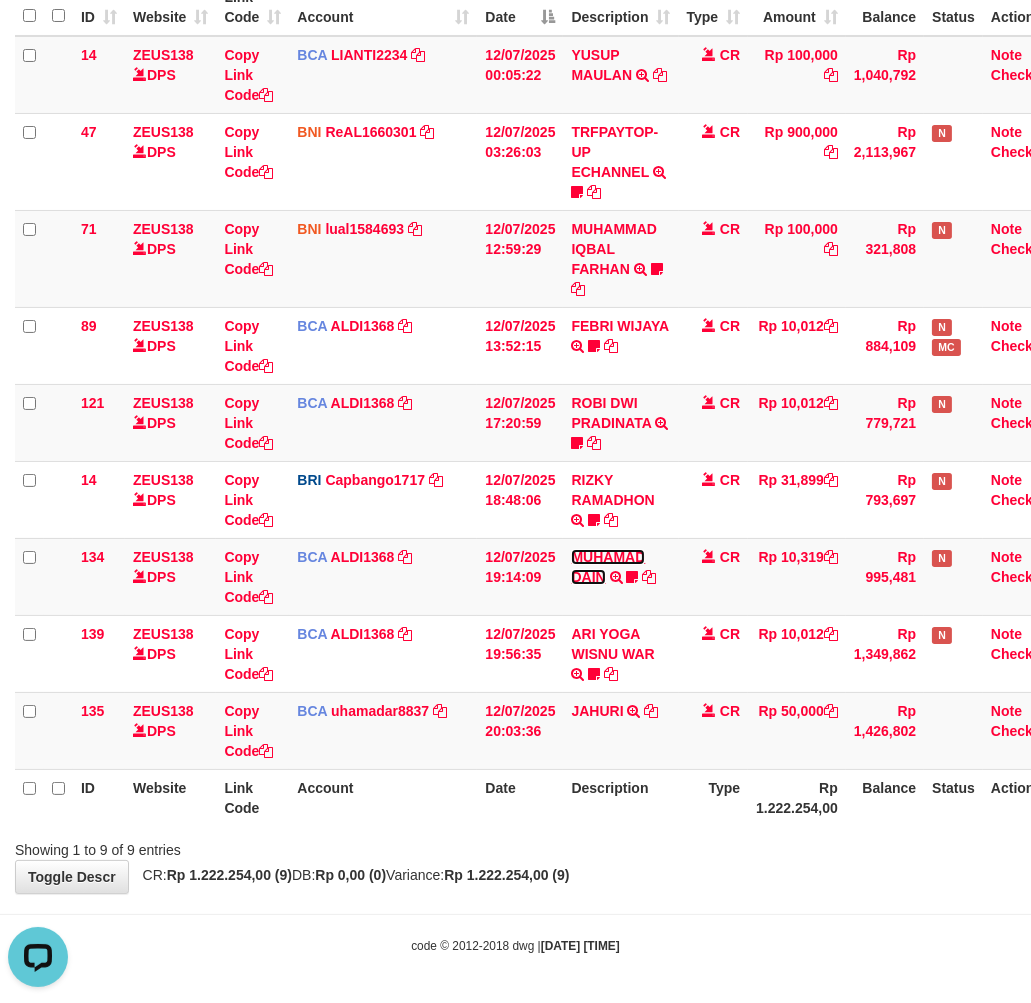 scroll, scrollTop: 0, scrollLeft: 0, axis: both 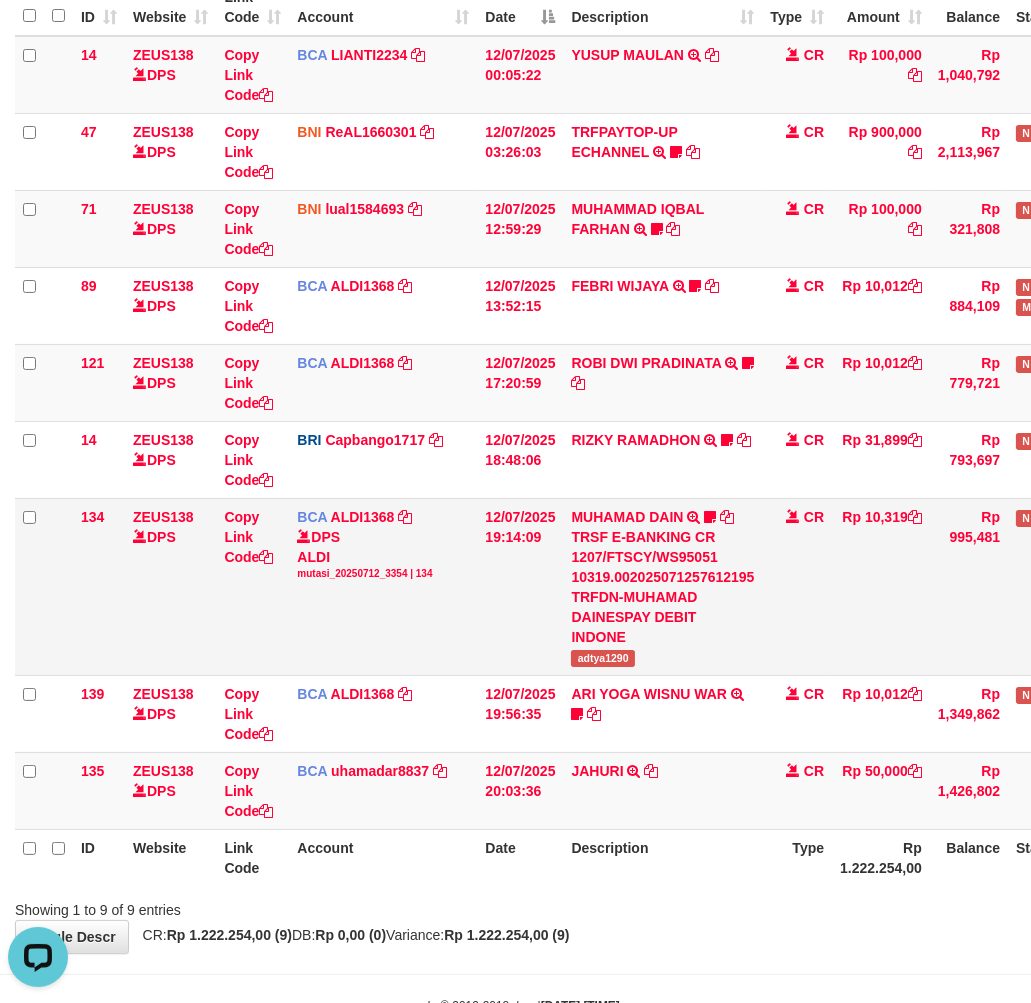 click on "adtya1290" at bounding box center [602, 658] 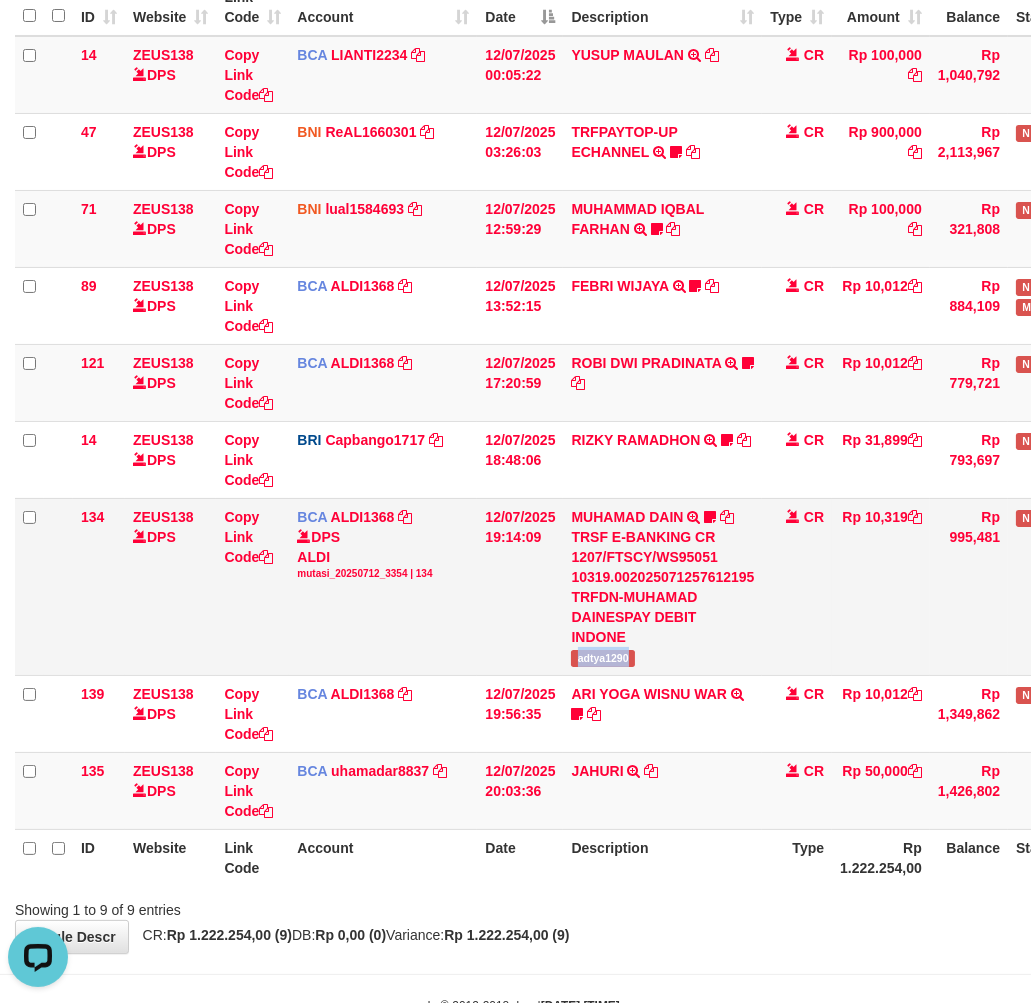 click on "adtya1290" at bounding box center (602, 658) 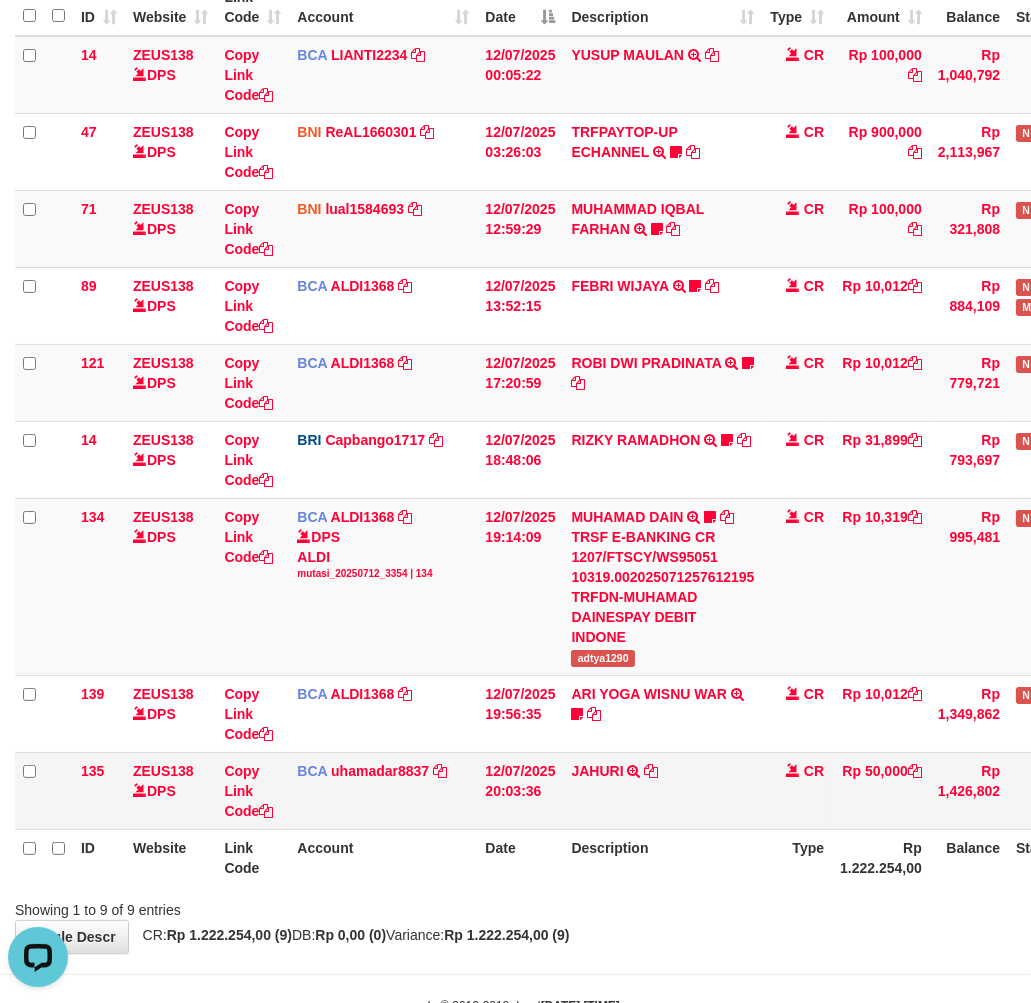 click on "JAHURI         TRSF E-BANKING CR 1207/FTSCY/WS95051
50000.002025071277347229 TRFDN-JAHURI ESPAY DEBIT INDONE" at bounding box center [662, 790] 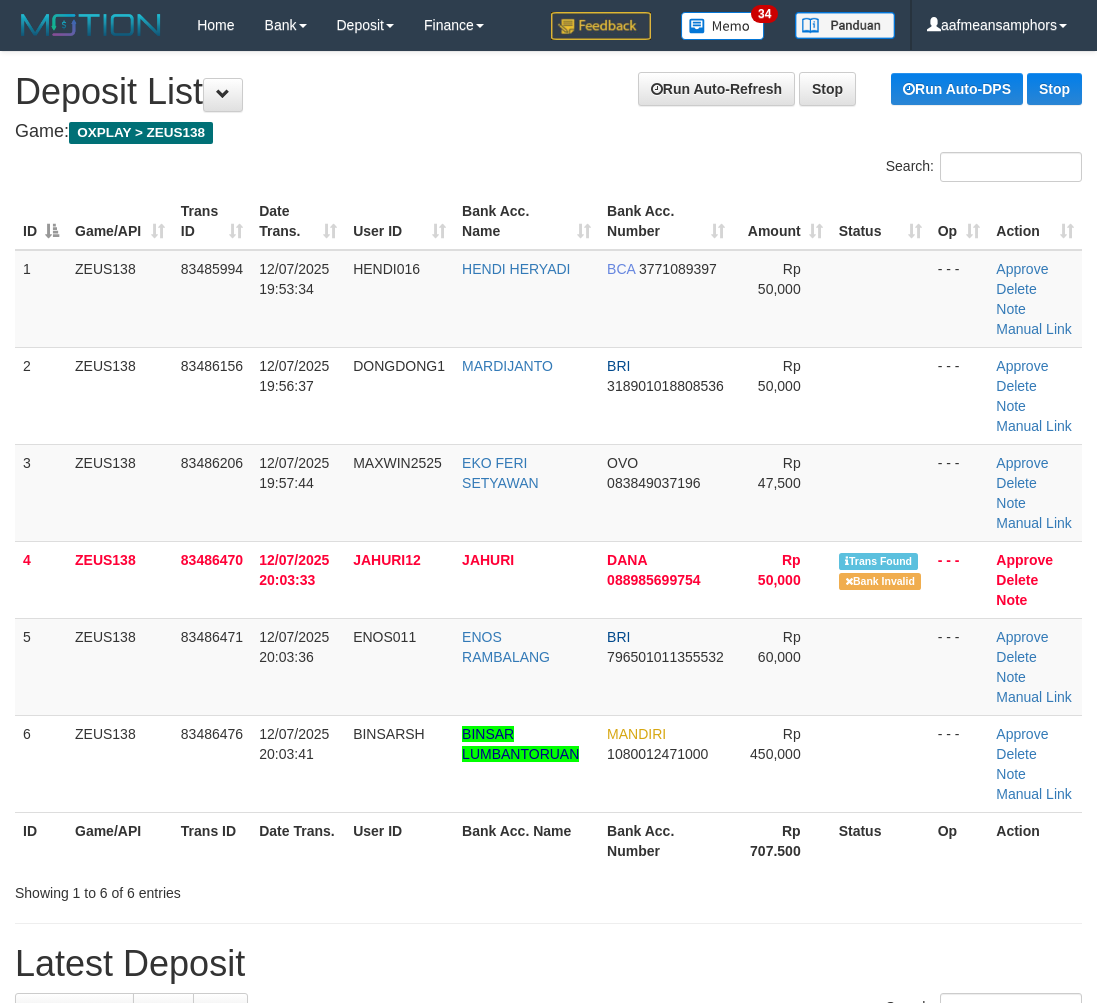 scroll, scrollTop: 98, scrollLeft: 27, axis: both 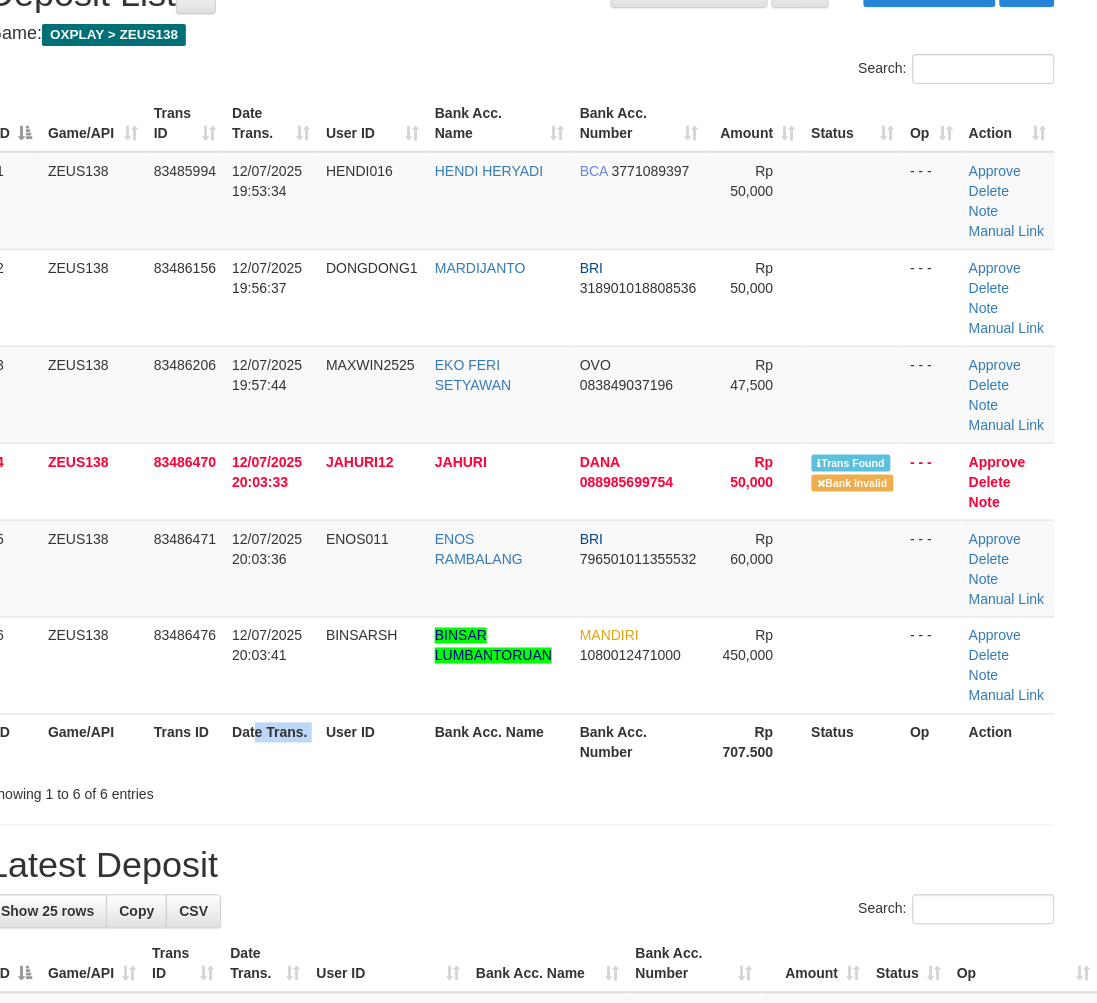 drag, startPoint x: 255, startPoint y: 725, endPoint x: 265, endPoint y: 741, distance: 18.867962 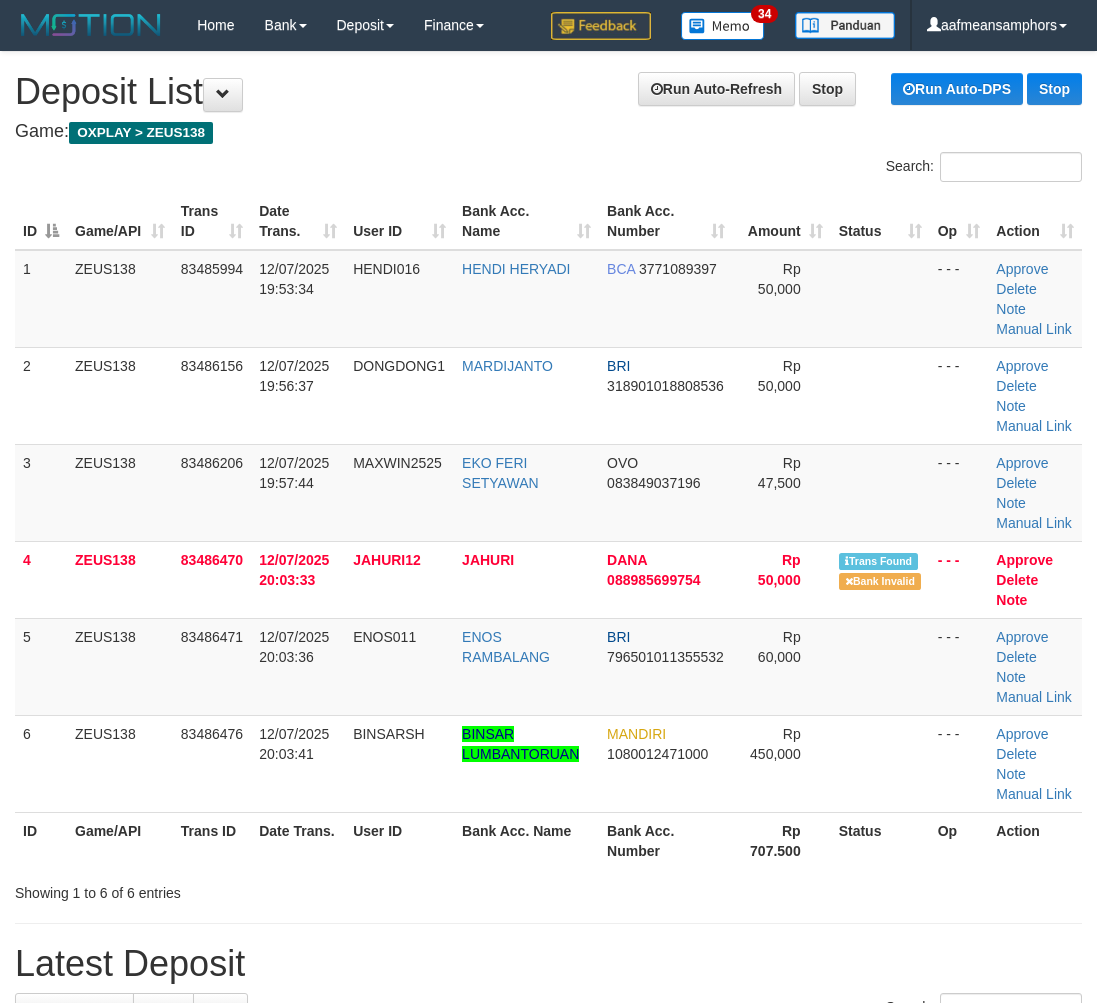 scroll, scrollTop: 98, scrollLeft: 27, axis: both 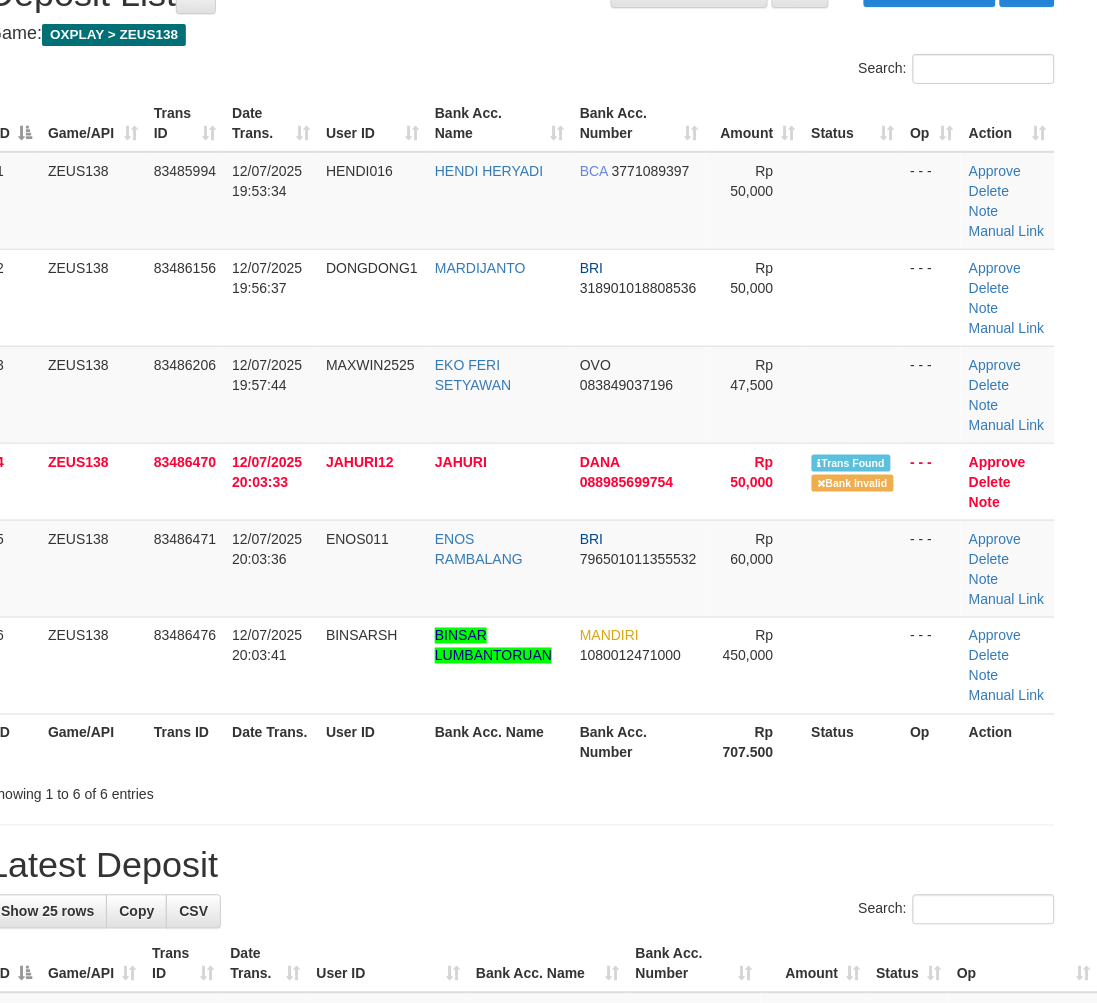 click on "ID Game/API Trans ID Date Trans. User ID Bank Acc. Name Bank Acc. Number Rp 707.500 Status Op Action" at bounding box center (521, 742) 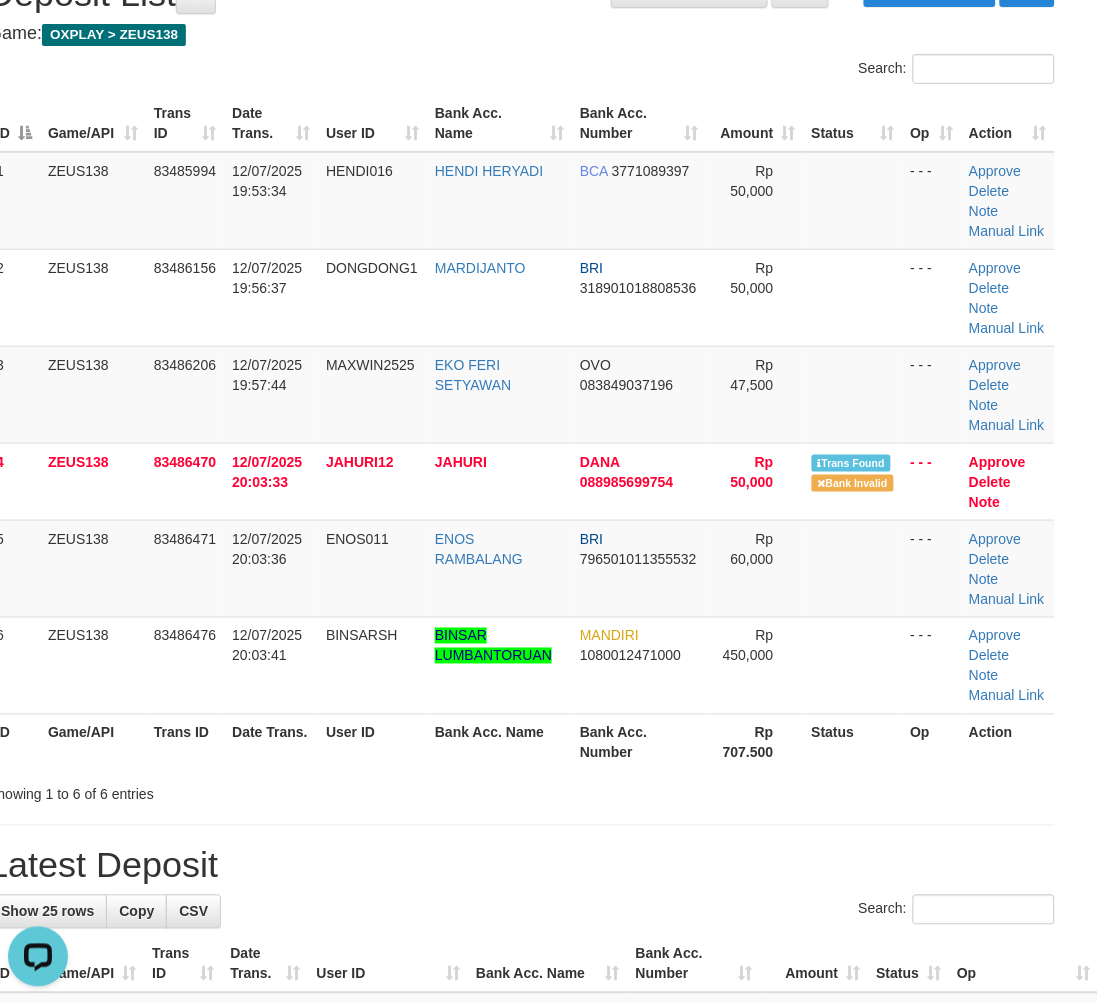 scroll, scrollTop: 0, scrollLeft: 0, axis: both 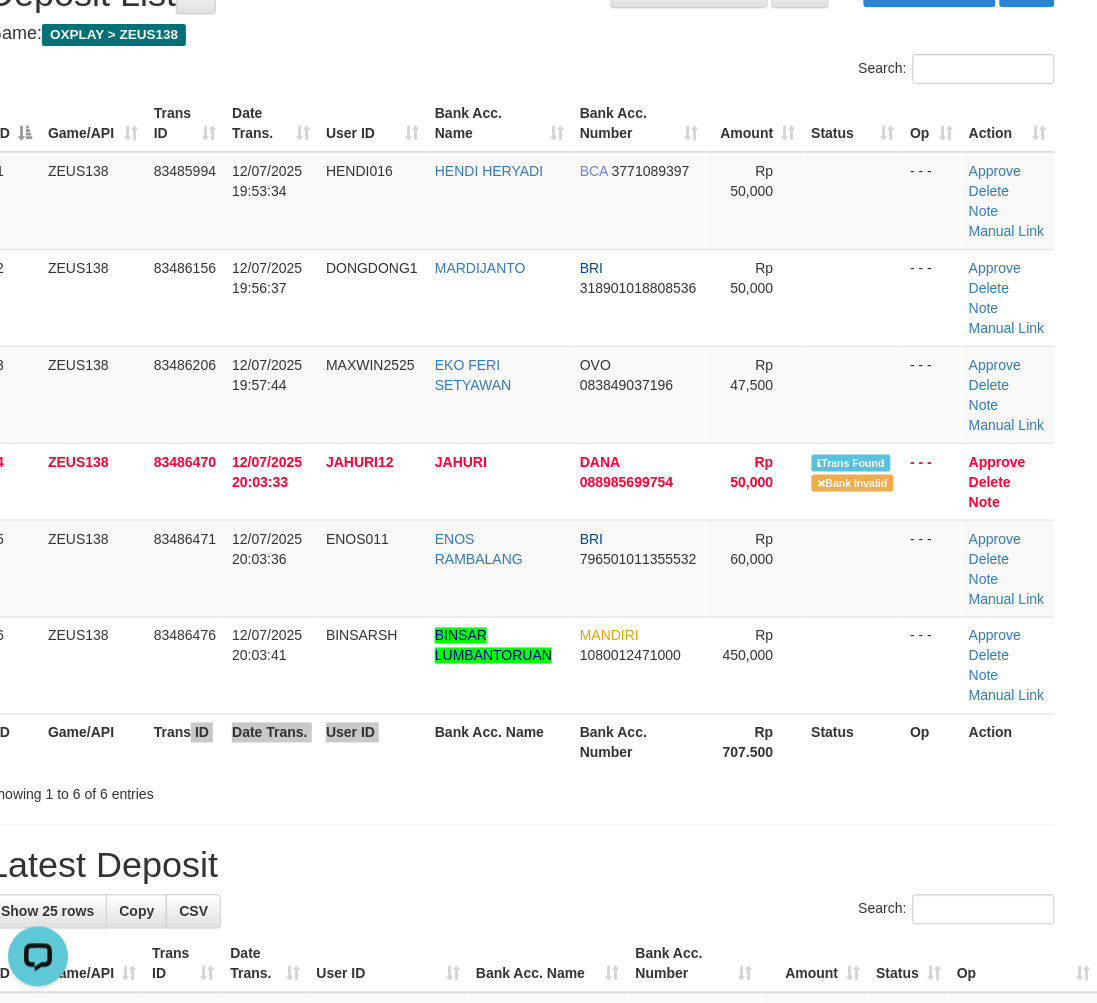 click on "ID Game/API Trans ID Date Trans. User ID Bank Acc. Name Bank Acc. Number Rp 707.500 Status Op Action" at bounding box center (521, 742) 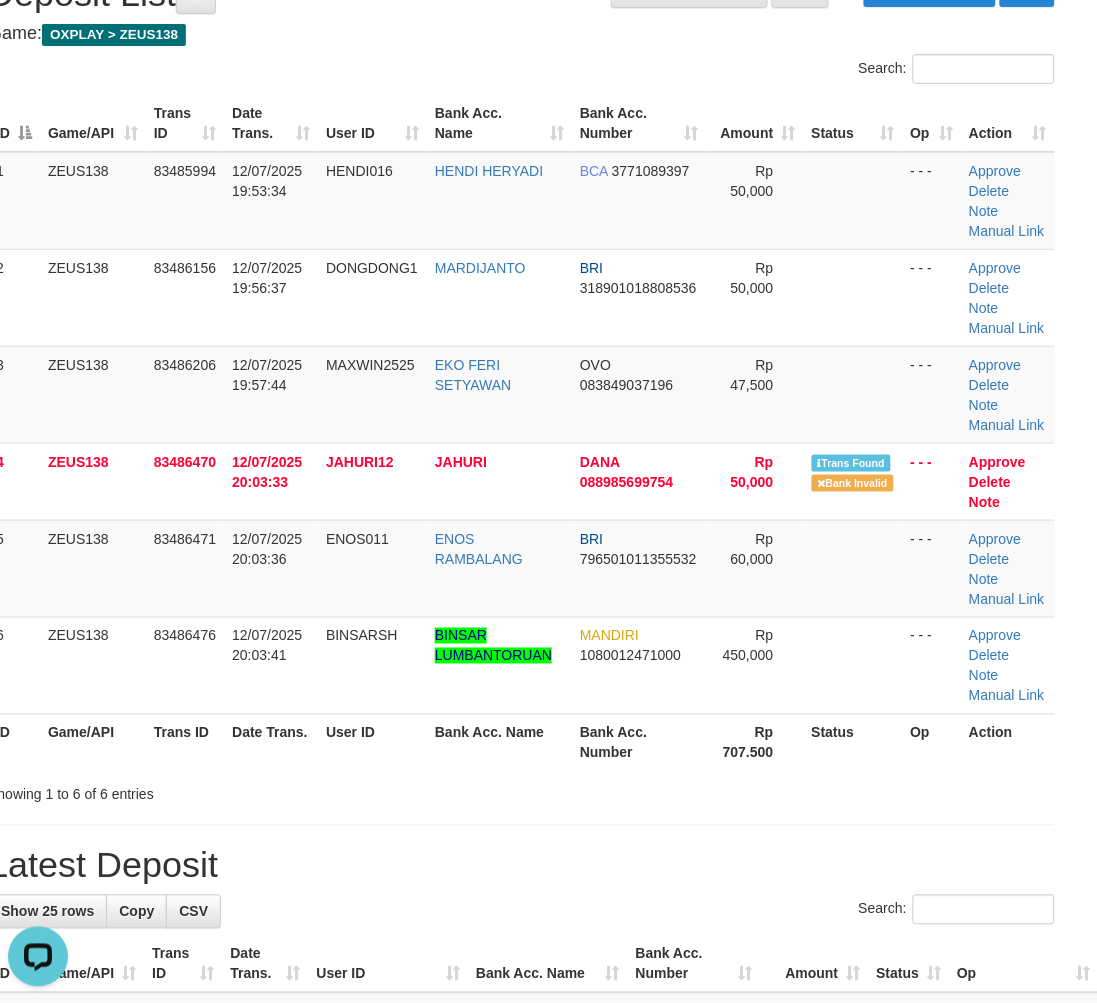 drag, startPoint x: 406, startPoint y: 822, endPoint x: 510, endPoint y: 830, distance: 104.307236 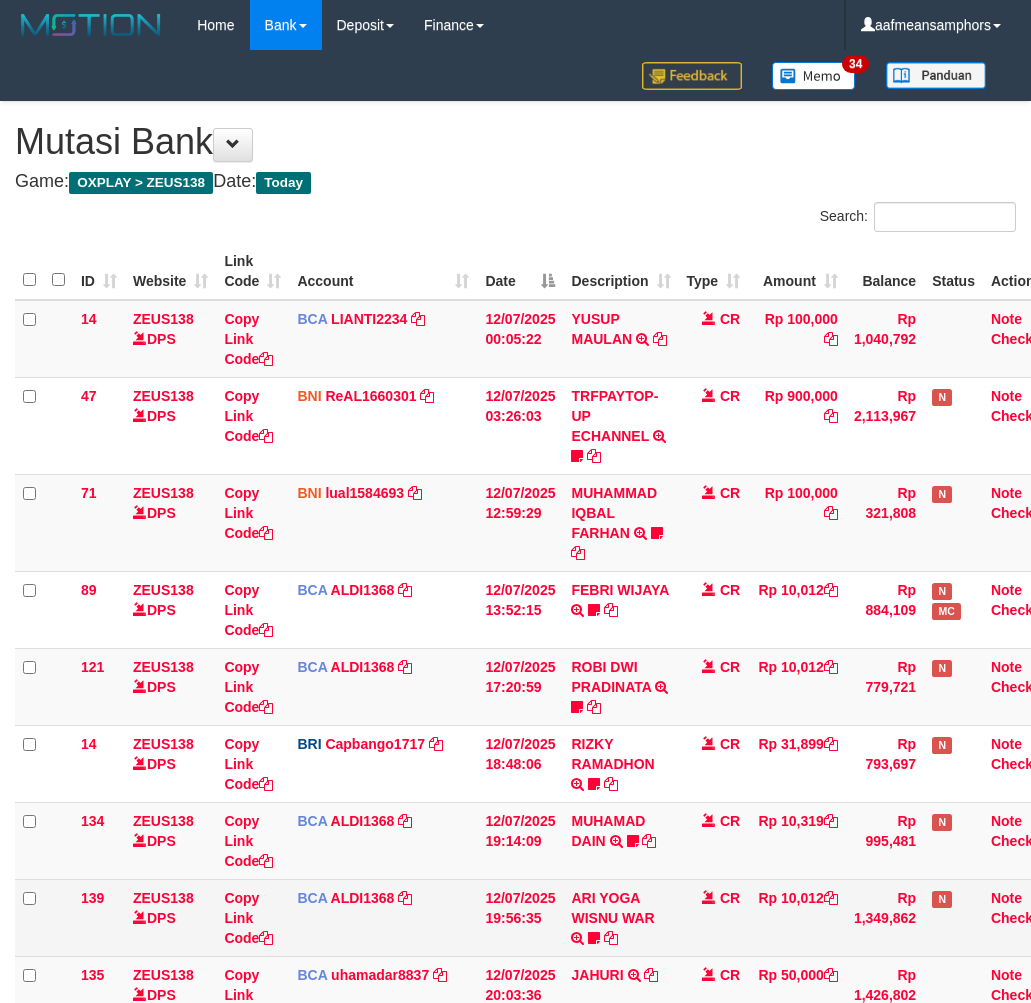 scroll, scrollTop: 138, scrollLeft: 0, axis: vertical 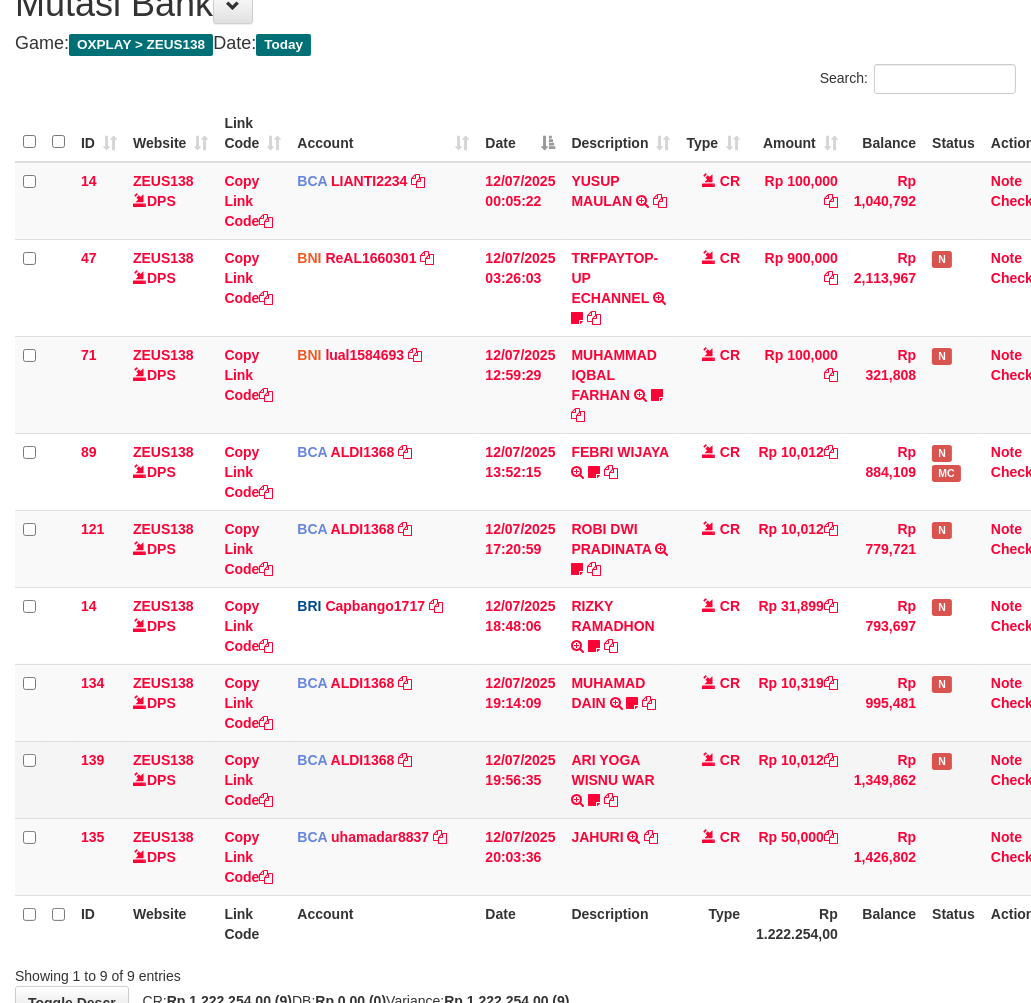 click on "CR" at bounding box center (714, 779) 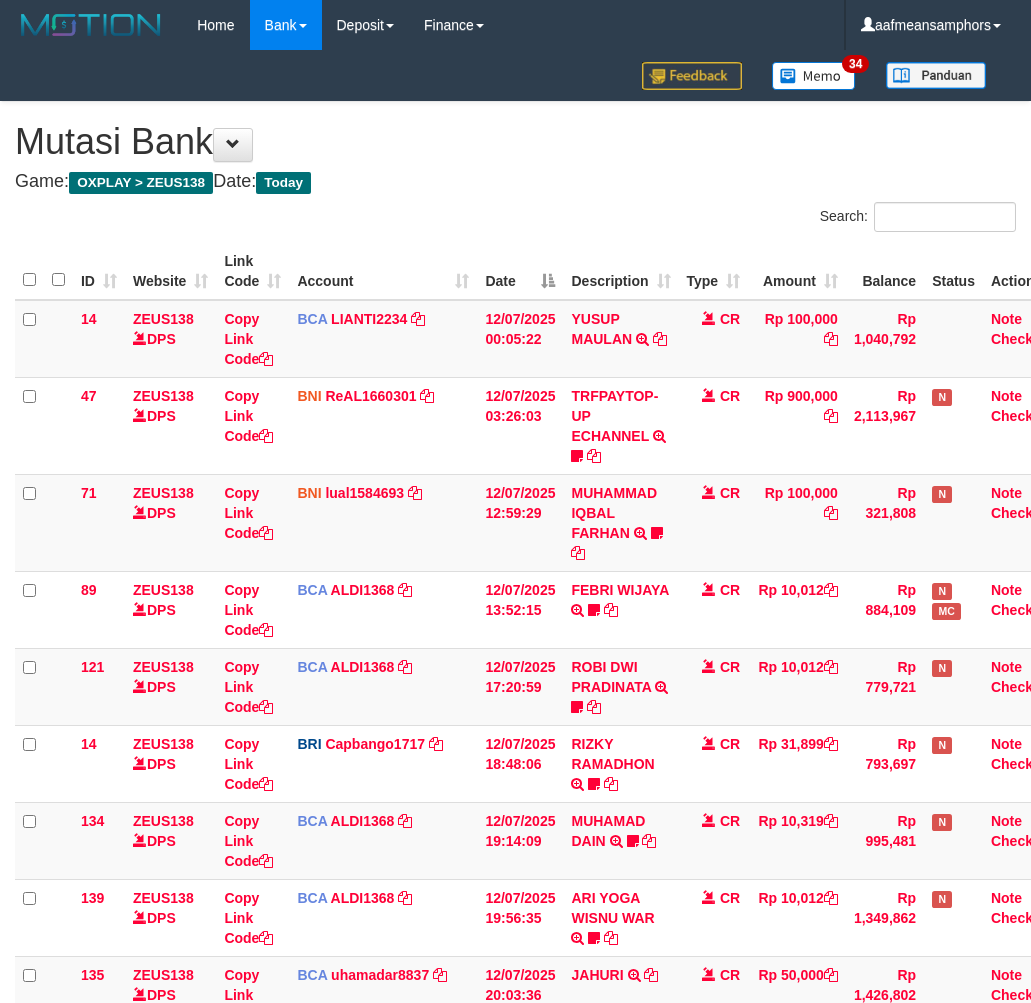 scroll, scrollTop: 264, scrollLeft: 0, axis: vertical 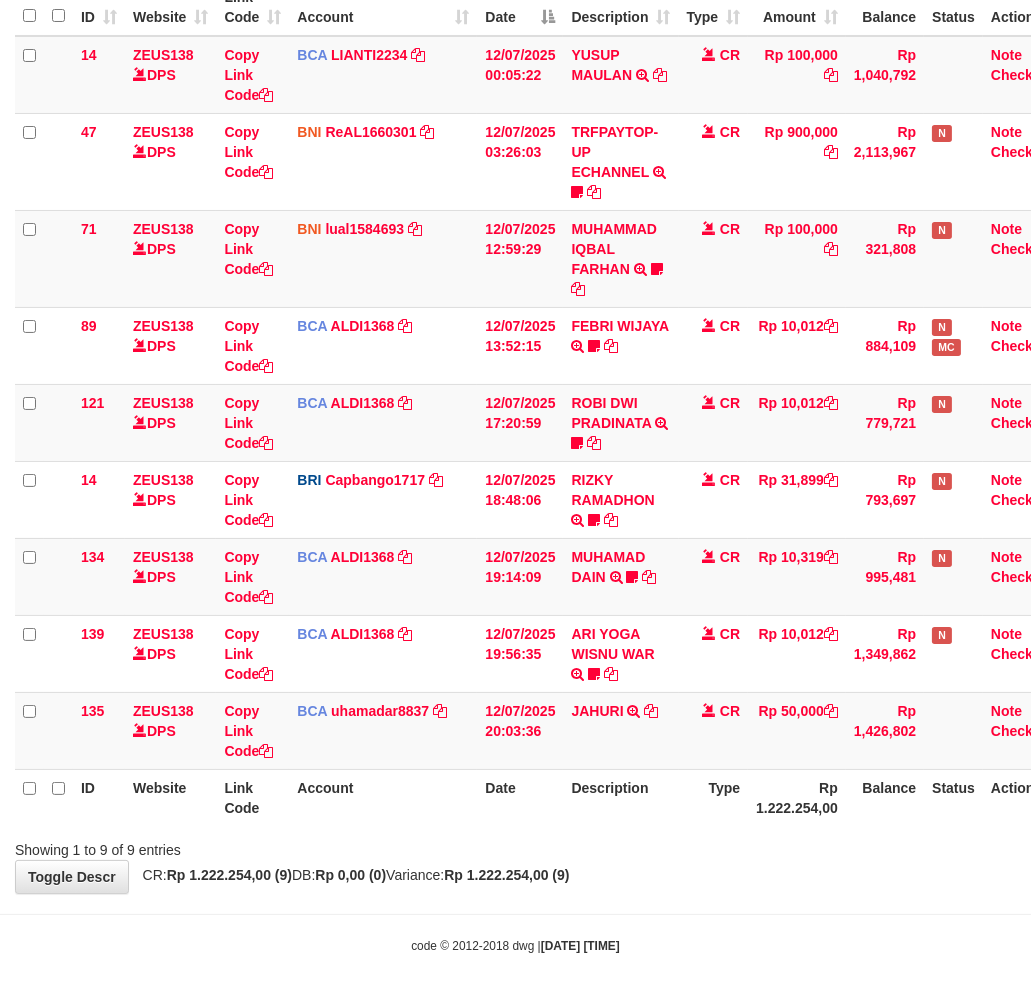 click on "Description" at bounding box center (620, 797) 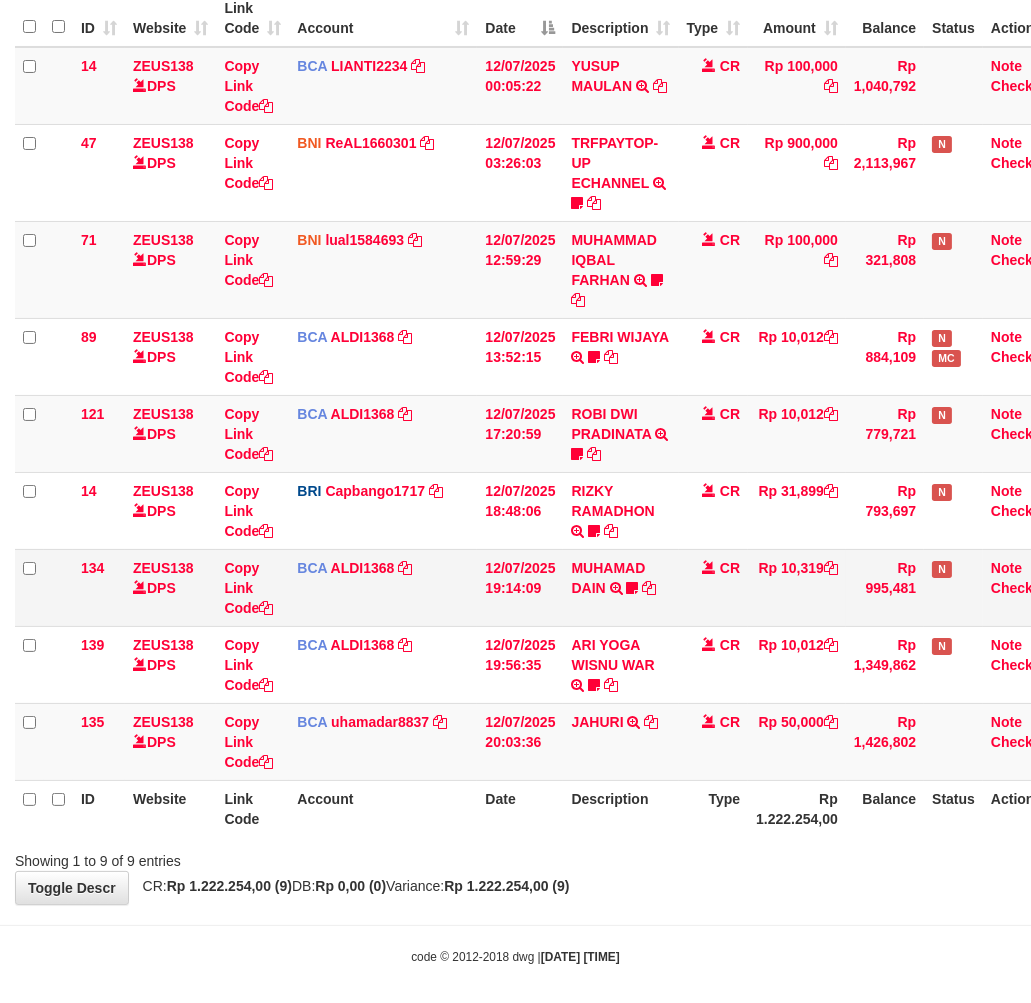 scroll, scrollTop: 264, scrollLeft: 0, axis: vertical 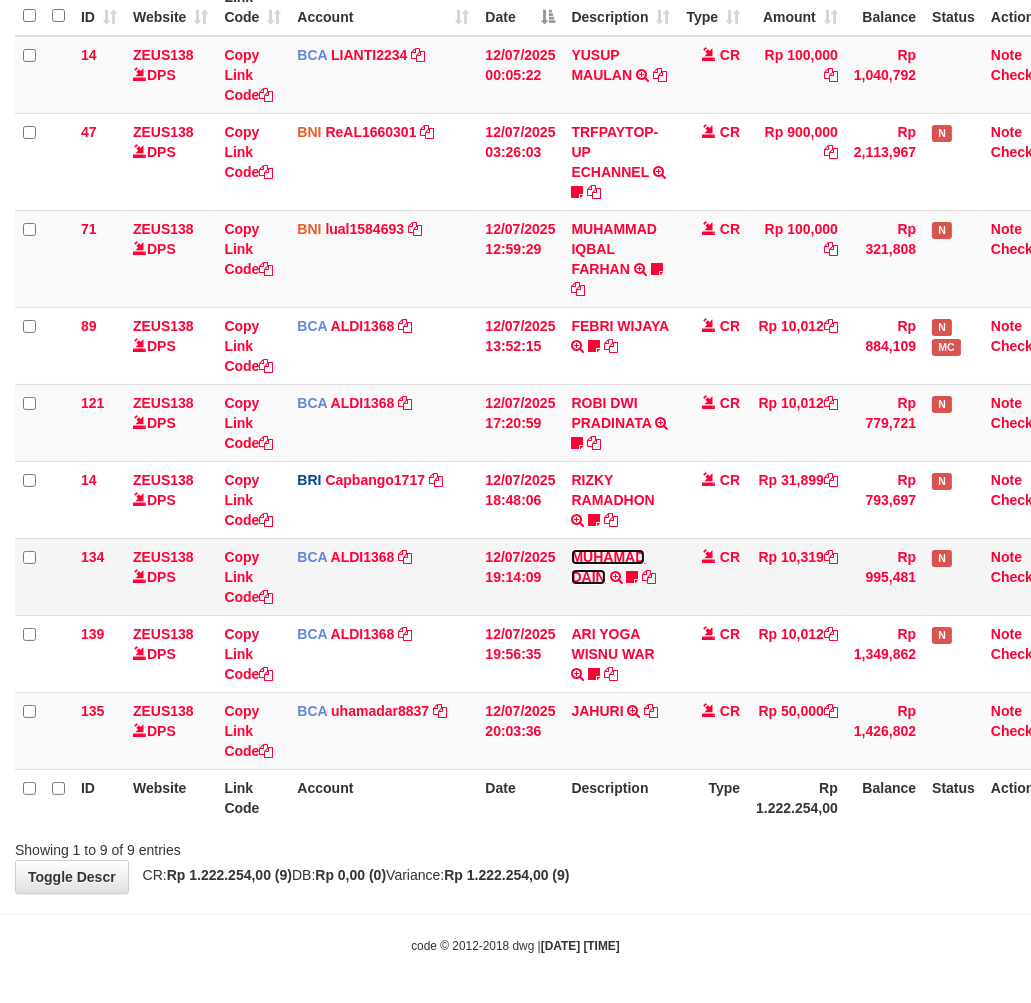 click on "MUHAMAD DAIN" at bounding box center [608, 567] 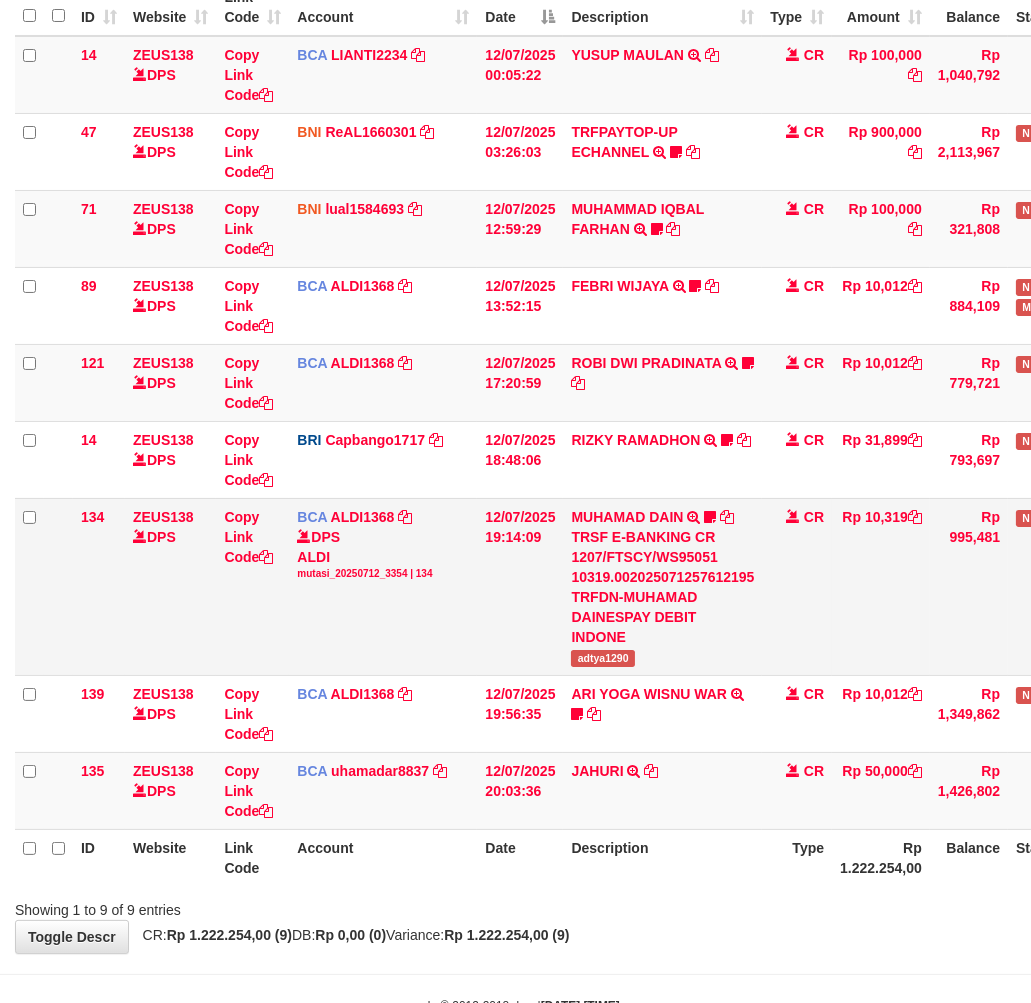 click on "adtya1290" at bounding box center (602, 658) 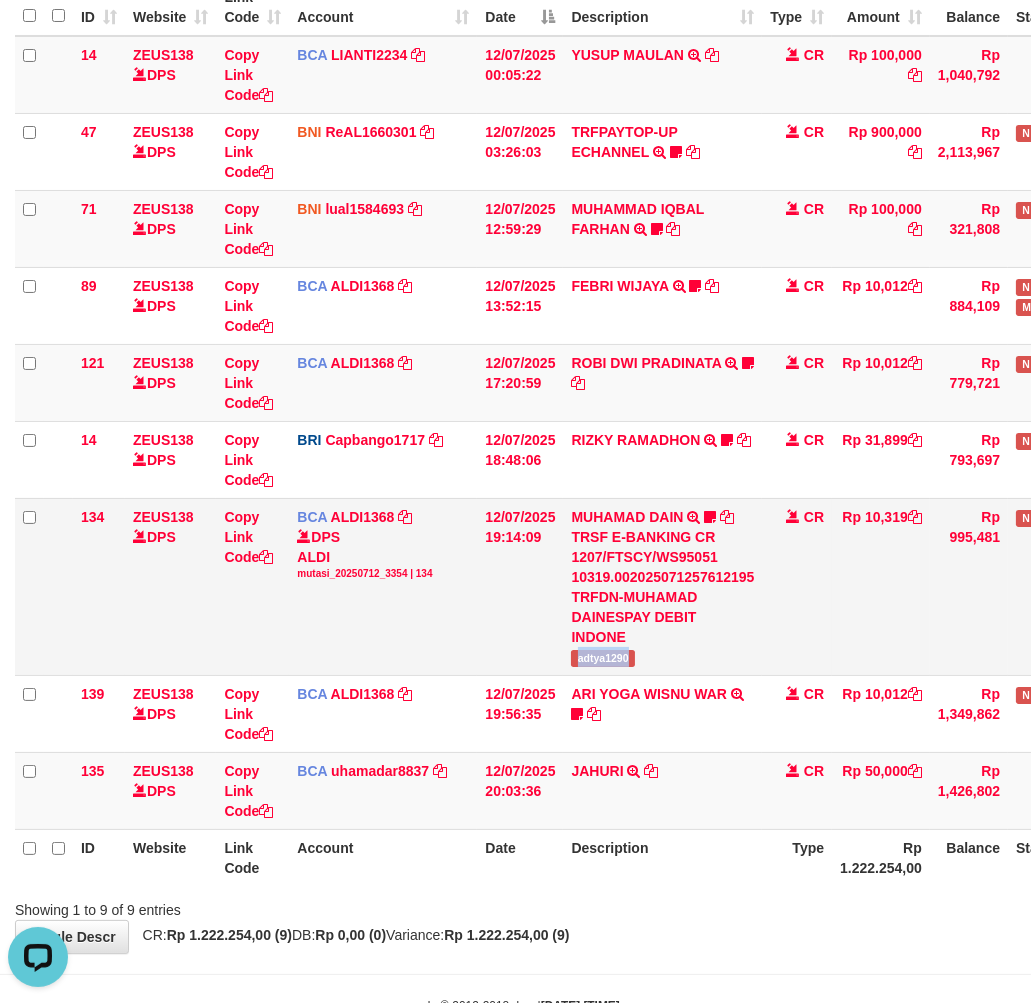 scroll, scrollTop: 0, scrollLeft: 0, axis: both 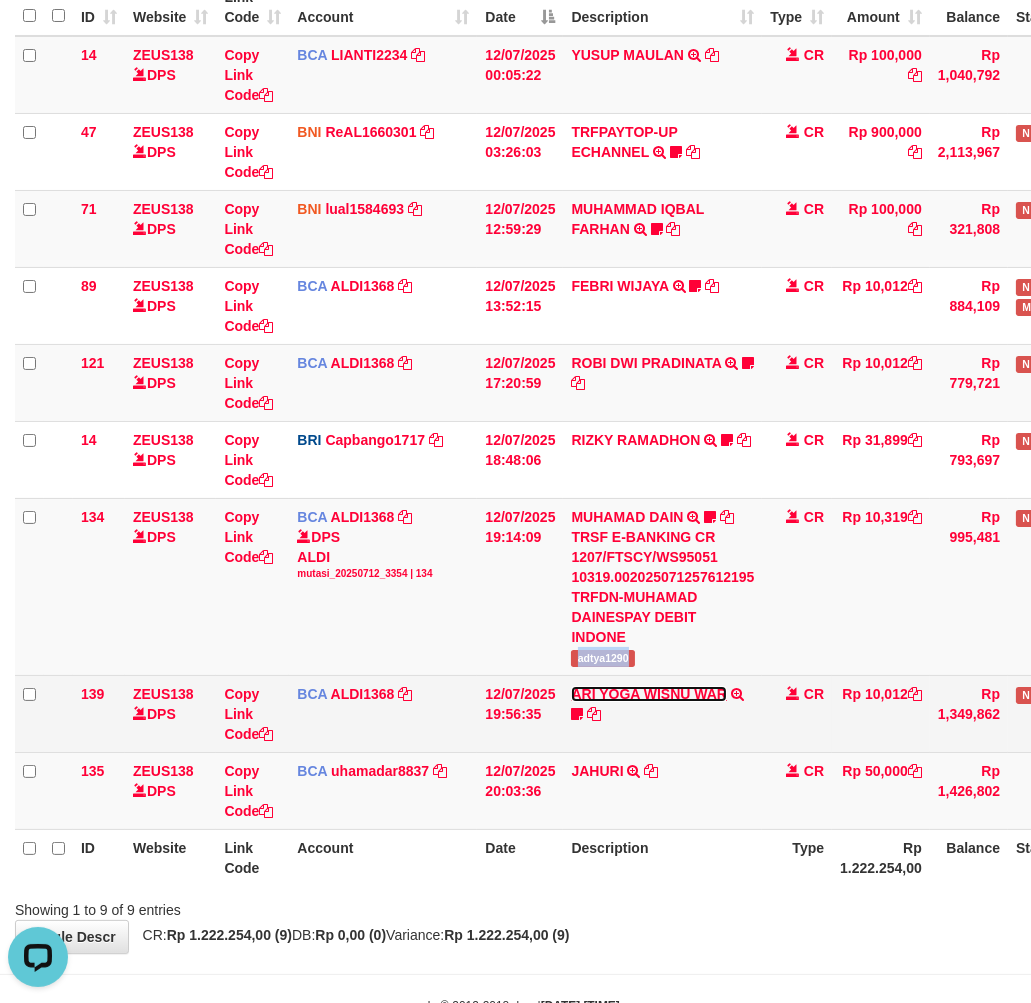 drag, startPoint x: 604, startPoint y: 690, endPoint x: 616, endPoint y: 721, distance: 33.24154 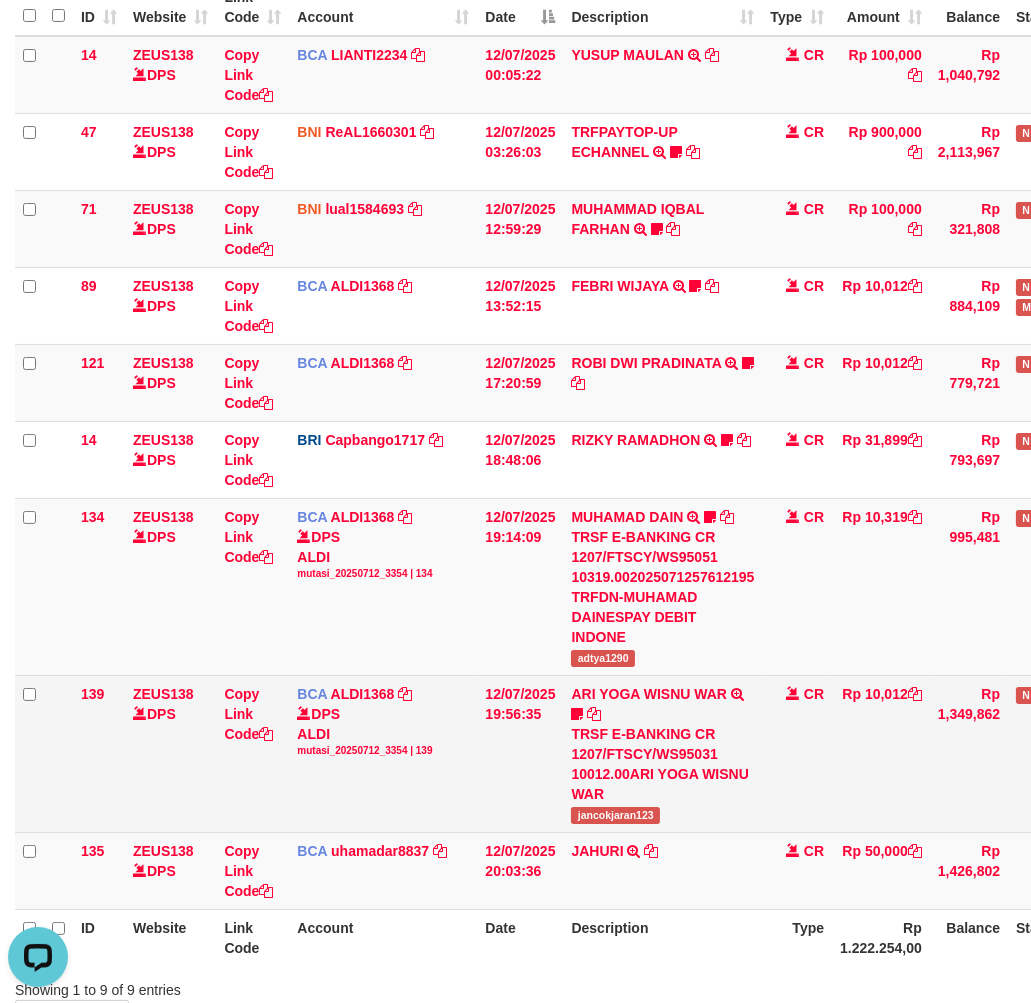click on "jancokjaran123" at bounding box center (615, 815) 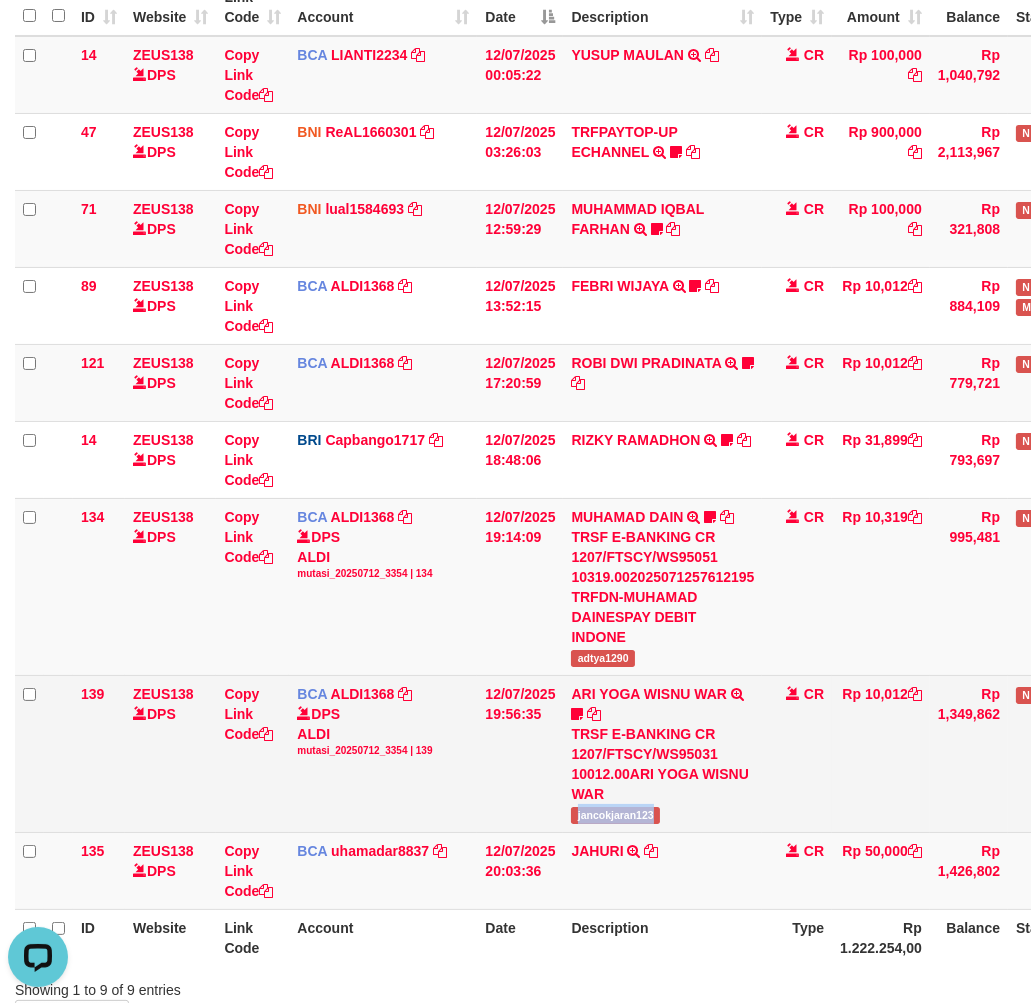 click on "jancokjaran123" at bounding box center (615, 815) 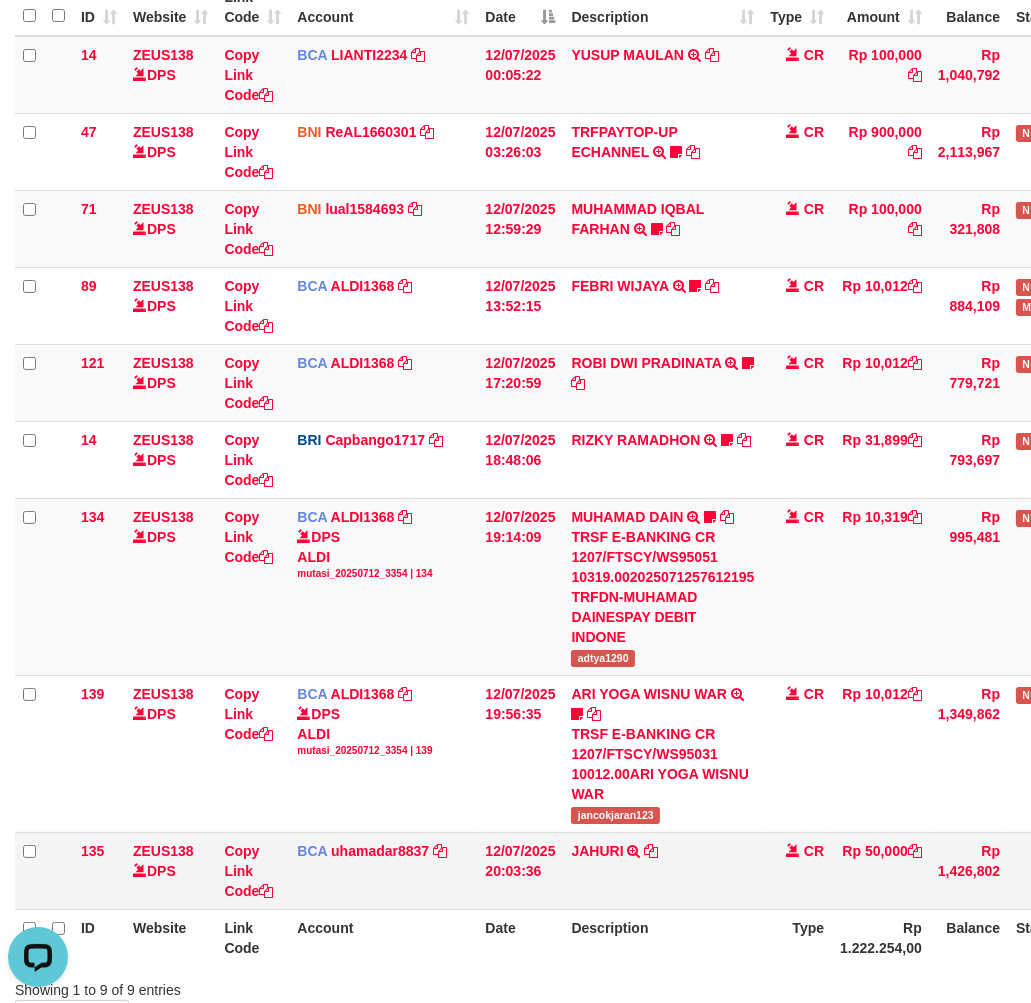 drag, startPoint x: 727, startPoint y: 856, endPoint x: 711, endPoint y: 866, distance: 18.867962 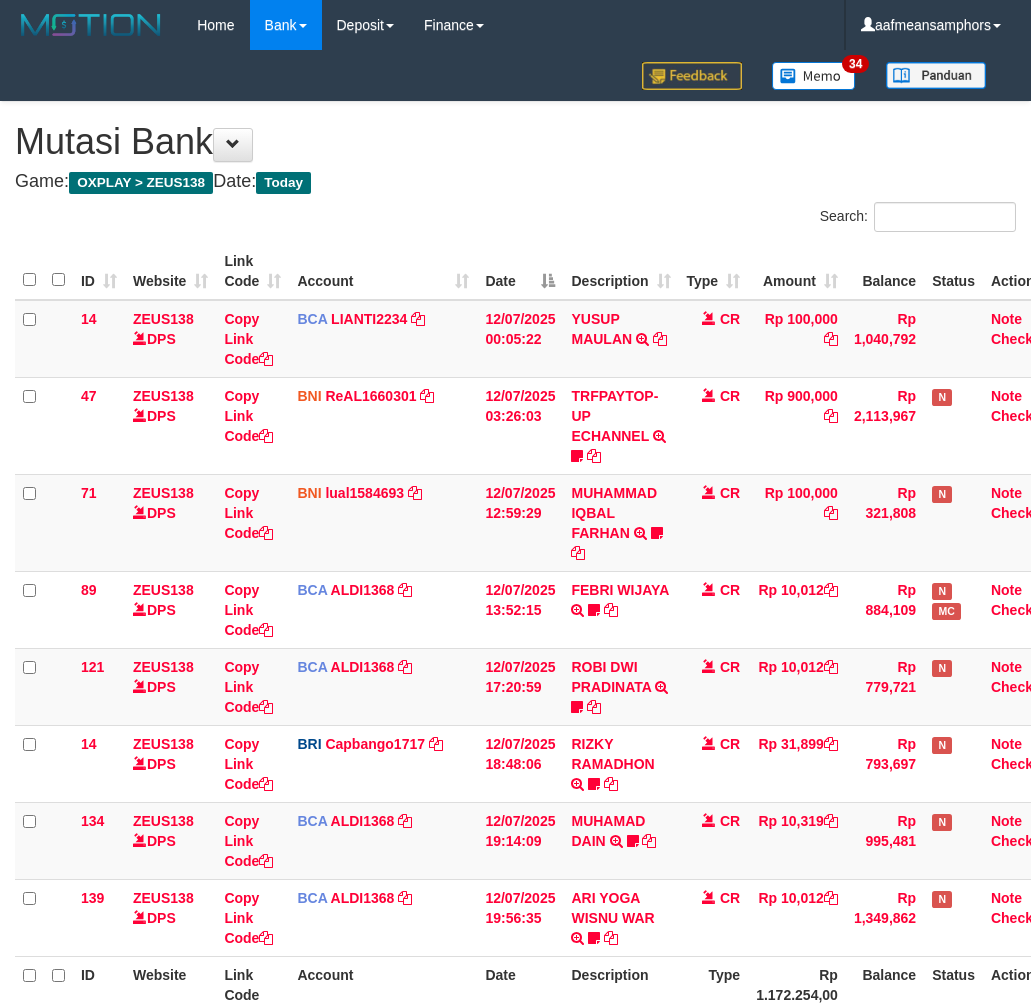 scroll, scrollTop: 187, scrollLeft: 0, axis: vertical 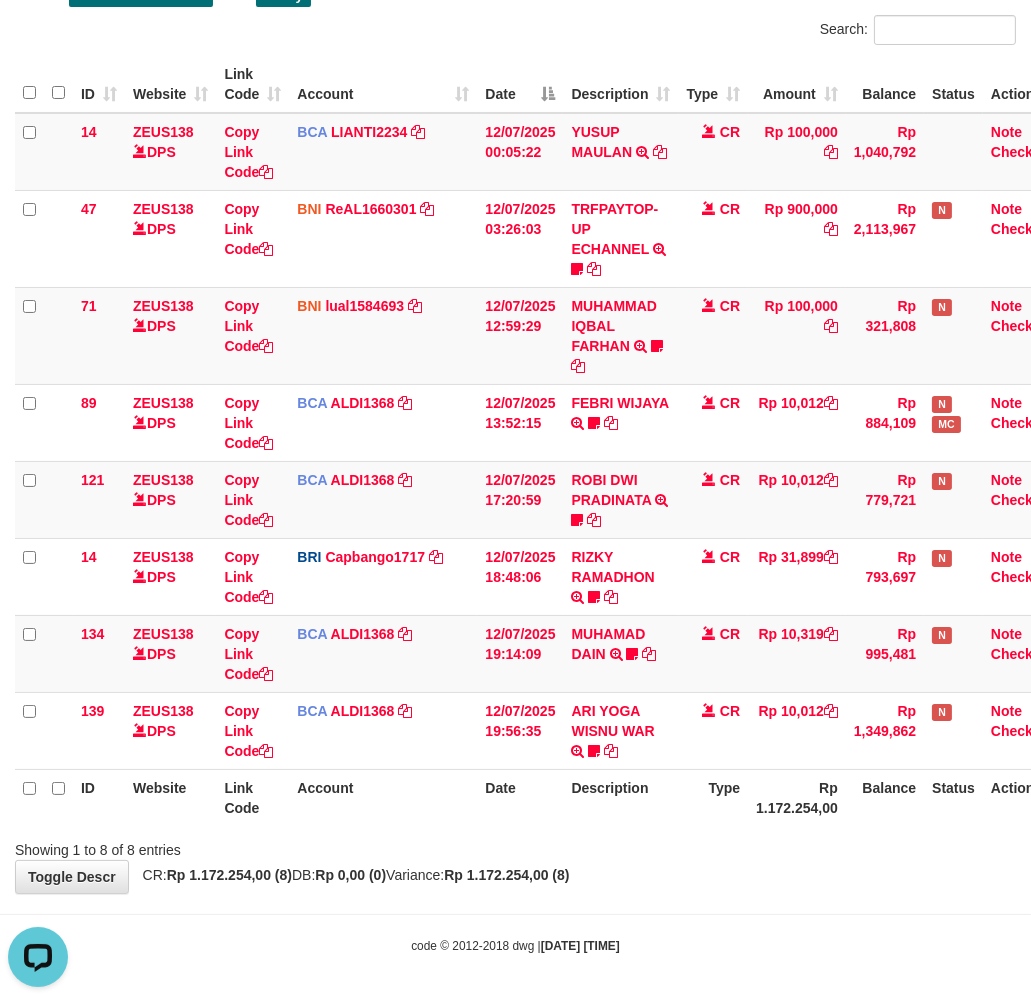 drag, startPoint x: 633, startPoint y: 846, endPoint x: 717, endPoint y: 838, distance: 84.38009 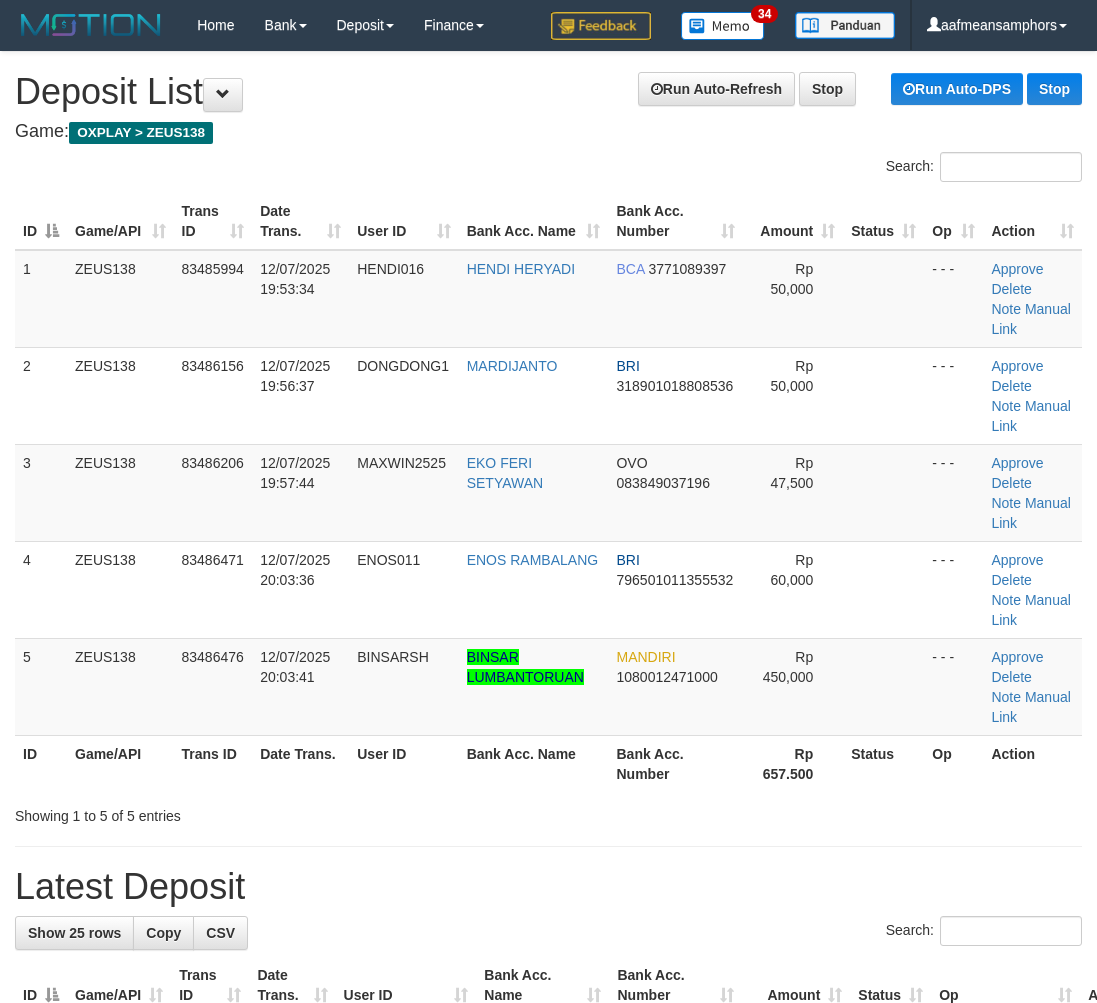scroll, scrollTop: 98, scrollLeft: 27, axis: both 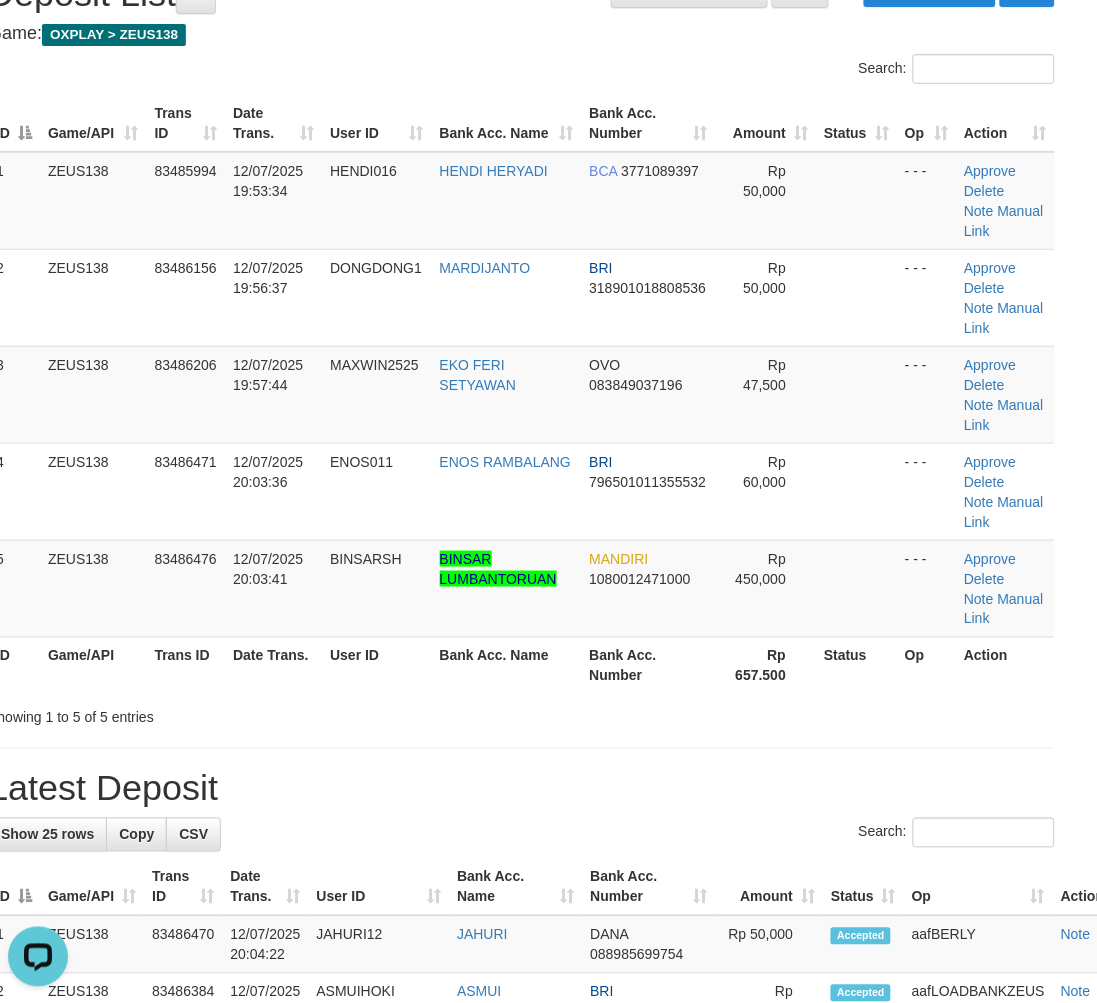 click on "**********" at bounding box center (521, 1224) 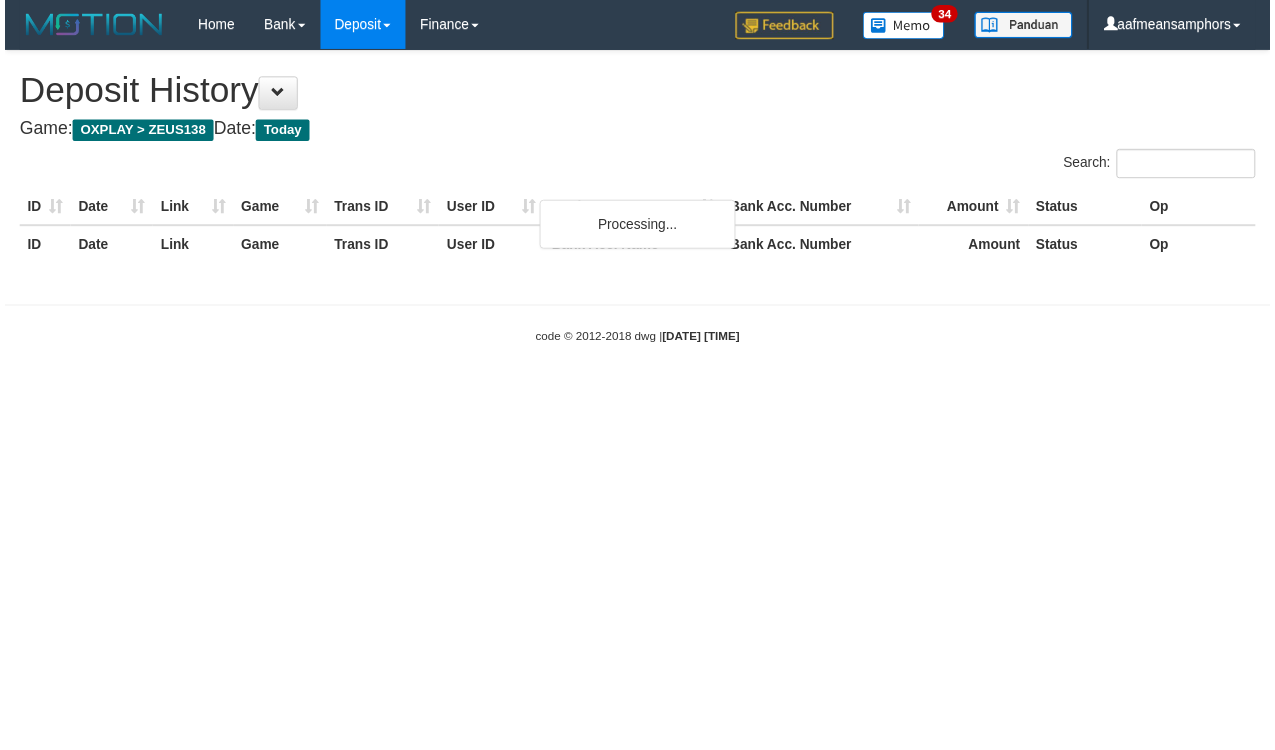 scroll, scrollTop: 0, scrollLeft: 0, axis: both 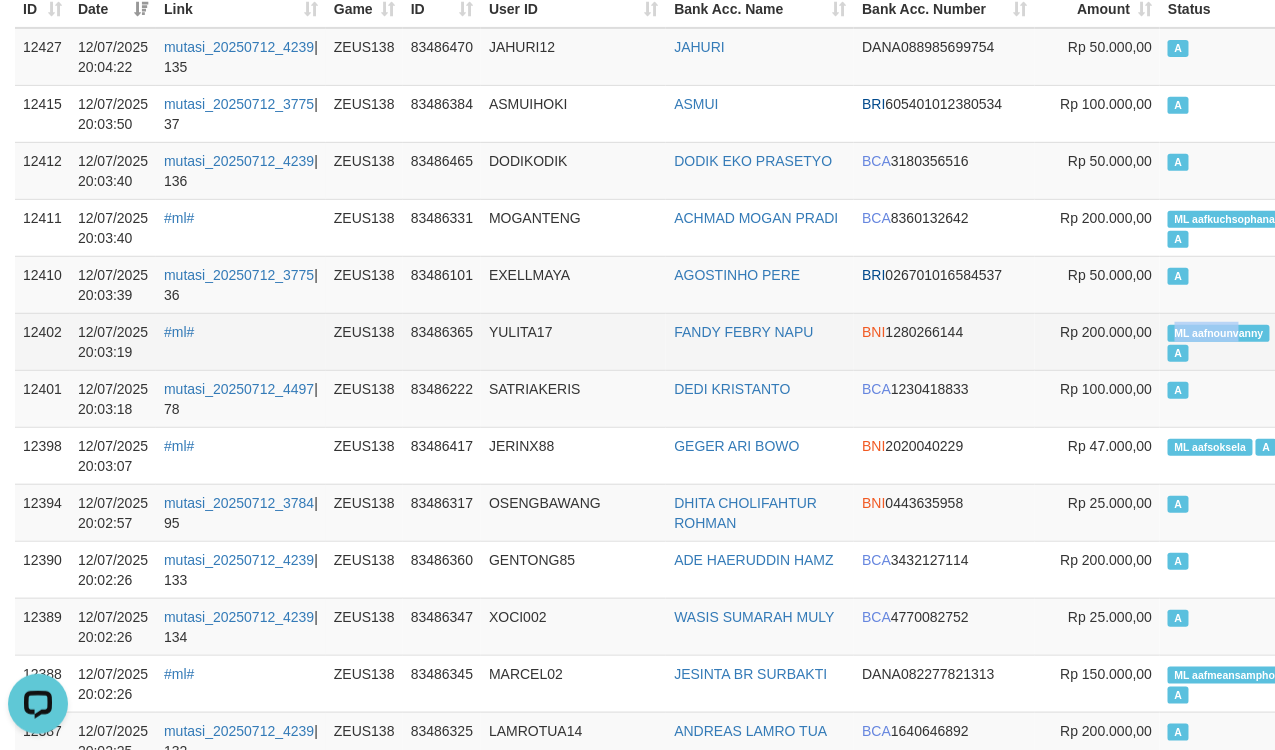 drag, startPoint x: 1161, startPoint y: 334, endPoint x: 1194, endPoint y: 336, distance: 33.06055 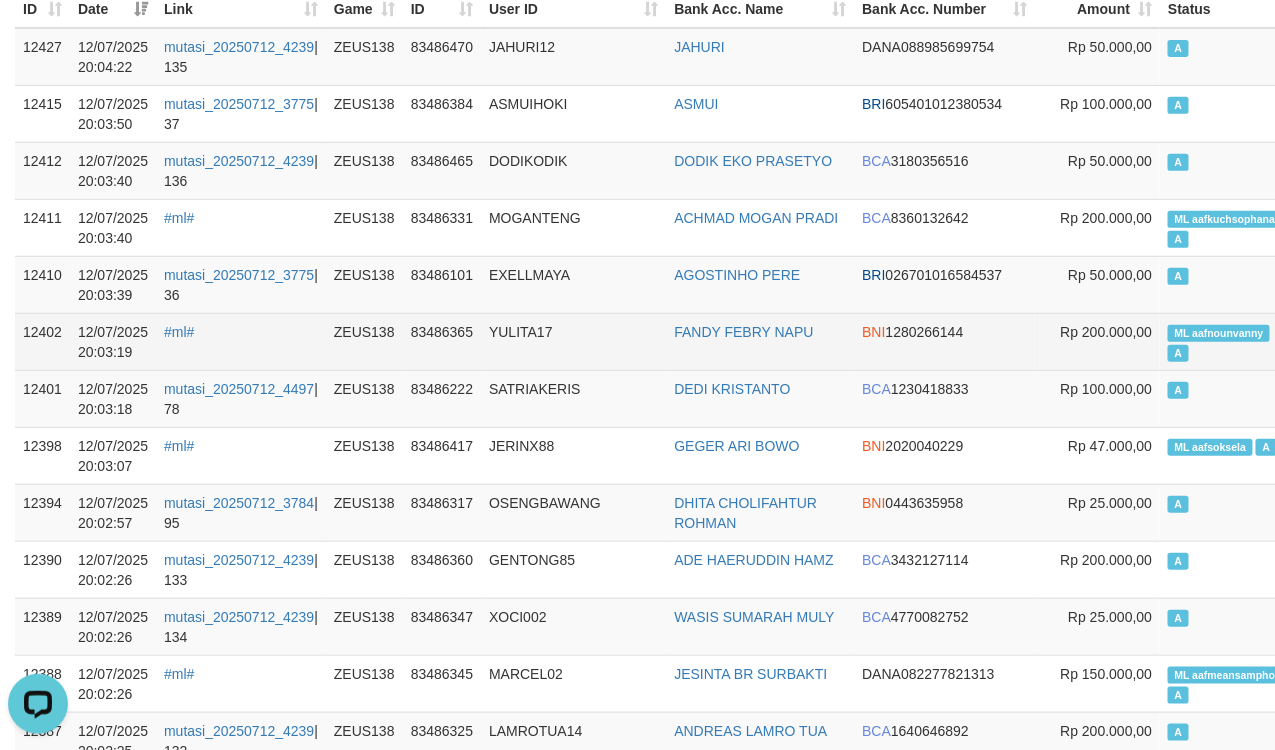 click on "ML aafnounvanny   A" at bounding box center (1229, 341) 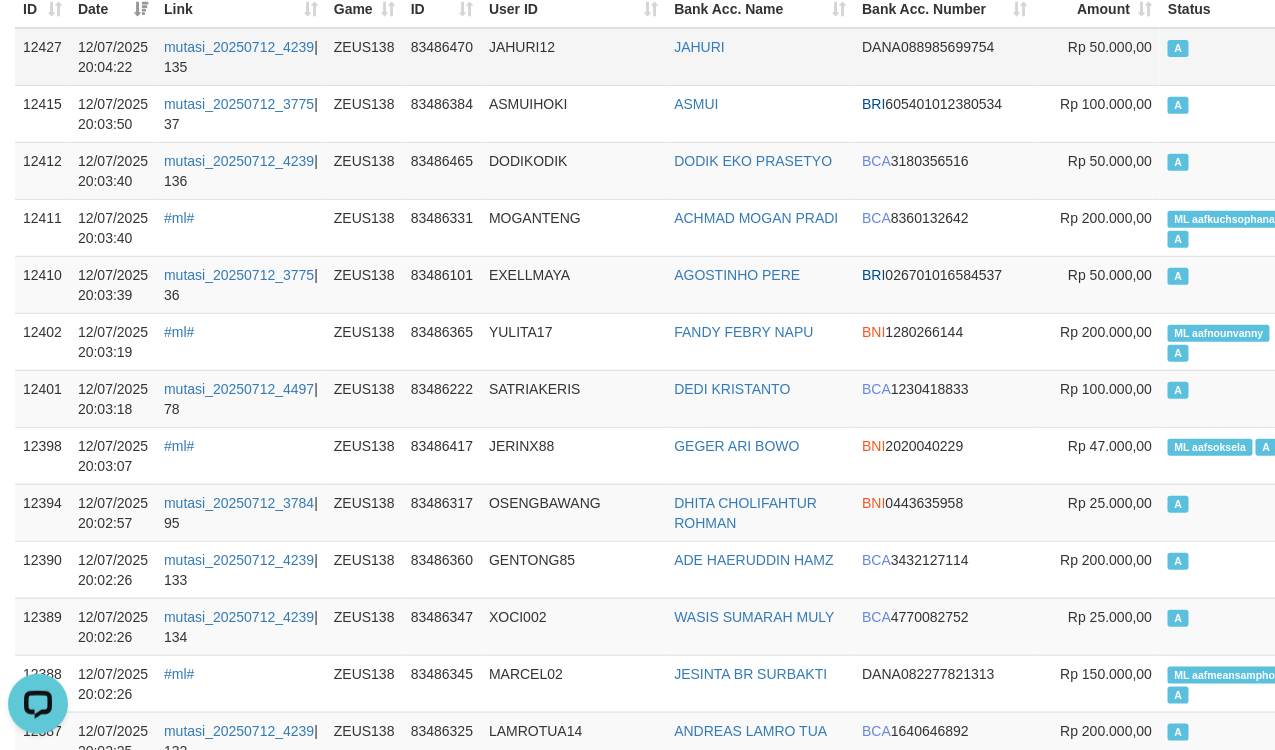 scroll, scrollTop: 862, scrollLeft: 0, axis: vertical 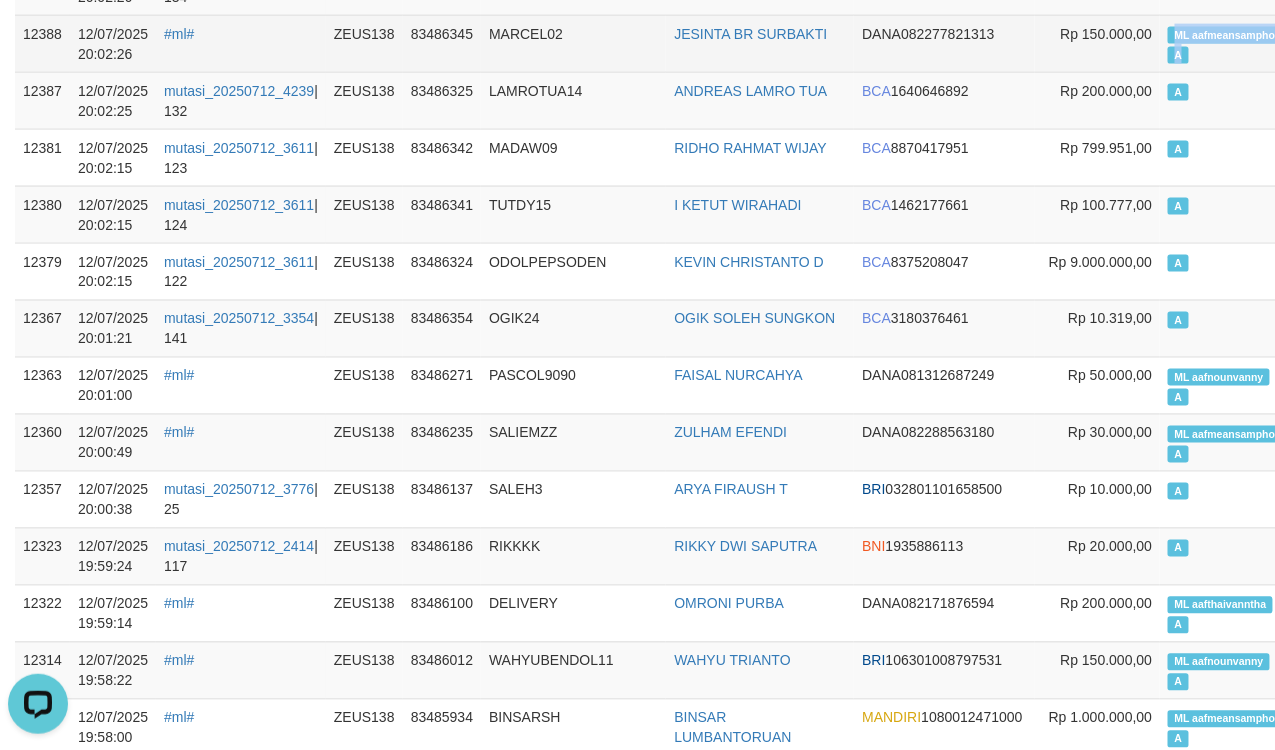 drag, startPoint x: 1163, startPoint y: 35, endPoint x: 1216, endPoint y: 43, distance: 53.600372 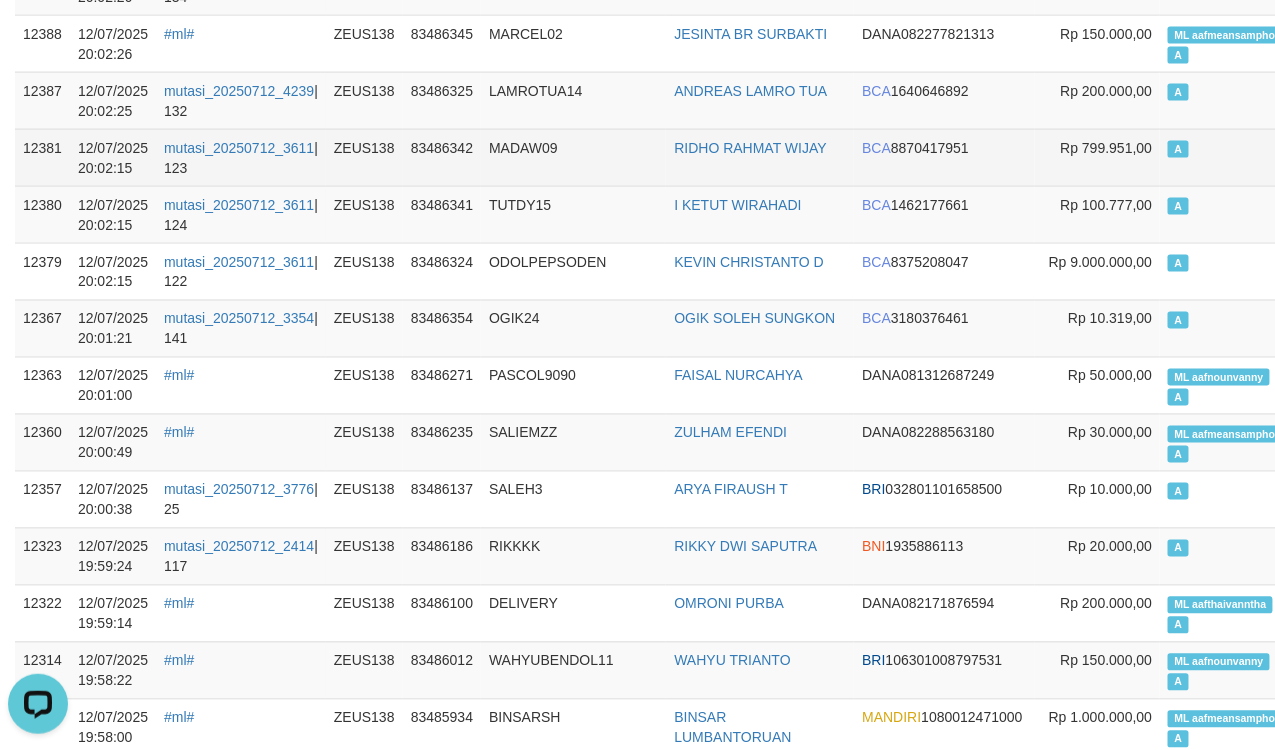click on "A" at bounding box center [1229, 157] 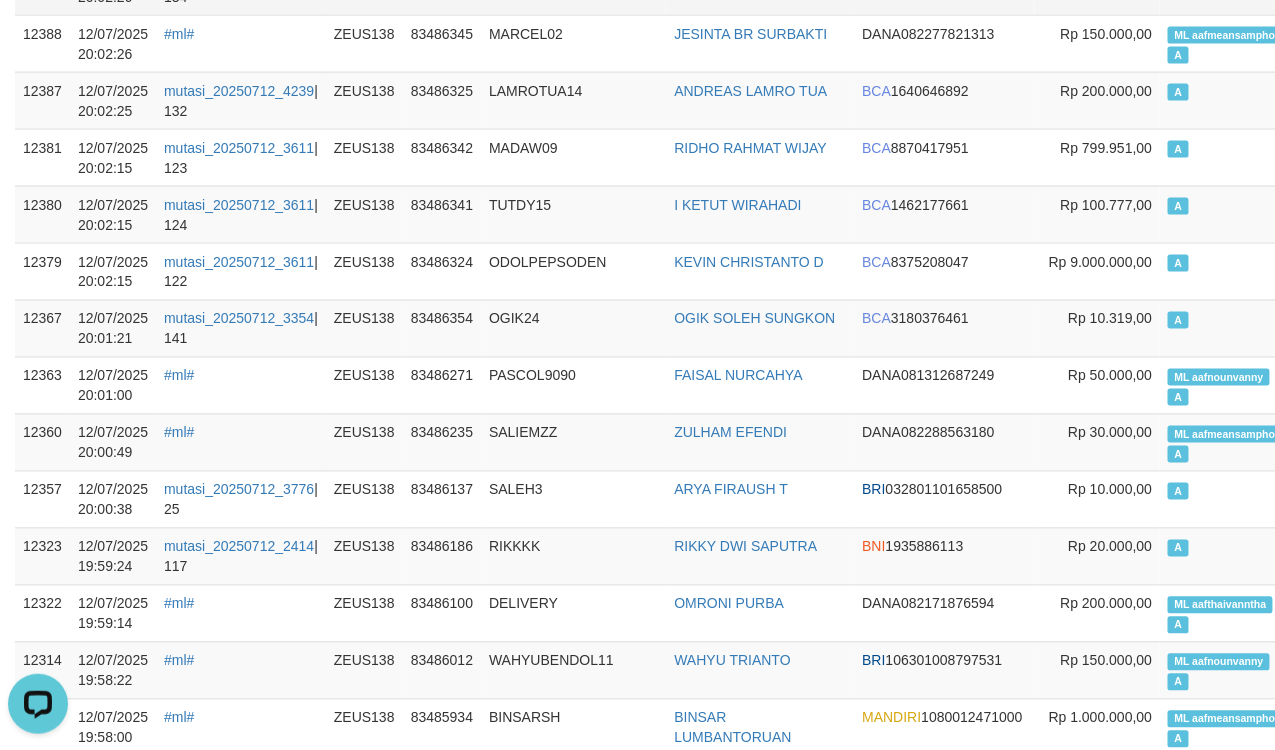 scroll, scrollTop: 3373, scrollLeft: 0, axis: vertical 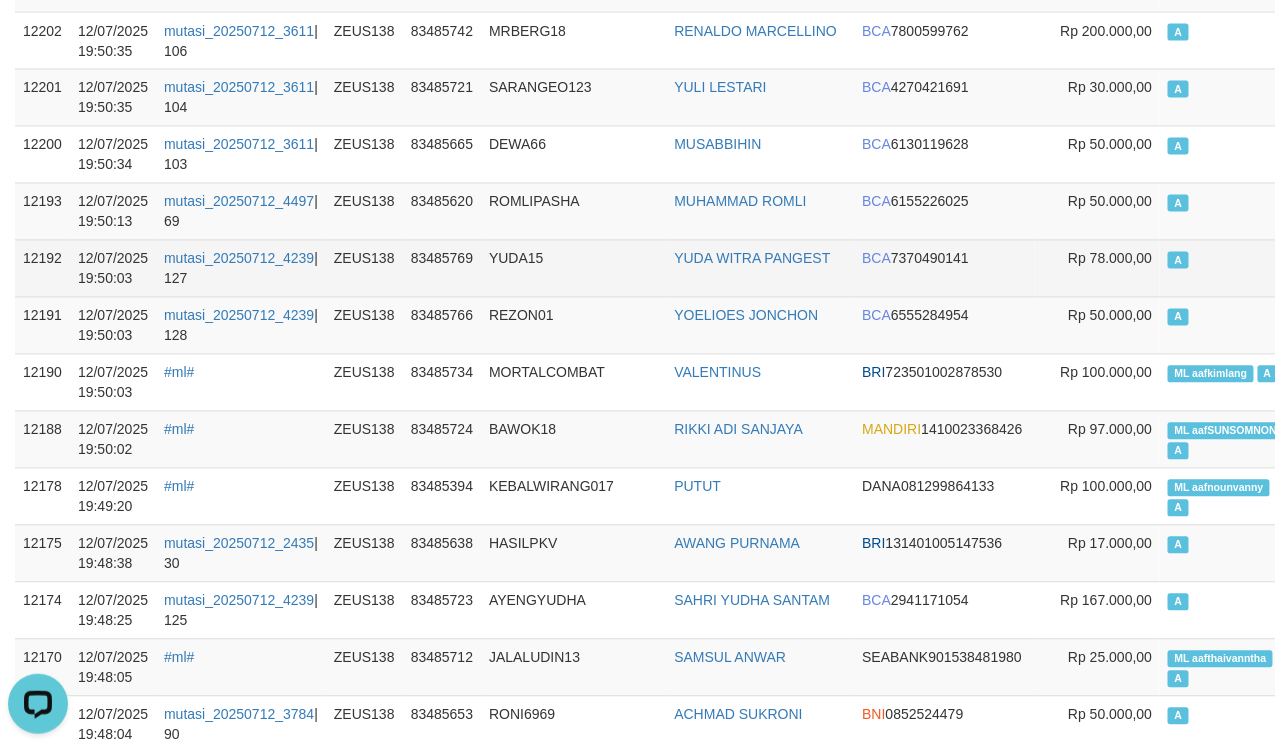 click on "12192 12/07/2025 19:50:03 mutasi_20250712_4239  | 127 ZEUS138 83485769 YUDA15 YUDA WITRA PANGEST   BCA  7370490141 Rp 78.000,00 A   aafLOADBANKZEUS" at bounding box center [732, 268] 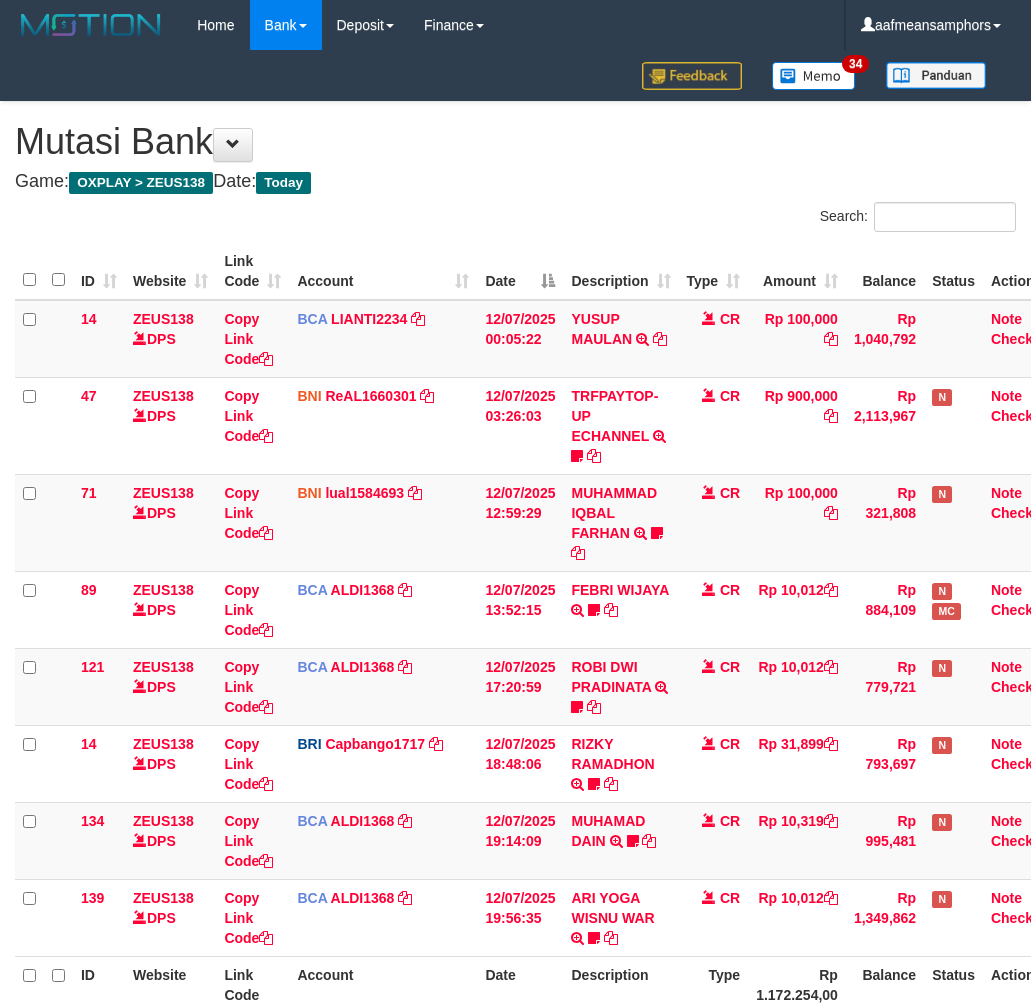 scroll, scrollTop: 187, scrollLeft: 0, axis: vertical 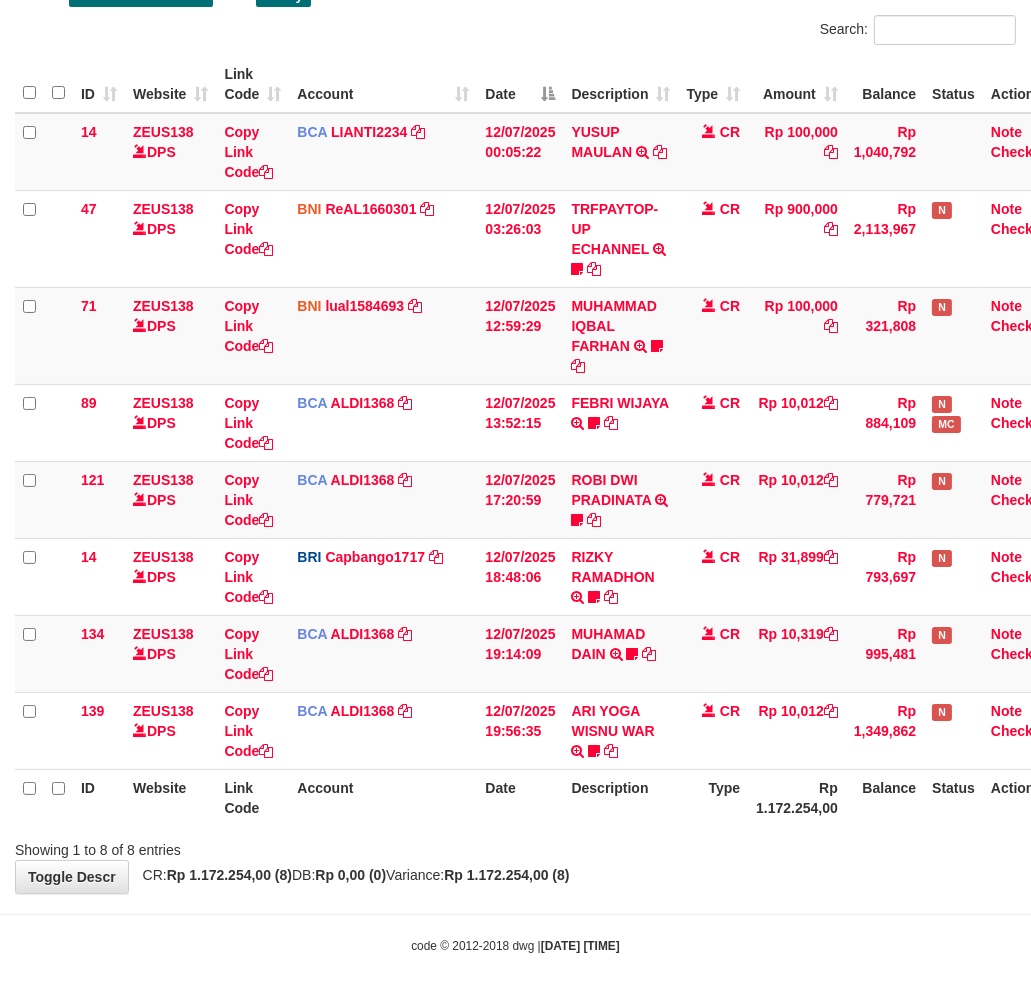 click on "Showing 1 to 8 of 8 entries" at bounding box center (515, 846) 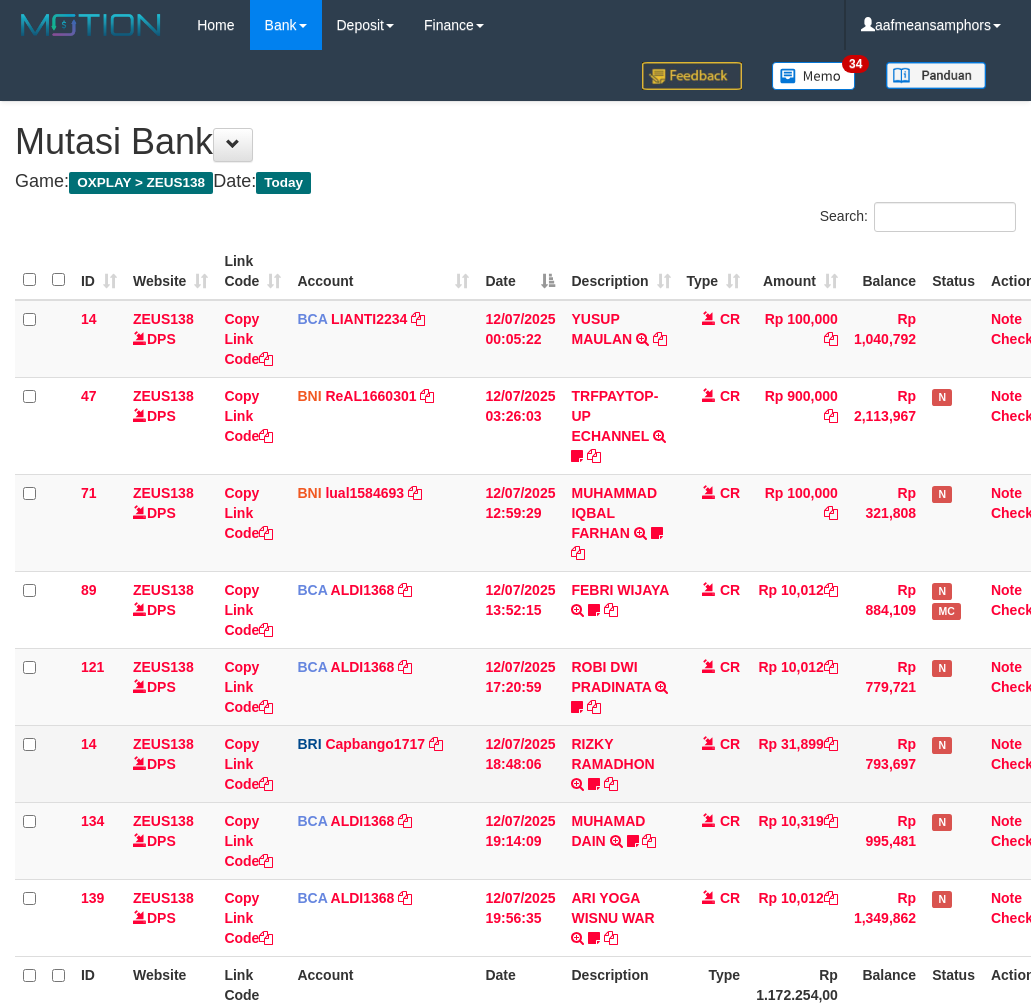 scroll, scrollTop: 187, scrollLeft: 0, axis: vertical 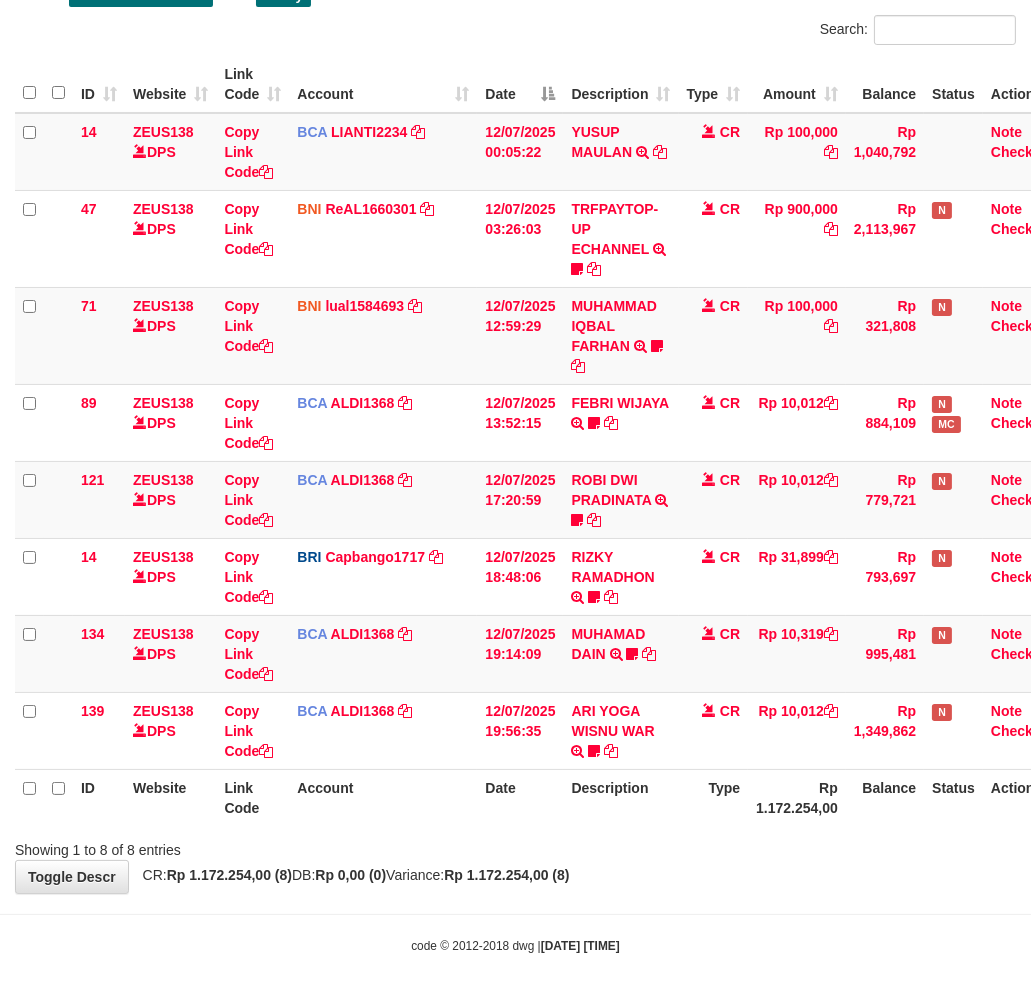 click on "Toggle navigation
Home
Bank
Account List
Load
By Website
Group
[OXPLAY]													ZEUS138
By Load Group (DPS)" at bounding box center (515, 409) 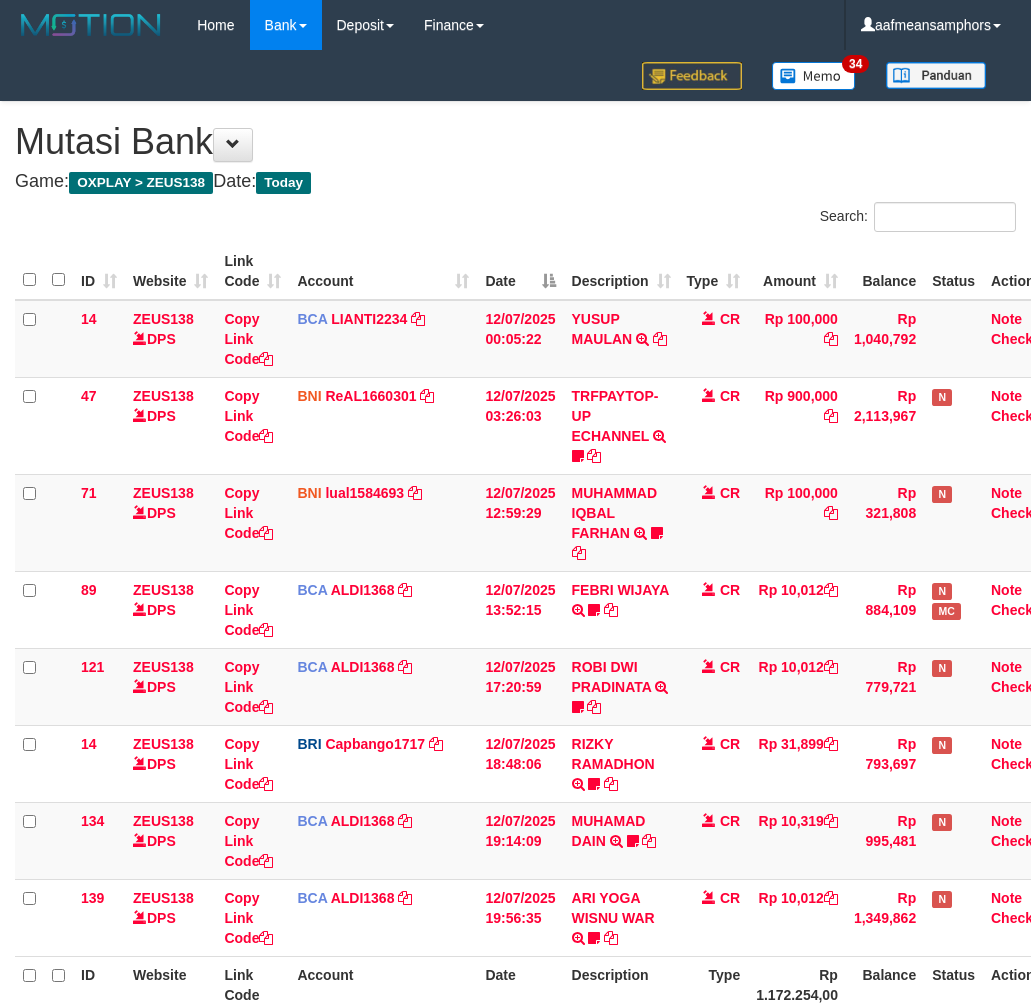 click on "Showing 1 to 8 of 8 entries" at bounding box center (515, 1033) 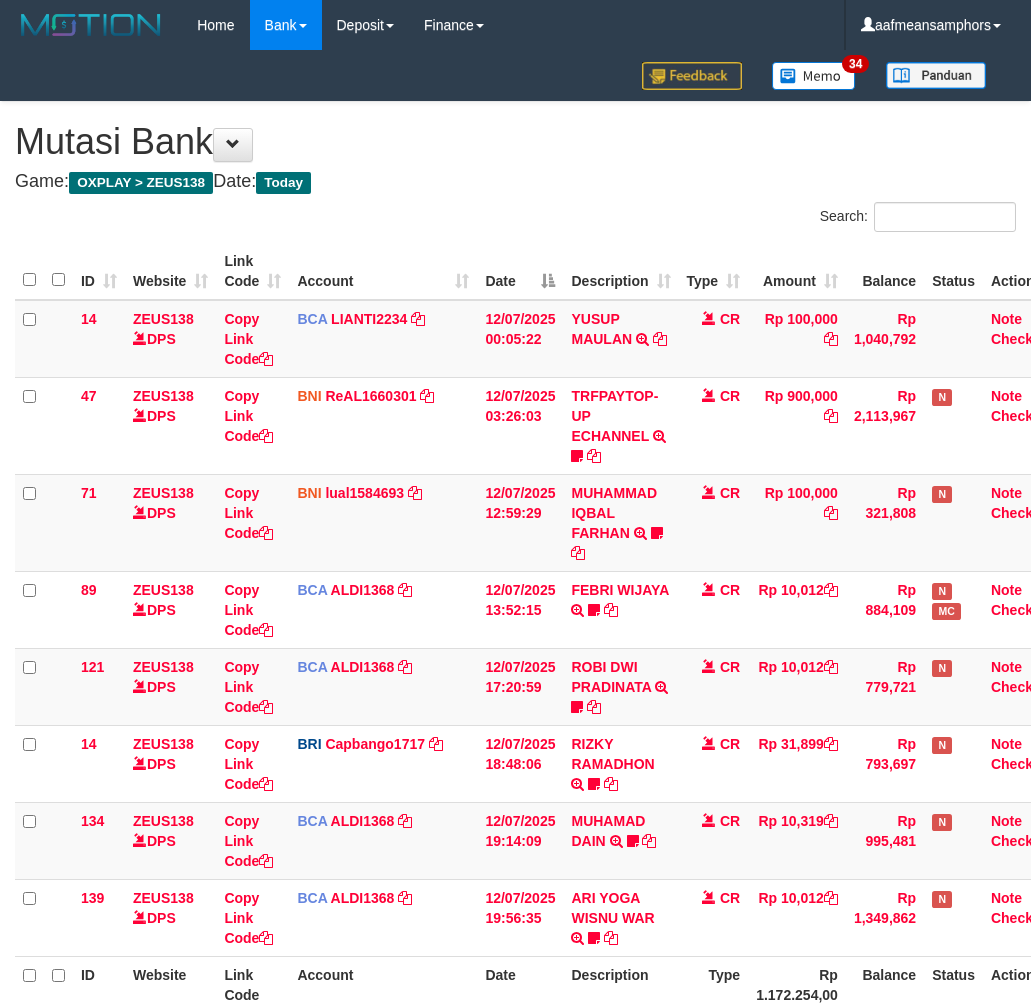 scroll, scrollTop: 187, scrollLeft: 0, axis: vertical 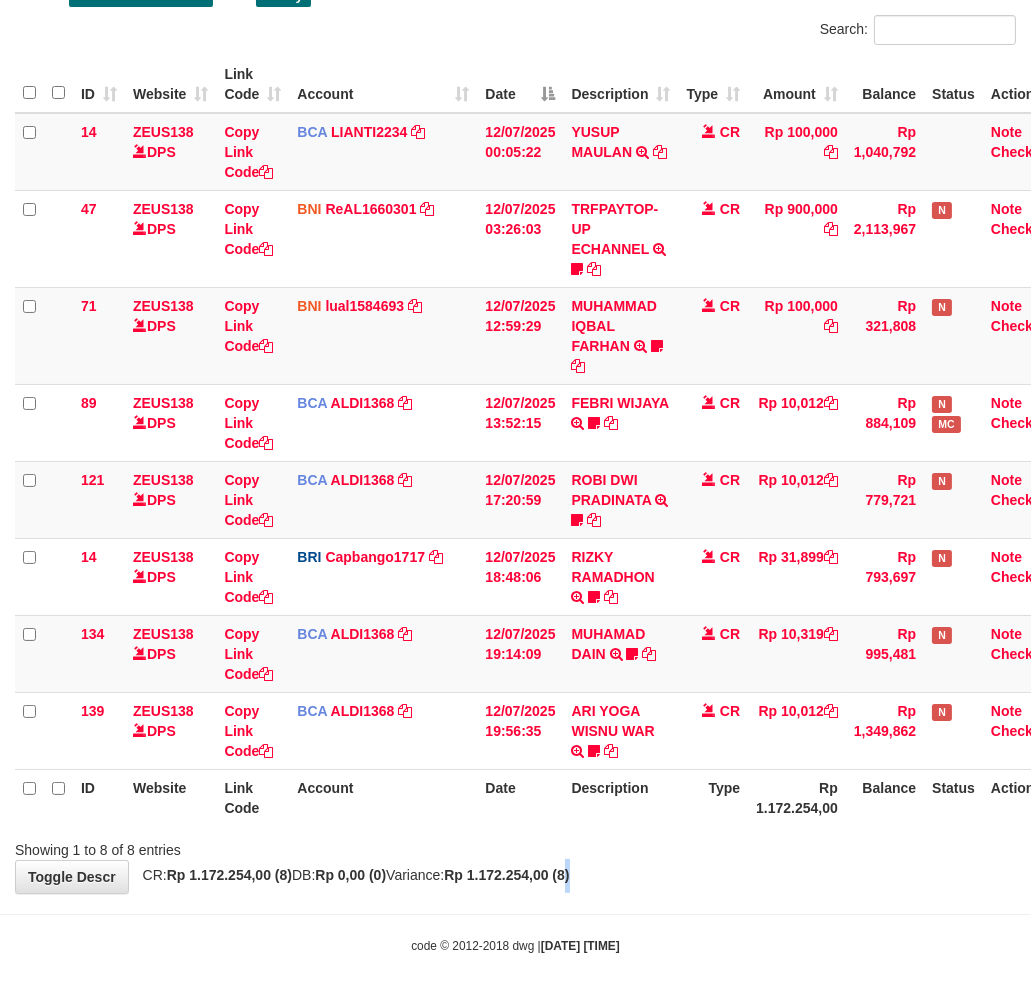 drag, startPoint x: 595, startPoint y: 877, endPoint x: 686, endPoint y: 852, distance: 94.371605 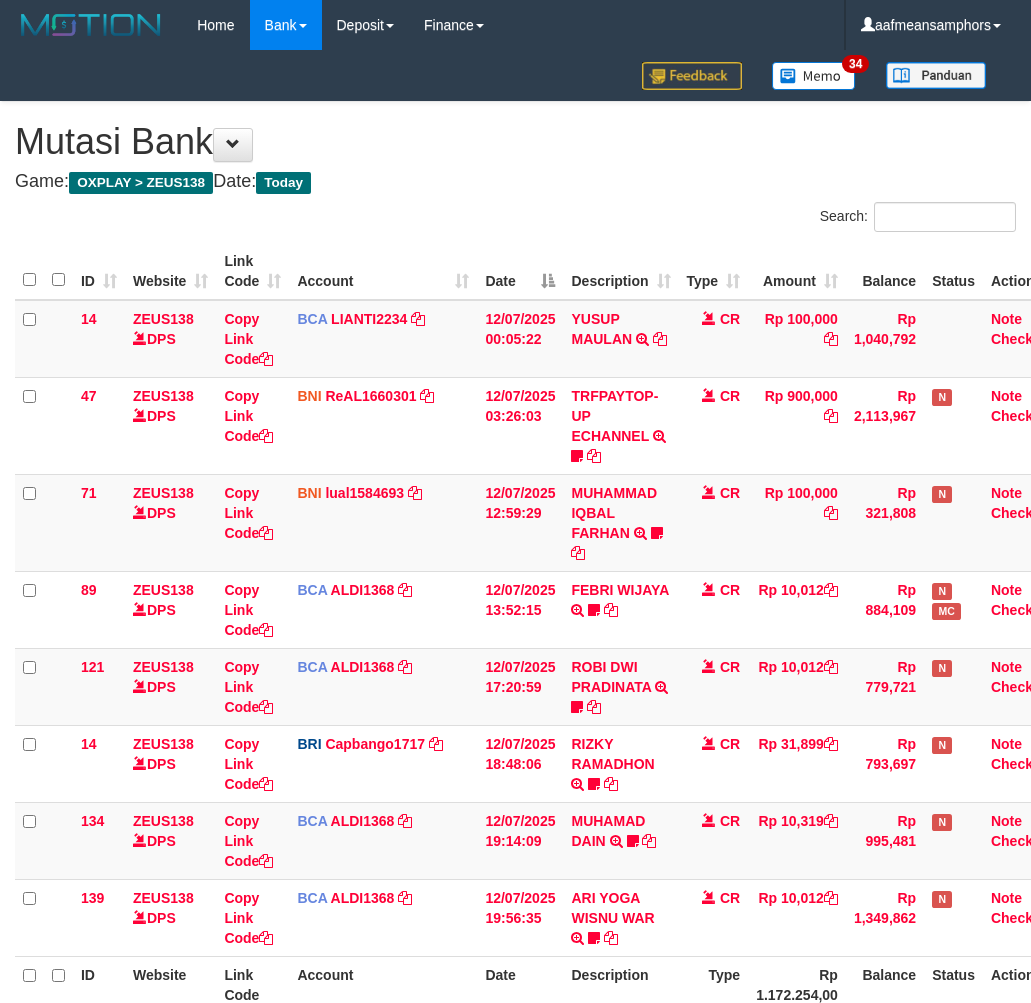 scroll, scrollTop: 187, scrollLeft: 0, axis: vertical 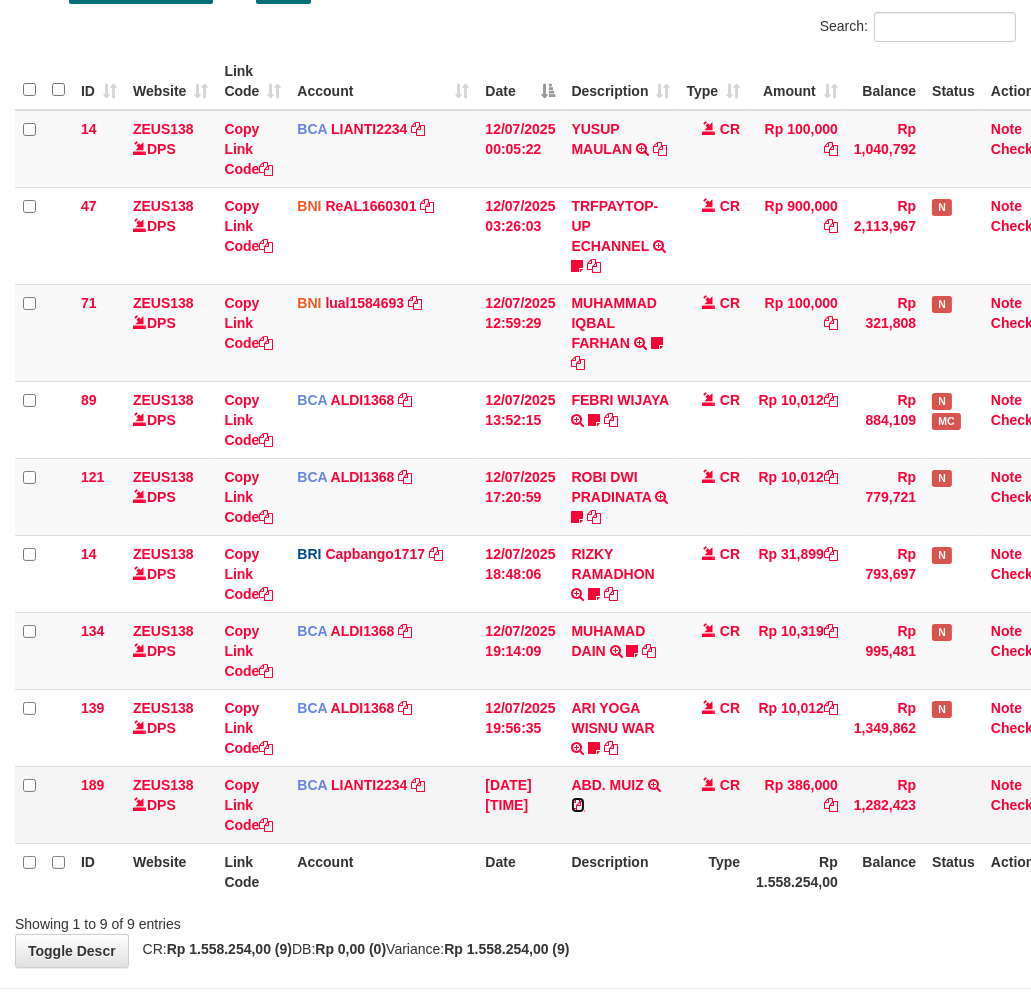 click at bounding box center (578, 805) 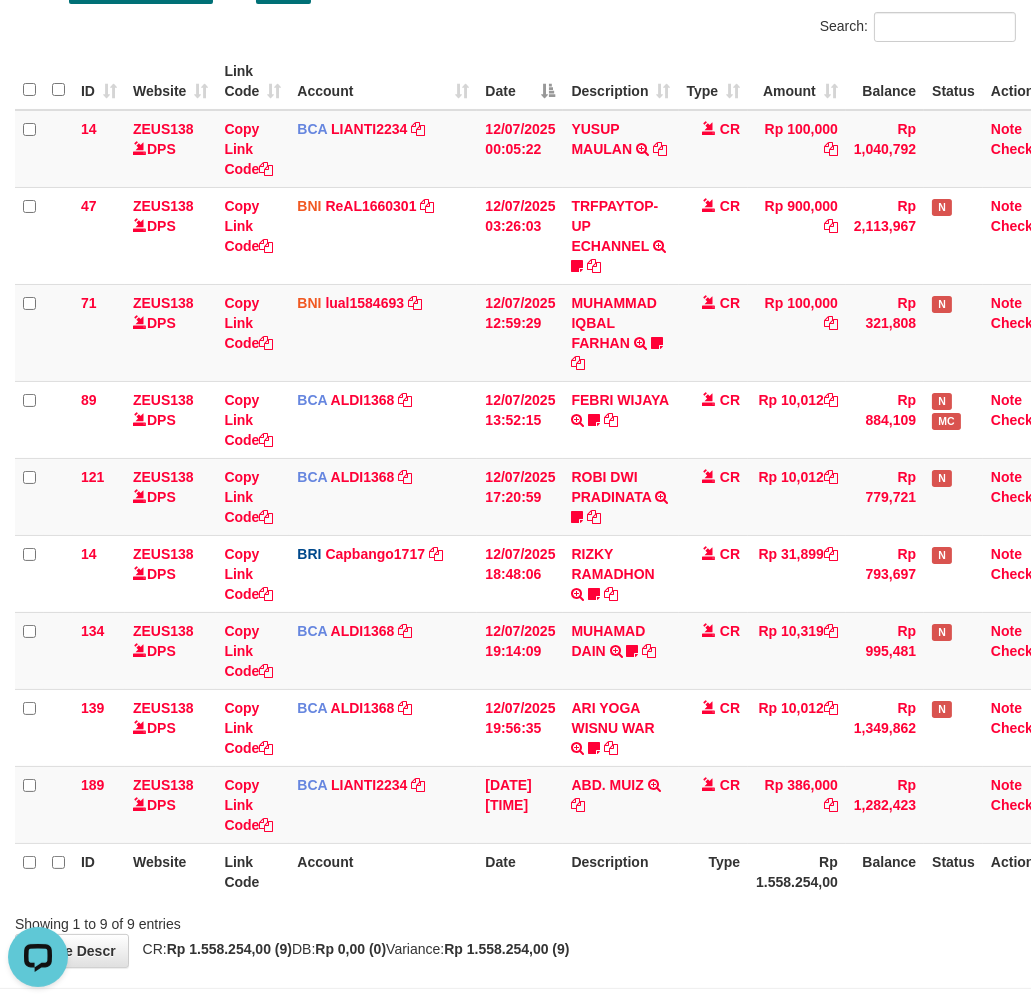 scroll, scrollTop: 0, scrollLeft: 0, axis: both 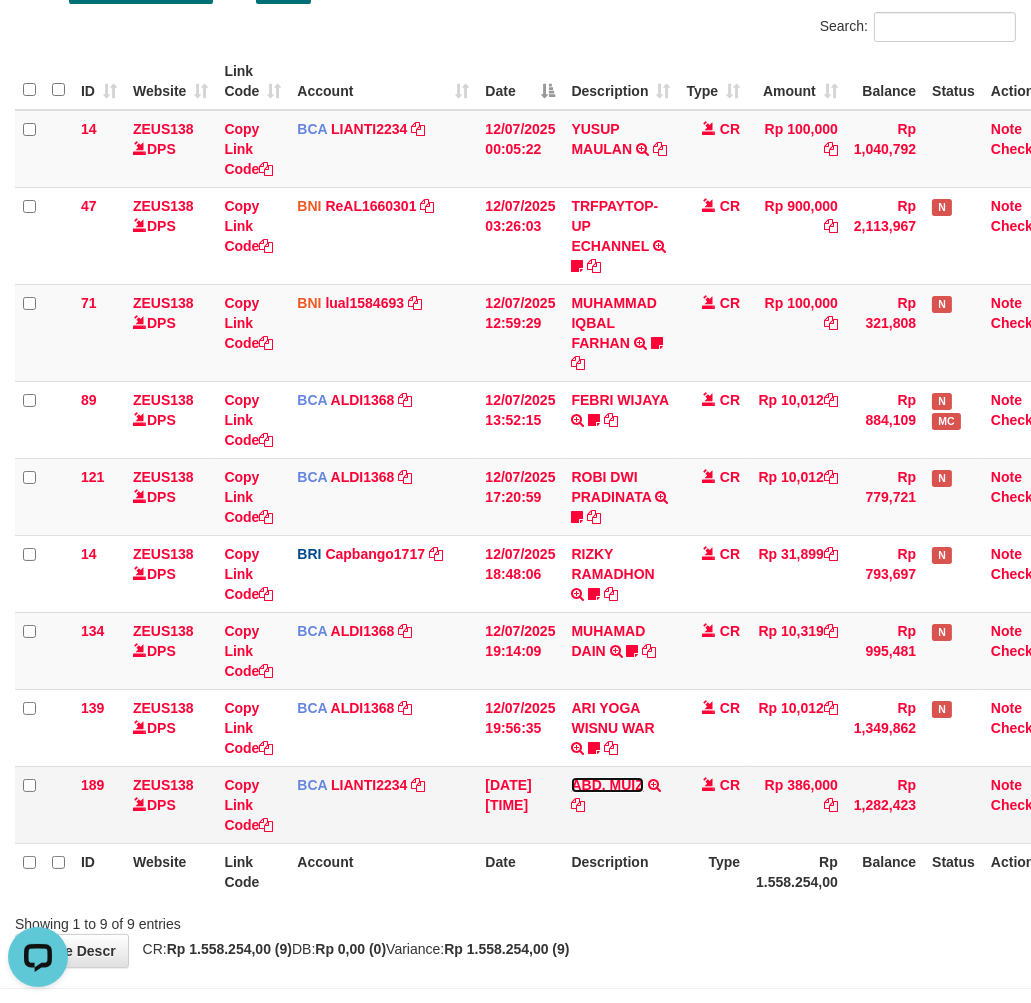 click on "ABD. MUIZ" at bounding box center [607, 785] 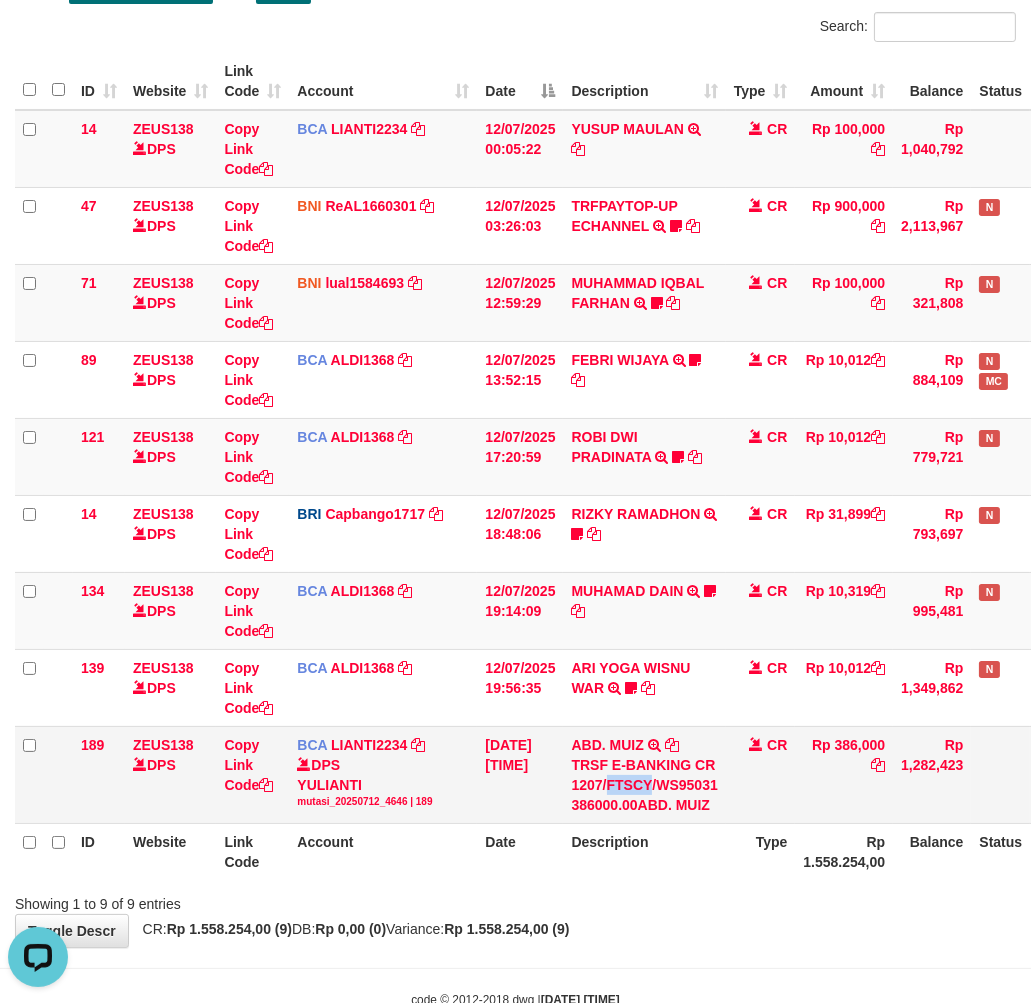 click on "TRSF E-BANKING CR 1207/FTSCY/WS95031
386000.00ABD. MUIZ" at bounding box center (644, 785) 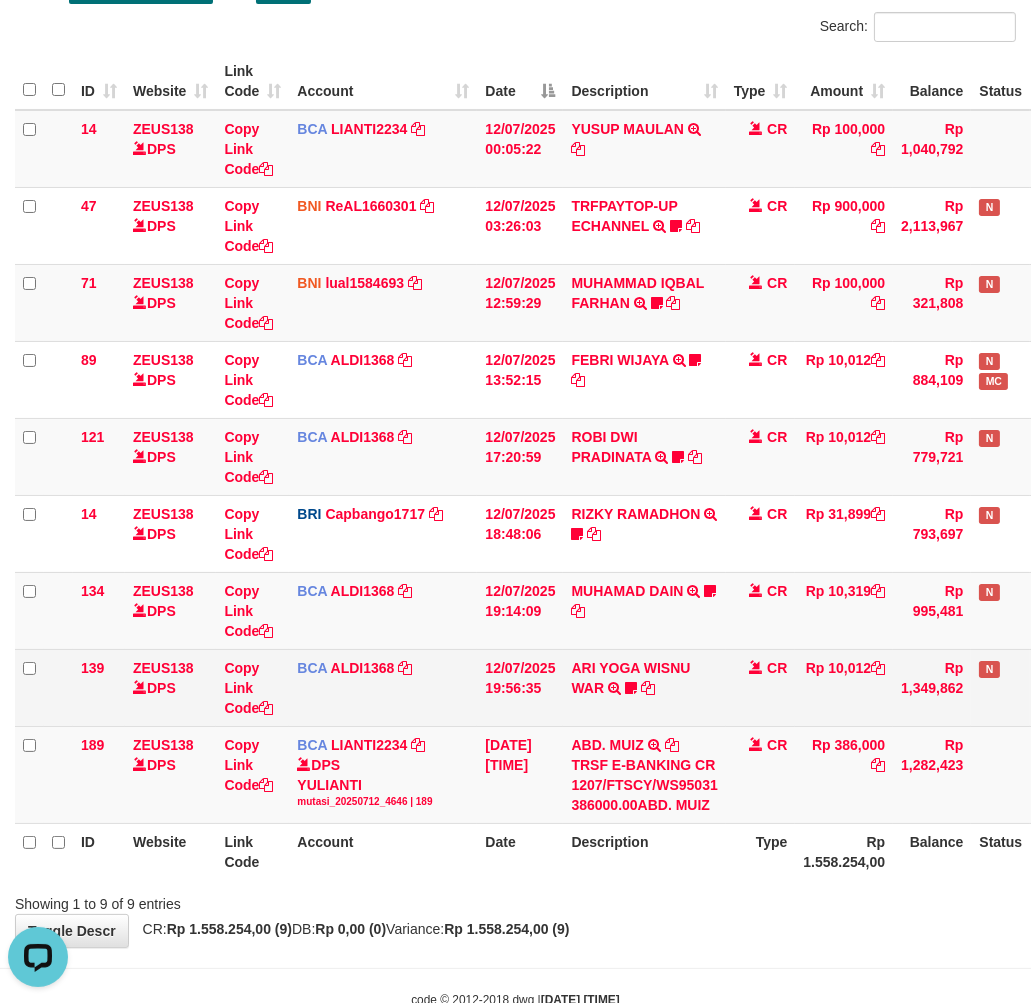 click on "ARI YOGA WISNU WAR            TRSF E-BANKING CR 1207/FTSCY/WS95031
10012.00ARI YOGA WISNU WAR    jancokjaran123" at bounding box center (644, 687) 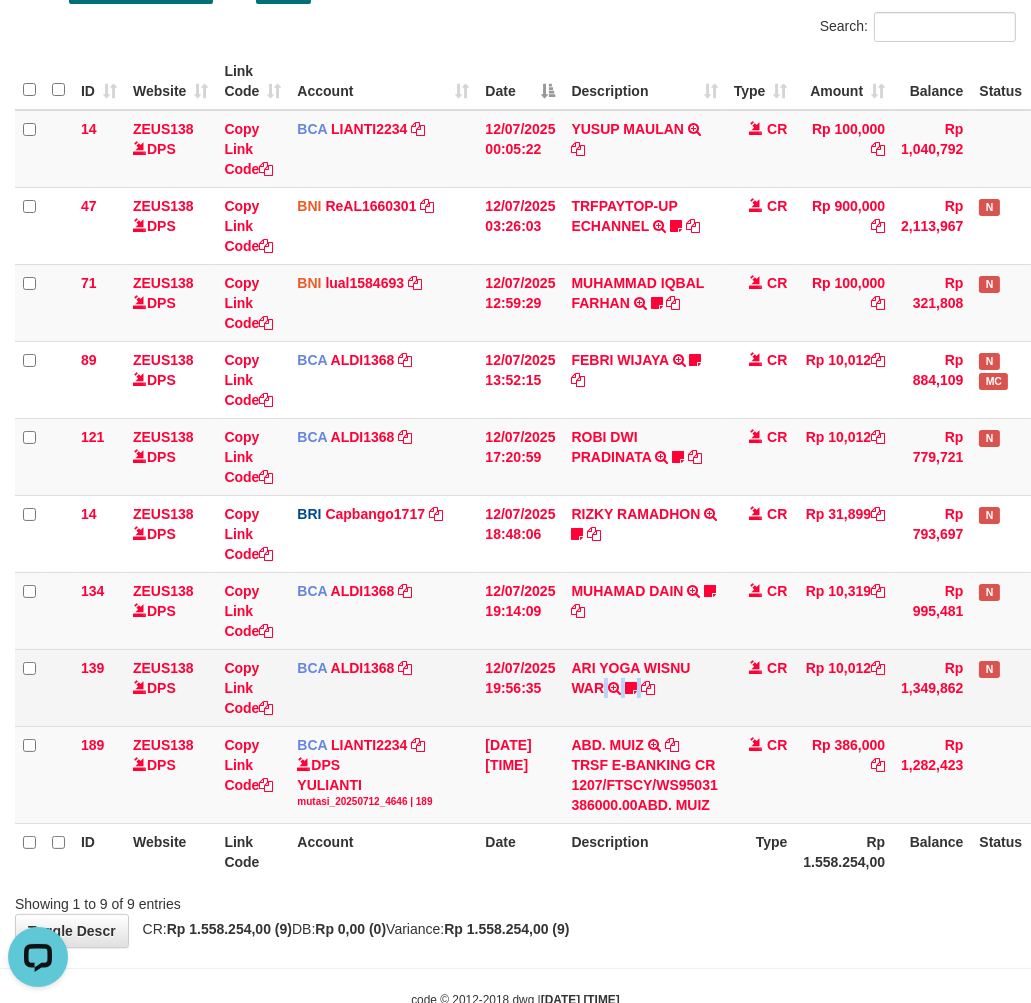 click on "ARI YOGA WISNU WAR            TRSF E-BANKING CR 1207/FTSCY/WS95031
10012.00ARI YOGA WISNU WAR    jancokjaran123" at bounding box center (644, 687) 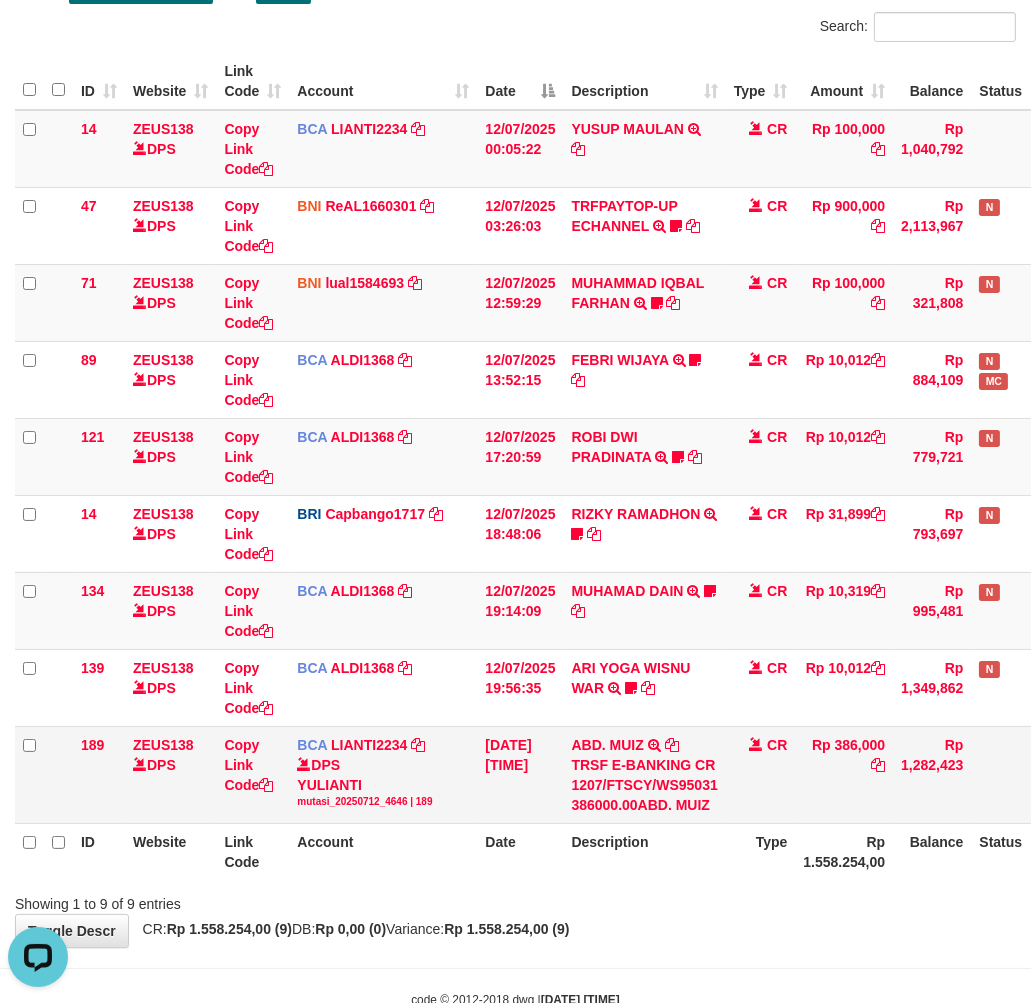 click on "ABD. MUIZ         TRSF E-BANKING CR 1207/FTSCY/WS95031
386000.00ABD. MUIZ" at bounding box center [644, 774] 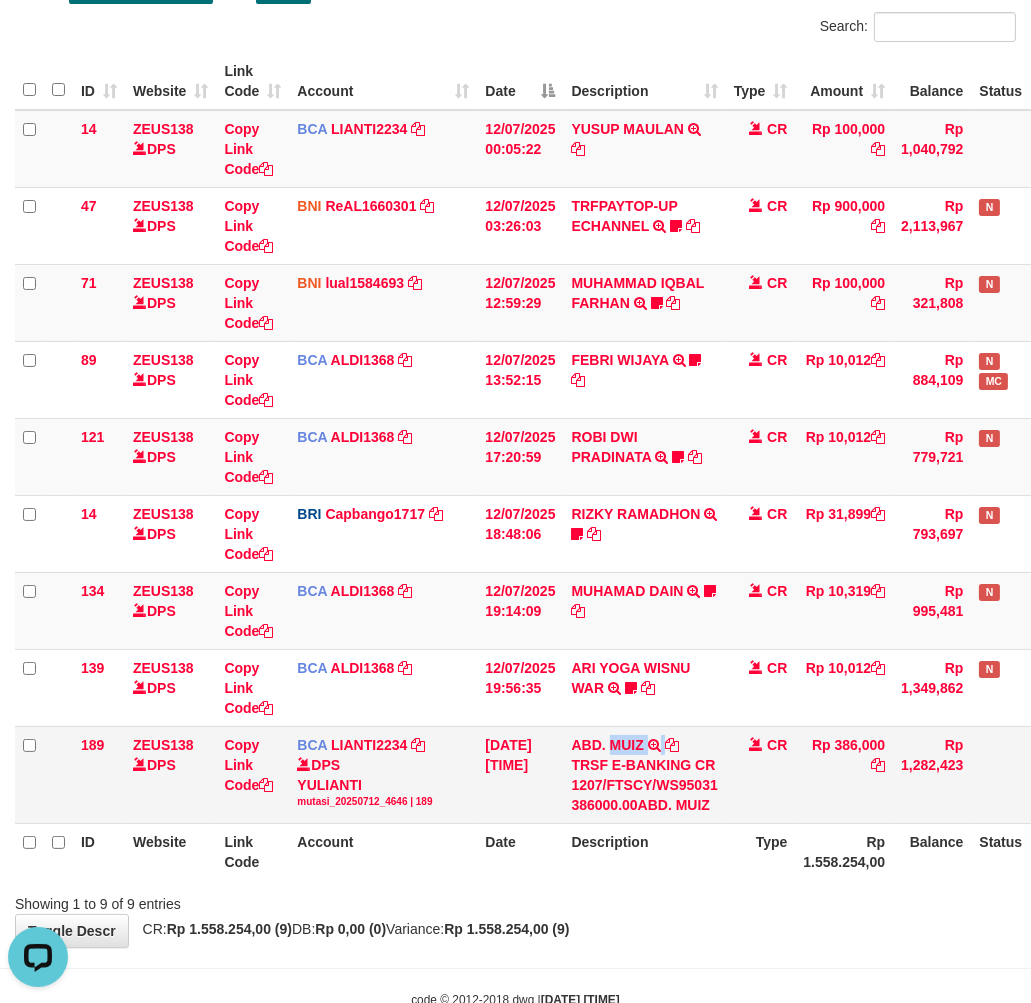 copy on "MUIZ" 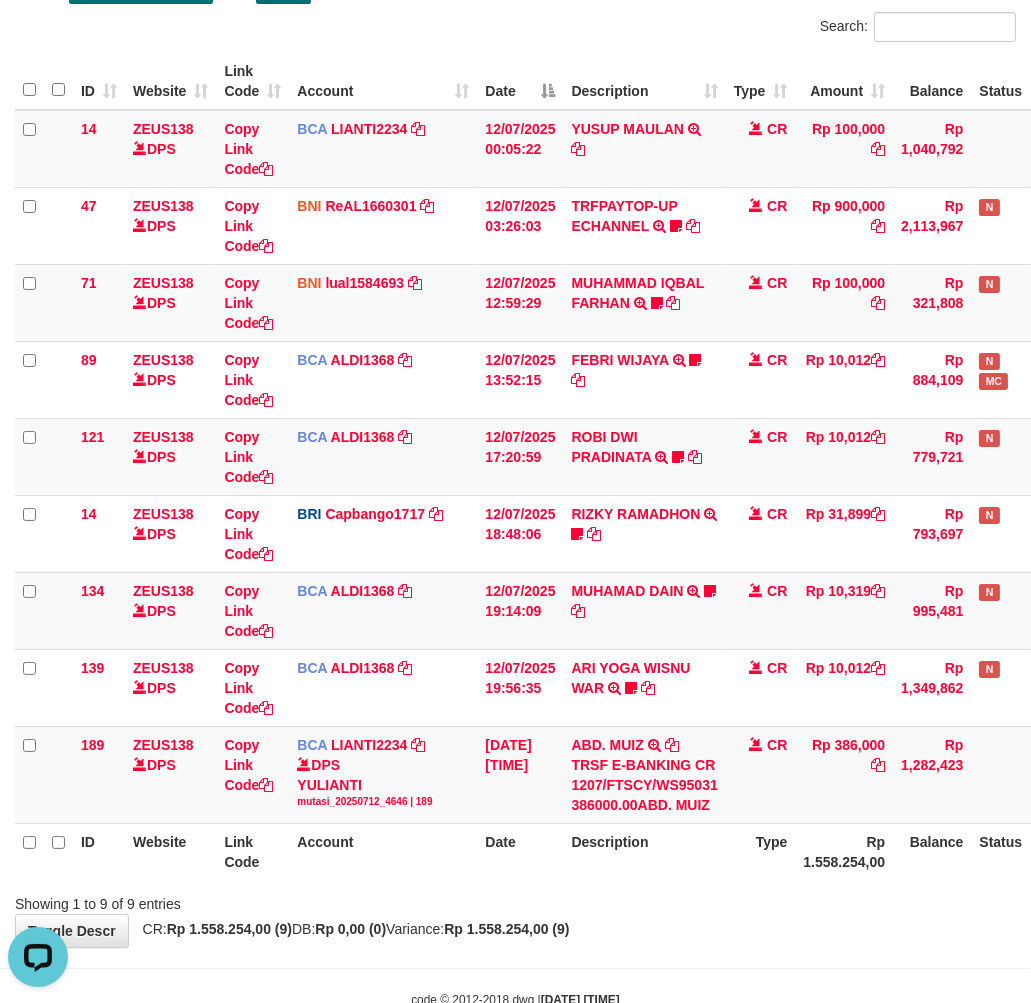 click on "Description" at bounding box center (644, 851) 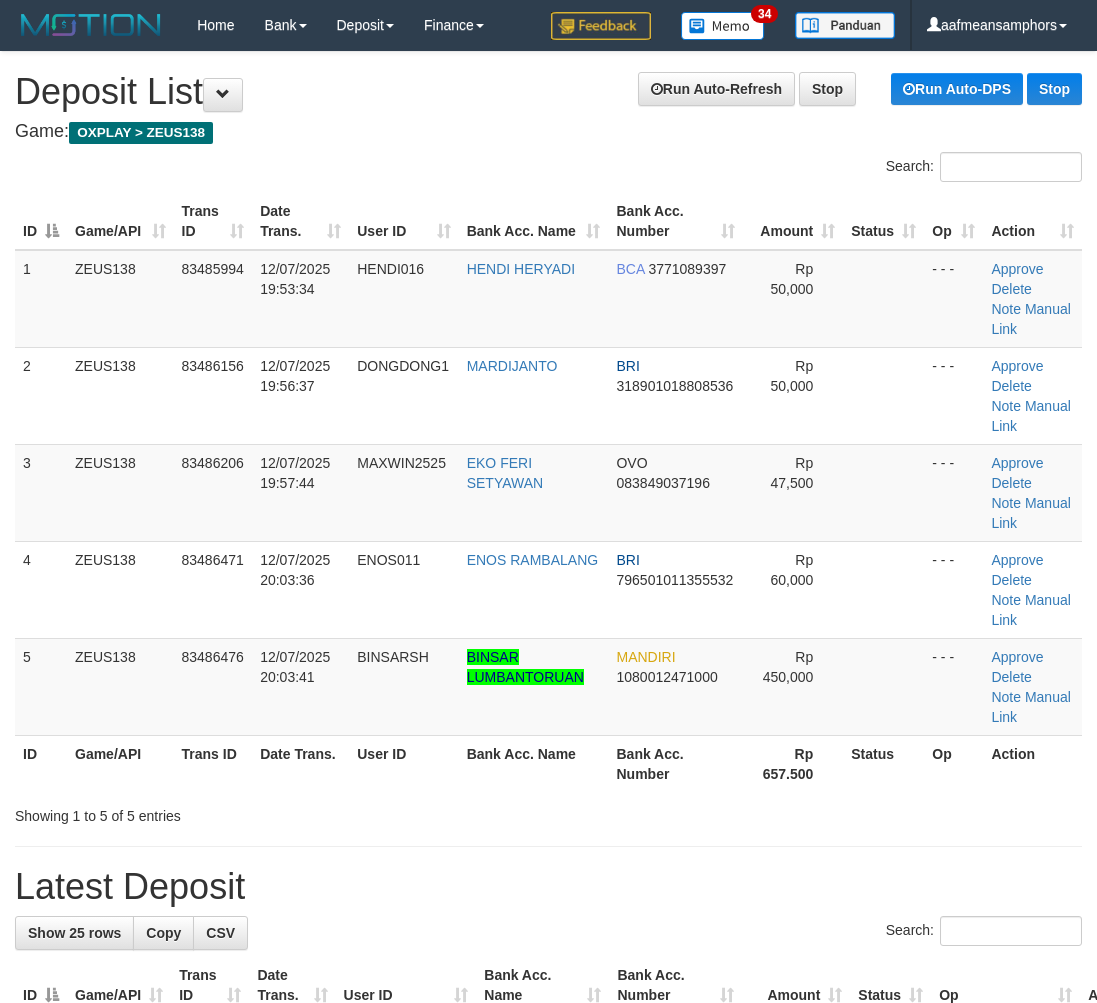 scroll, scrollTop: 98, scrollLeft: 27, axis: both 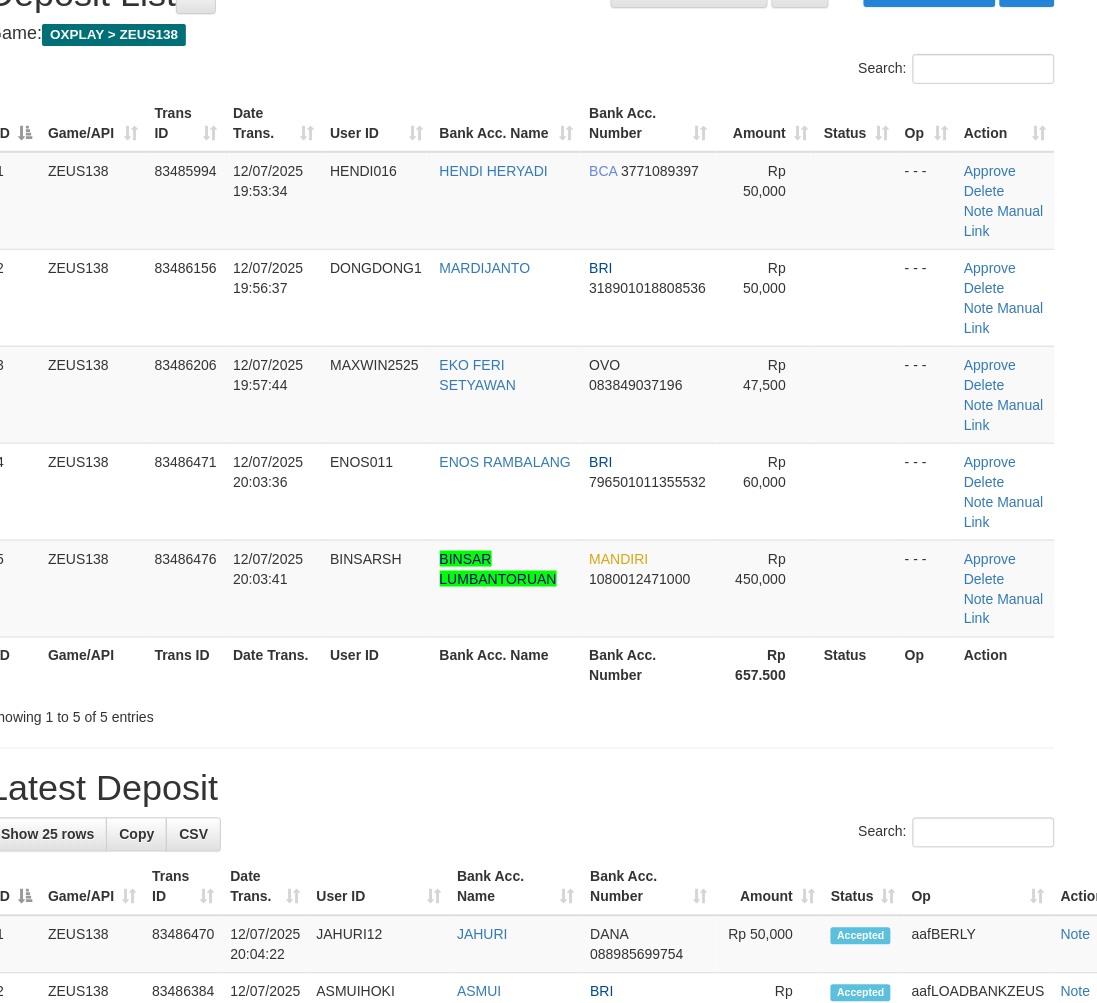 click on "Latest Deposit" at bounding box center [521, 789] 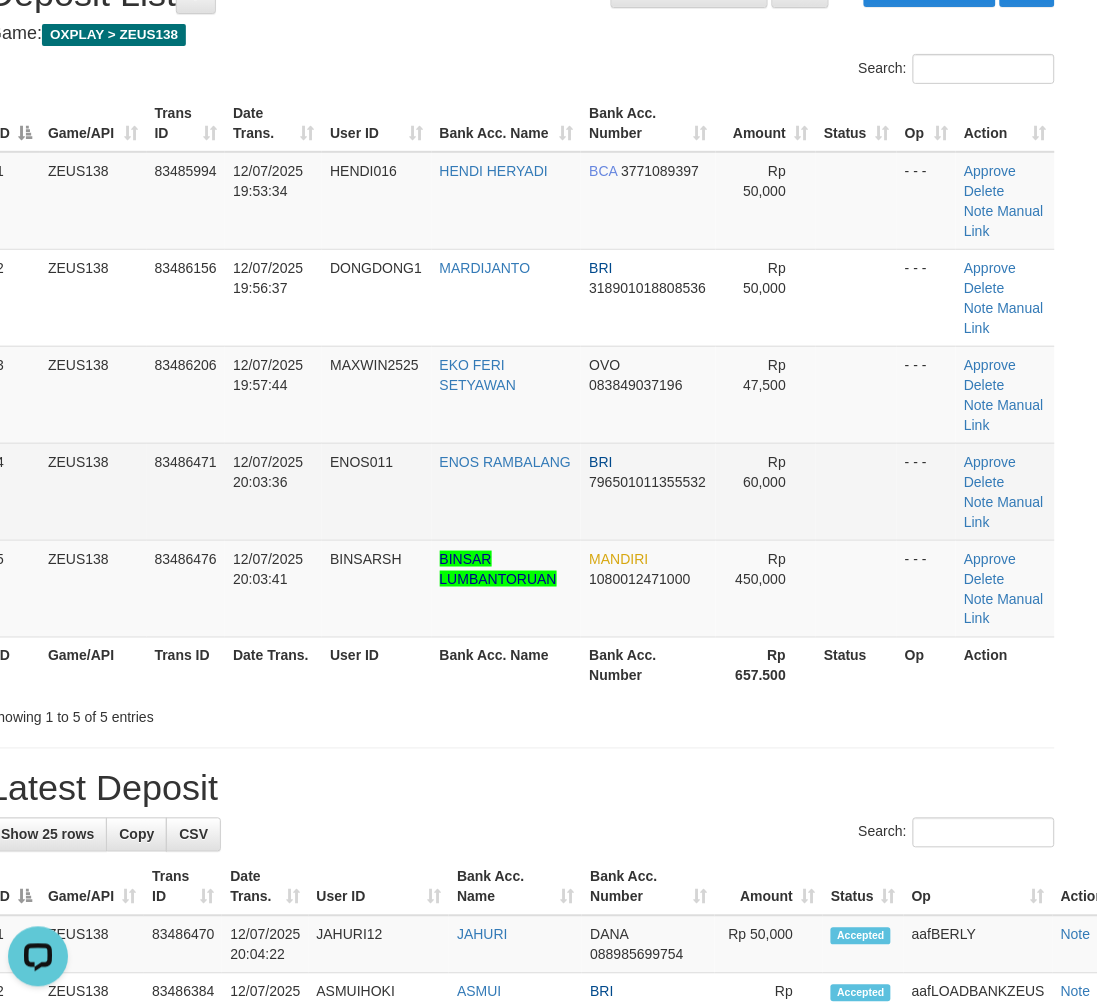 scroll, scrollTop: 0, scrollLeft: 0, axis: both 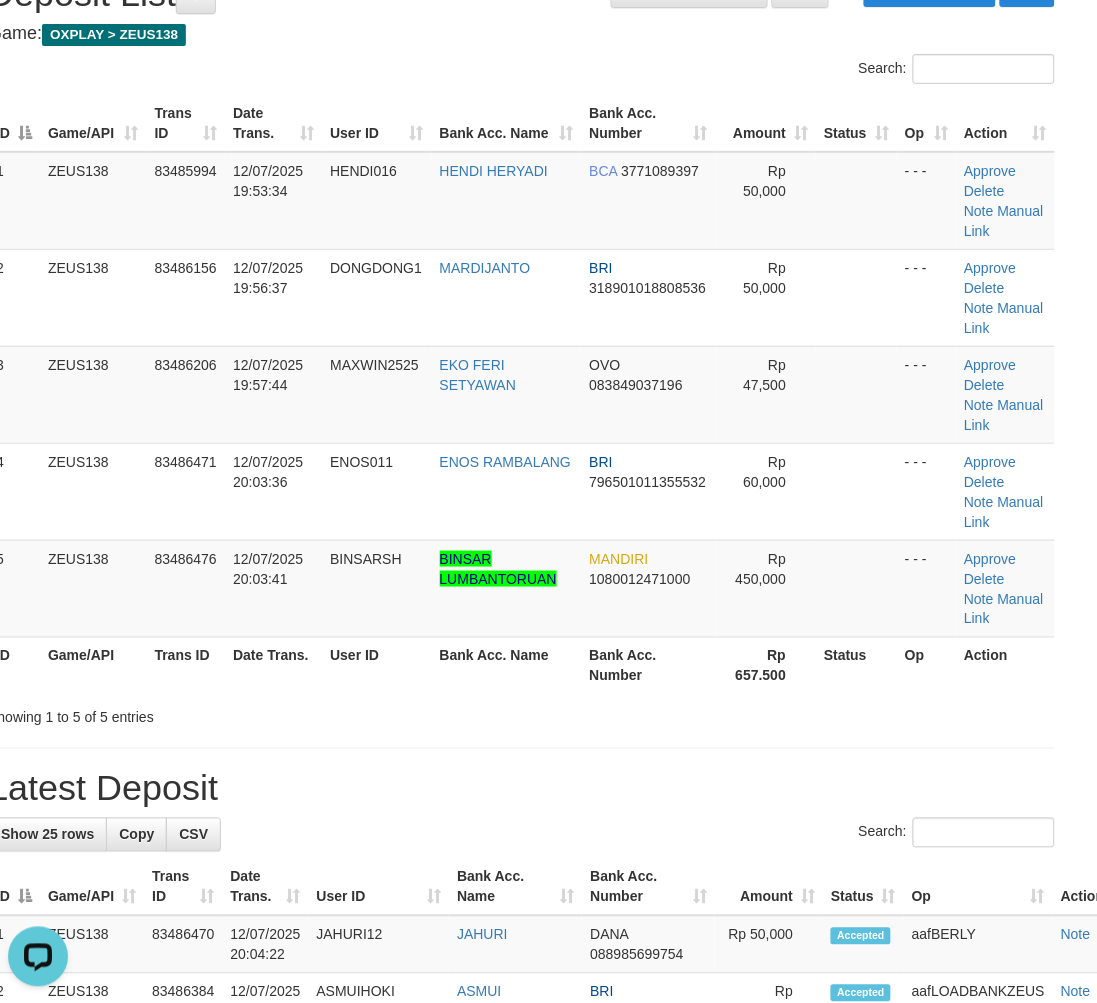 click on "Latest Deposit" at bounding box center (521, 789) 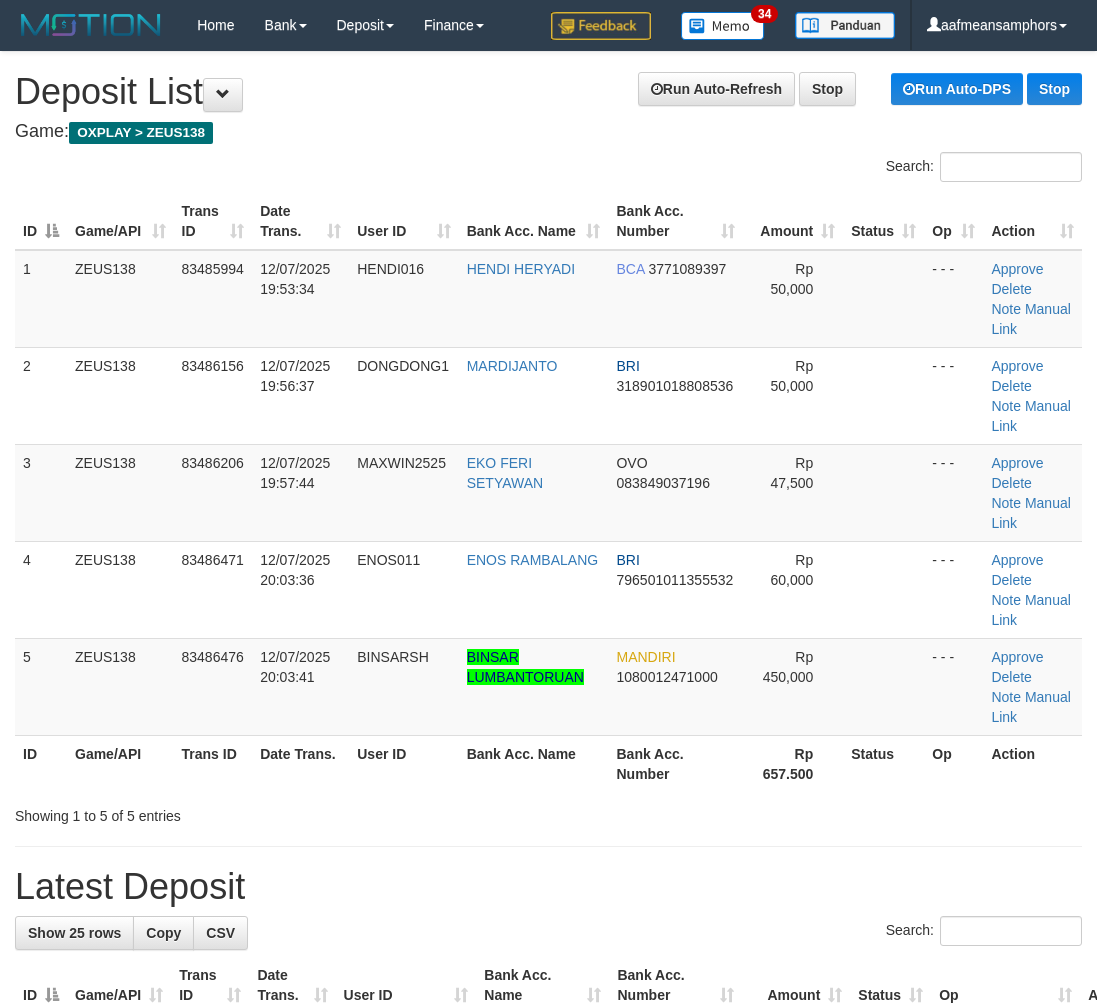 scroll, scrollTop: 98, scrollLeft: 27, axis: both 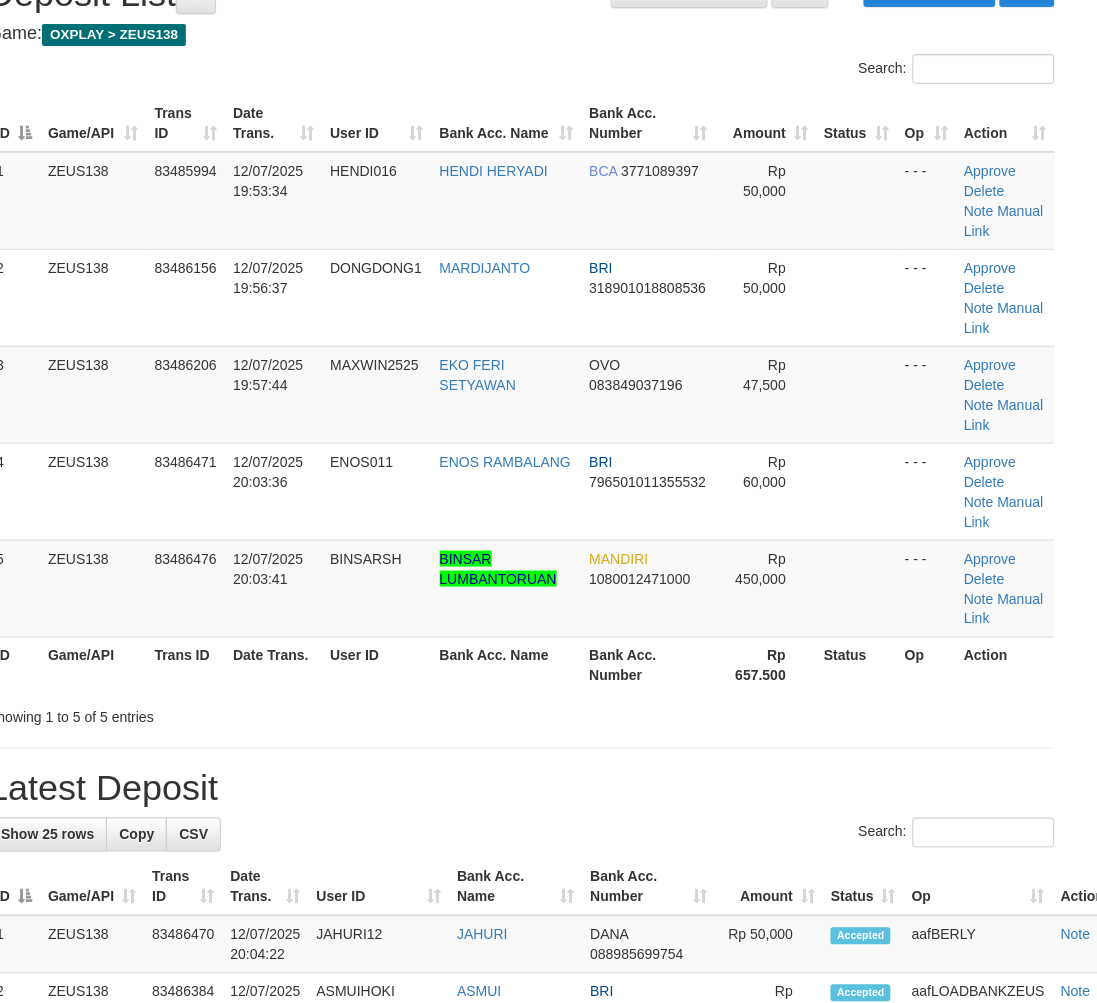click on "**********" at bounding box center [521, 1224] 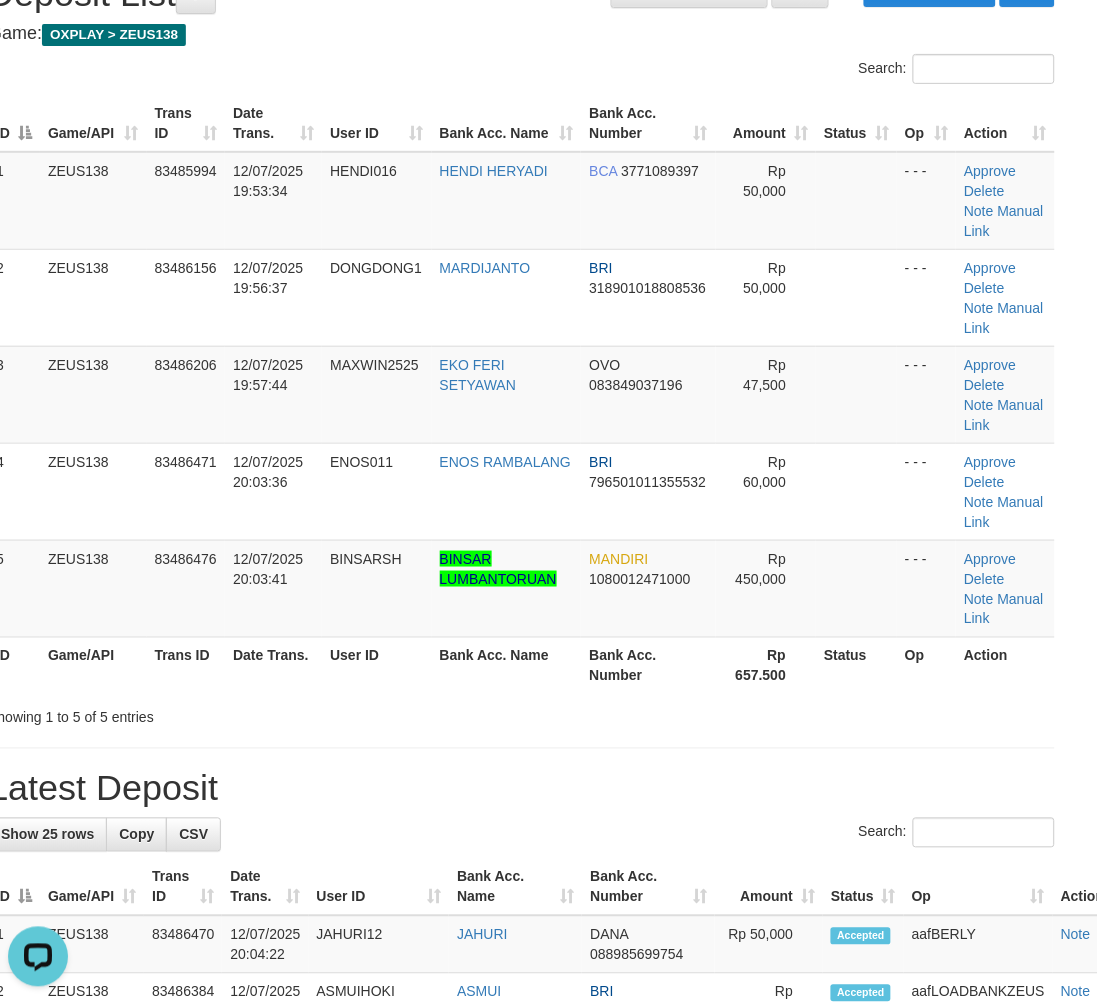 scroll, scrollTop: 0, scrollLeft: 0, axis: both 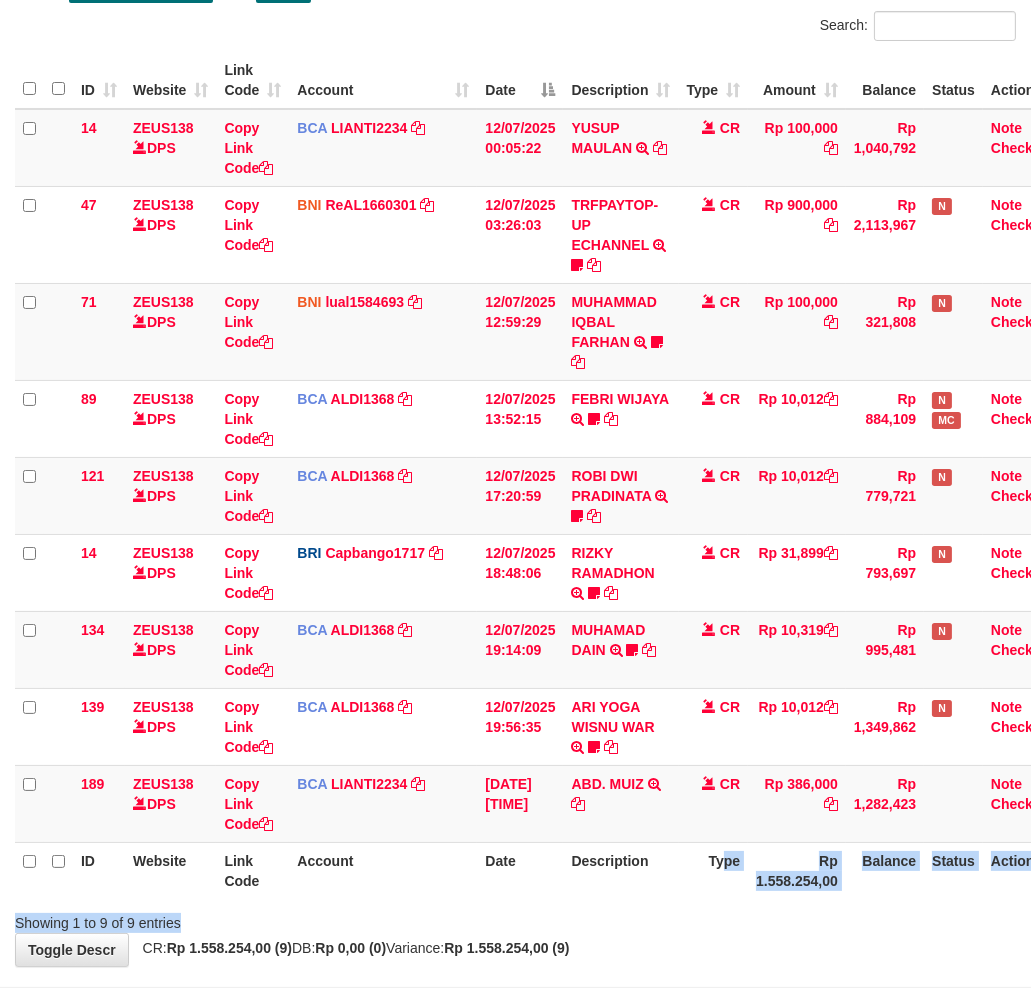 drag, startPoint x: 693, startPoint y: 908, endPoint x: 806, endPoint y: 848, distance: 127.94139 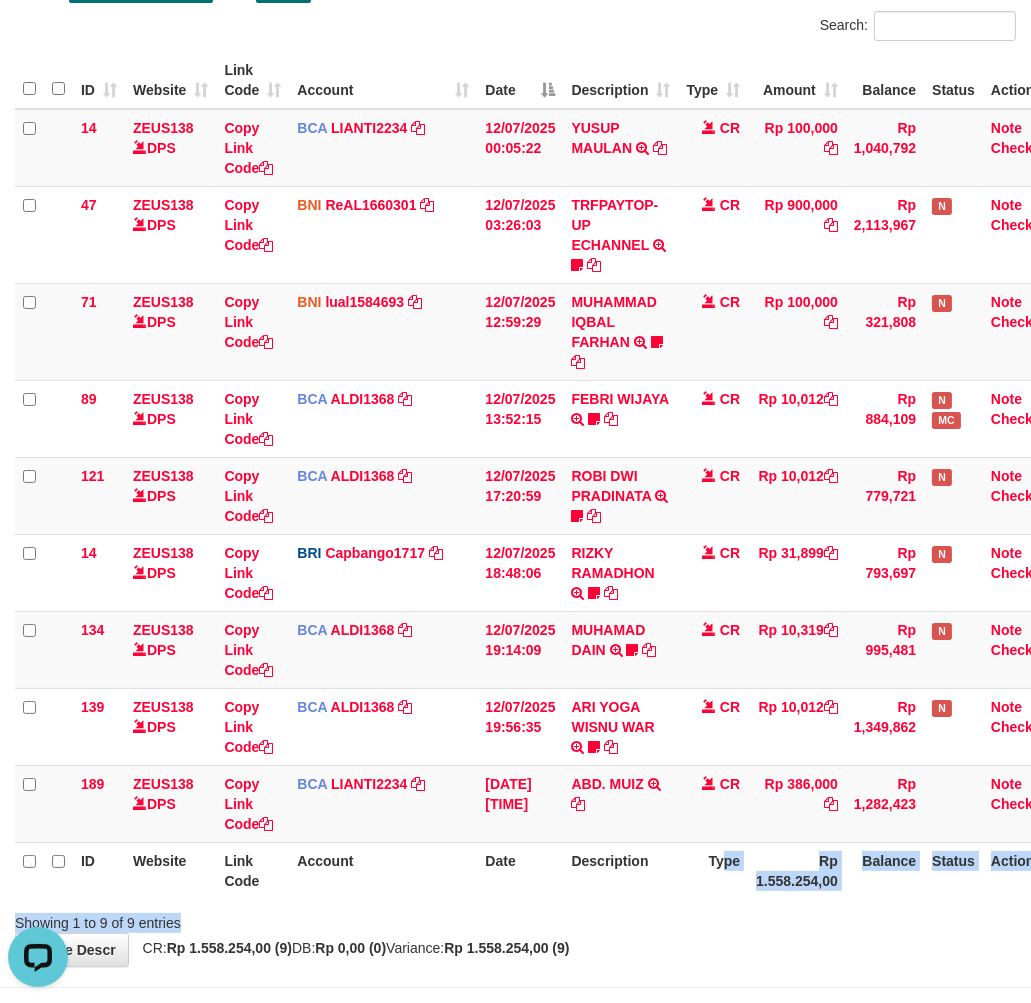 scroll, scrollTop: 0, scrollLeft: 0, axis: both 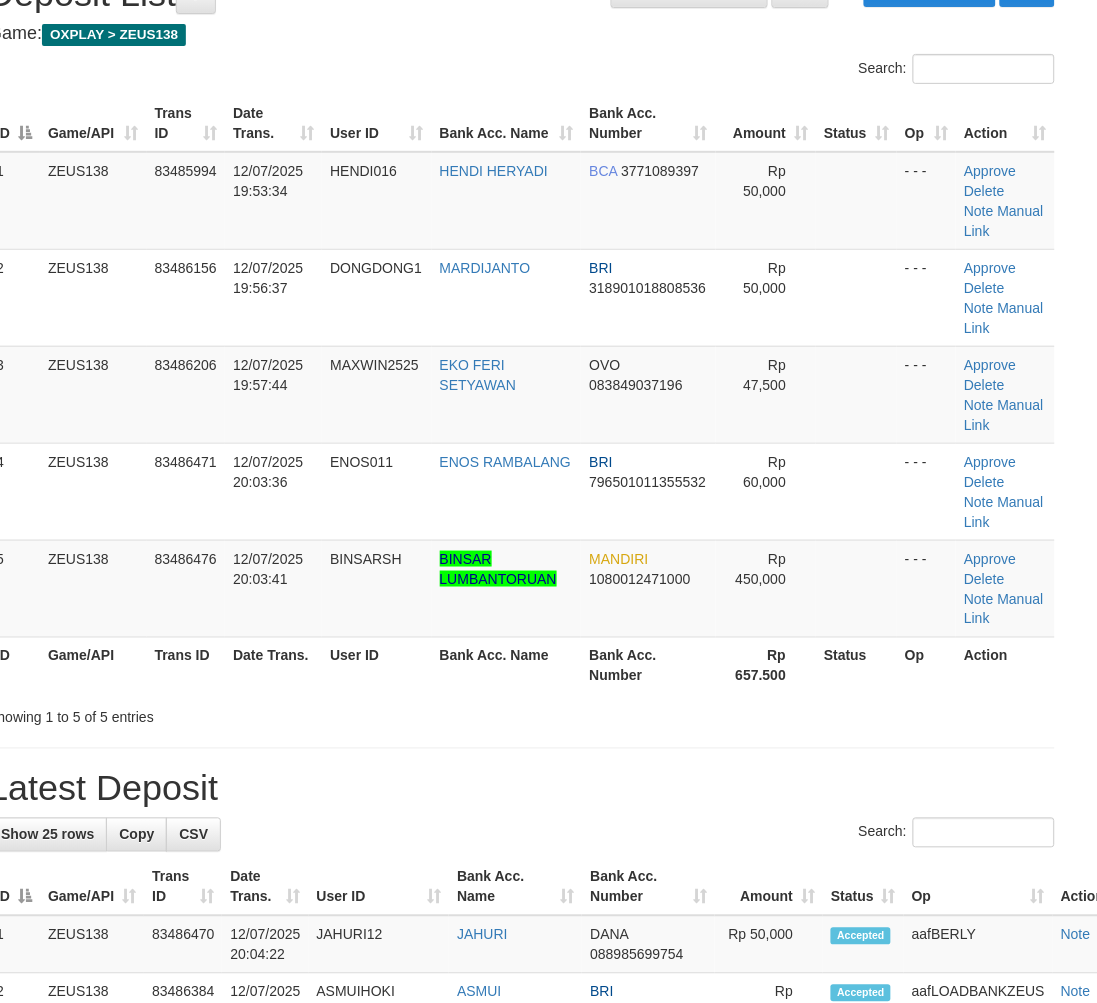 click on "**********" at bounding box center (521, 1224) 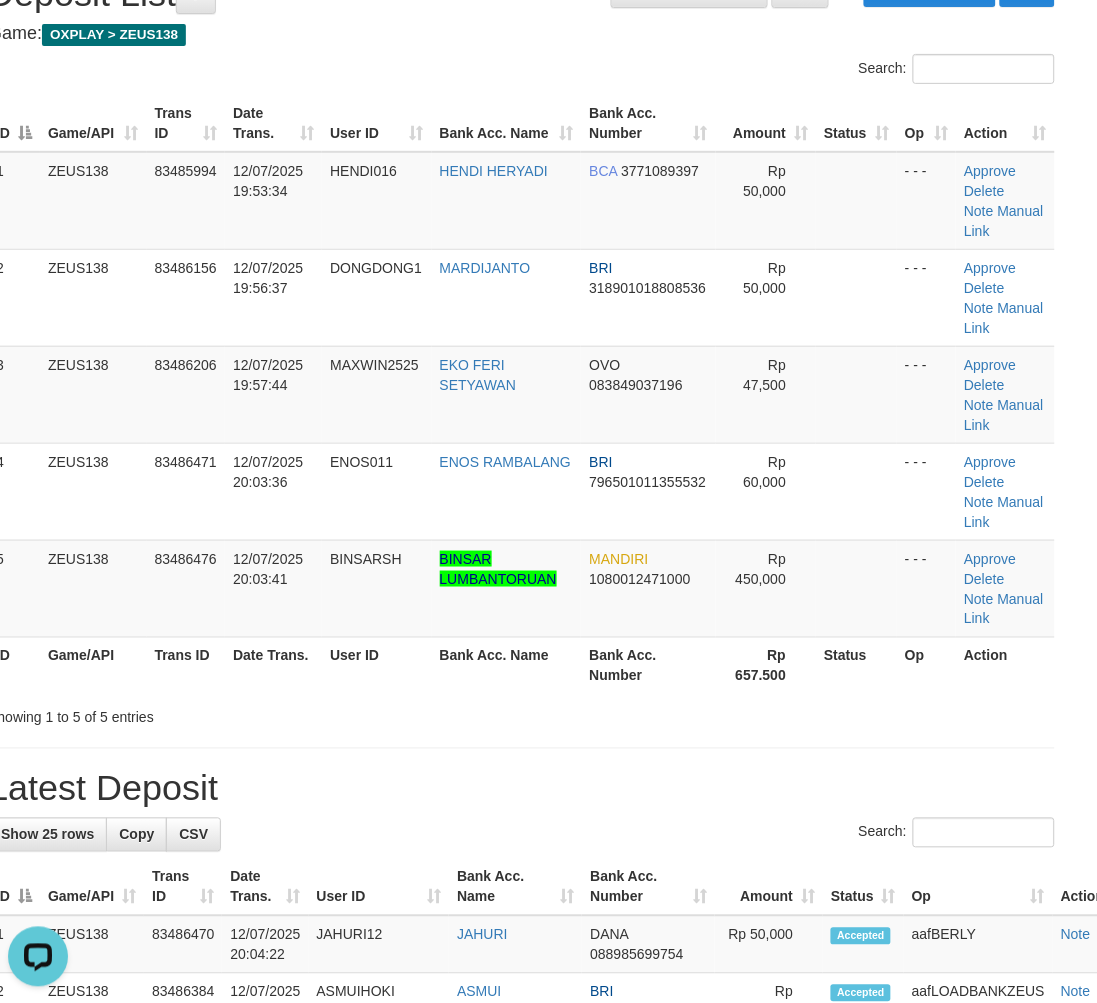 scroll, scrollTop: 0, scrollLeft: 0, axis: both 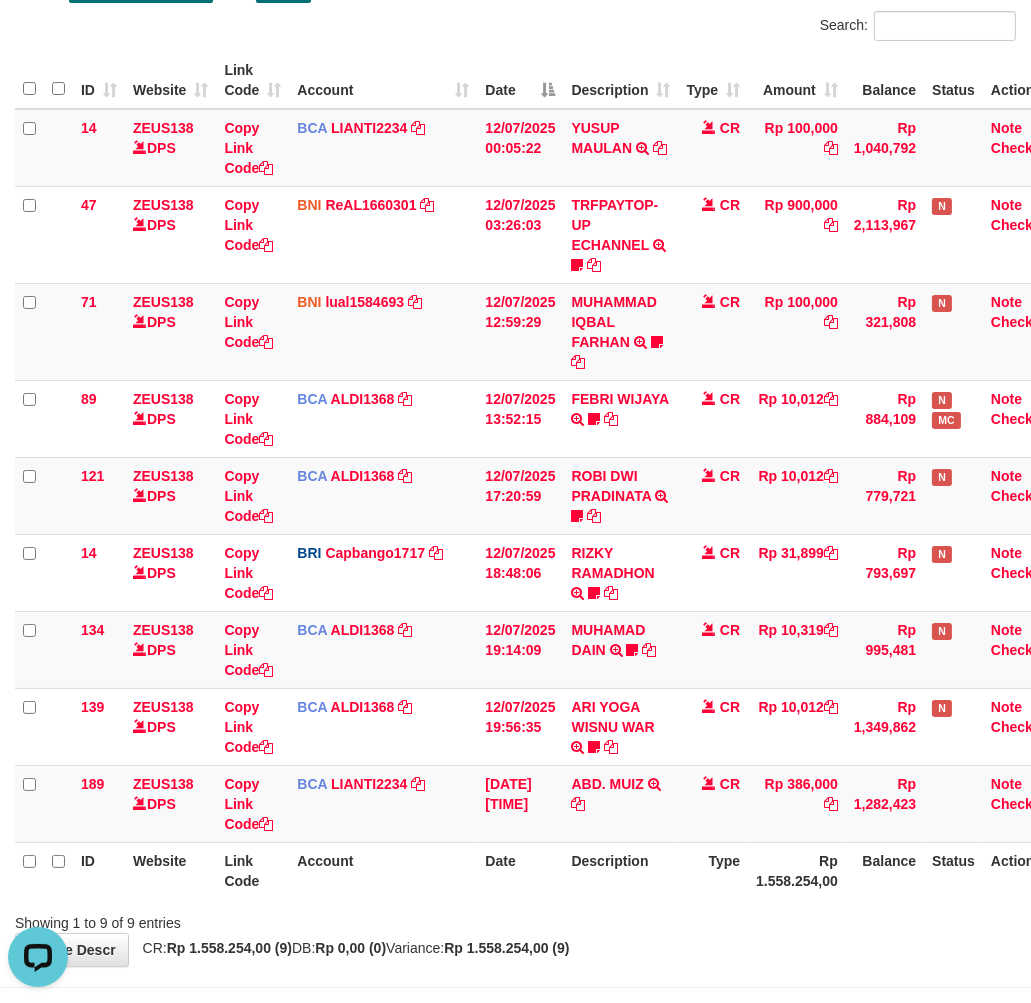 drag, startPoint x: 713, startPoint y: 897, endPoint x: 708, endPoint y: 912, distance: 15.811388 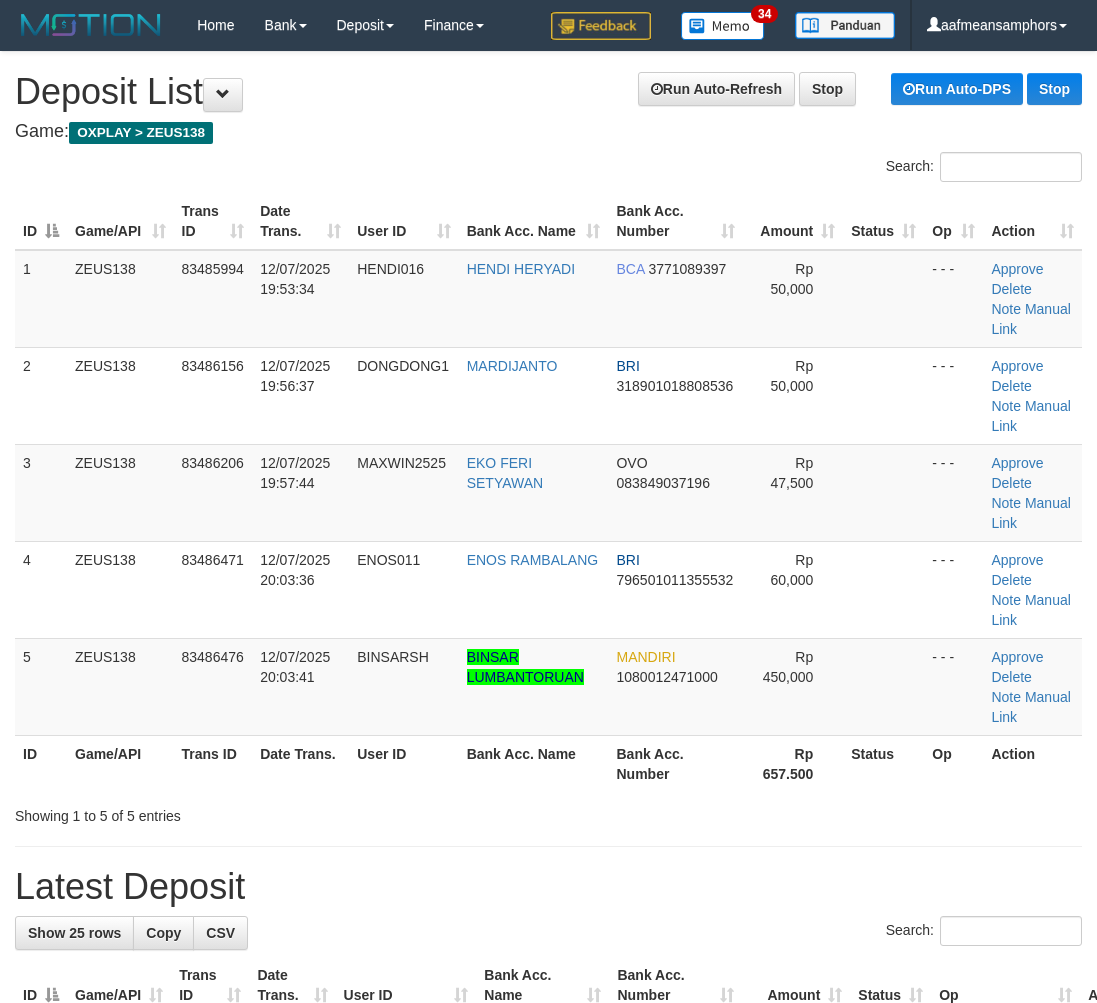 scroll, scrollTop: 98, scrollLeft: 27, axis: both 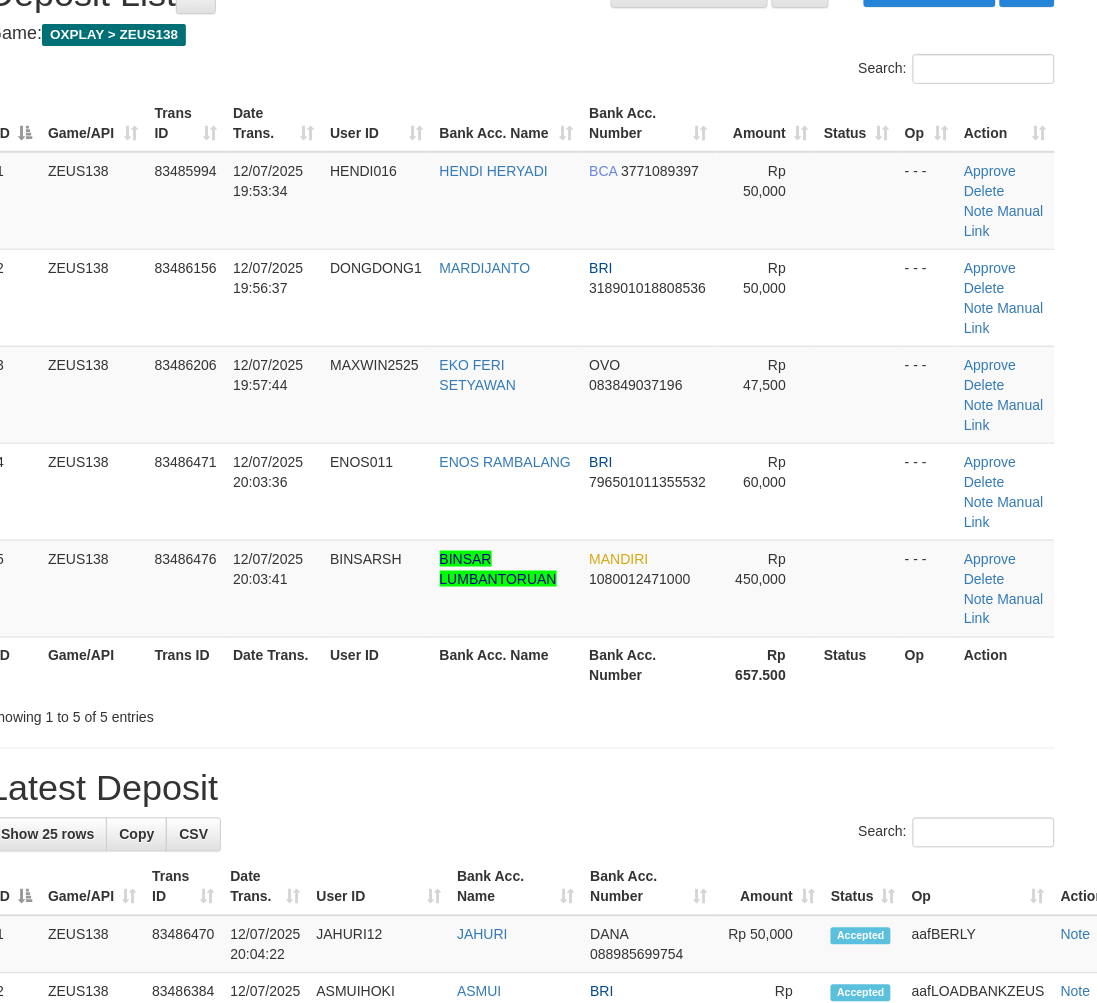 click on "**********" at bounding box center [521, 1224] 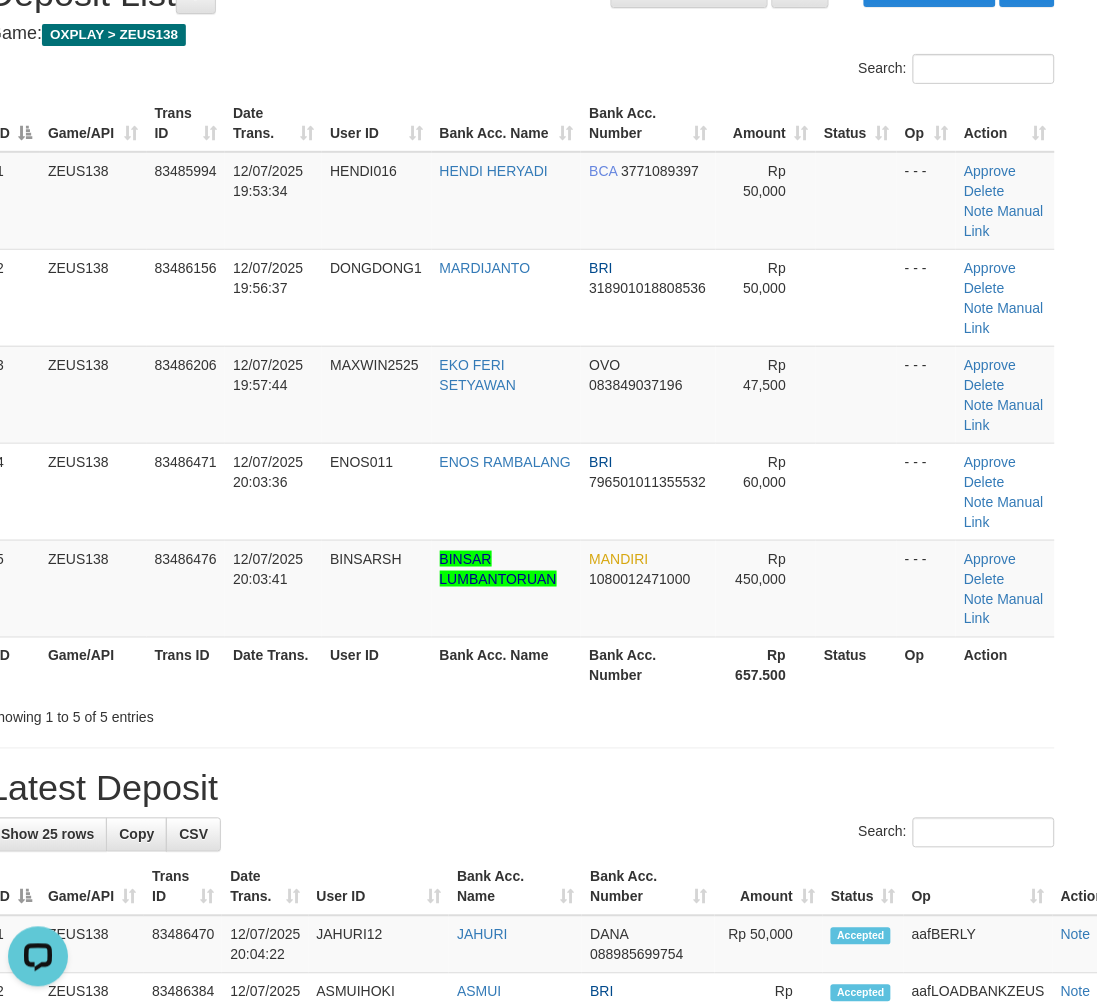 scroll, scrollTop: 0, scrollLeft: 0, axis: both 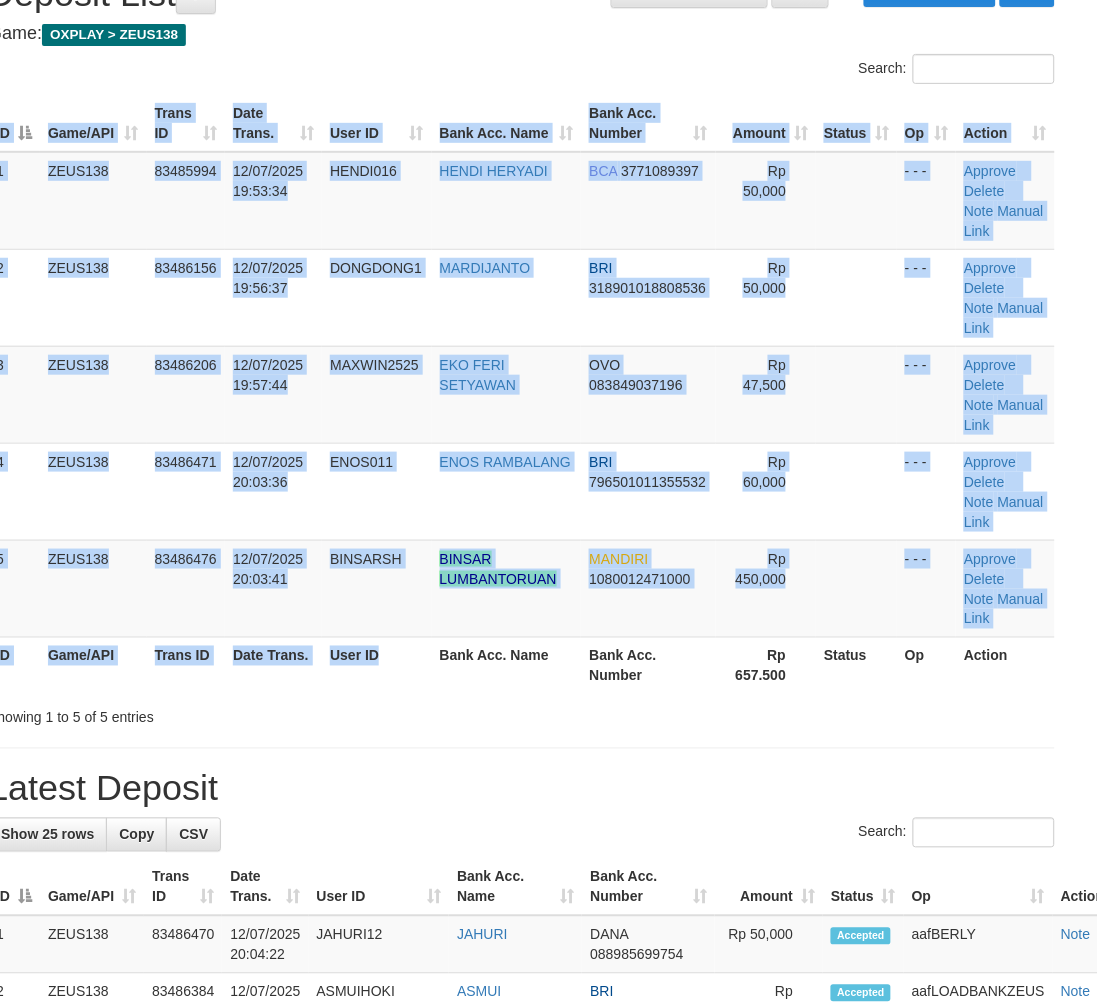 click on "ID Game/API Trans ID Date Trans. User ID Bank Acc. Name Bank Acc. Number Amount Status Op Action
1
ZEUS138
83485994
12/07/2025 19:53:34
HENDI016
[NAME]
BCA
3771089397
Rp 50,000
- - -
Approve
Delete
Note
Manual Link
2
ZEUS138
83486156
12/07/2025 19:56:37
DONGDONG1
MARDIJANTO
BRI
318901018808536
Rp 50,000
- - -
ID" at bounding box center [521, 394] 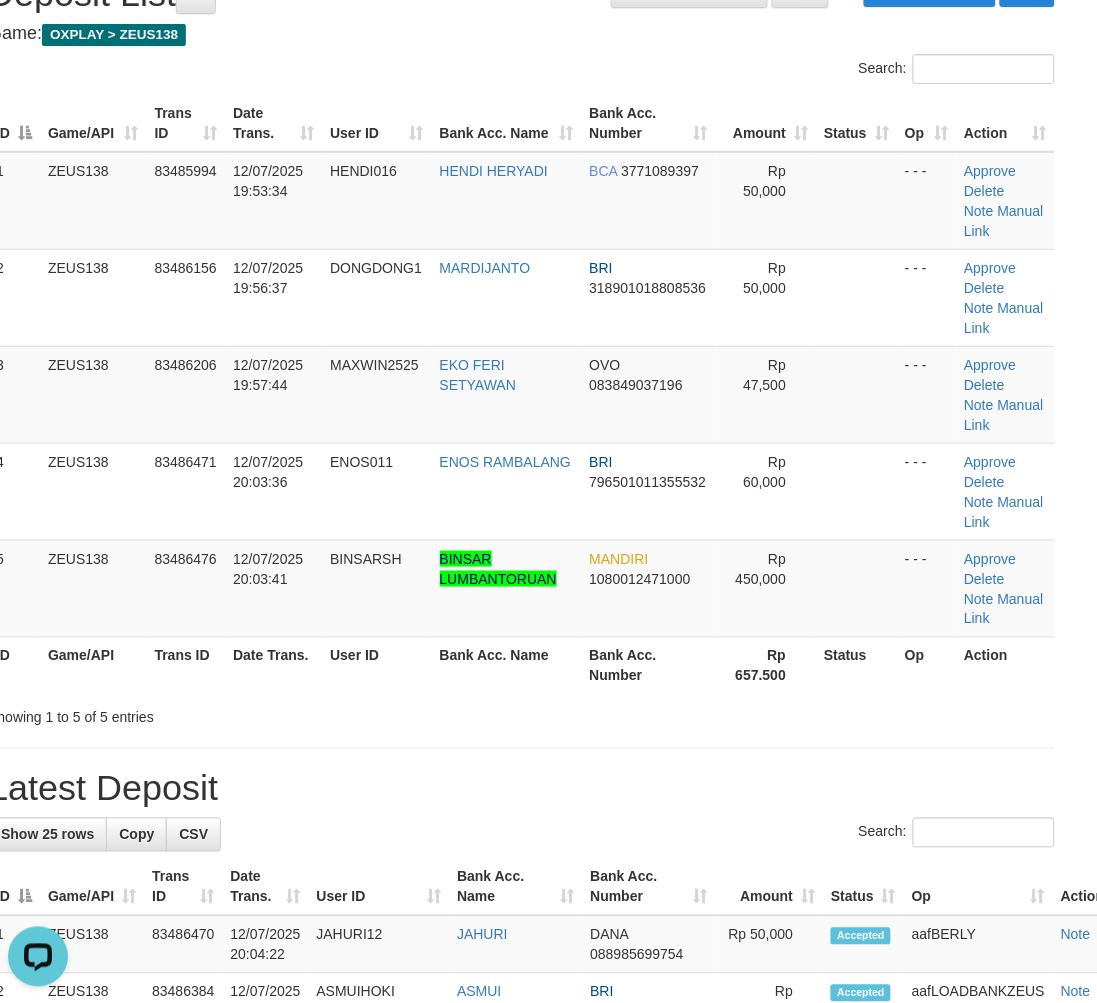 scroll, scrollTop: 0, scrollLeft: 0, axis: both 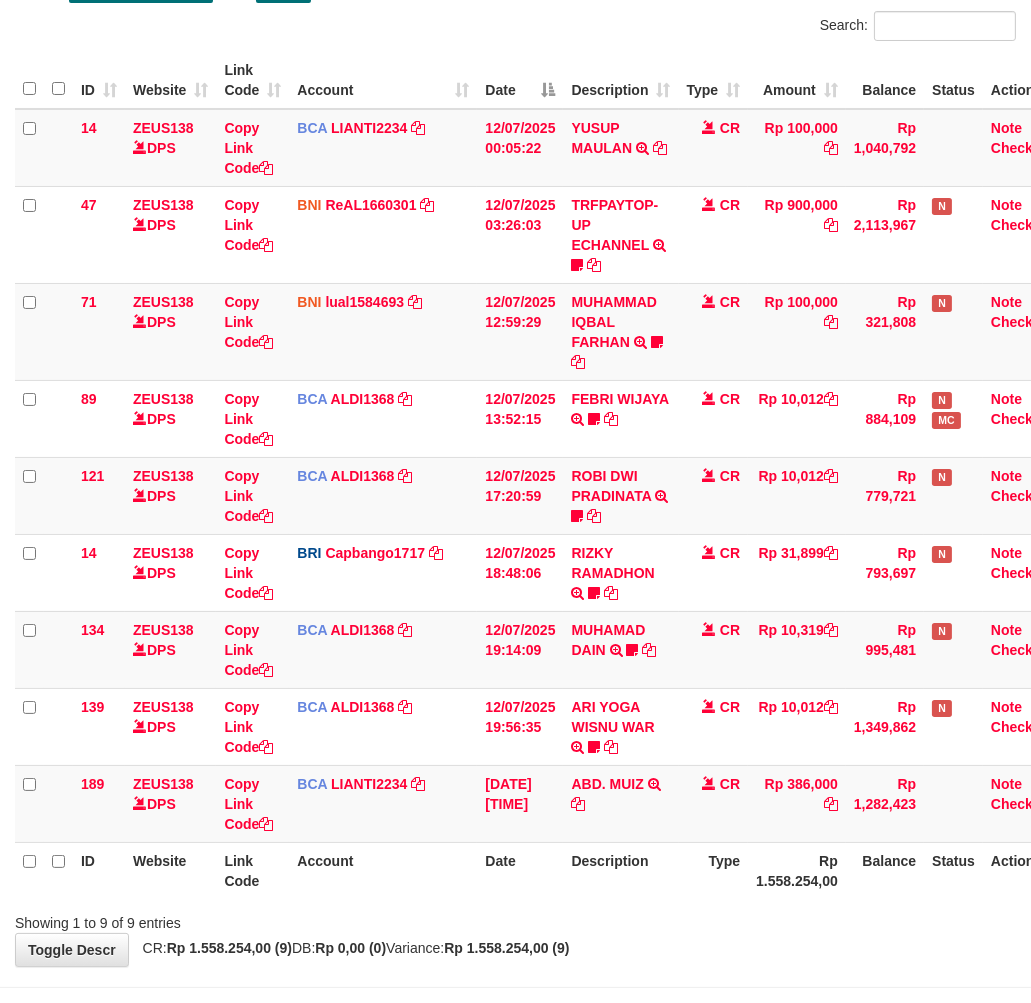 drag, startPoint x: 600, startPoint y: 913, endPoint x: 608, endPoint y: 901, distance: 14.422205 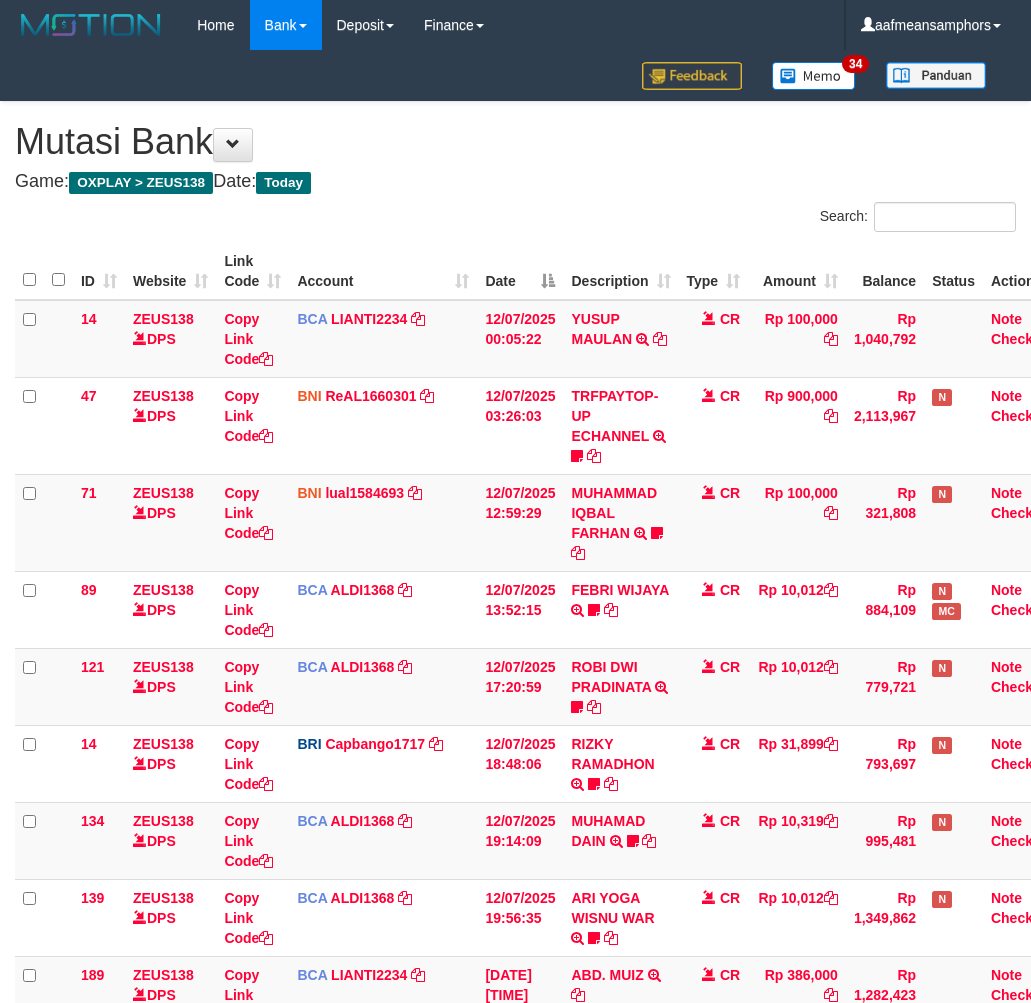 scroll, scrollTop: 191, scrollLeft: 0, axis: vertical 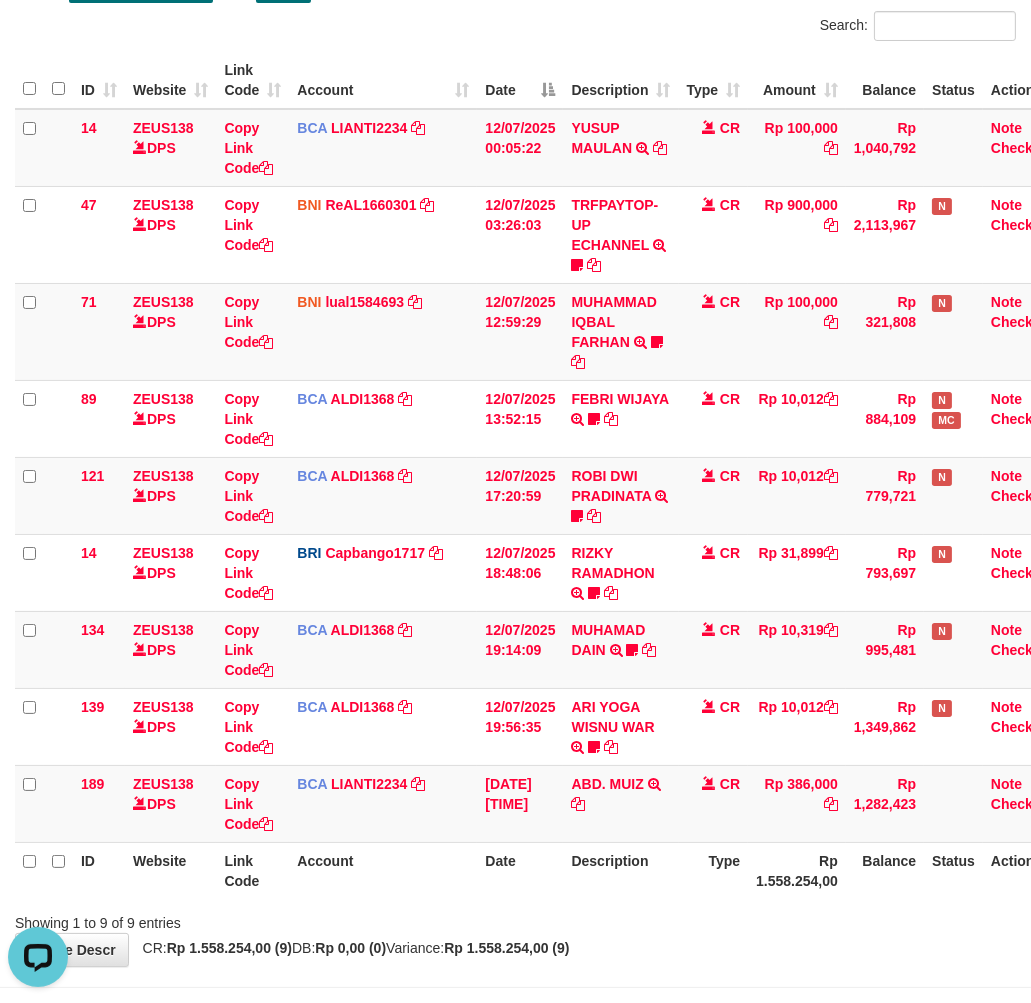 click on "Showing 1 to 9 of 9 entries" at bounding box center [515, 919] 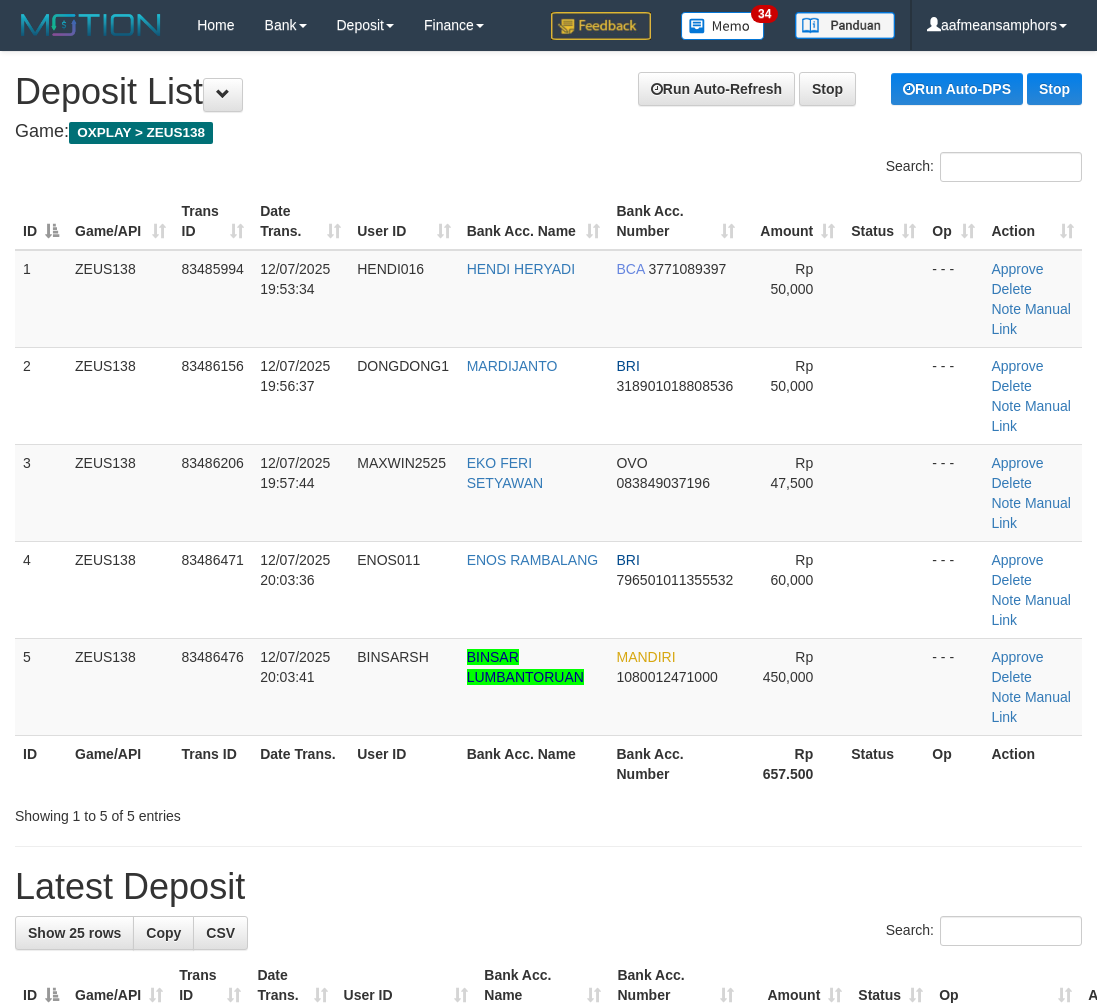 scroll, scrollTop: 98, scrollLeft: 27, axis: both 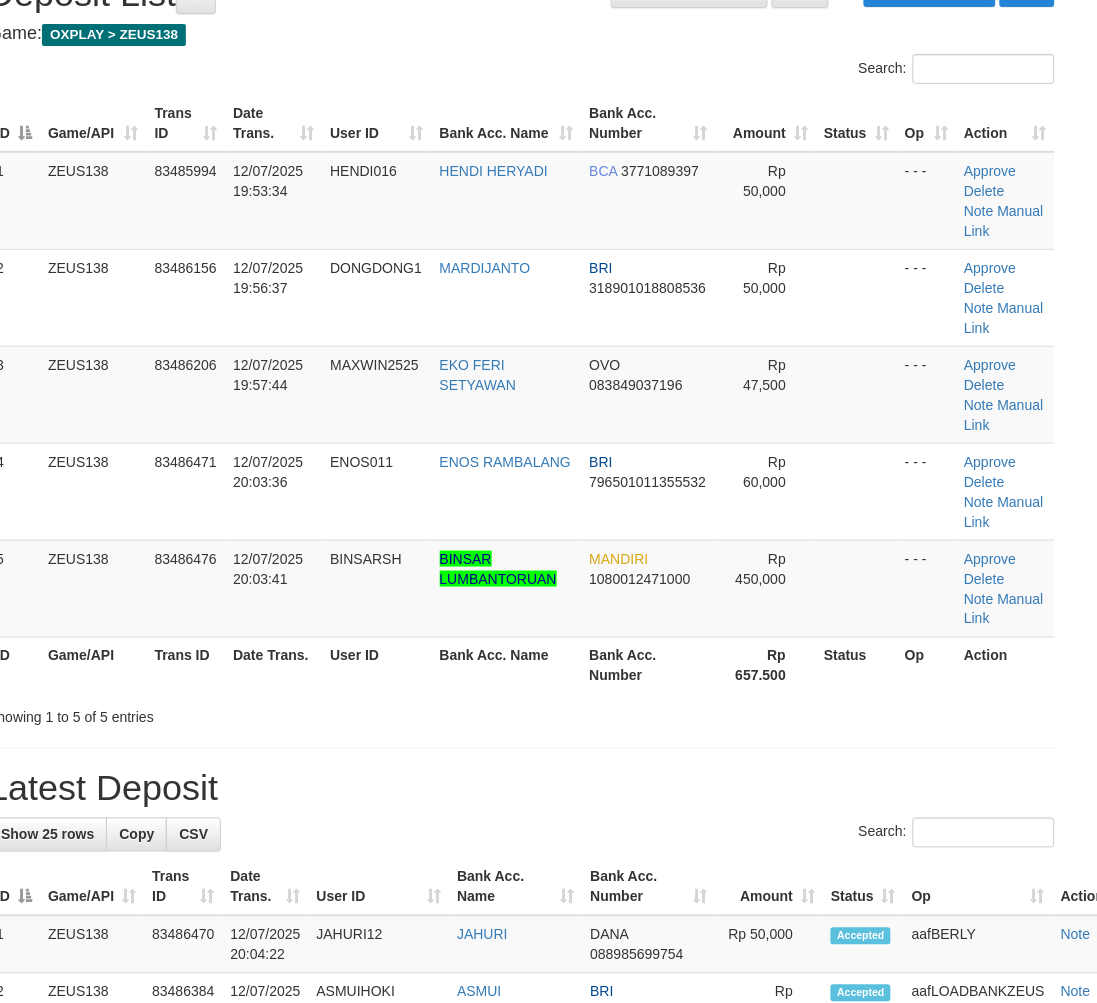 click on "Bank Acc. Name" at bounding box center [507, 665] 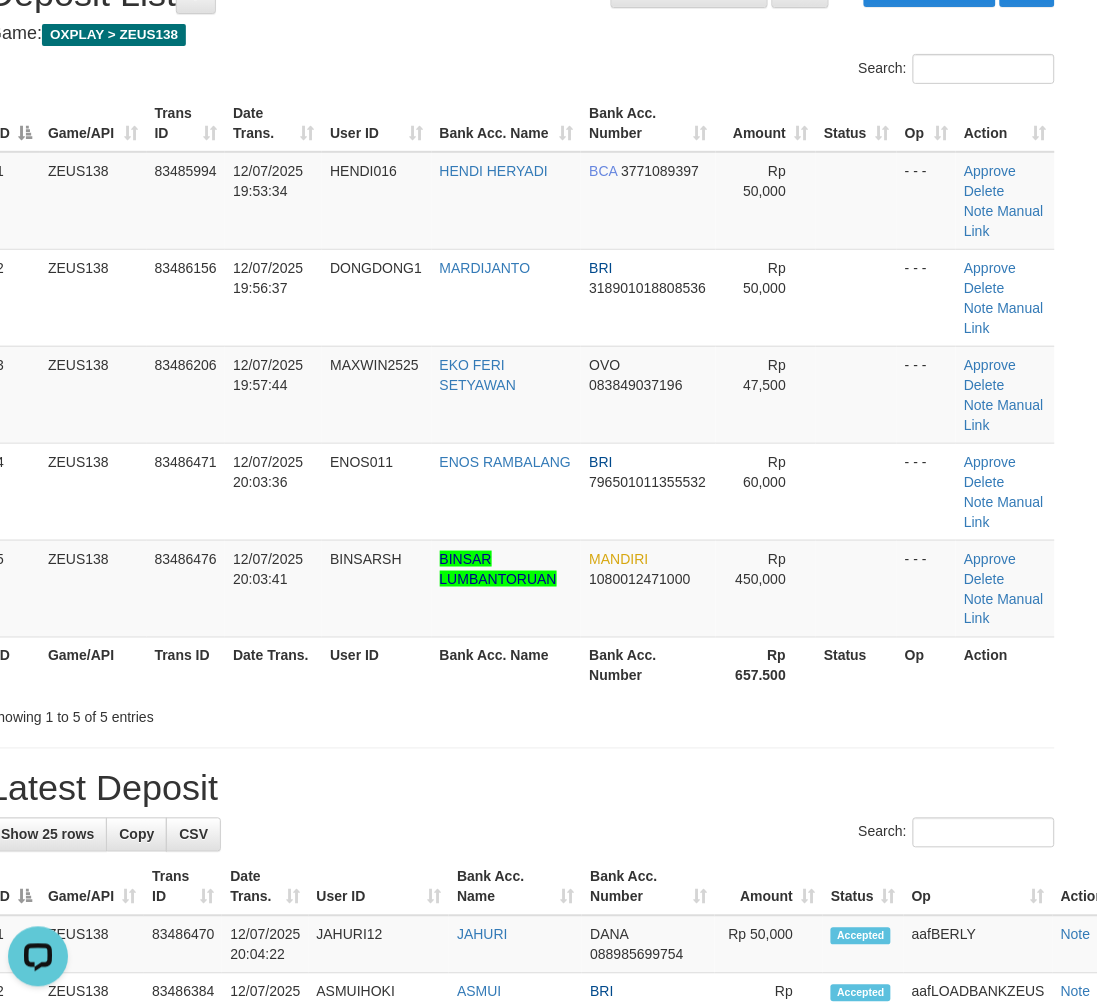 scroll, scrollTop: 0, scrollLeft: 0, axis: both 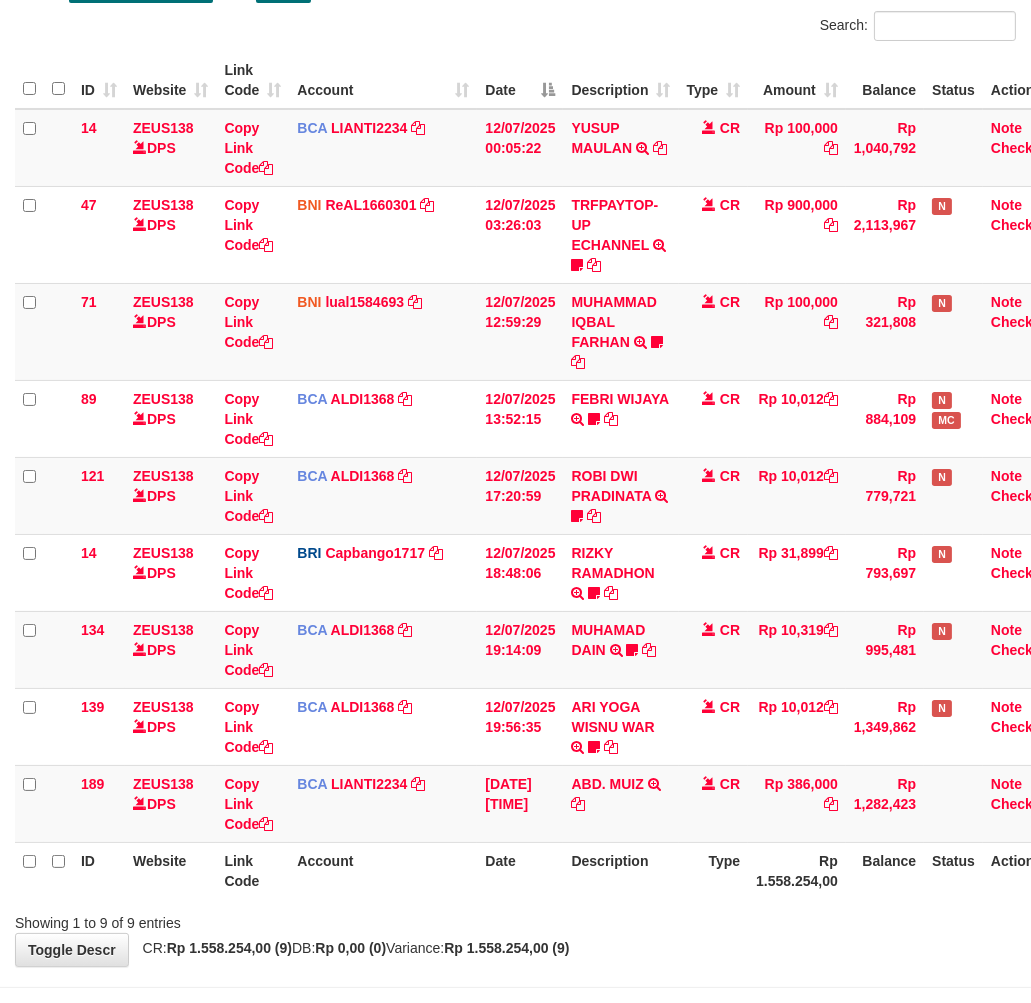 click on "**********" at bounding box center [515, 438] 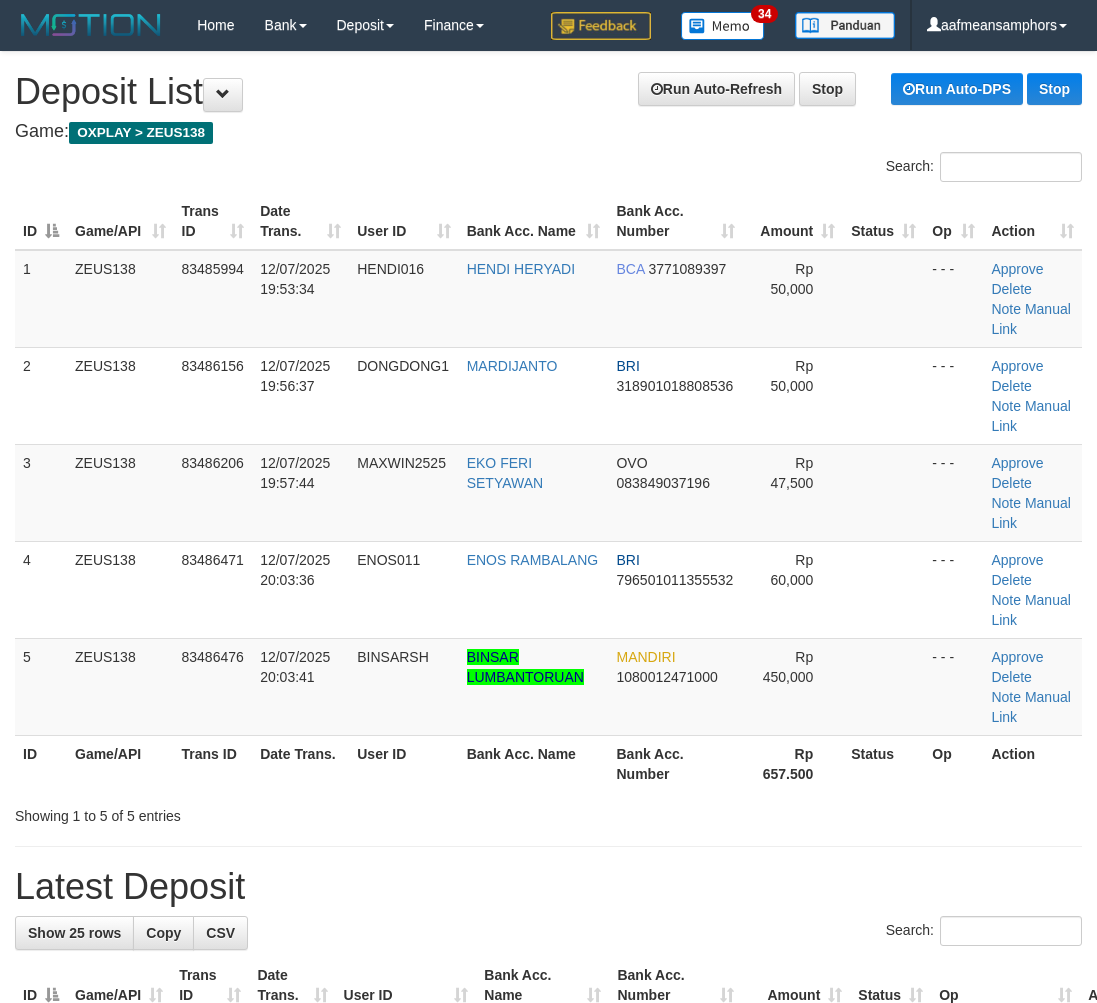 scroll, scrollTop: 98, scrollLeft: 11, axis: both 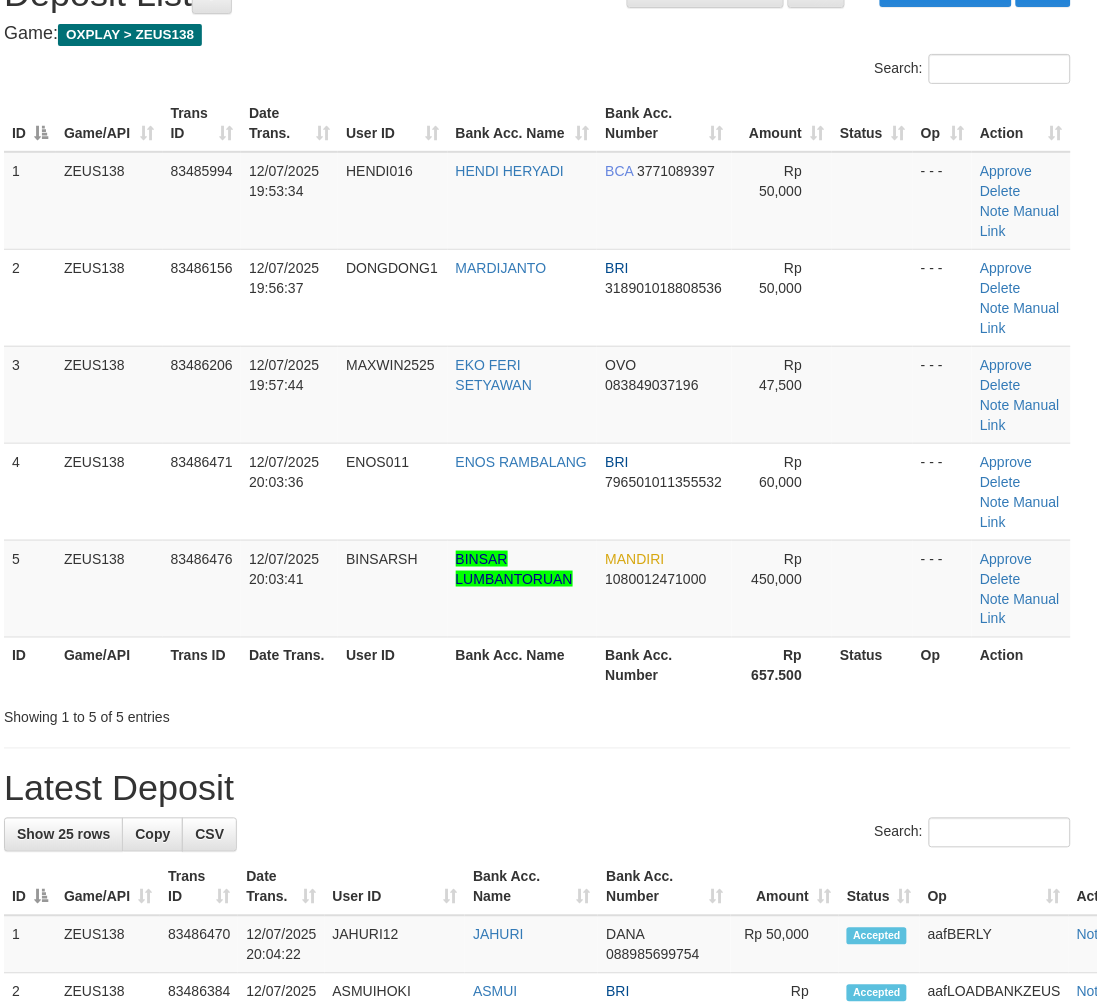 drag, startPoint x: 0, startPoint y: 0, endPoint x: 431, endPoint y: 754, distance: 868.4912 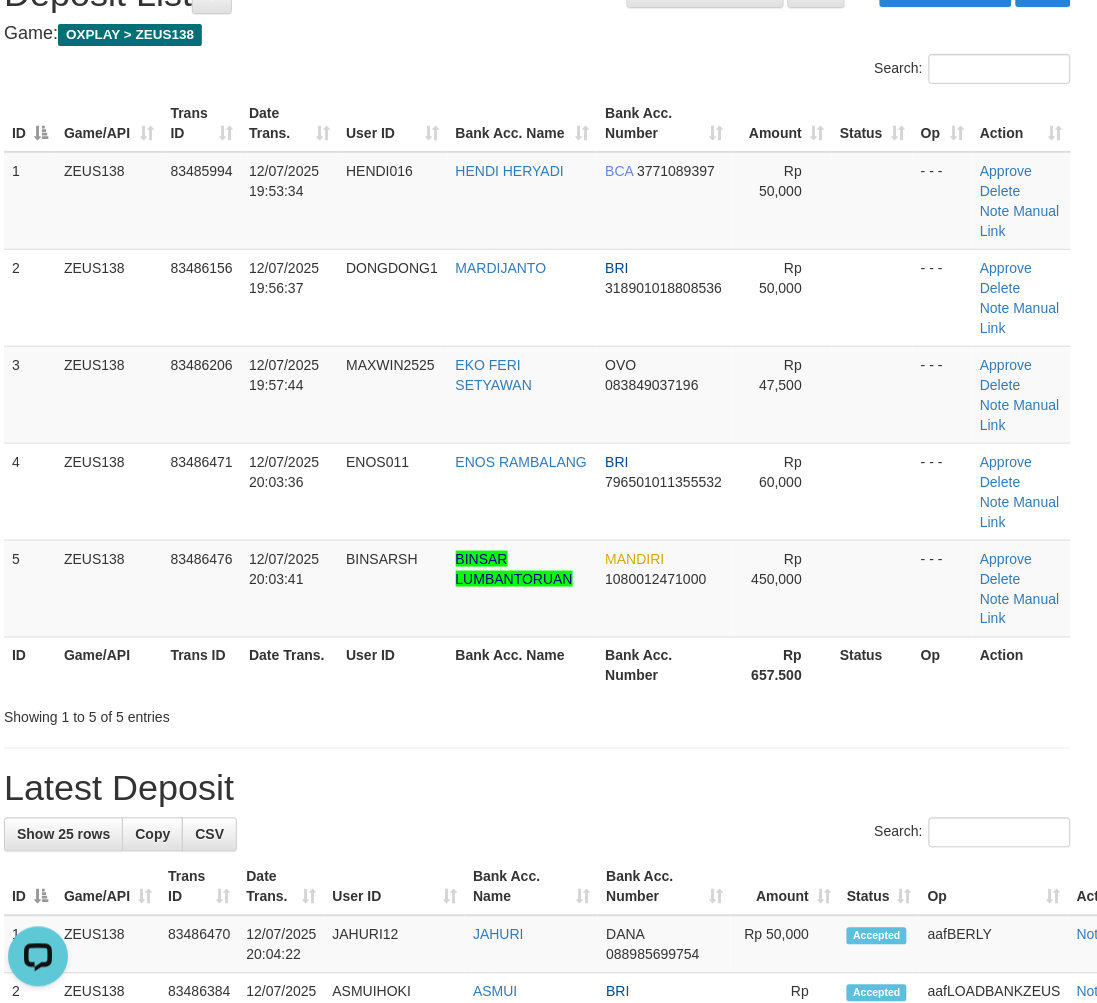 scroll, scrollTop: 0, scrollLeft: 0, axis: both 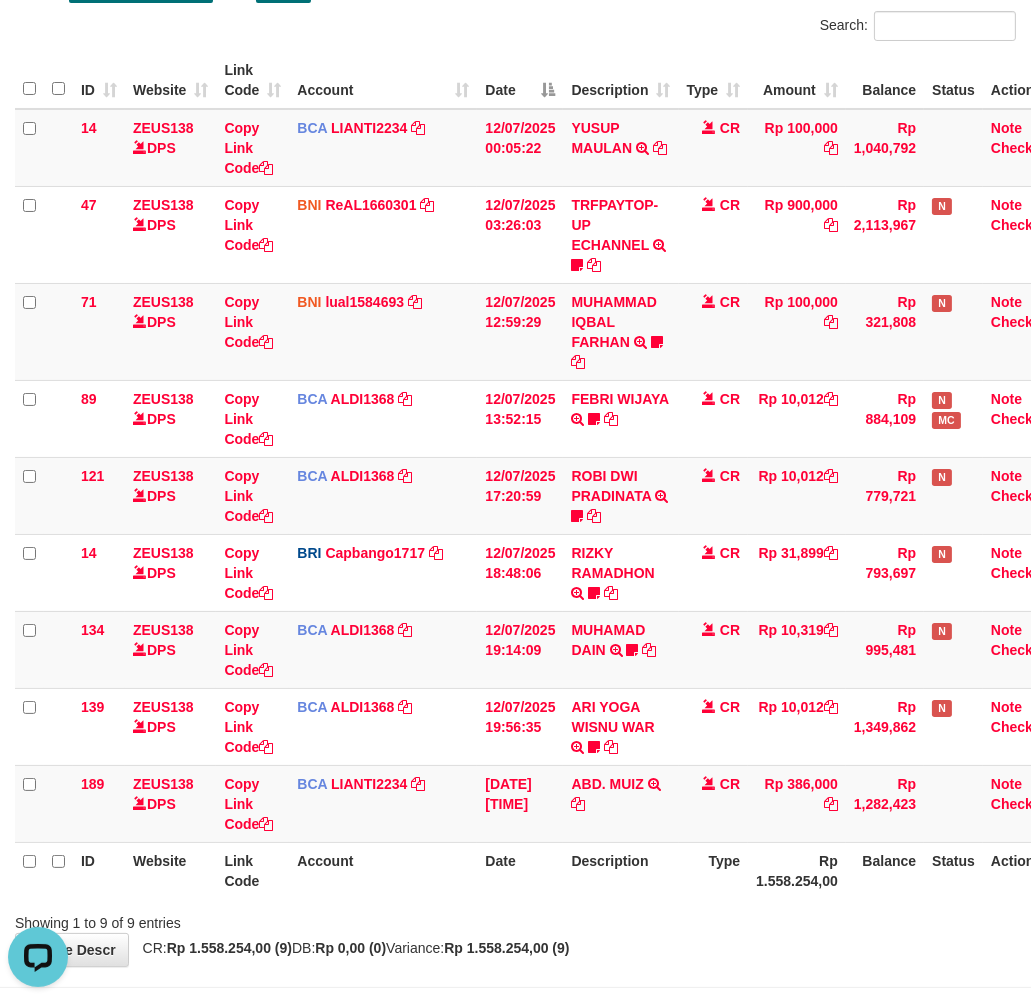 click on "Showing 1 to 9 of 9 entries" at bounding box center (515, 919) 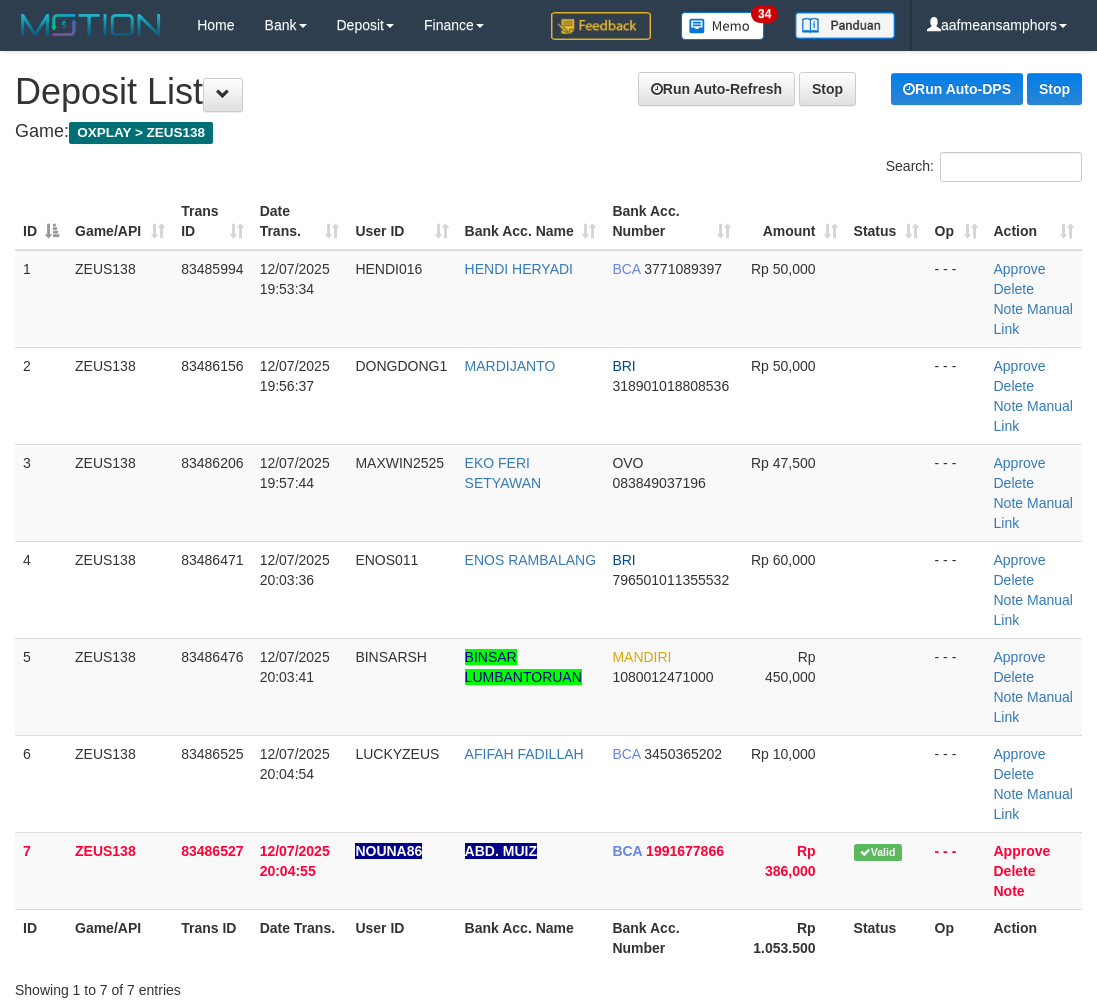 scroll, scrollTop: 98, scrollLeft: 11, axis: both 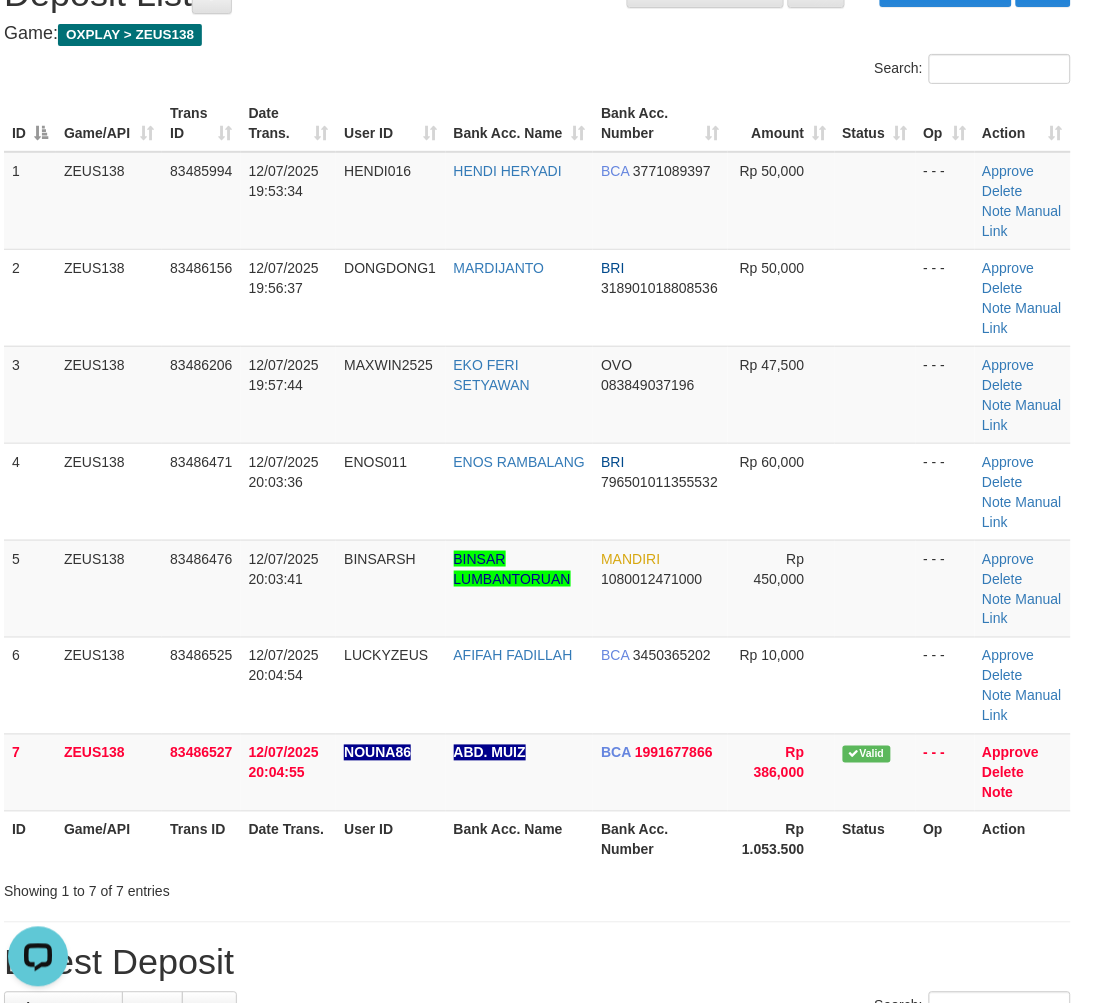 click on "Bank Acc. Name" at bounding box center (520, 839) 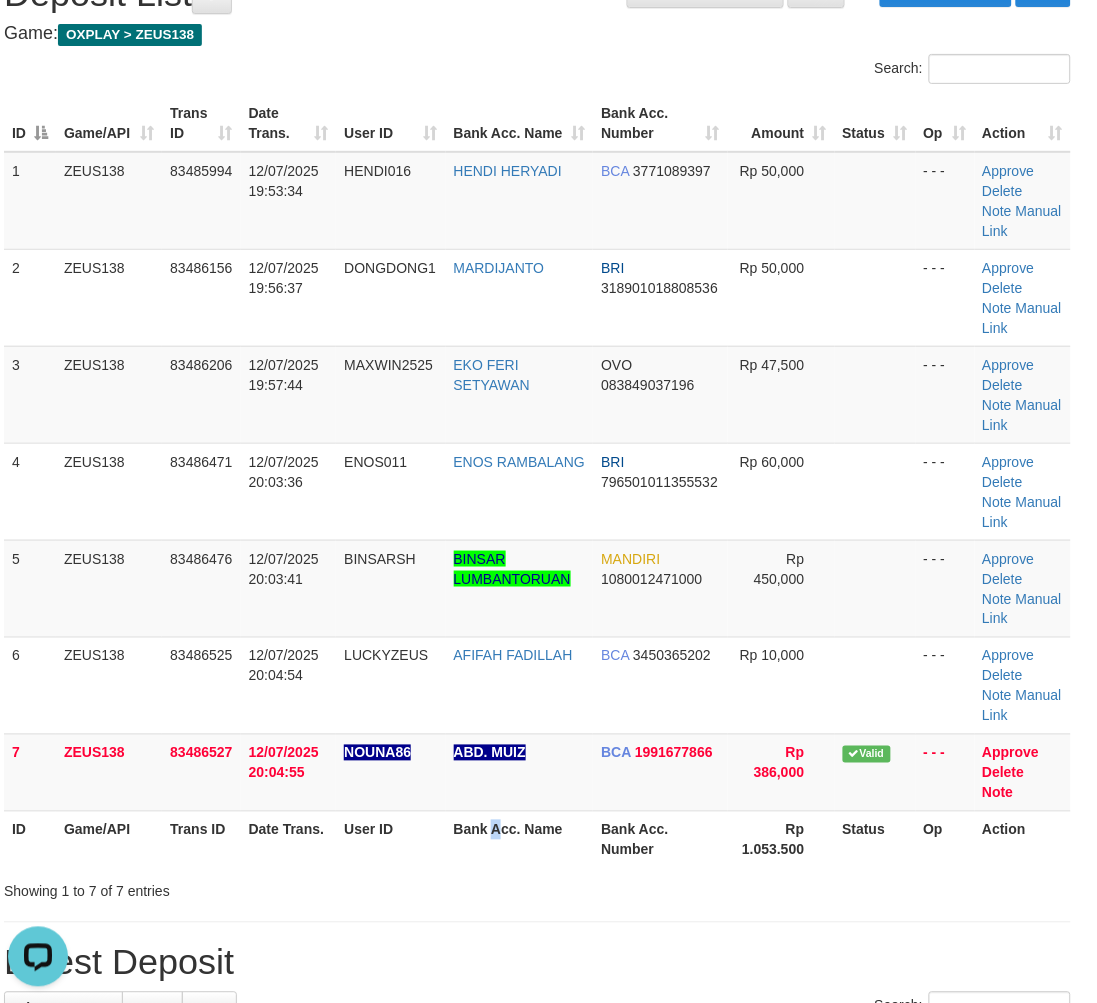 click on "Bank Acc. Name" at bounding box center (520, 839) 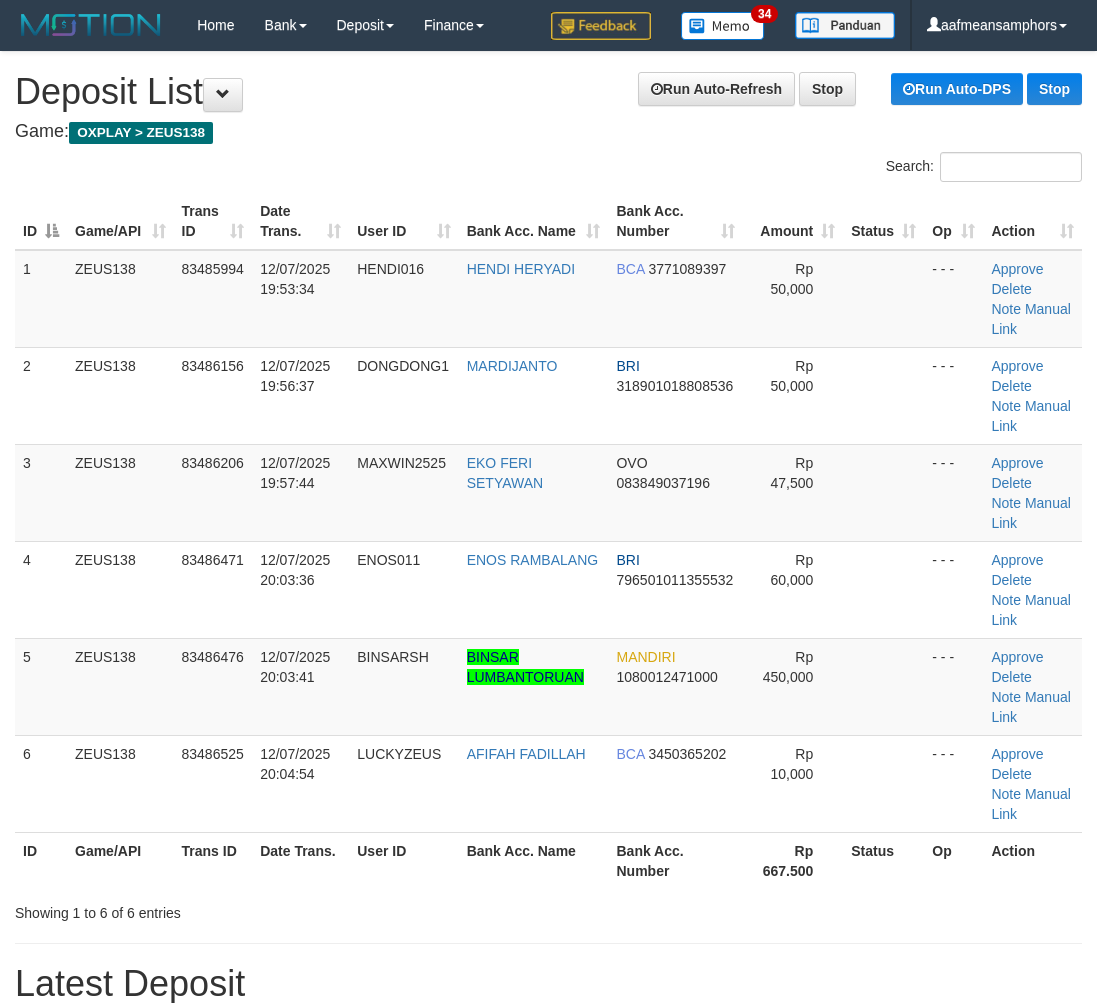 scroll, scrollTop: 98, scrollLeft: 11, axis: both 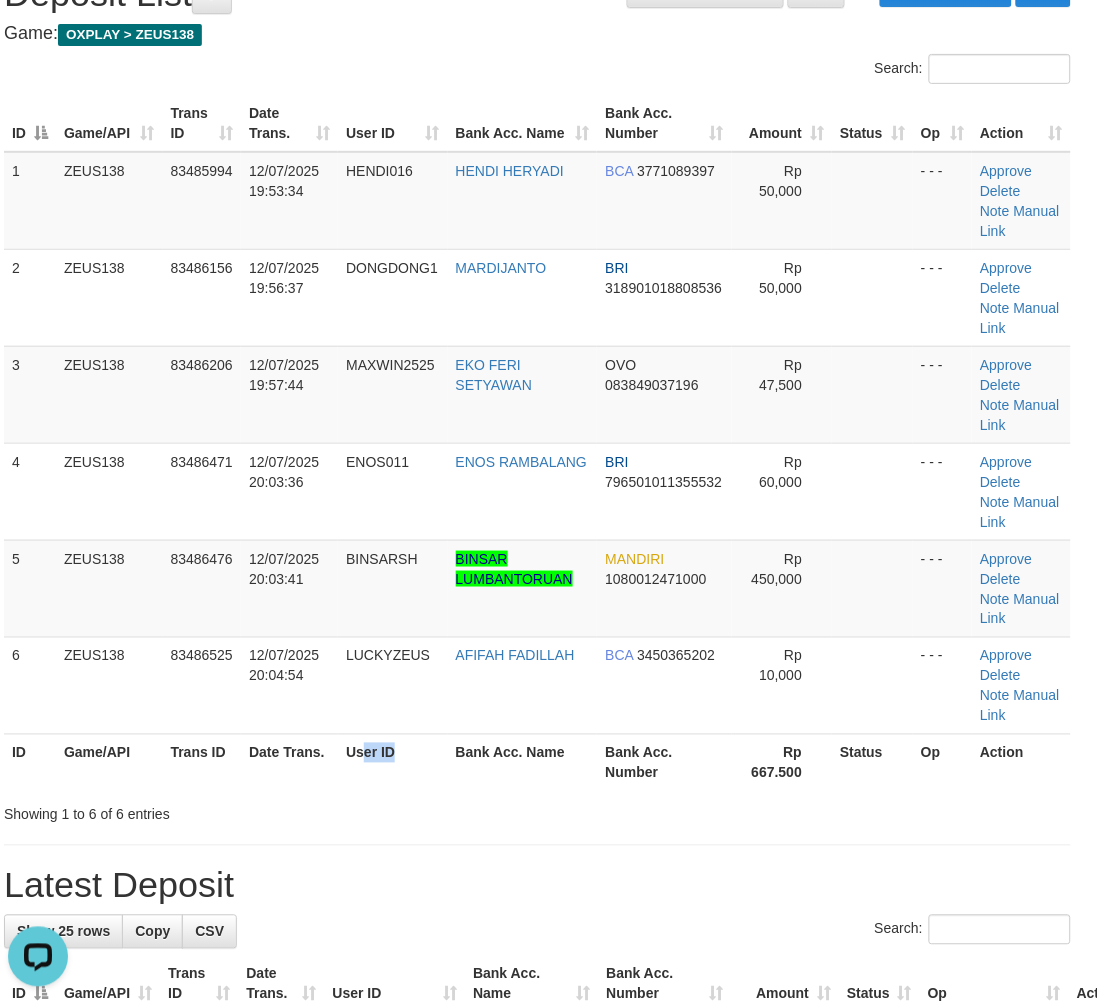 click on "User ID" at bounding box center [392, 762] 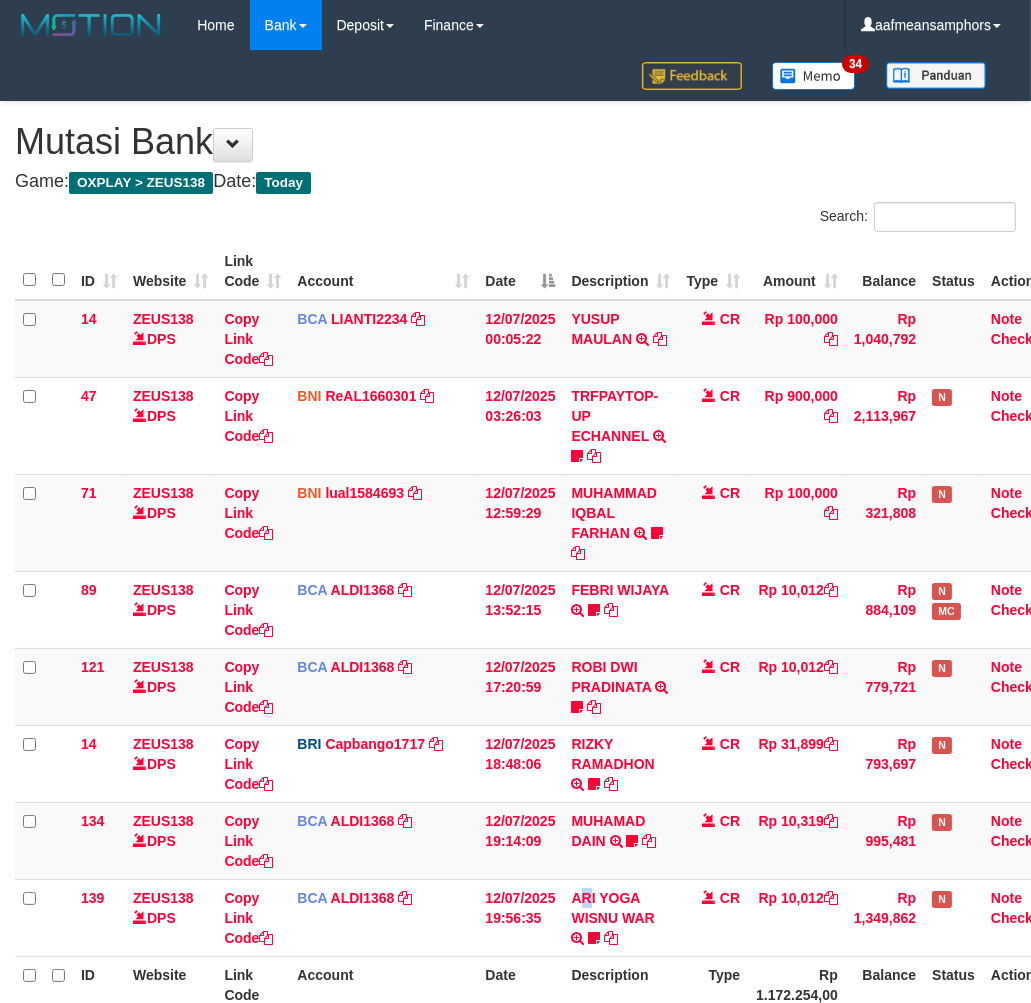 scroll, scrollTop: 51, scrollLeft: 0, axis: vertical 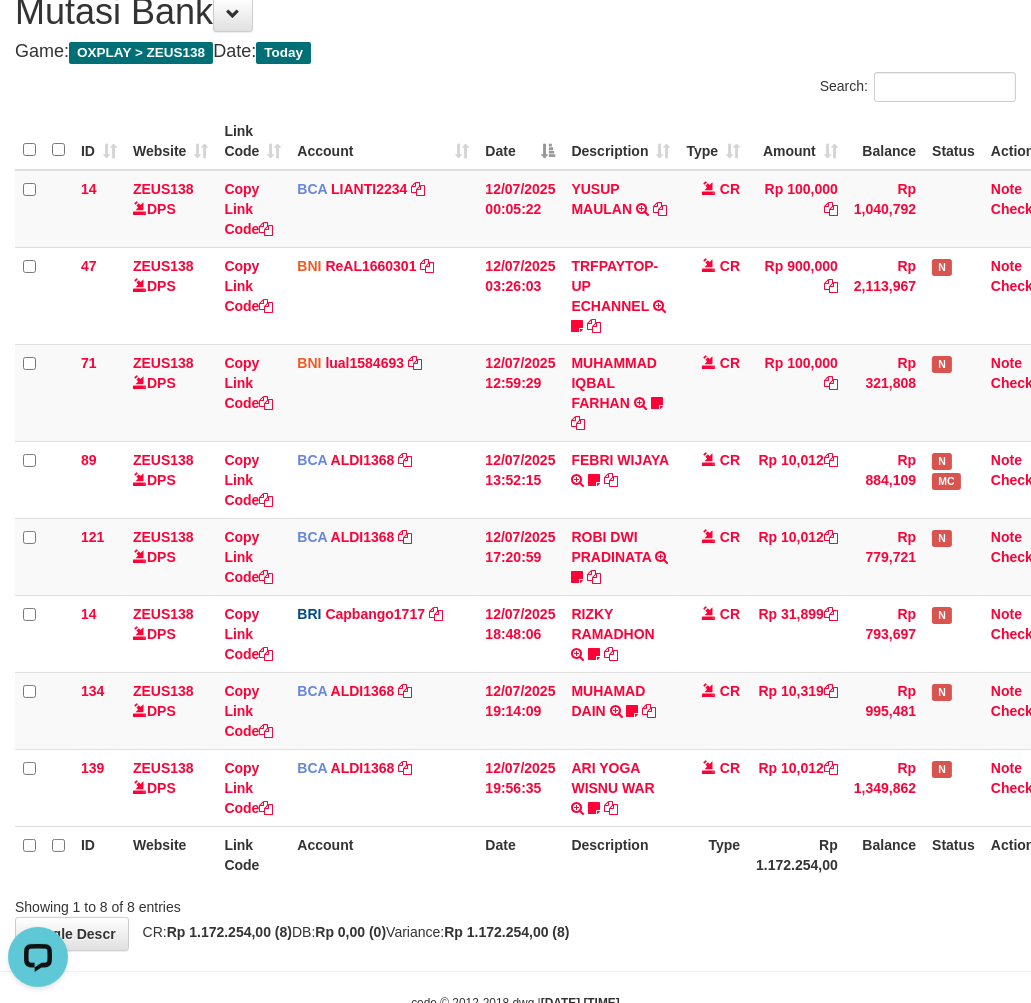 drag, startPoint x: 680, startPoint y: 903, endPoint x: 715, endPoint y: 887, distance: 38.483765 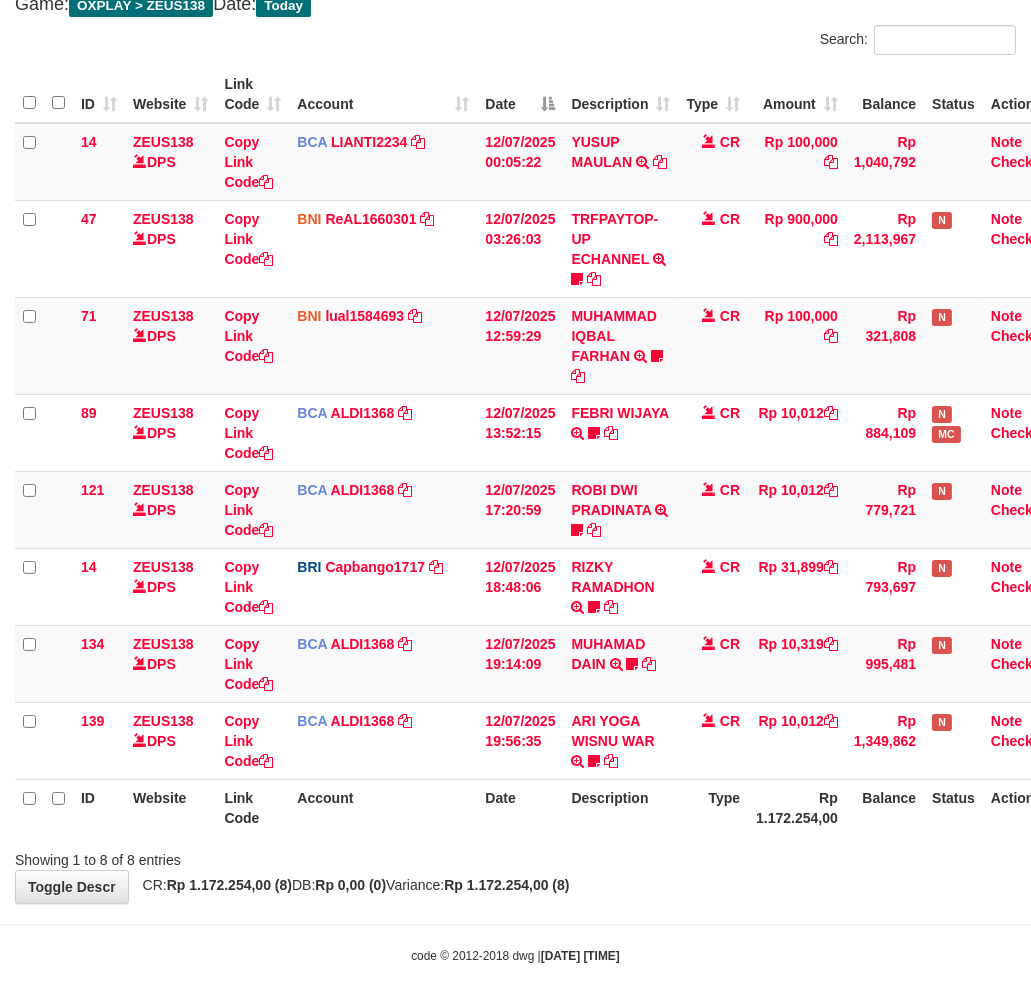 scroll, scrollTop: 187, scrollLeft: 0, axis: vertical 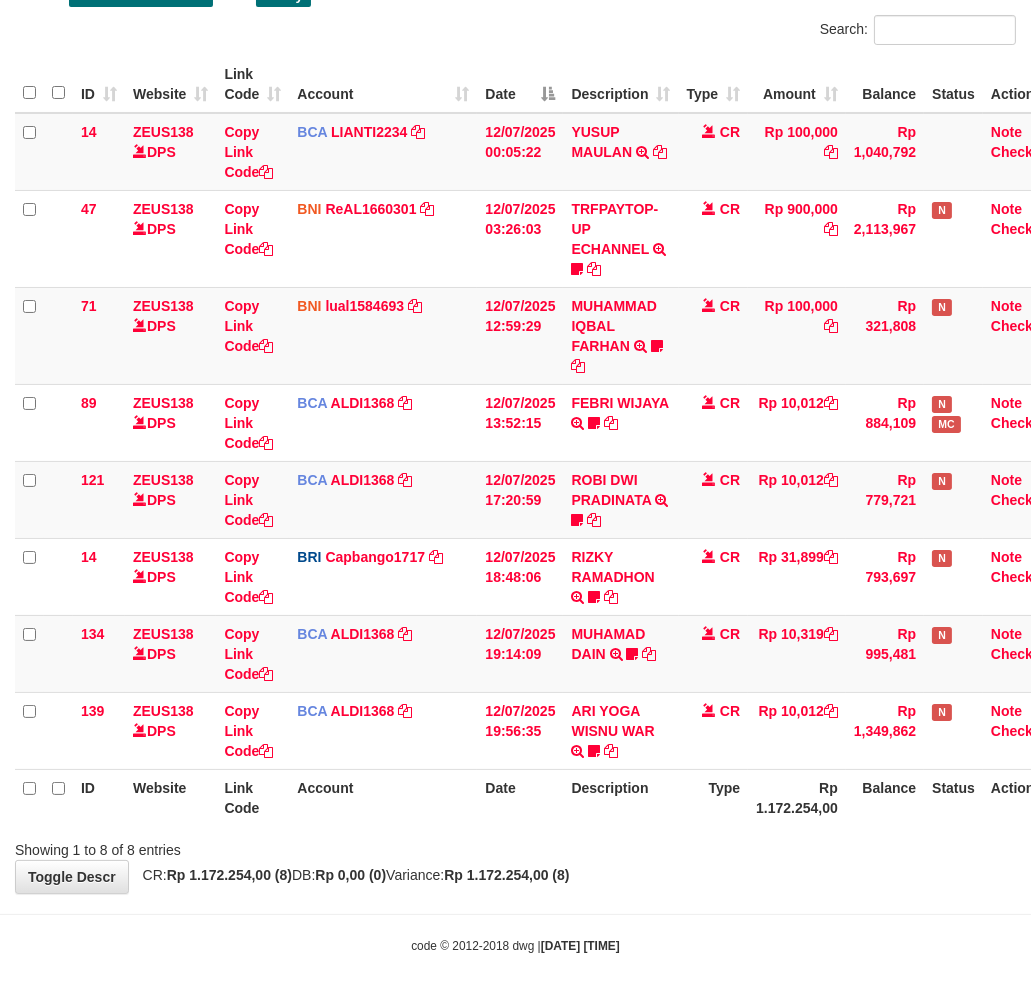 click on "Rp 1.172.254,00 (8)" at bounding box center (506, 875) 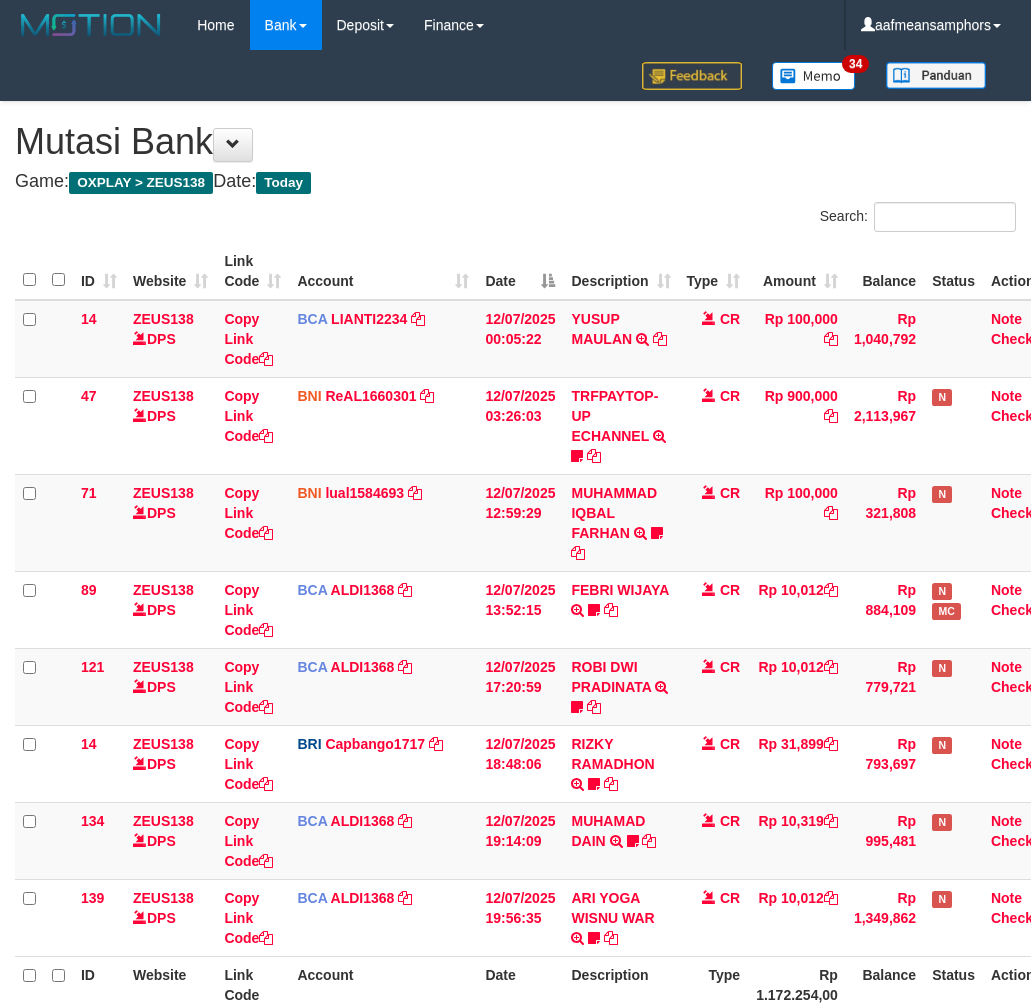 scroll, scrollTop: 187, scrollLeft: 0, axis: vertical 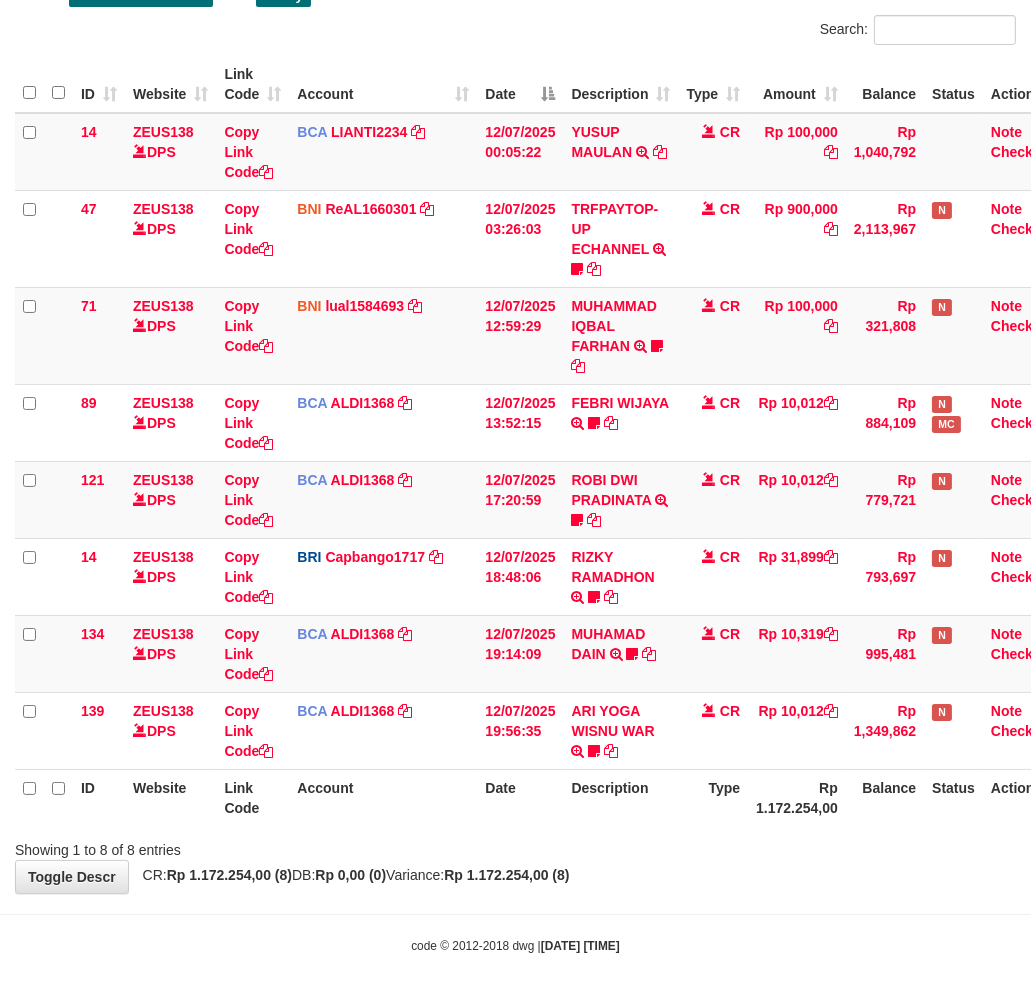 click on "Description" at bounding box center [620, 797] 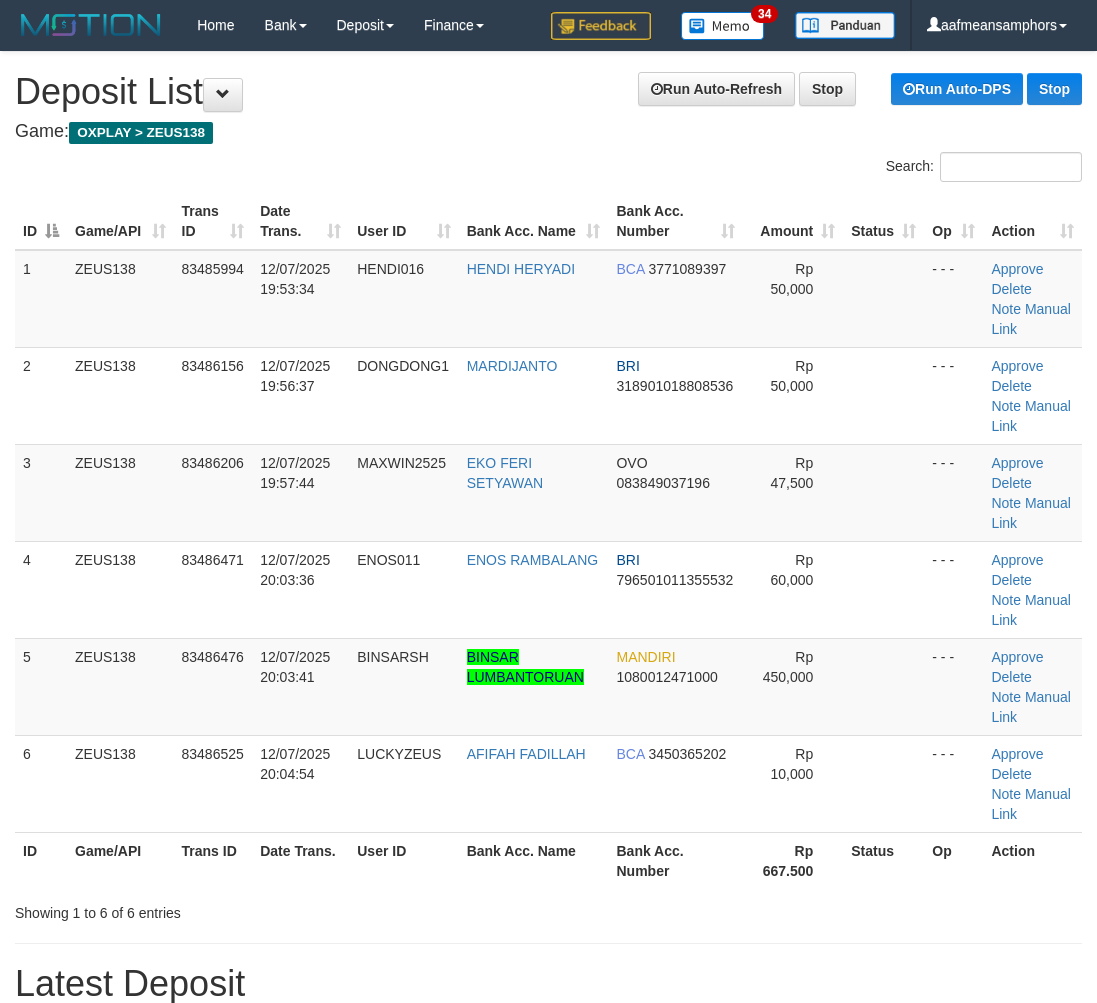 scroll, scrollTop: 98, scrollLeft: 11, axis: both 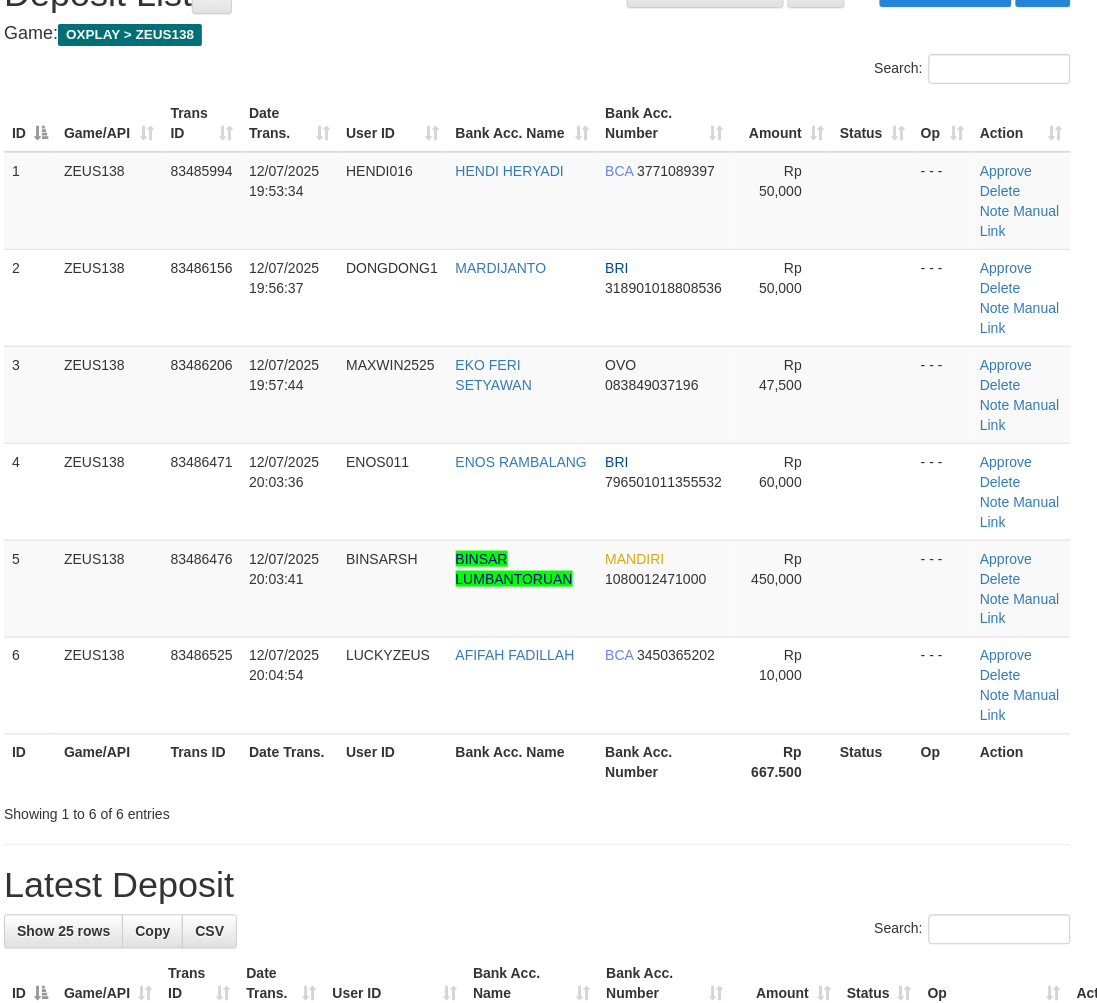 click on "Bank Acc. Name" at bounding box center [523, 762] 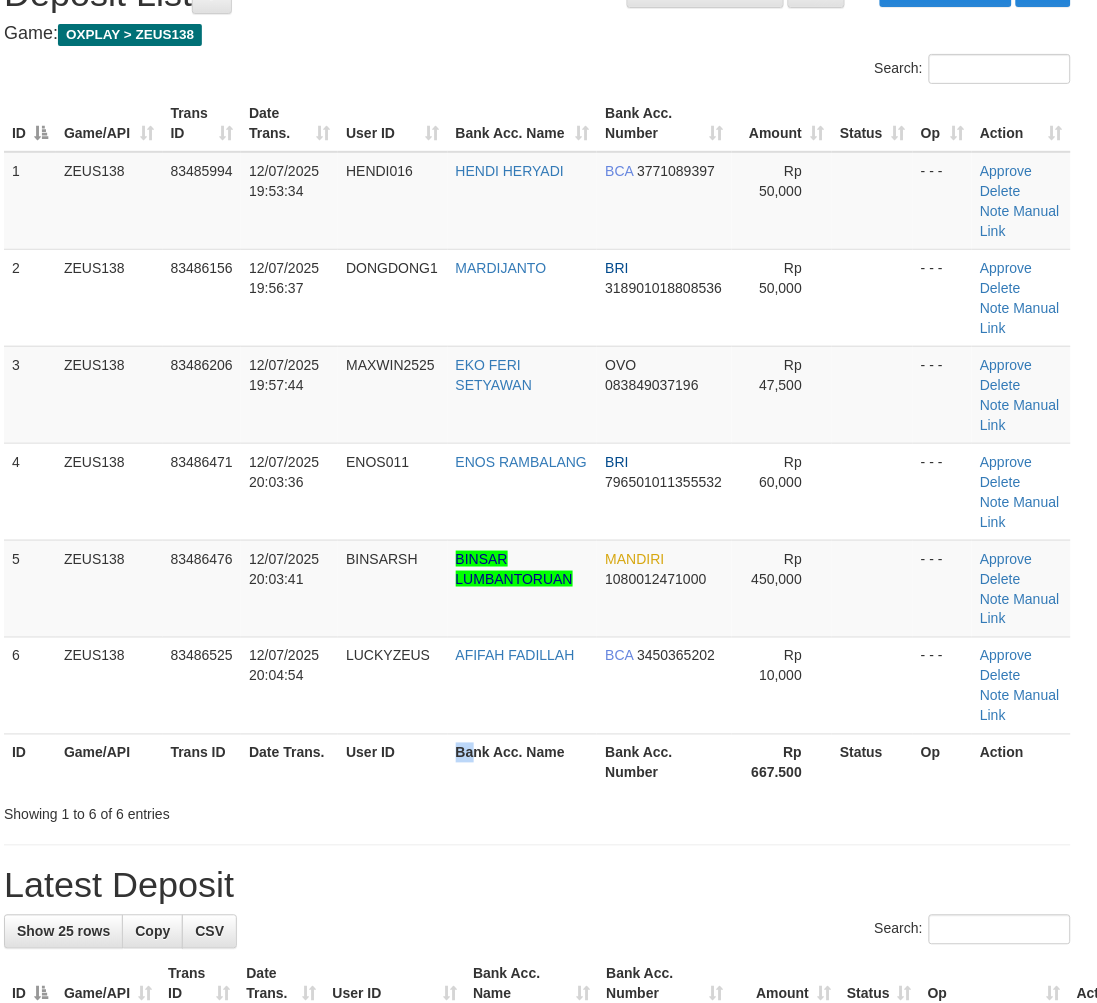 click on "Bank Acc. Name" at bounding box center (523, 762) 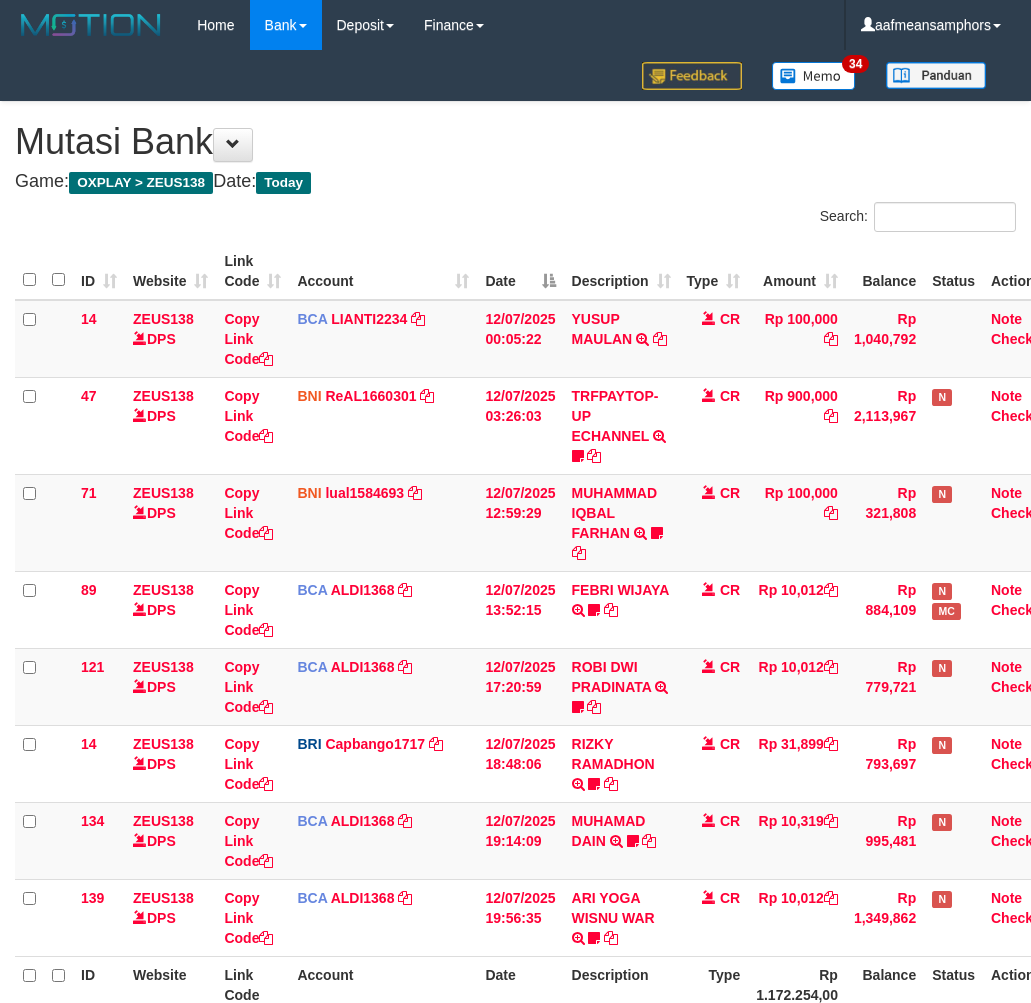 drag, startPoint x: 0, startPoint y: 0, endPoint x: 516, endPoint y: 877, distance: 1017.5387 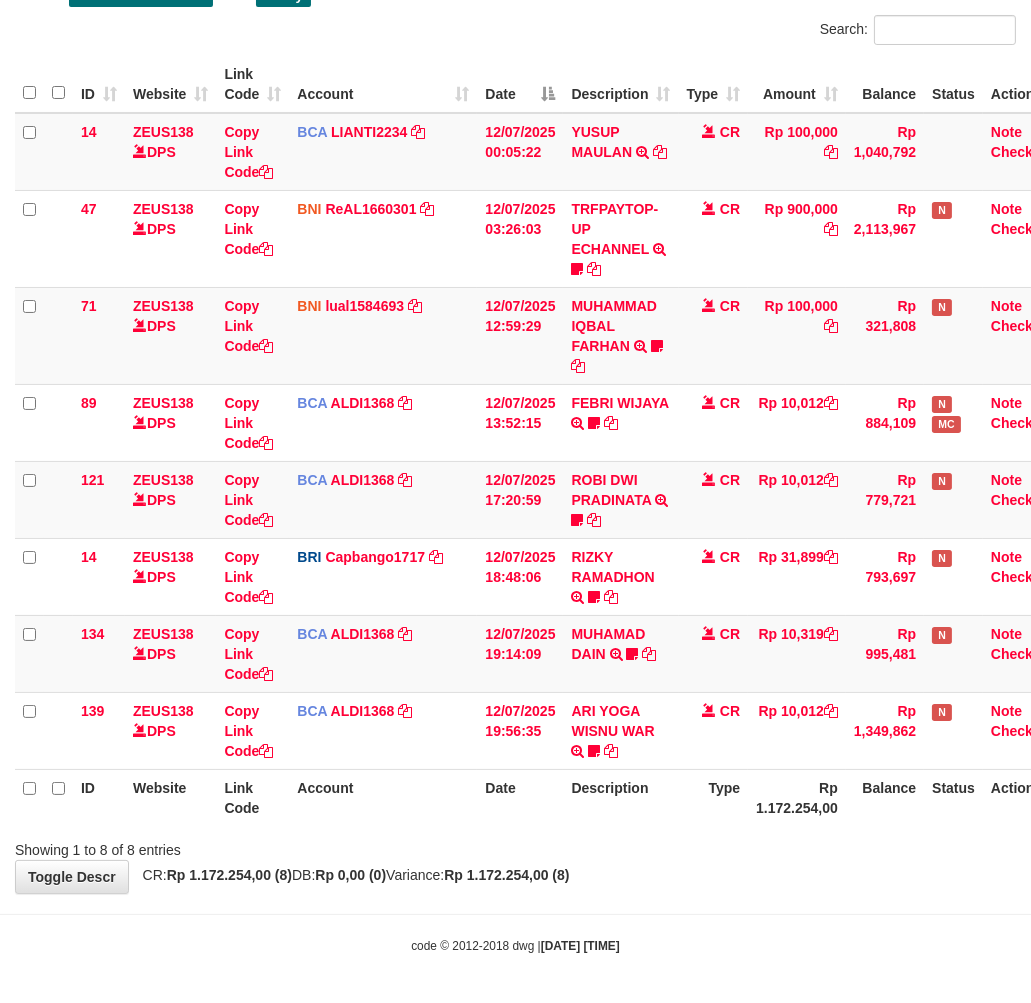 scroll, scrollTop: 187, scrollLeft: 0, axis: vertical 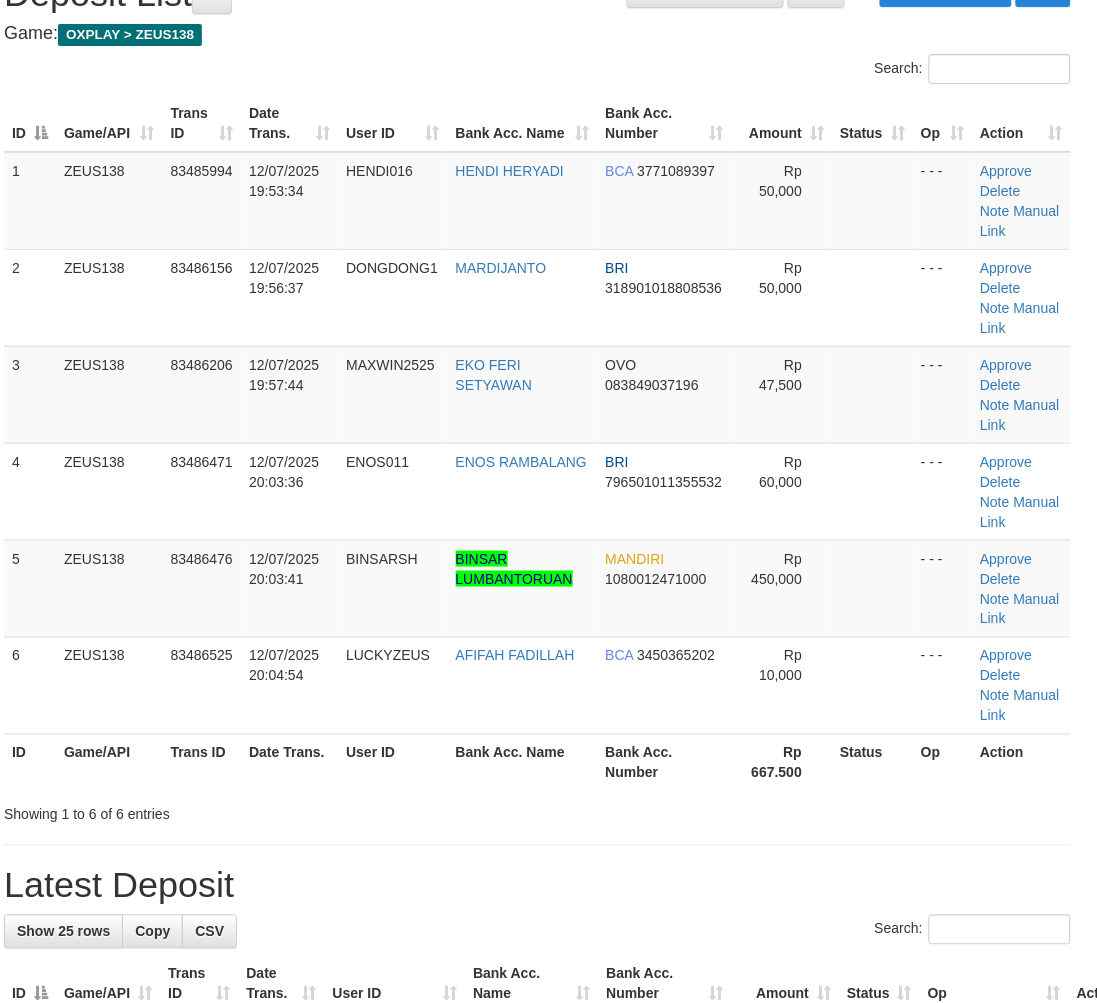 click on "Bank Acc. Name" at bounding box center (523, 762) 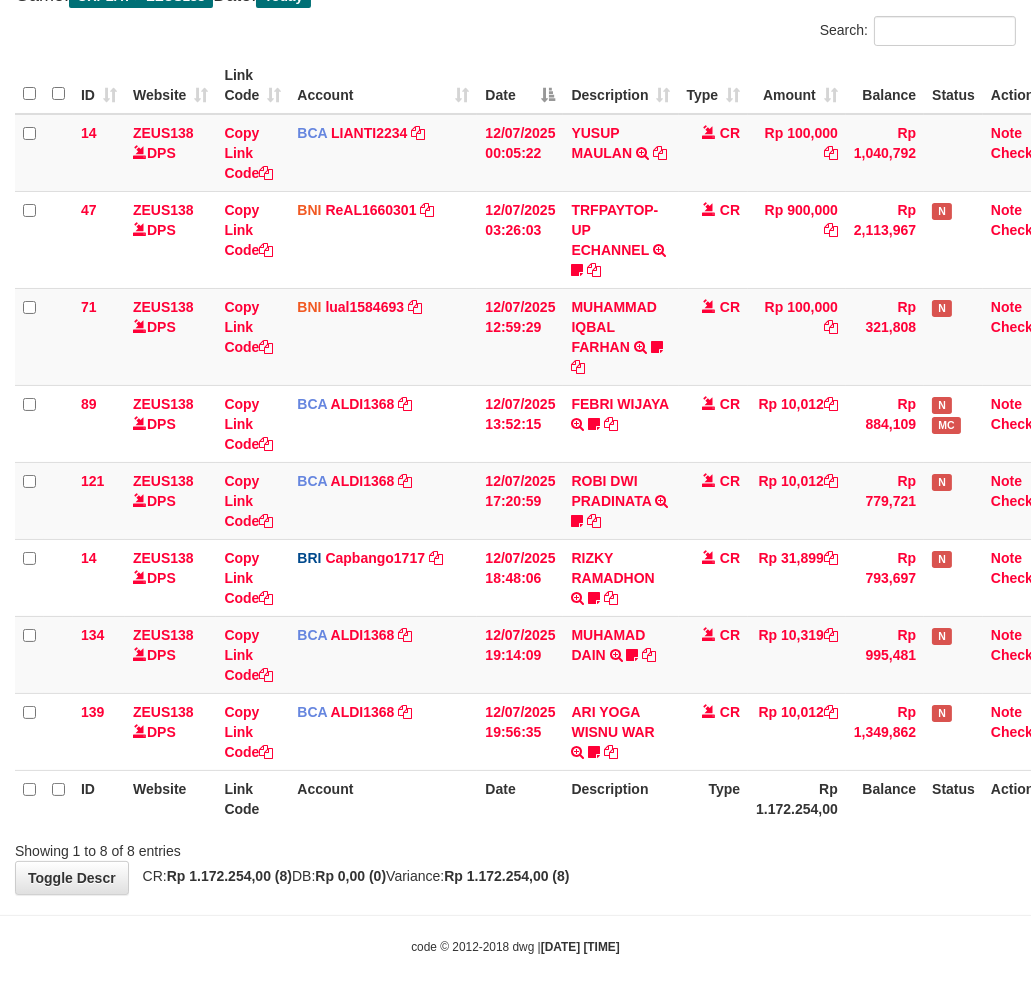 scroll, scrollTop: 187, scrollLeft: 0, axis: vertical 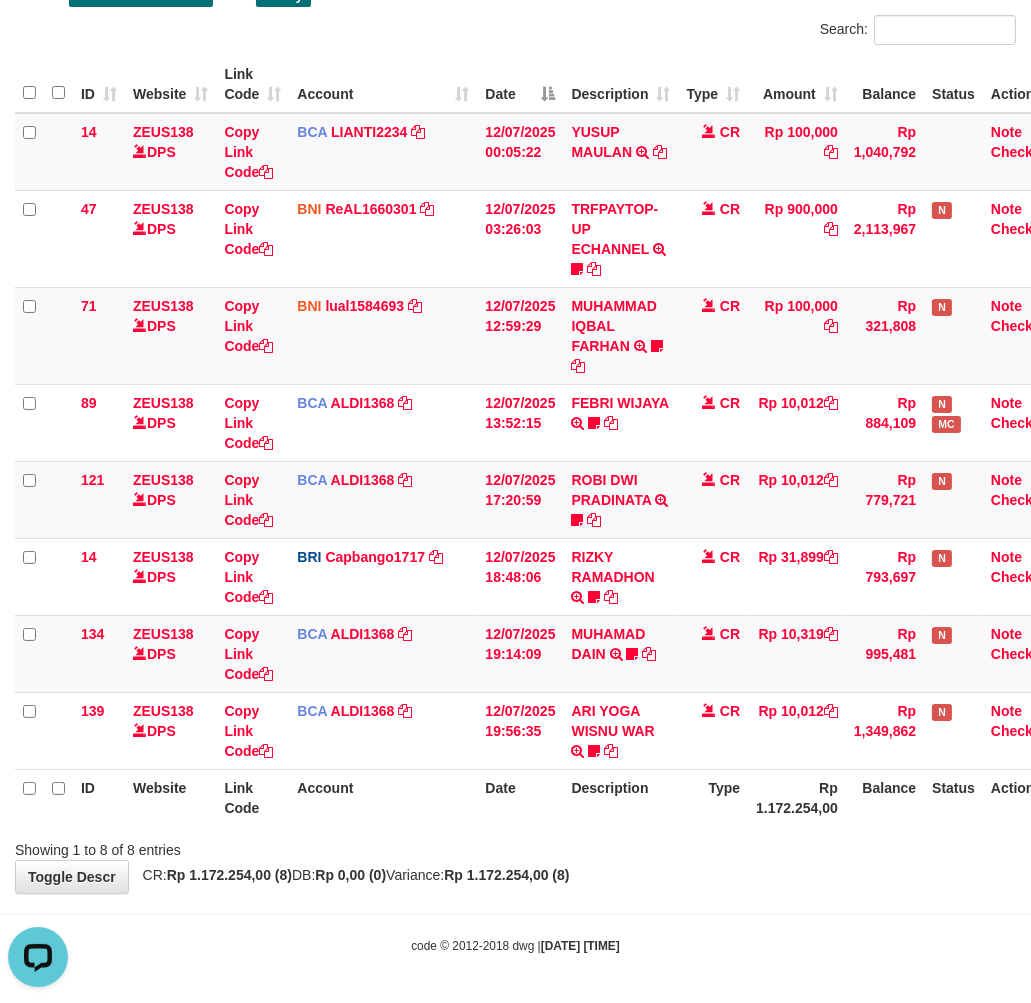 click on "Toggle navigation
Home
Bank
Account List
Load
By Website
Group
[OXPLAY]													ZEUS138
By Load Group (DPS)" at bounding box center [515, 409] 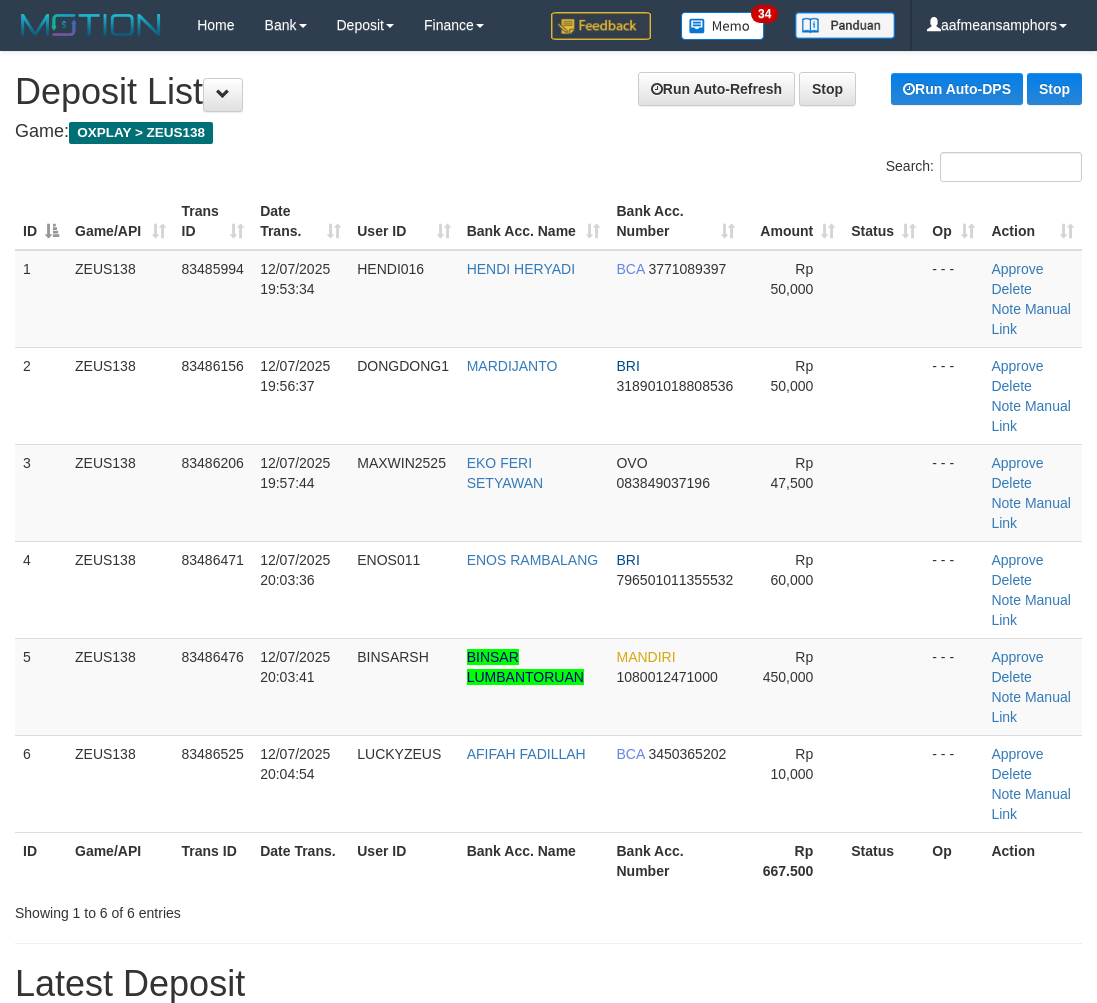 scroll, scrollTop: 98, scrollLeft: 11, axis: both 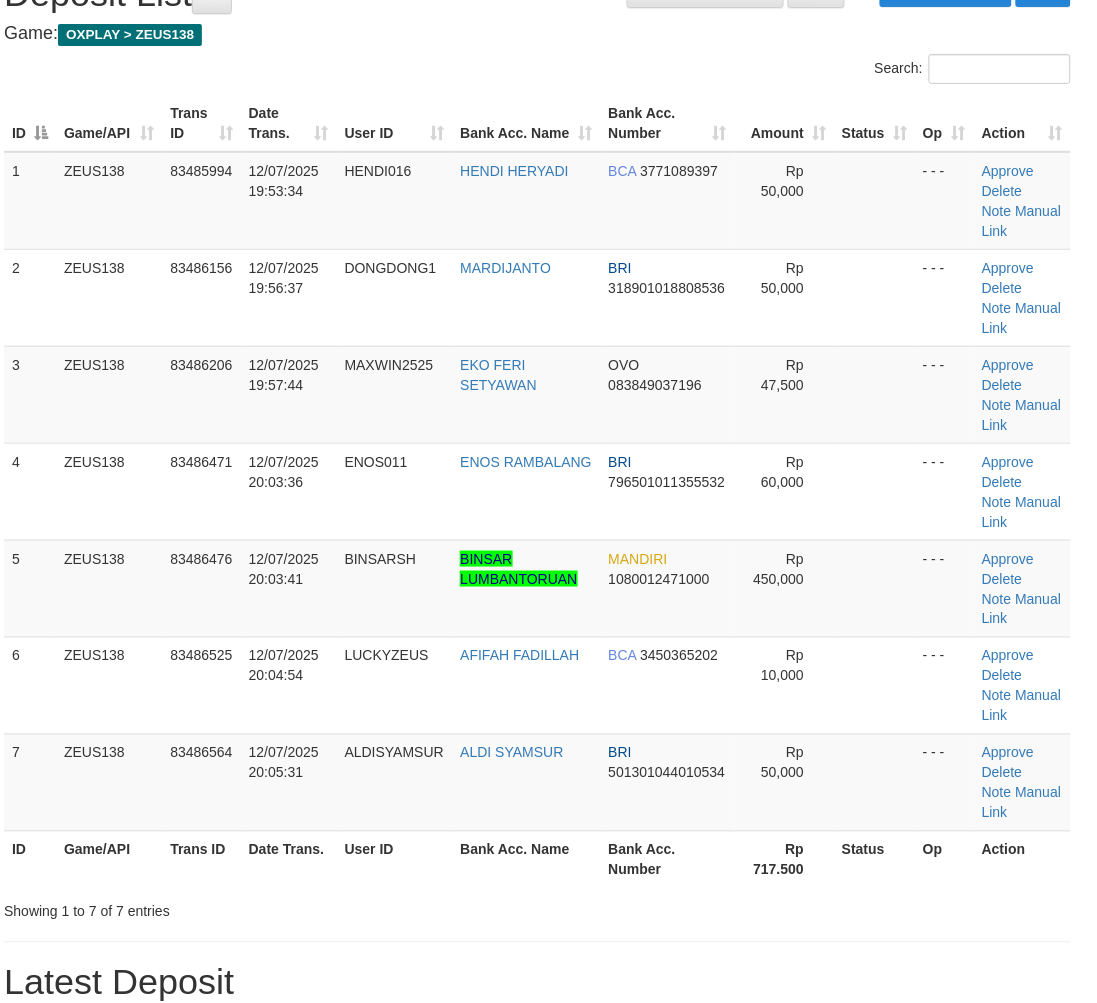 drag, startPoint x: 520, startPoint y: 887, endPoint x: 454, endPoint y: 881, distance: 66.27216 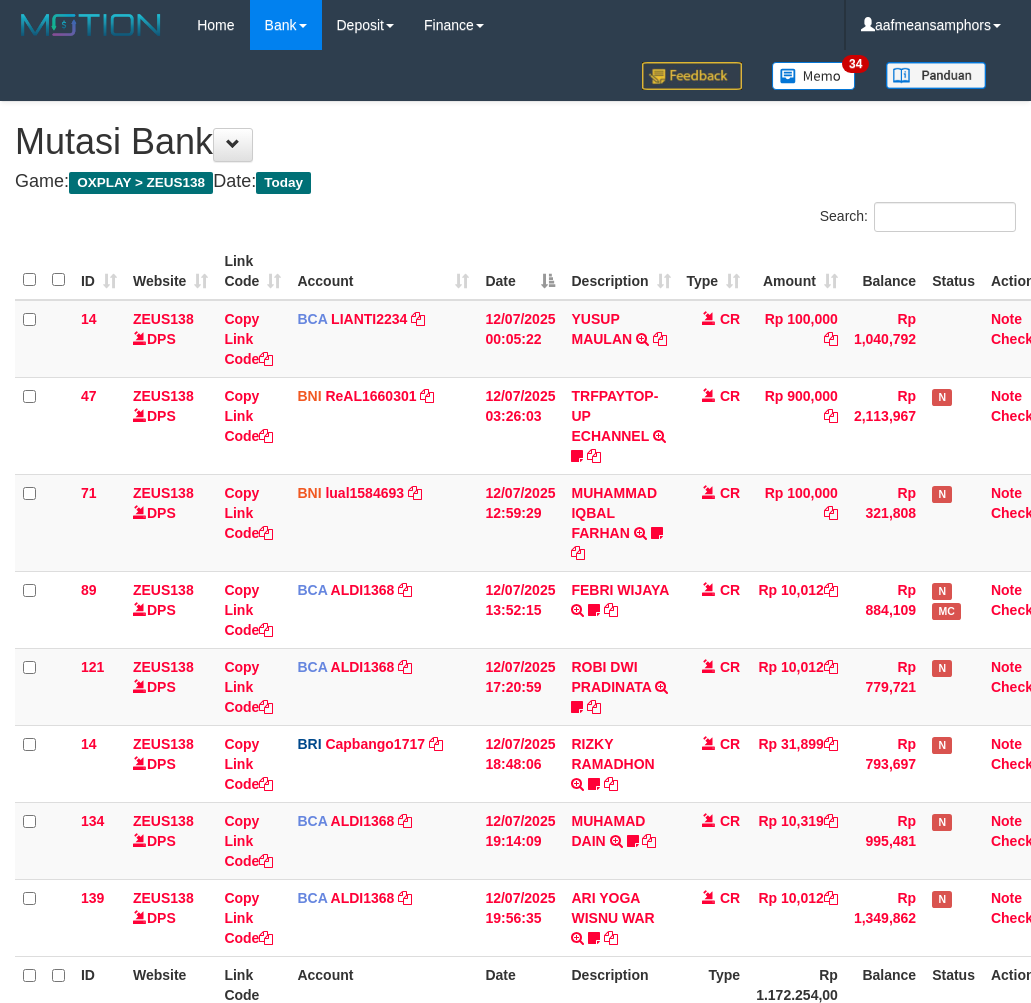 scroll, scrollTop: 187, scrollLeft: 0, axis: vertical 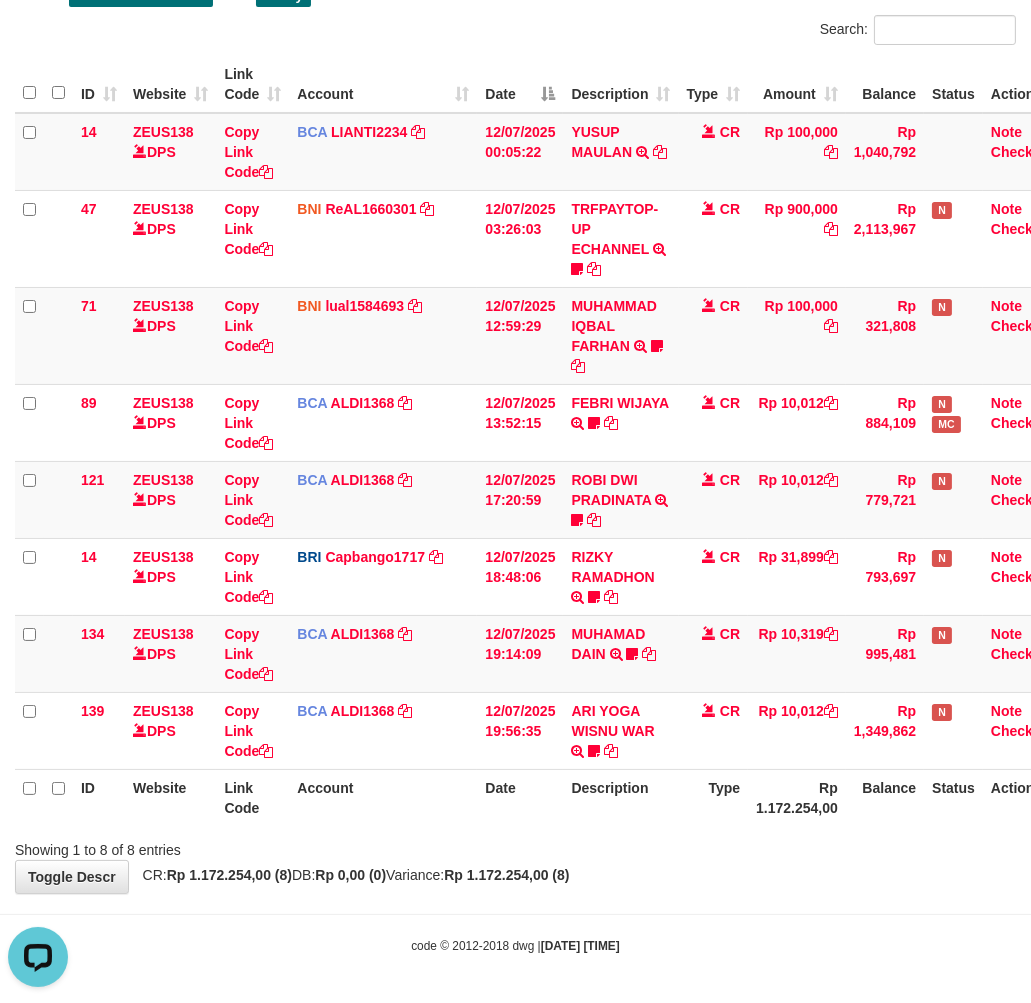 drag, startPoint x: 716, startPoint y: 846, endPoint x: 892, endPoint y: 847, distance: 176.00284 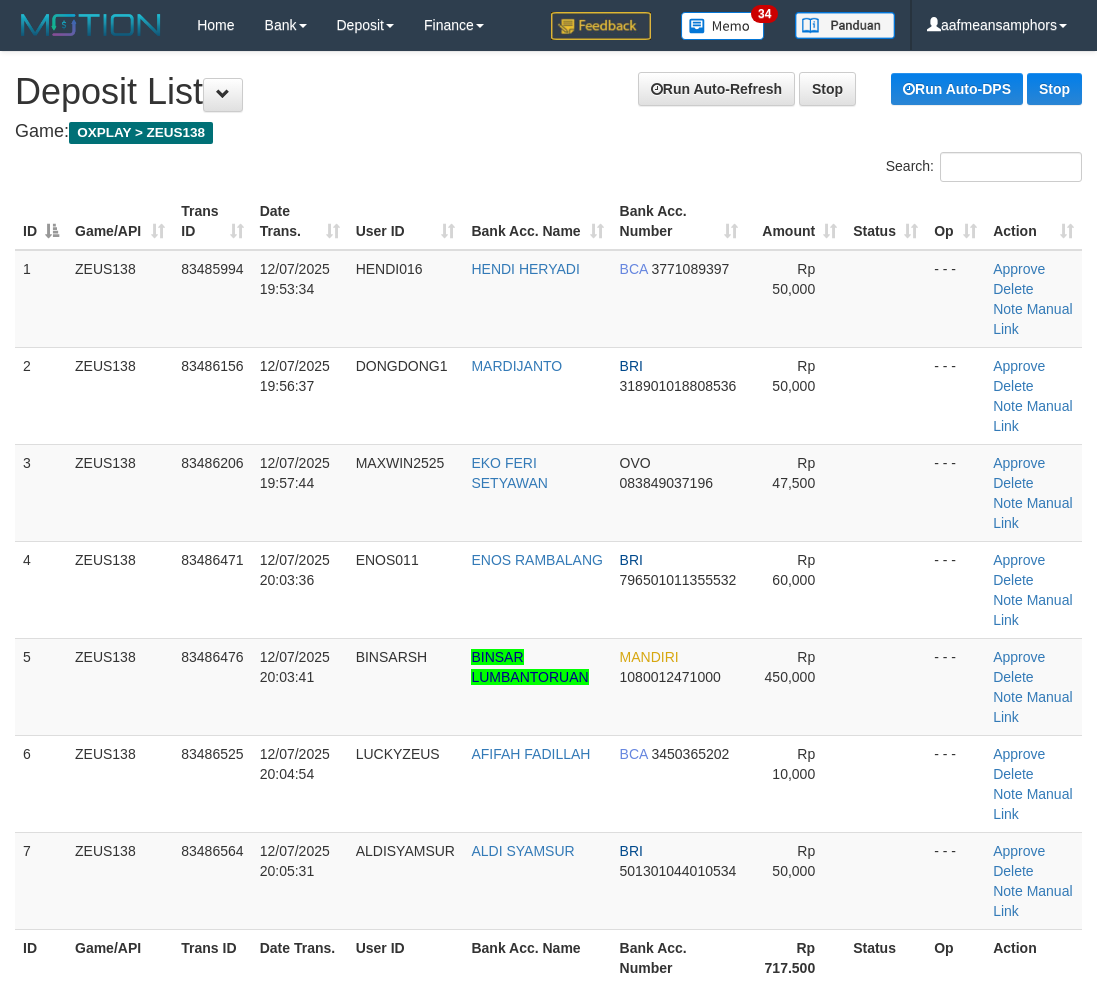 scroll, scrollTop: 98, scrollLeft: 11, axis: both 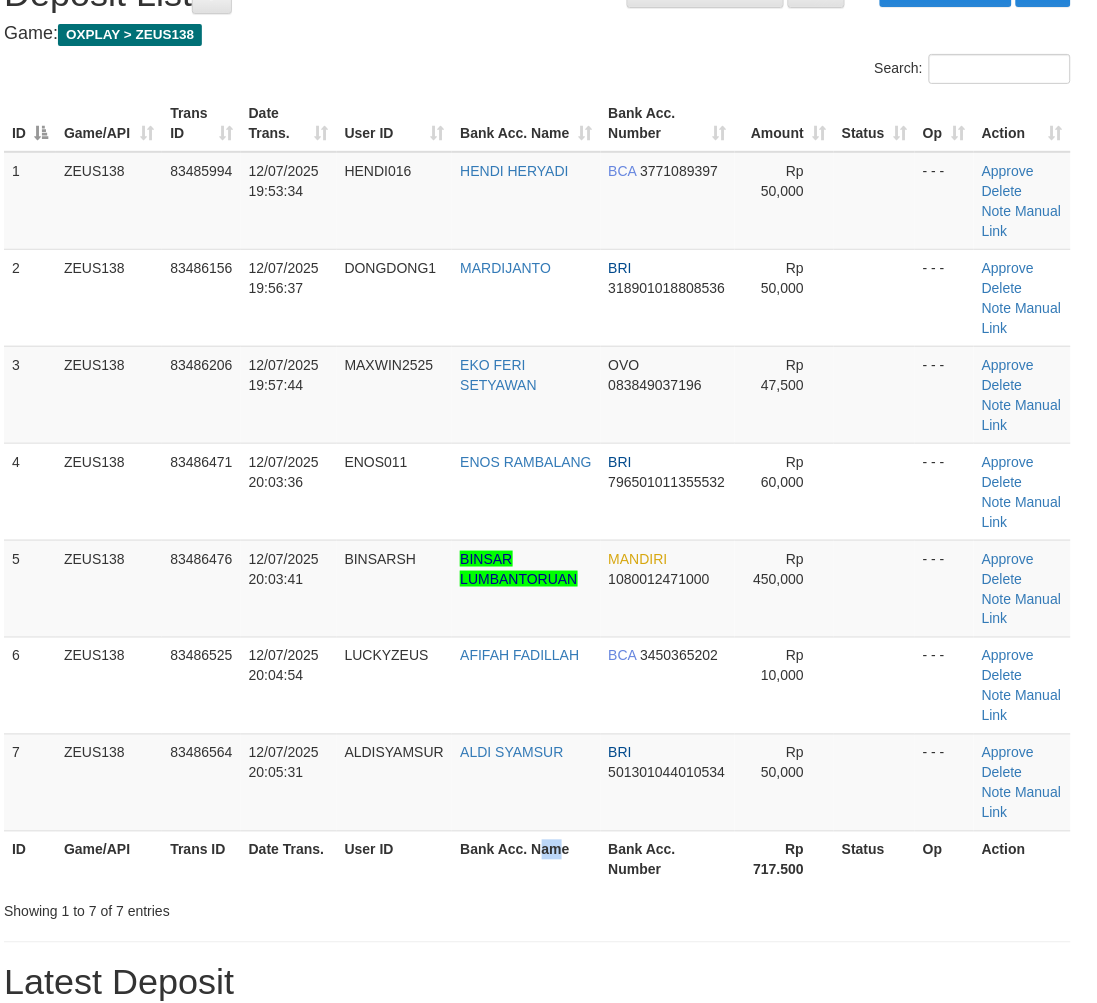 click on "Bank Acc. Name" at bounding box center [526, 859] 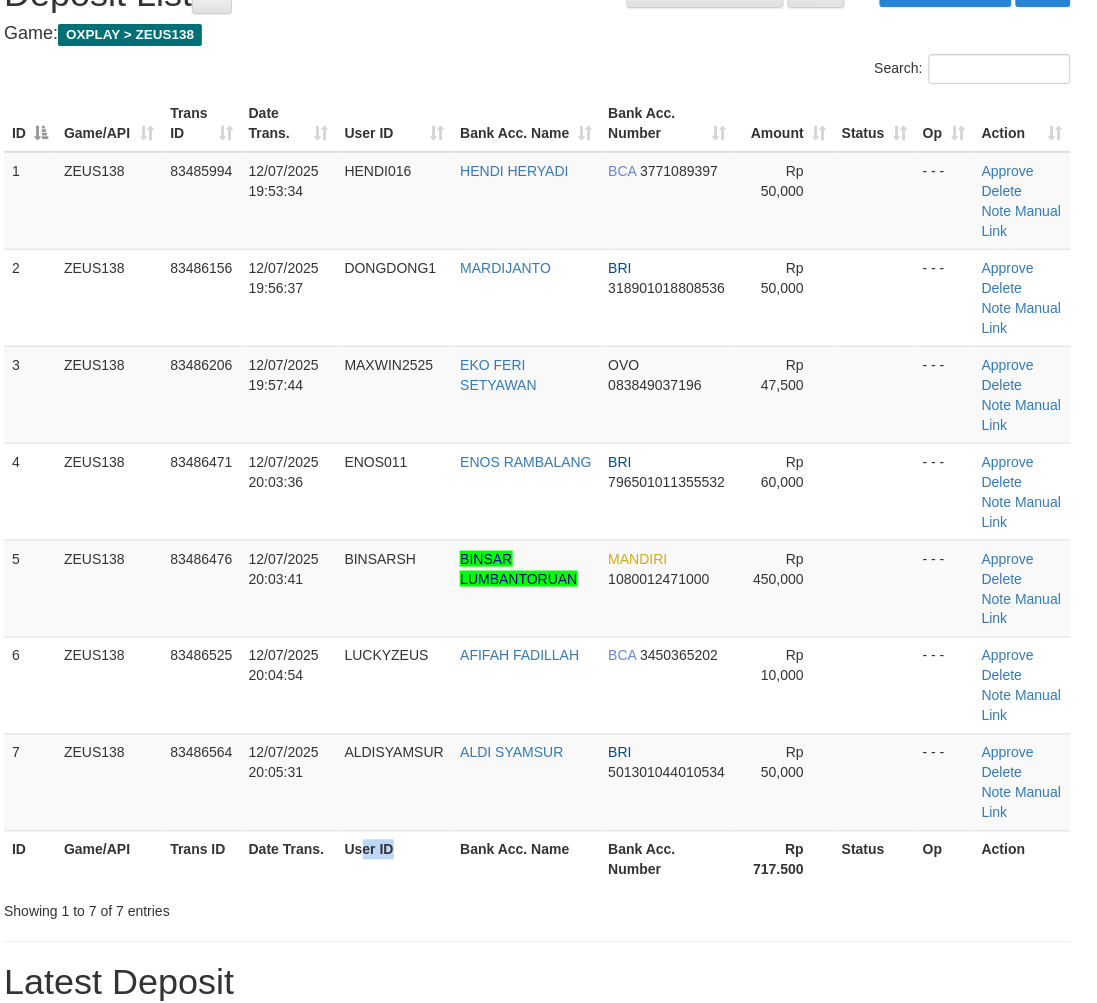click on "User ID" at bounding box center (395, 859) 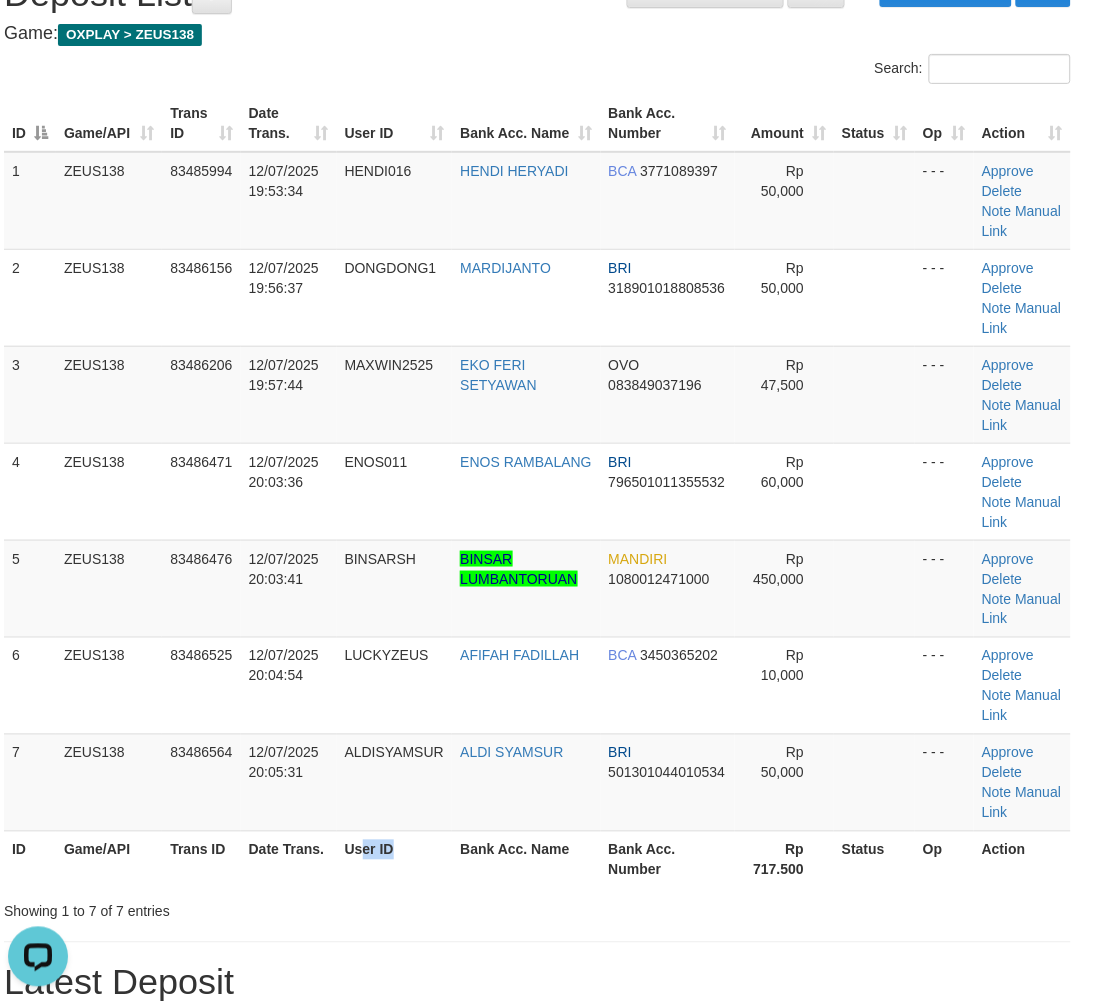 scroll, scrollTop: 0, scrollLeft: 0, axis: both 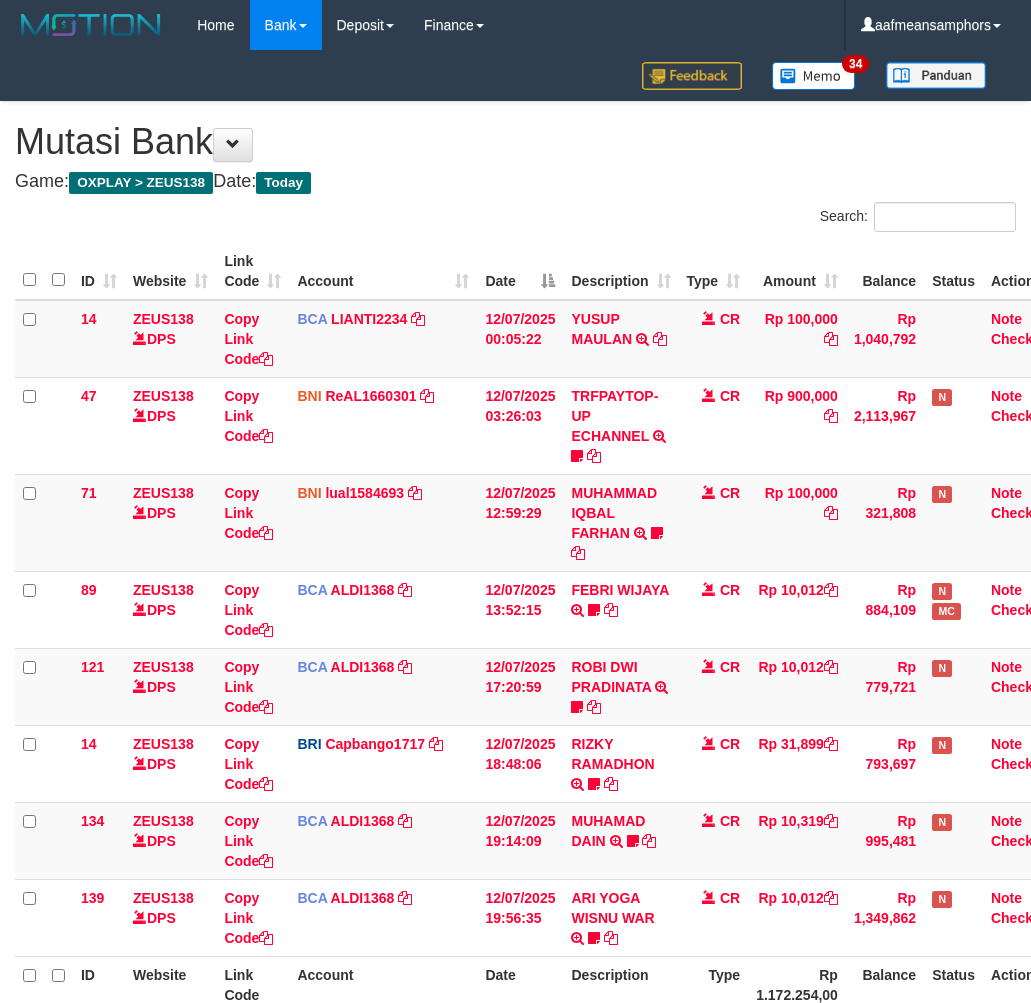click on "**********" at bounding box center (515, 591) 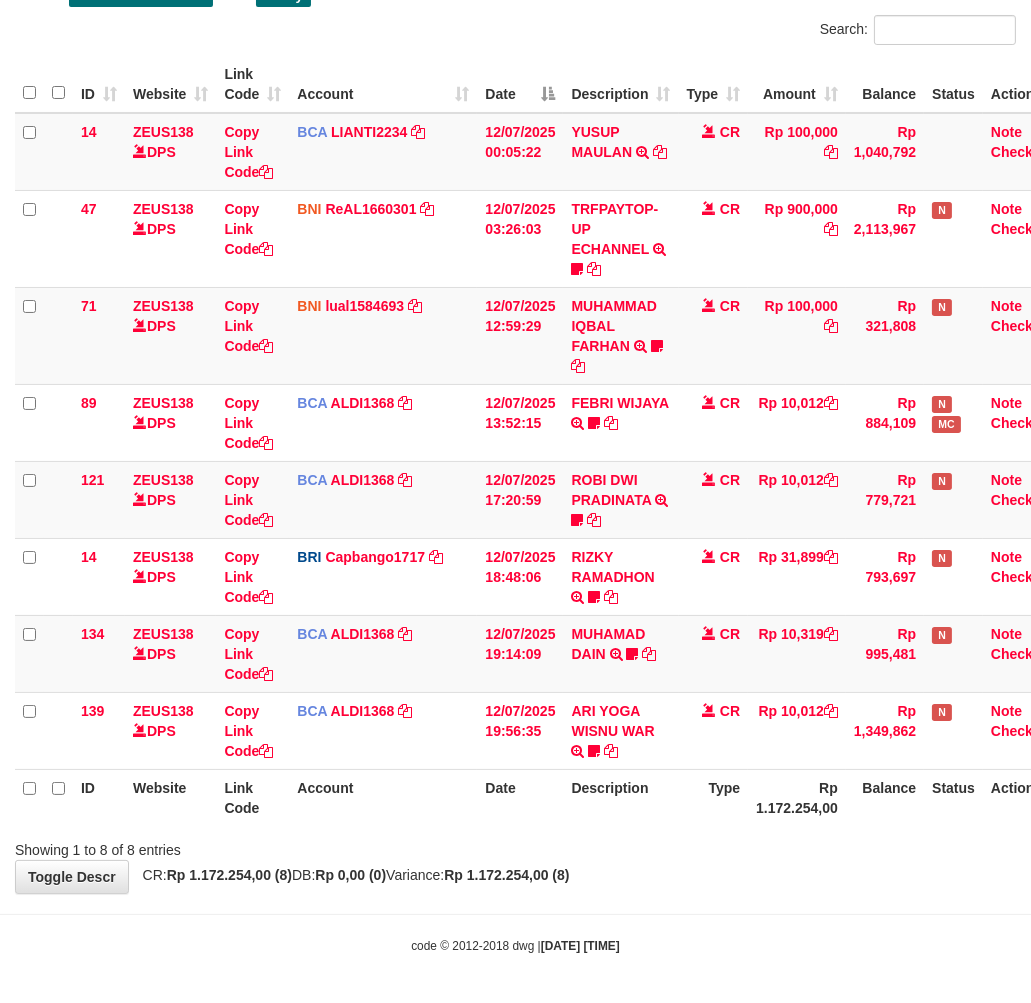 click on "Showing 1 to 8 of 8 entries" at bounding box center [515, 846] 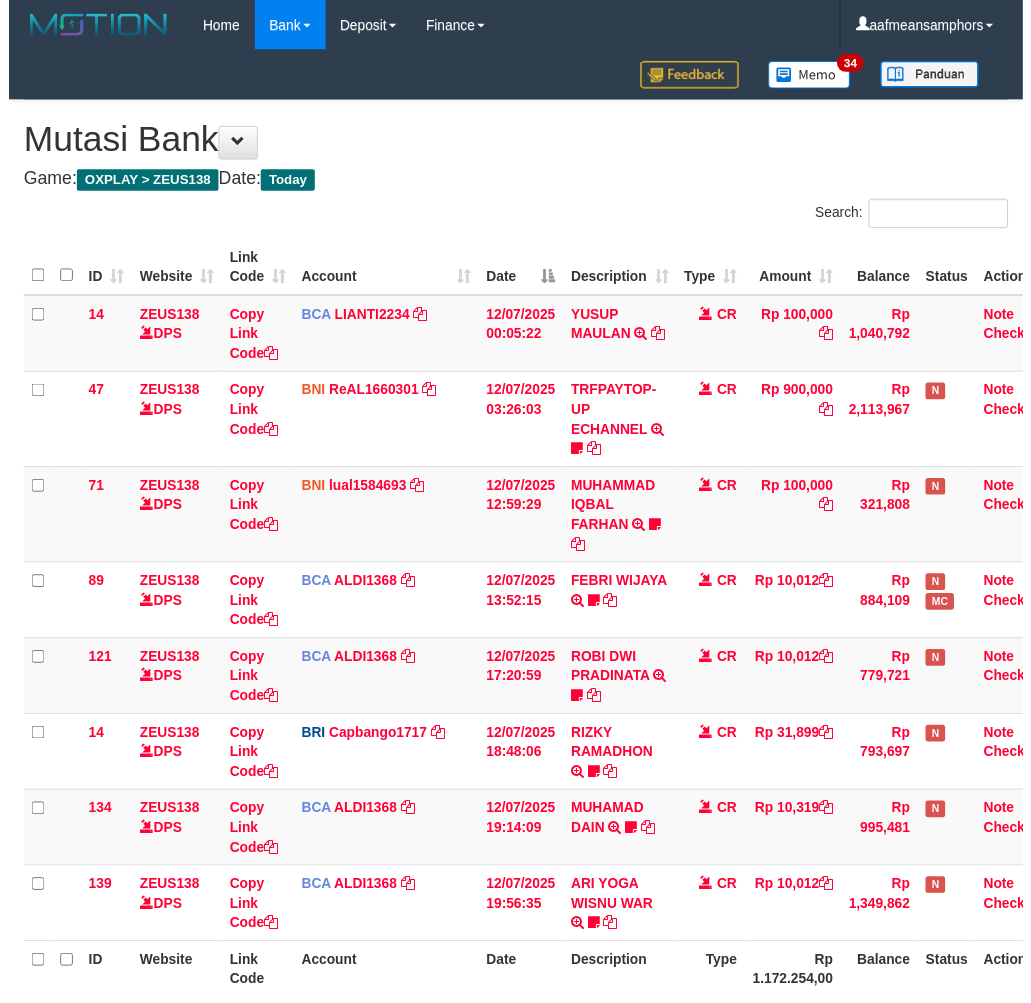 scroll, scrollTop: 187, scrollLeft: 0, axis: vertical 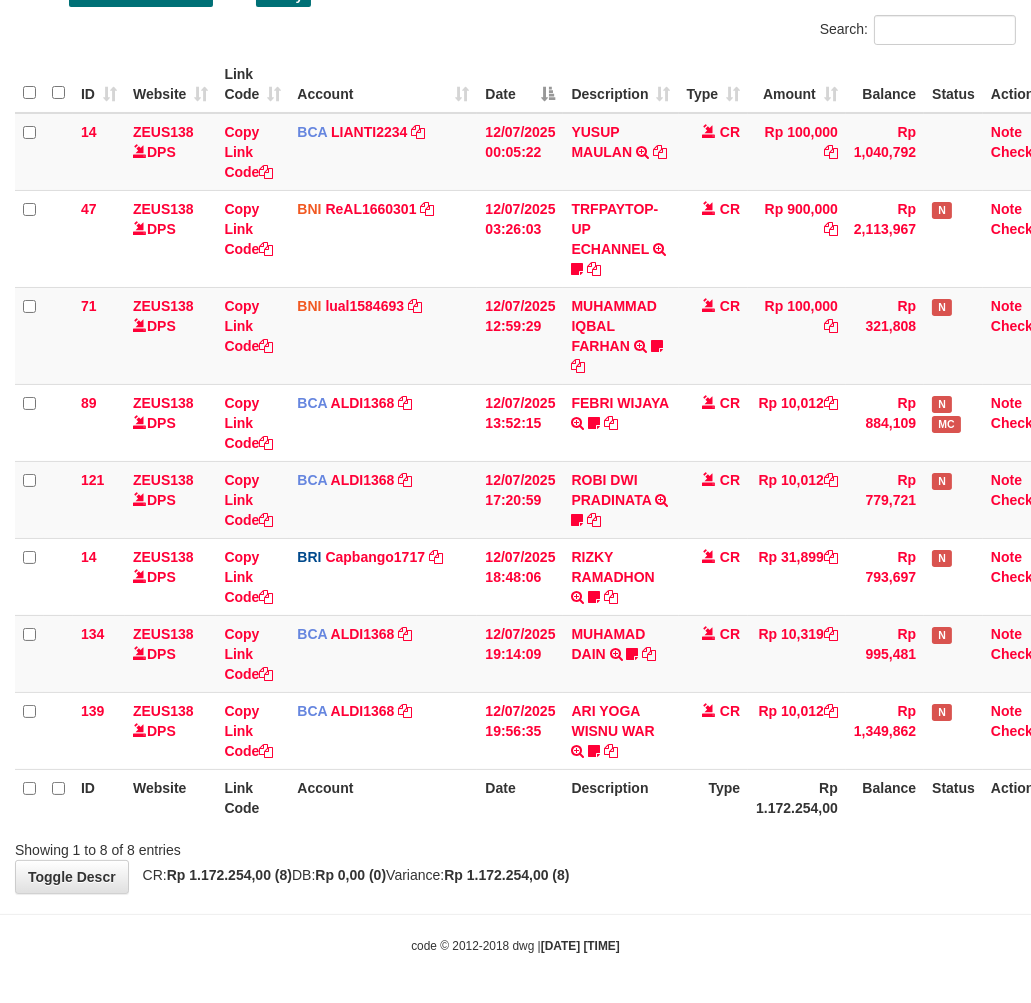 click on "Showing 1 to 8 of 8 entries" at bounding box center (515, 846) 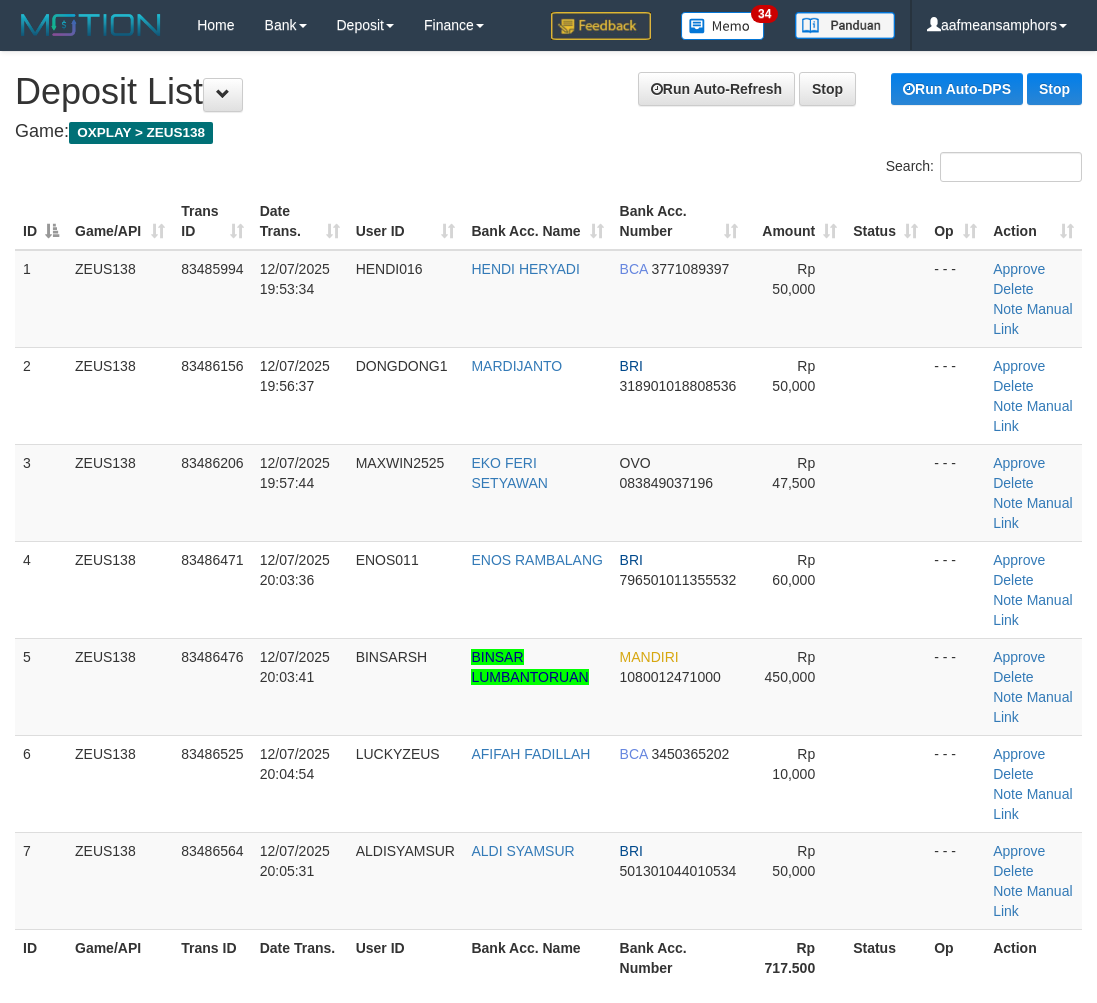 scroll, scrollTop: 98, scrollLeft: 11, axis: both 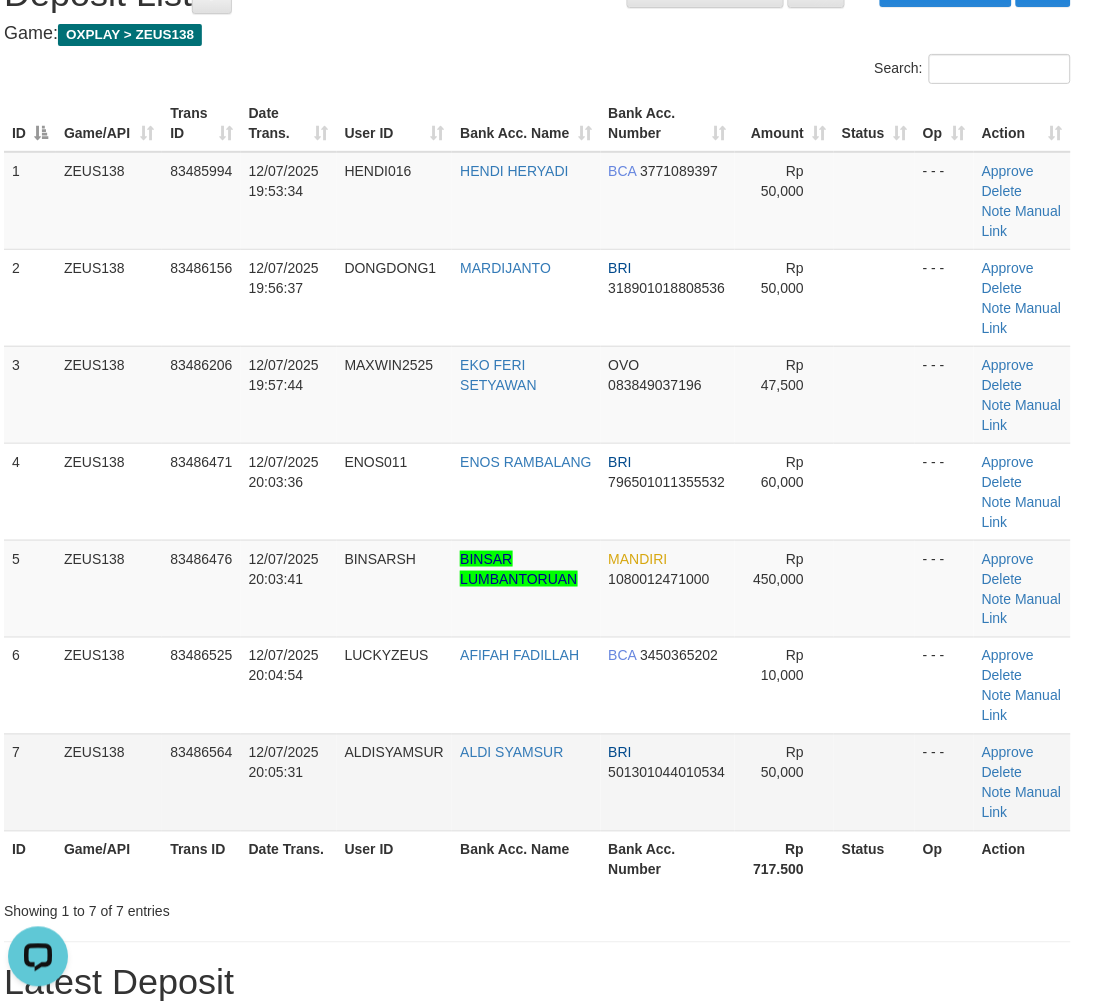 click on "7
ZEUS138
83486564
[DATE] [TIME]
[FIRST] [LAST]
[FIRST] [LAST]
BRI
501301044010534
Rp 50,000
- - -
Approve
Delete
Note
Manual Link" at bounding box center [537, 782] 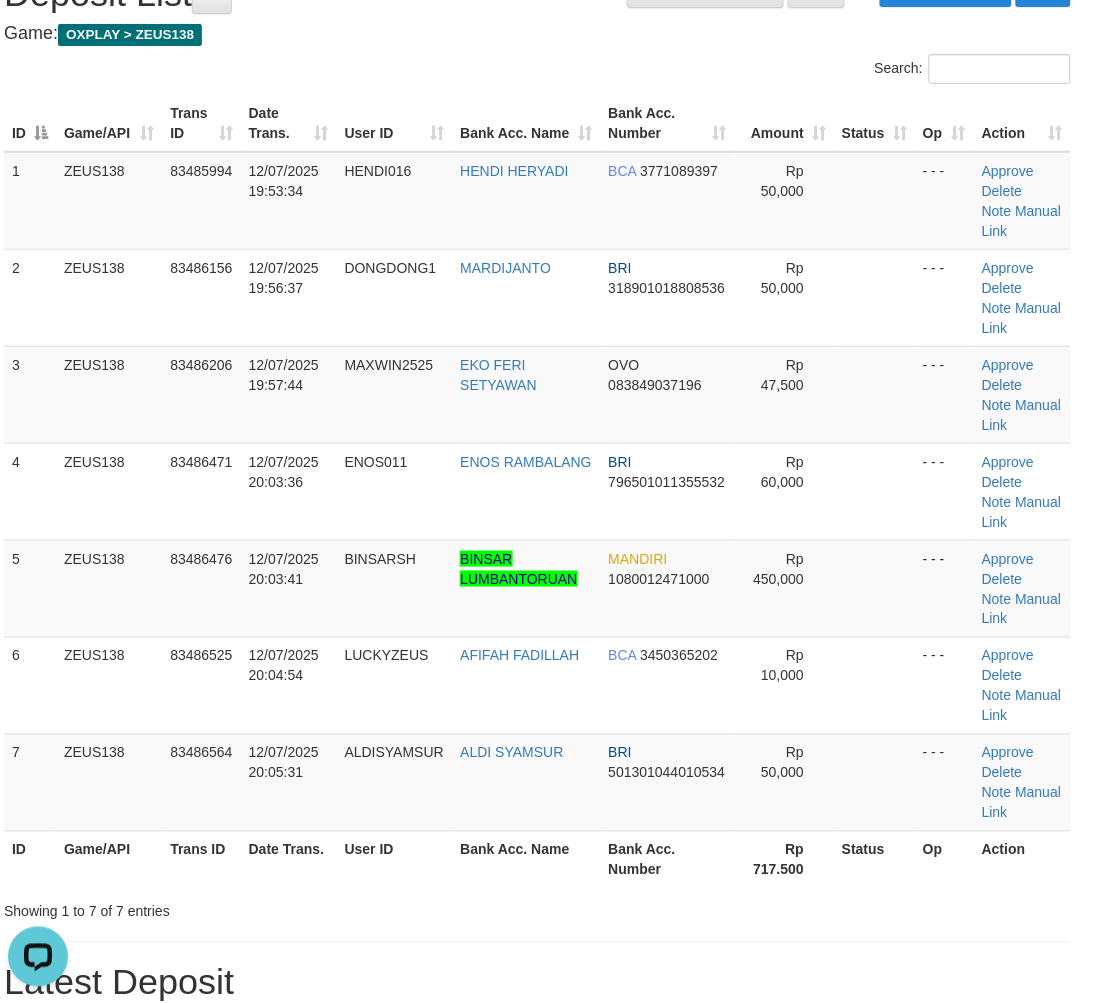 drag, startPoint x: 730, startPoint y: 913, endPoint x: 714, endPoint y: 895, distance: 24.083189 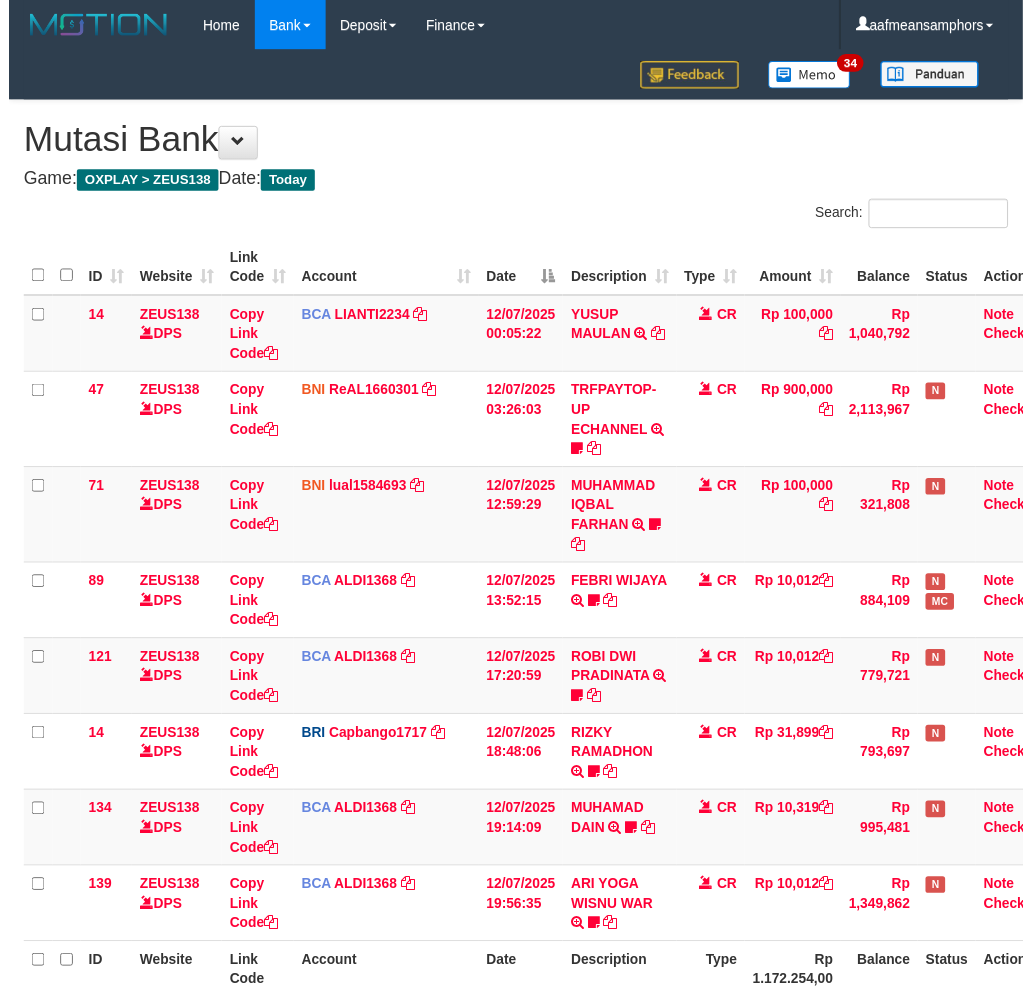 scroll, scrollTop: 187, scrollLeft: 0, axis: vertical 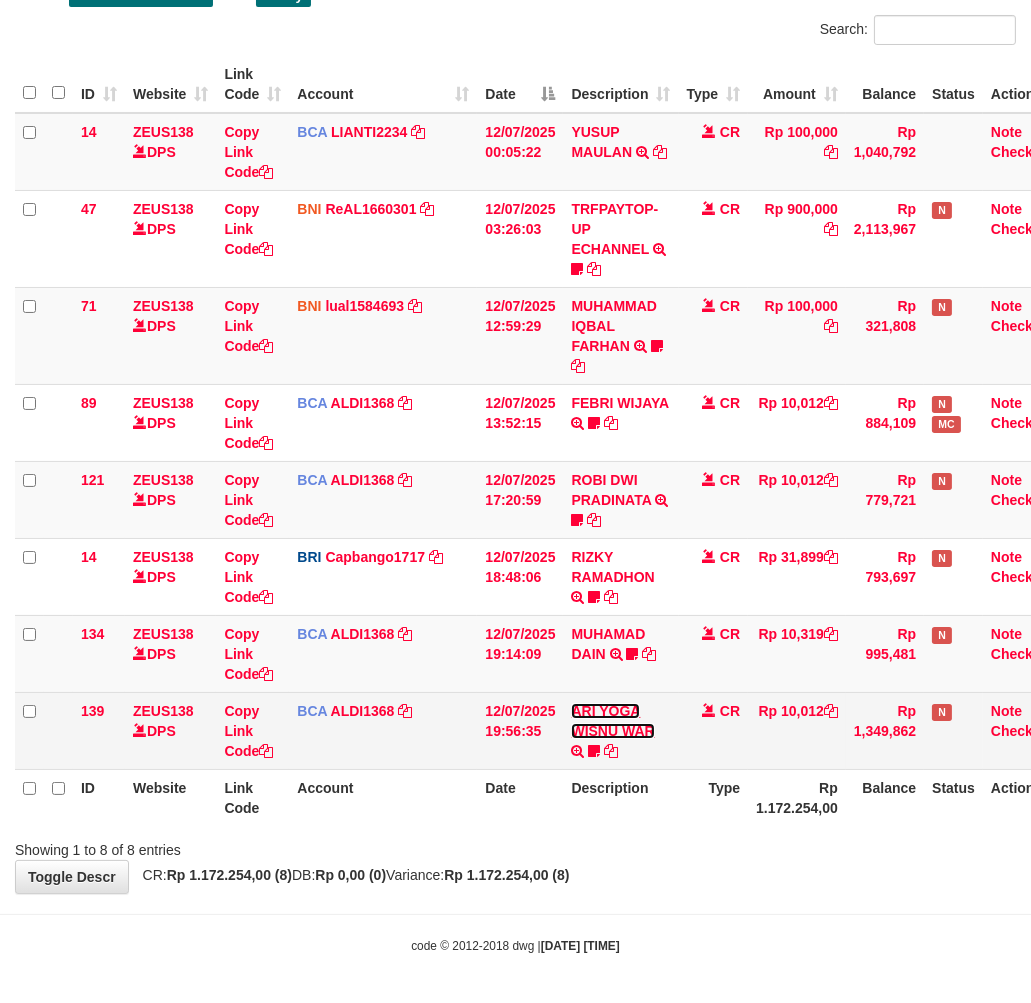 click on "ARI YOGA WISNU WAR" at bounding box center (612, 721) 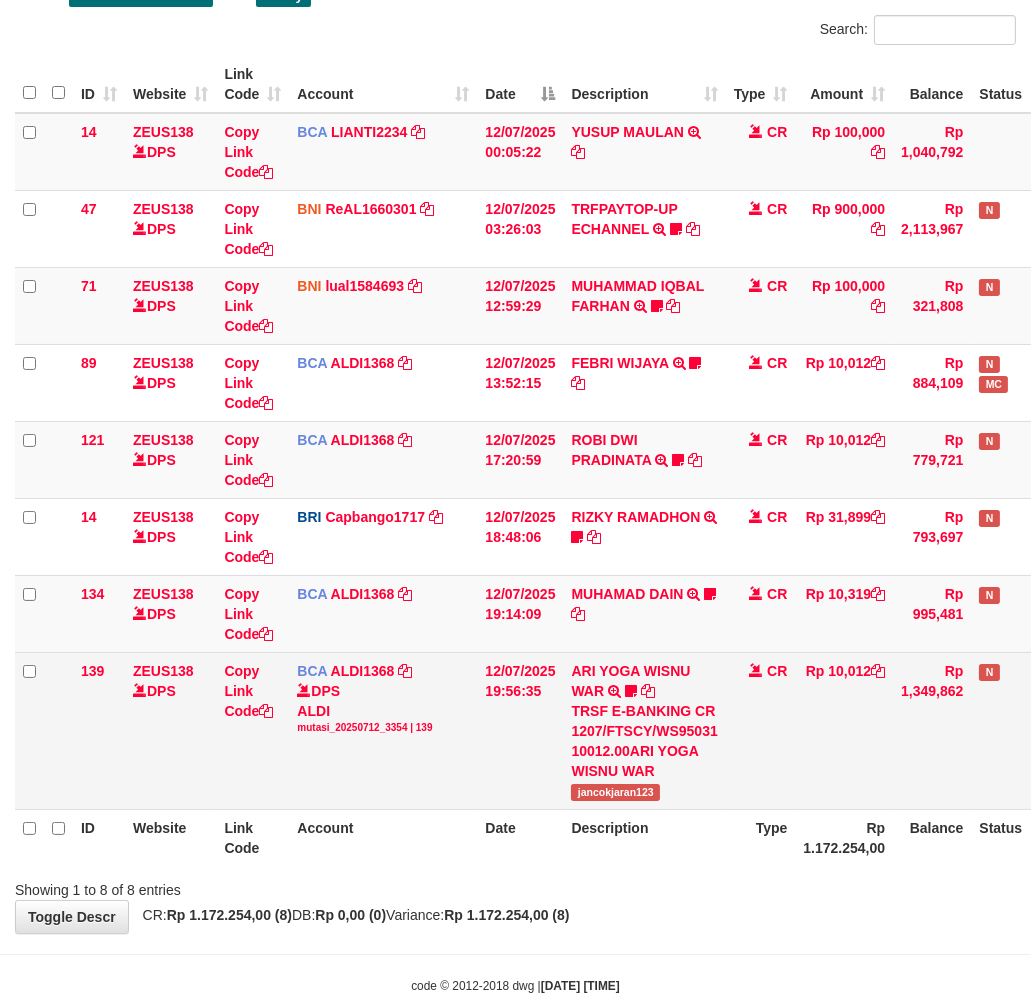 click on "jancokjaran123" at bounding box center [615, 792] 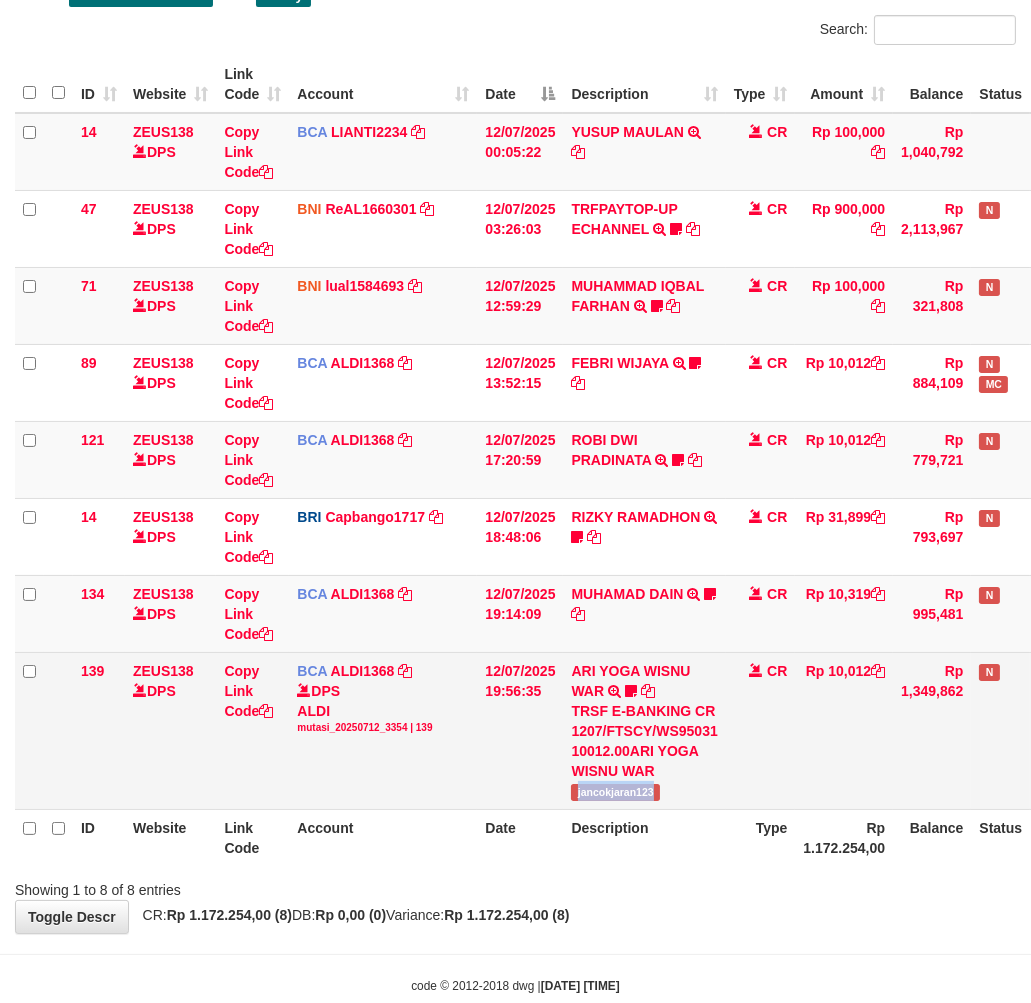 click on "jancokjaran123" at bounding box center (615, 792) 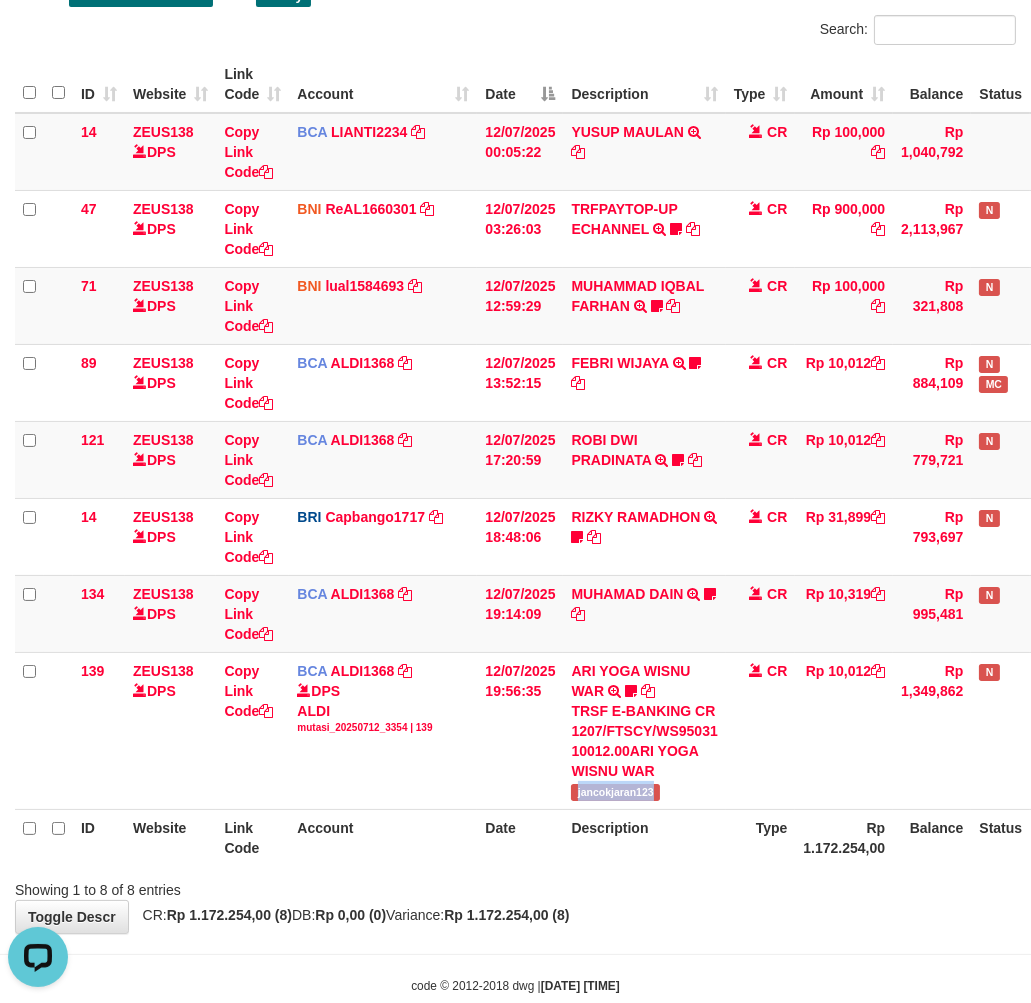 scroll, scrollTop: 0, scrollLeft: 0, axis: both 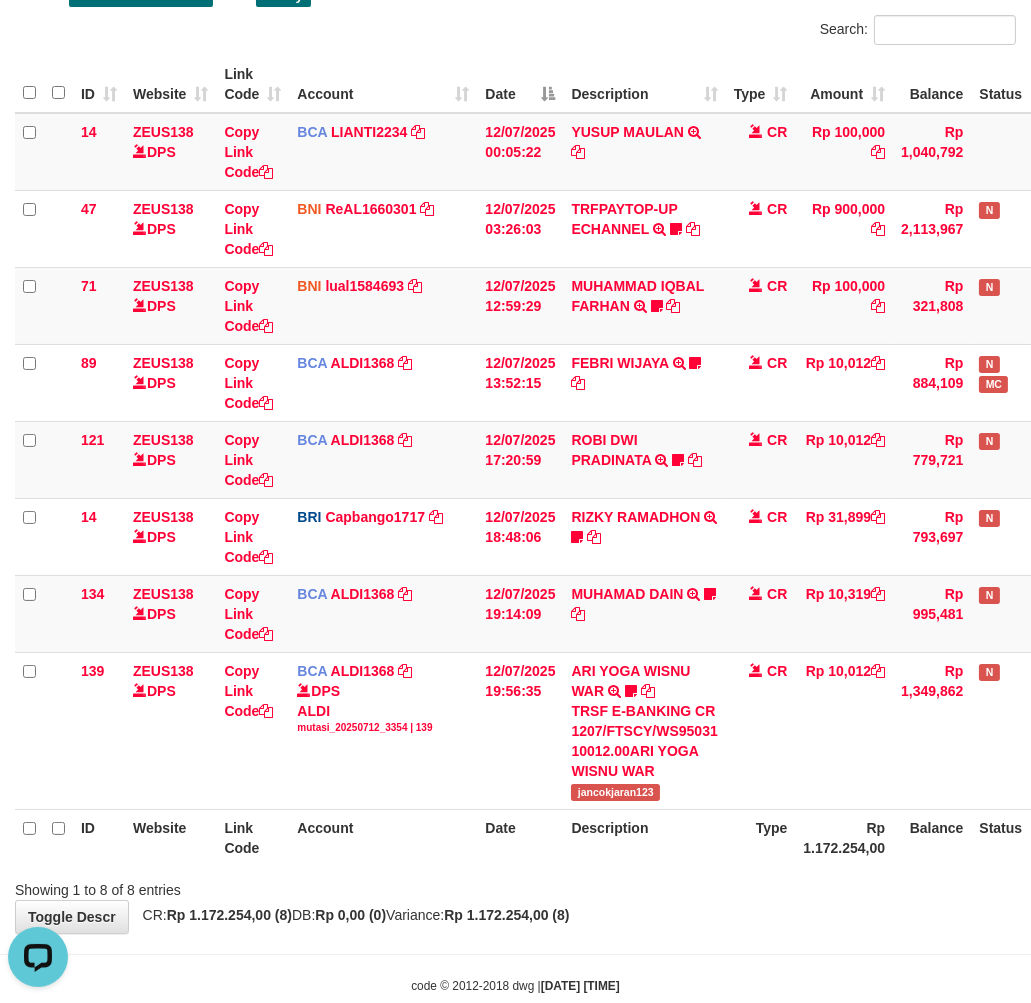 drag, startPoint x: 714, startPoint y: 877, endPoint x: 704, endPoint y: 871, distance: 11.661903 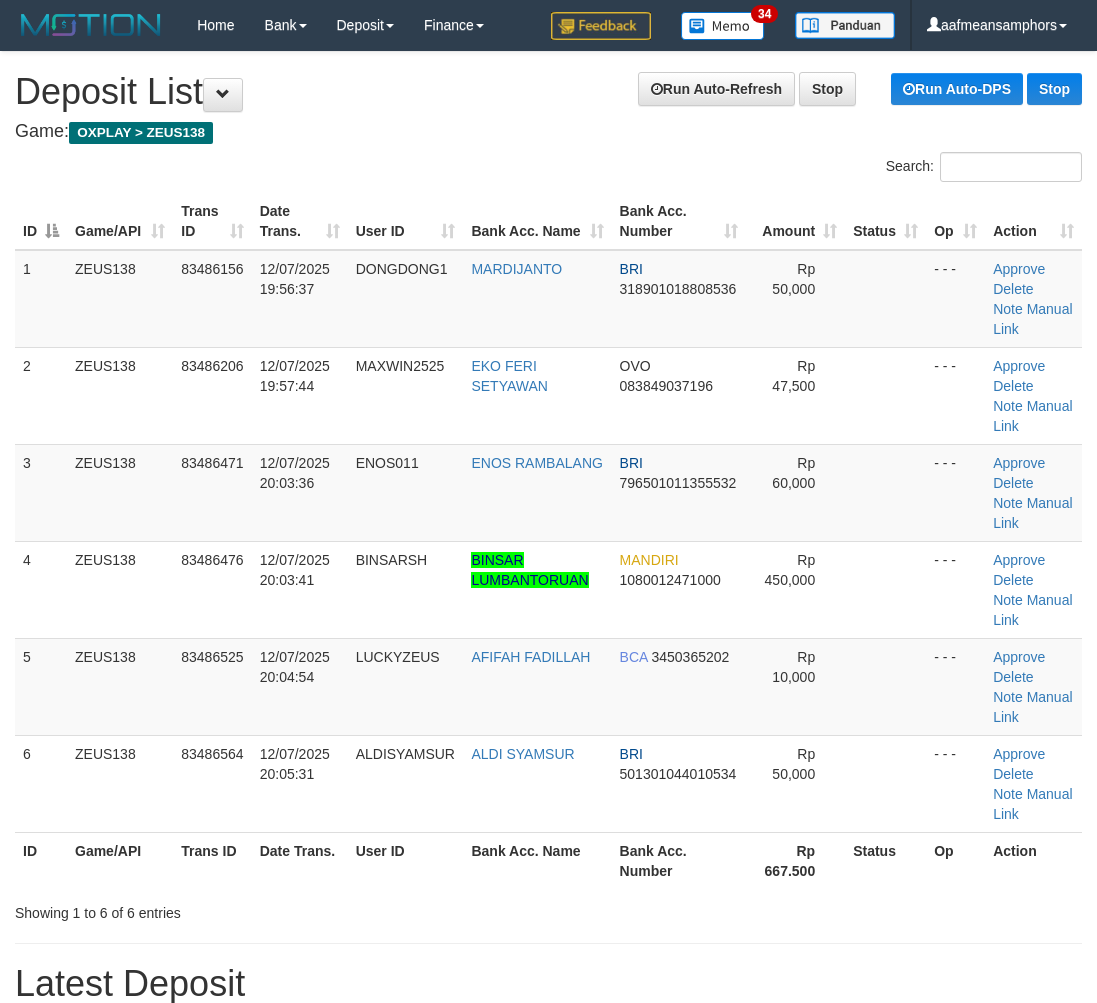 scroll, scrollTop: 98, scrollLeft: 11, axis: both 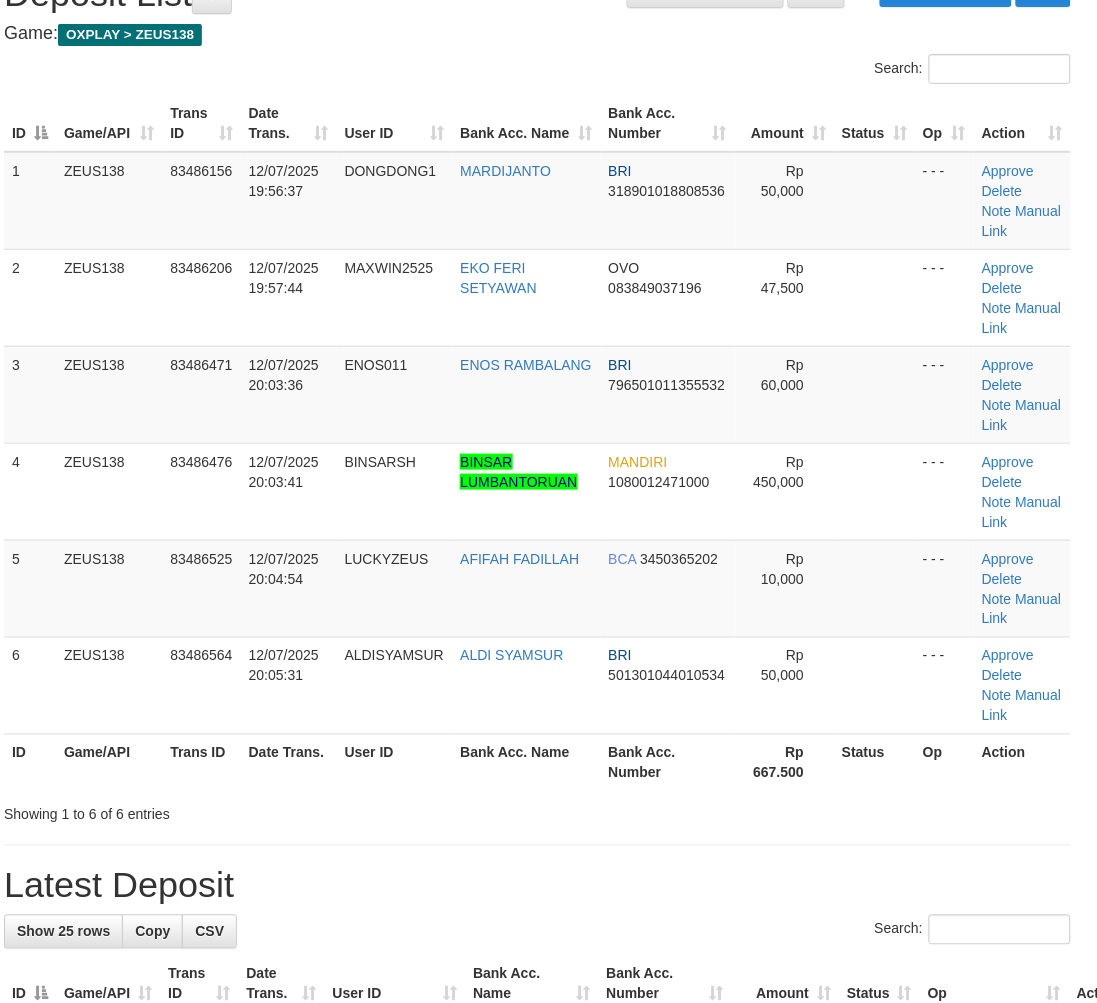 drag, startPoint x: 503, startPoint y: 881, endPoint x: 488, endPoint y: 868, distance: 19.849434 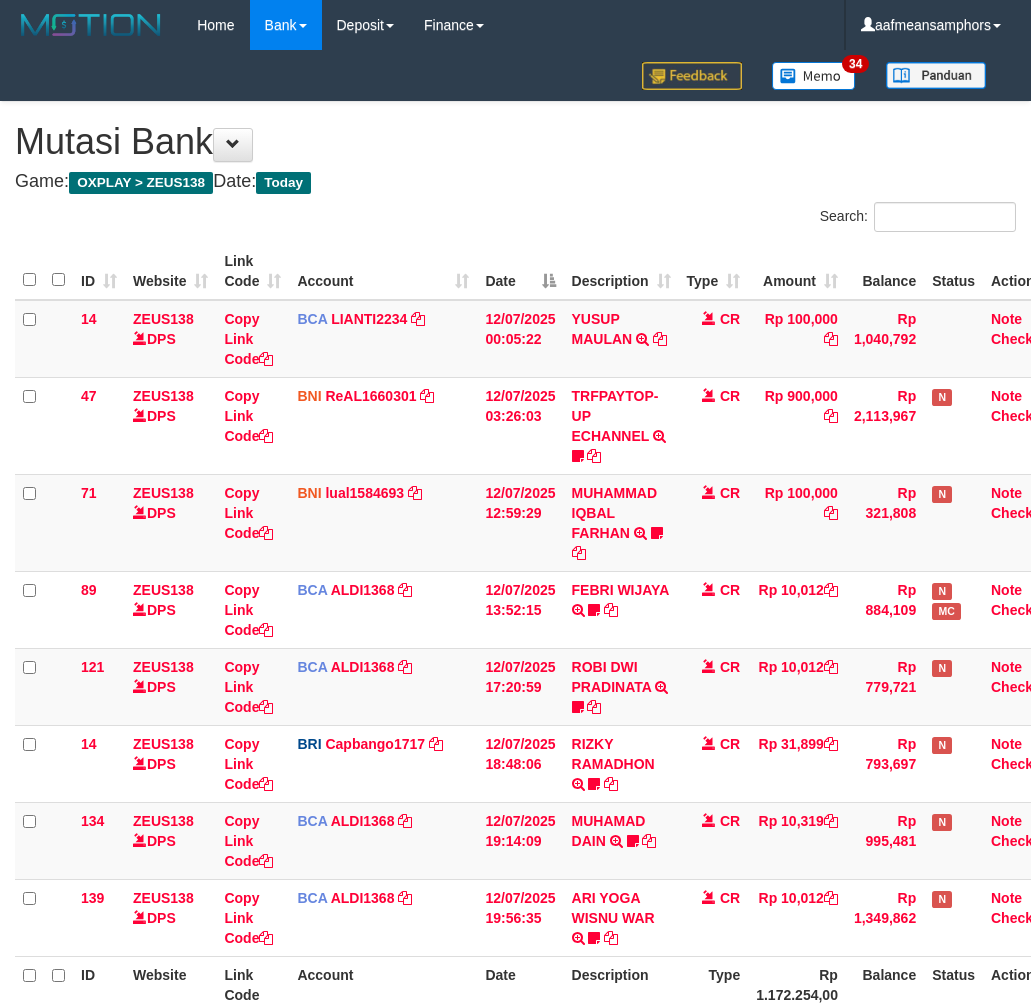 scroll, scrollTop: 187, scrollLeft: 0, axis: vertical 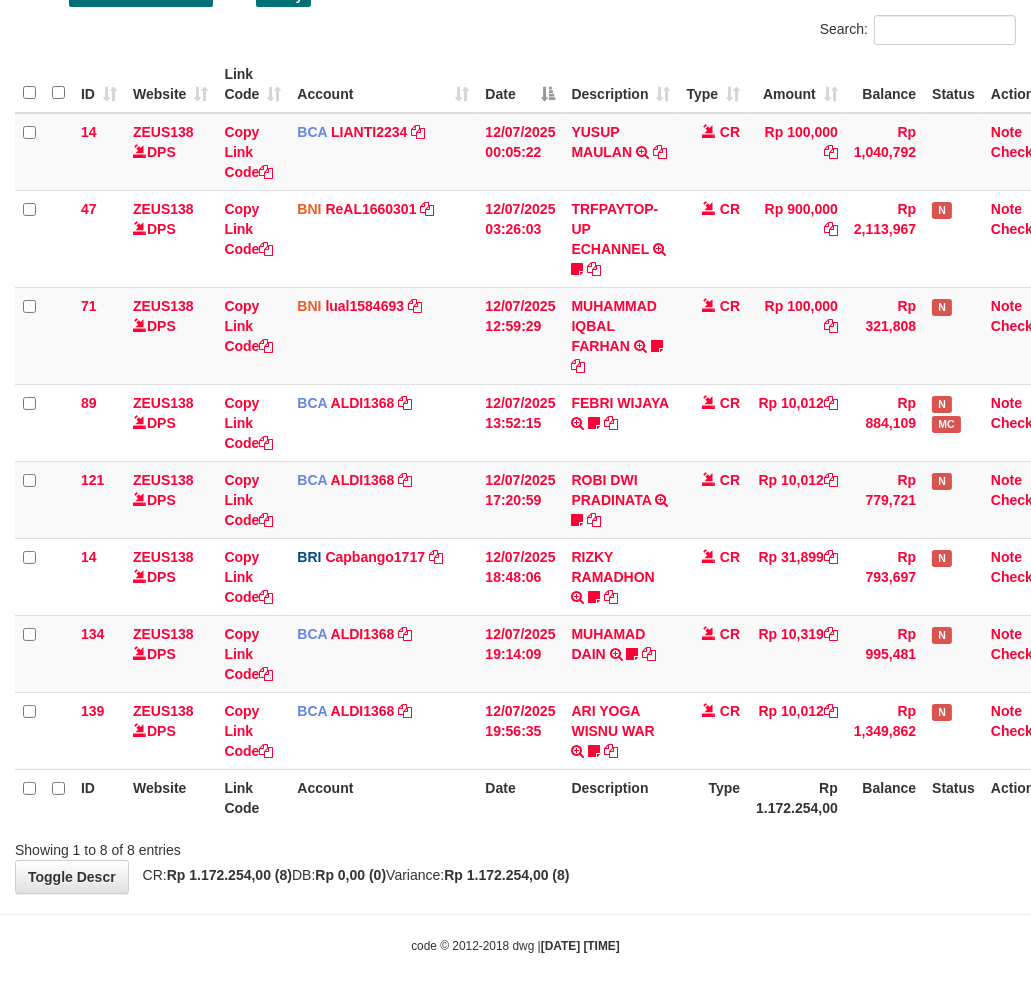 click on "Toggle navigation
Home
Bank
Account List
Load
By Website
Group
[OXPLAY]													ZEUS138
By Load Group (DPS)" at bounding box center (515, 409) 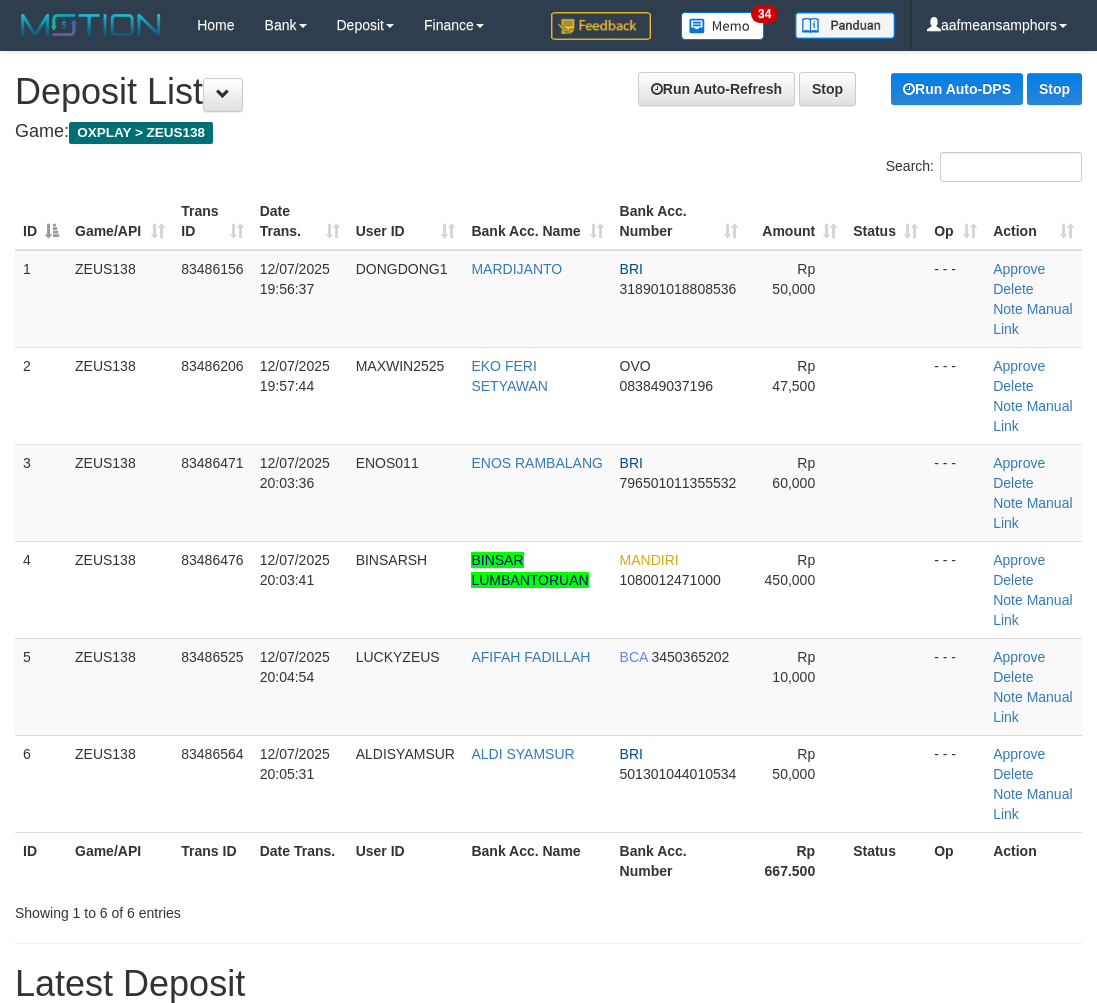scroll, scrollTop: 98, scrollLeft: 11, axis: both 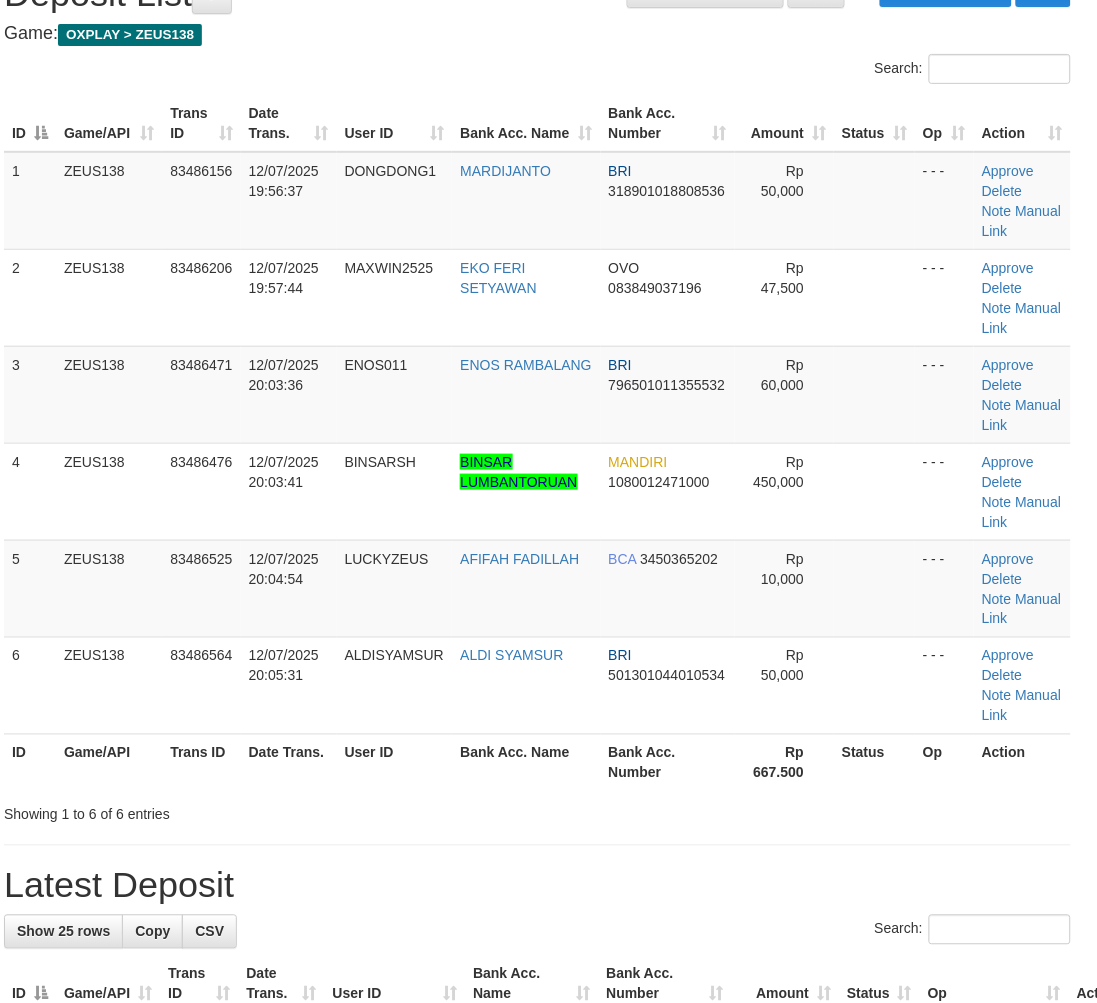 drag, startPoint x: 421, startPoint y: 864, endPoint x: 480, endPoint y: 872, distance: 59.5399 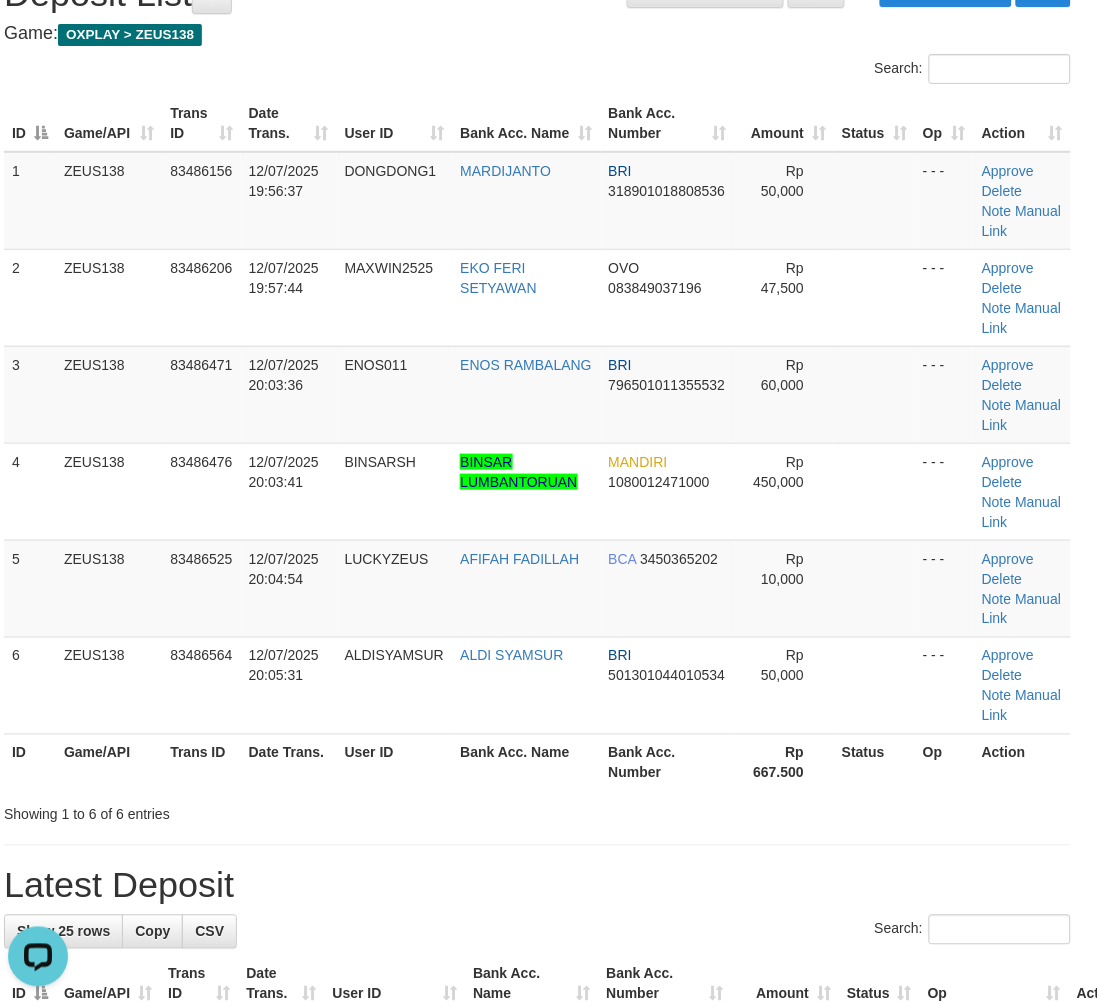 scroll, scrollTop: 0, scrollLeft: 0, axis: both 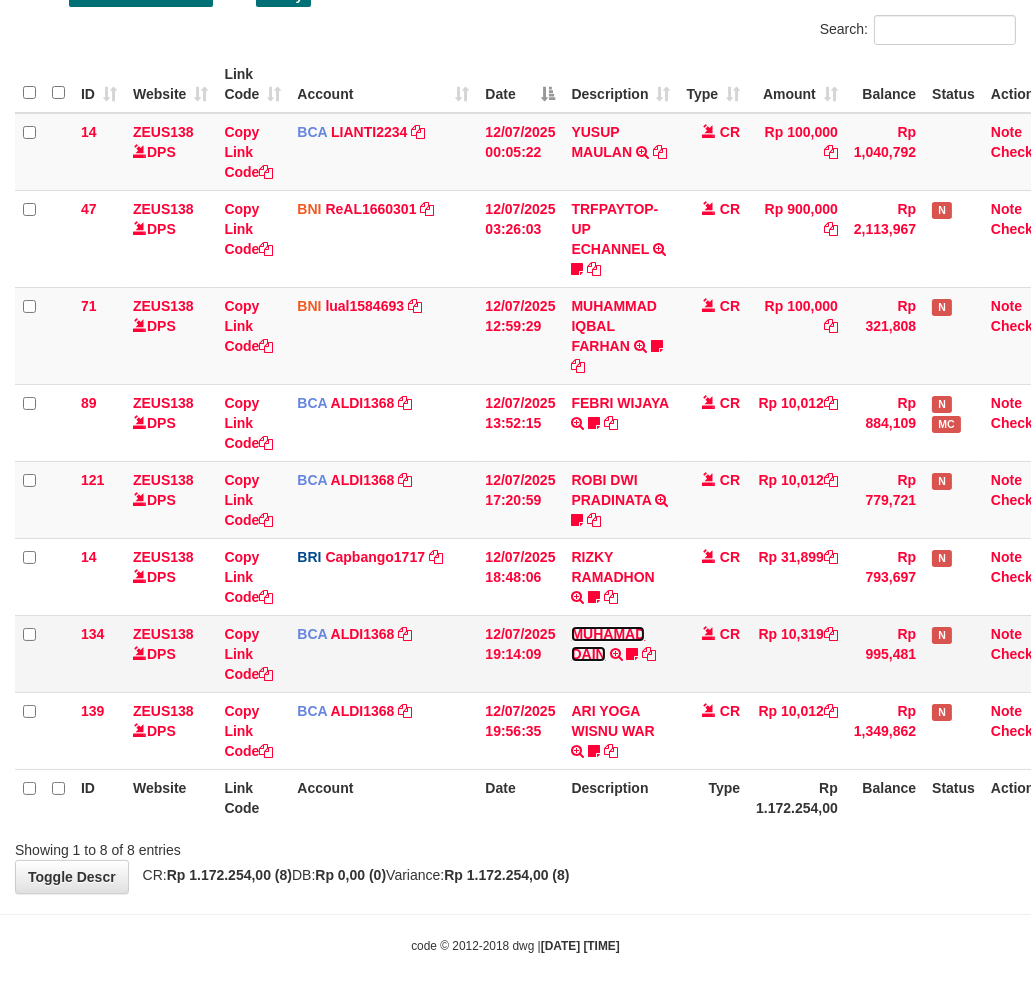 click on "MUHAMAD DAIN" at bounding box center (608, 644) 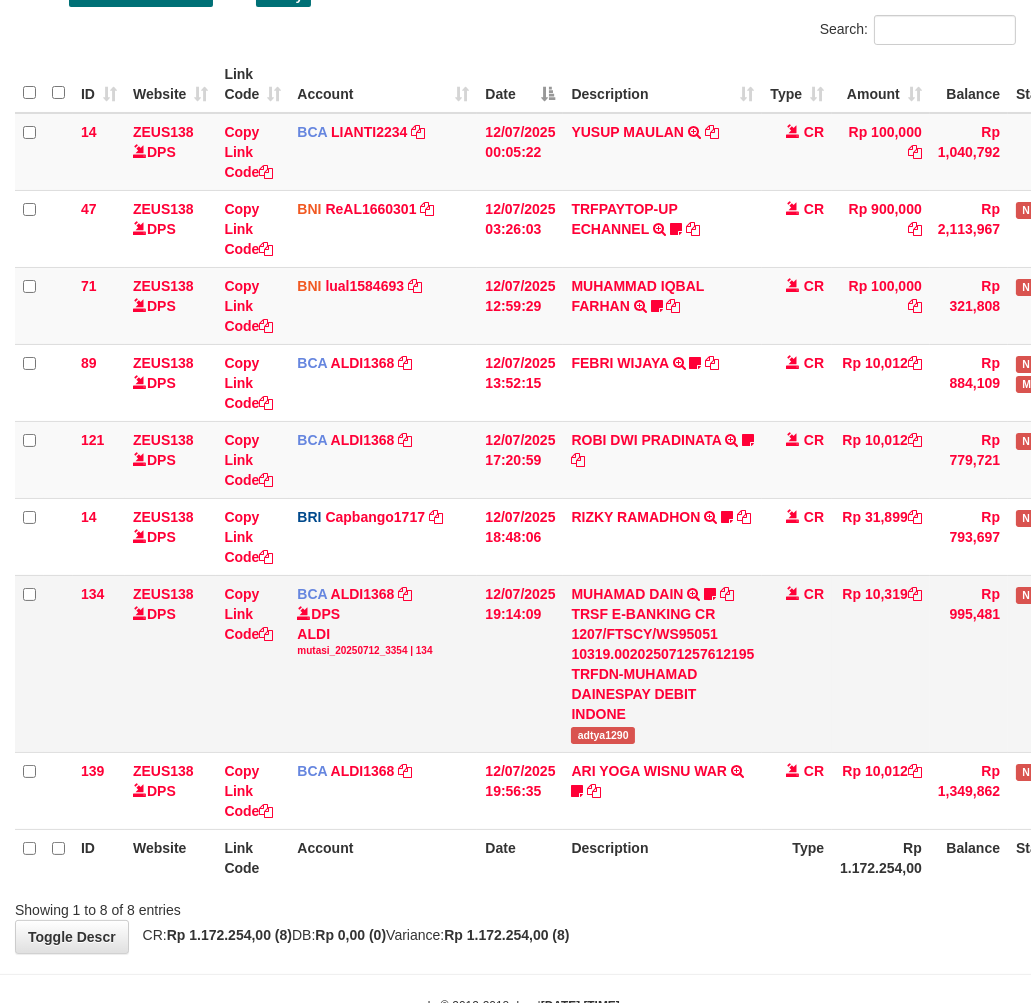 click on "adtya1290" at bounding box center (602, 735) 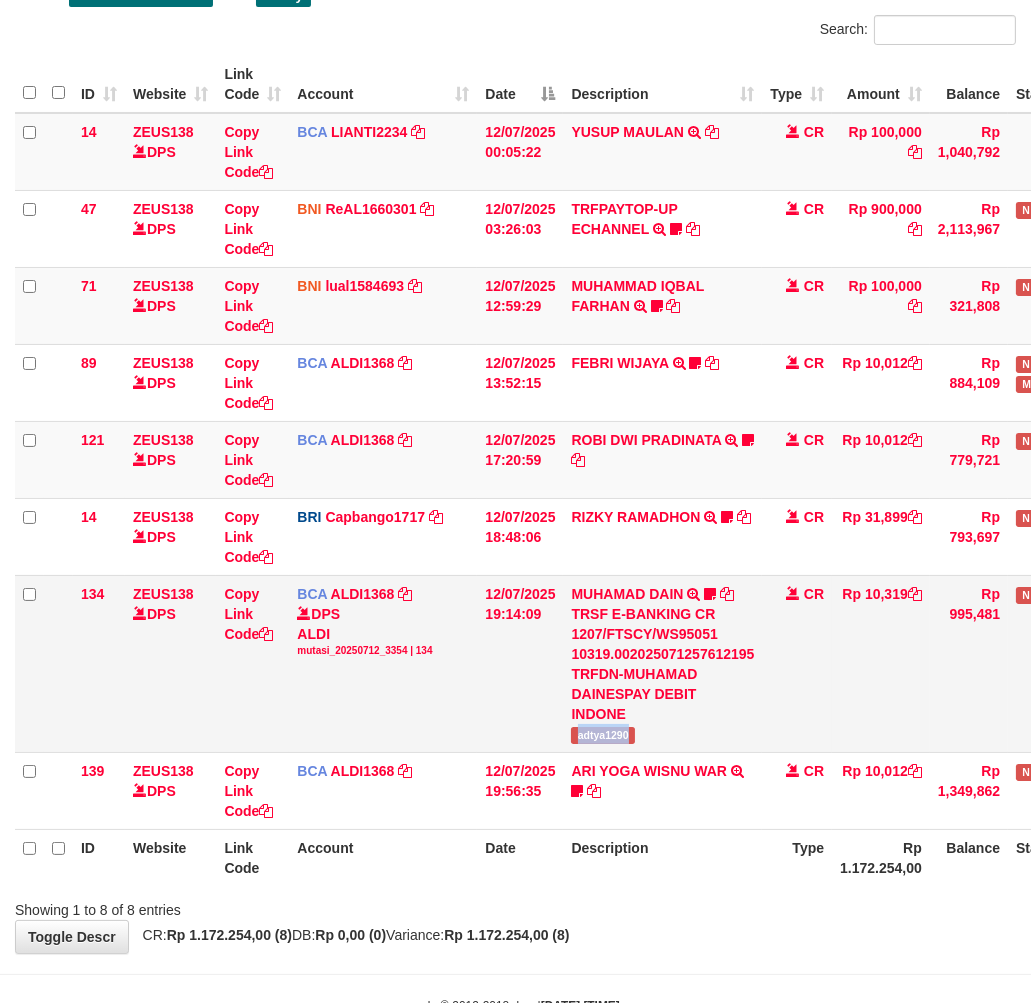 copy on "adtya1290" 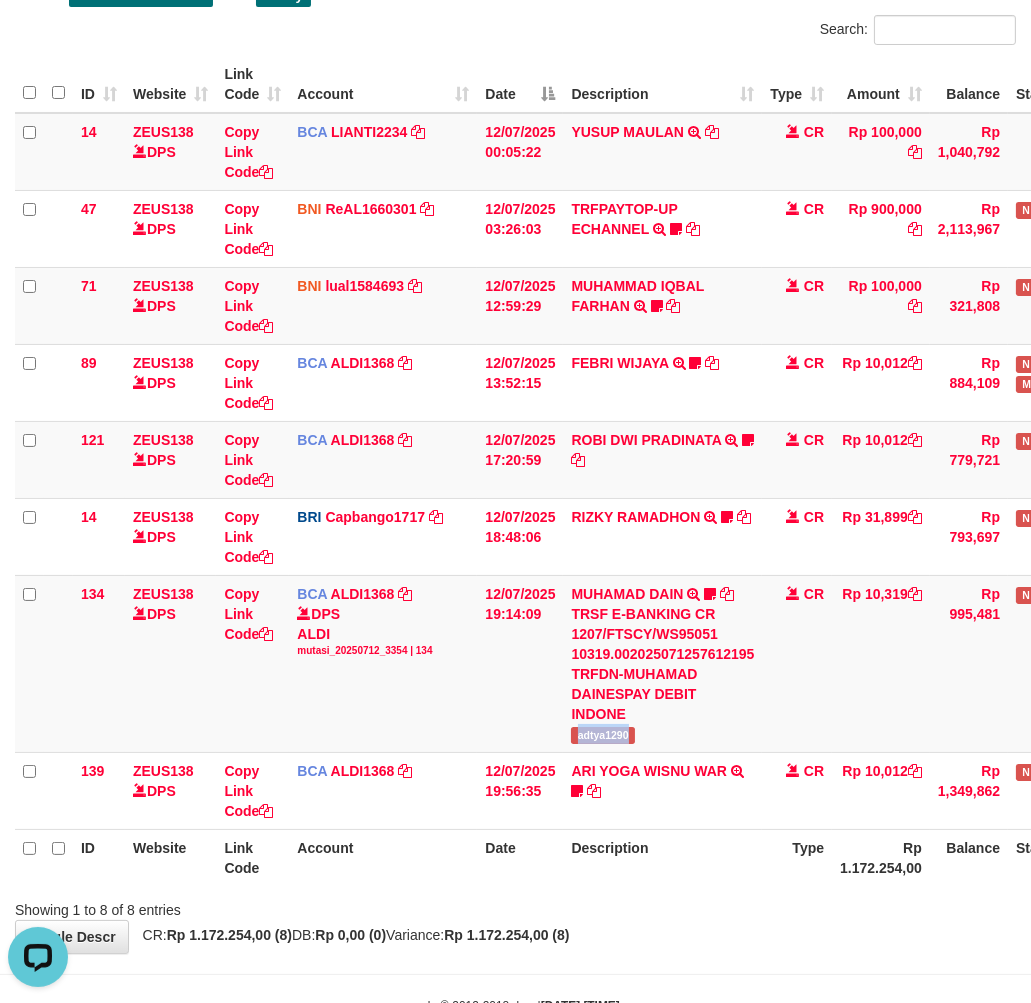 scroll, scrollTop: 0, scrollLeft: 0, axis: both 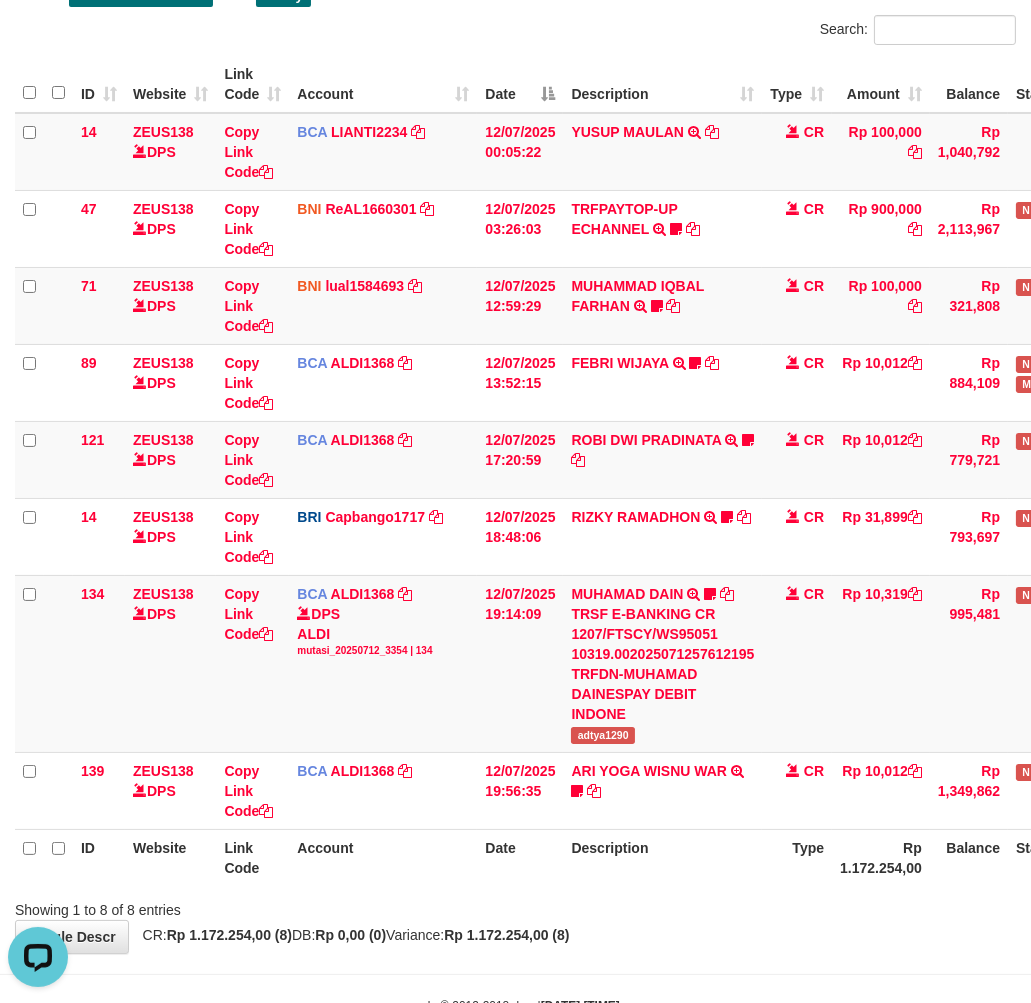 click on "Showing 1 to 8 of 8 entries" at bounding box center (515, 906) 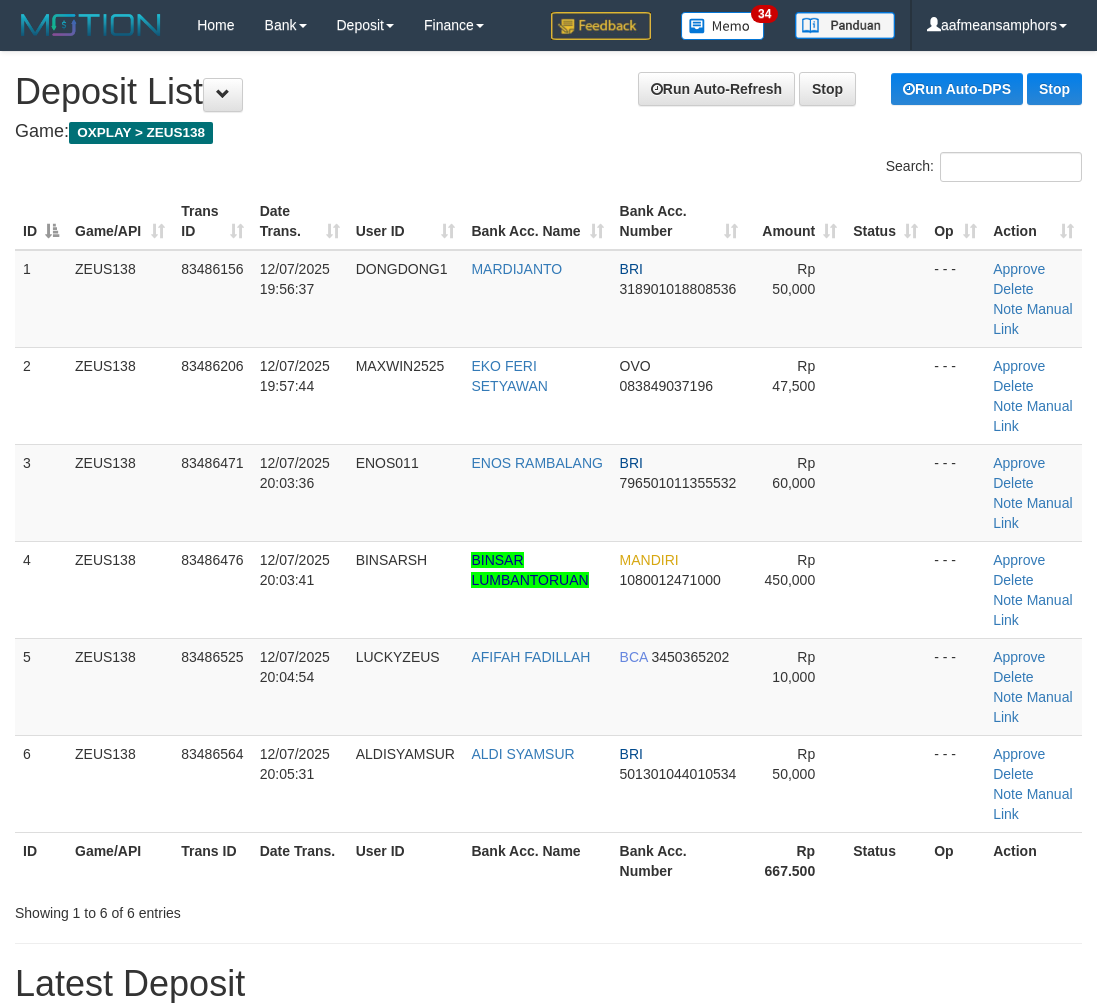scroll, scrollTop: 98, scrollLeft: 11, axis: both 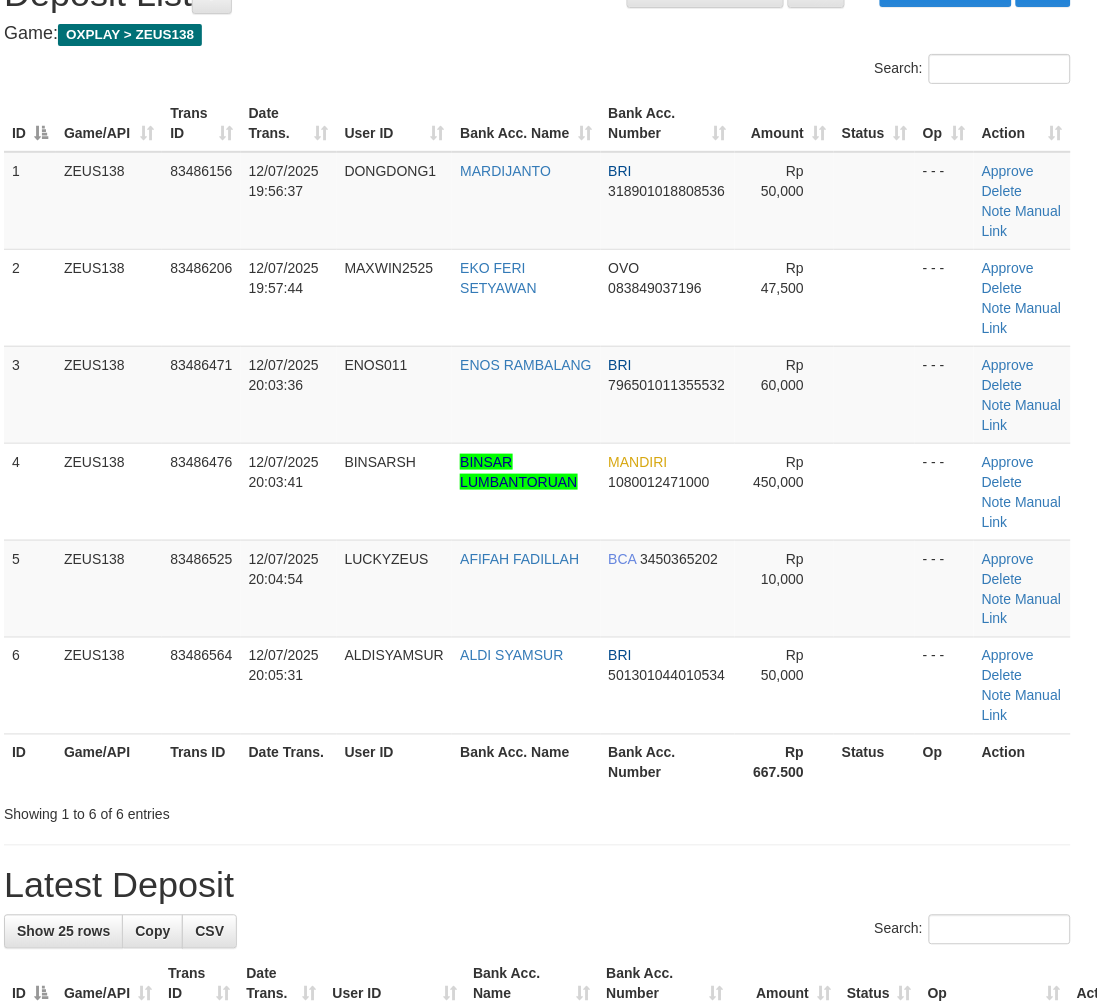 click on "Search:
ID Game/API Trans ID Date Trans. User ID Bank Acc. Name Bank Acc. Number Amount Status Op Action
1
ZEUS138
83486156
12/07/2025 19:56:37
DONGDONG1
MARDIJANTO
BRI
318901018808536
Rp 50,000
- - -
Approve
Delete
Note
Manual Link
2
ZEUS138
83486206
12/07/2025 19:57:44
MAXWIN2525
EKO FERI SETYAWAN
OVO
083849037196
Rp 47,500" at bounding box center (537, 439) 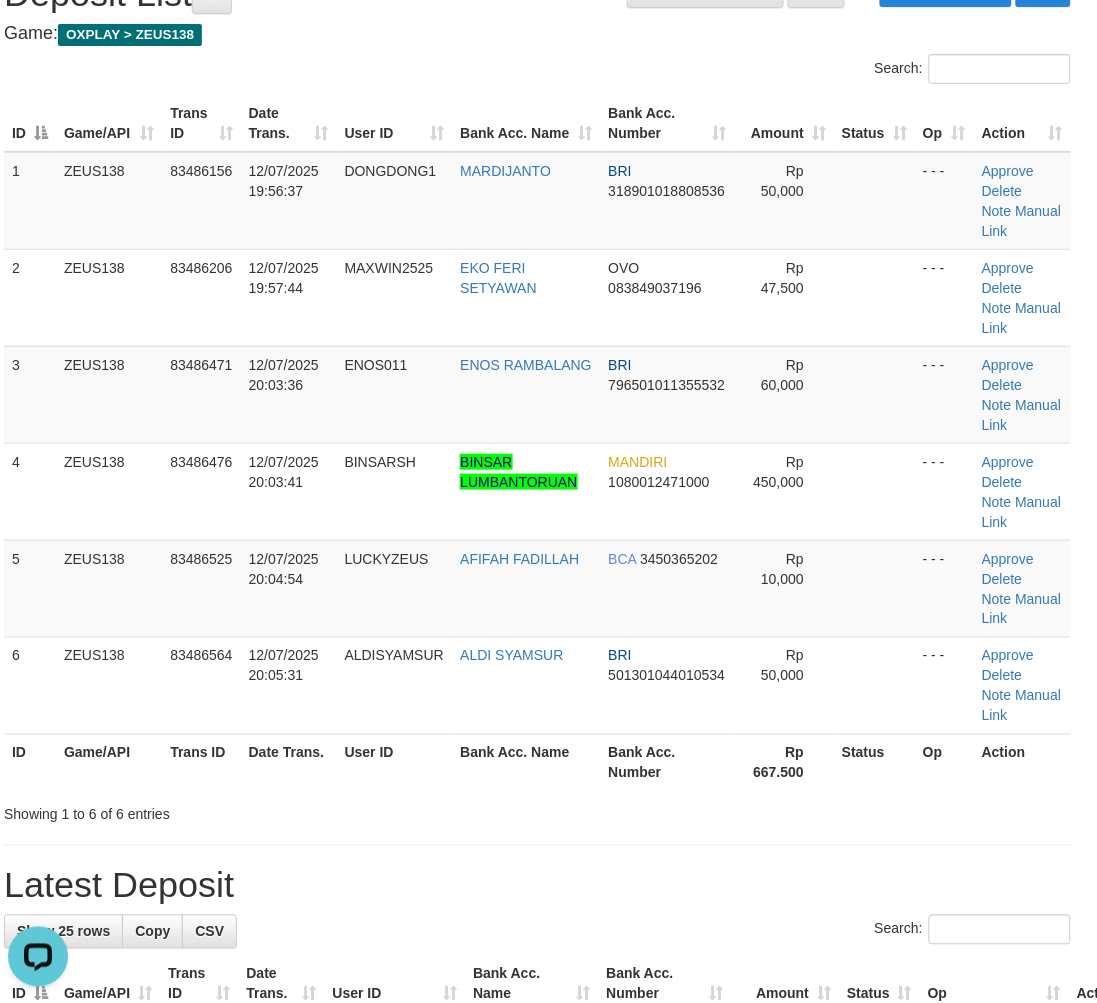 scroll, scrollTop: 0, scrollLeft: 0, axis: both 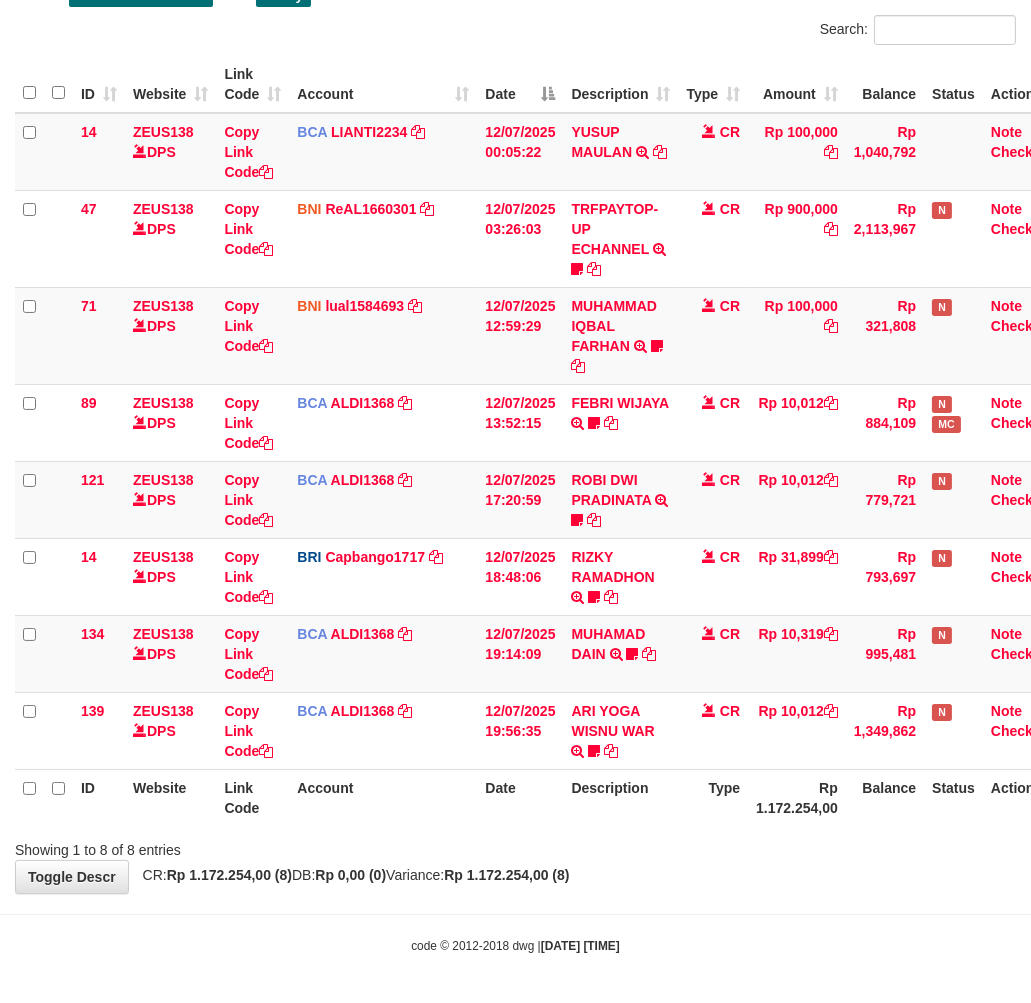 click on "Showing 1 to 8 of 8 entries" at bounding box center [515, 846] 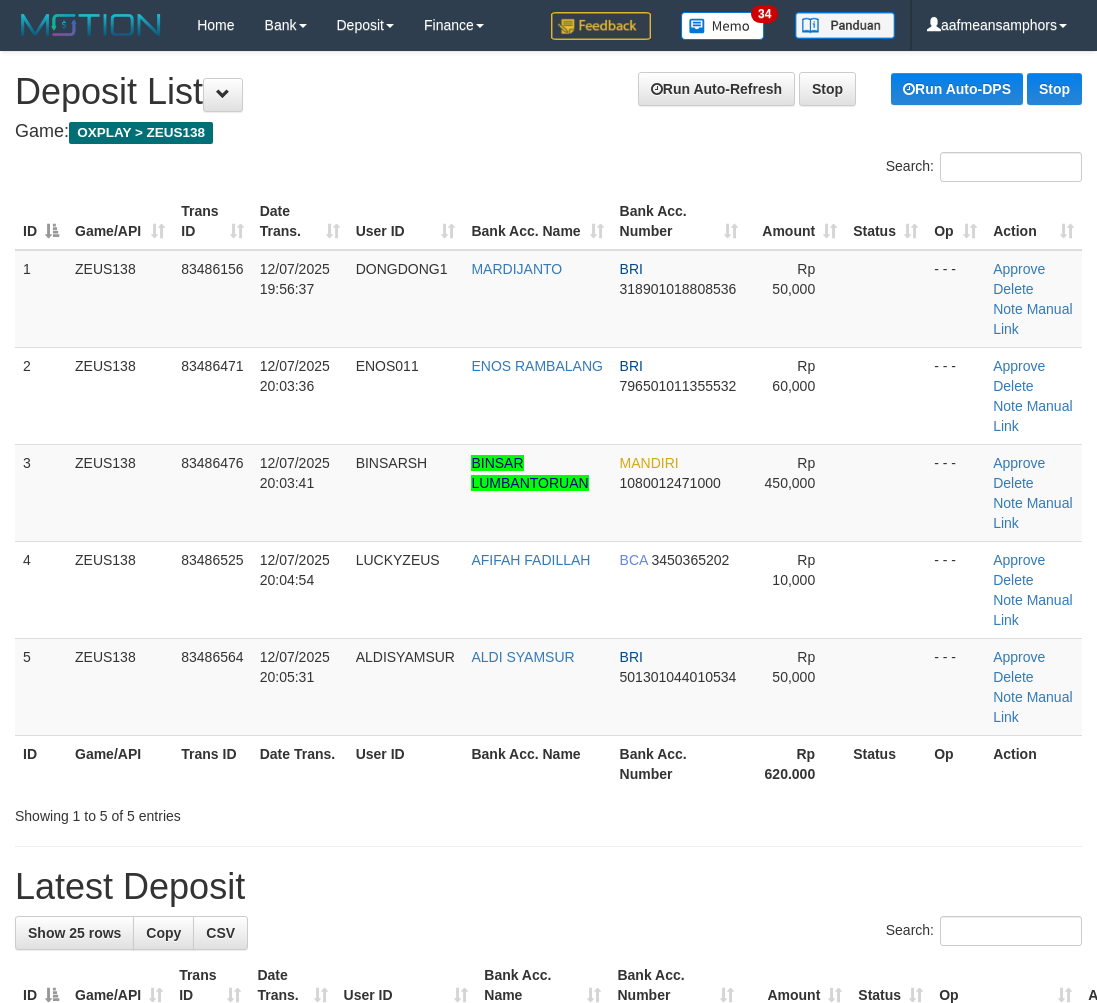 click on "**********" at bounding box center (548, 1322) 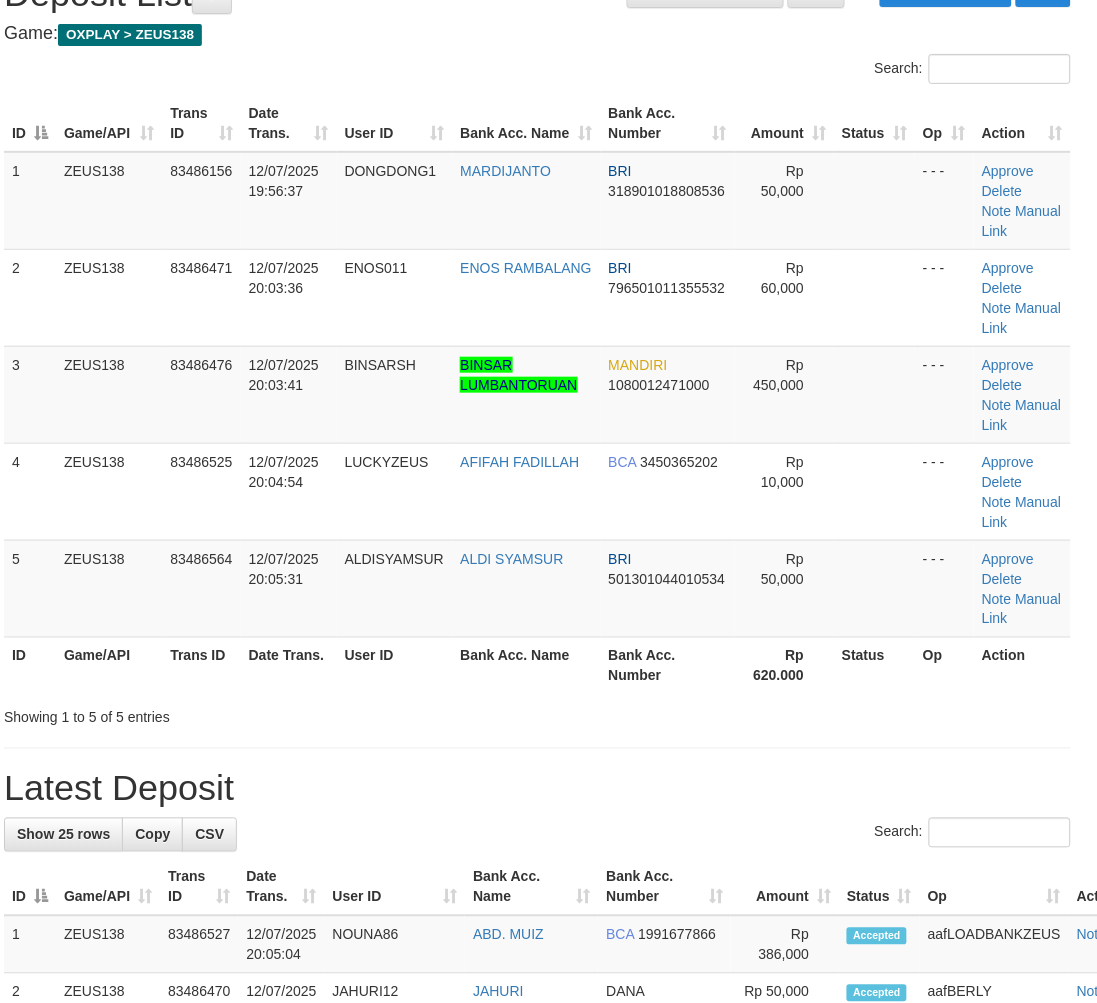 scroll, scrollTop: 98, scrollLeft: 11, axis: both 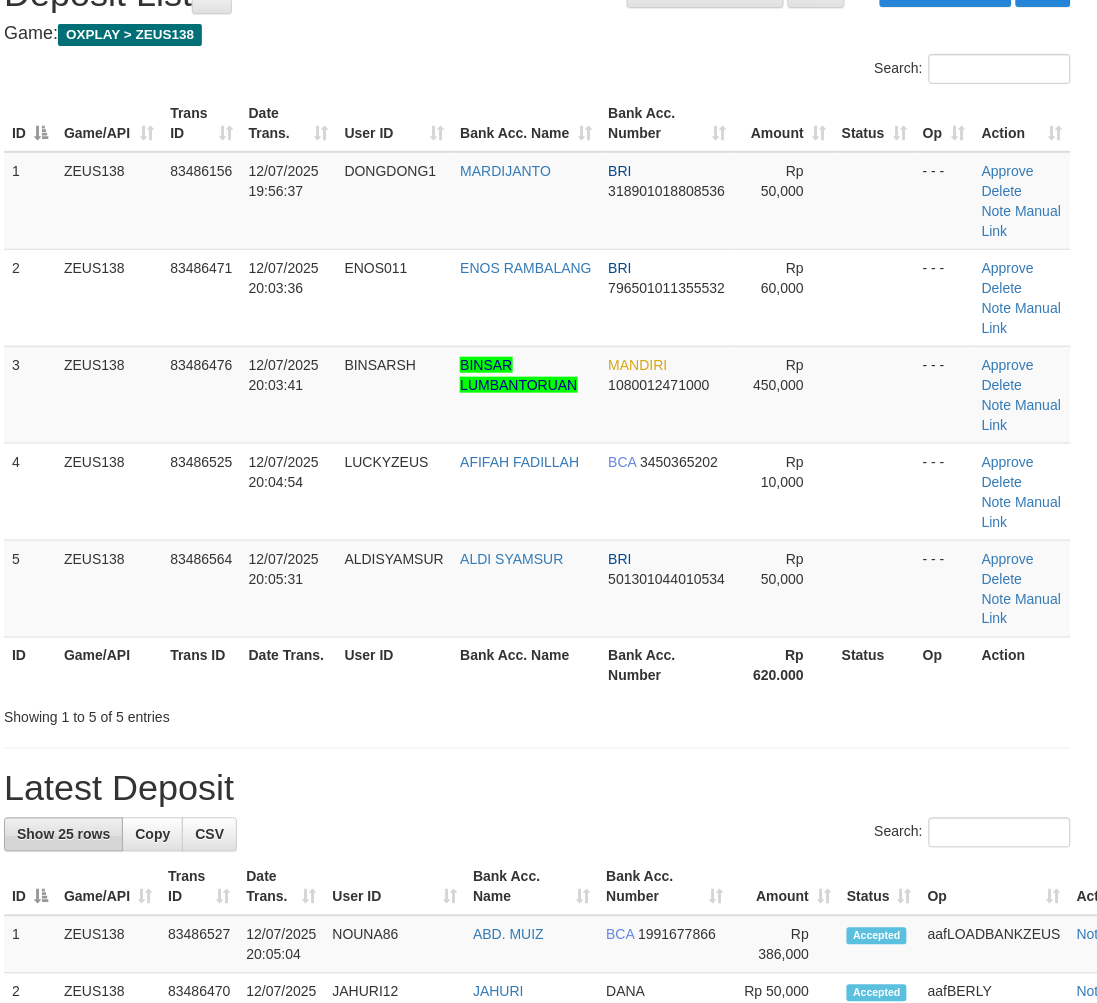 drag, startPoint x: 356, startPoint y: 774, endPoint x: 77, endPoint y: 823, distance: 283.2702 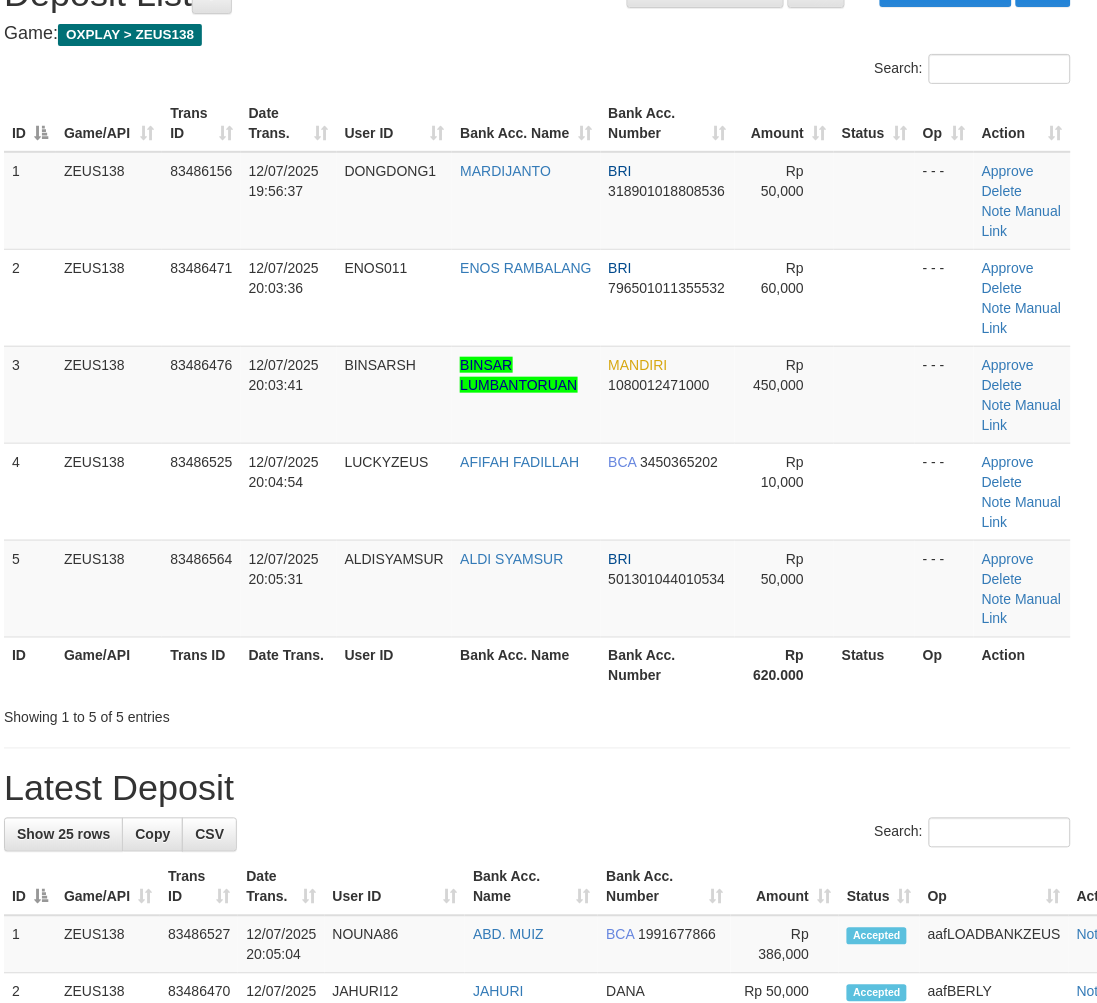 click on "**********" at bounding box center [537, 1224] 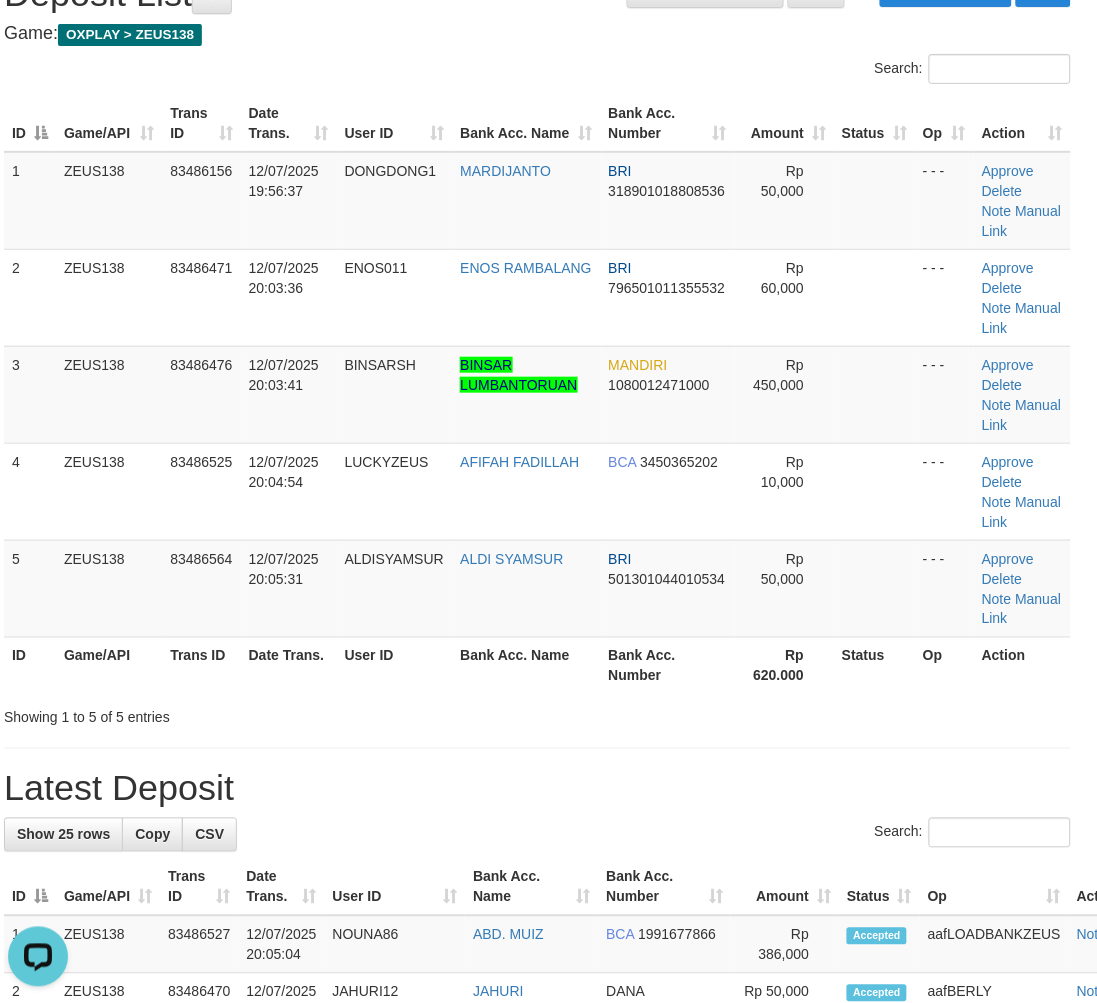 scroll, scrollTop: 0, scrollLeft: 0, axis: both 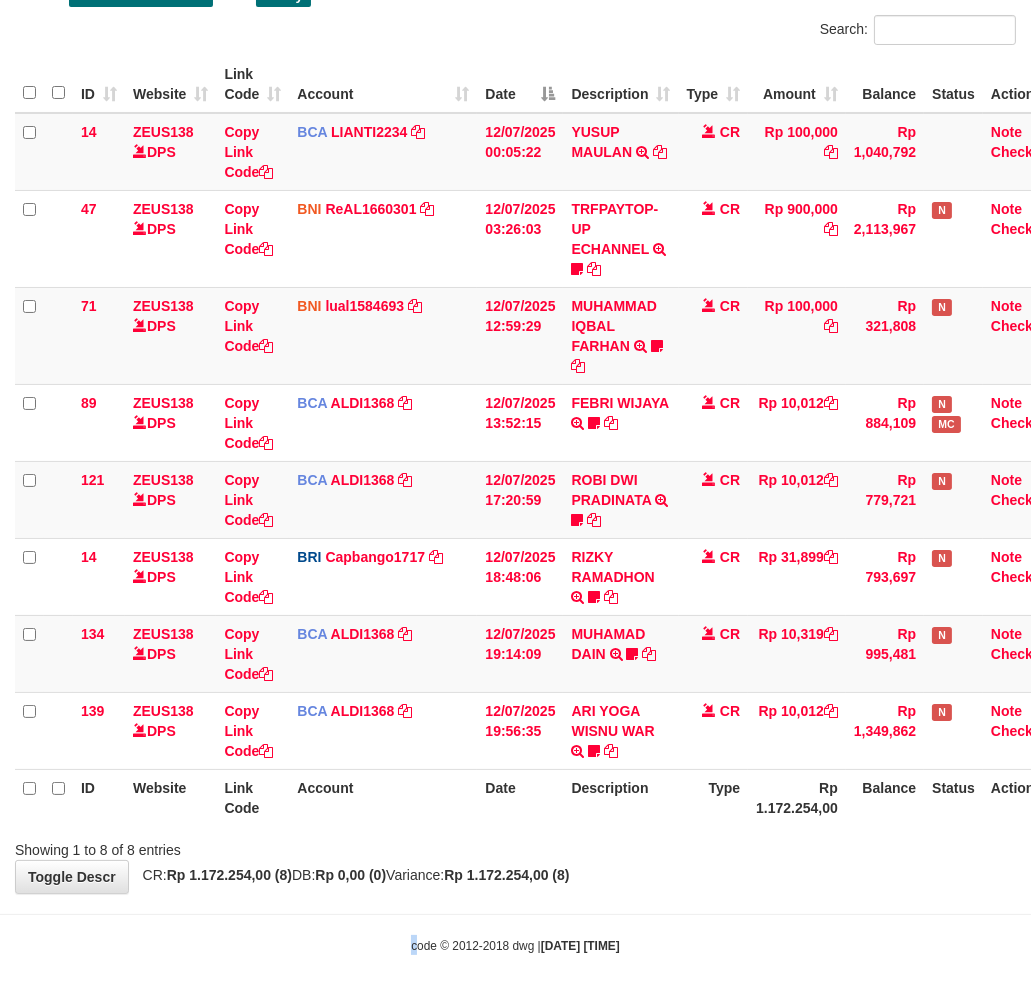 click on "Toggle navigation
Home
Bank
Account List
Load
By Website
Group
[OXPLAY]													ZEUS138
By Load Group (DPS)" at bounding box center [515, 409] 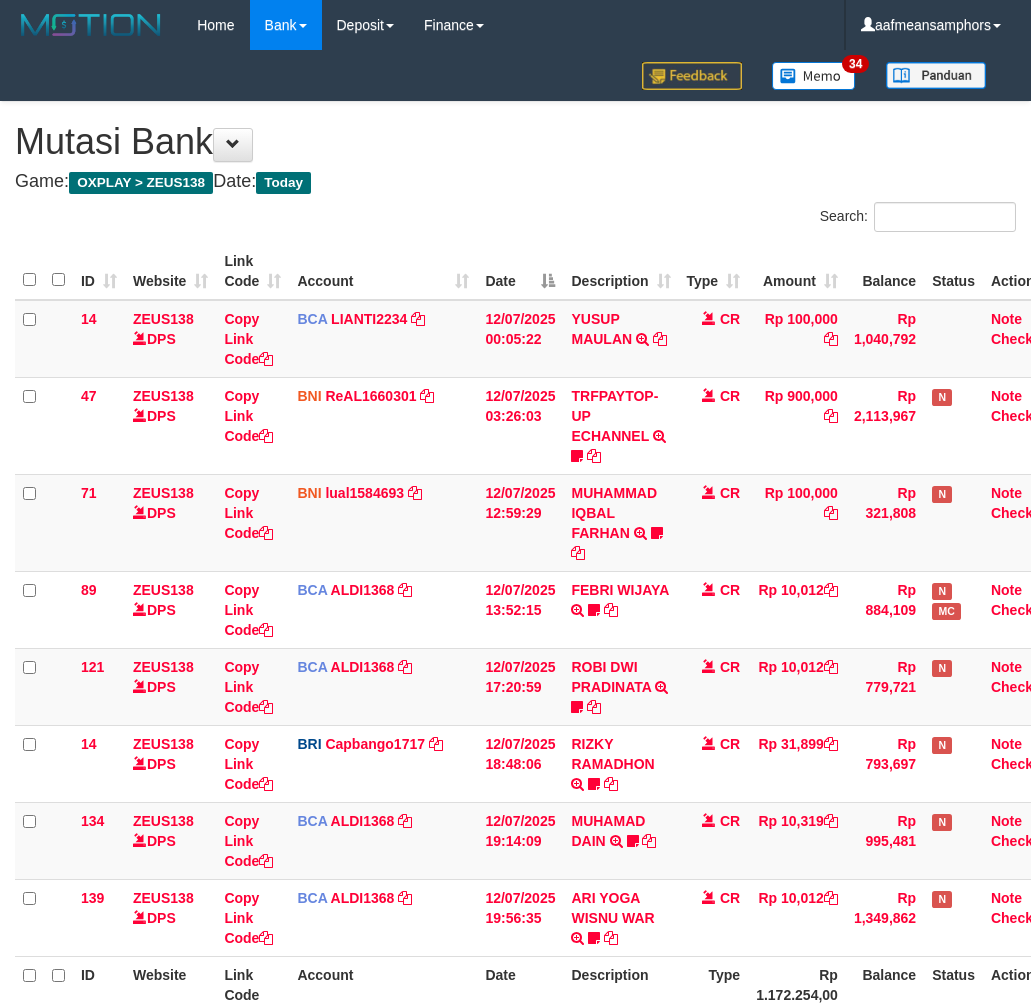 scroll, scrollTop: 187, scrollLeft: 0, axis: vertical 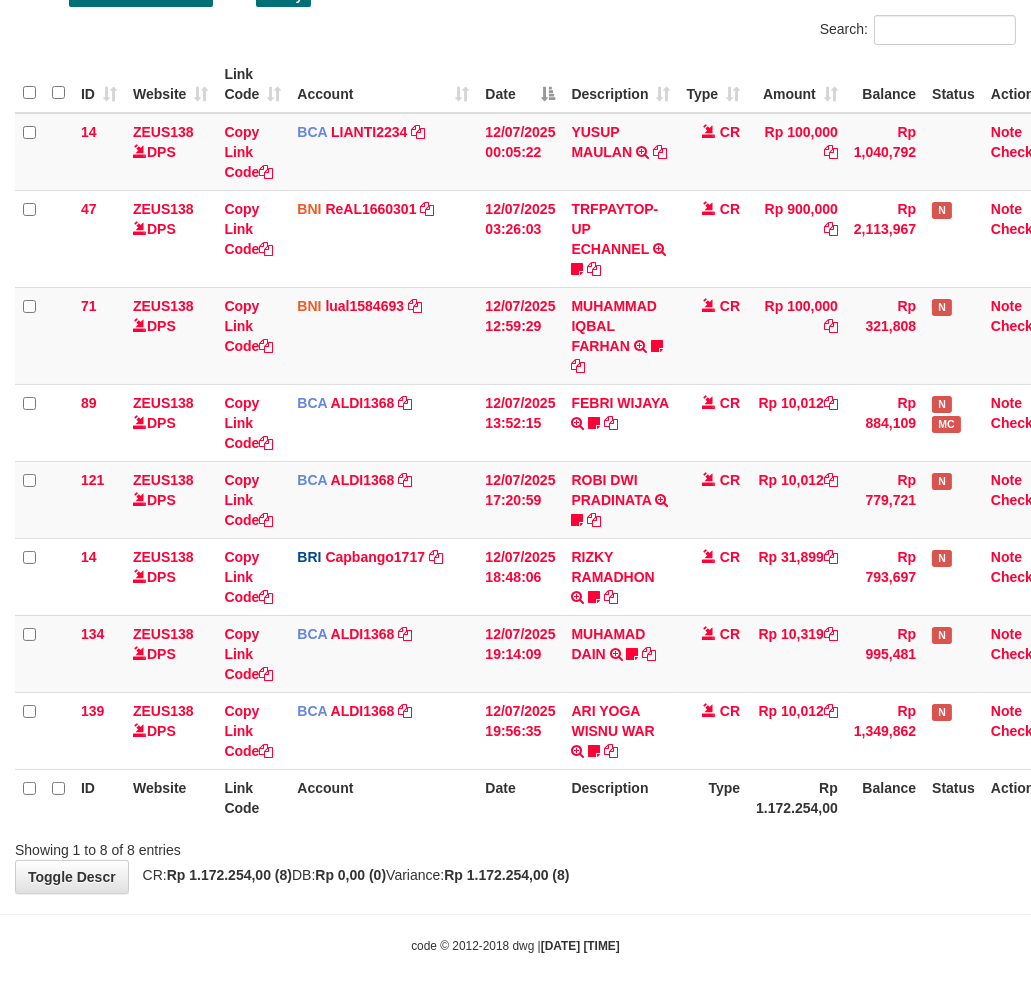 click on "**********" at bounding box center (515, 404) 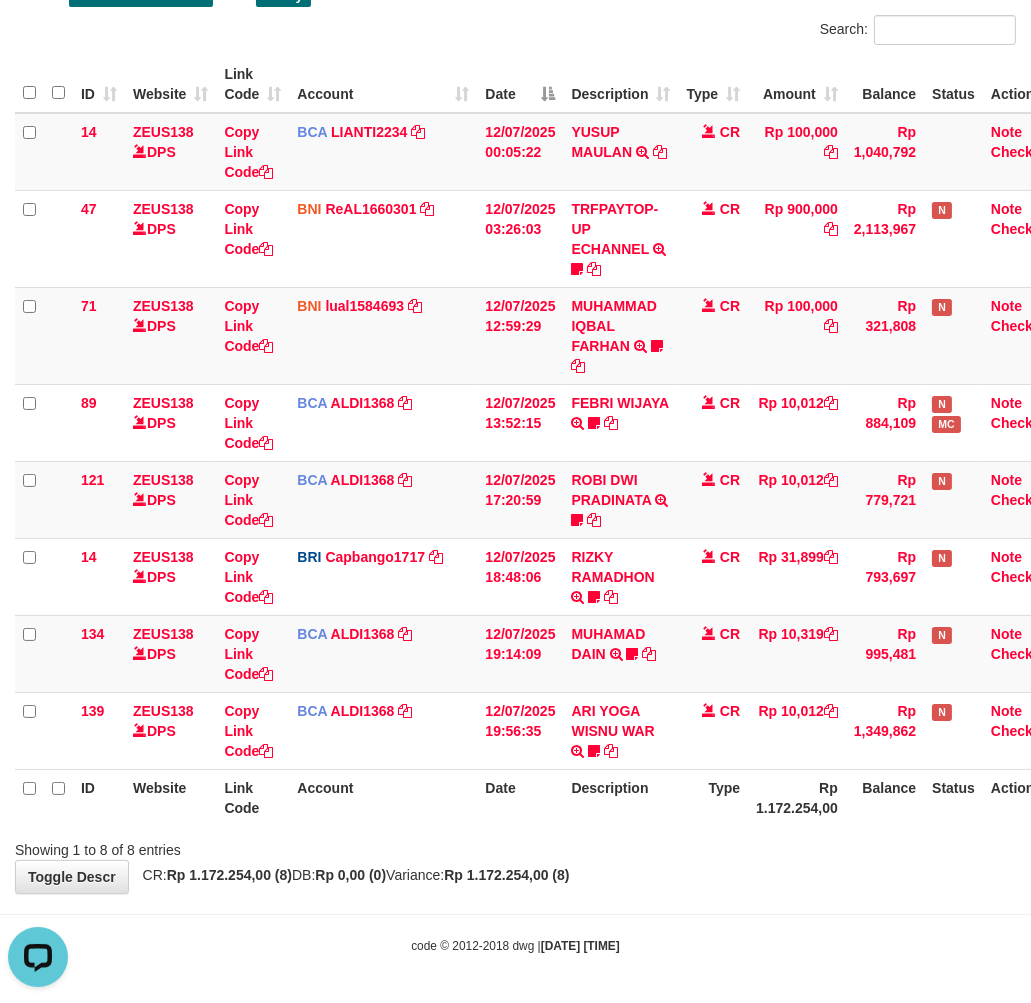 scroll, scrollTop: 0, scrollLeft: 0, axis: both 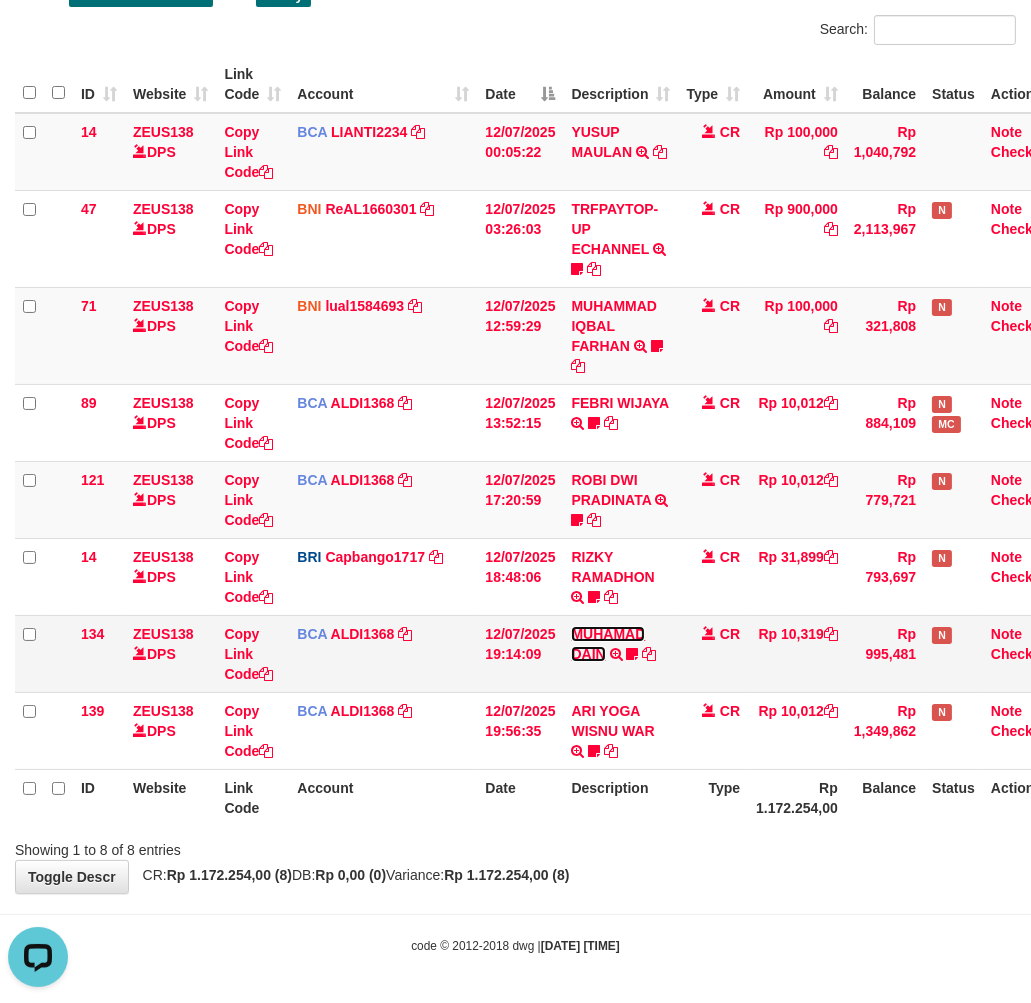 click on "MUHAMAD DAIN" at bounding box center (608, 644) 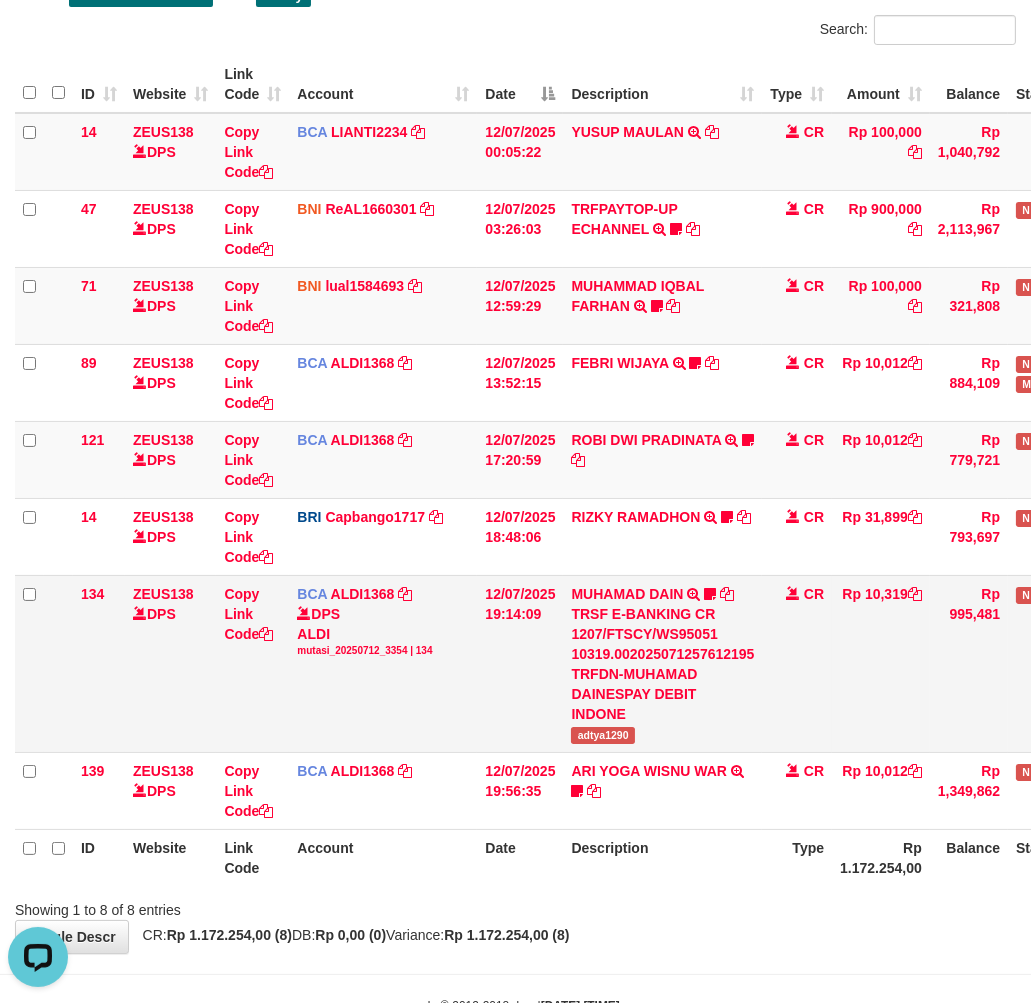 click on "adtya1290" at bounding box center [602, 735] 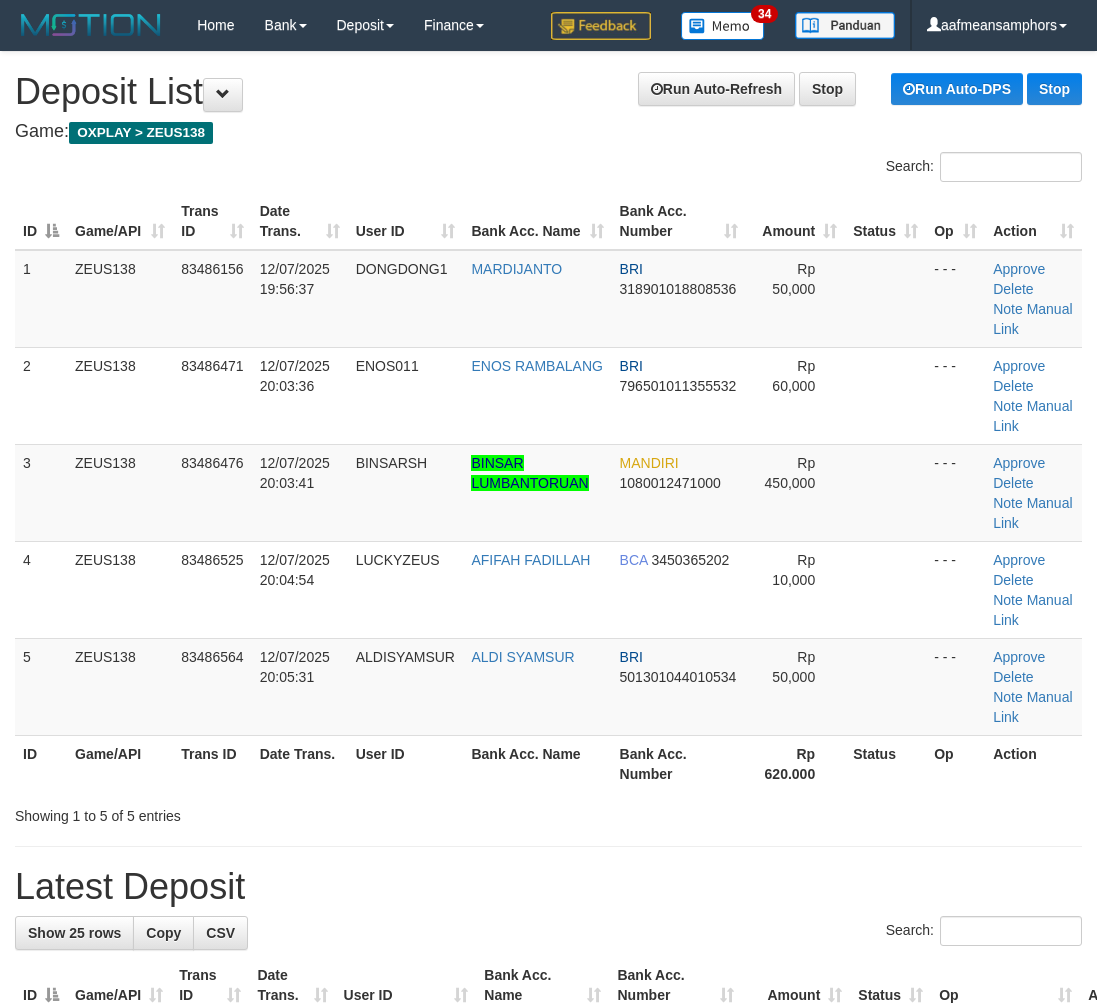 scroll, scrollTop: 98, scrollLeft: 11, axis: both 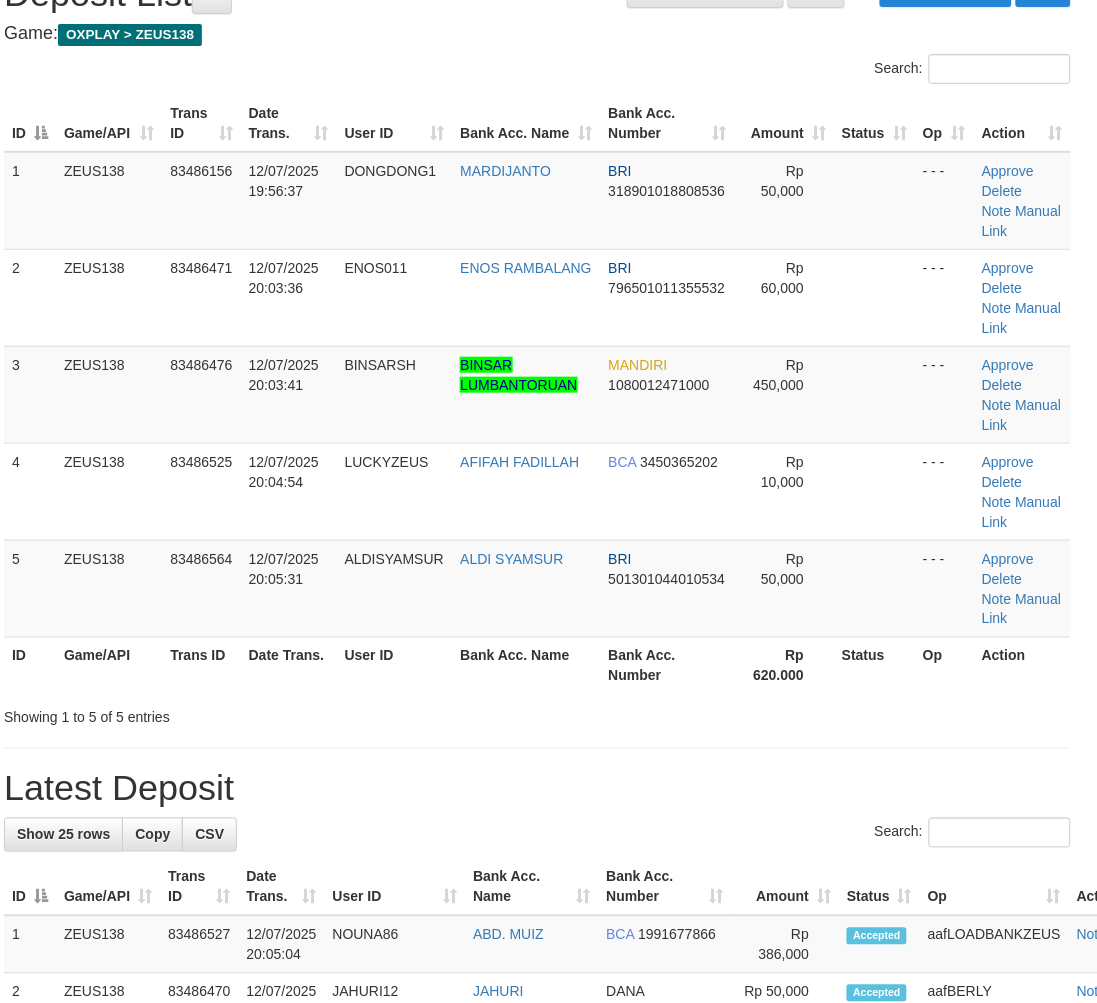 click on "**********" at bounding box center [537, 1224] 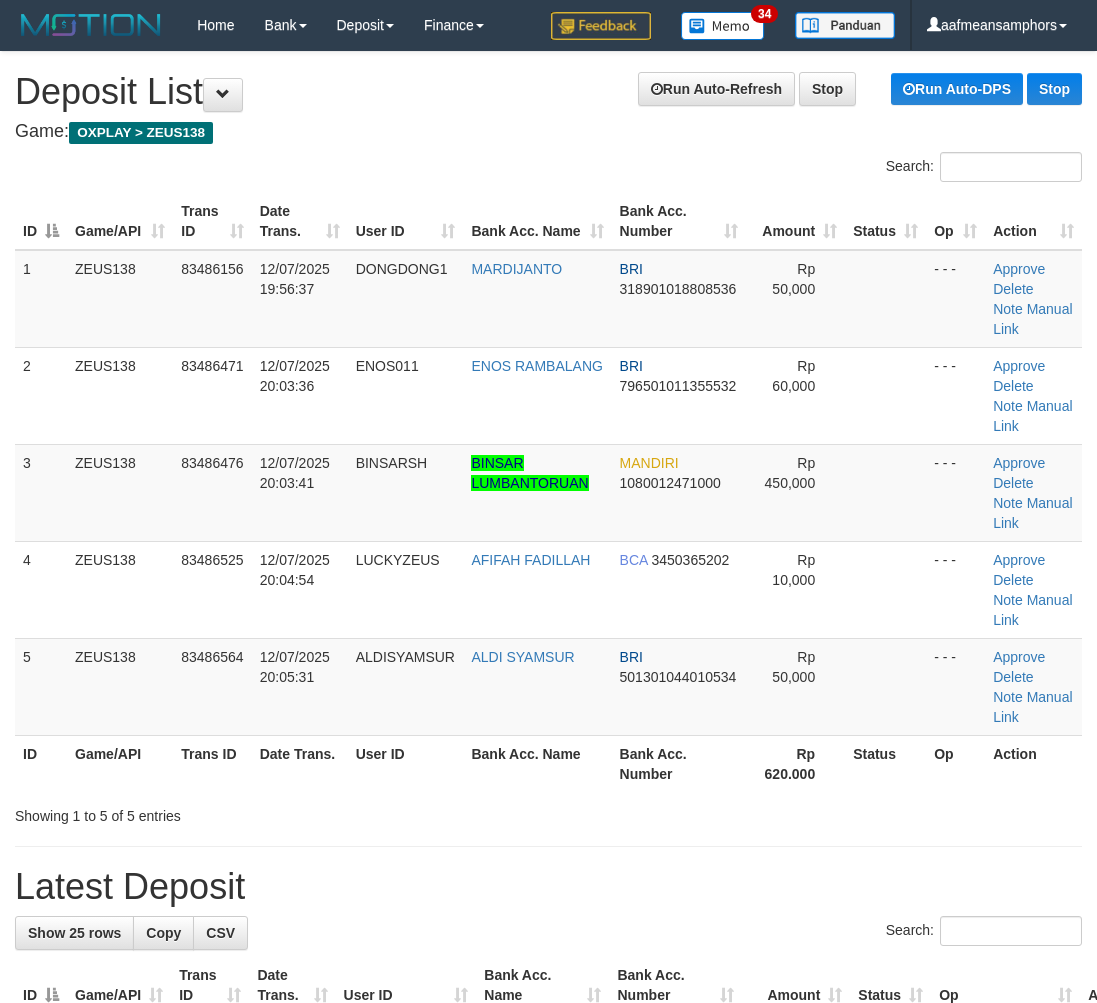 scroll, scrollTop: 98, scrollLeft: 11, axis: both 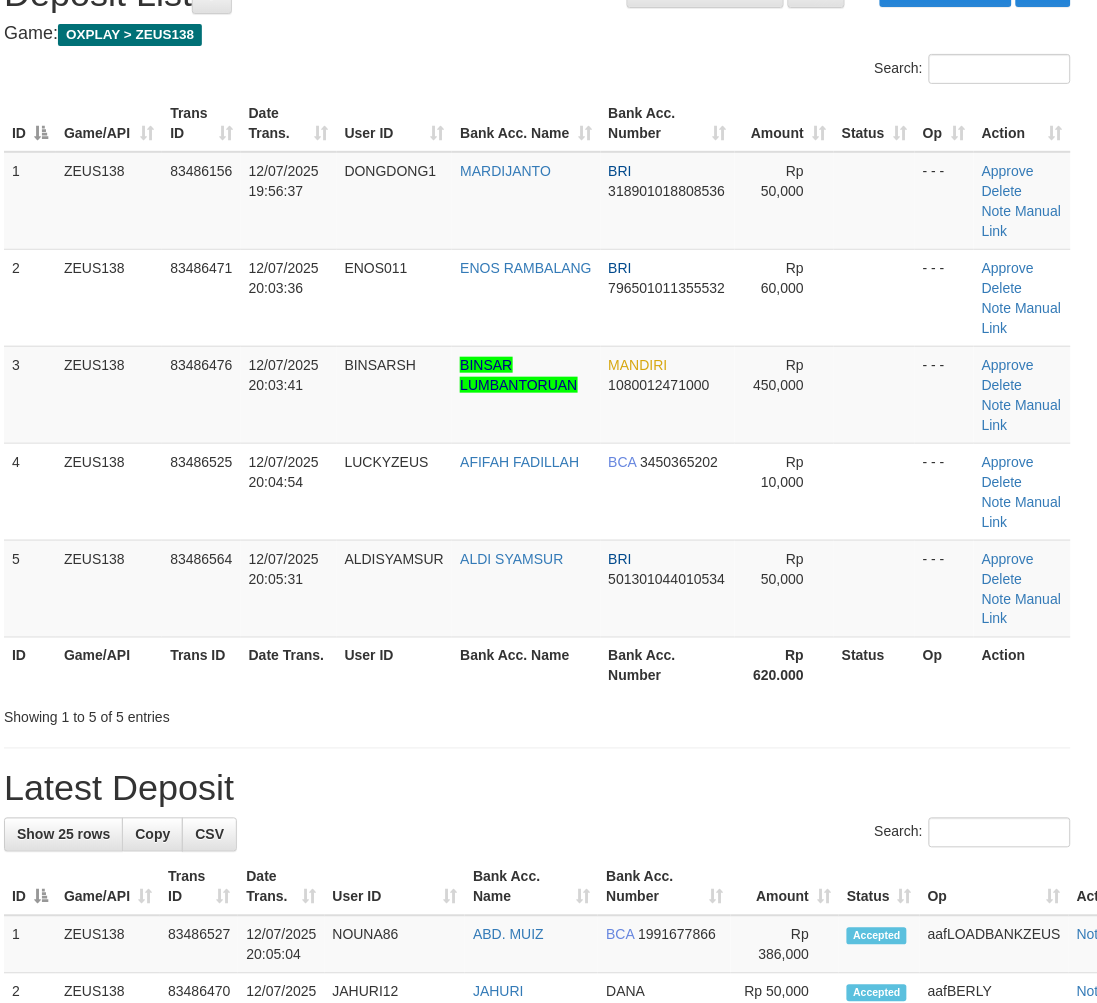 drag, startPoint x: 302, startPoint y: 746, endPoint x: 553, endPoint y: 762, distance: 251.50945 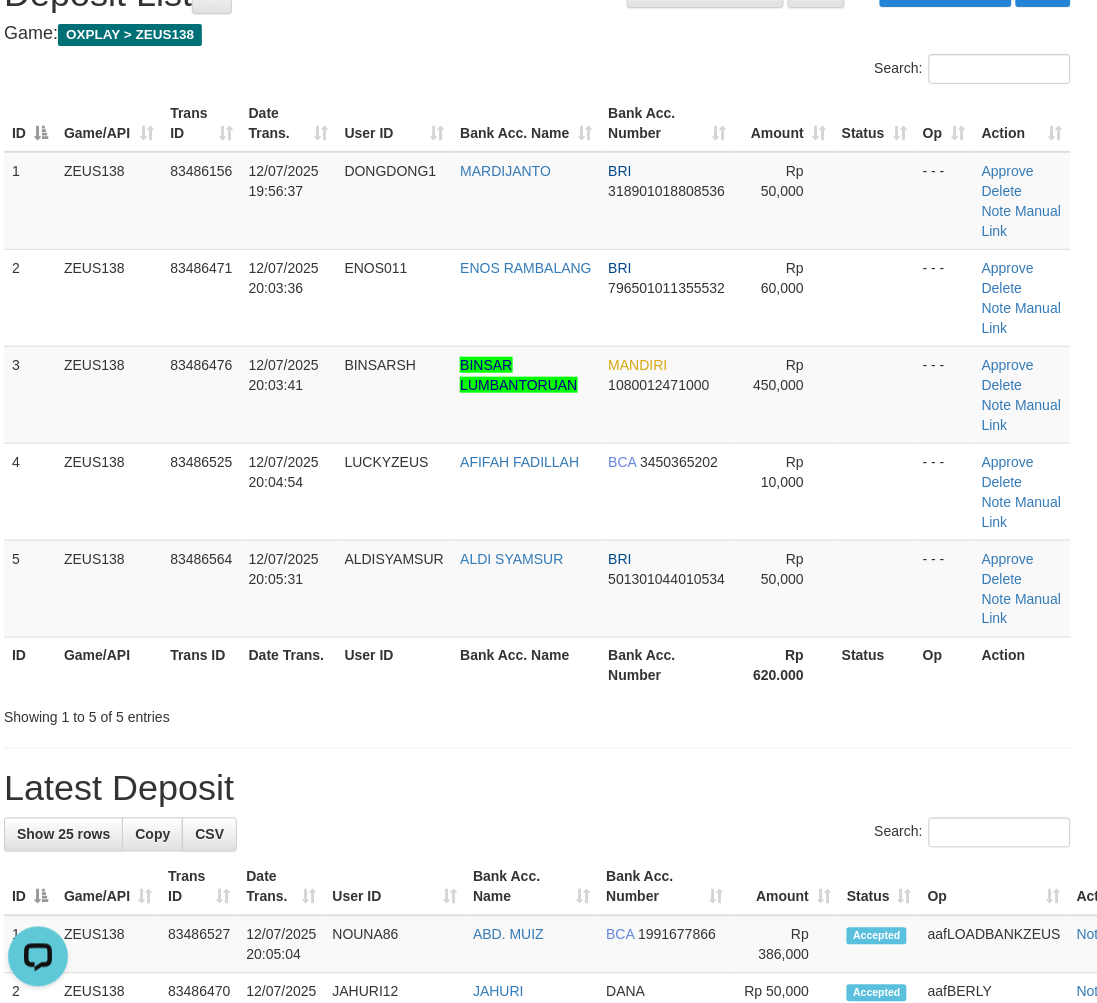 scroll, scrollTop: 0, scrollLeft: 0, axis: both 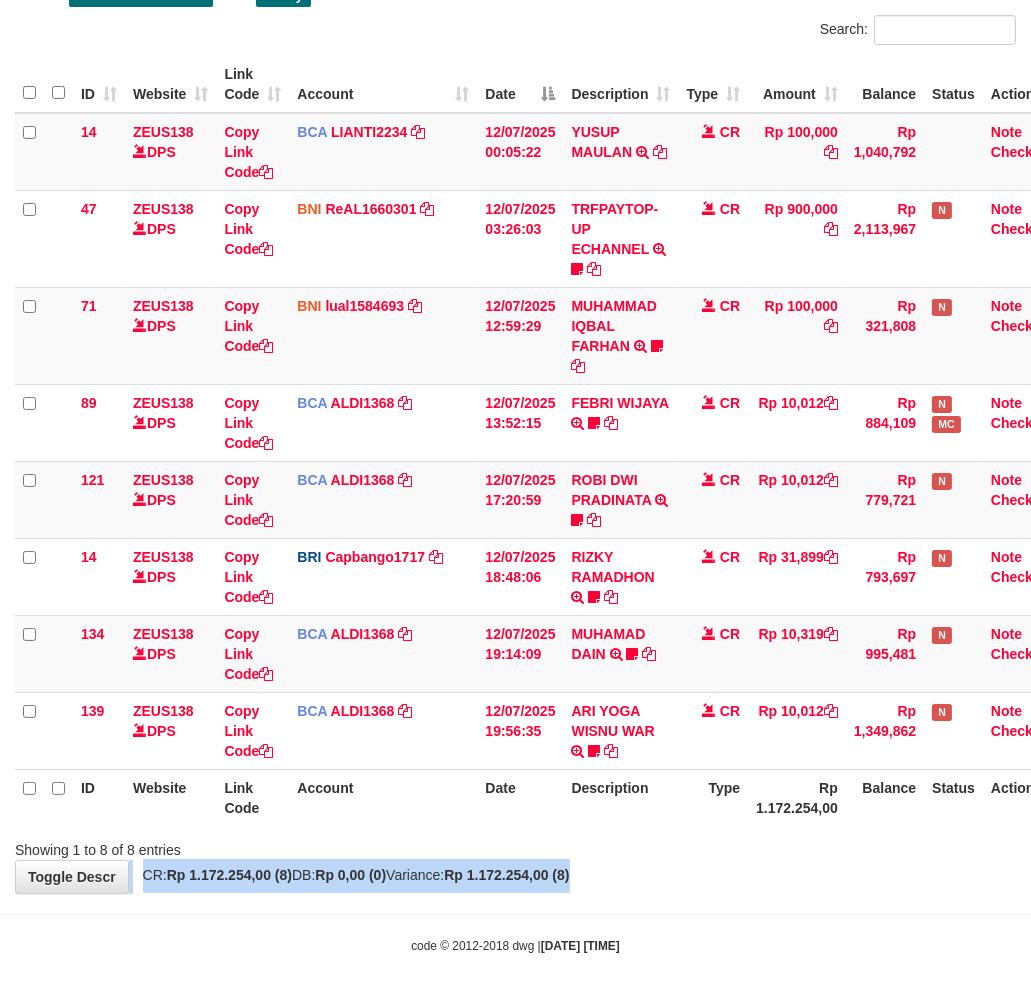 click on "**********" at bounding box center (515, 404) 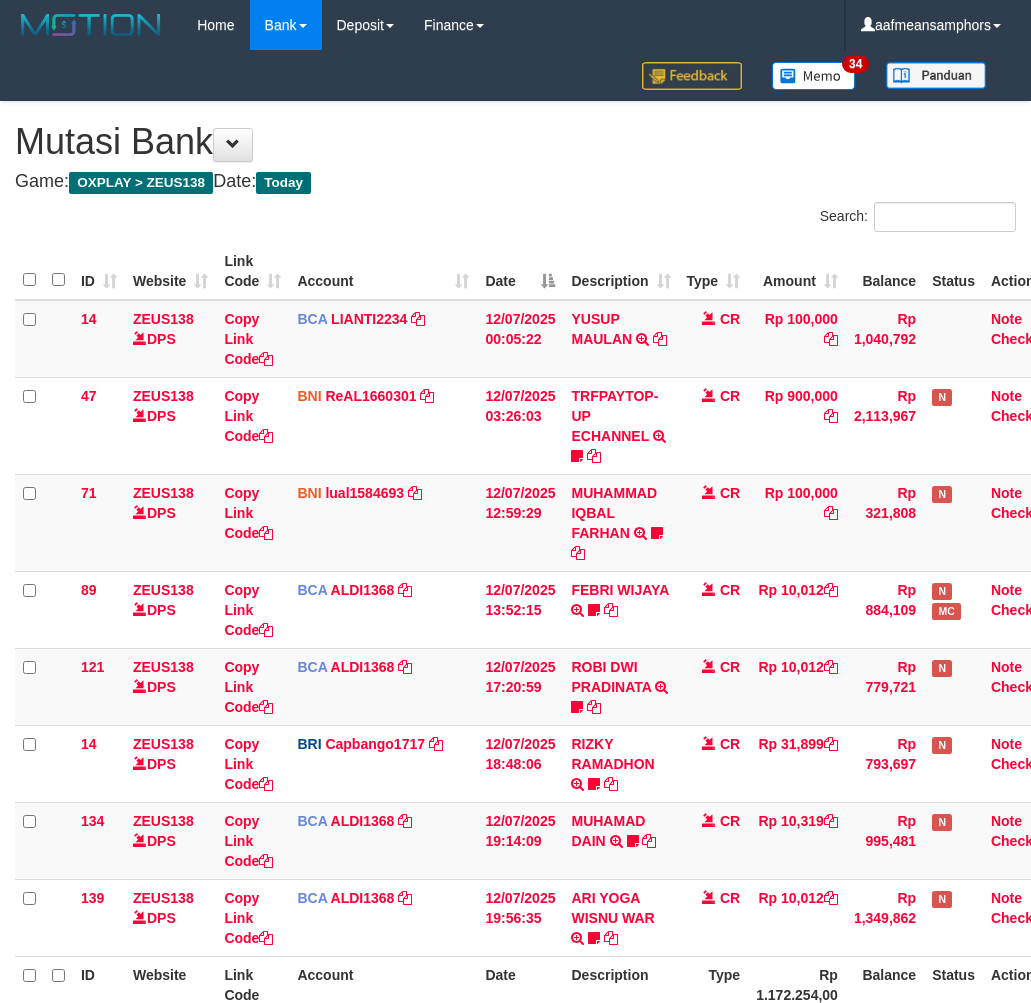 scroll, scrollTop: 187, scrollLeft: 0, axis: vertical 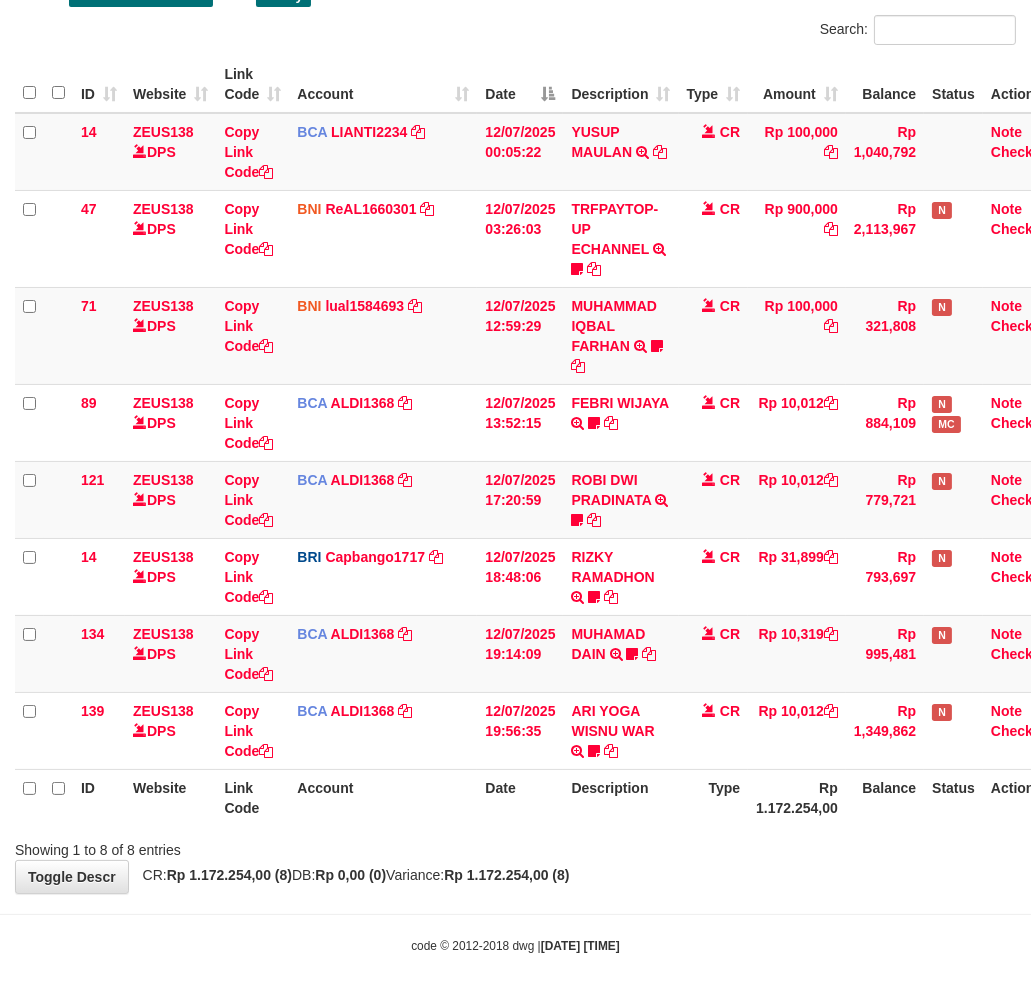 drag, startPoint x: 0, startPoint y: 0, endPoint x: 703, endPoint y: 837, distance: 1093.059 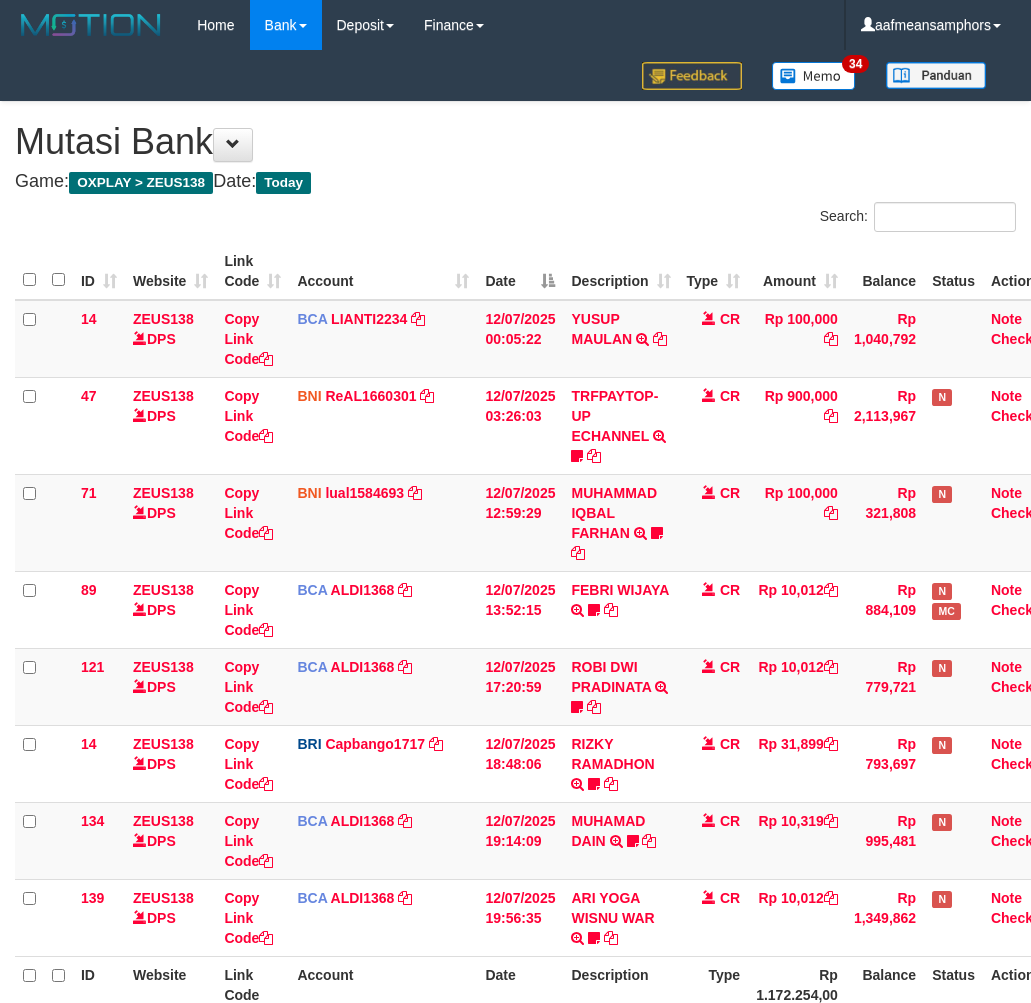 scroll, scrollTop: 187, scrollLeft: 0, axis: vertical 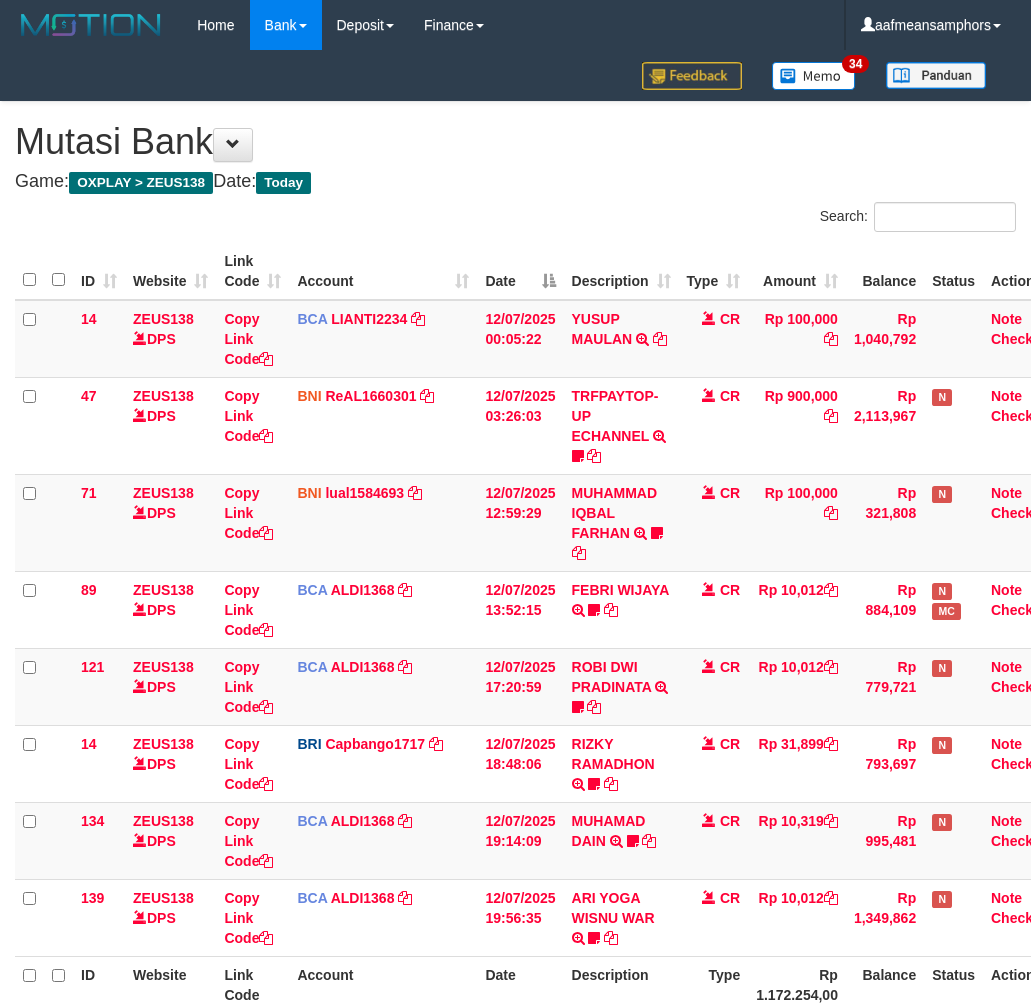 click on "**********" at bounding box center (515, 591) 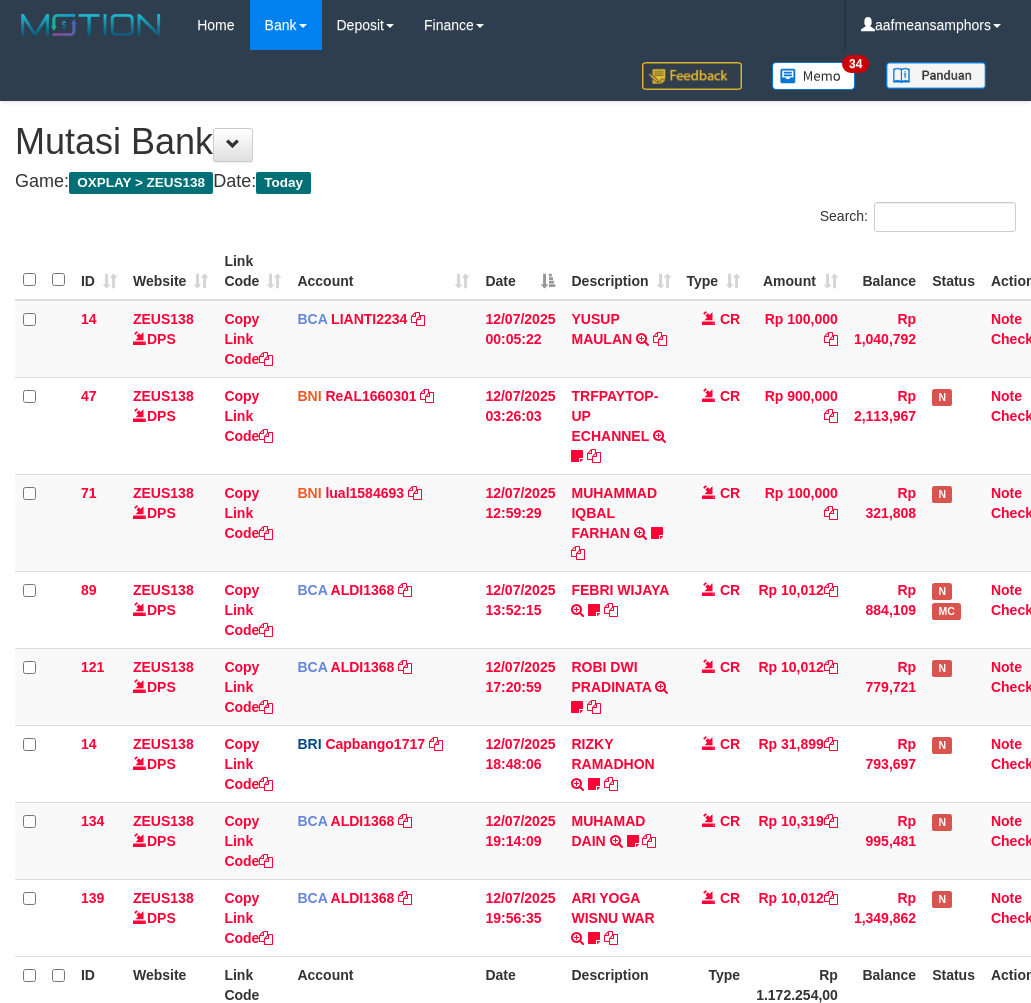 scroll, scrollTop: 187, scrollLeft: 0, axis: vertical 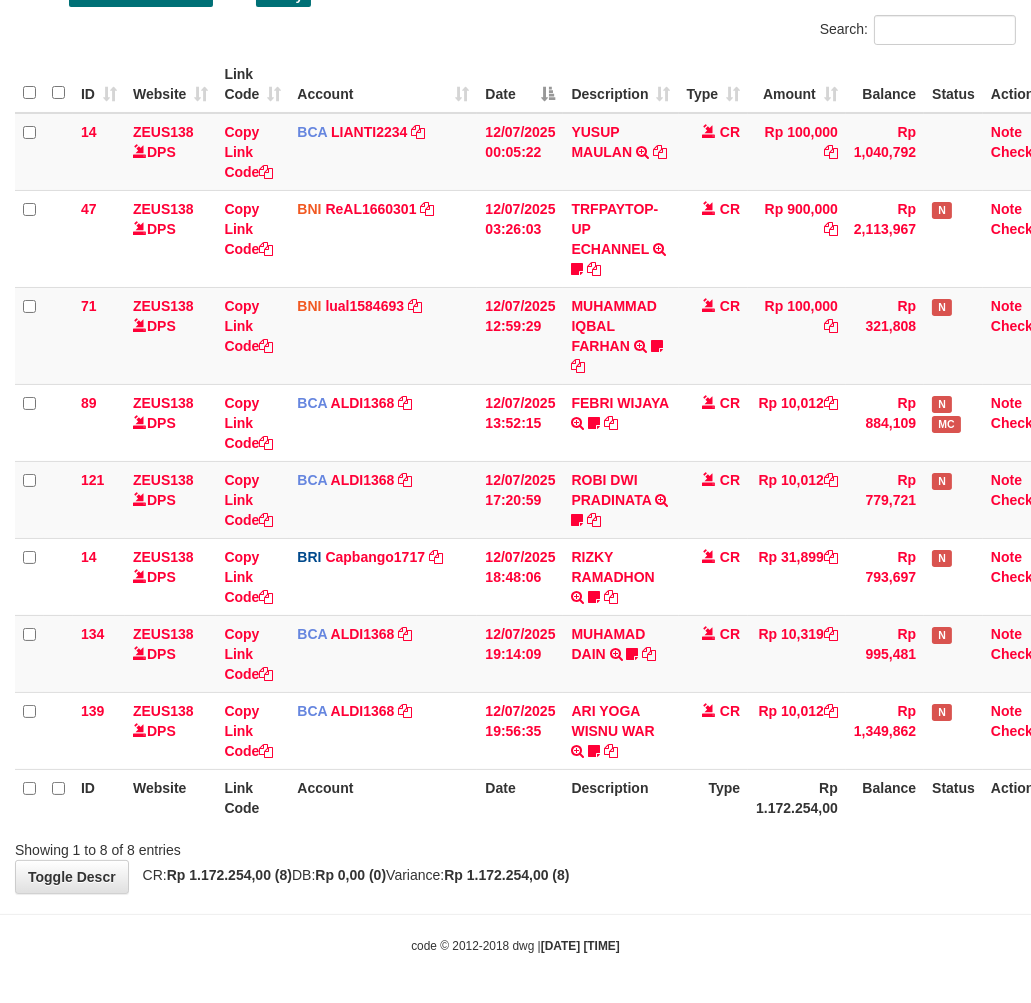 click on "**********" at bounding box center (515, 404) 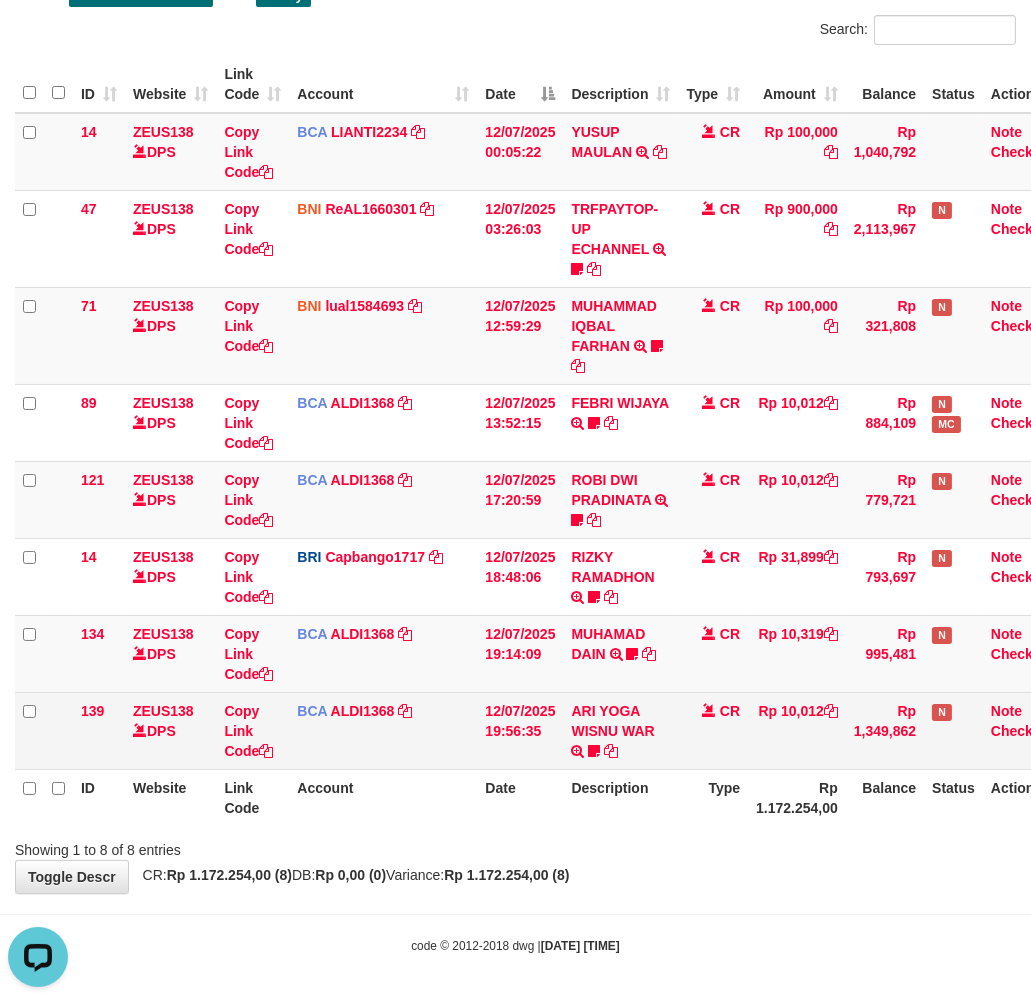 scroll, scrollTop: 0, scrollLeft: 0, axis: both 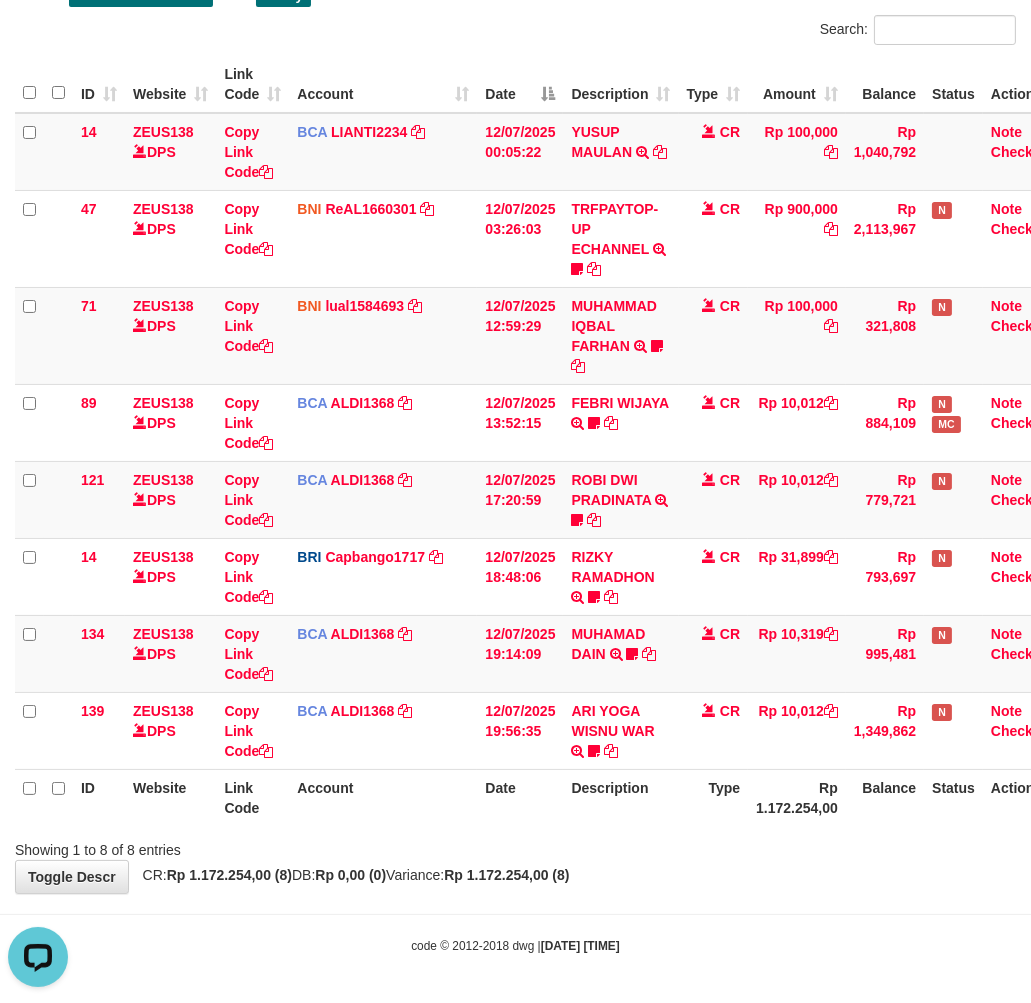 drag, startPoint x: 737, startPoint y: 932, endPoint x: 1045, endPoint y: 833, distance: 323.5197 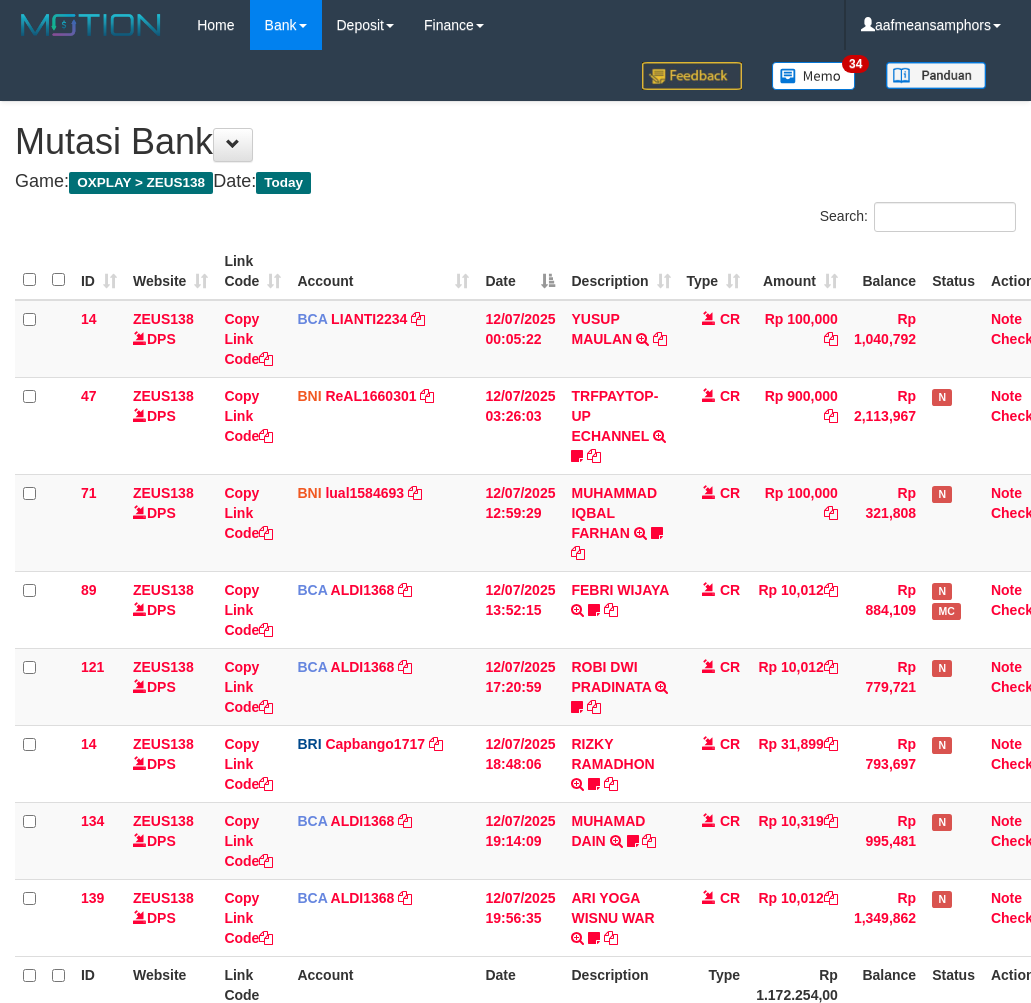 scroll, scrollTop: 187, scrollLeft: 0, axis: vertical 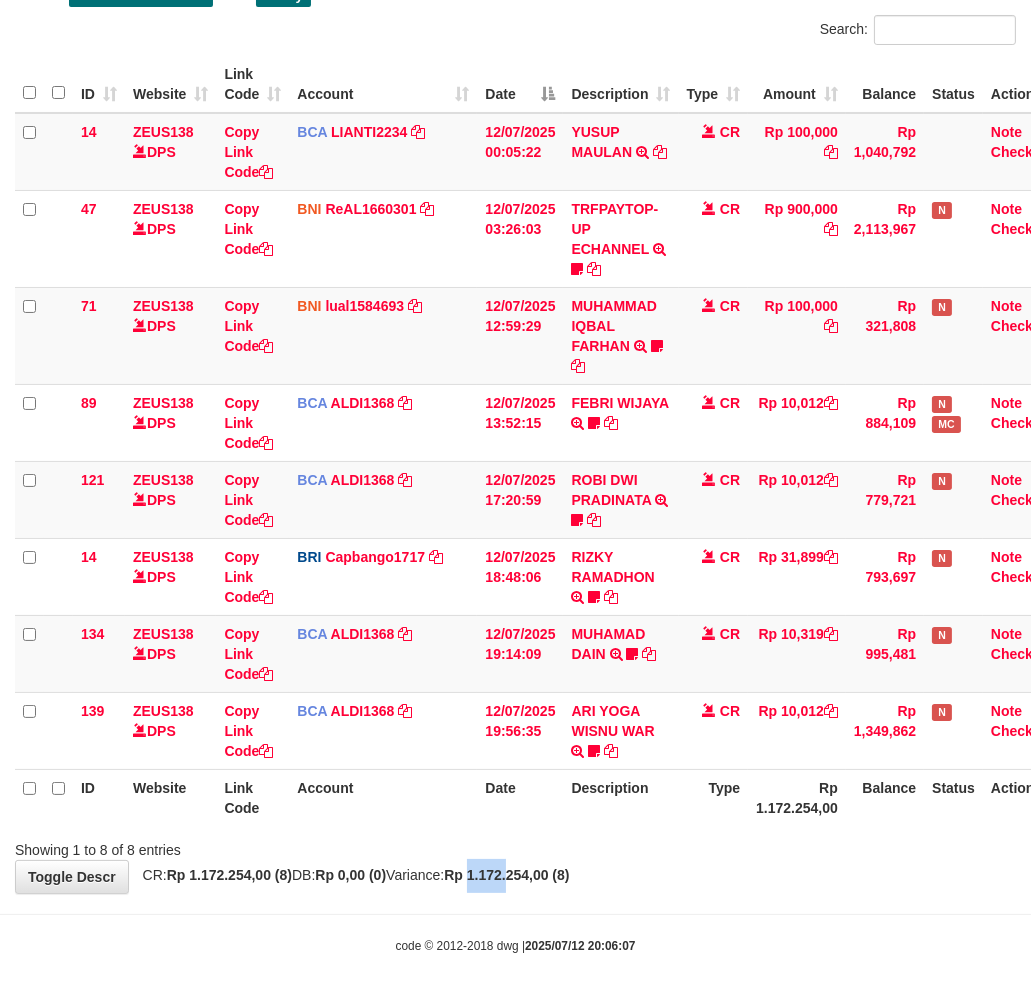 click on "Rp 1.172.254,00 (8)" at bounding box center [506, 875] 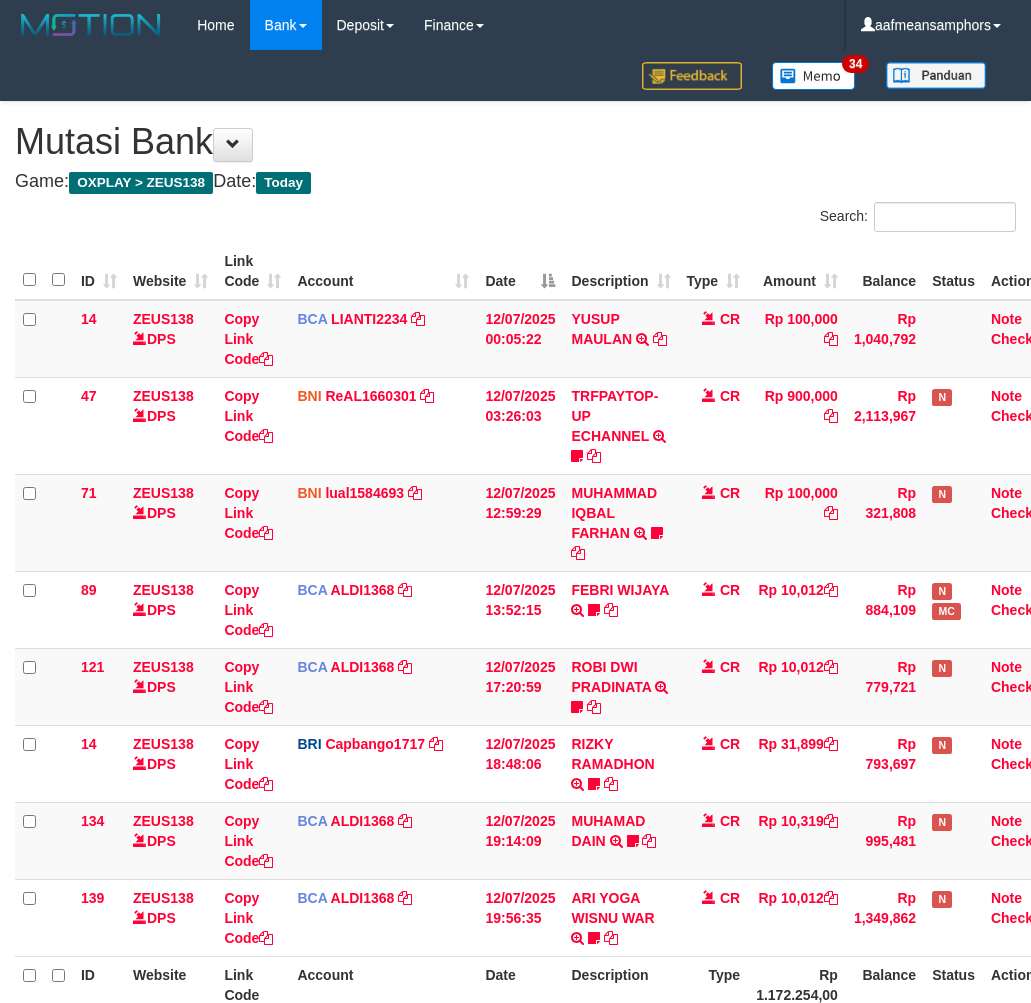 scroll, scrollTop: 187, scrollLeft: 0, axis: vertical 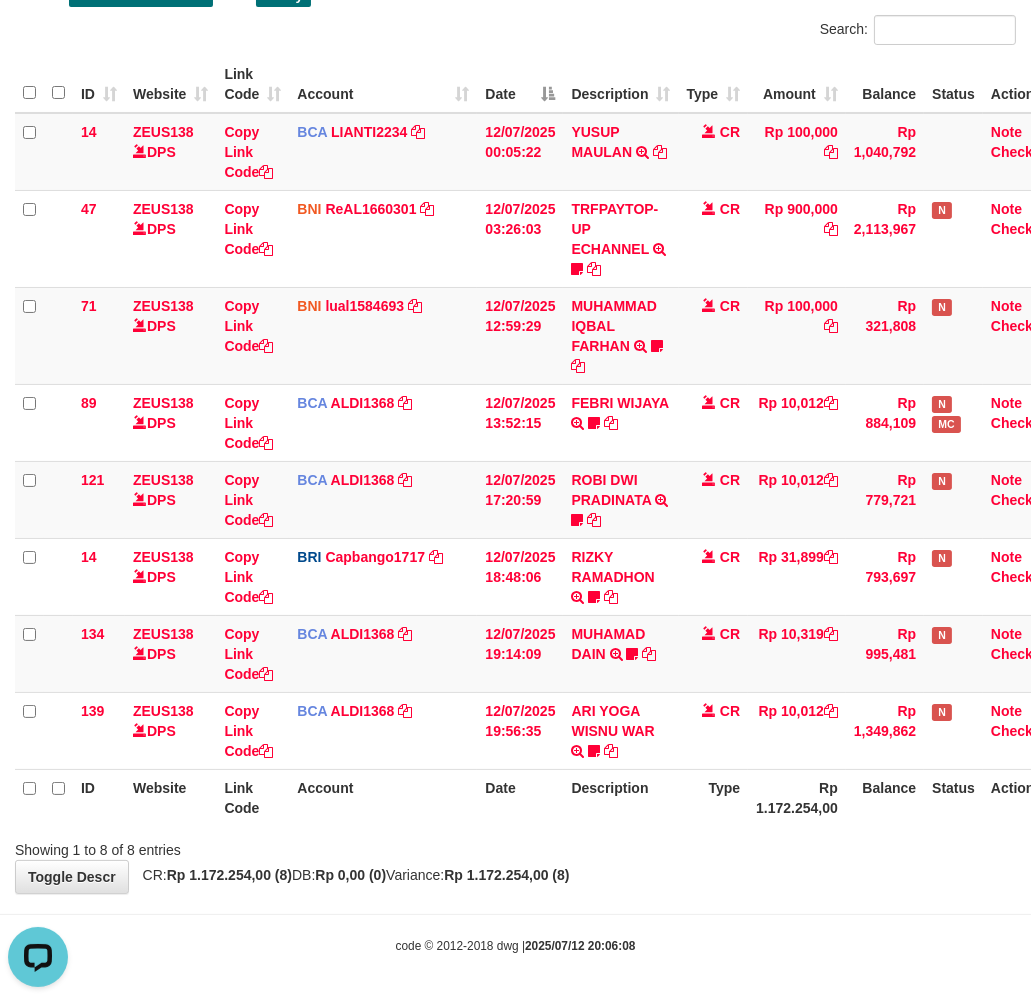 click on "**********" at bounding box center [515, 404] 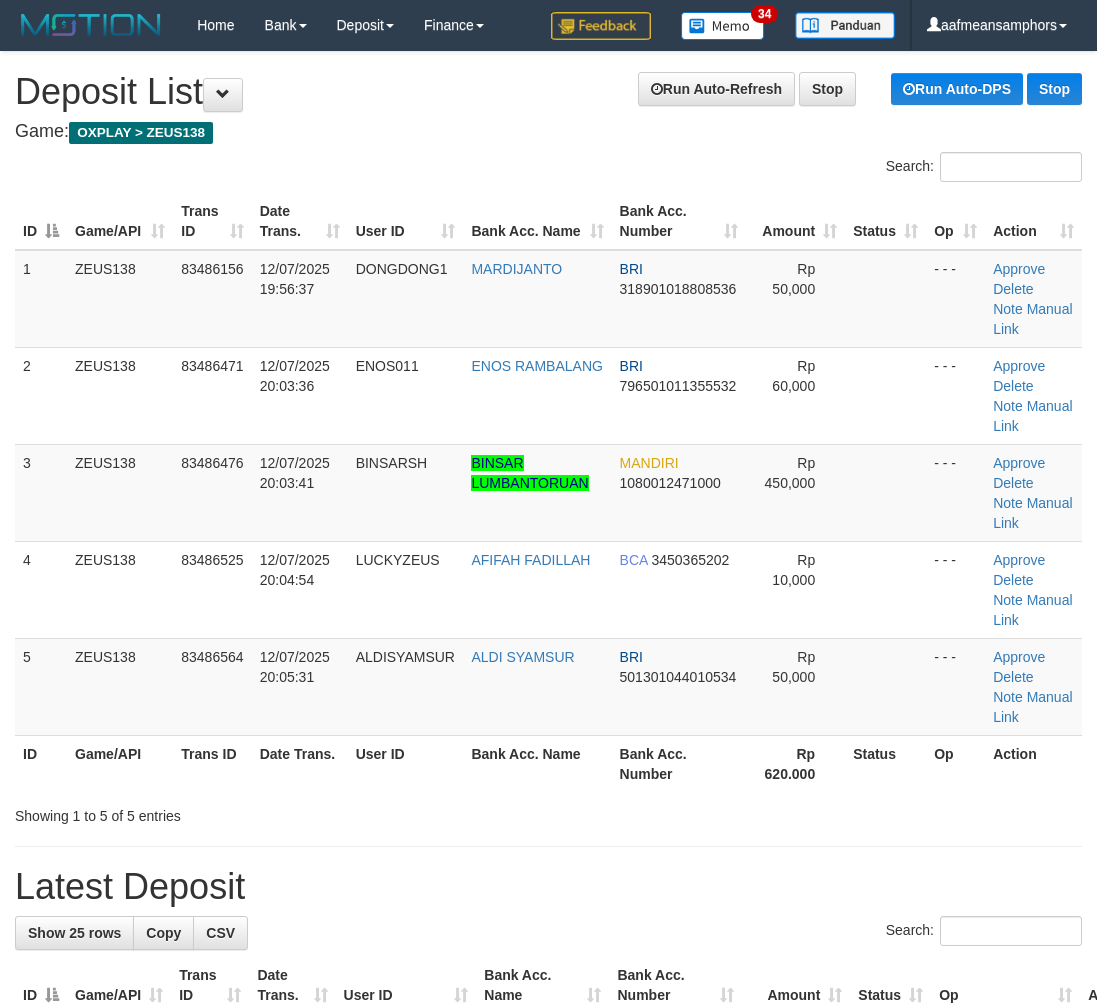 scroll, scrollTop: 98, scrollLeft: 11, axis: both 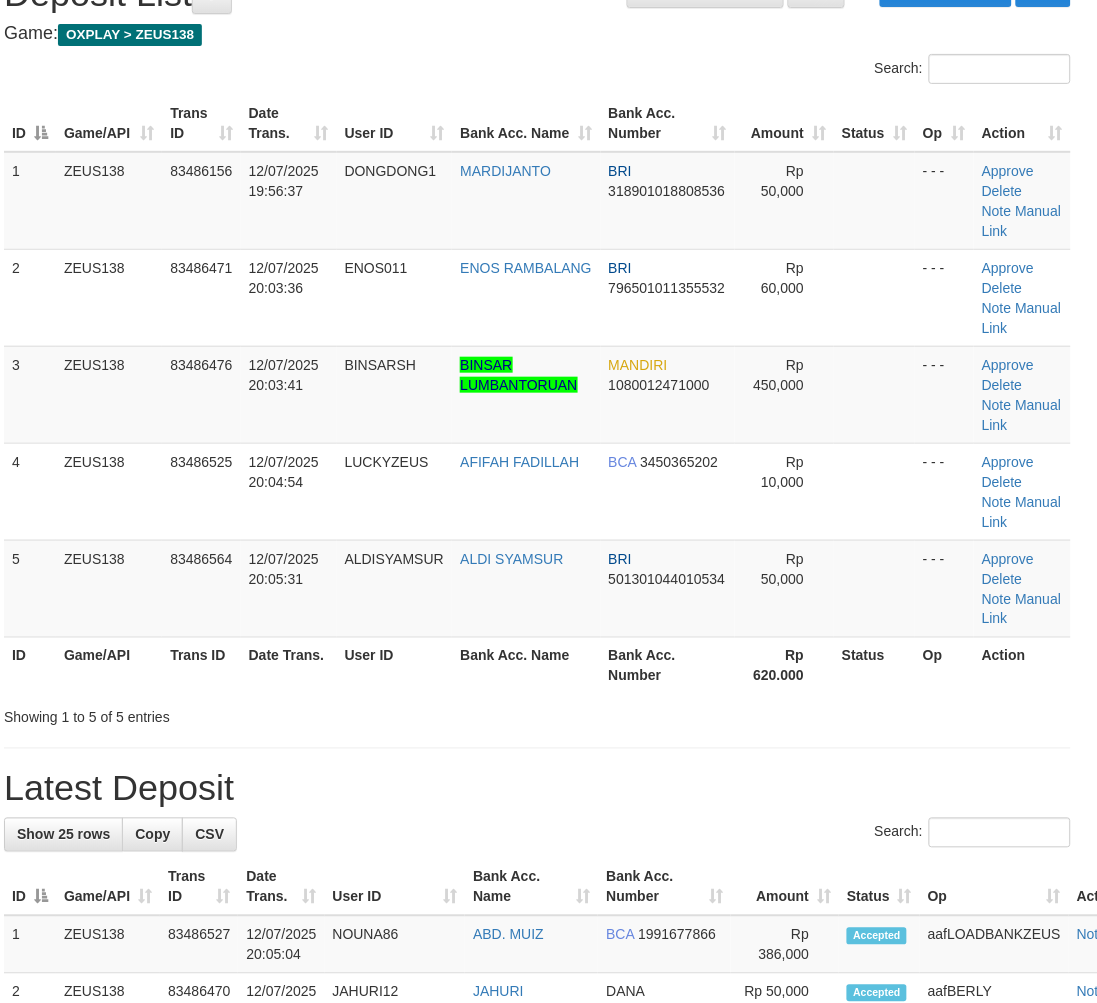 click on "Showing 1 to 5 of 5 entries" at bounding box center [537, 714] 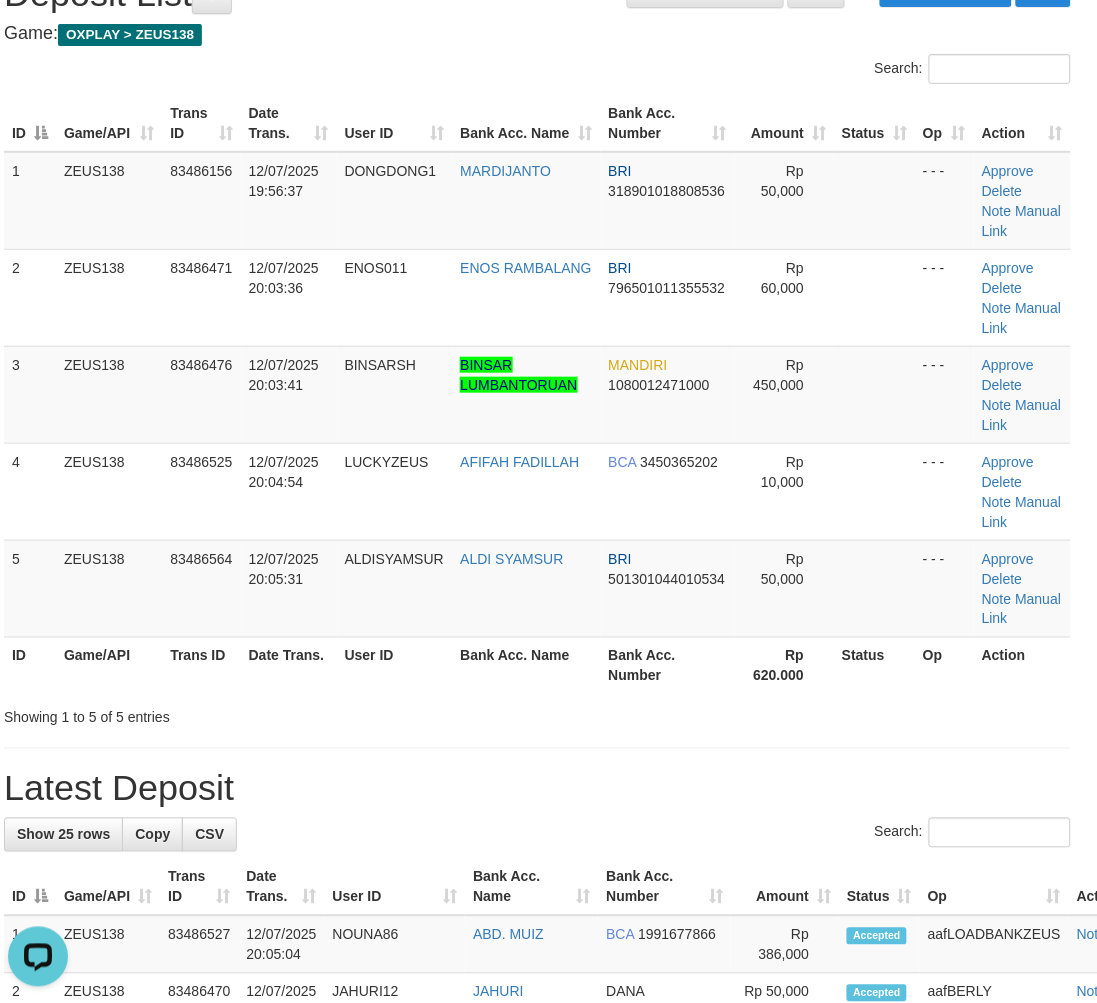 scroll, scrollTop: 0, scrollLeft: 0, axis: both 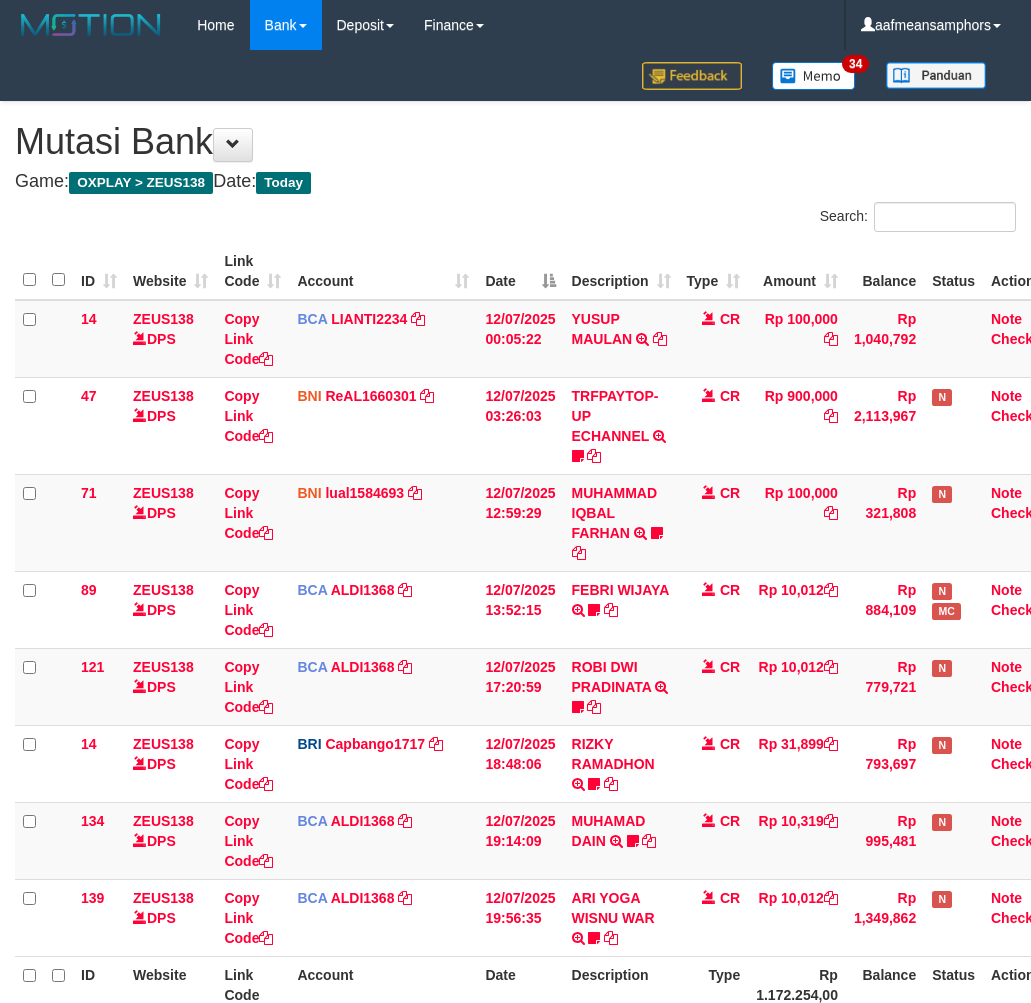 click on "**********" at bounding box center [515, 591] 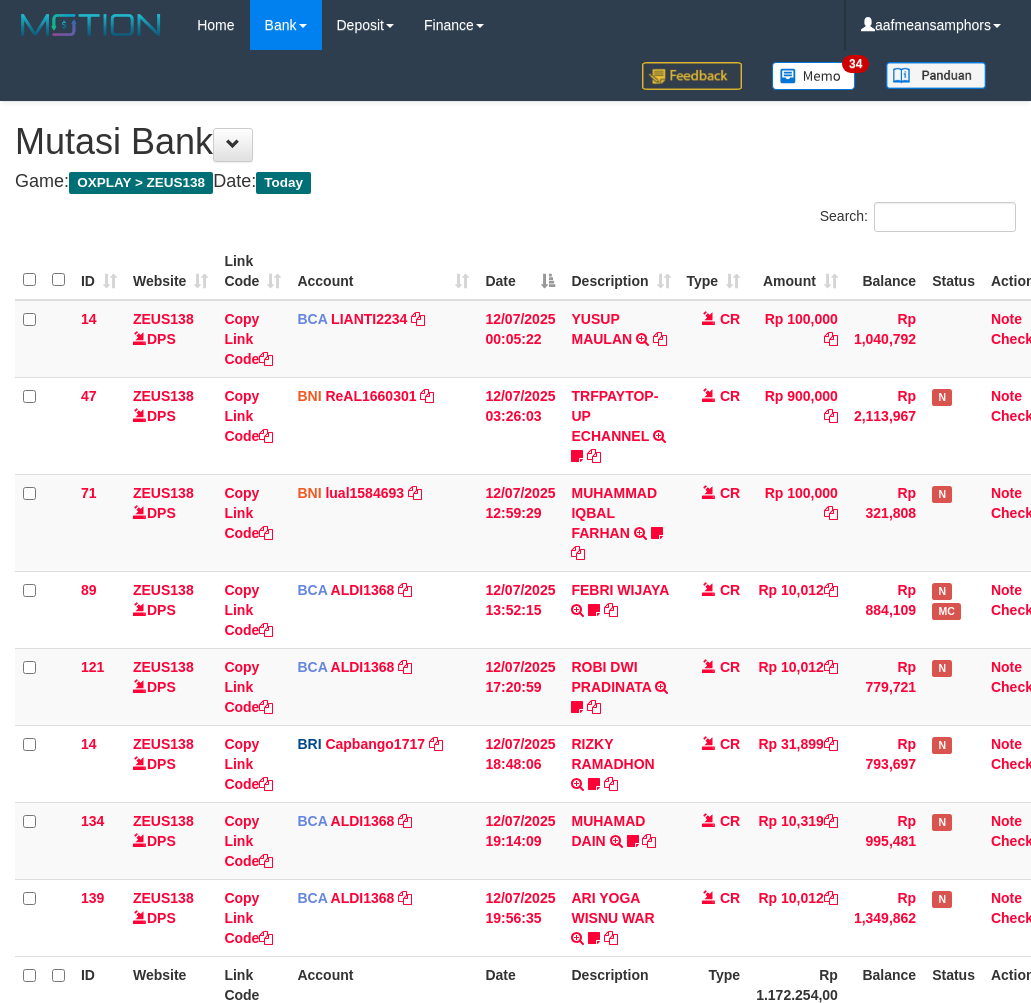 scroll, scrollTop: 187, scrollLeft: 0, axis: vertical 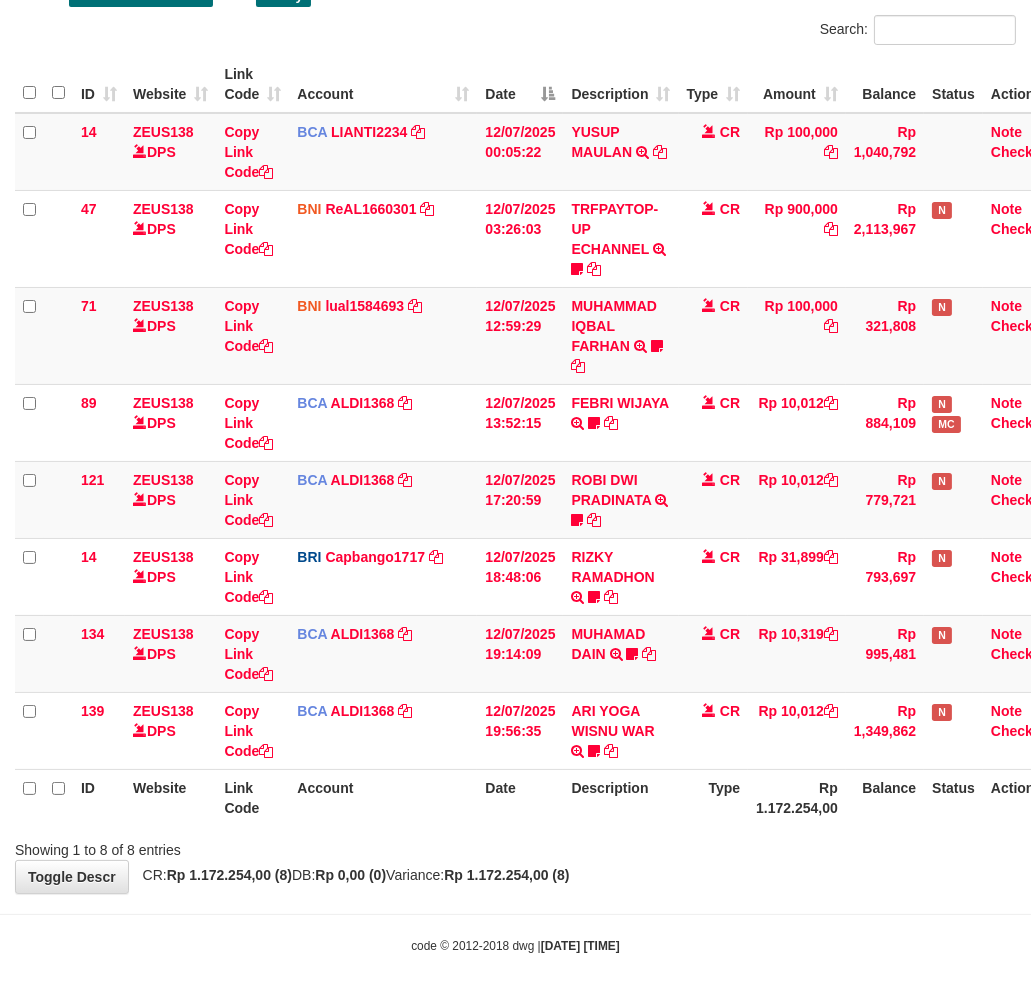 drag, startPoint x: 666, startPoint y: 908, endPoint x: 678, endPoint y: 912, distance: 12.649111 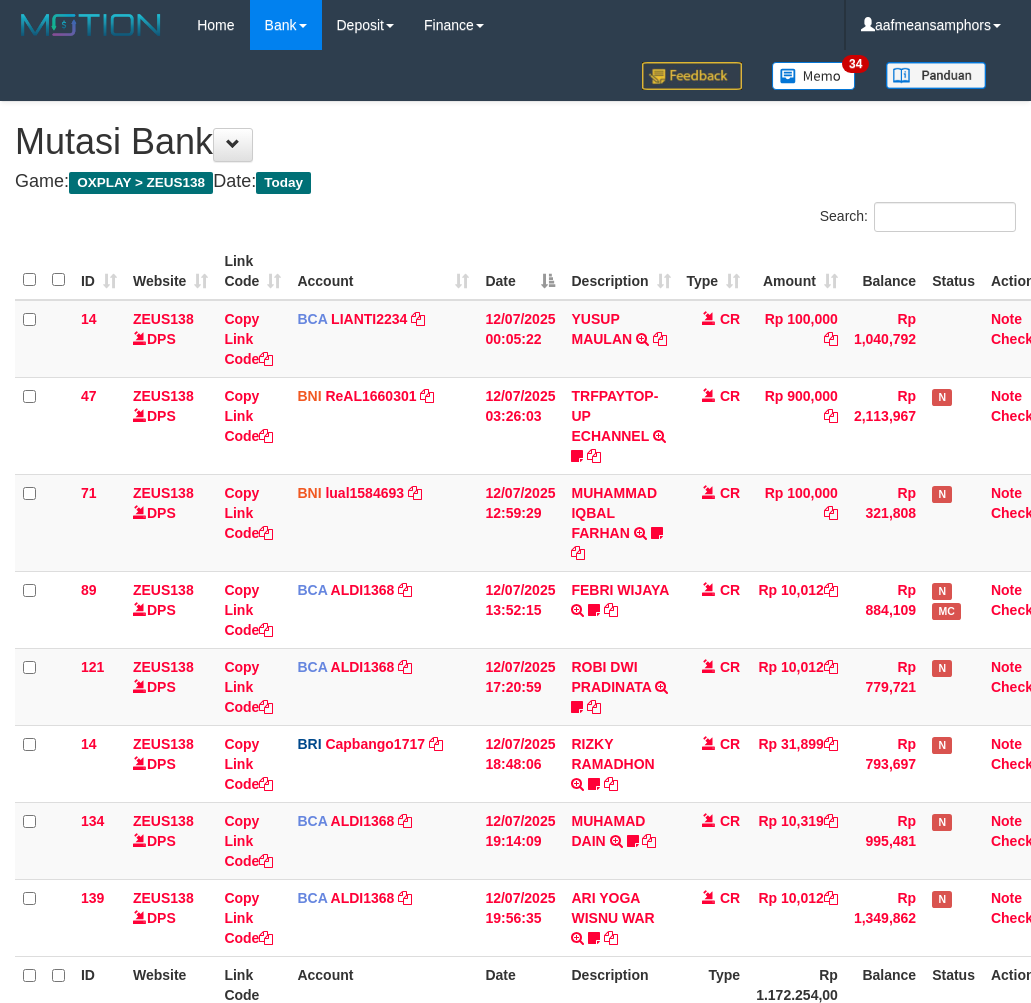 scroll, scrollTop: 187, scrollLeft: 0, axis: vertical 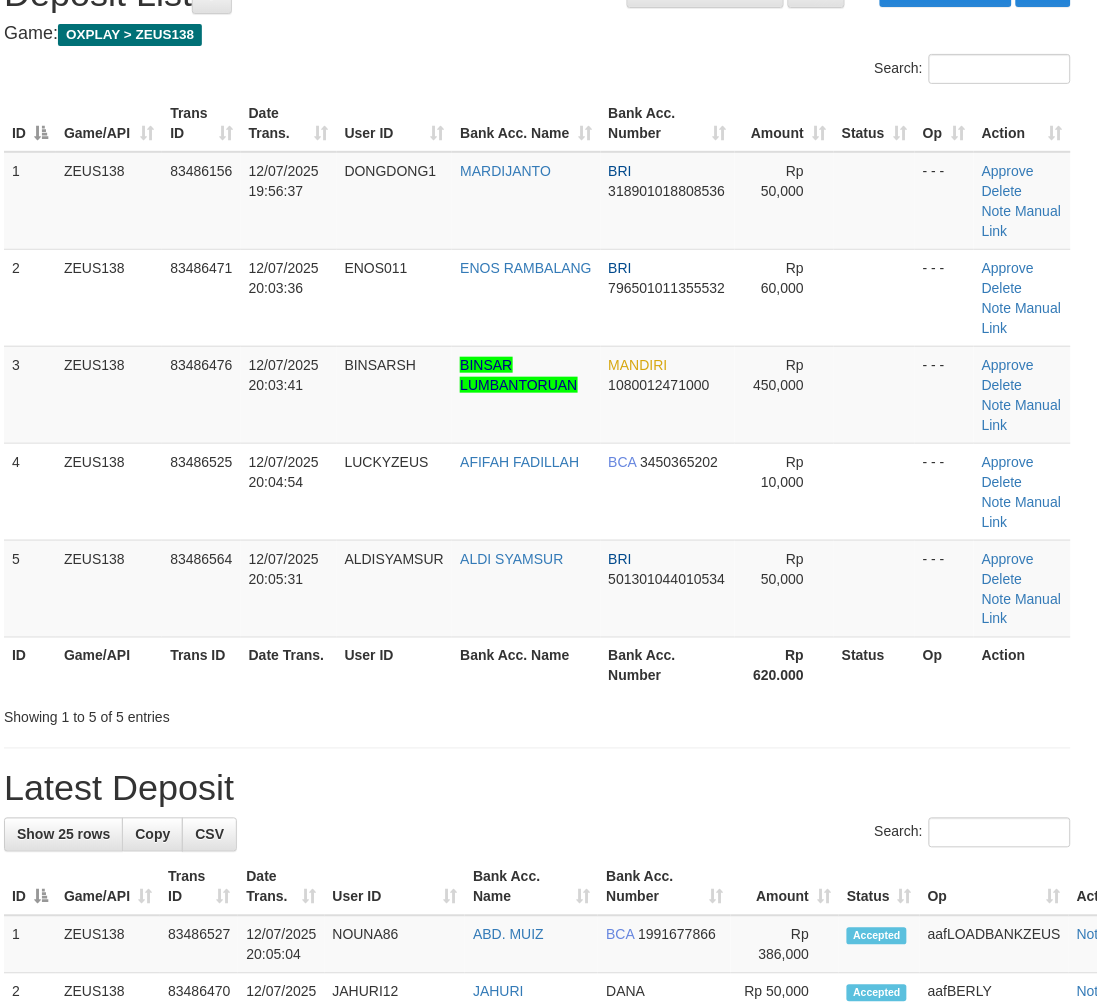 drag, startPoint x: 243, startPoint y: 756, endPoint x: 183, endPoint y: 775, distance: 62.936478 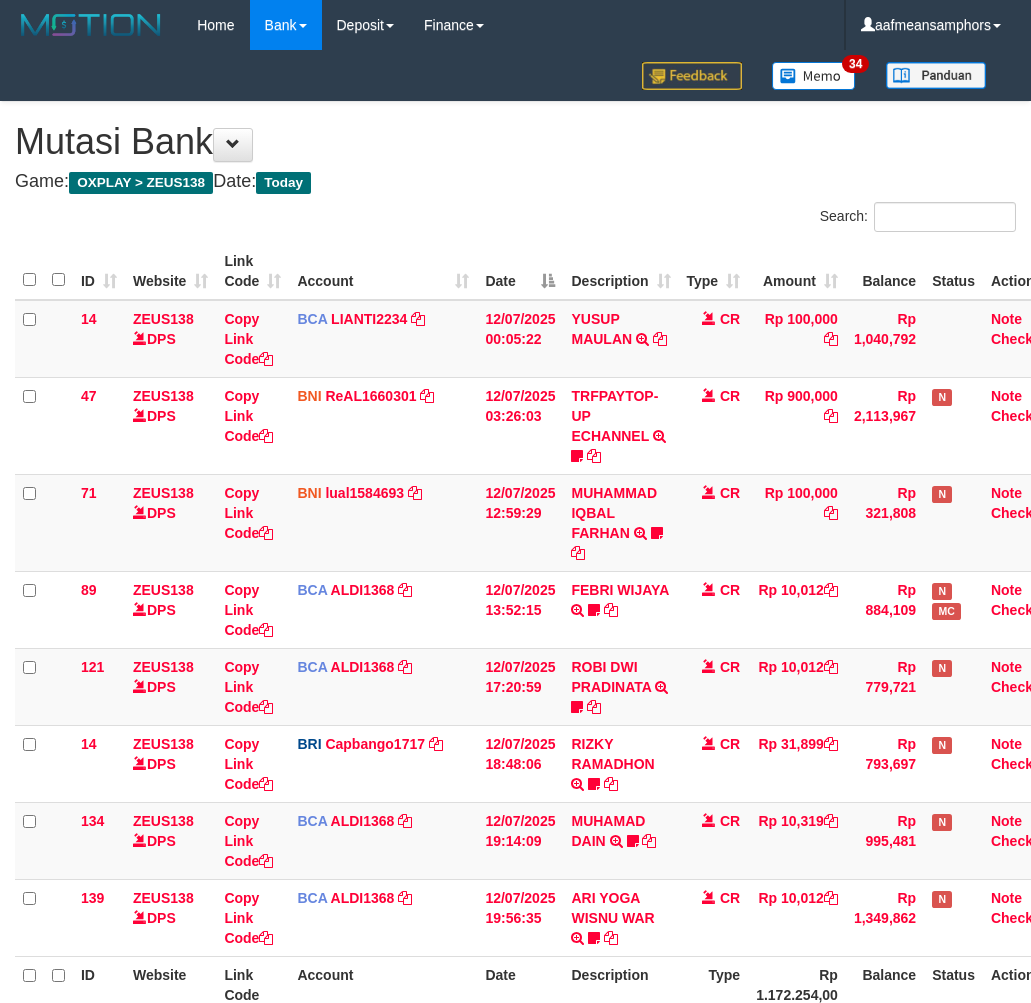 scroll, scrollTop: 187, scrollLeft: 0, axis: vertical 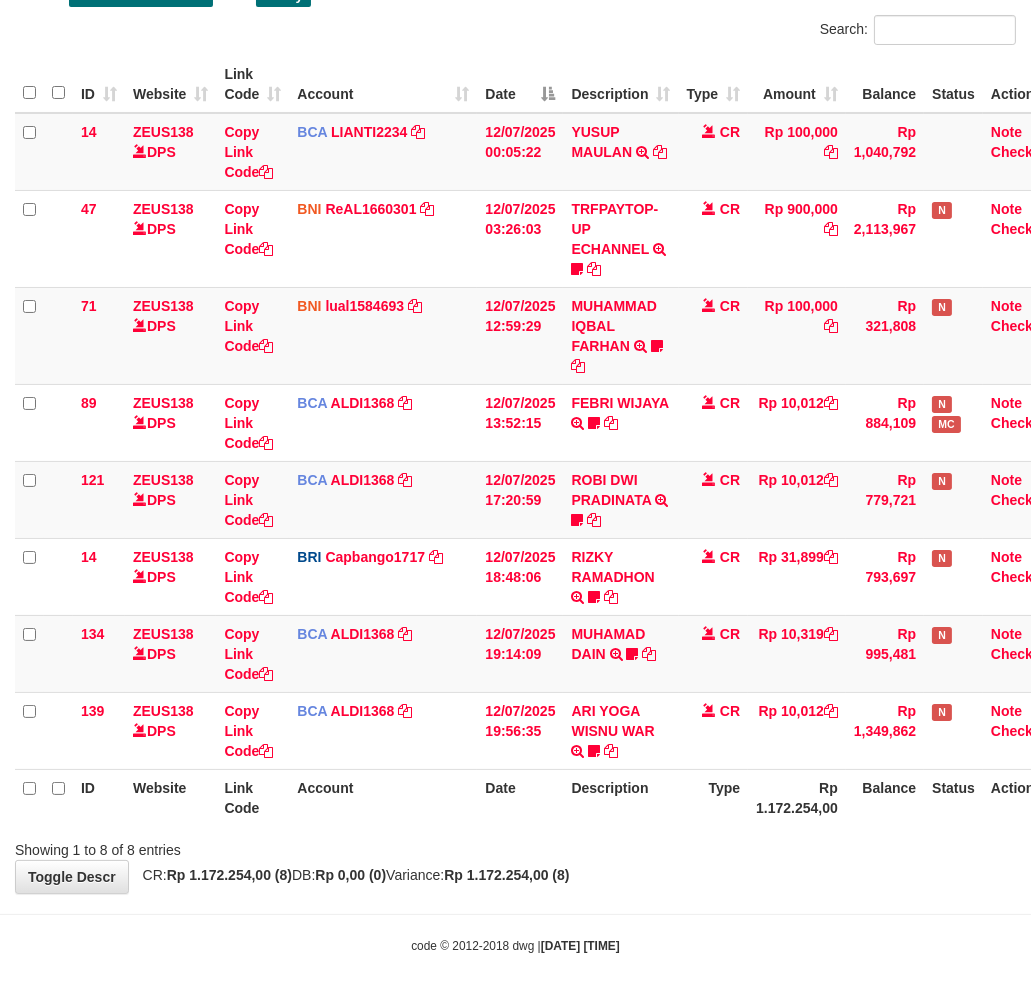 drag, startPoint x: 453, startPoint y: 906, endPoint x: 1043, endPoint y: 775, distance: 604.3683 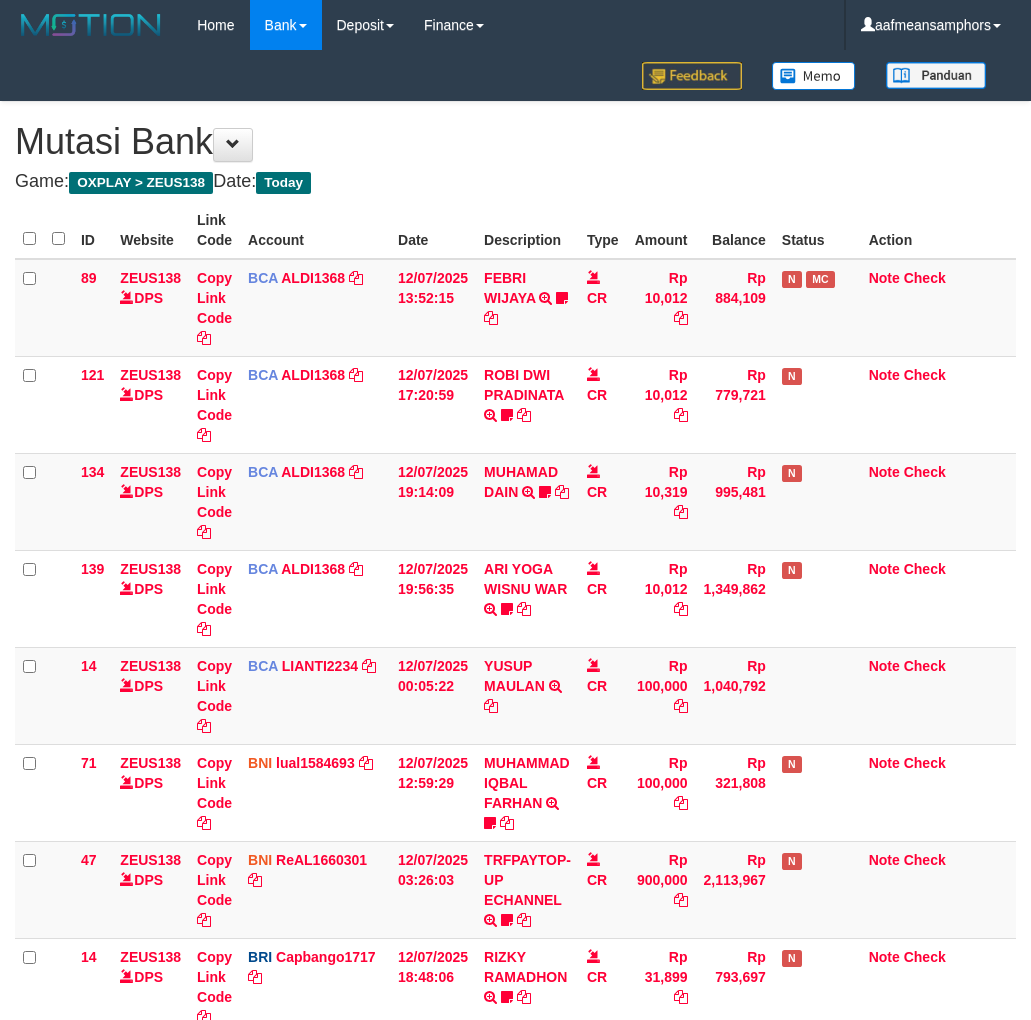 click on "Rp 31,899" at bounding box center (661, 986) 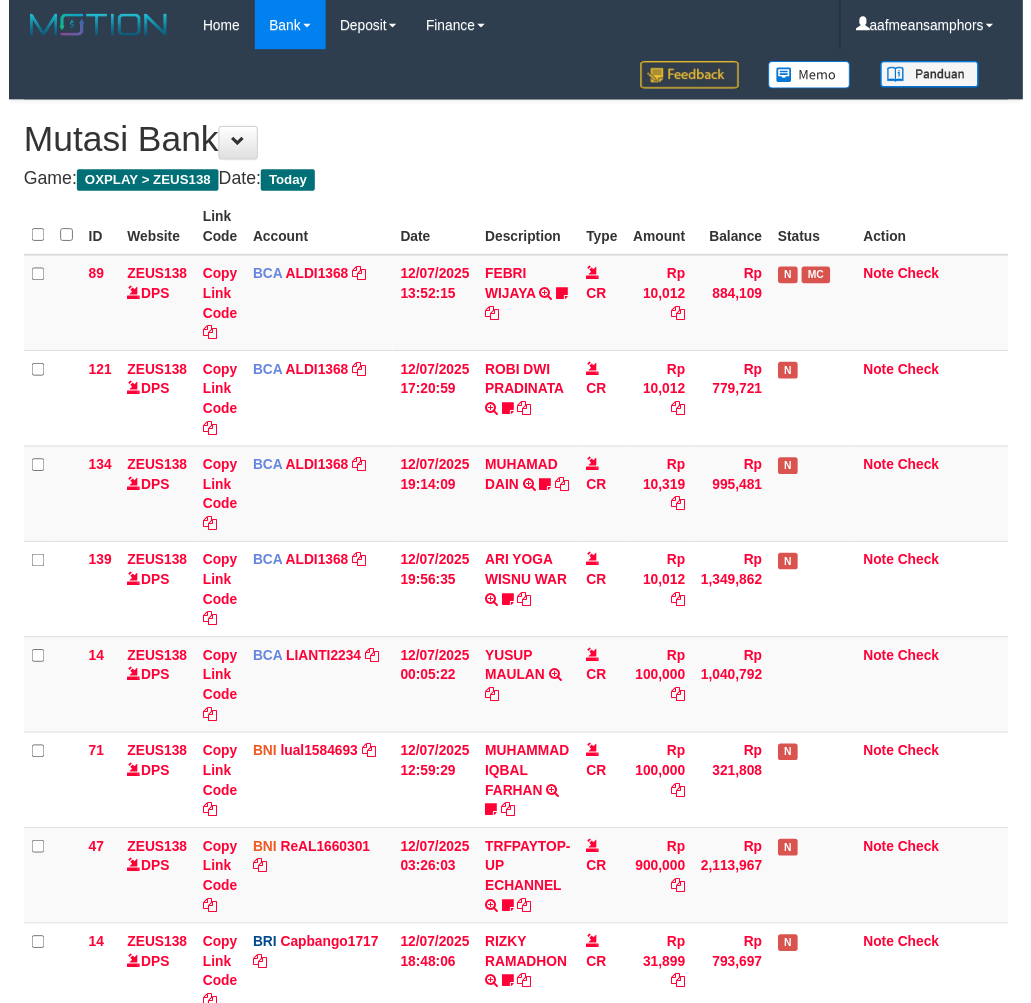 scroll, scrollTop: 187, scrollLeft: 0, axis: vertical 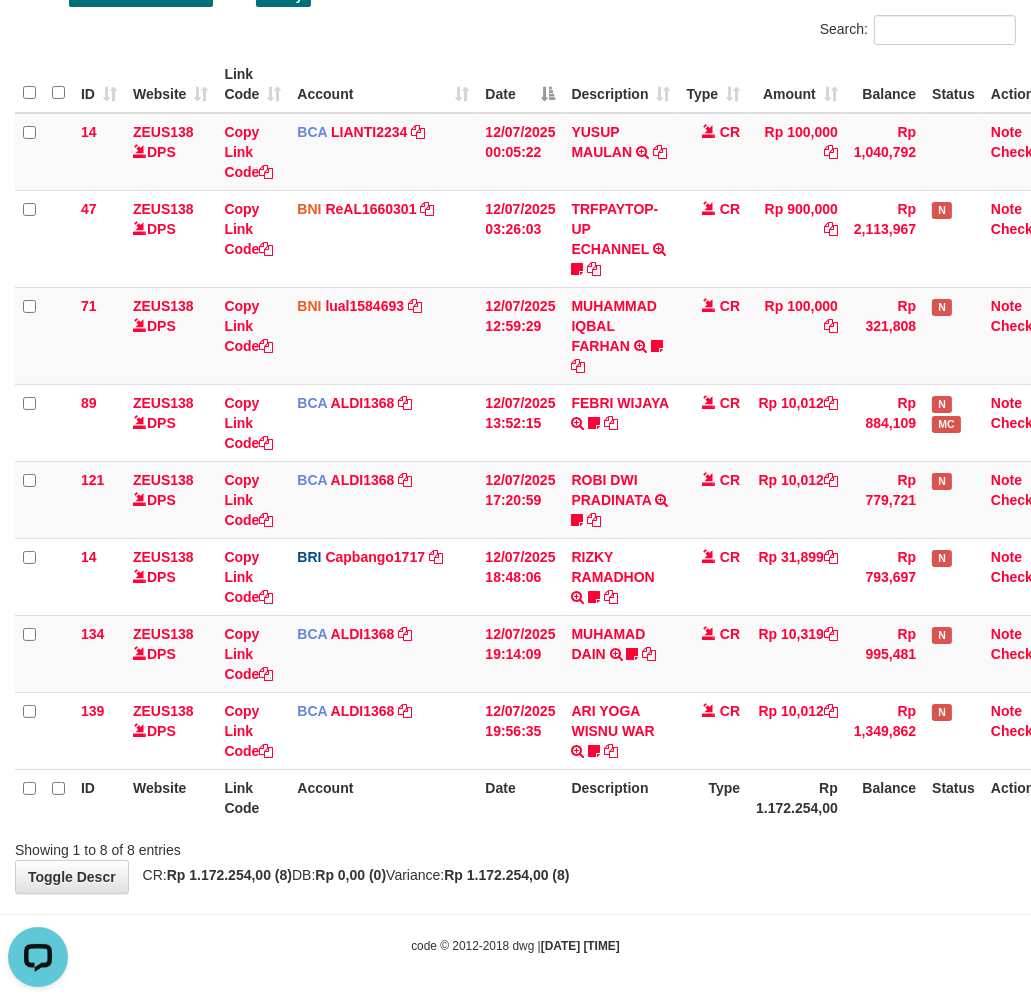 drag, startPoint x: 590, startPoint y: 938, endPoint x: 600, endPoint y: 930, distance: 12.806249 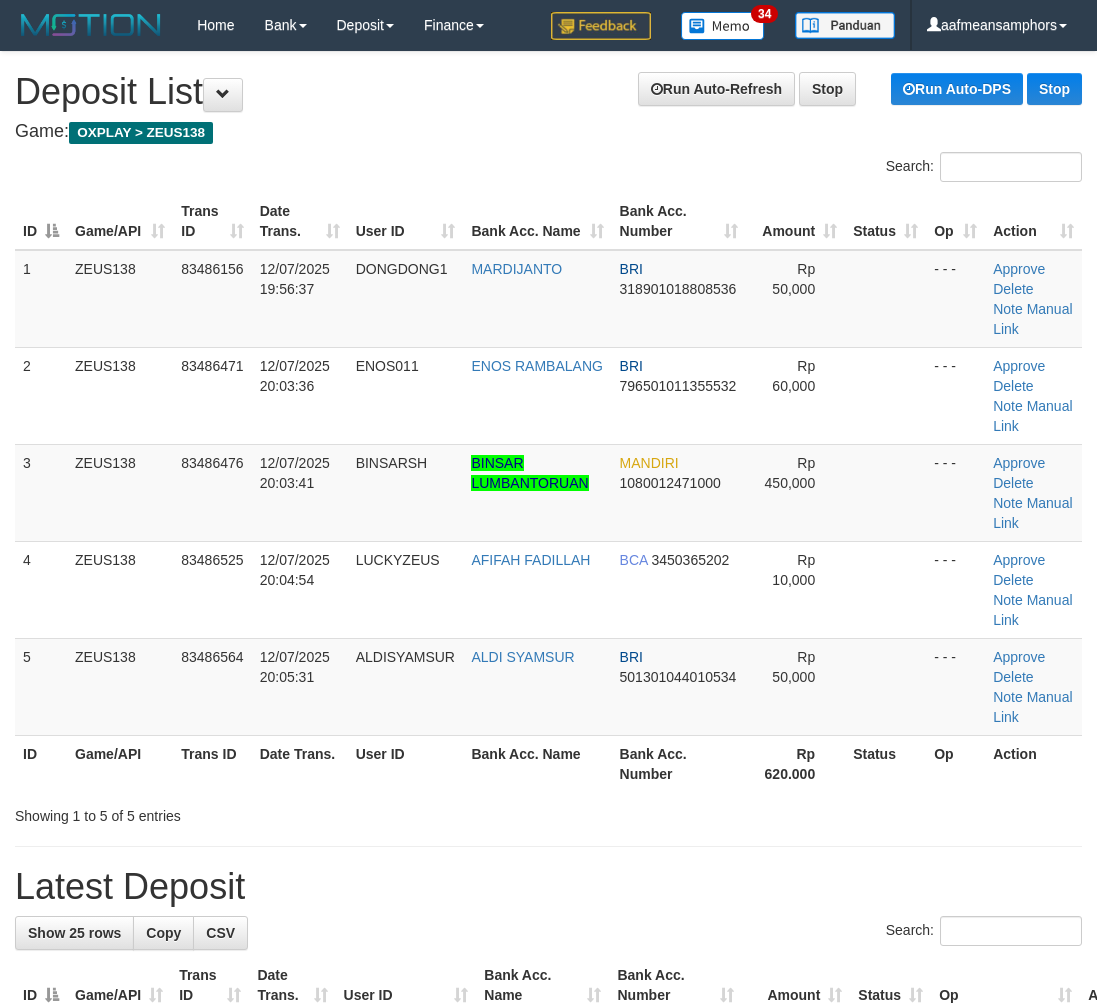 click on "Showing 1 to 5 of 5 entries" at bounding box center [548, 812] 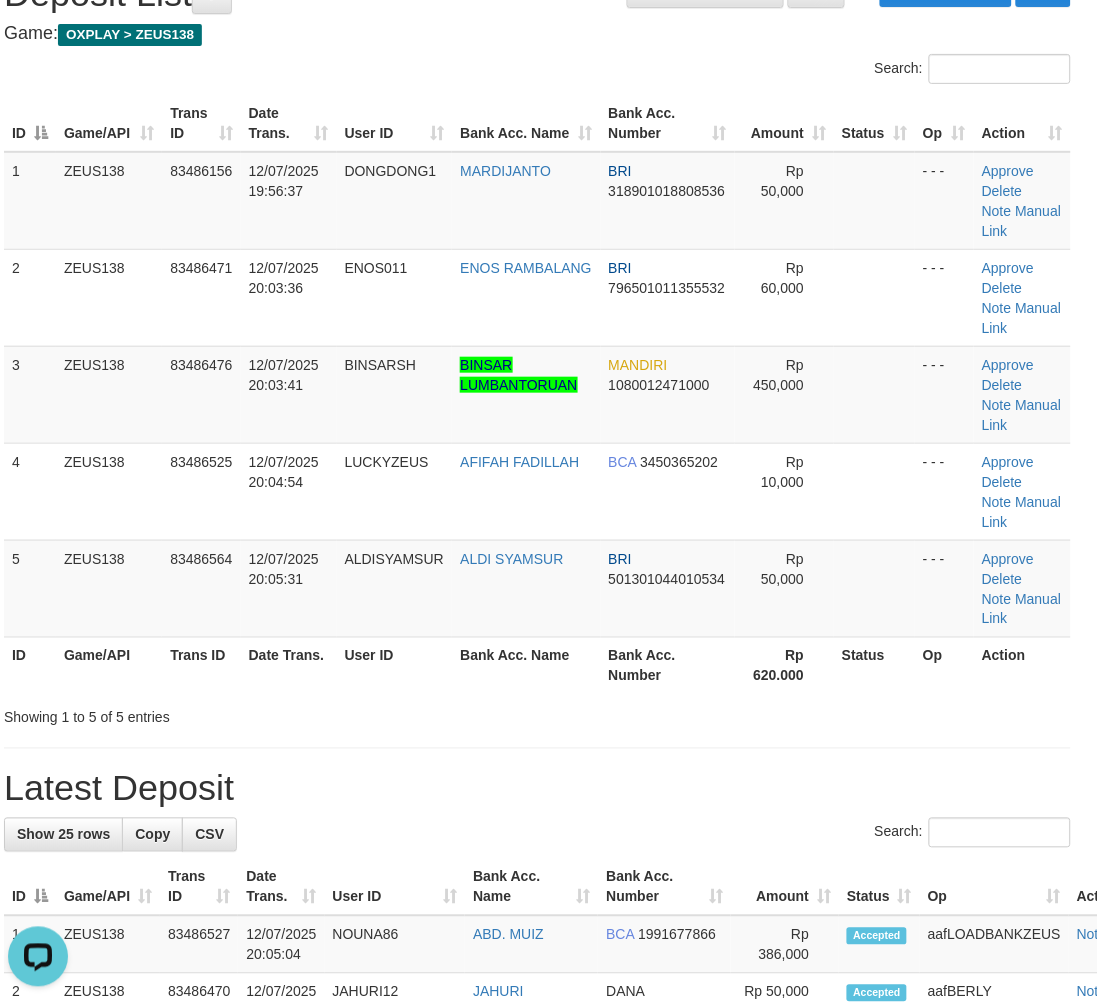 scroll, scrollTop: 0, scrollLeft: 0, axis: both 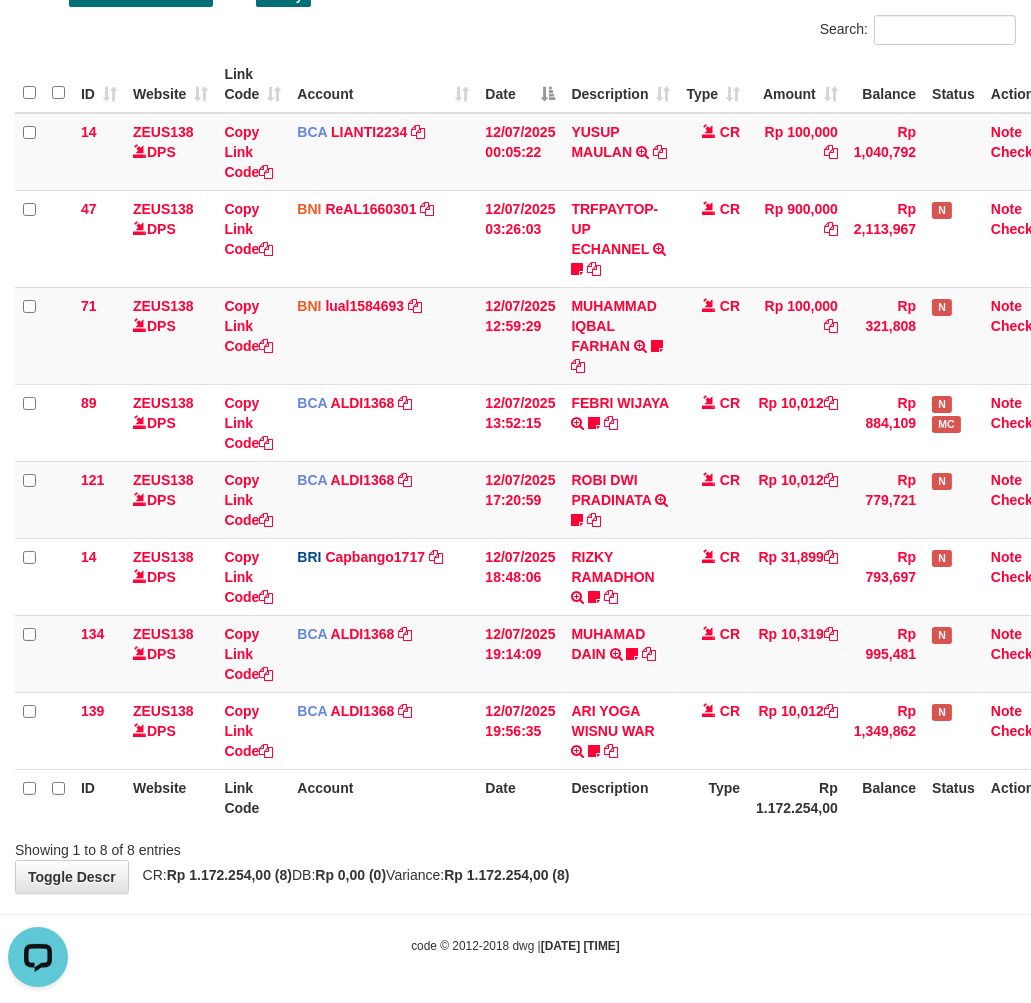 drag, startPoint x: 548, startPoint y: 880, endPoint x: 894, endPoint y: 817, distance: 351.68878 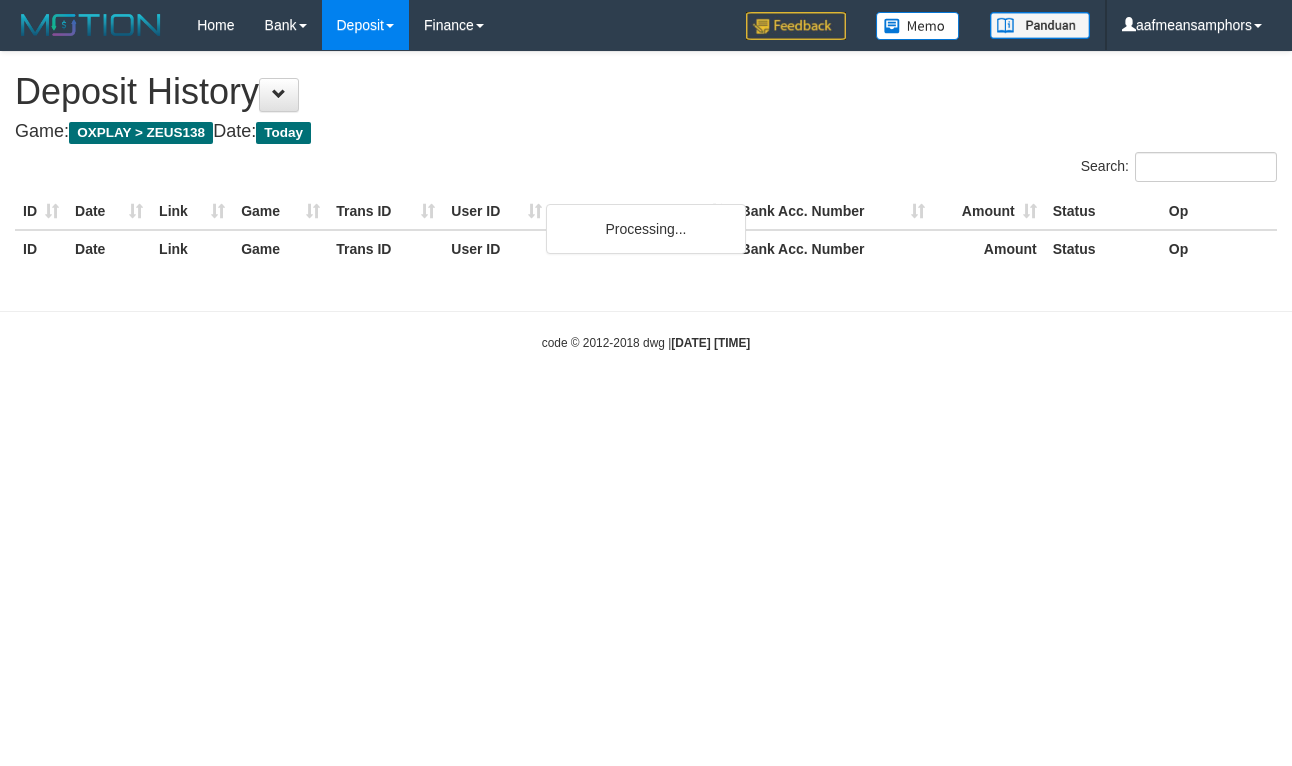 scroll, scrollTop: 0, scrollLeft: 0, axis: both 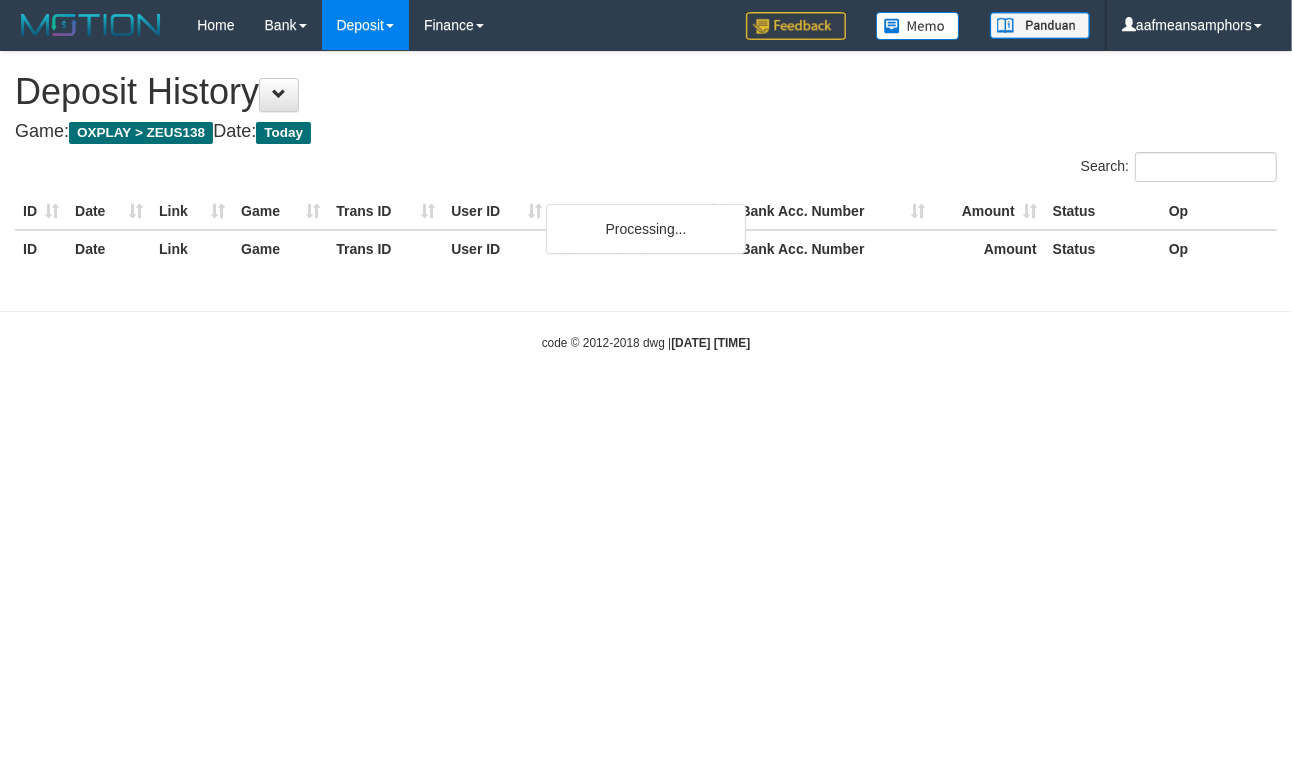 drag, startPoint x: 0, startPoint y: 0, endPoint x: 68, endPoint y: 261, distance: 269.7128 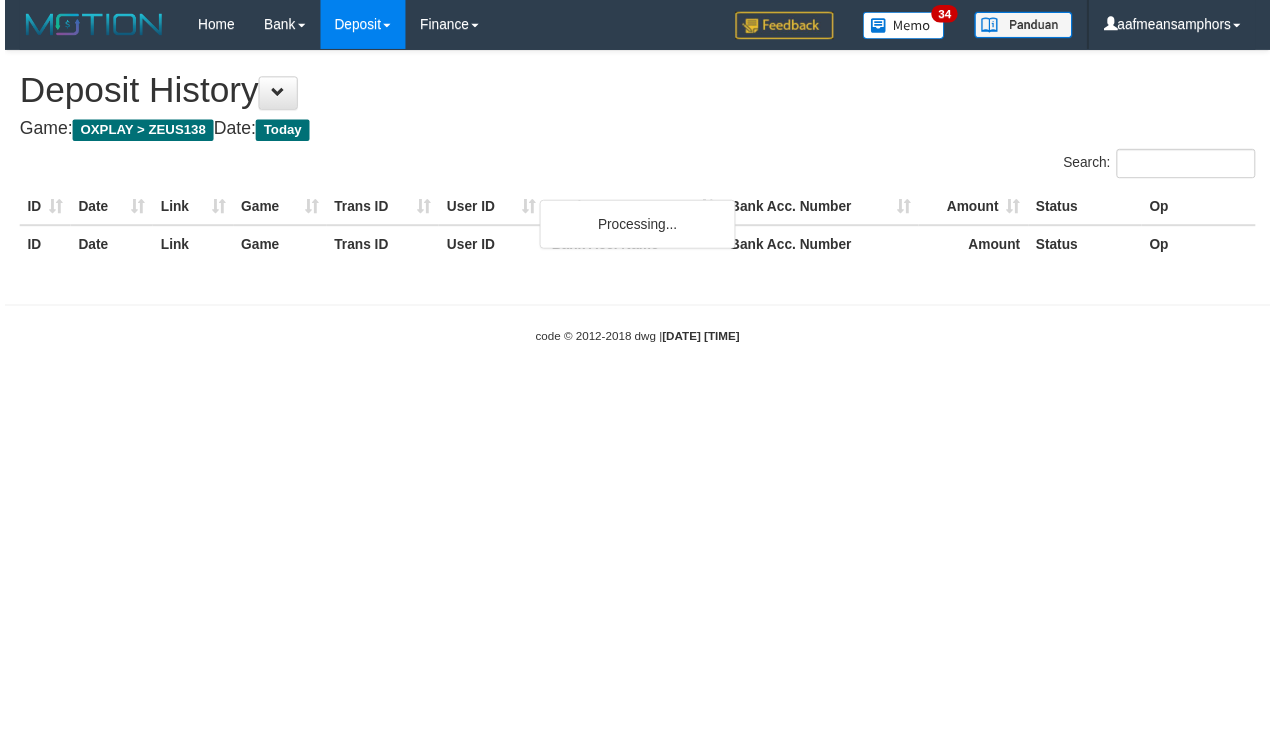 scroll, scrollTop: 0, scrollLeft: 0, axis: both 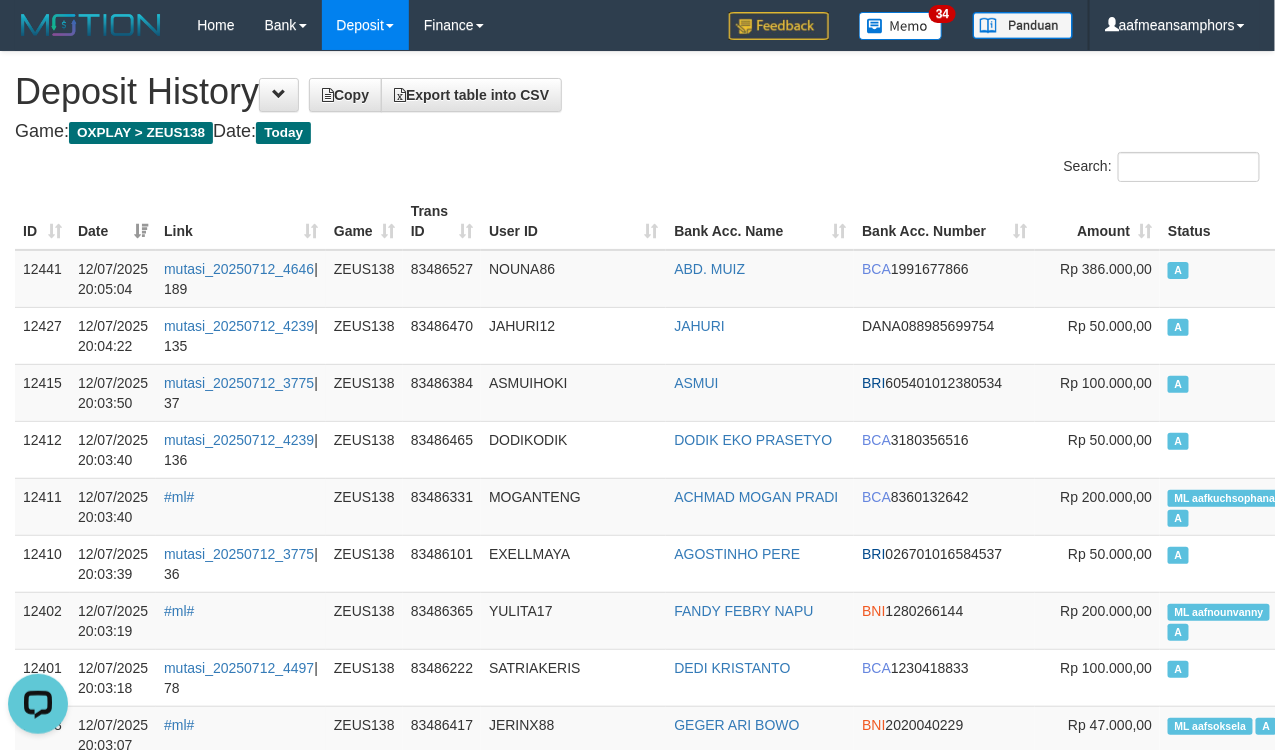 click on "Link" at bounding box center [241, 221] 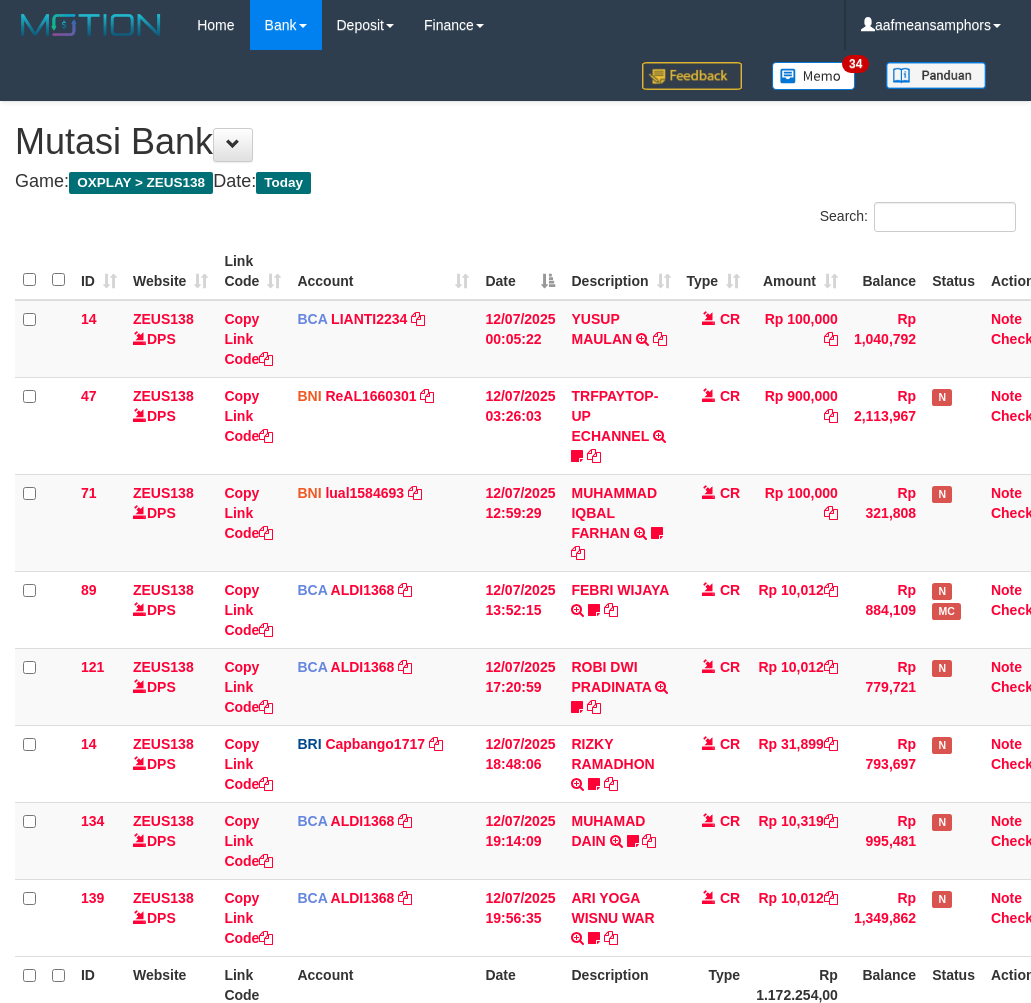 scroll, scrollTop: 187, scrollLeft: 0, axis: vertical 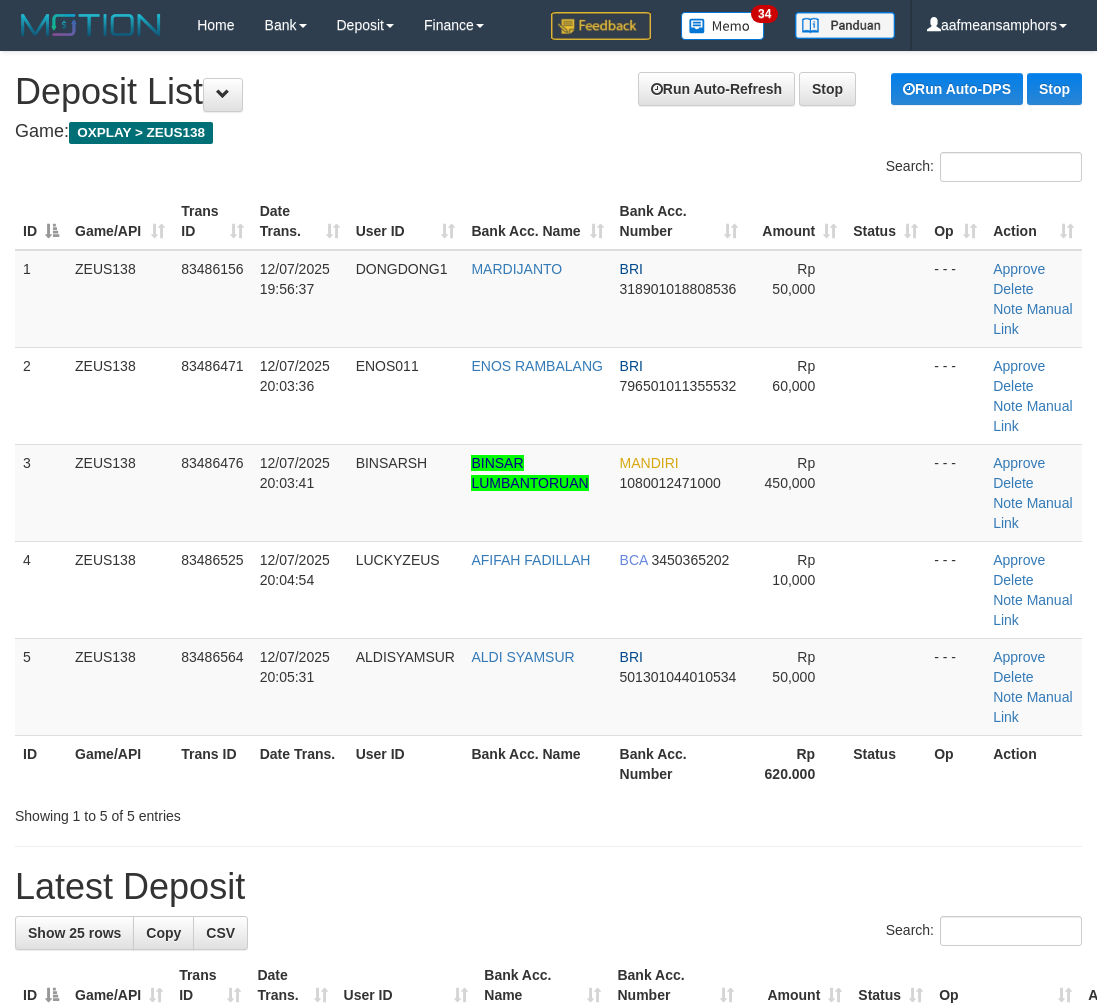 click on "**********" at bounding box center [548, 1322] 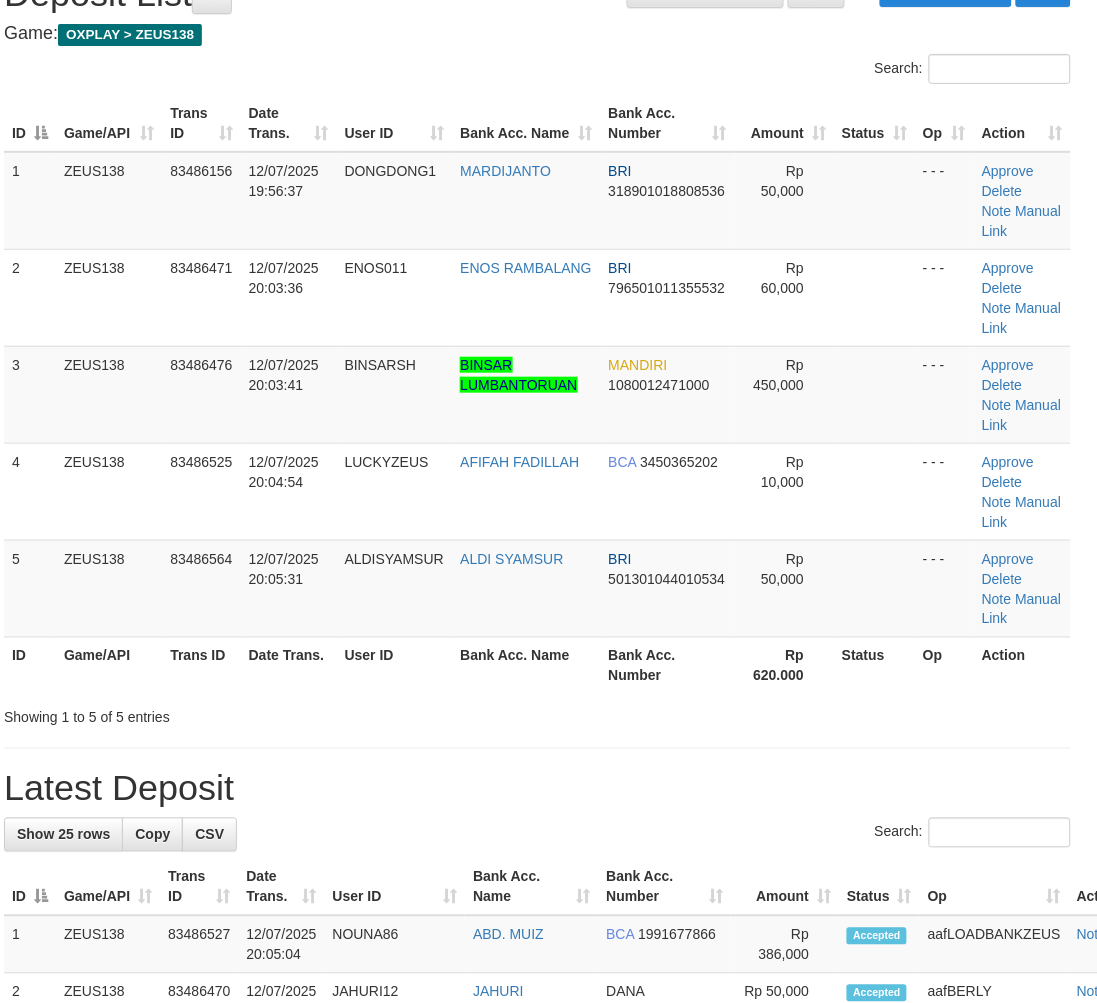 click on "**********" at bounding box center [537, 1224] 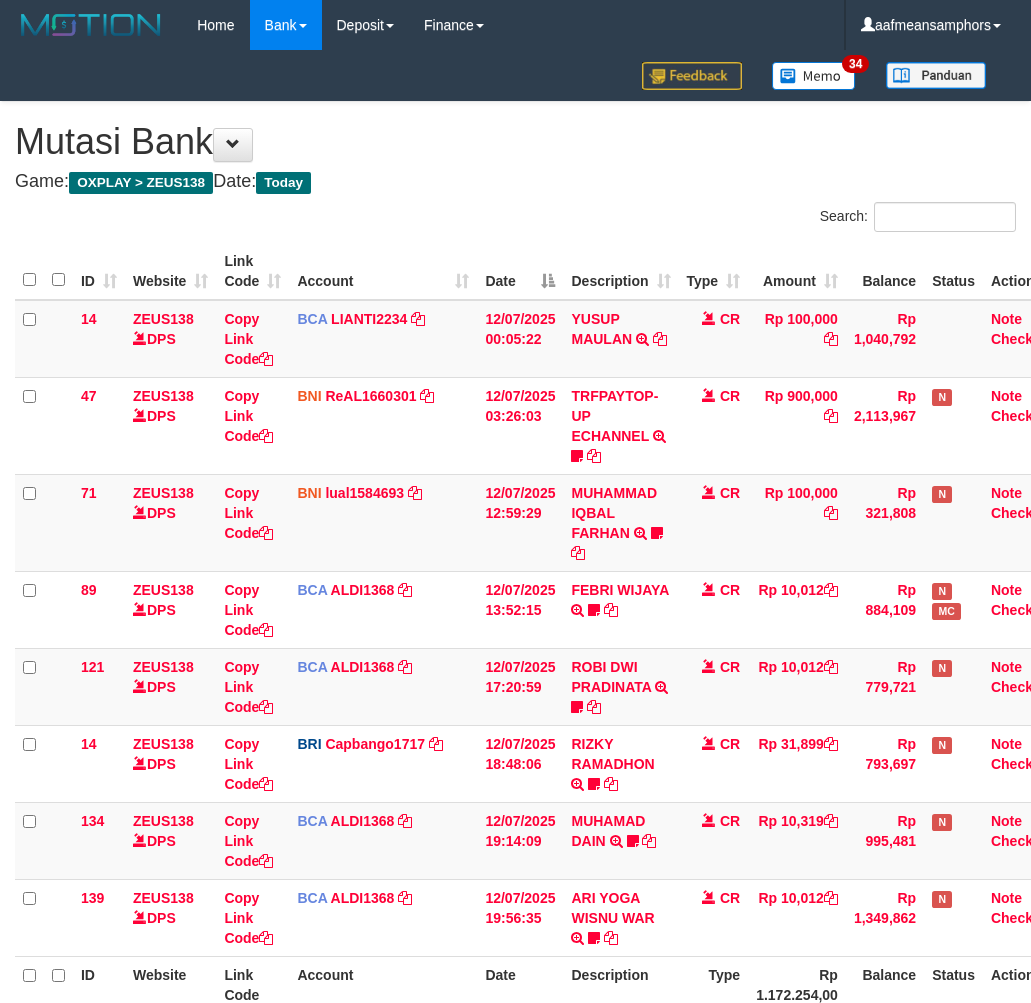scroll, scrollTop: 187, scrollLeft: 0, axis: vertical 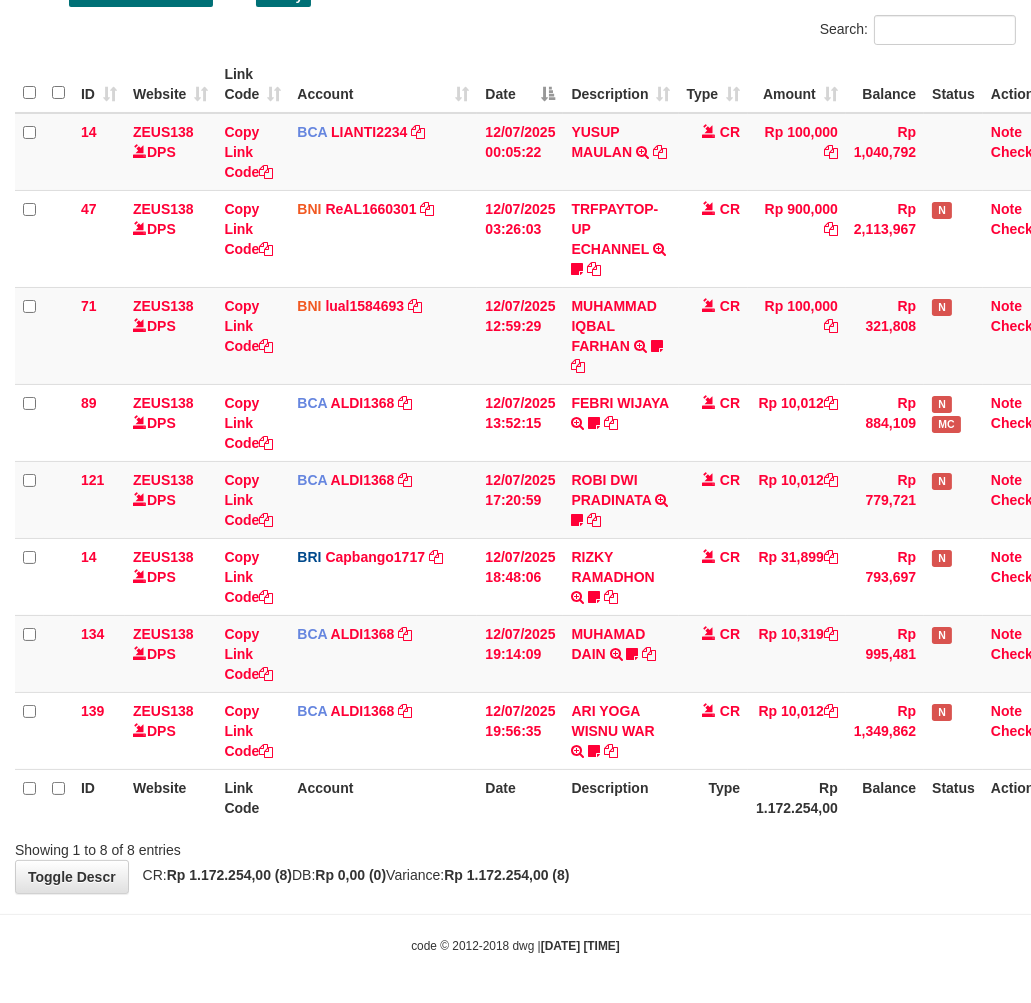 click on "Rp 1.172.254,00 (8)" at bounding box center (506, 875) 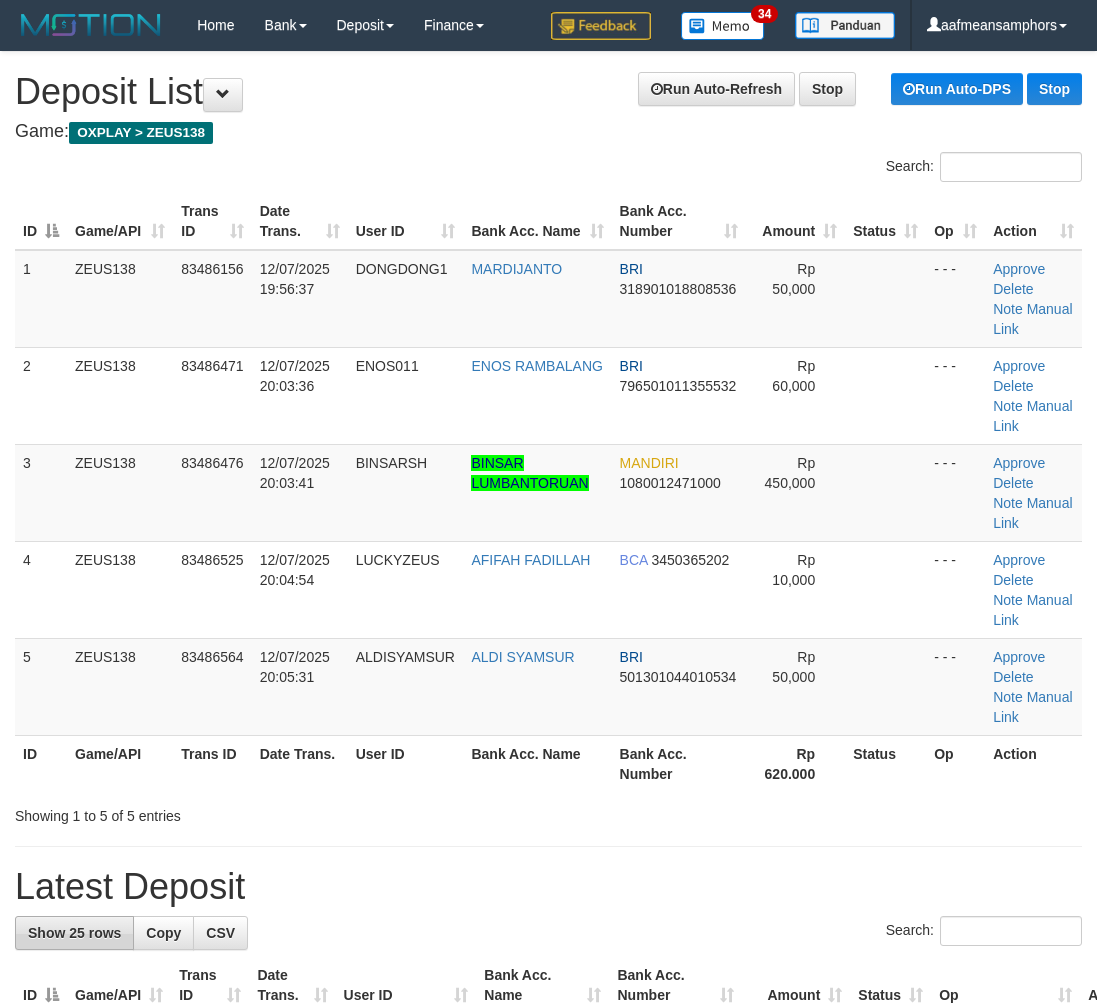 click on "**********" at bounding box center (548, 1322) 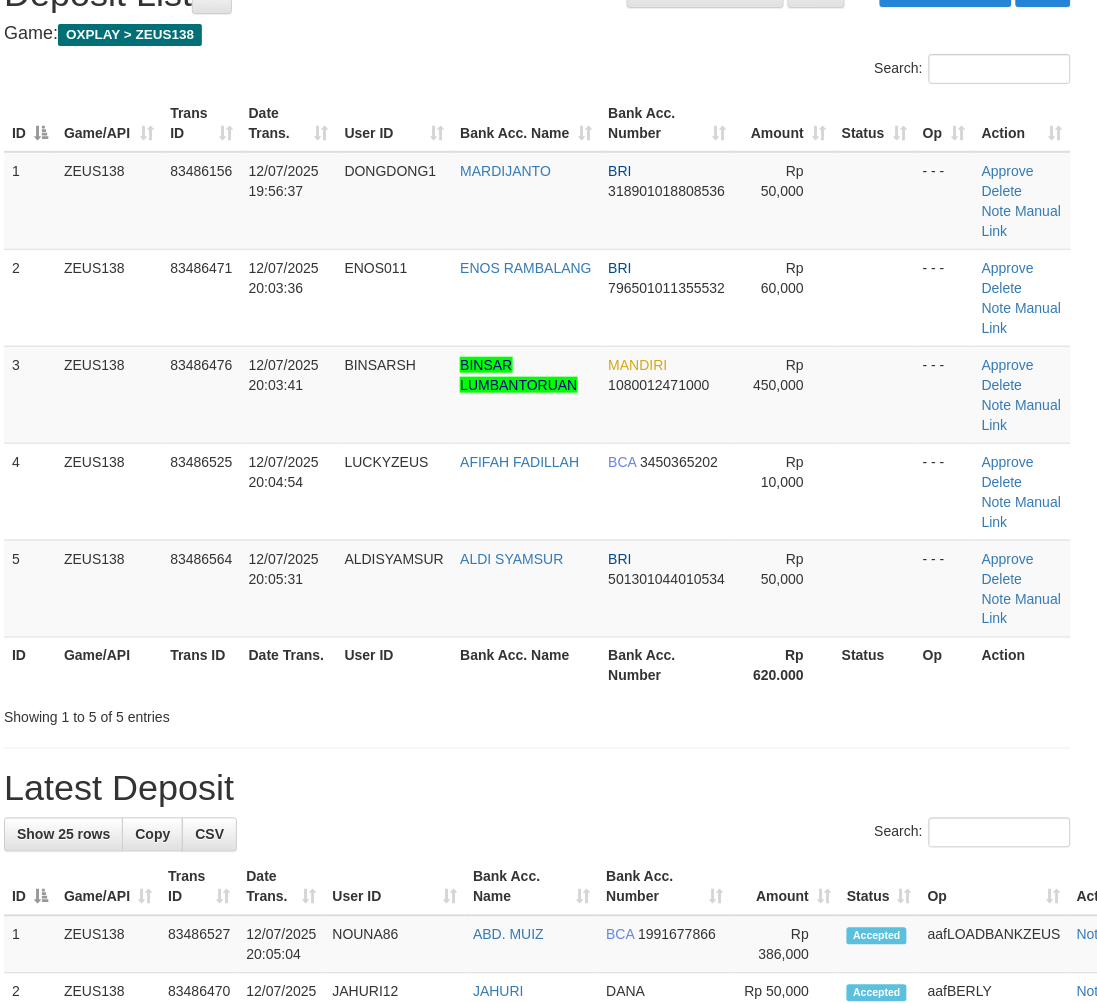 click on "Showing 1 to 5 of 5 entries" at bounding box center [537, 714] 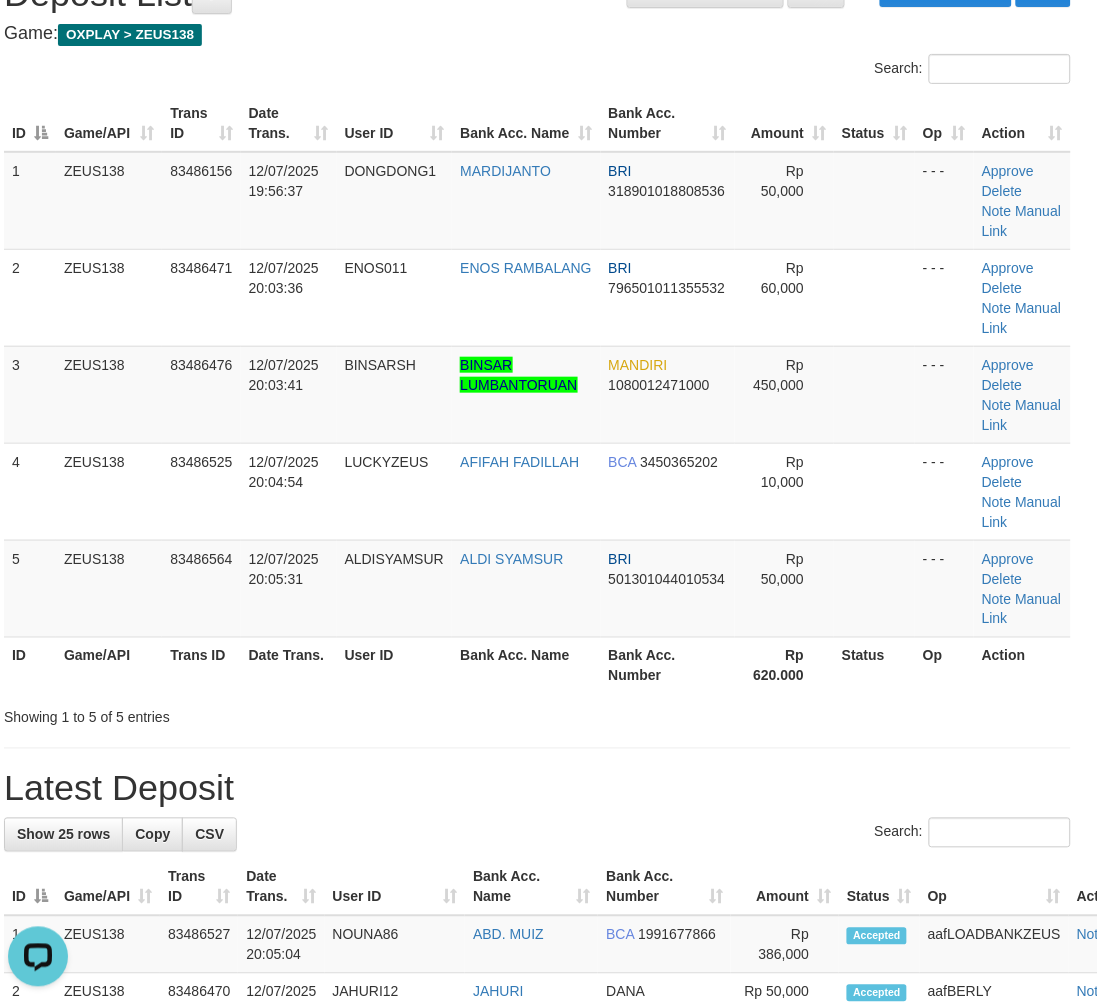 scroll, scrollTop: 0, scrollLeft: 0, axis: both 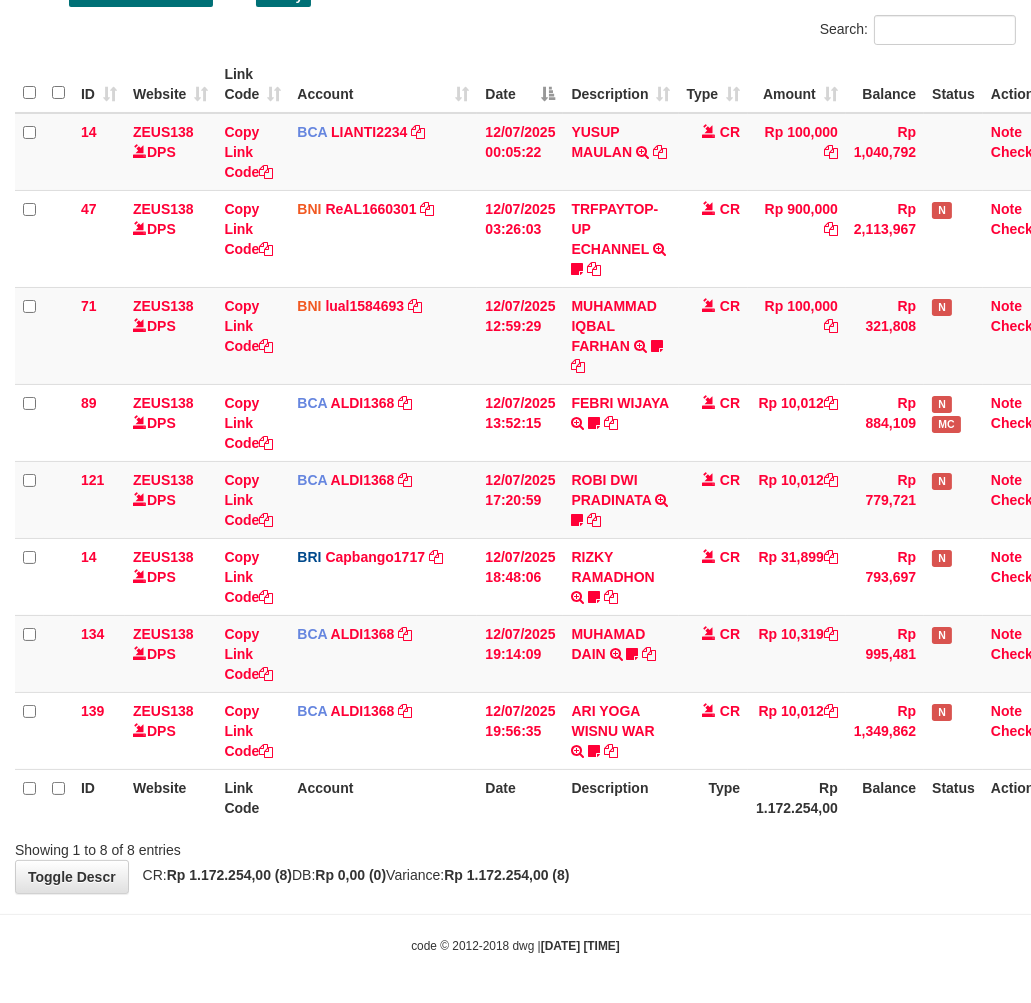 drag, startPoint x: 641, startPoint y: 895, endPoint x: 801, endPoint y: 841, distance: 168.8668 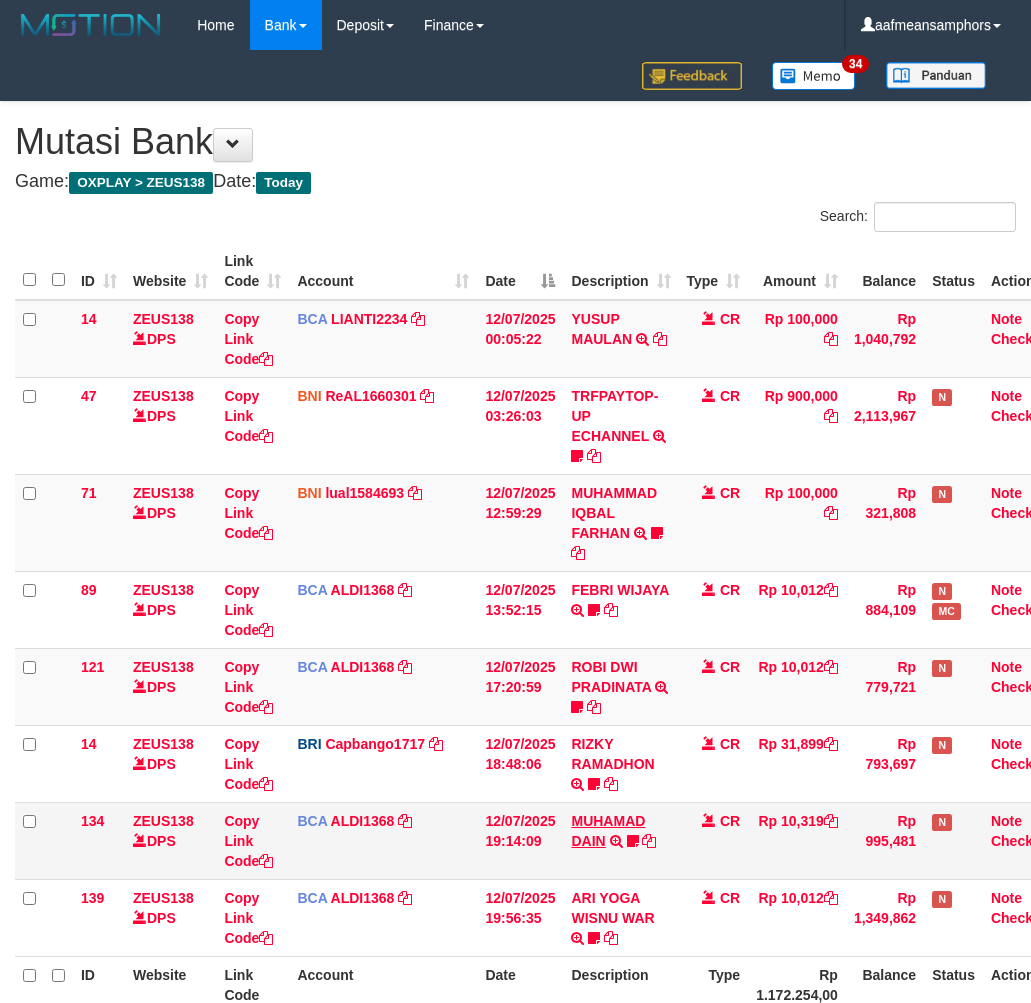scroll, scrollTop: 187, scrollLeft: 0, axis: vertical 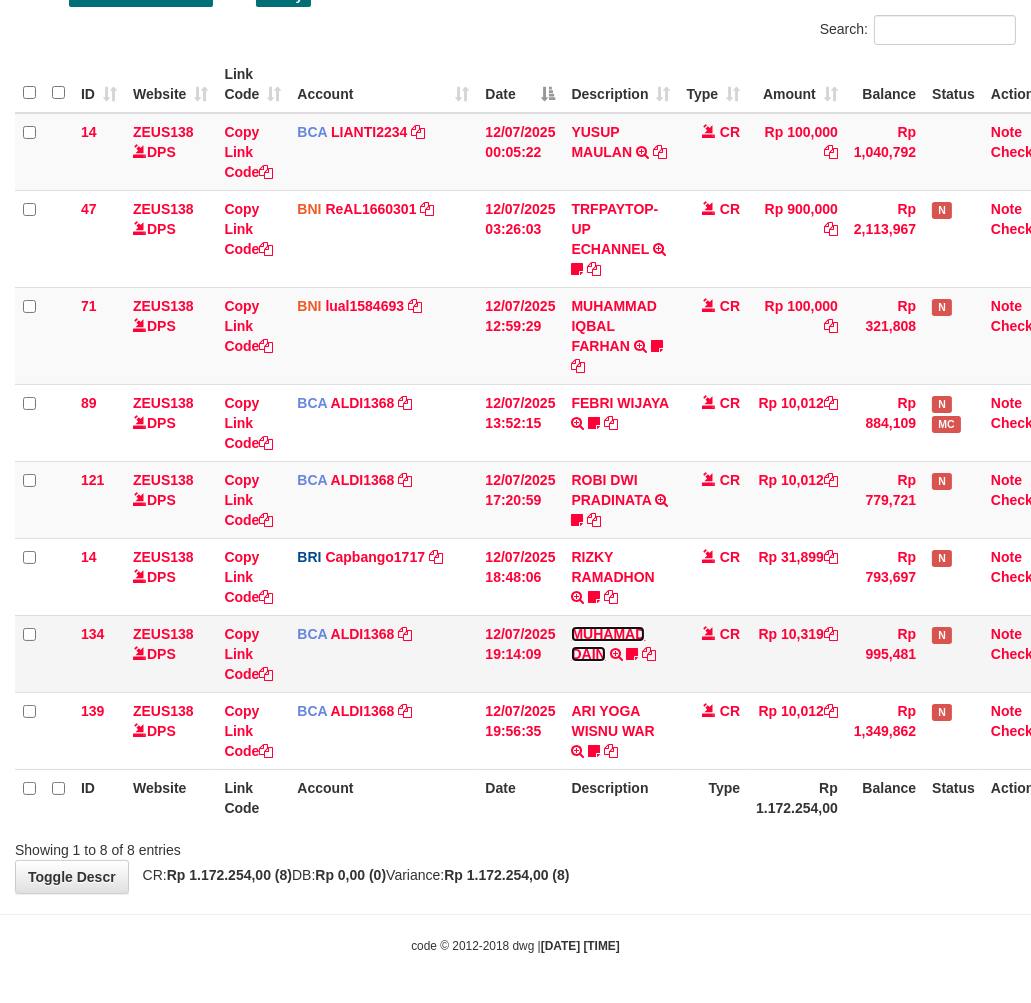click on "MUHAMAD DAIN" at bounding box center (608, 644) 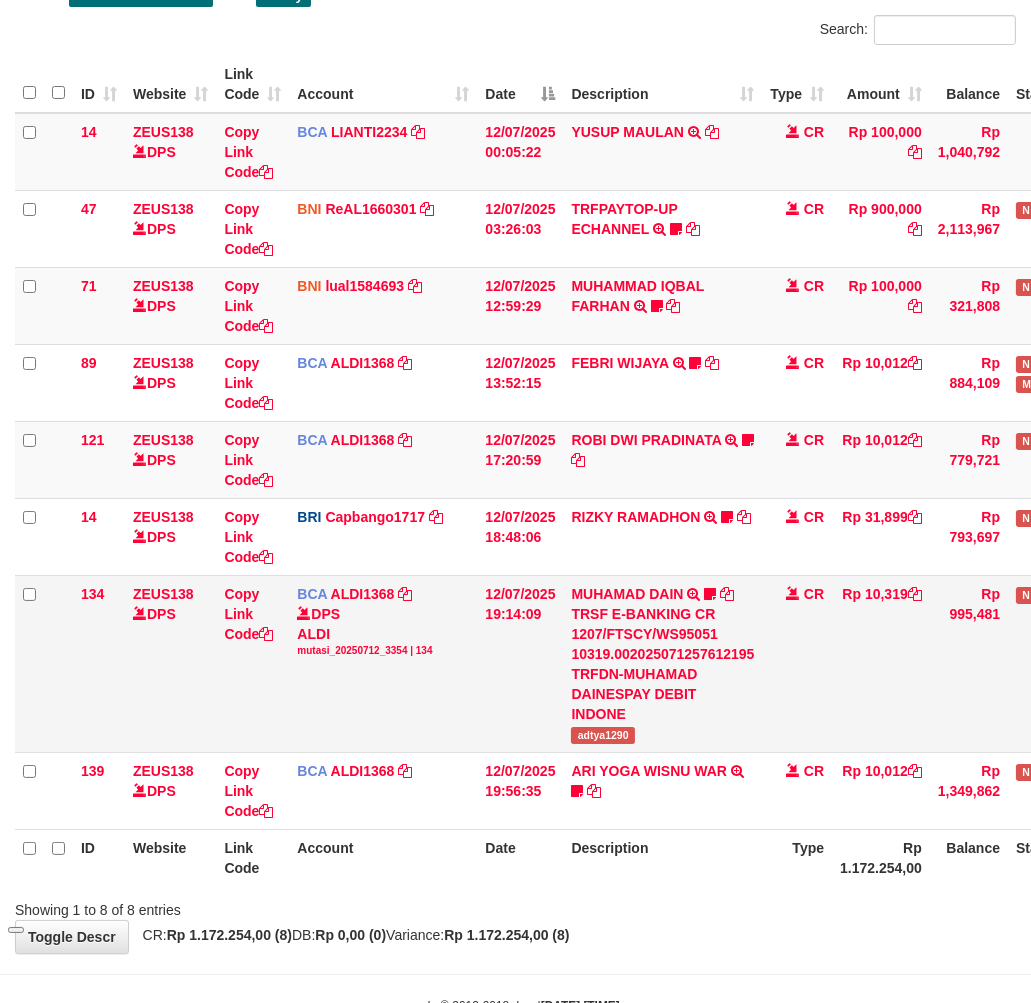 click on "TRSF E-BANKING CR 1207/FTSCY/WS95051
10319.002025071257612195 TRFDN-MUHAMAD DAINESPAY DEBIT INDONE" at bounding box center (662, 664) 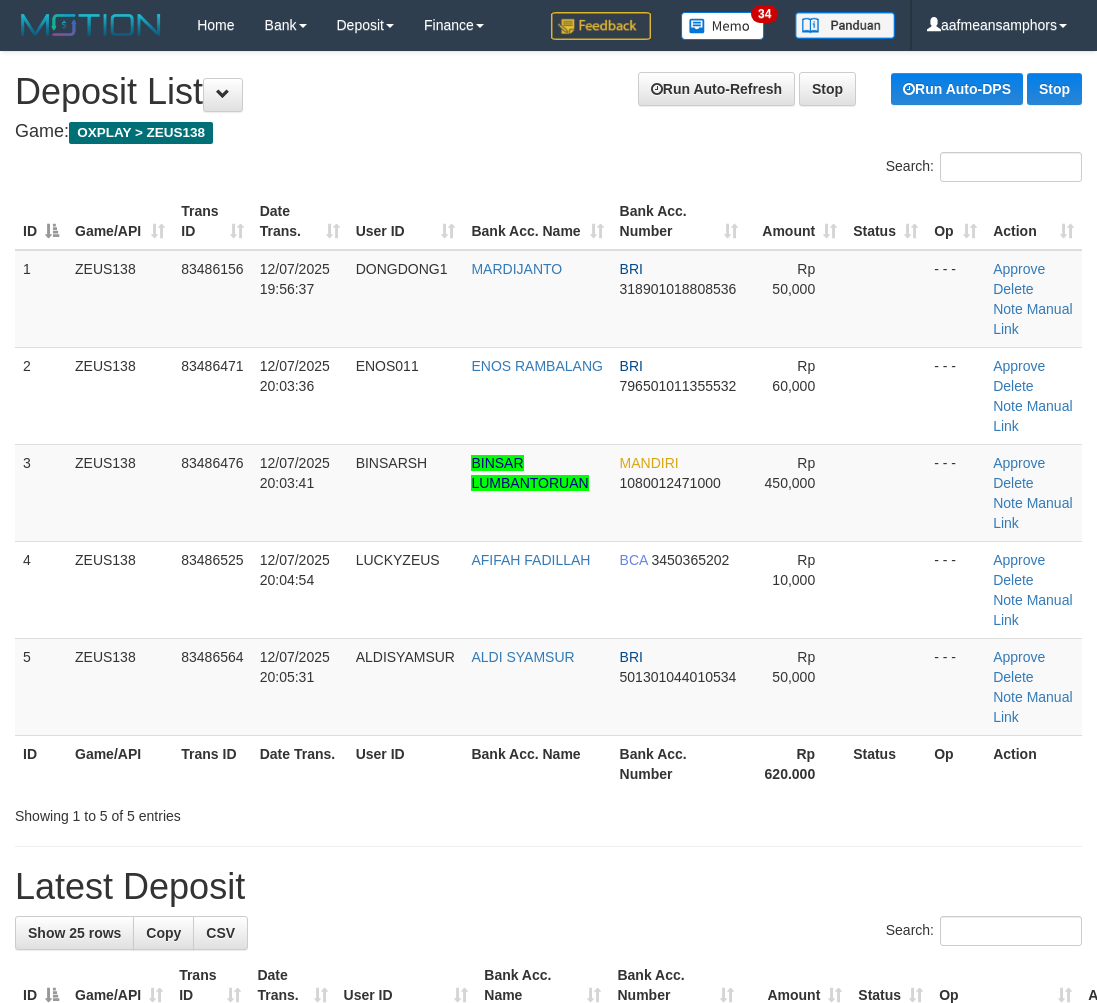 scroll, scrollTop: 98, scrollLeft: 11, axis: both 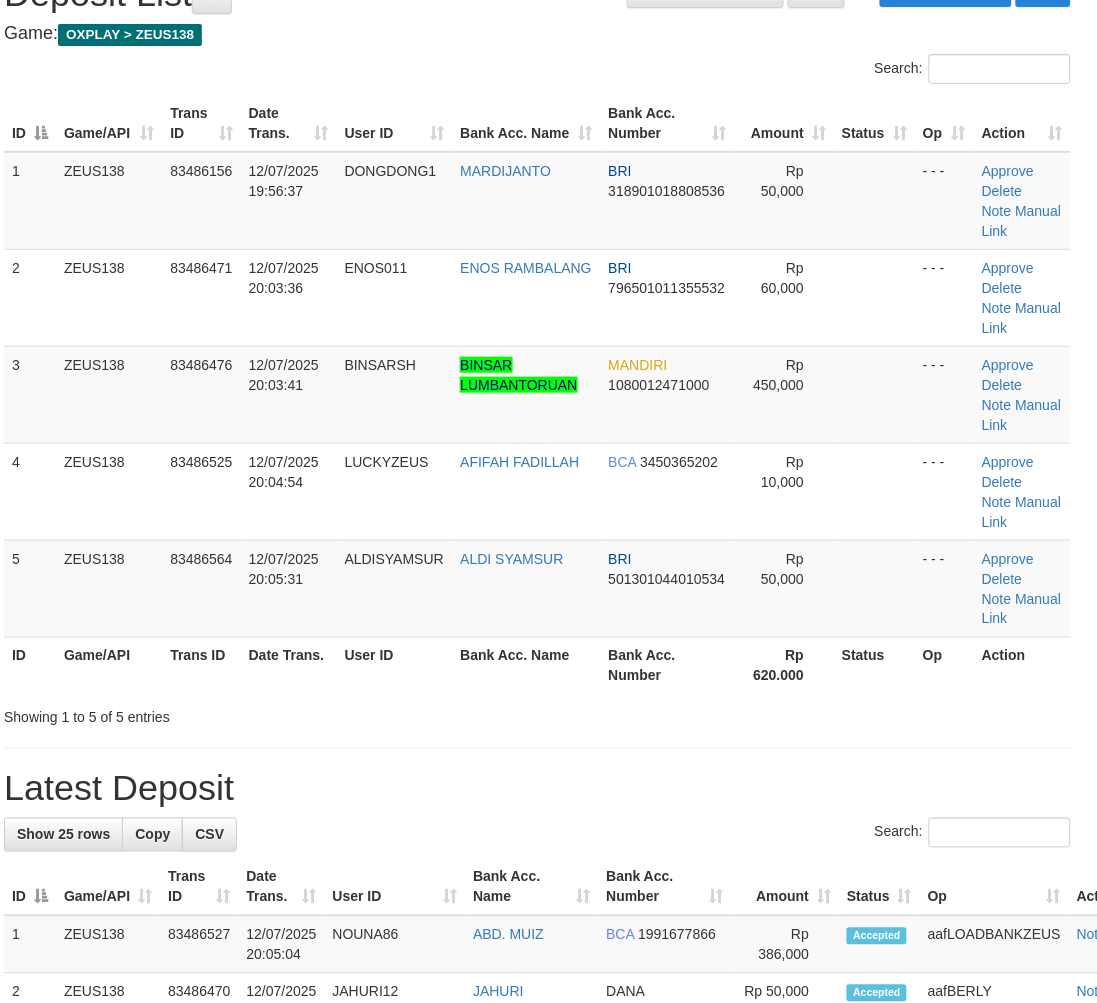 click on "Search:" at bounding box center [537, 835] 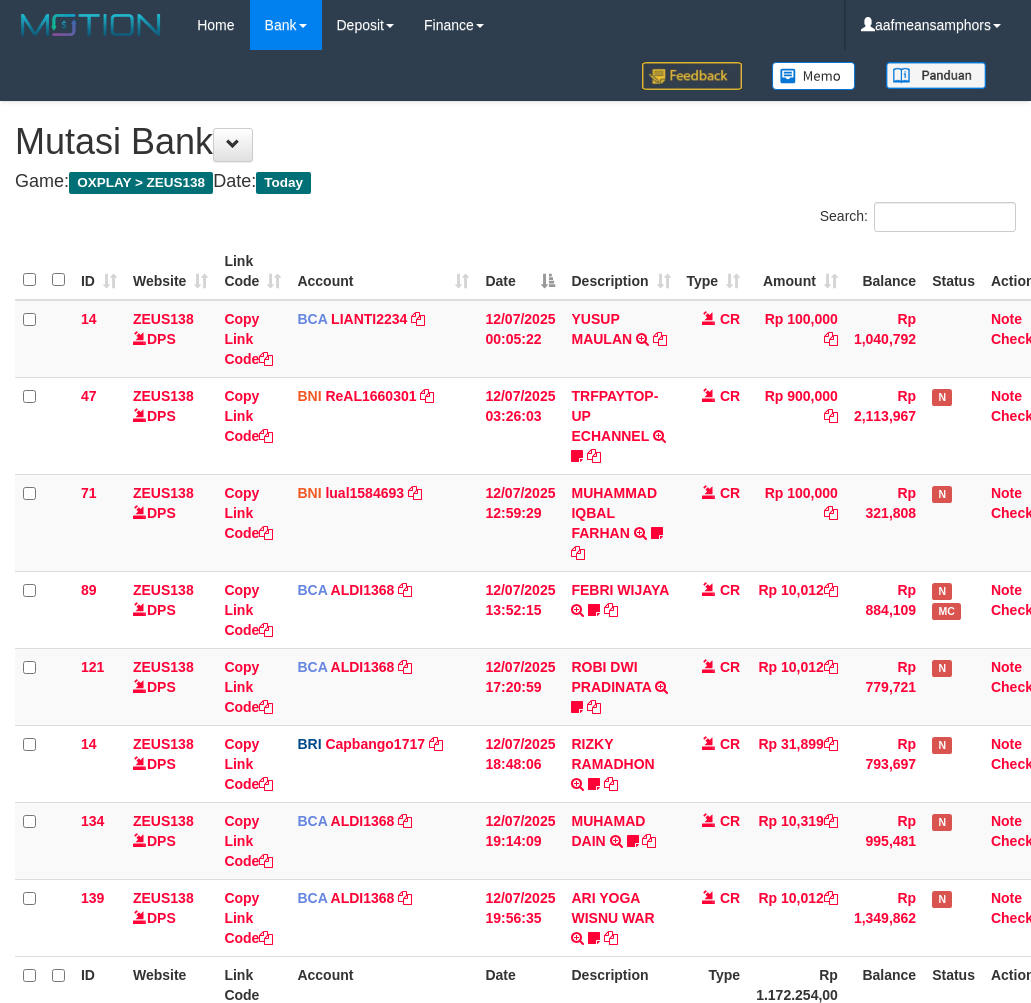 scroll, scrollTop: 187, scrollLeft: 0, axis: vertical 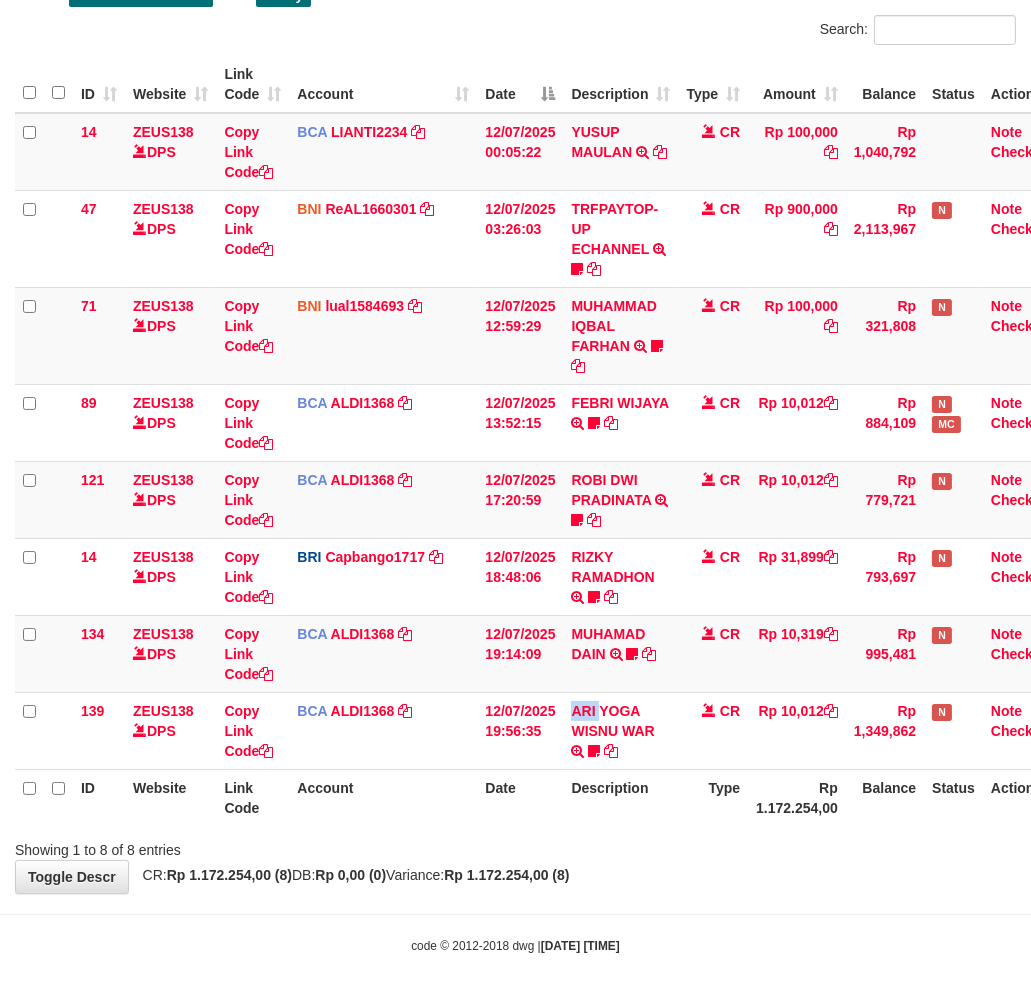 click on "ARI YOGA WISNU WAR            TRSF E-BANKING CR 1207/FTSCY/WS95031
10012.00ARI YOGA WISNU WAR    jancokjaran123" at bounding box center [620, 730] 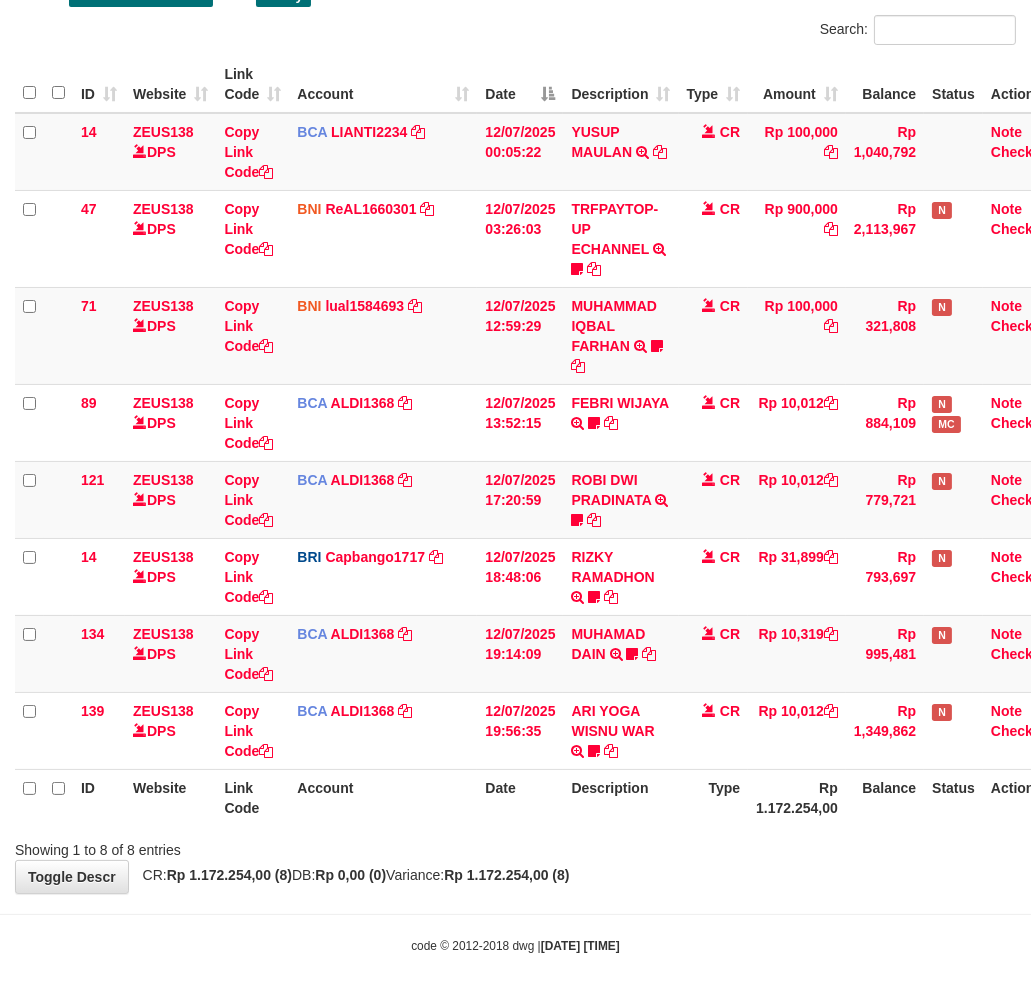 click on "**********" at bounding box center (515, 404) 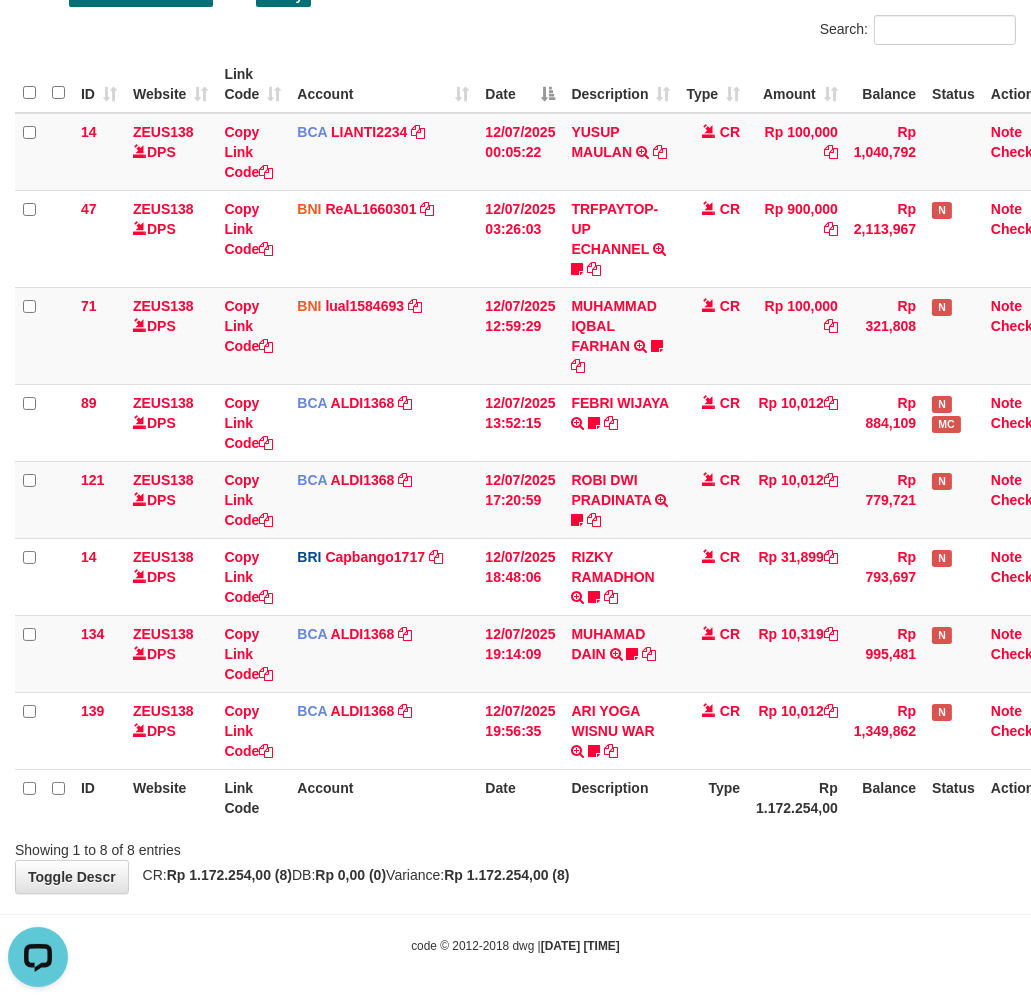 scroll, scrollTop: 0, scrollLeft: 0, axis: both 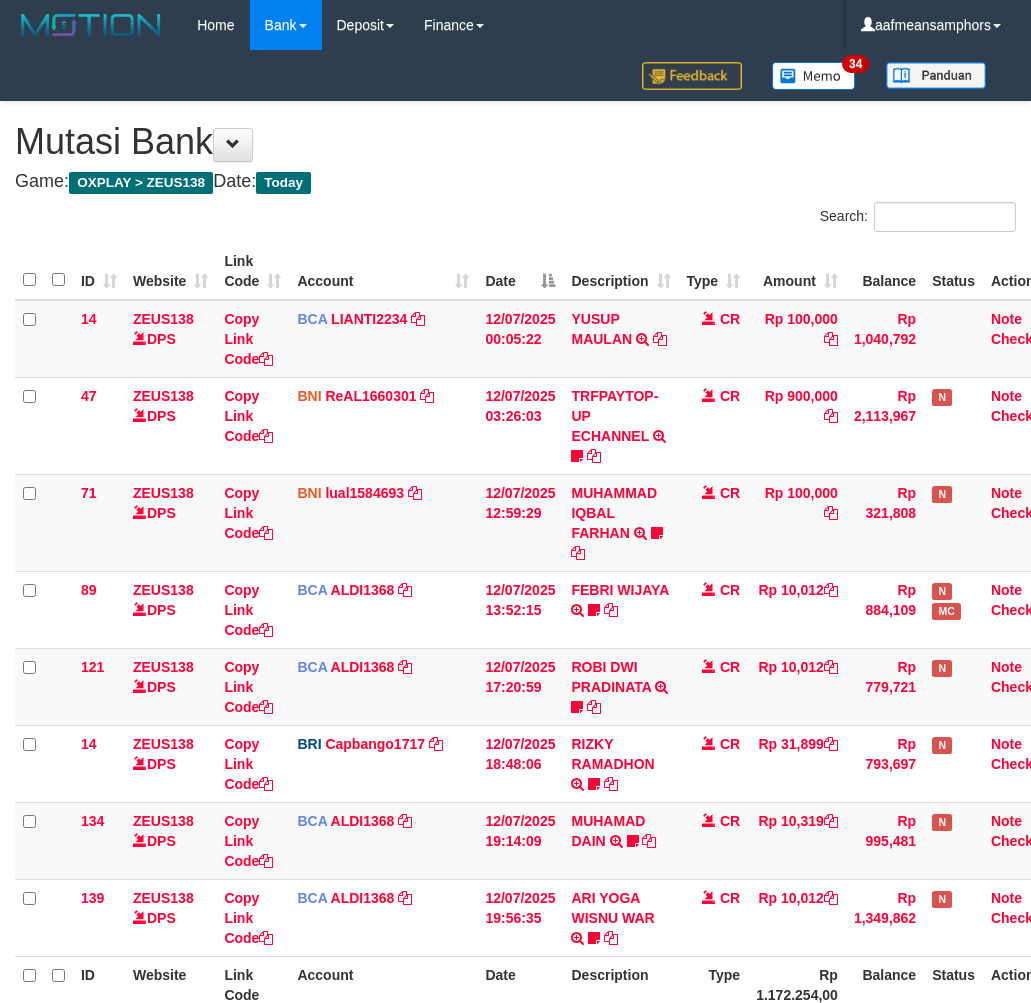 click on "Toggle navigation
Home
Bank
Account List
Load
By Website
Group
[OXPLAY]													ZEUS138
By Load Group (DPS)" at bounding box center [515, 596] 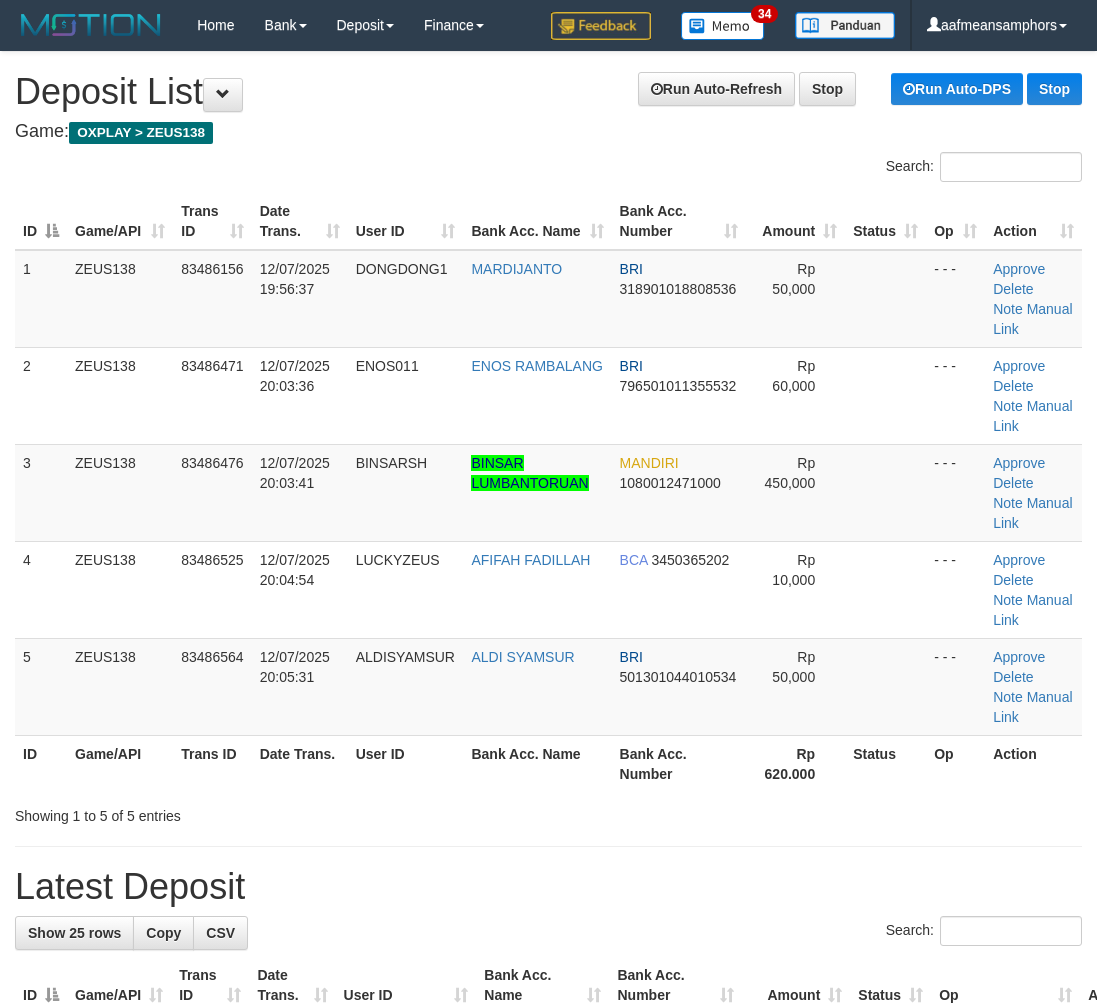 scroll, scrollTop: 98, scrollLeft: 11, axis: both 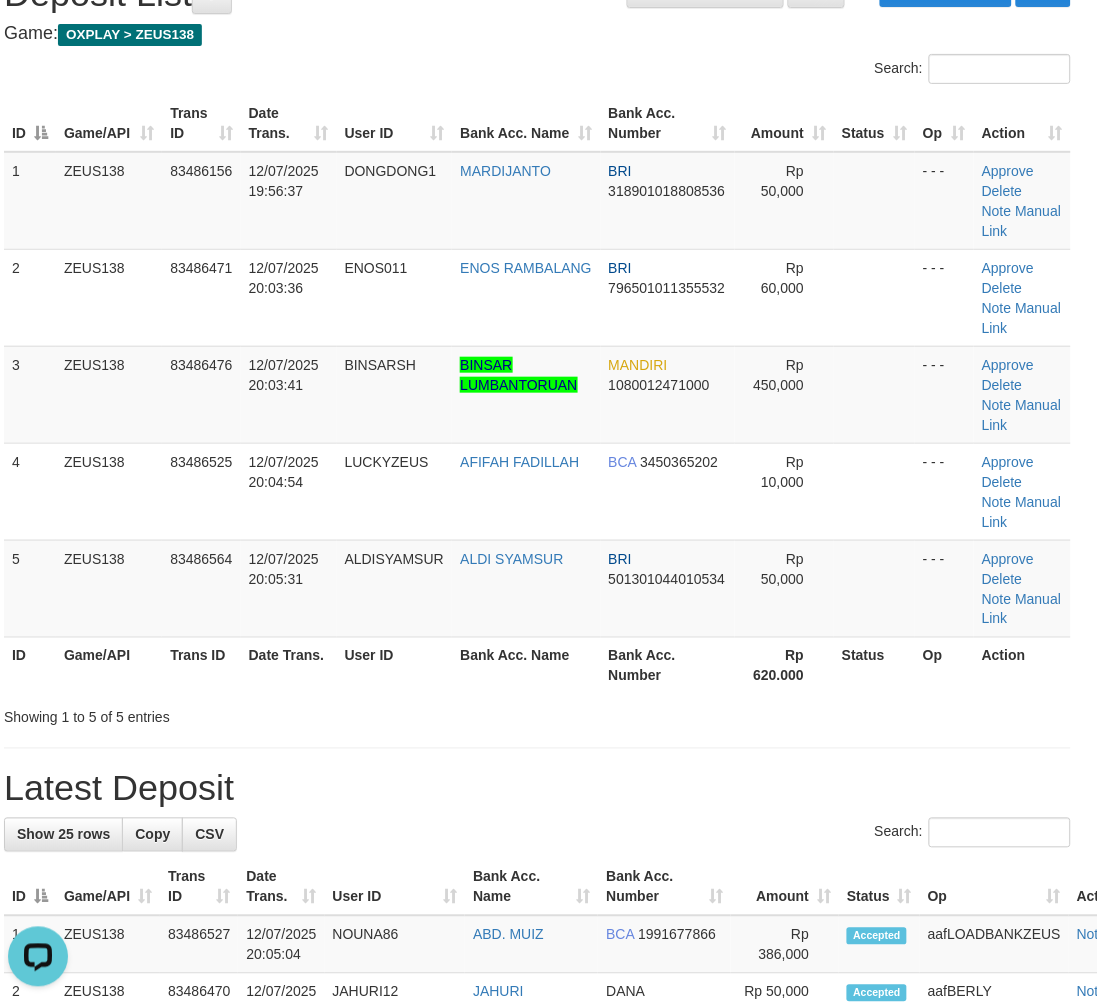click on "Latest Deposit" at bounding box center (537, 789) 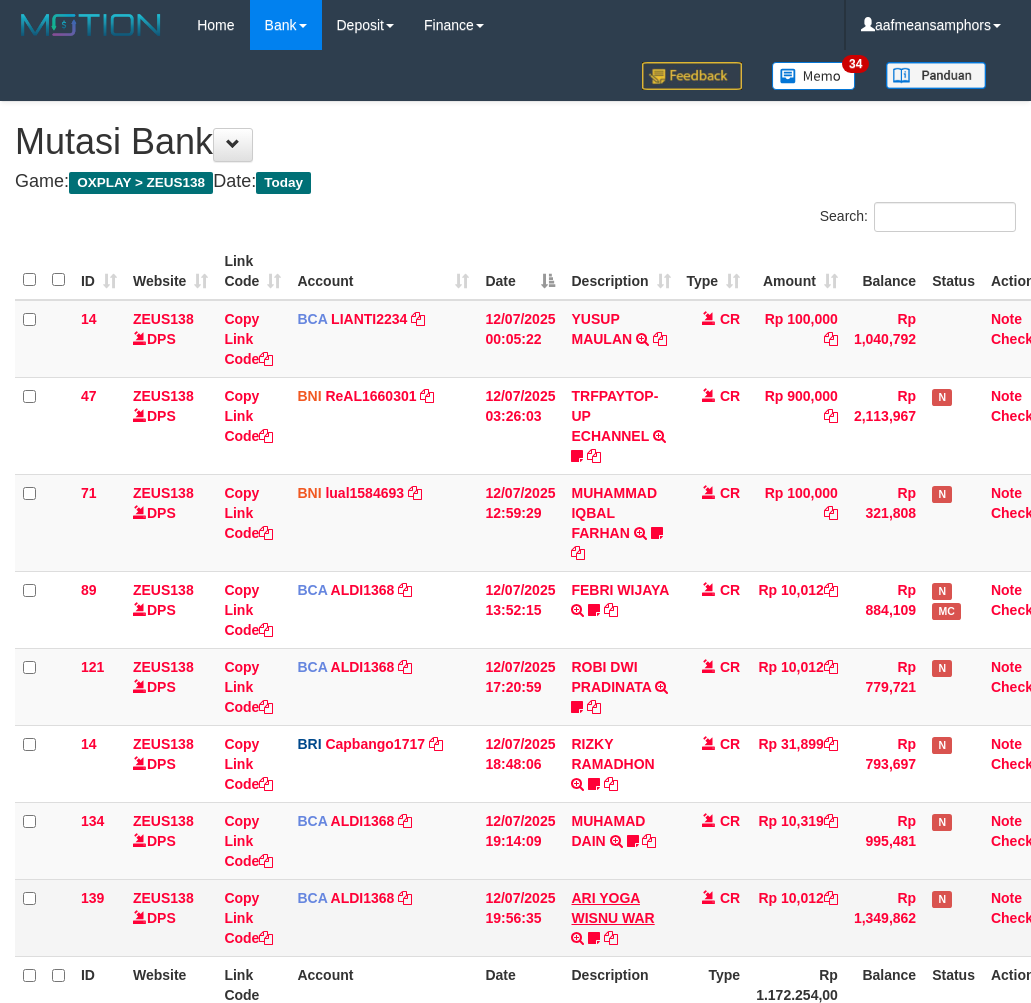 scroll, scrollTop: 187, scrollLeft: 0, axis: vertical 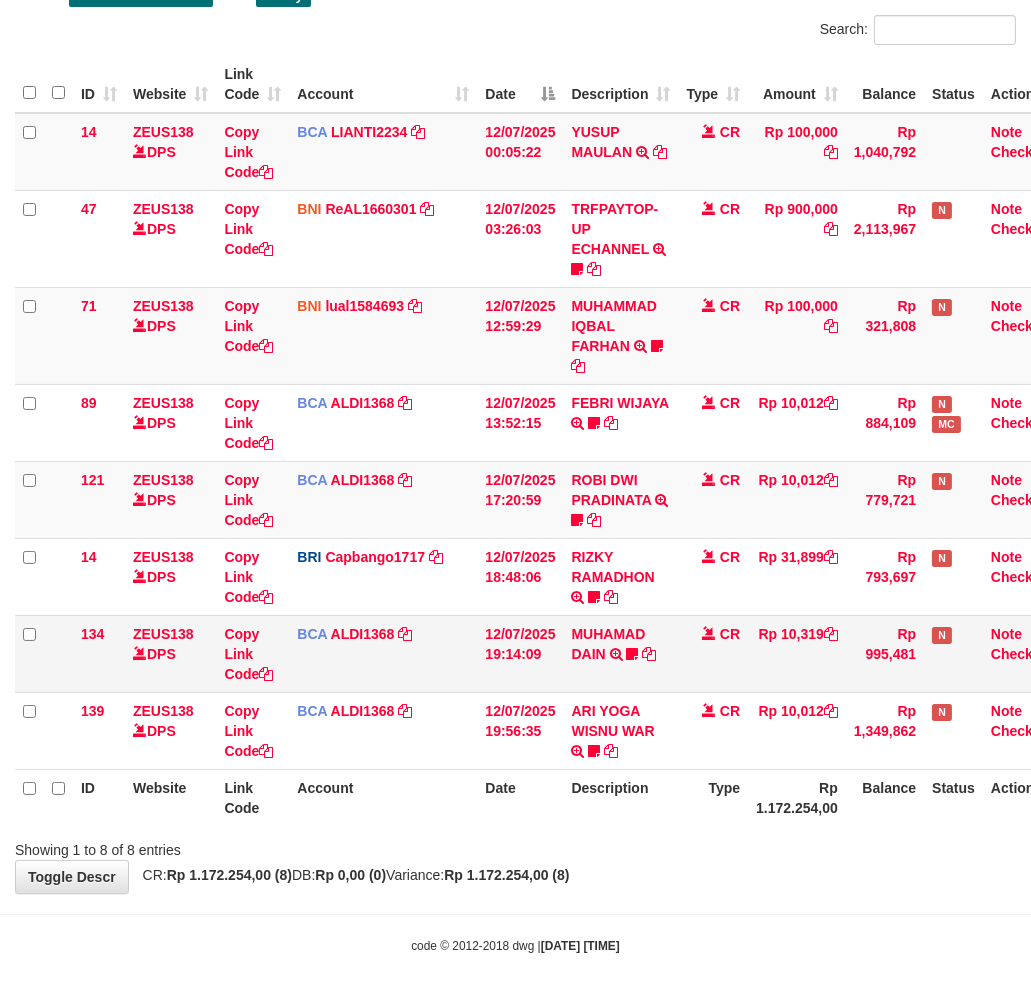 click on "MUHAMAD DAIN            TRSF E-BANKING CR 1207/FTSCY/WS95051
10319.002025071257612195 TRFDN-MUHAMAD DAINESPAY DEBIT INDONE    adtya1290" at bounding box center [620, 653] 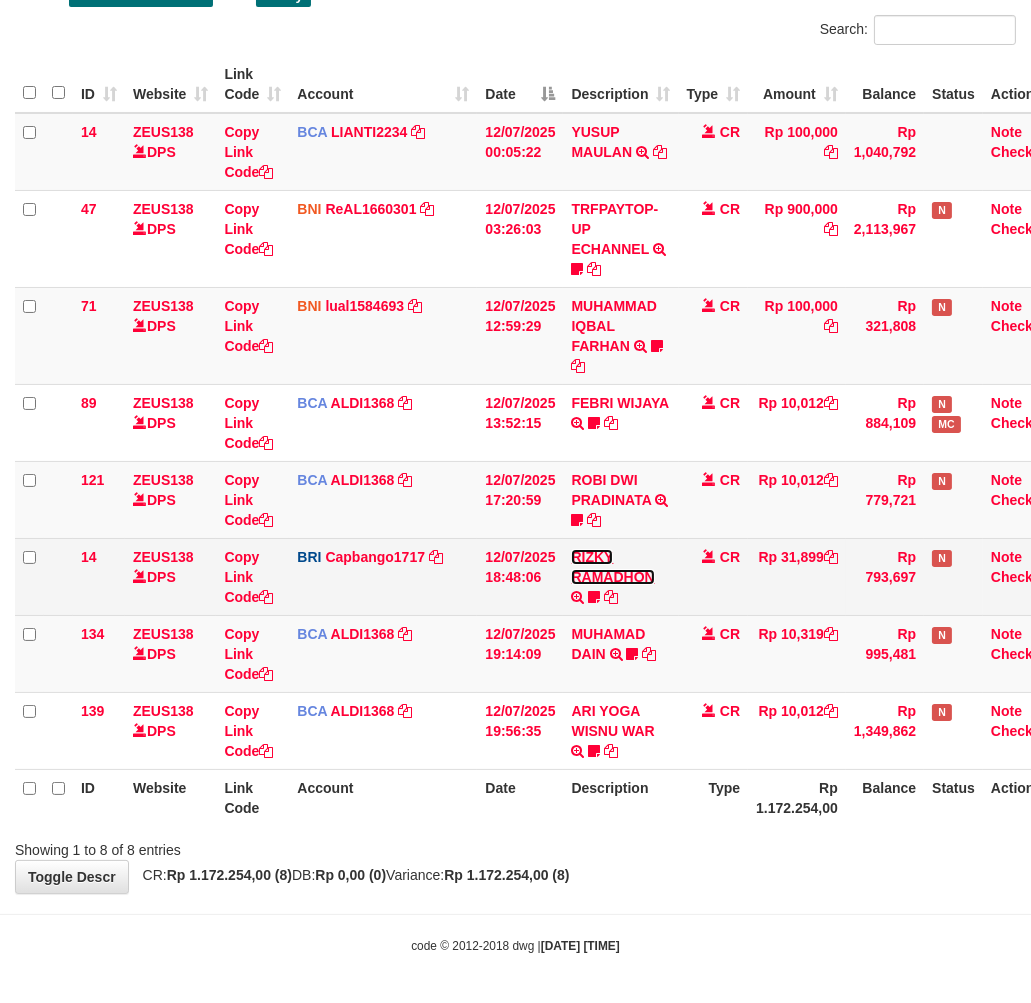 click on "RIZKY RAMADHON" at bounding box center (612, 567) 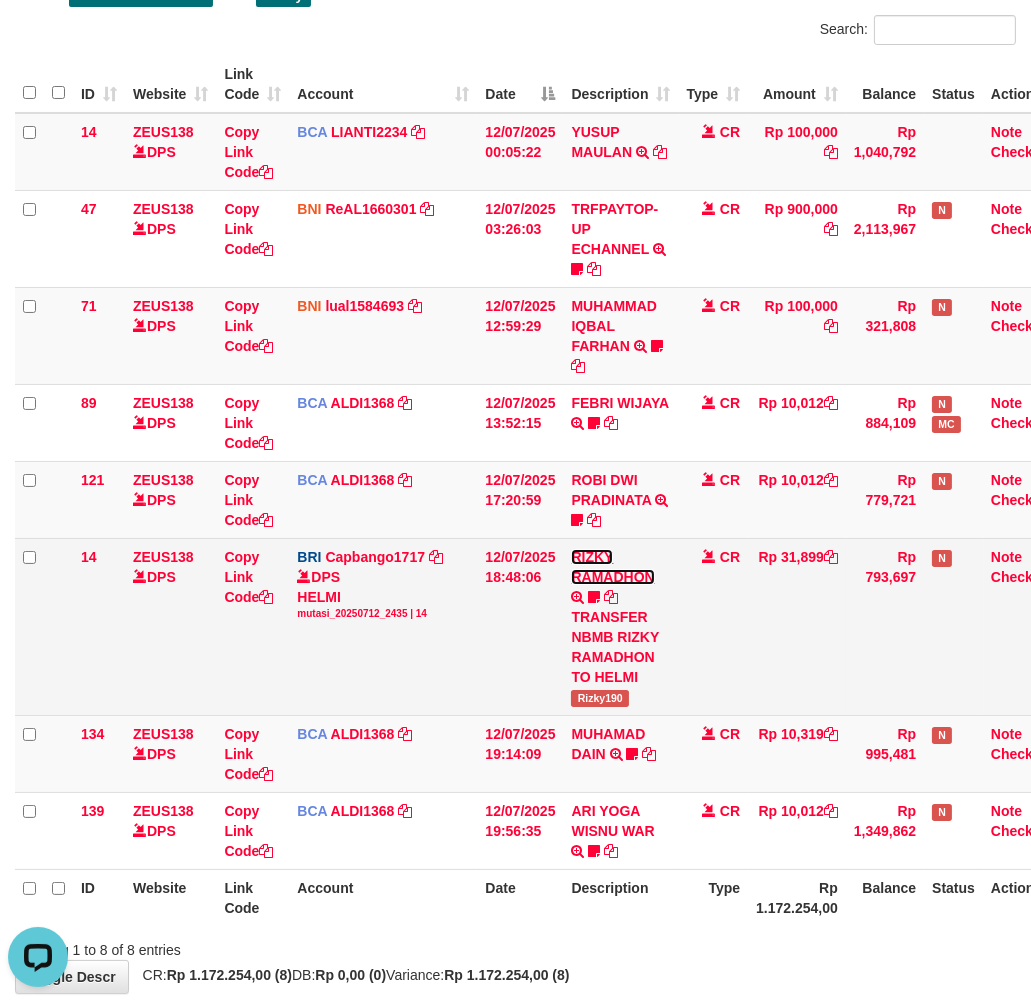 scroll, scrollTop: 0, scrollLeft: 0, axis: both 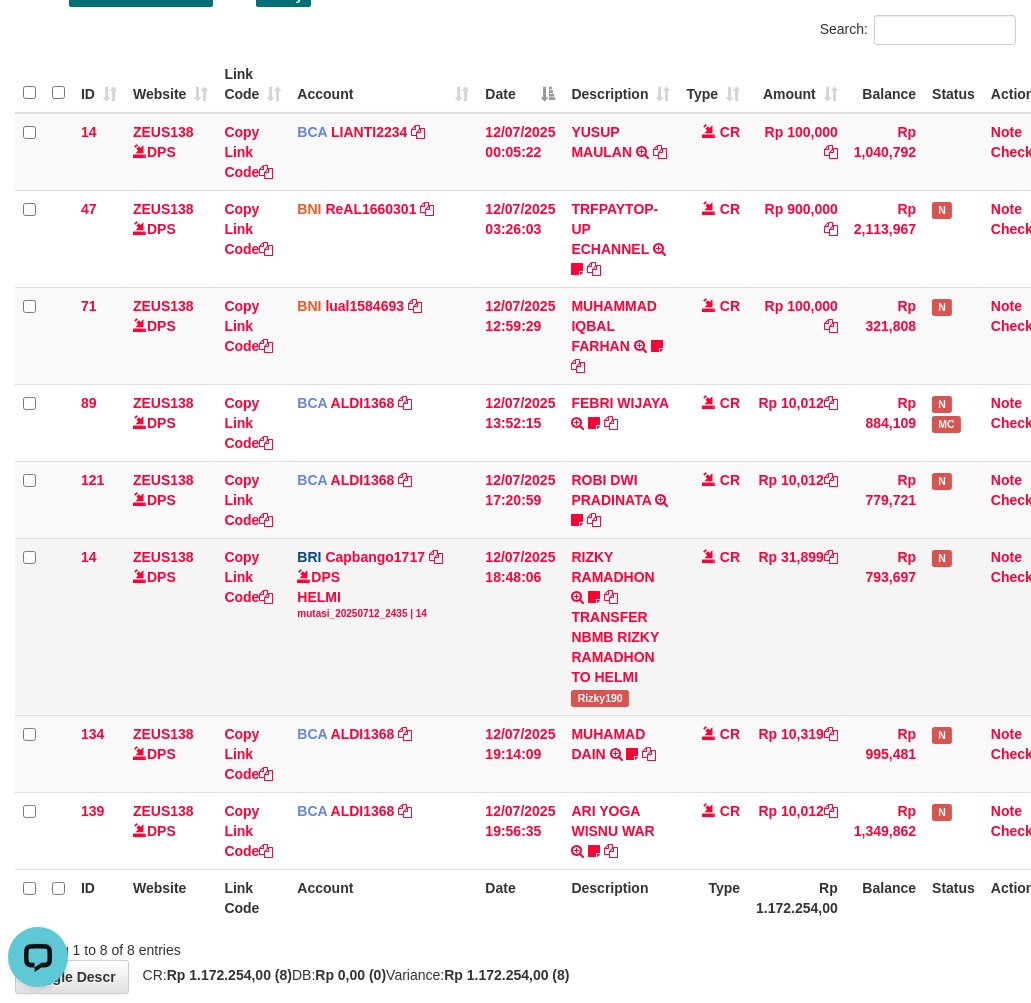 click on "Rizky190" at bounding box center [600, 698] 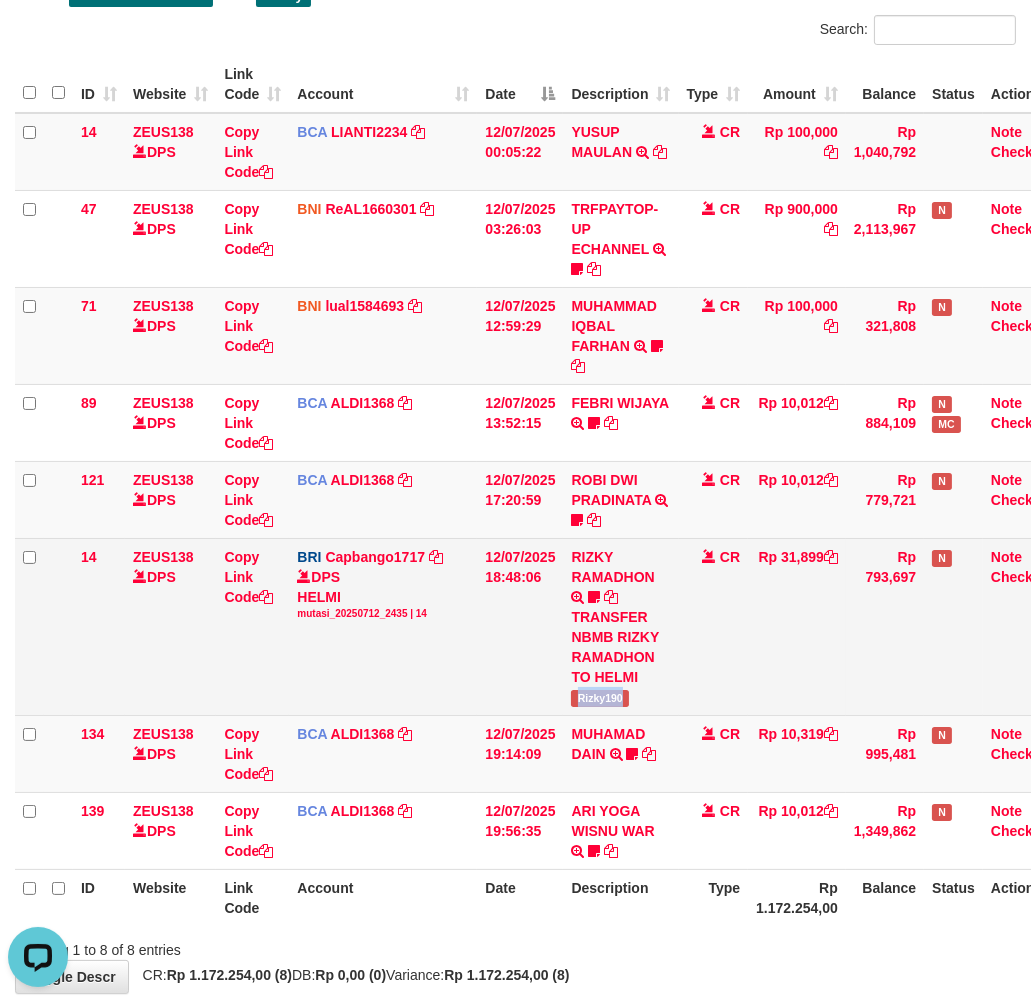 drag, startPoint x: 605, startPoint y: 696, endPoint x: 624, endPoint y: 695, distance: 19.026299 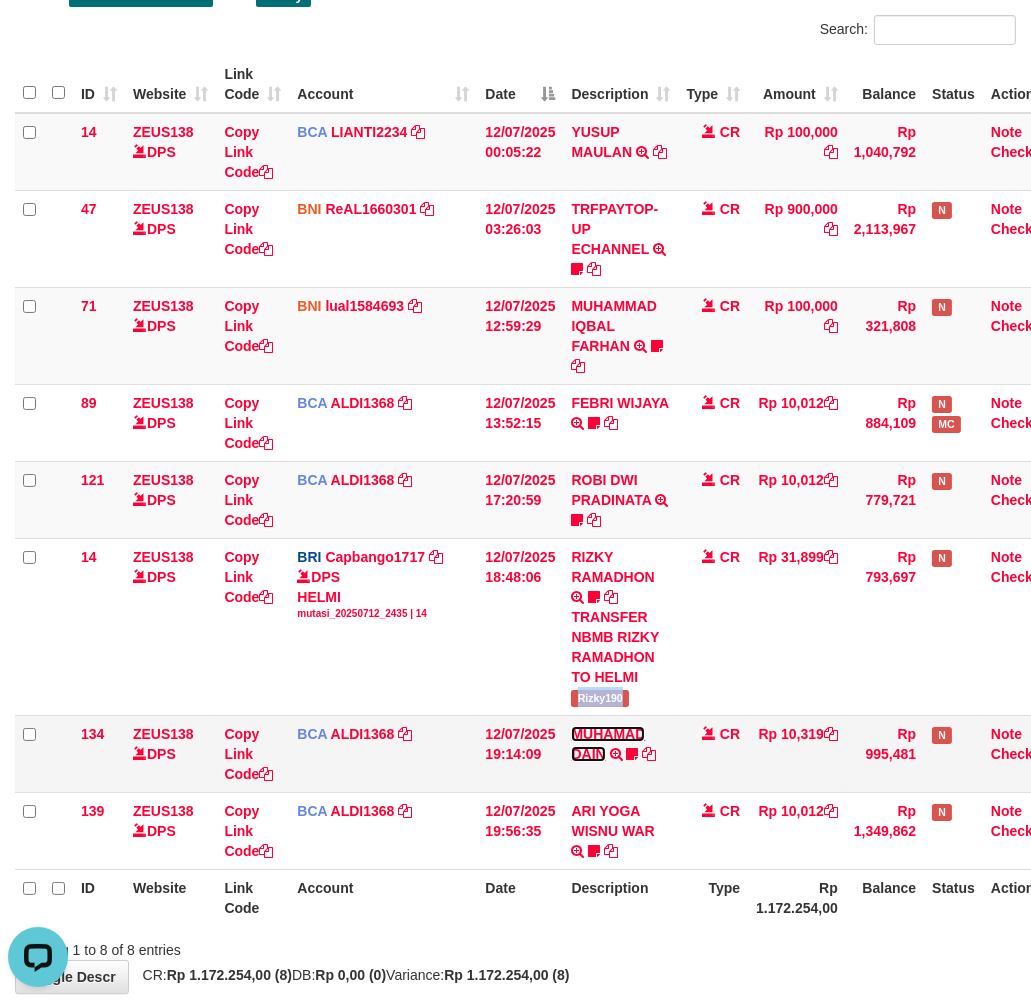 click on "MUHAMAD DAIN" at bounding box center [608, 744] 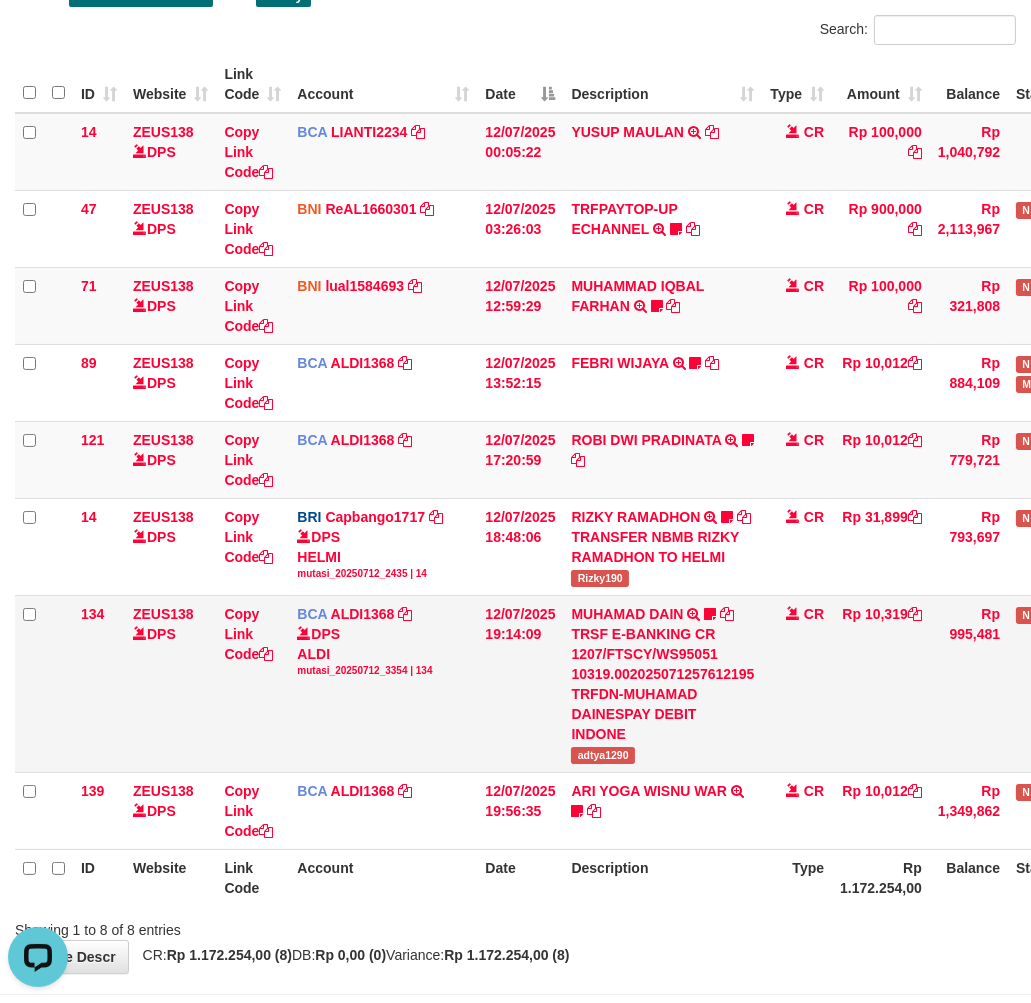 click on "MUHAMAD DAIN            TRSF E-BANKING CR 1207/FTSCY/WS95051
10319.002025071257612195 TRFDN-MUHAMAD DAINESPAY DEBIT INDONE    adtya1290" at bounding box center [662, 683] 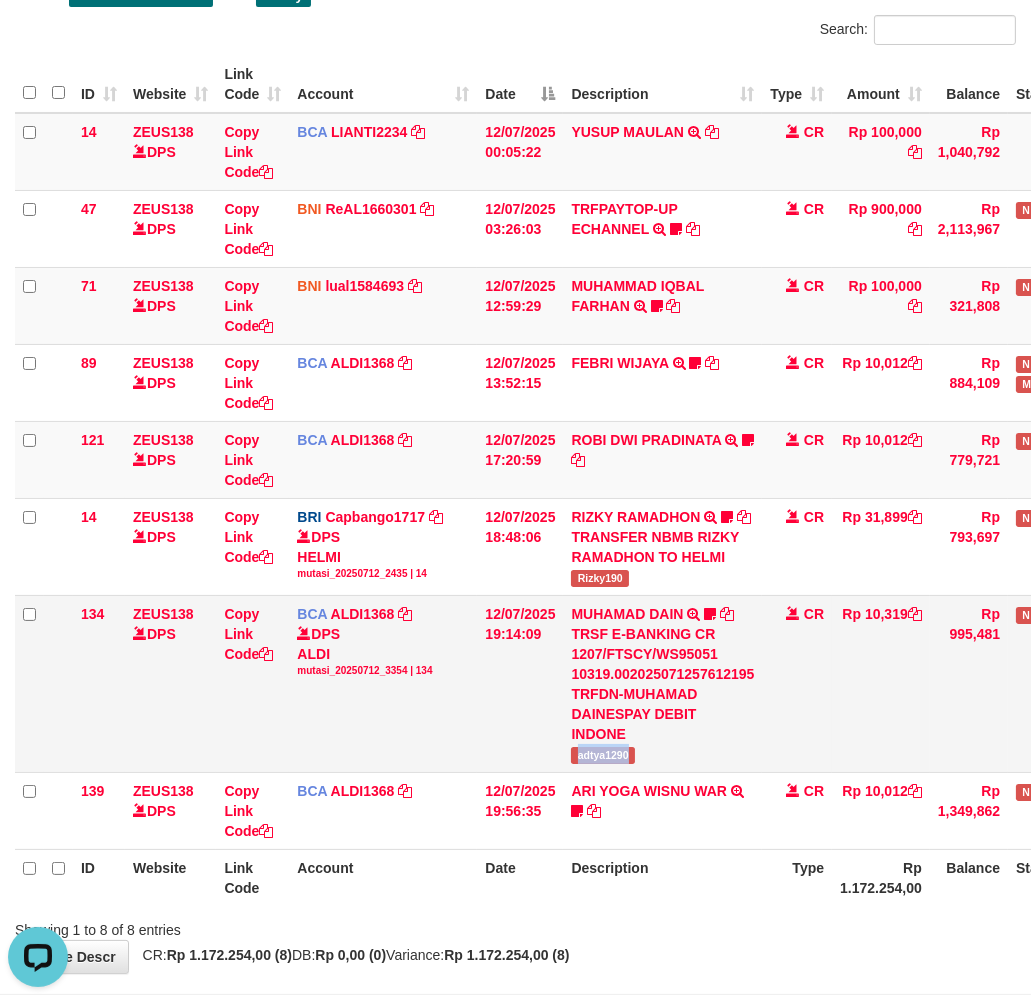 click on "MUHAMAD DAIN            TRSF E-BANKING CR 1207/FTSCY/WS95051
10319.002025071257612195 TRFDN-MUHAMAD DAINESPAY DEBIT INDONE    adtya1290" at bounding box center (662, 683) 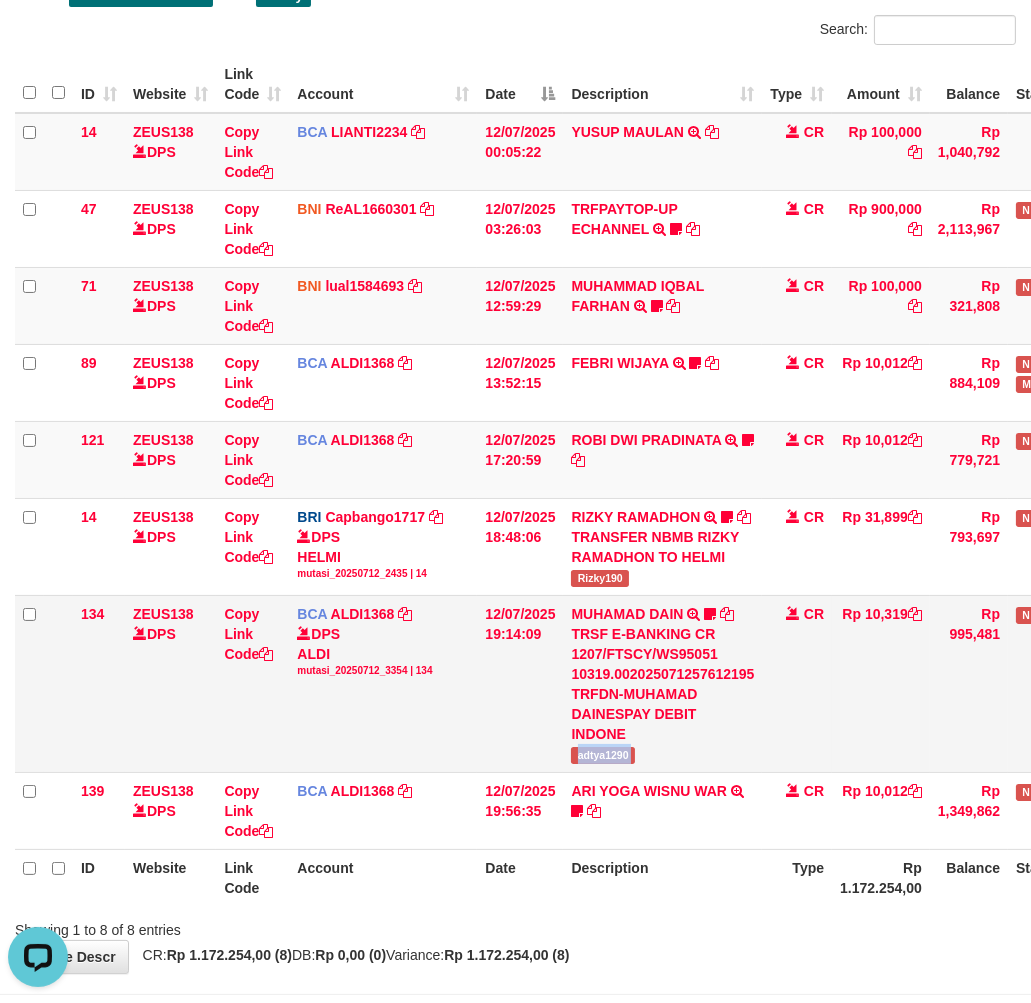 click on "MUHAMAD DAIN            TRSF E-BANKING CR 1207/FTSCY/WS95051
10319.002025071257612195 TRFDN-MUHAMAD DAINESPAY DEBIT INDONE    adtya1290" at bounding box center (662, 683) 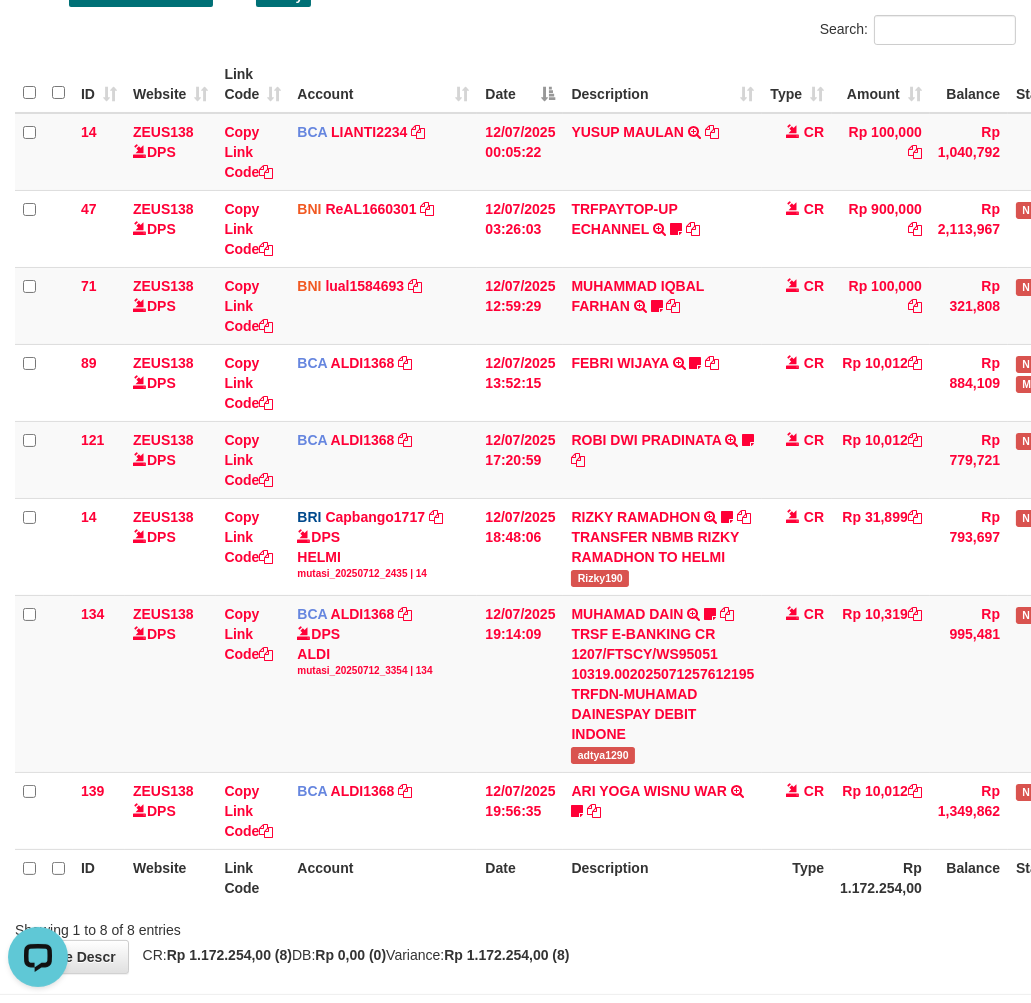 click on "Showing 1 to 8 of 8 entries" at bounding box center [515, 926] 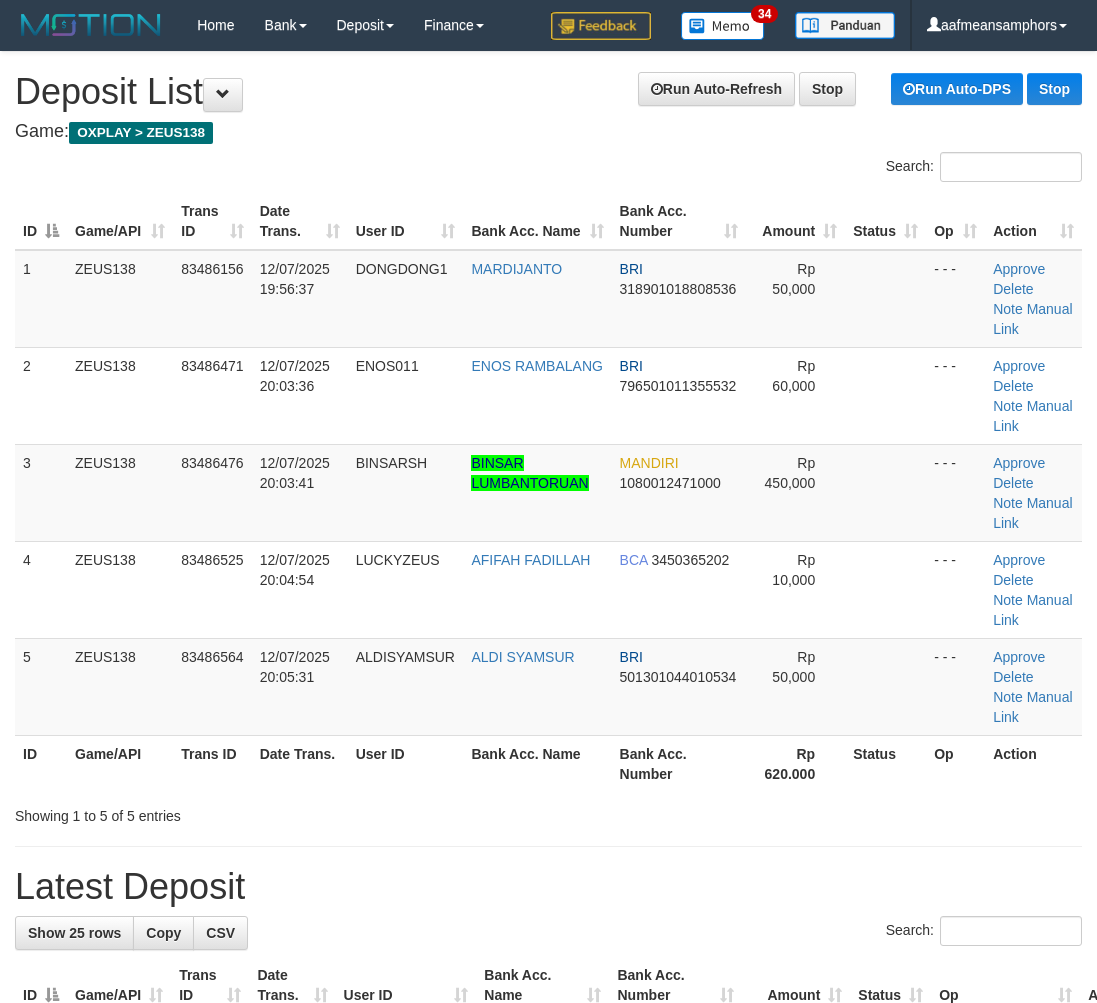 scroll, scrollTop: 98, scrollLeft: 11, axis: both 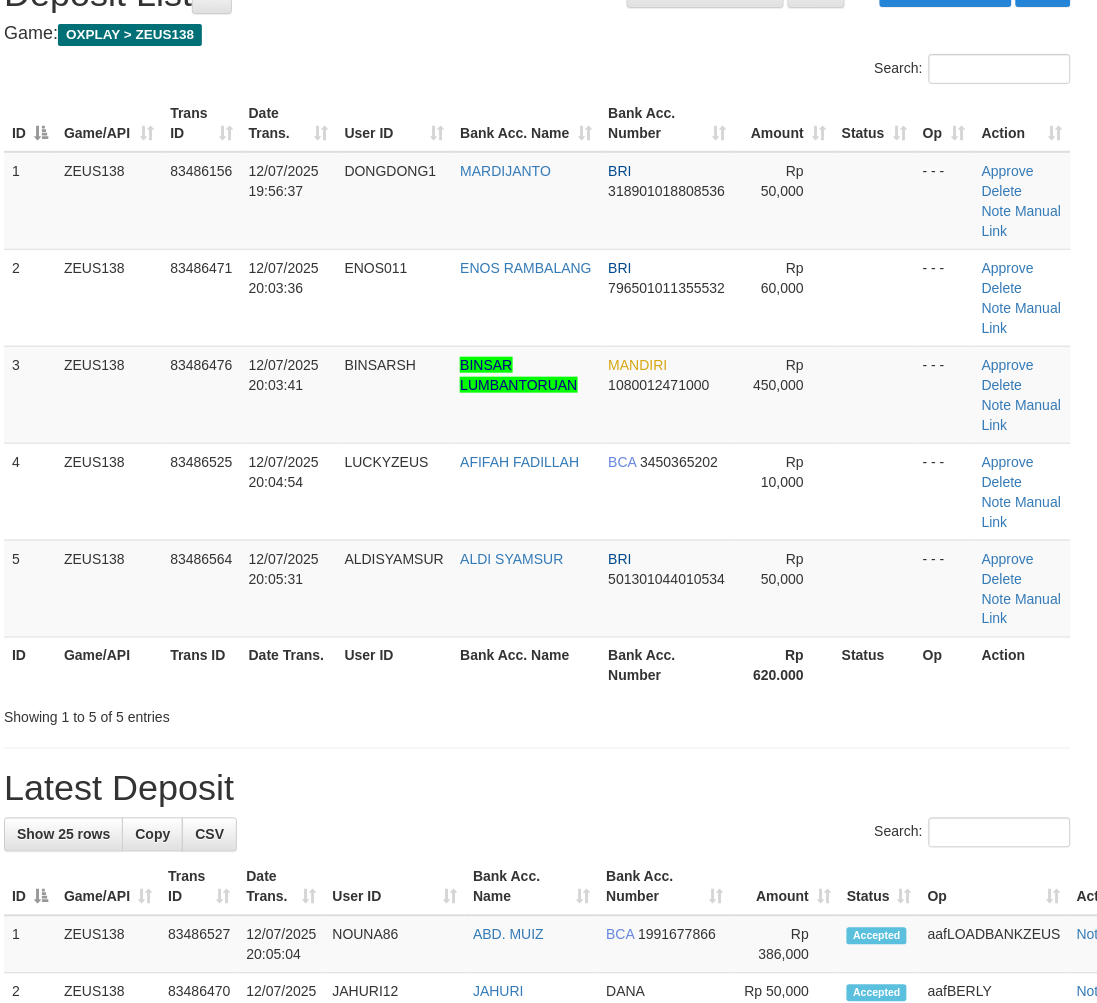 click on "Latest Deposit" at bounding box center [537, 789] 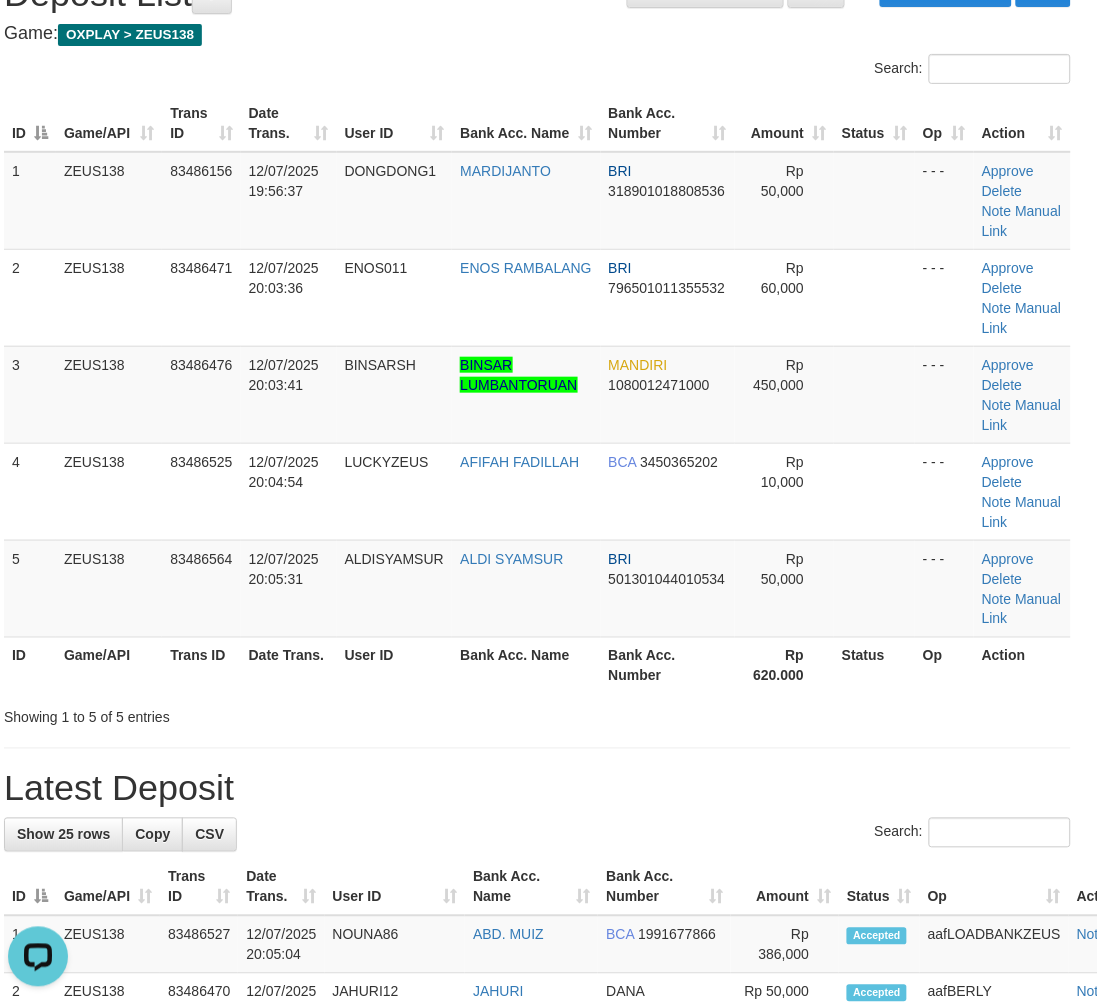 scroll, scrollTop: 0, scrollLeft: 0, axis: both 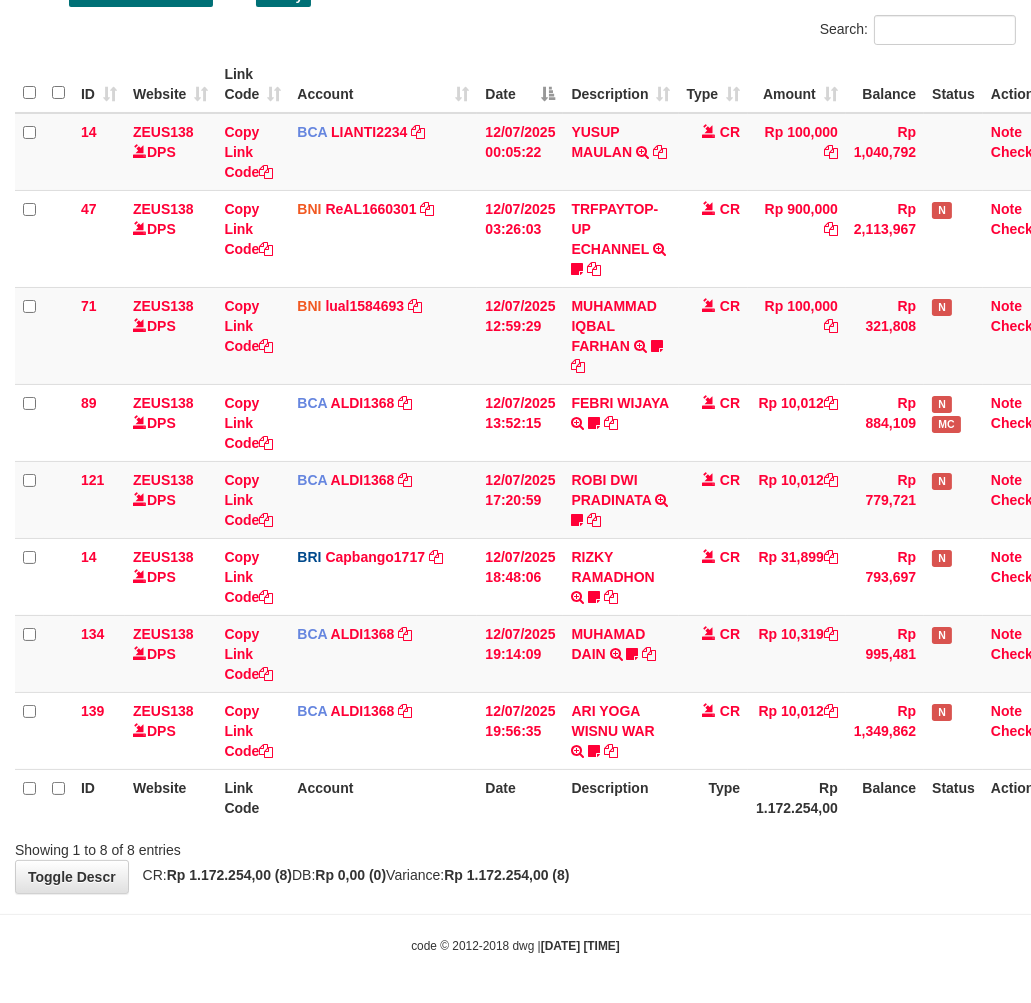 click on "Showing 1 to 8 of 8 entries" at bounding box center [515, 846] 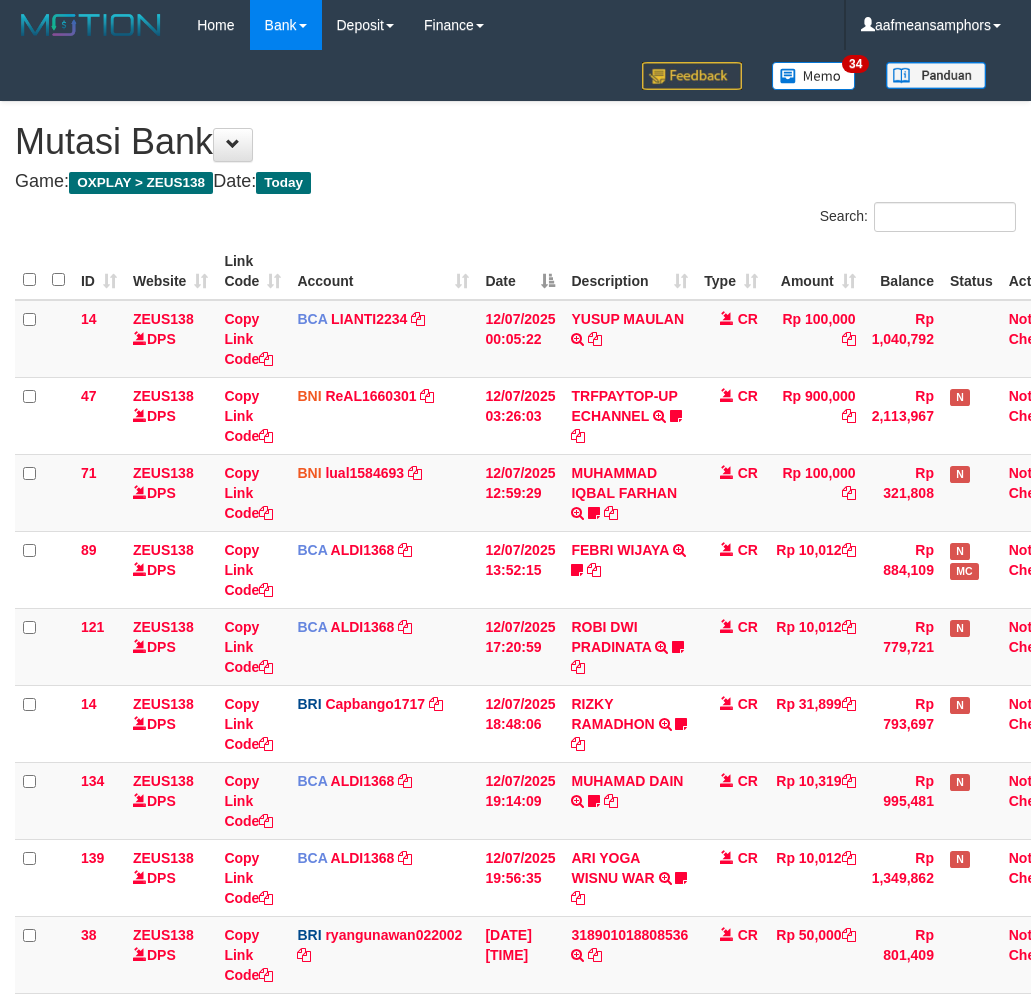 scroll, scrollTop: 188, scrollLeft: 0, axis: vertical 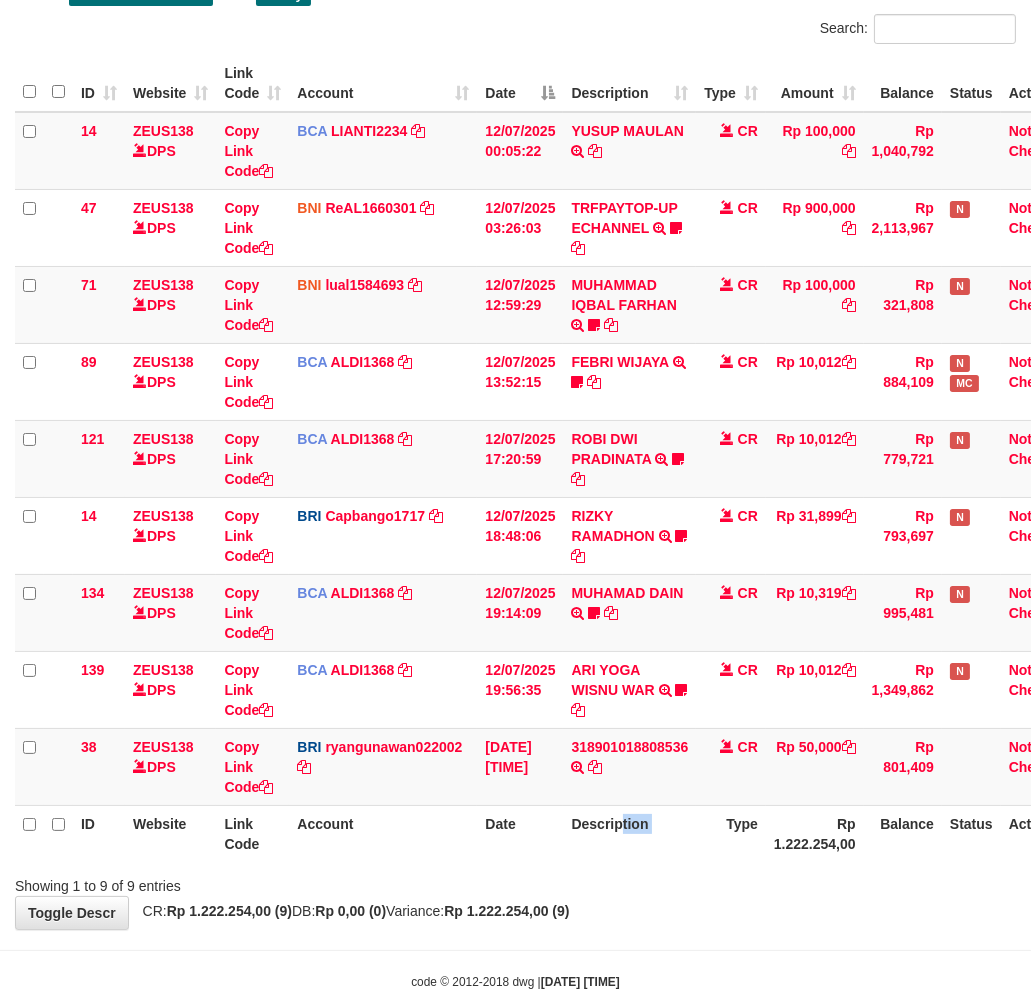 click on "ID Website Link Code Account Date Description Type Rp 1.222.254,00 Balance Status Action" at bounding box center (548, 833) 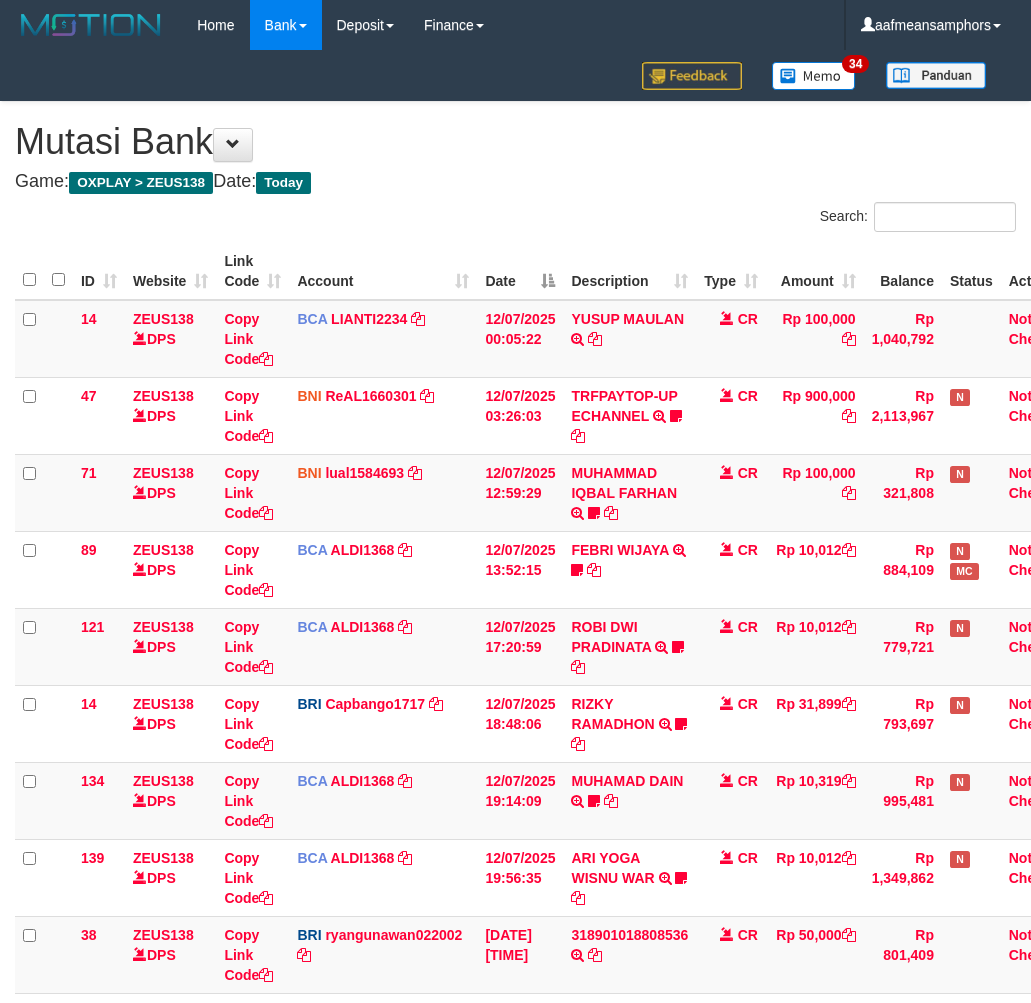 scroll, scrollTop: 190, scrollLeft: 0, axis: vertical 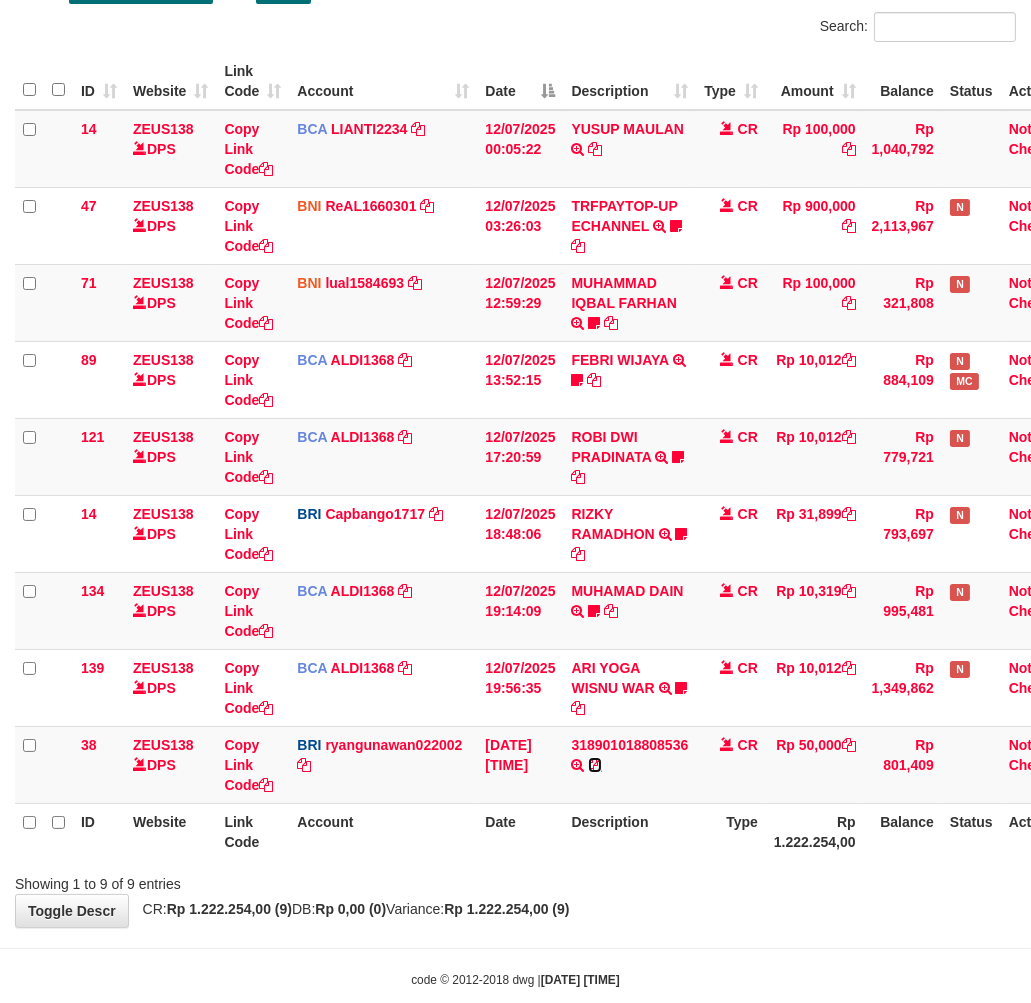 click at bounding box center [595, 765] 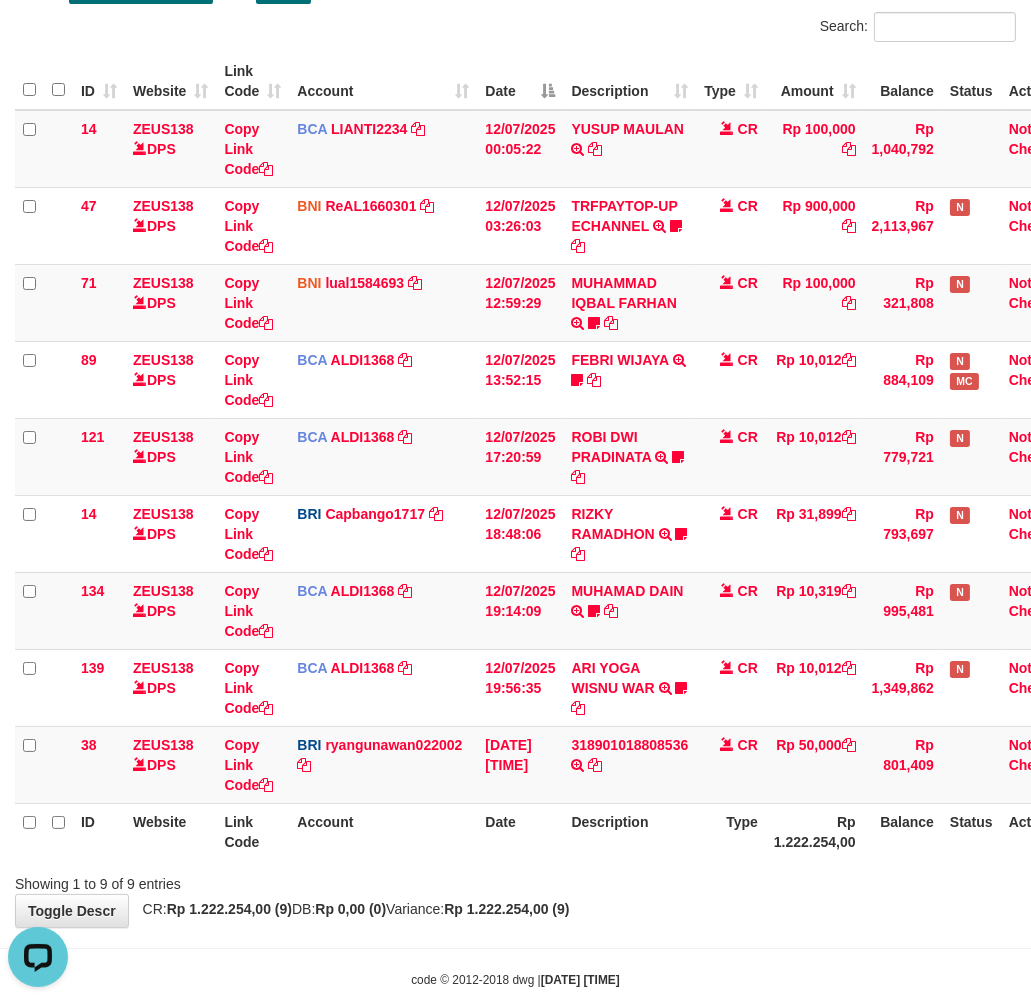 scroll, scrollTop: 0, scrollLeft: 0, axis: both 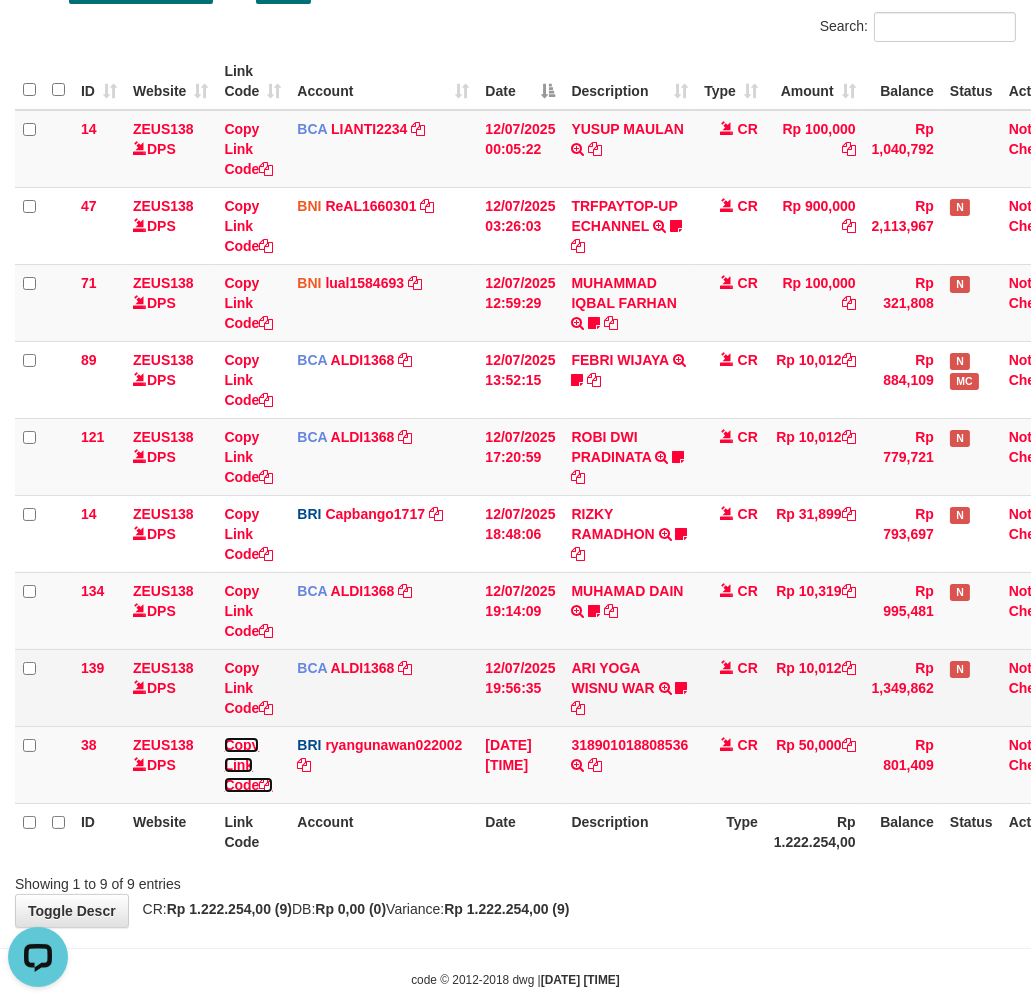 drag, startPoint x: 227, startPoint y: 761, endPoint x: 537, endPoint y: 660, distance: 326.03833 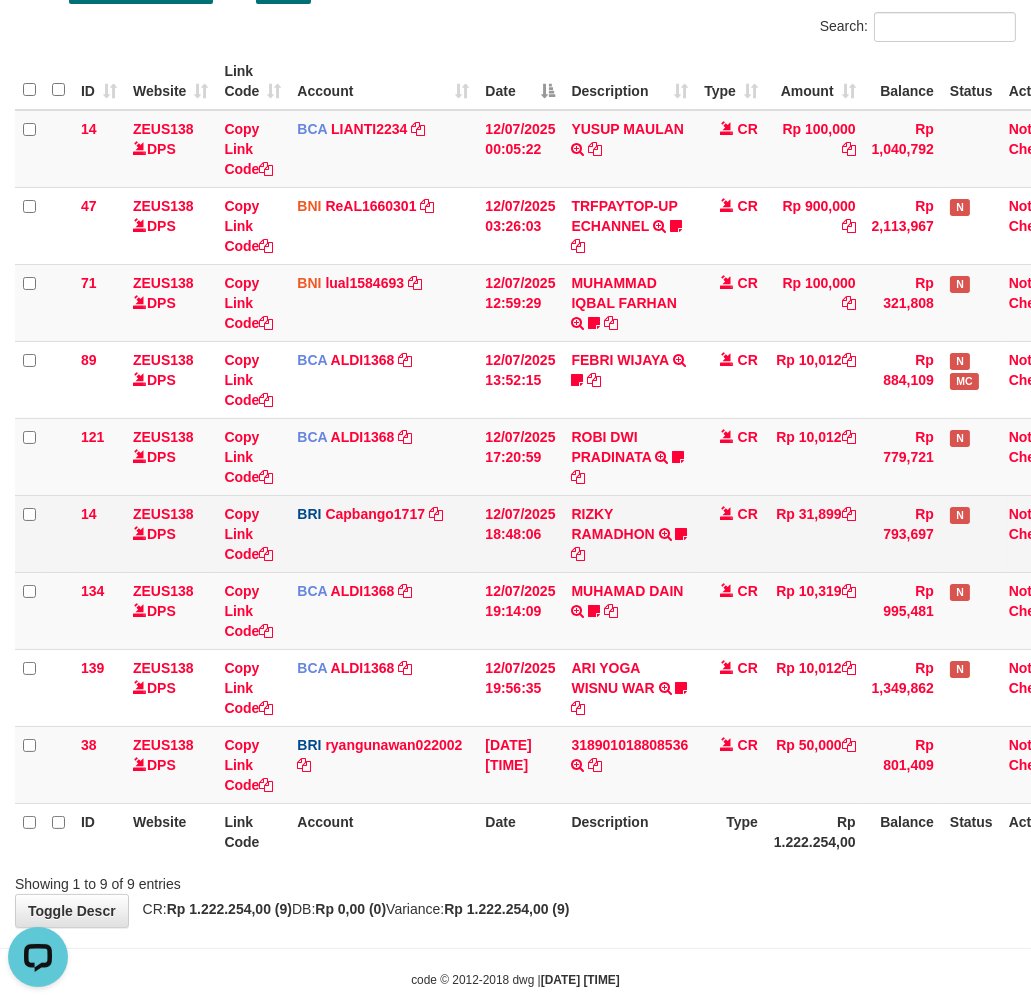 scroll, scrollTop: 274, scrollLeft: 0, axis: vertical 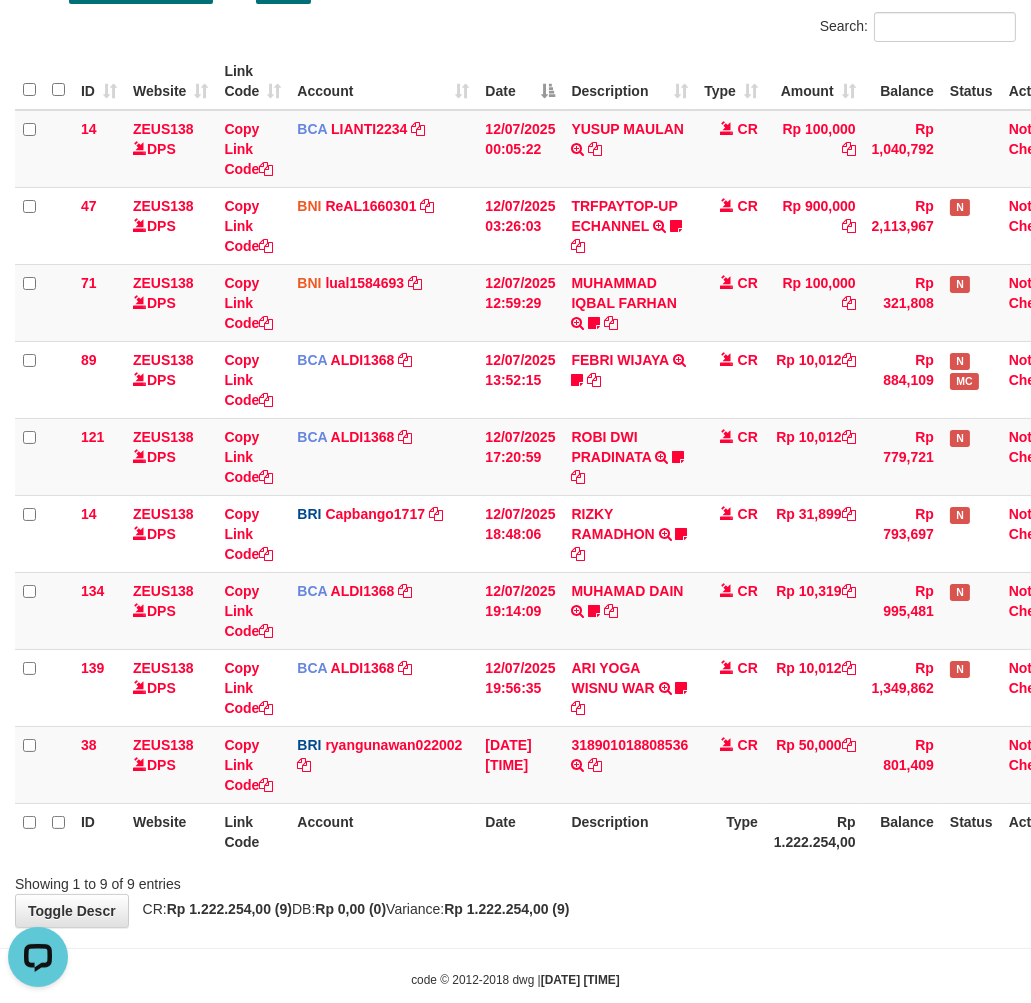 drag, startPoint x: 728, startPoint y: 936, endPoint x: 748, endPoint y: 938, distance: 20.09975 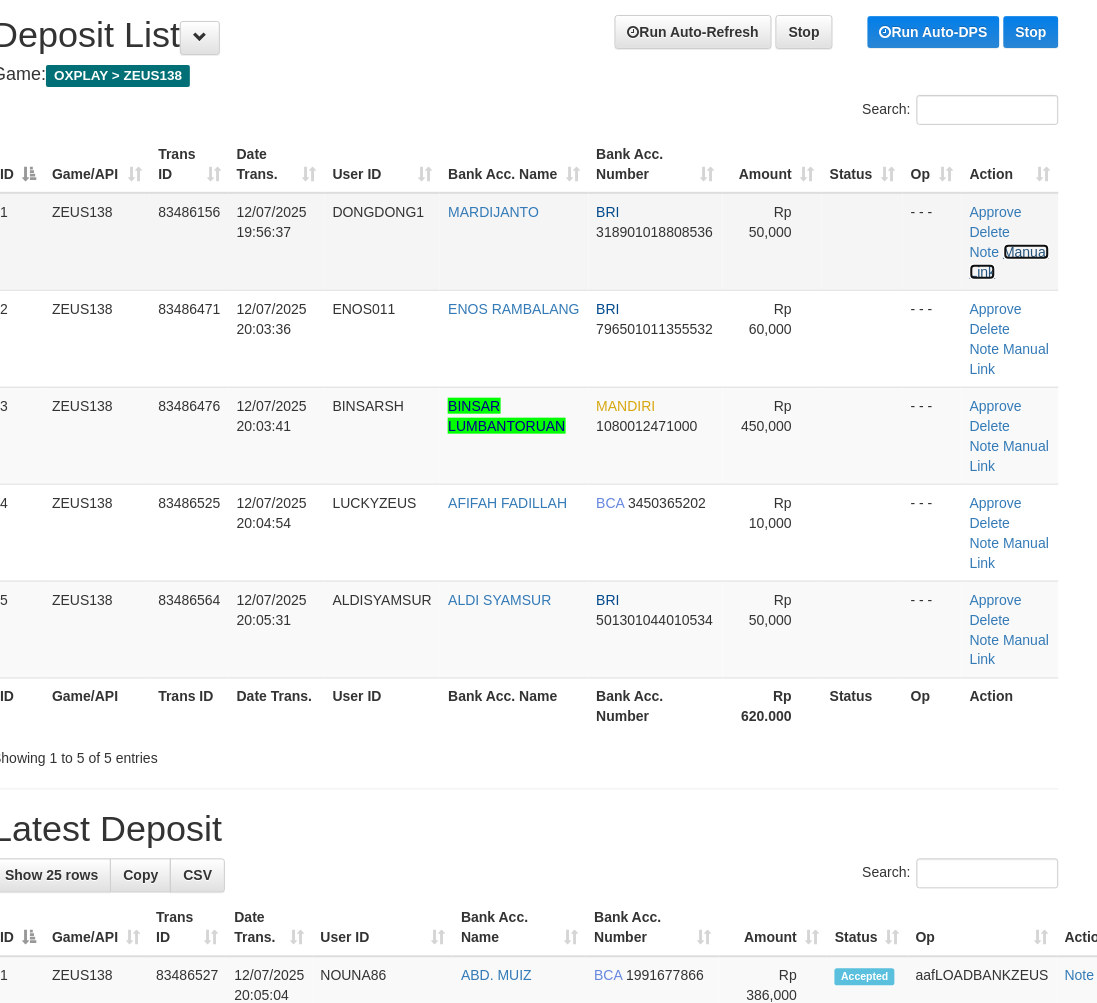 click on "Manual Link" at bounding box center (1009, 262) 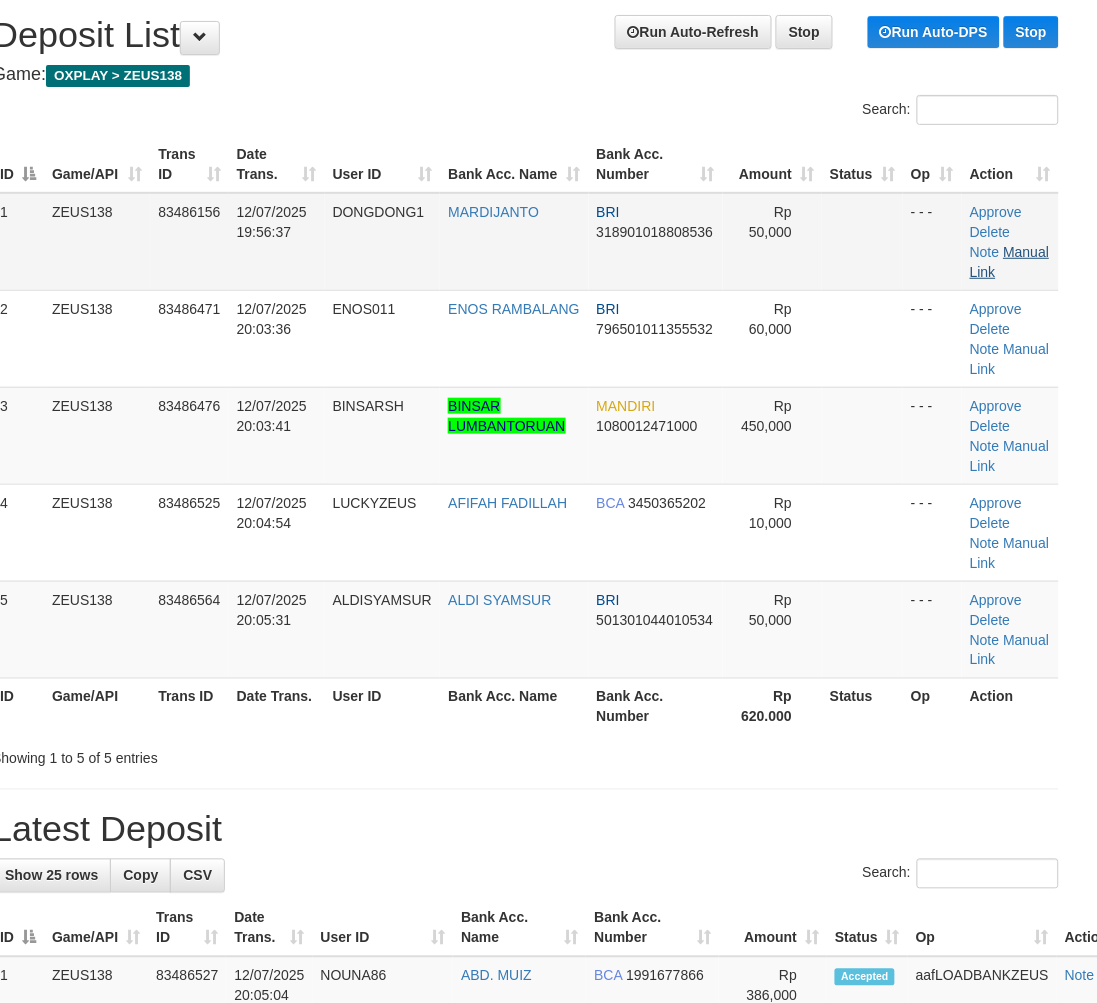 scroll, scrollTop: 98, scrollLeft: 11, axis: both 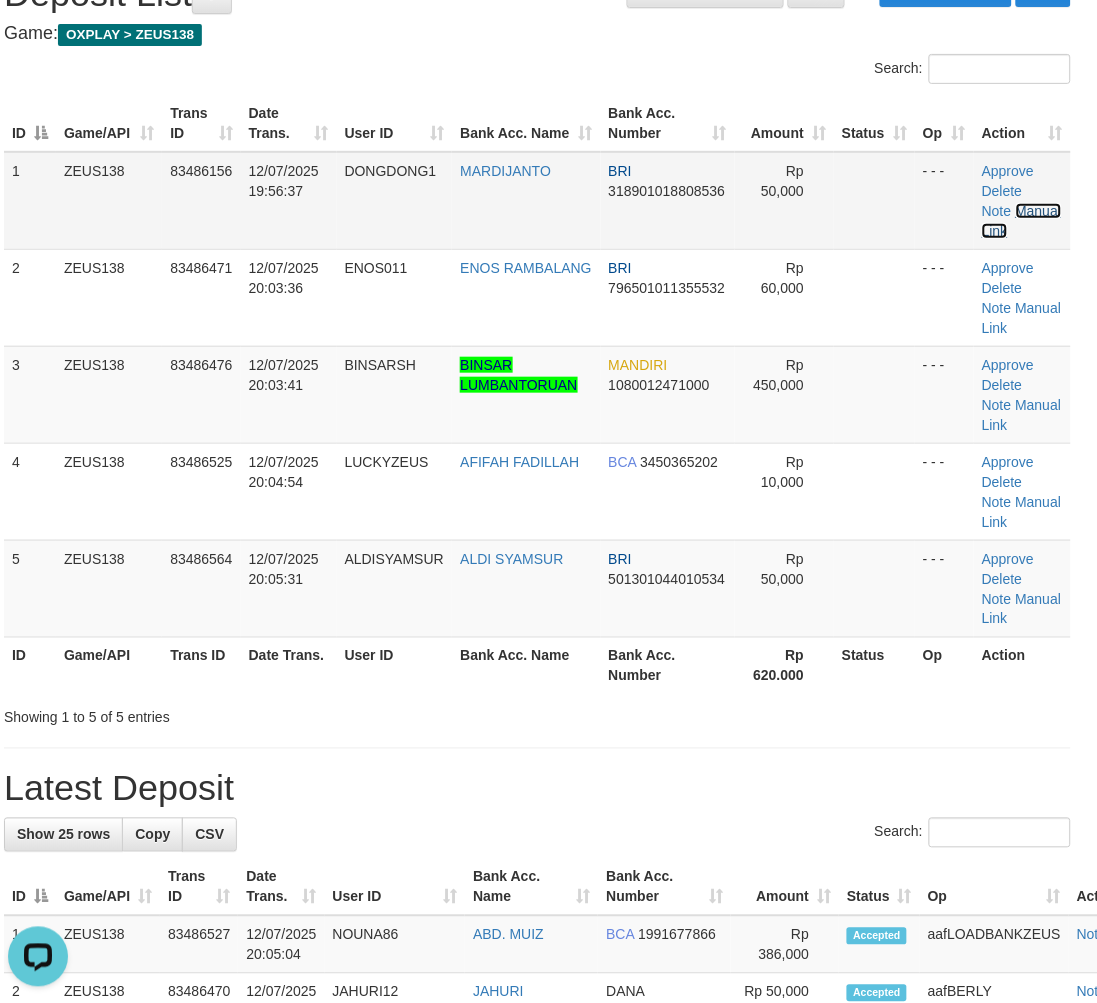drag, startPoint x: 1038, startPoint y: 210, endPoint x: 985, endPoint y: 247, distance: 64.63745 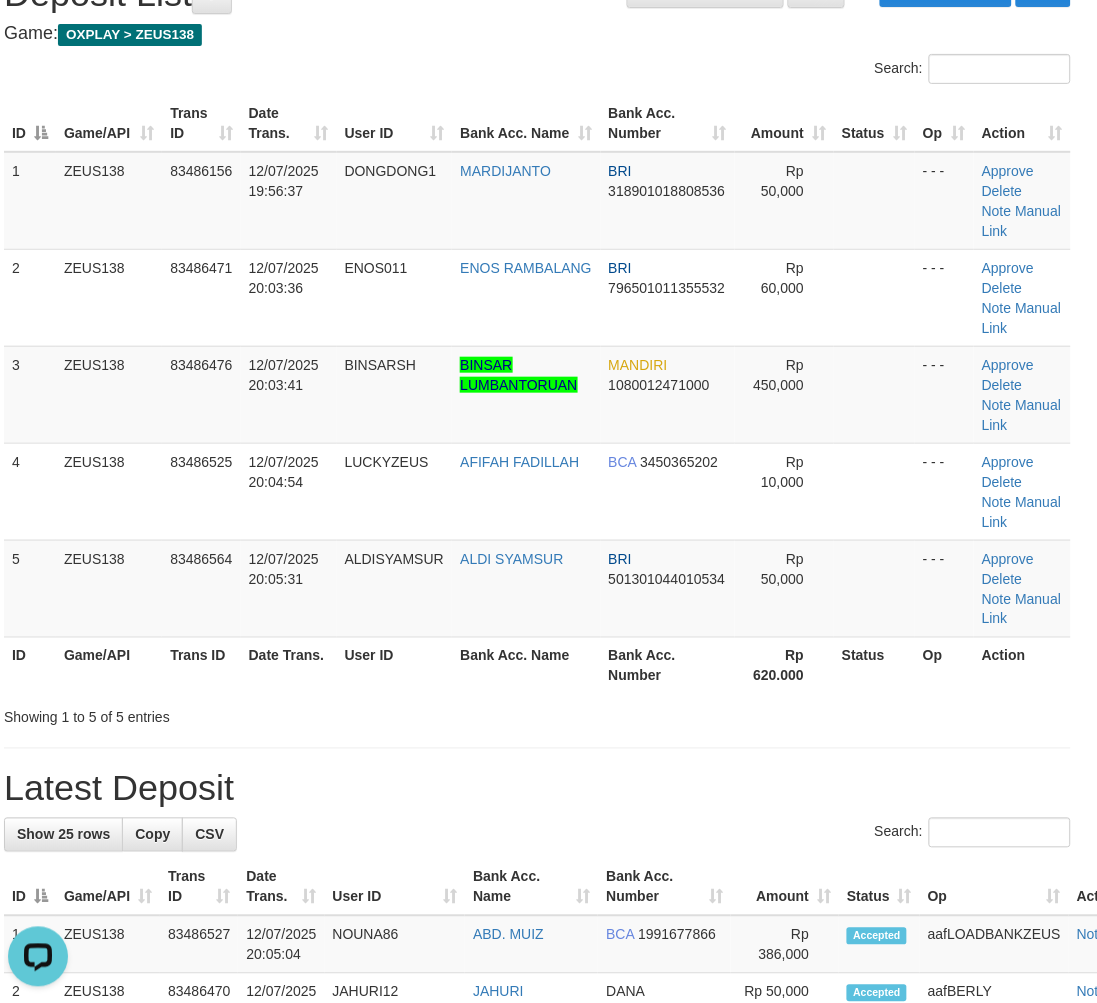 click on "Latest Deposit" at bounding box center [537, 789] 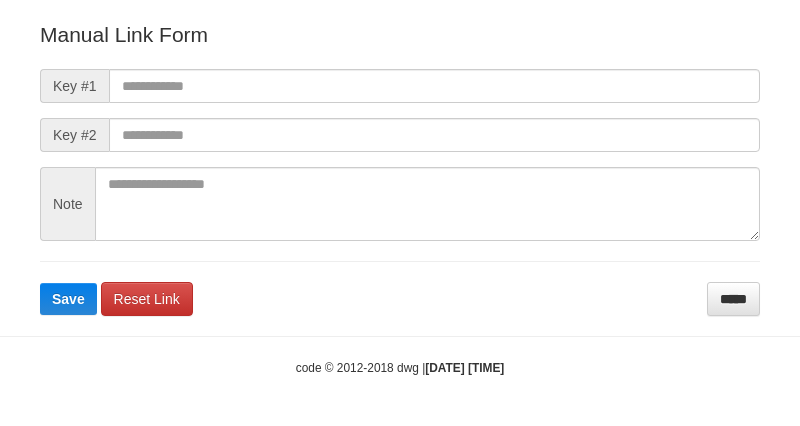 scroll, scrollTop: 222, scrollLeft: 0, axis: vertical 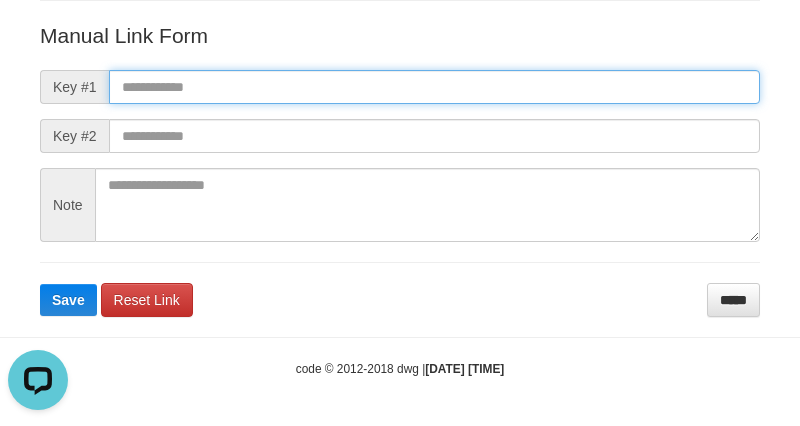 click at bounding box center [434, 87] 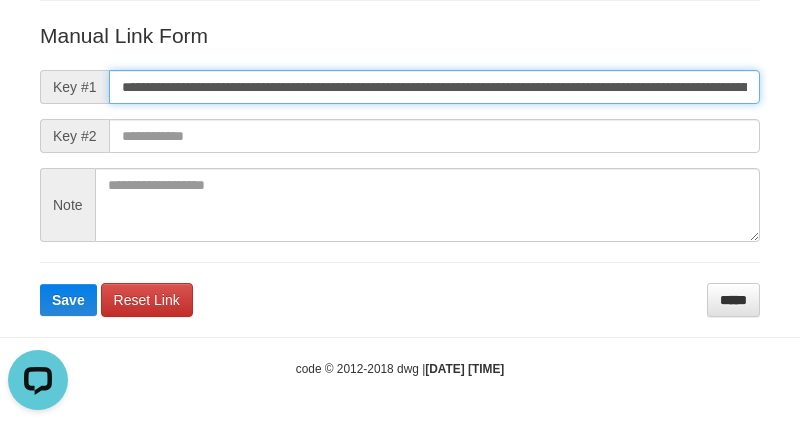 scroll, scrollTop: 0, scrollLeft: 1185, axis: horizontal 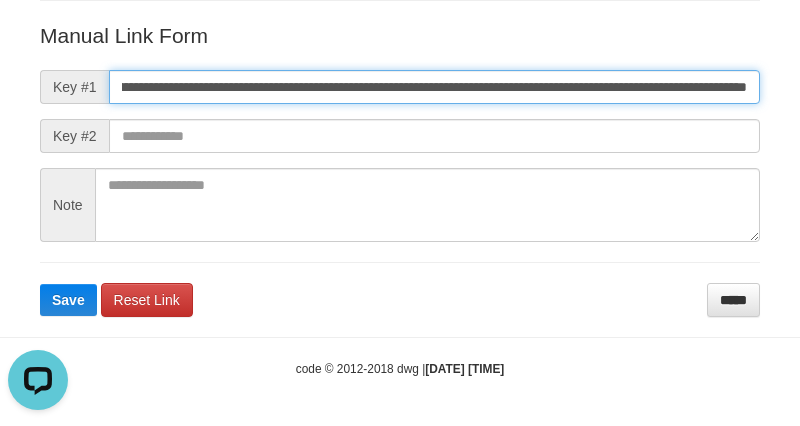 type on "**********" 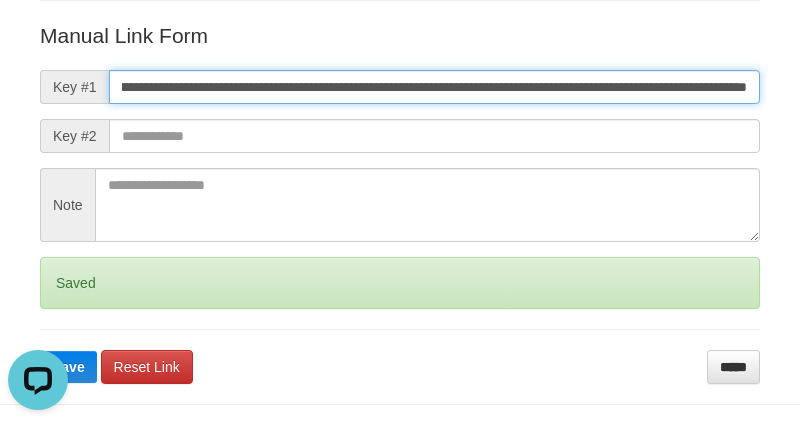 click on "Save" at bounding box center (68, 367) 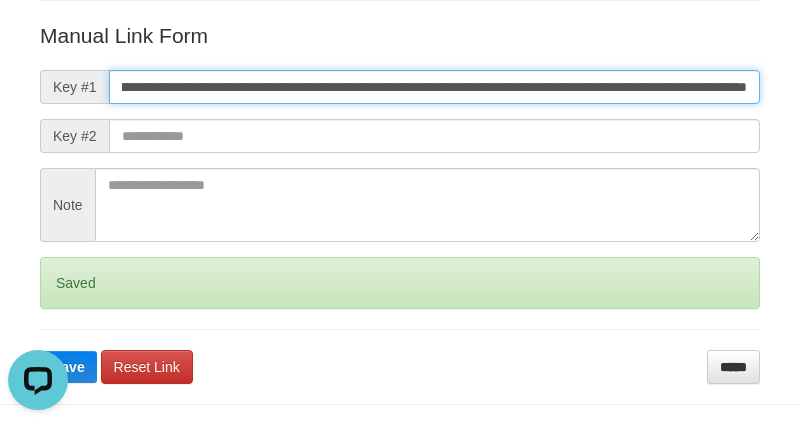 click on "Save" at bounding box center (68, 367) 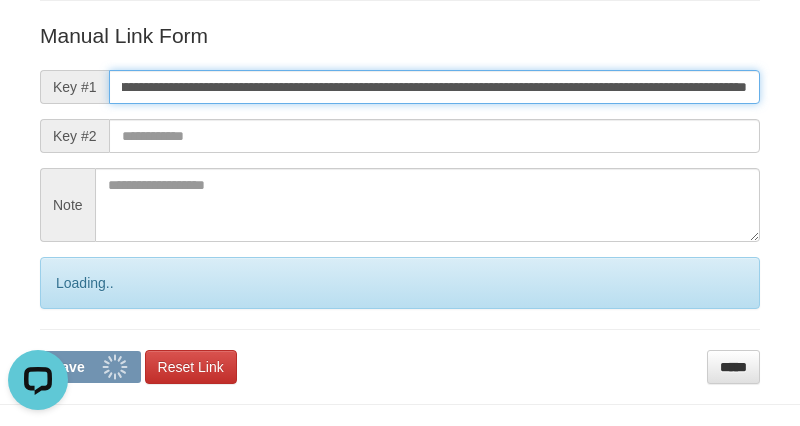 click on "Save" at bounding box center [90, 367] 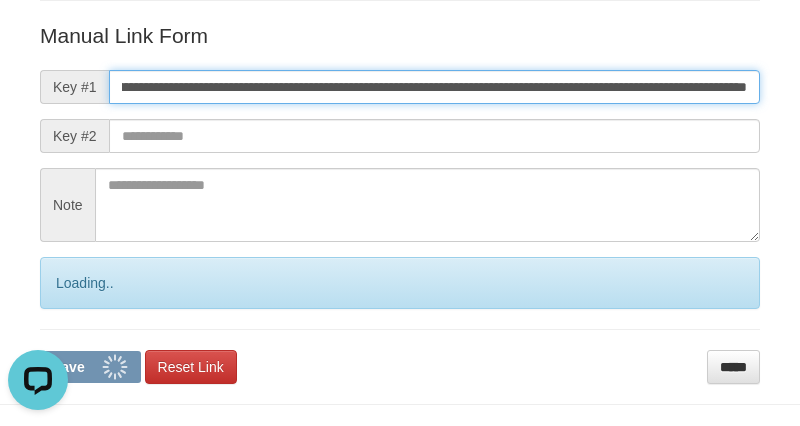 click on "Save" at bounding box center [90, 367] 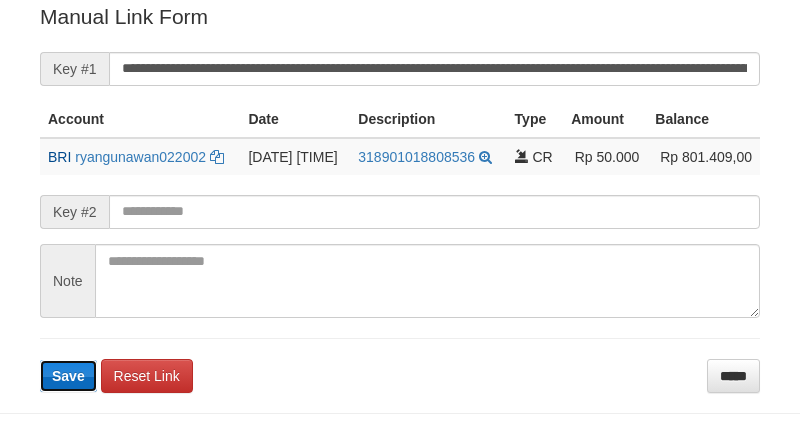 click on "Save" at bounding box center [68, 376] 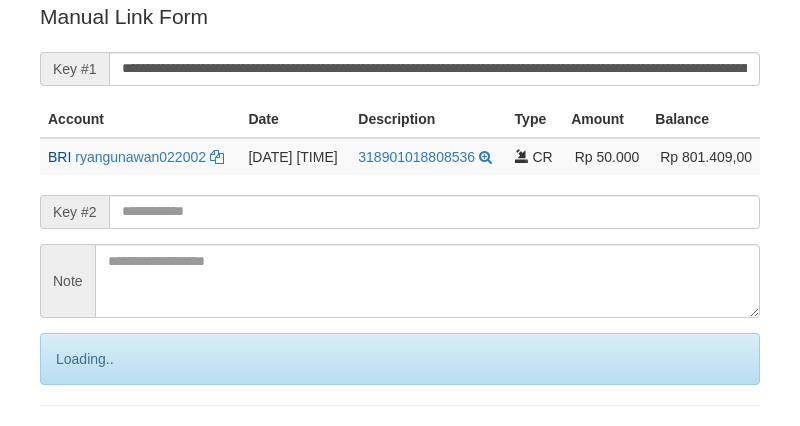 scroll, scrollTop: 404, scrollLeft: 0, axis: vertical 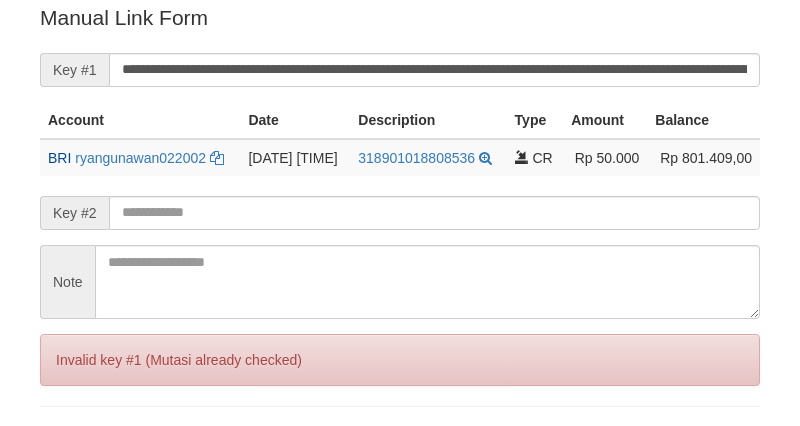 click on "Invalid key #1 (Mutasi already checked)" at bounding box center [400, 360] 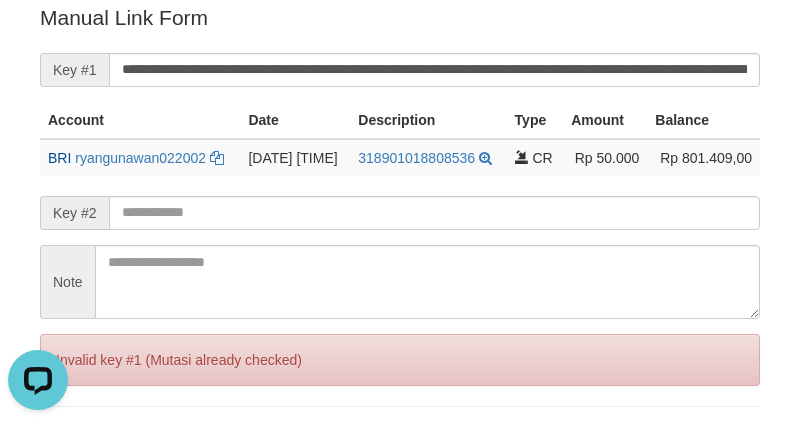 scroll, scrollTop: 0, scrollLeft: 0, axis: both 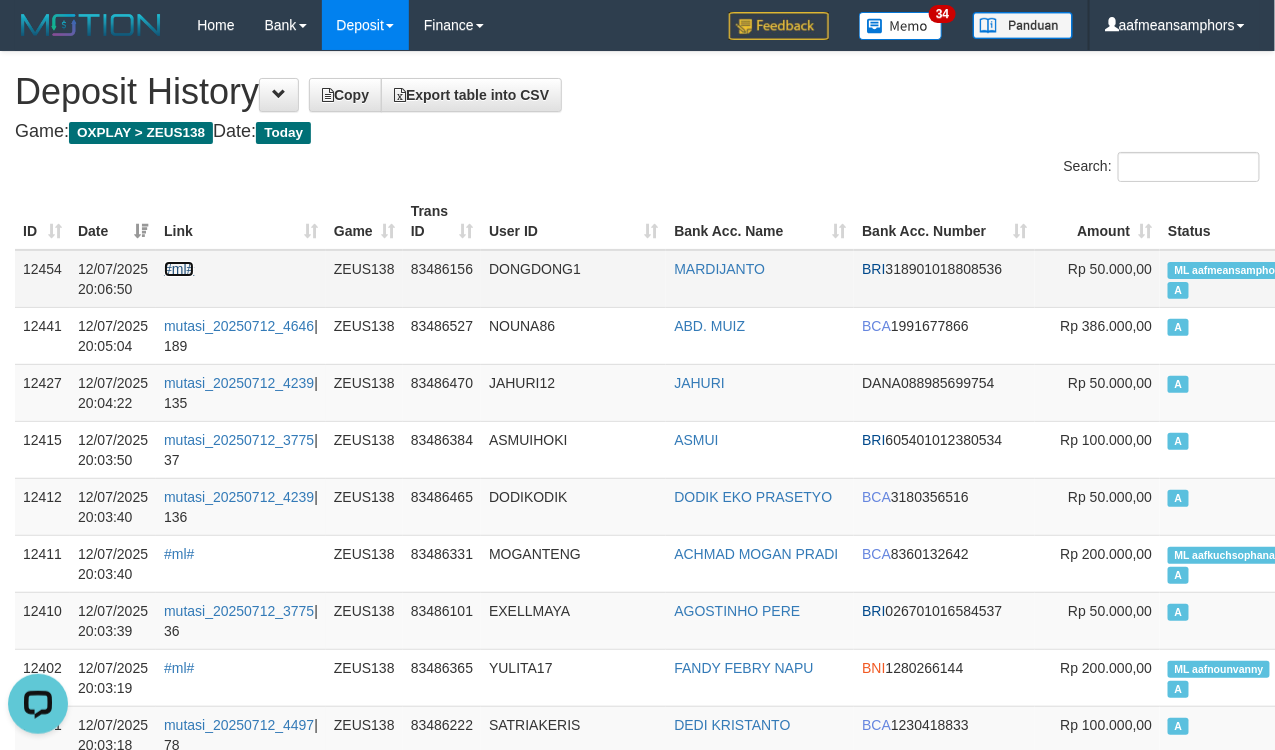 click on "#ml#" at bounding box center (179, 269) 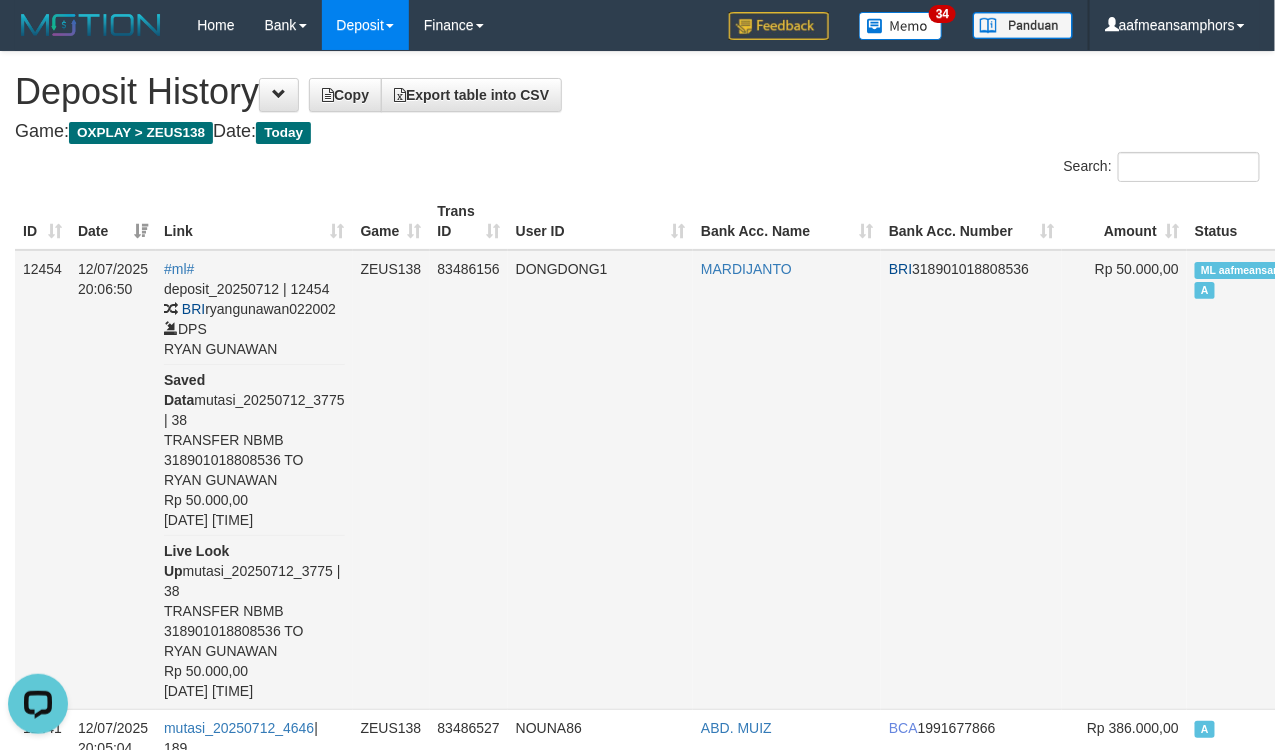 click on "MARDIJANTO" at bounding box center (787, 480) 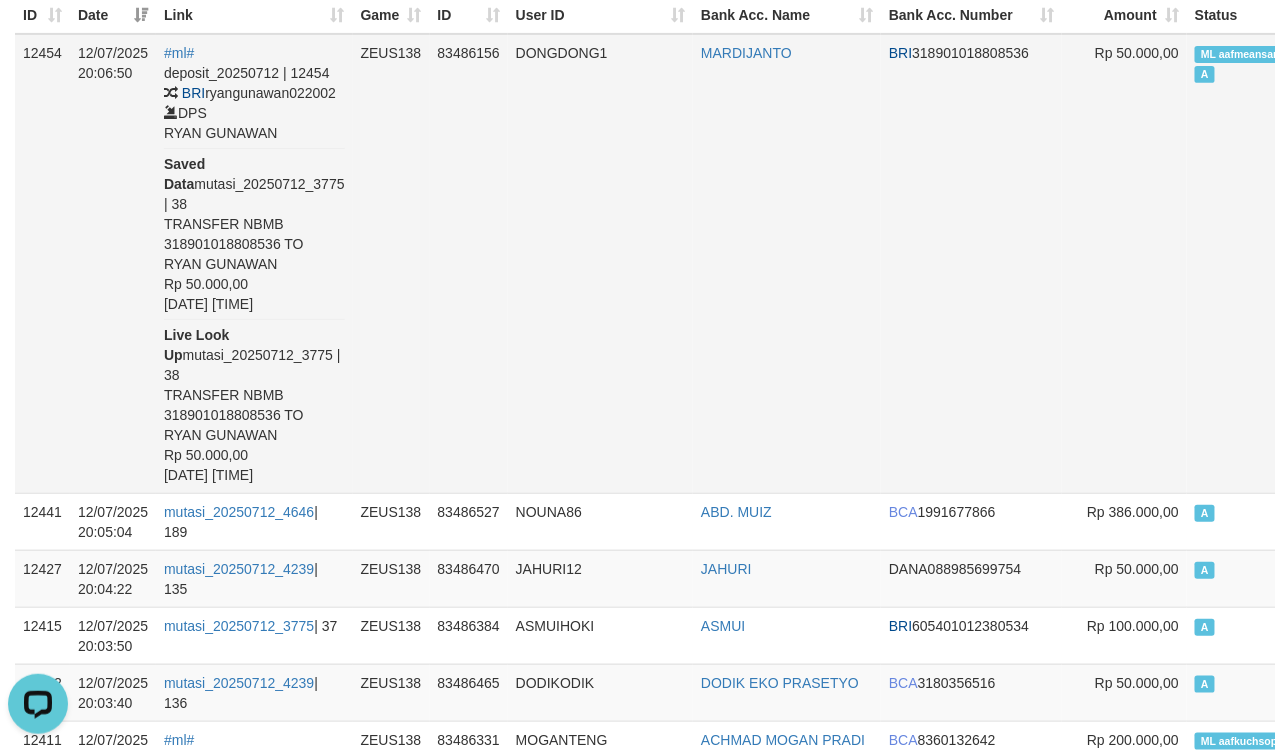 scroll, scrollTop: 222, scrollLeft: 0, axis: vertical 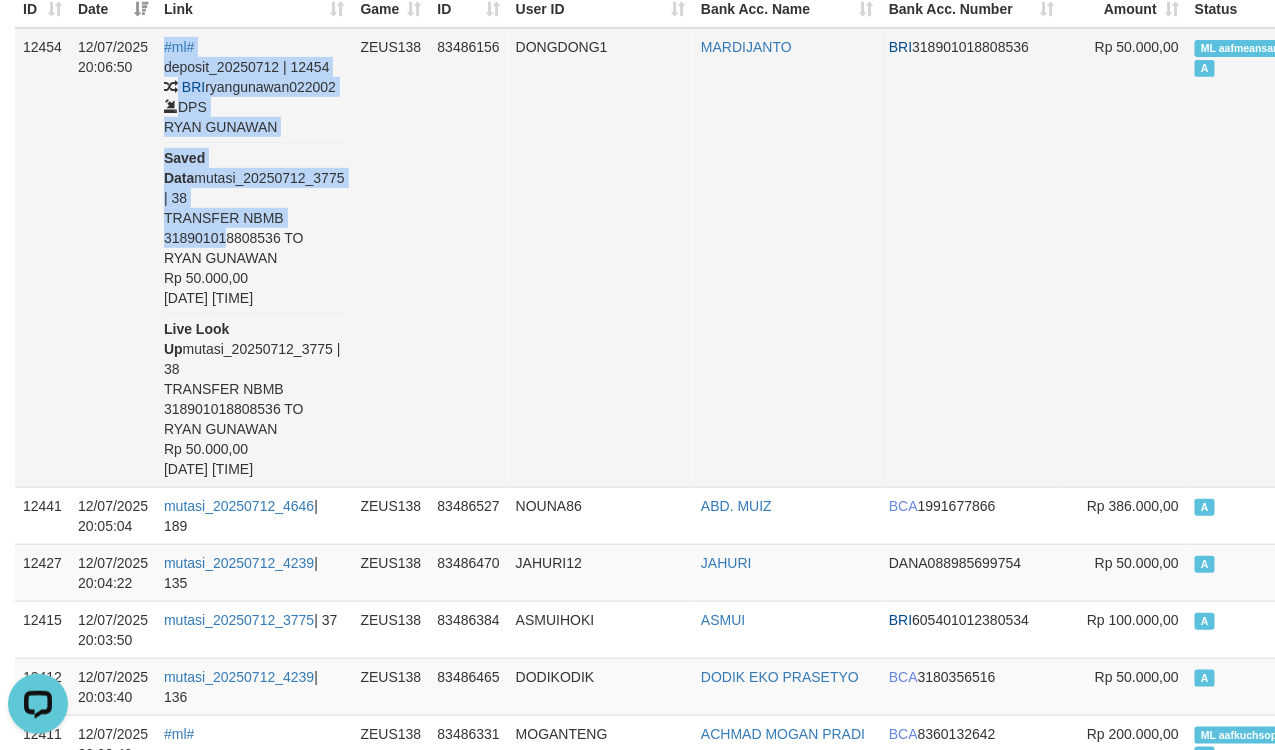 drag, startPoint x: 221, startPoint y: 272, endPoint x: 207, endPoint y: 271, distance: 14.035668 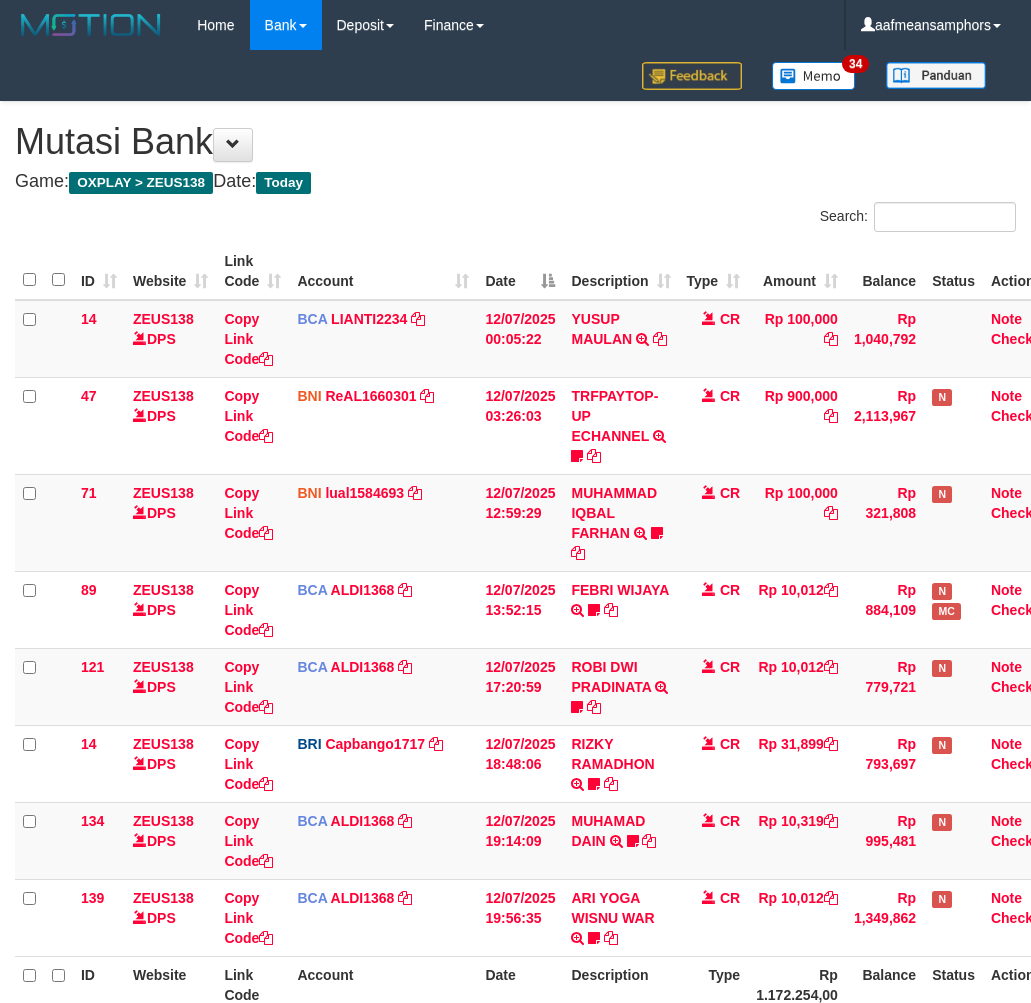 scroll, scrollTop: 187, scrollLeft: 0, axis: vertical 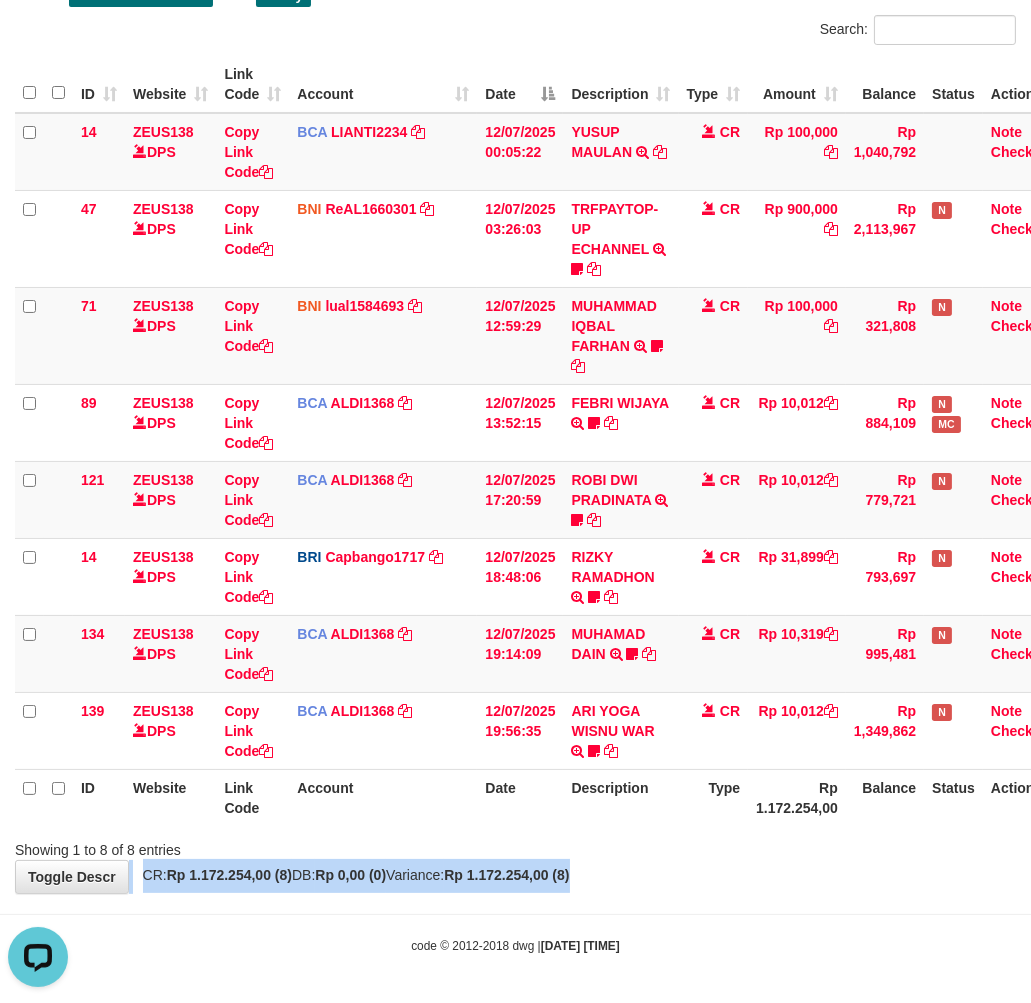 click on "**********" at bounding box center [515, 404] 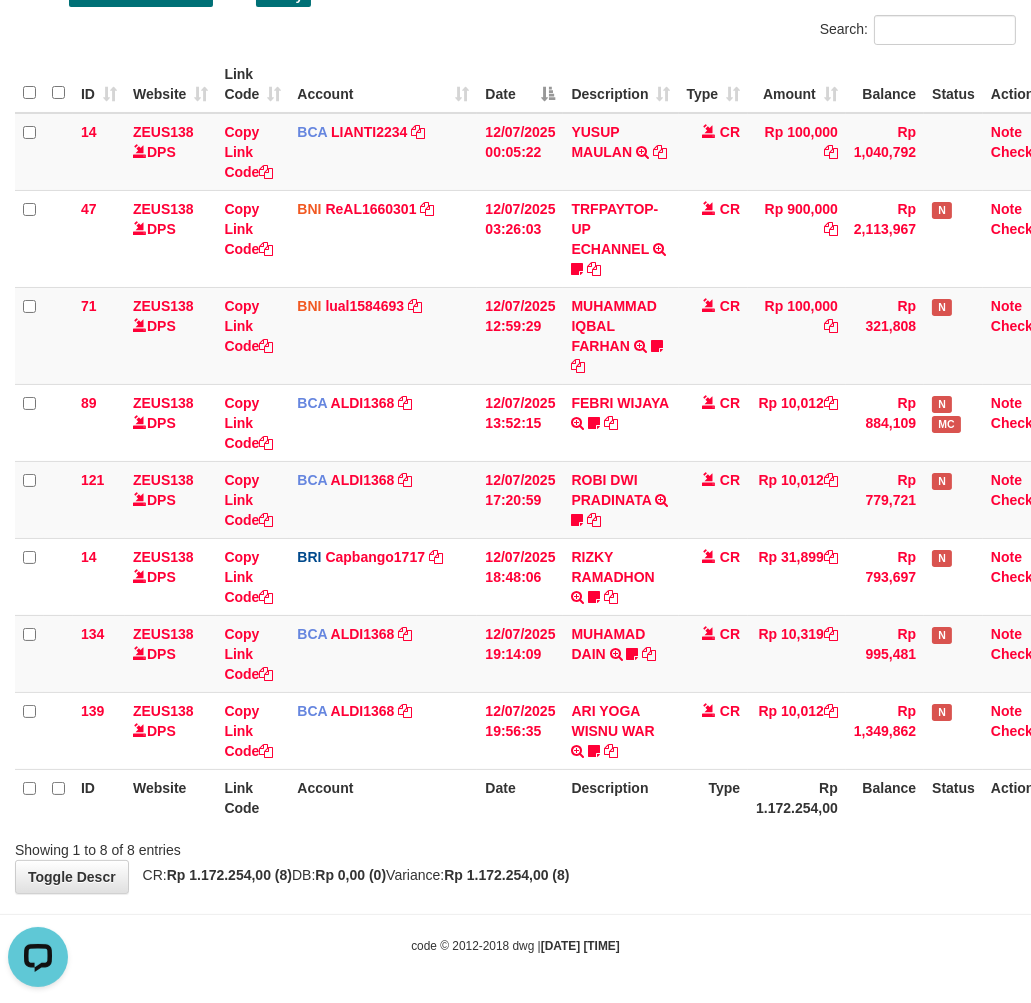 drag, startPoint x: 685, startPoint y: 811, endPoint x: 696, endPoint y: 804, distance: 13.038404 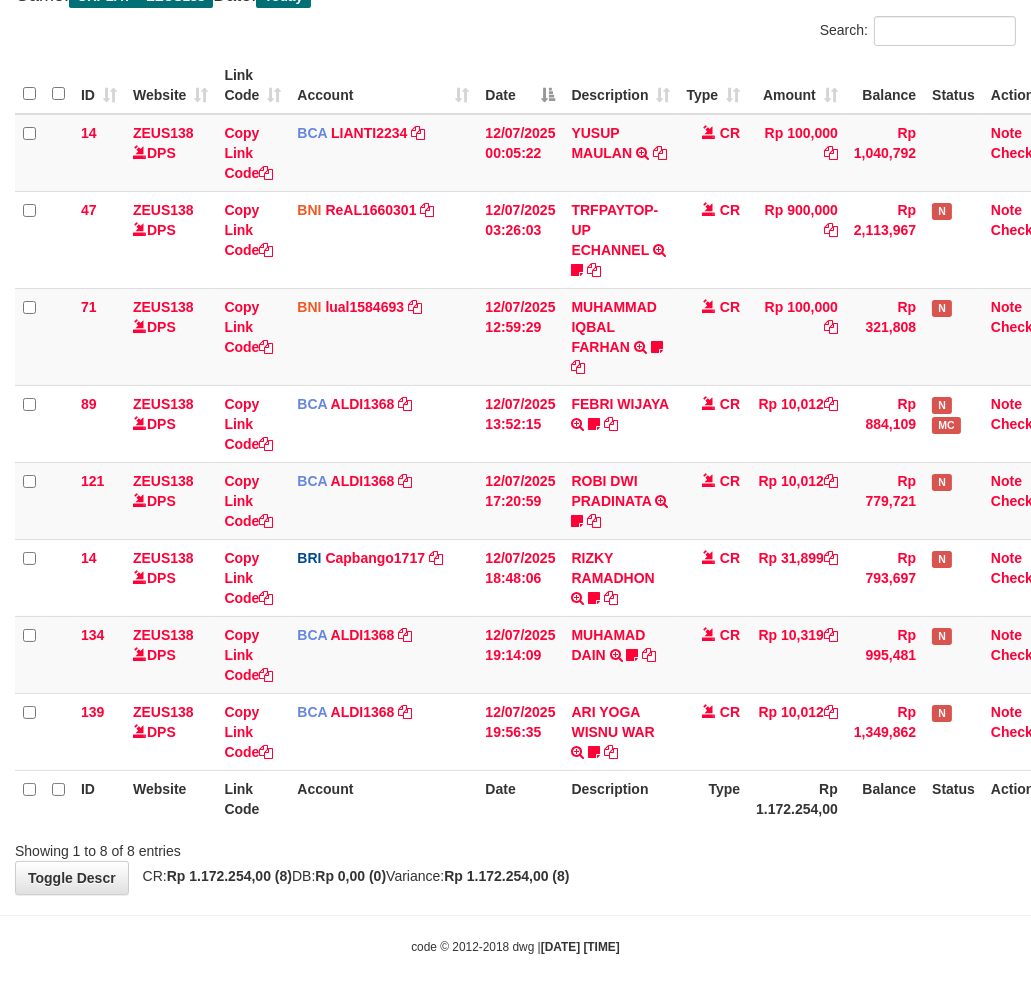 scroll, scrollTop: 187, scrollLeft: 0, axis: vertical 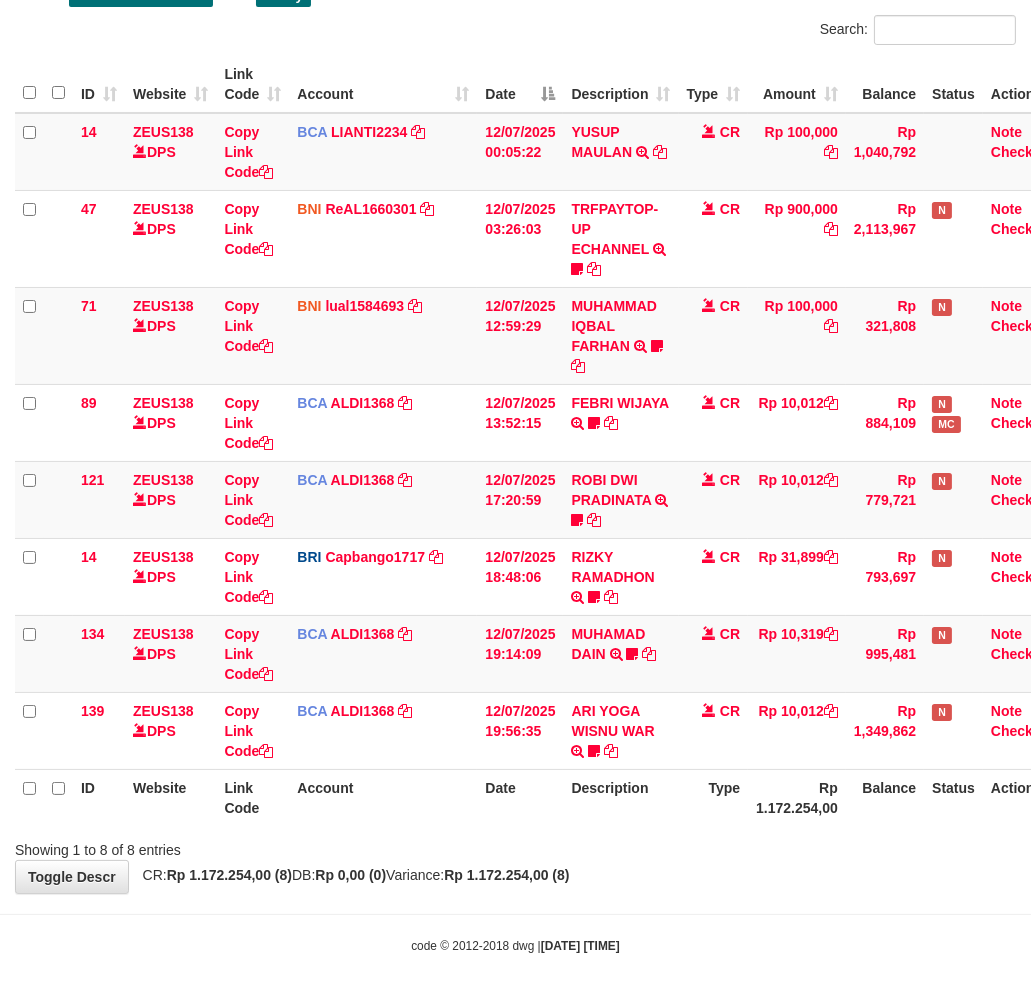 click on "Showing 1 to 8 of 8 entries" at bounding box center (515, 846) 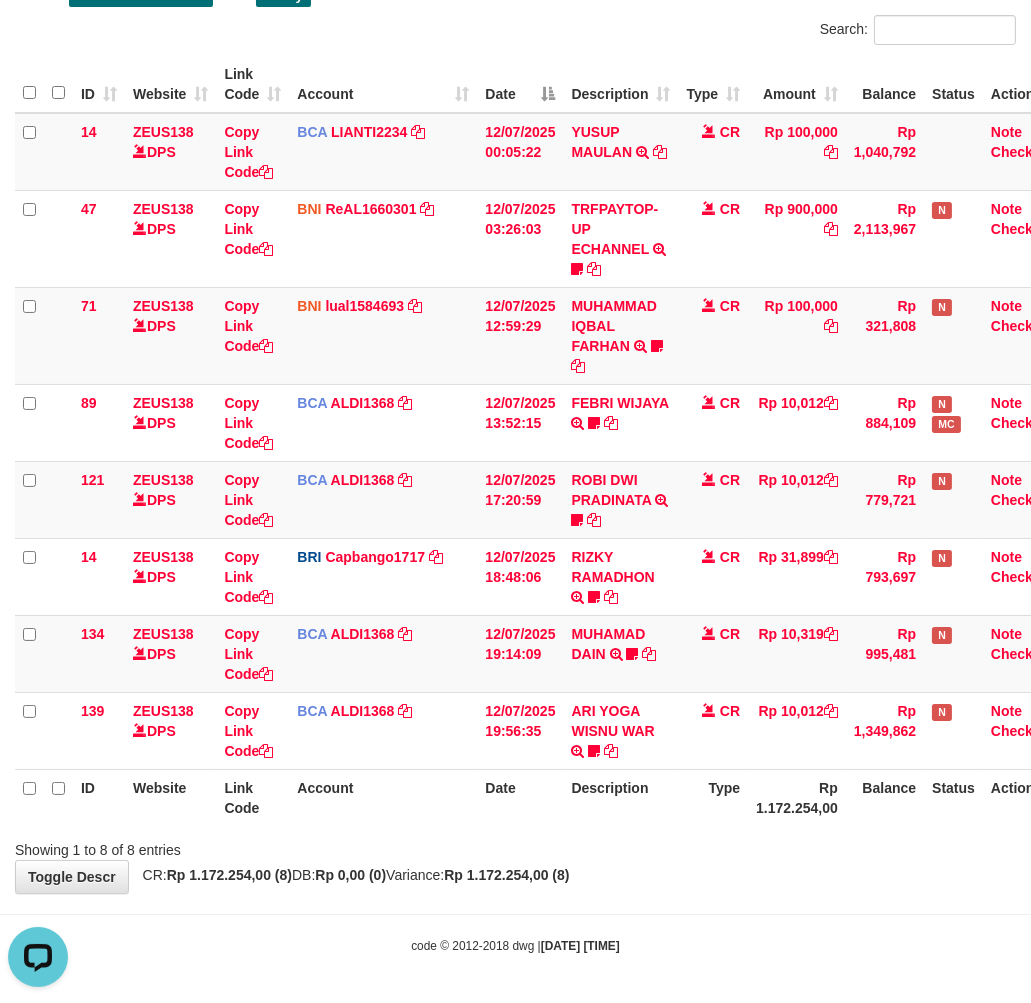 scroll, scrollTop: 0, scrollLeft: 0, axis: both 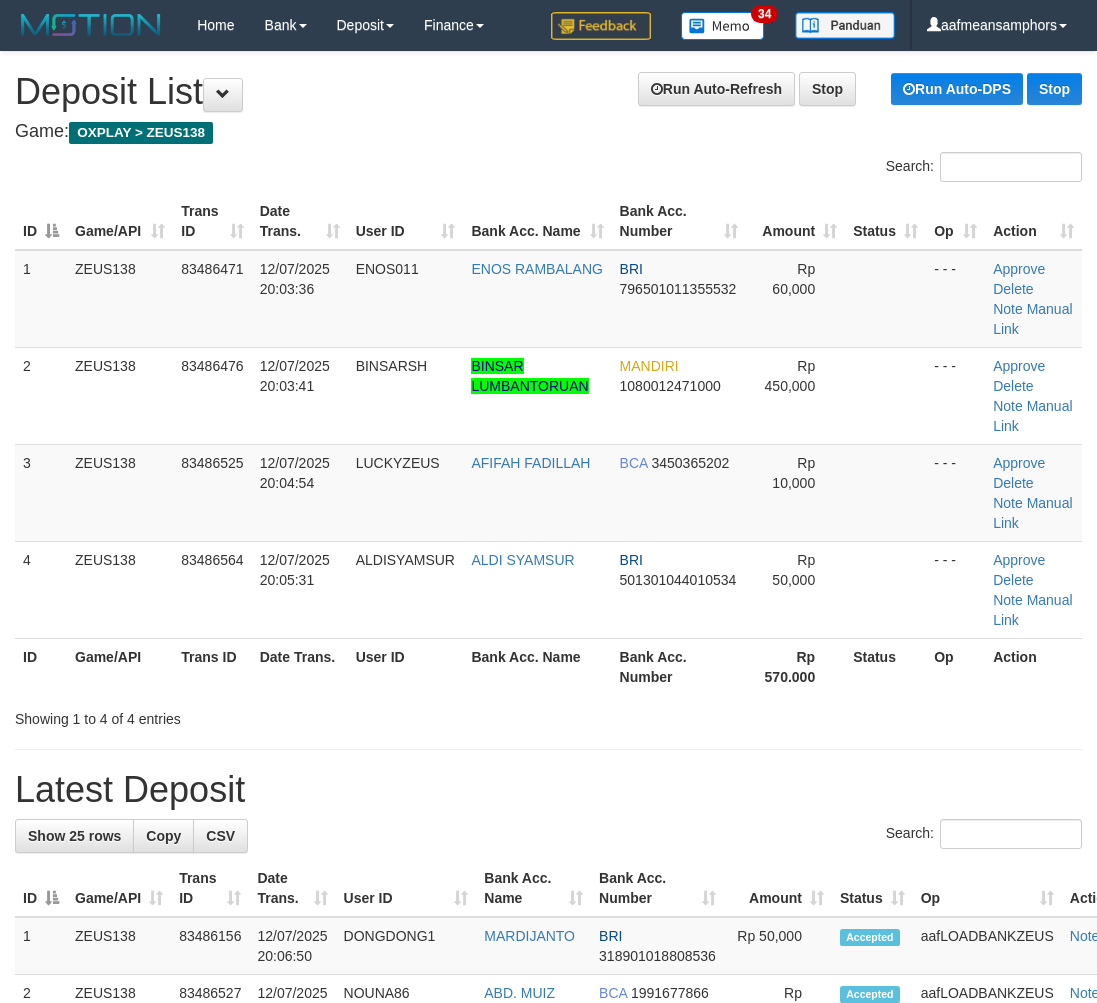 click on "Latest Deposit" at bounding box center (548, 790) 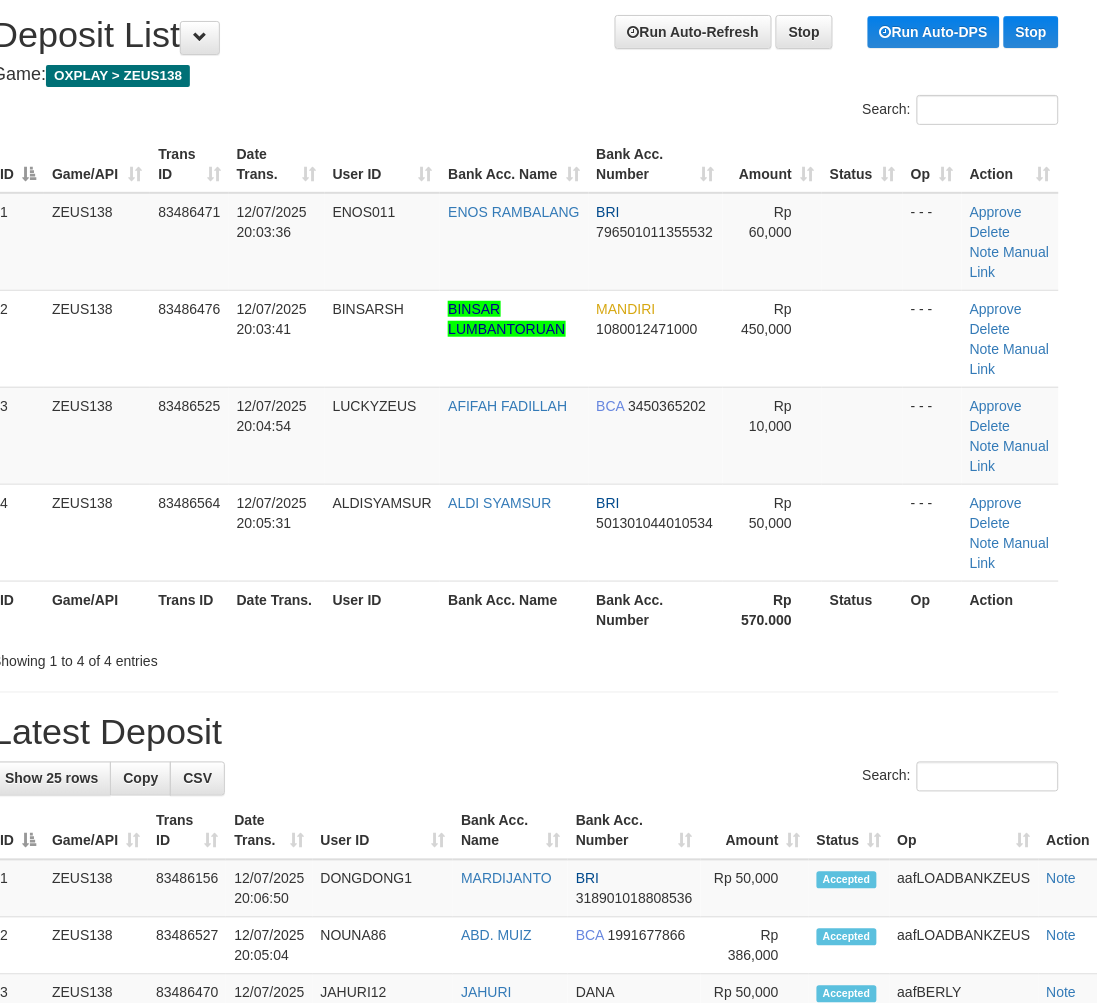 click on "**********" at bounding box center [525, 1267] 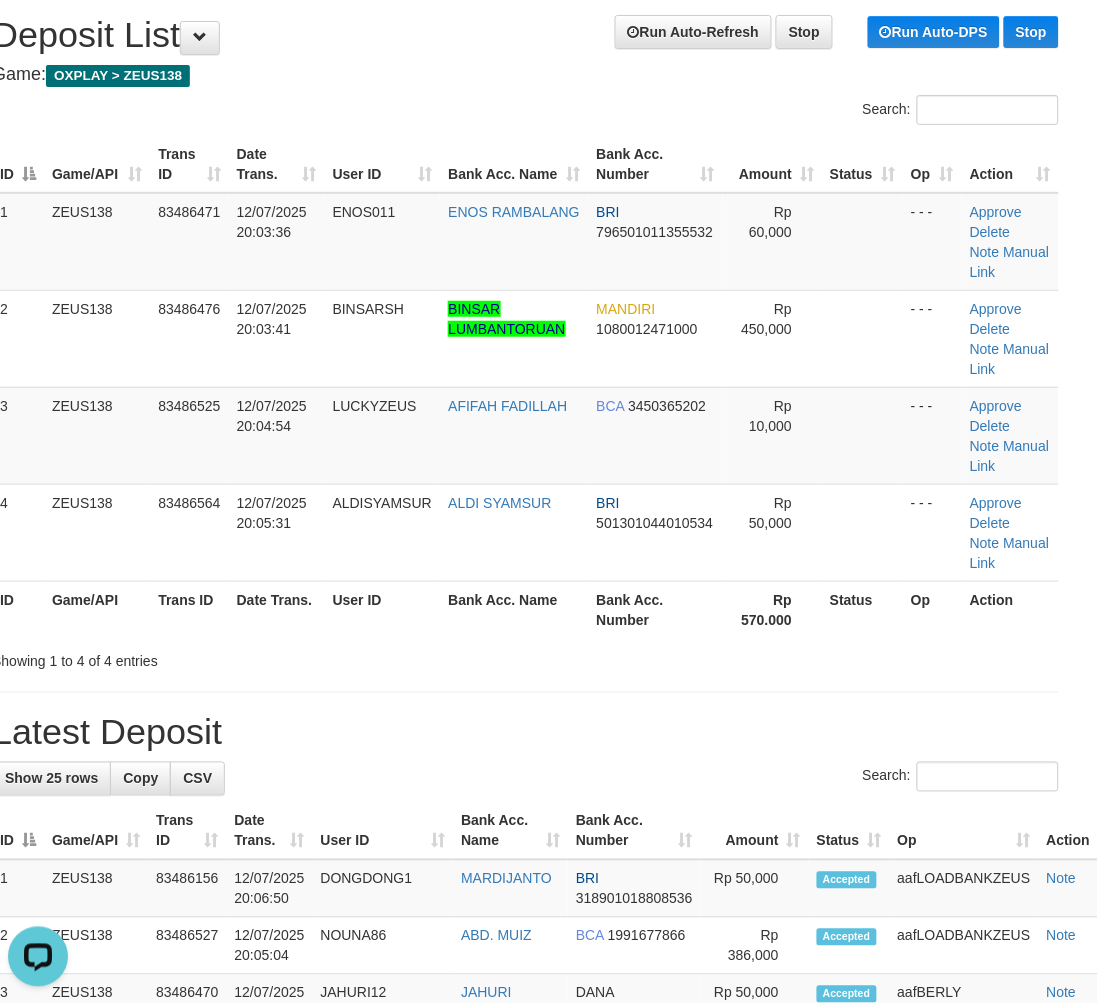 scroll, scrollTop: 0, scrollLeft: 0, axis: both 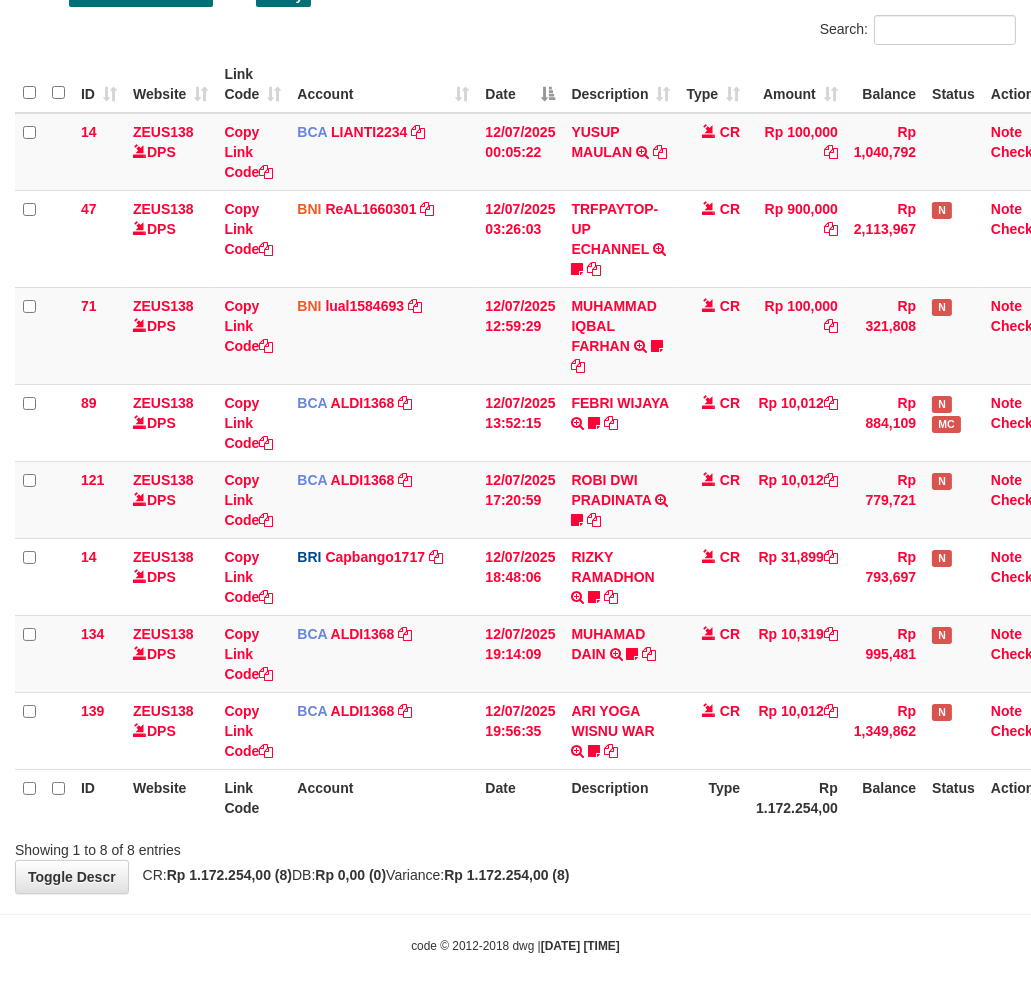 drag, startPoint x: 848, startPoint y: 826, endPoint x: 864, endPoint y: 817, distance: 18.35756 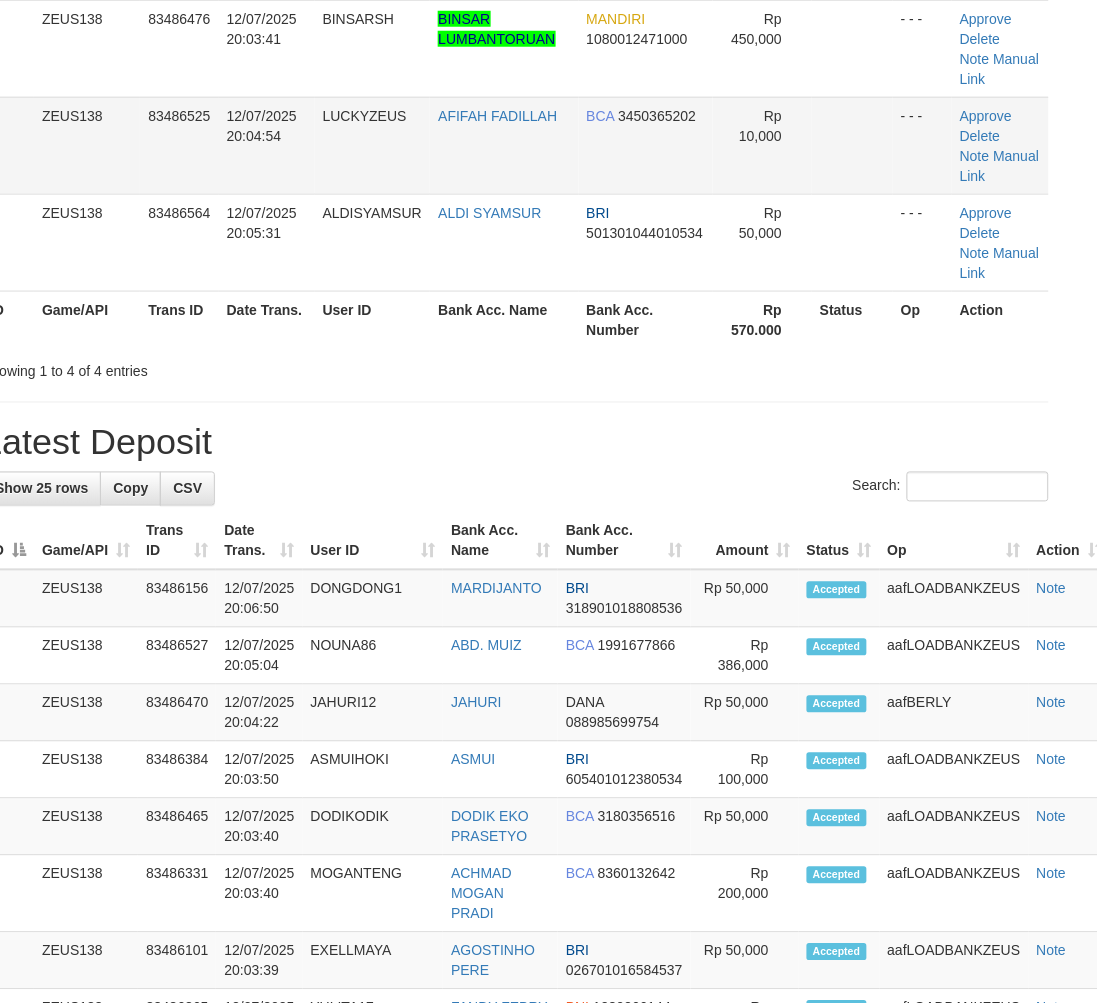 scroll, scrollTop: 57, scrollLeft: 23, axis: both 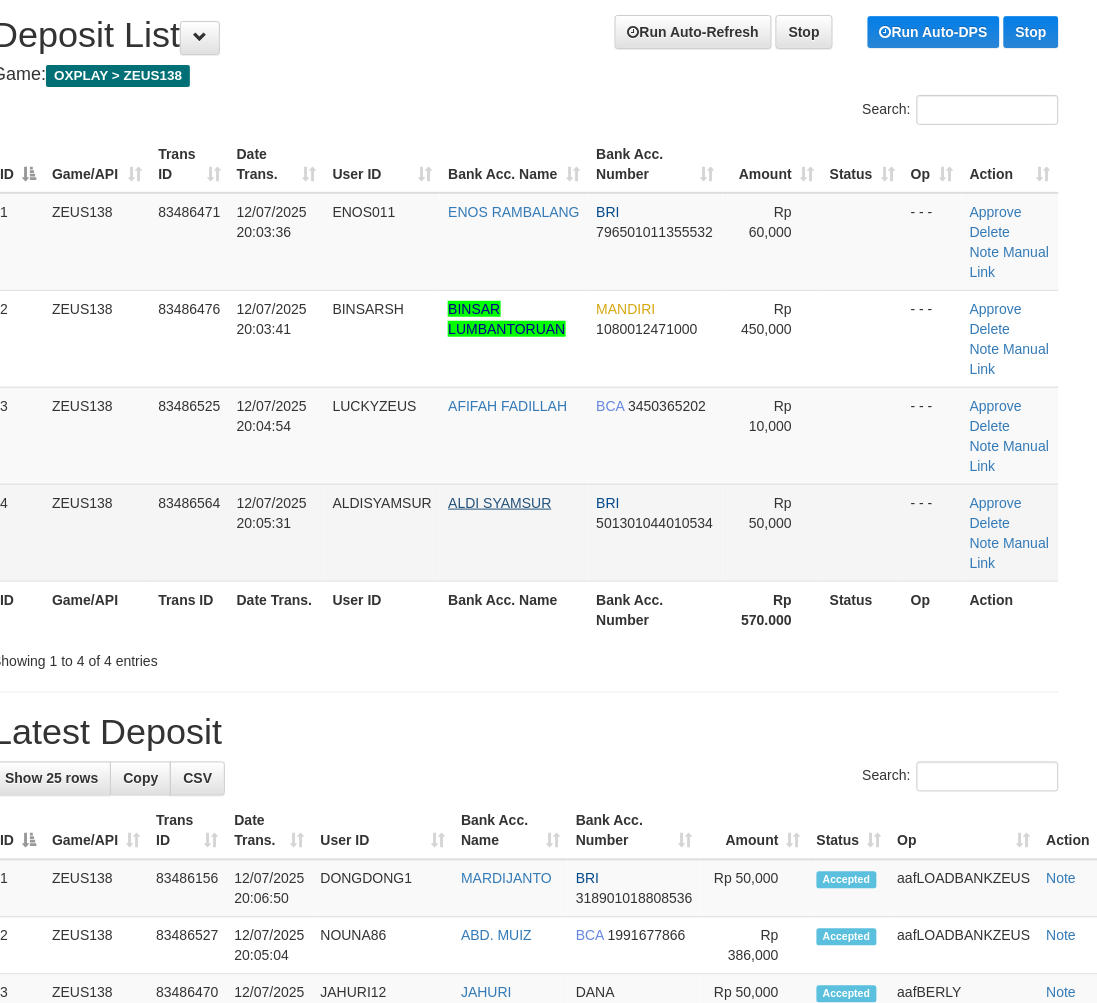 drag, startPoint x: 583, startPoint y: 474, endPoint x: 530, endPoint y: 498, distance: 58.18075 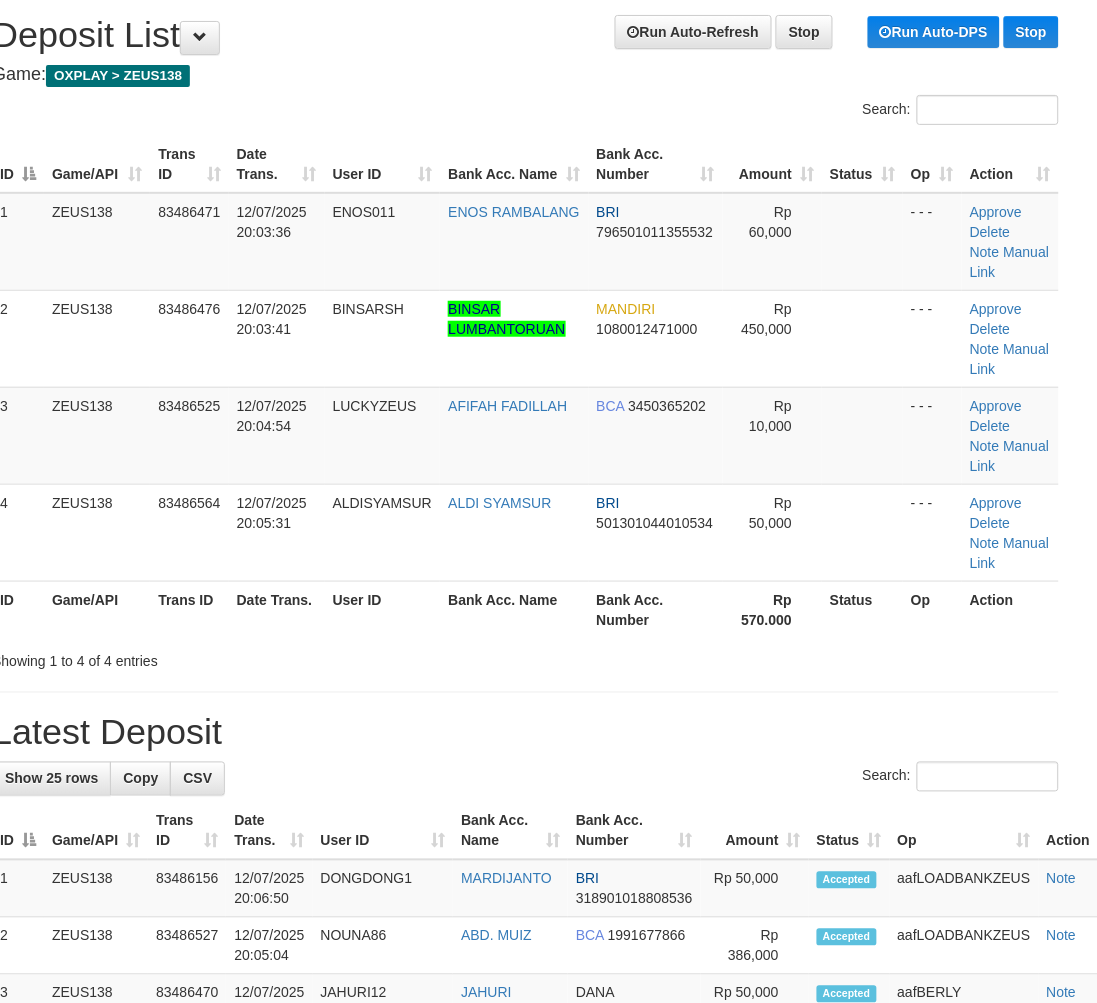 drag, startPoint x: 501, startPoint y: 648, endPoint x: 266, endPoint y: 707, distance: 242.29321 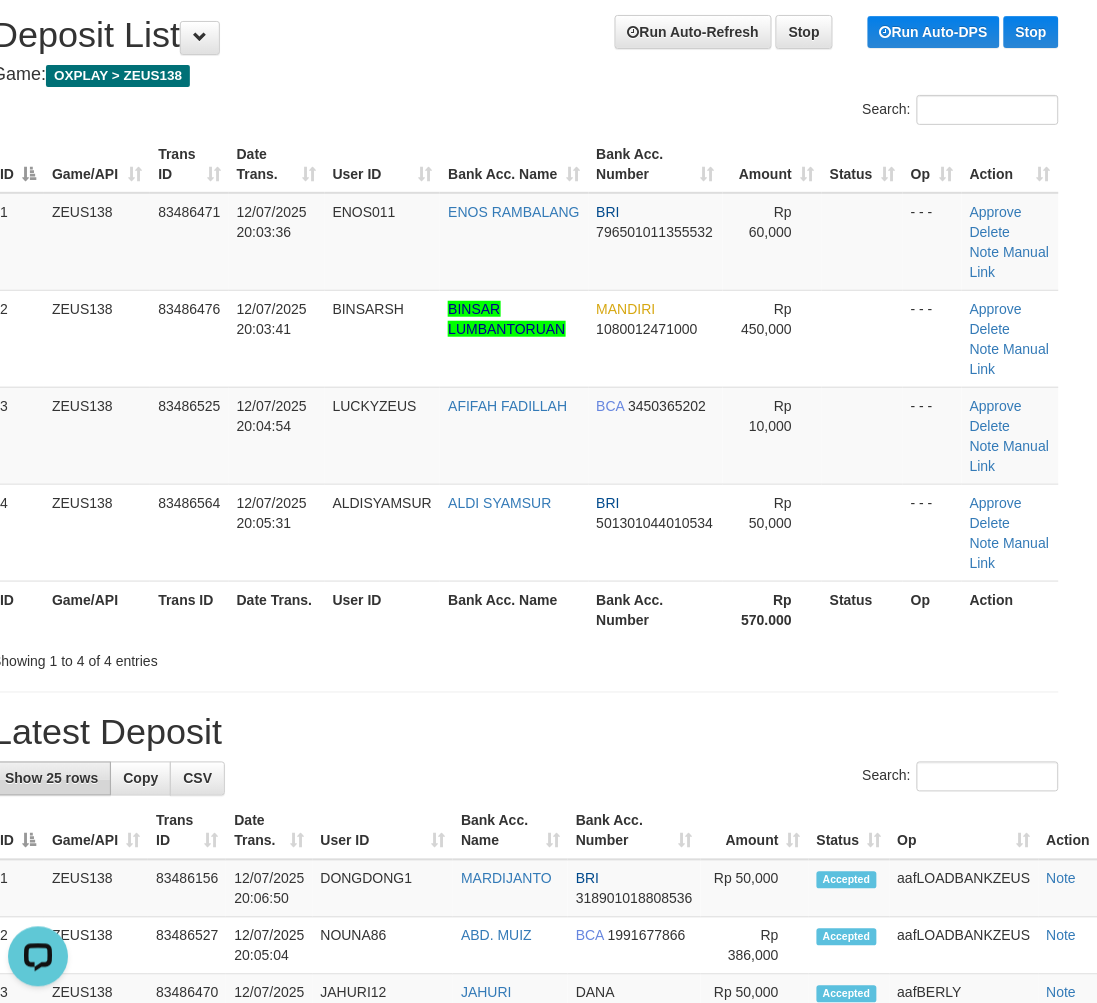 scroll, scrollTop: 0, scrollLeft: 0, axis: both 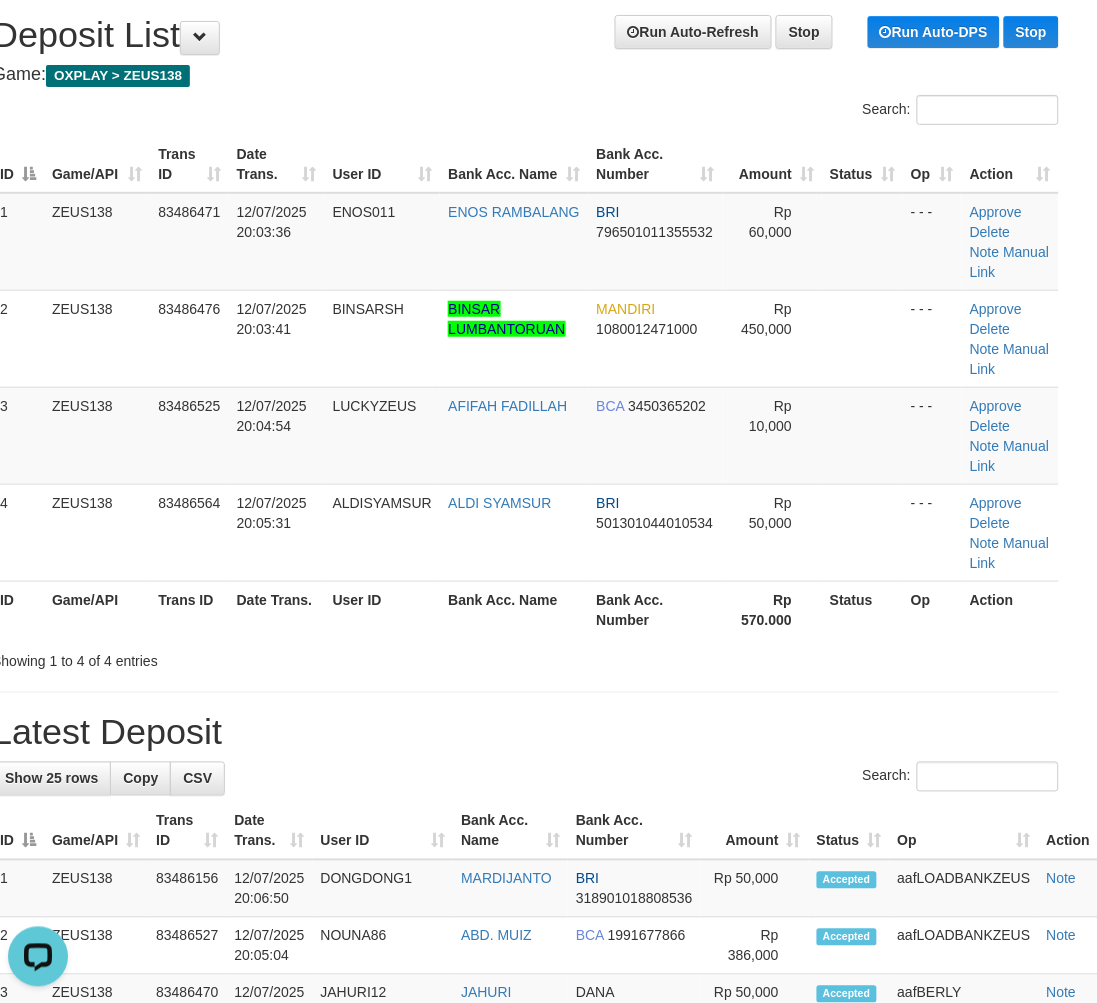 click on "**********" at bounding box center (525, 1267) 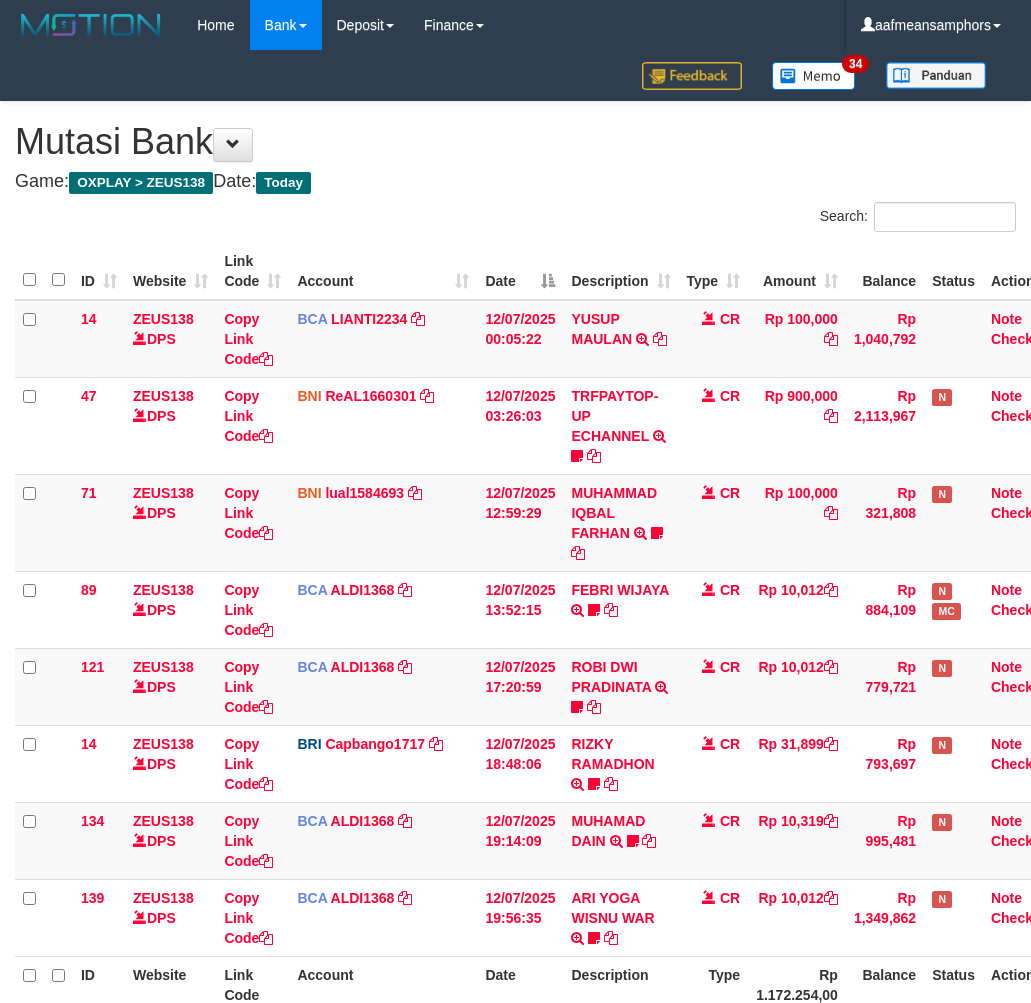 scroll, scrollTop: 187, scrollLeft: 0, axis: vertical 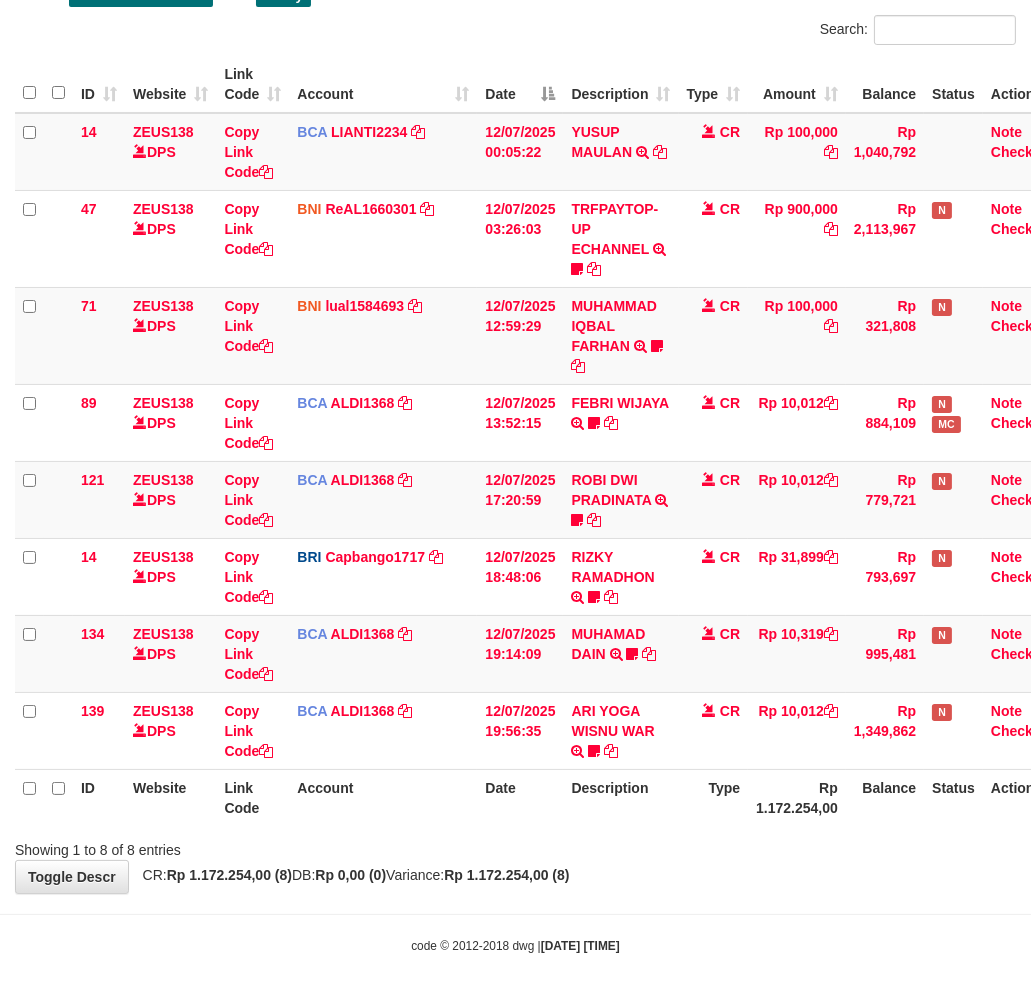 drag, startPoint x: 734, startPoint y: 824, endPoint x: 721, endPoint y: 831, distance: 14.764823 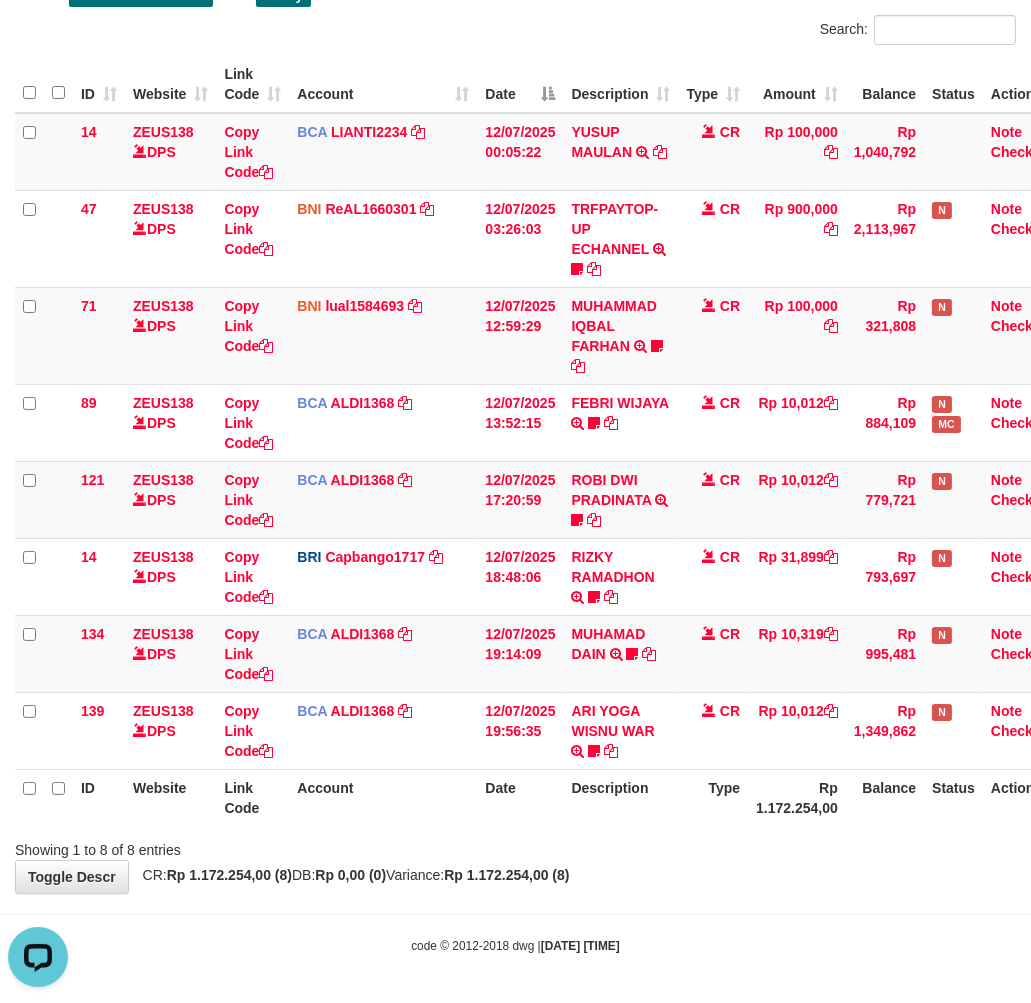 scroll, scrollTop: 0, scrollLeft: 0, axis: both 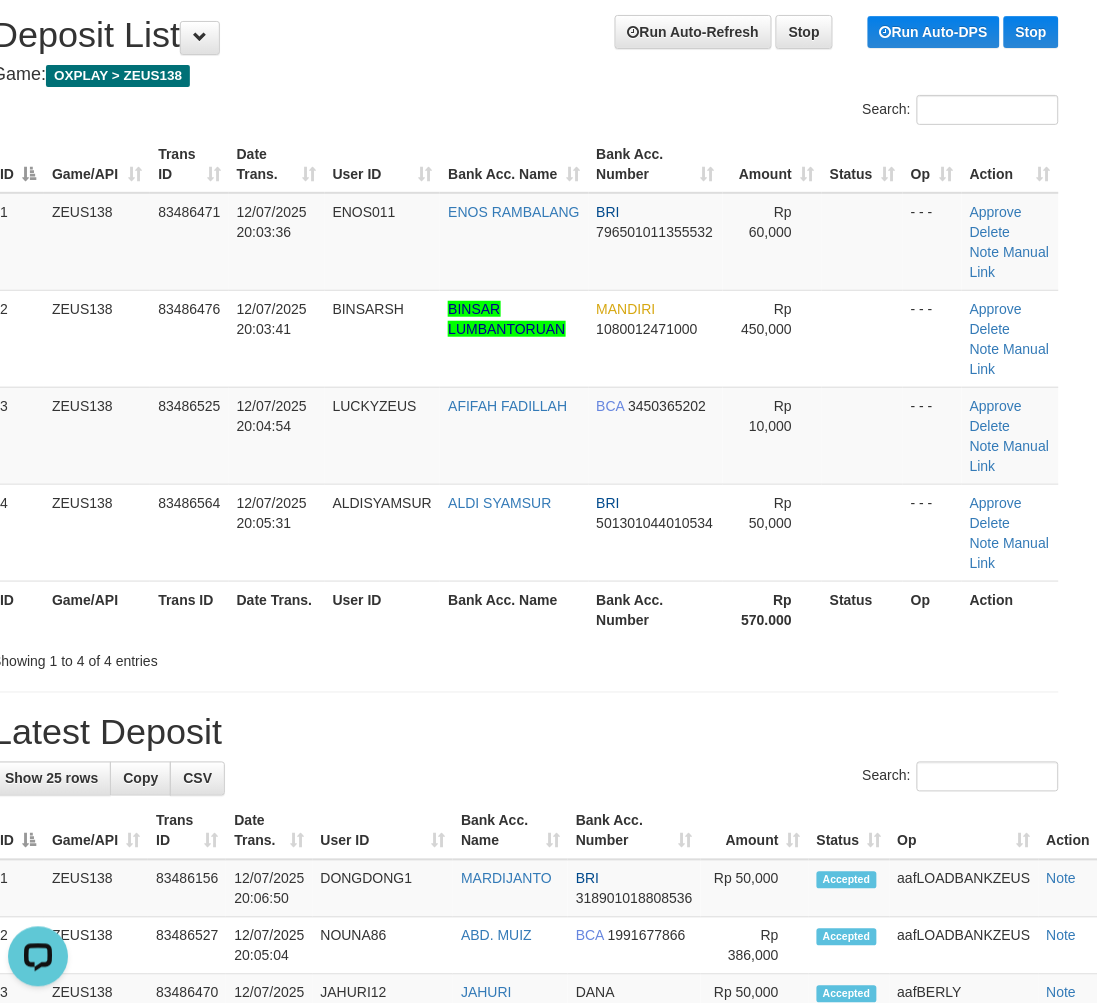 click on "ID Game/API Trans ID Date Trans. User ID Bank Acc. Name Bank Acc. Number Amount Status Op Action
1
ZEUS138
83486471
[DATE] [TIME]
ENOS011
ENOS RAMBALANG
MANDIRI
796501011355532
Rp 60,000
- - -
Approve
Delete
Note
Manual Link
2
ZEUS138
83486476
[DATE] [TIME]
BINSARSH
BINSAR LUMBANTORUAN
MANDIRI
1080012471000
Rp 450,000
Note" at bounding box center (525, 387) 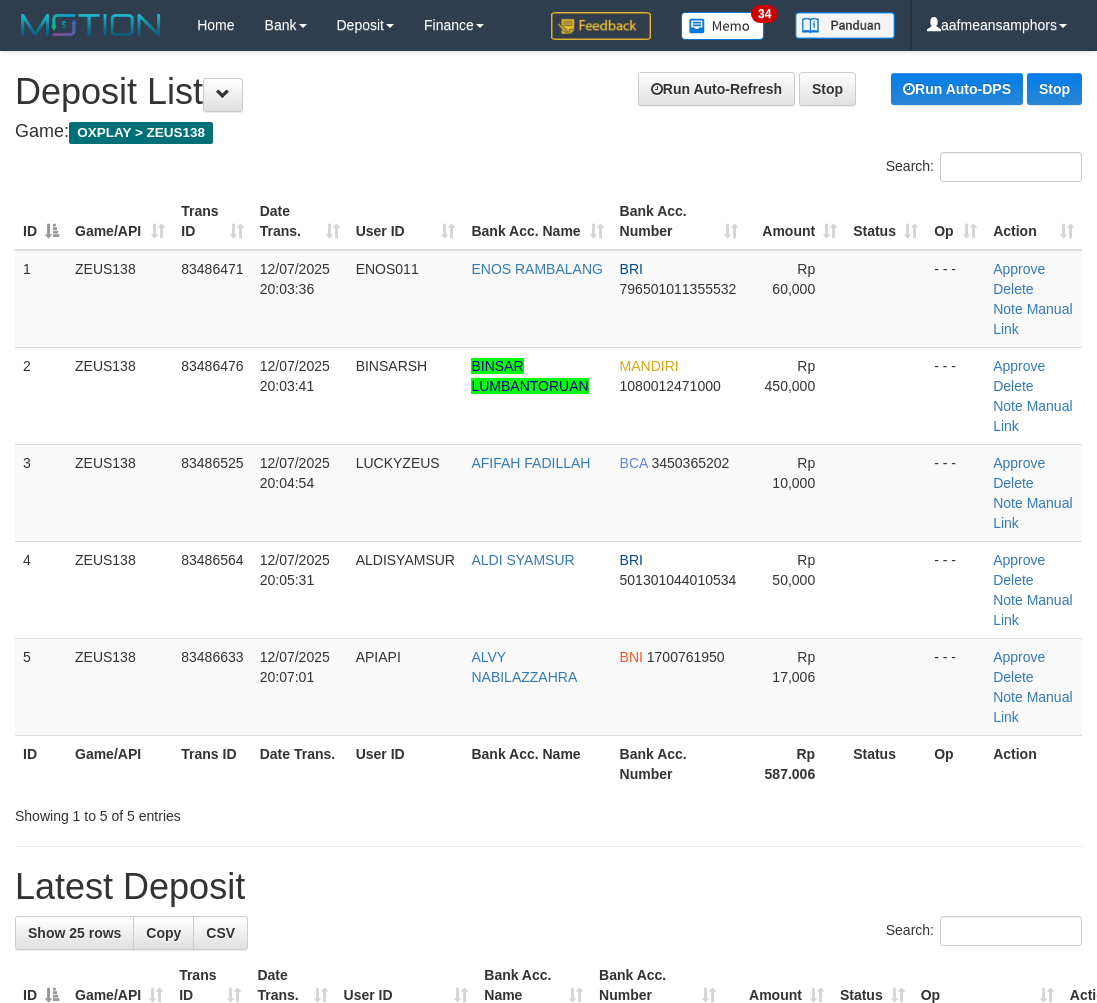 scroll, scrollTop: 57, scrollLeft: 23, axis: both 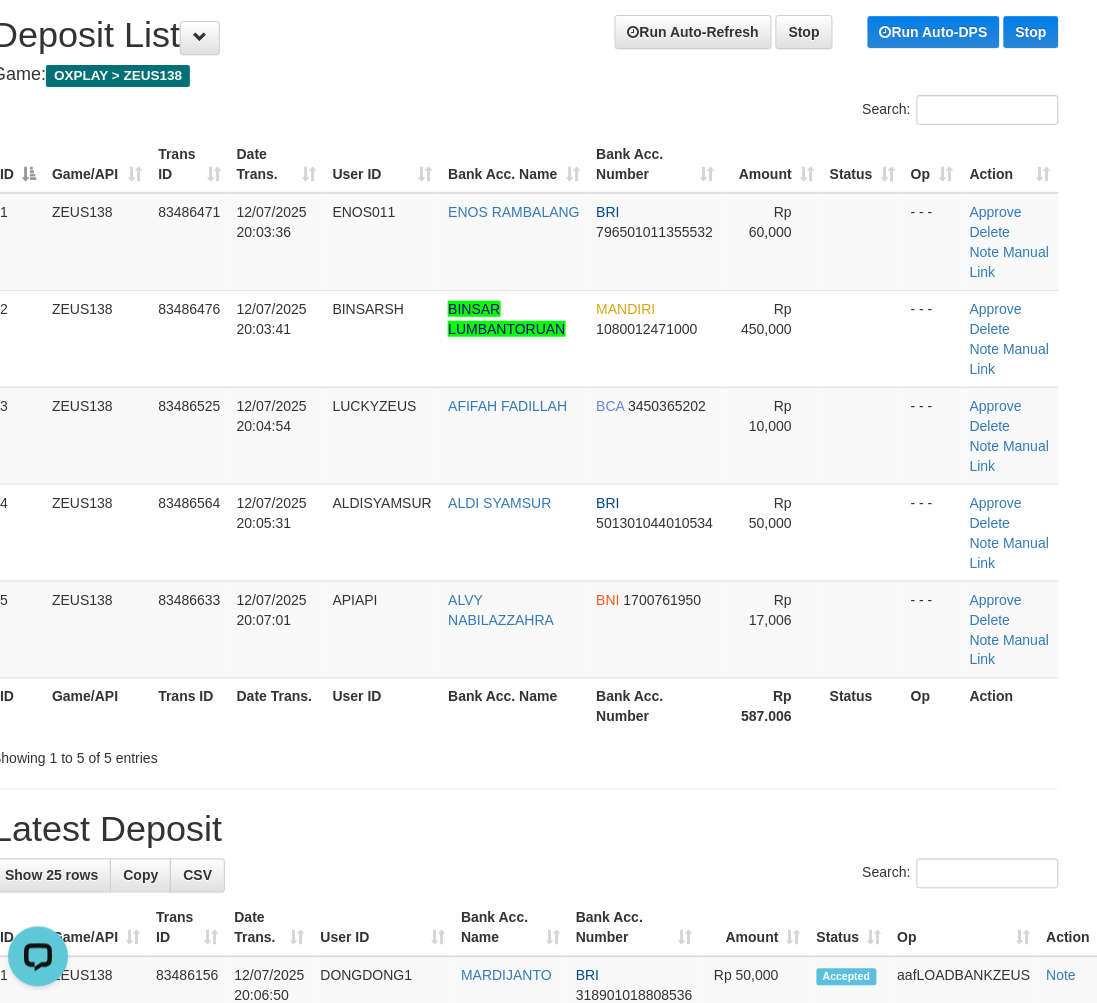 click on "**********" at bounding box center (525, 1315) 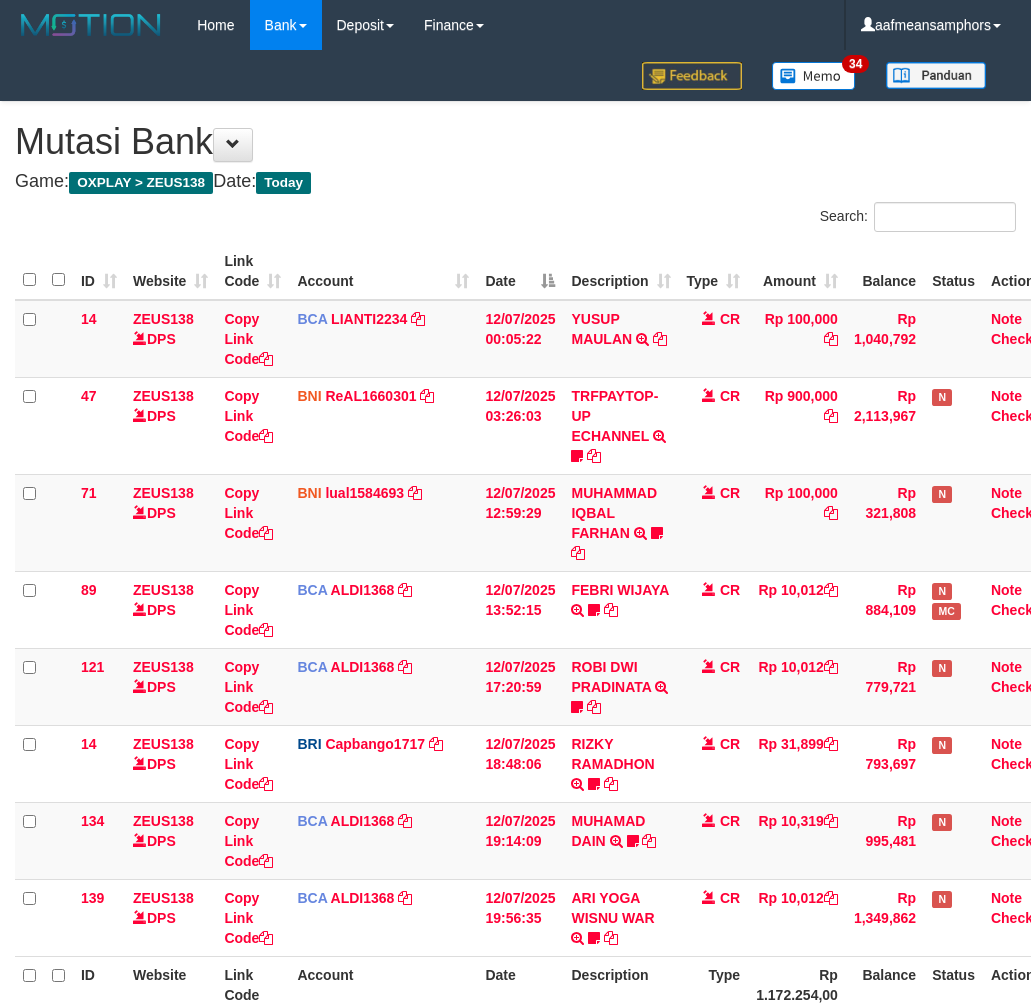scroll, scrollTop: 187, scrollLeft: 0, axis: vertical 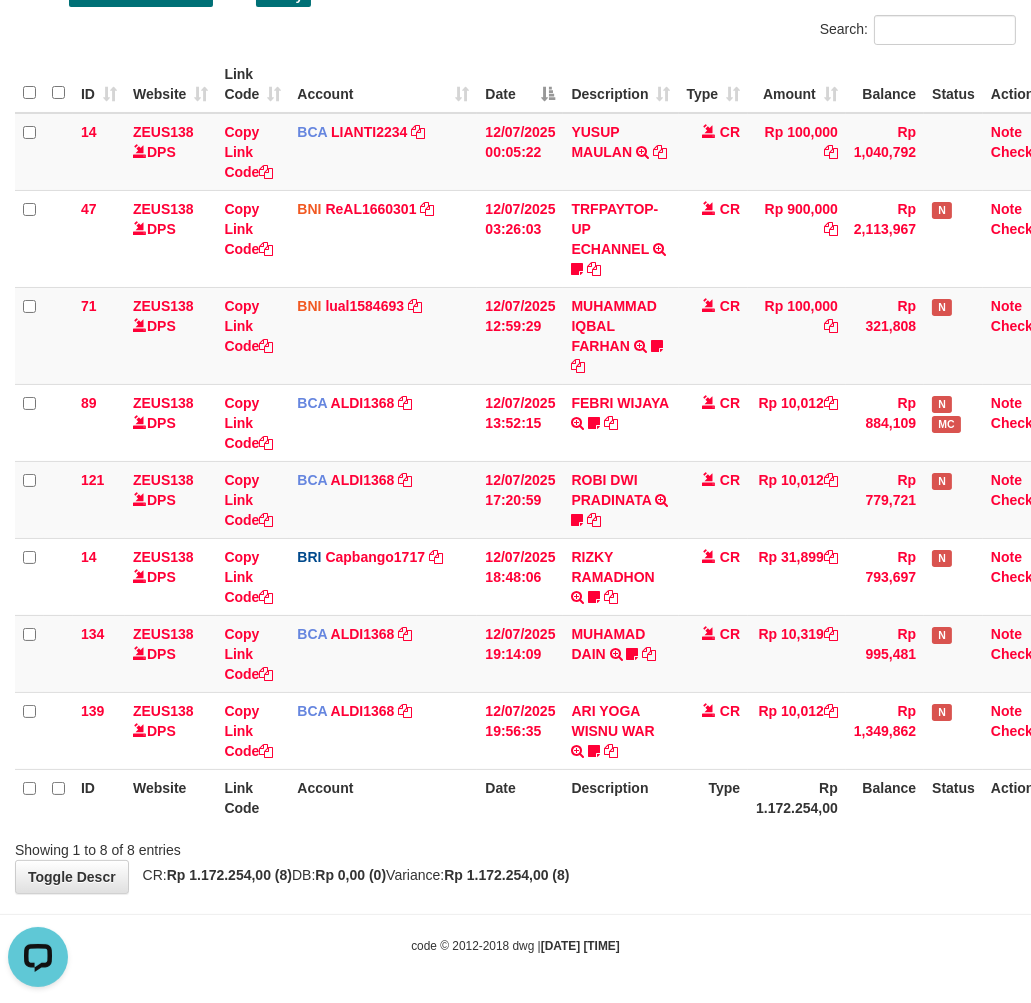 drag, startPoint x: 804, startPoint y: 847, endPoint x: 793, endPoint y: 807, distance: 41.484936 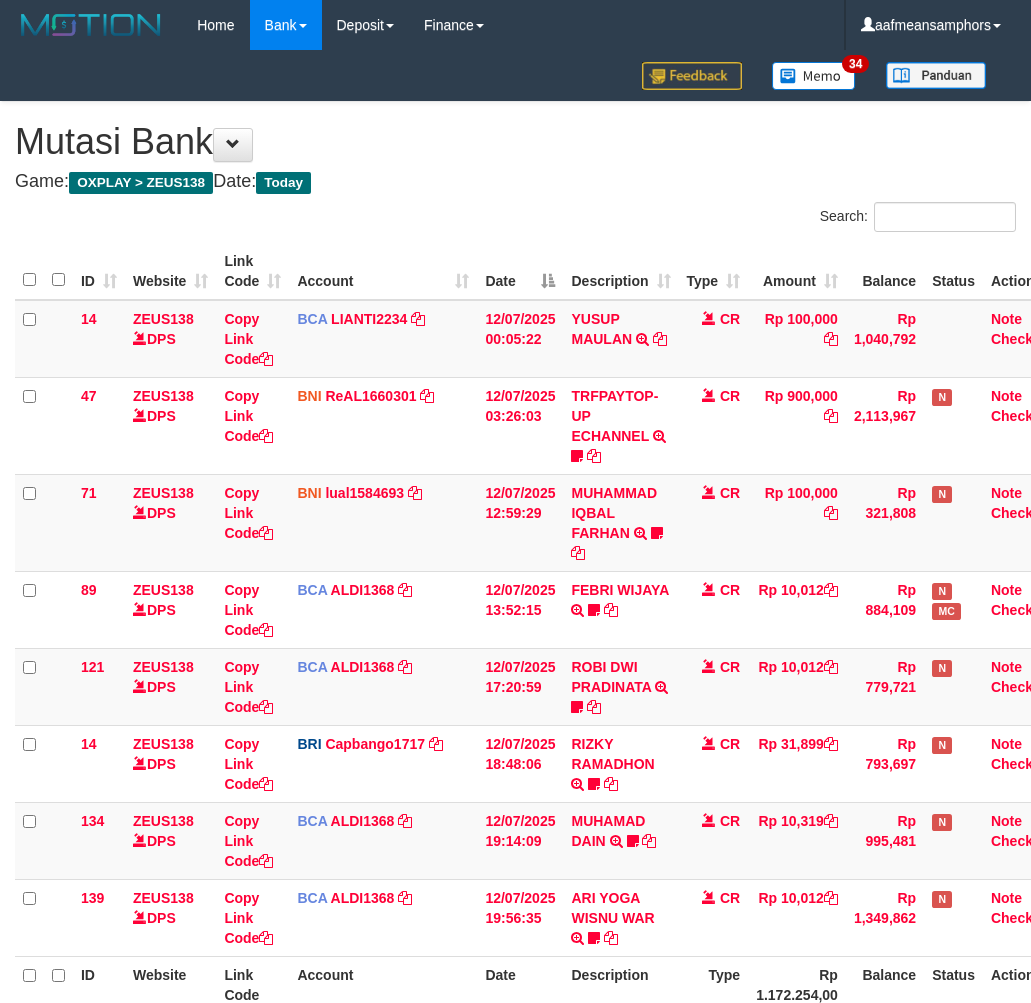 scroll, scrollTop: 187, scrollLeft: 0, axis: vertical 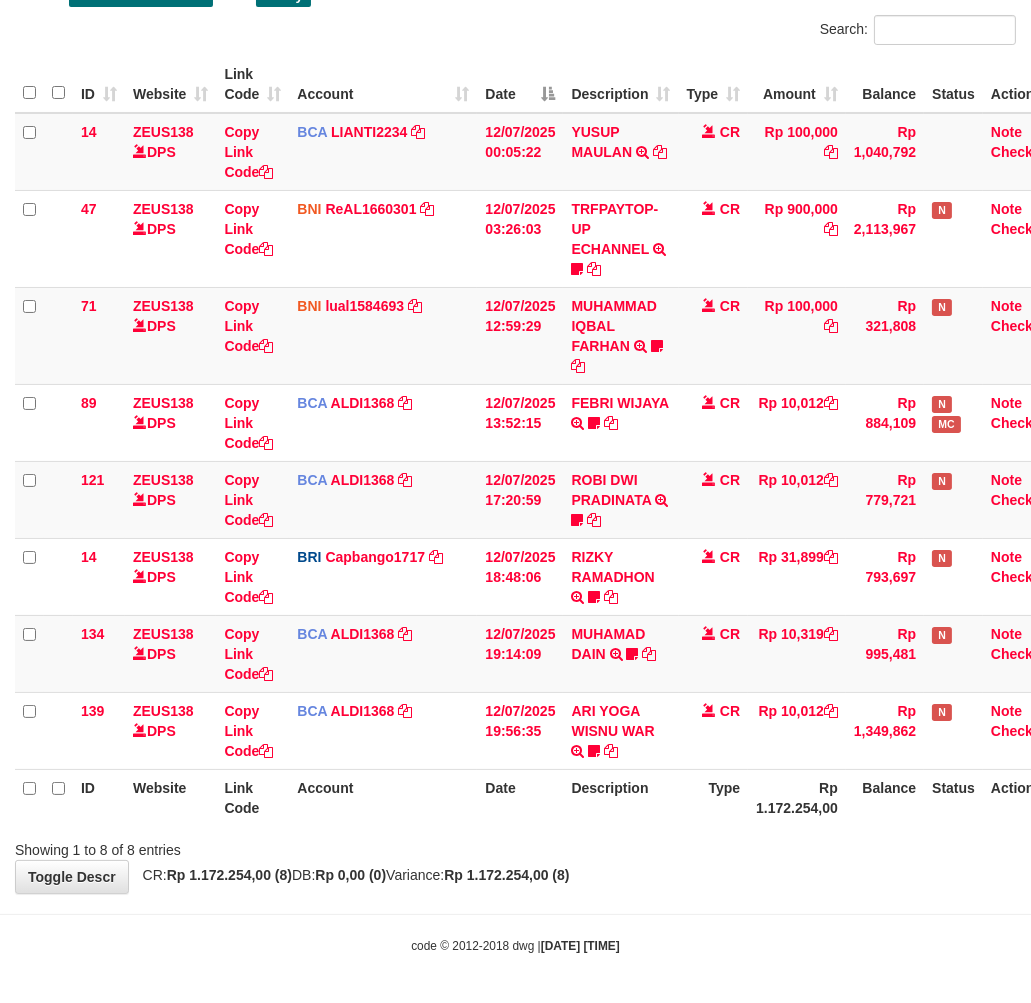 click on "**********" at bounding box center [515, 404] 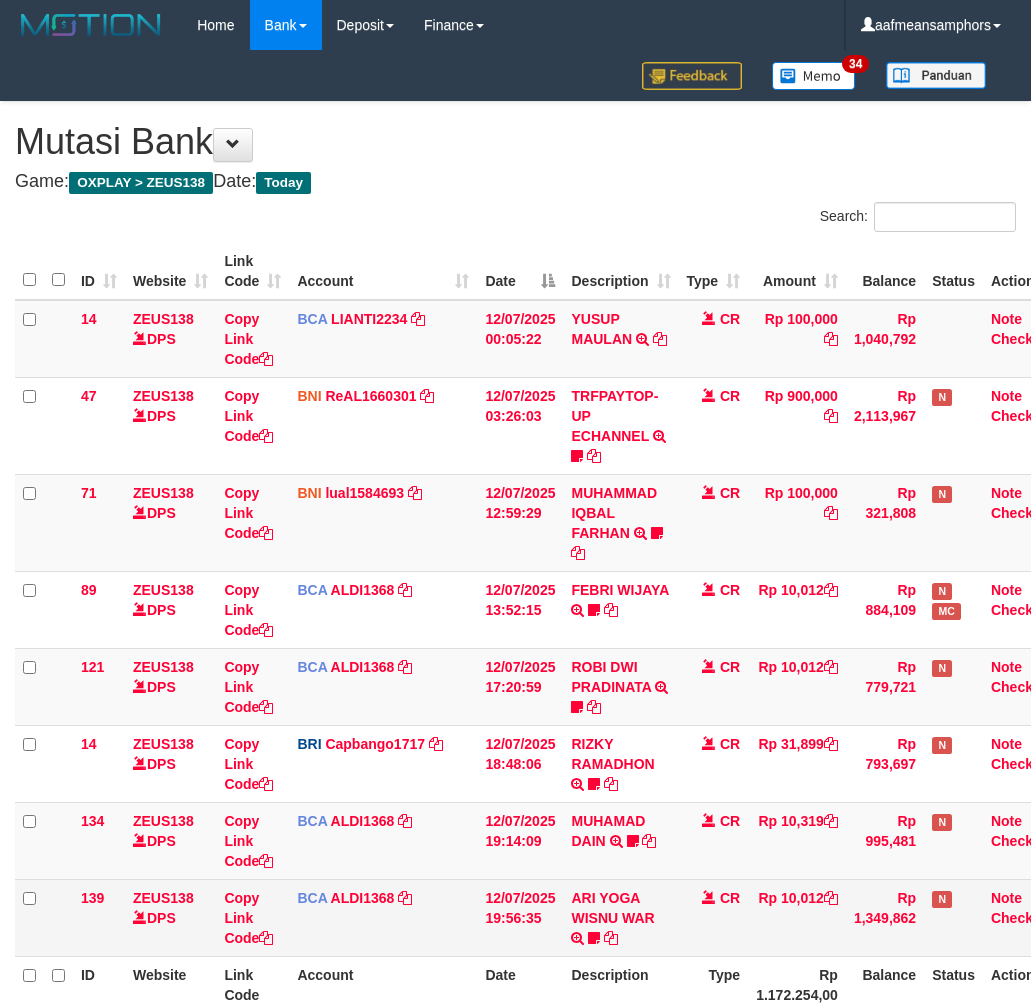 scroll, scrollTop: 187, scrollLeft: 0, axis: vertical 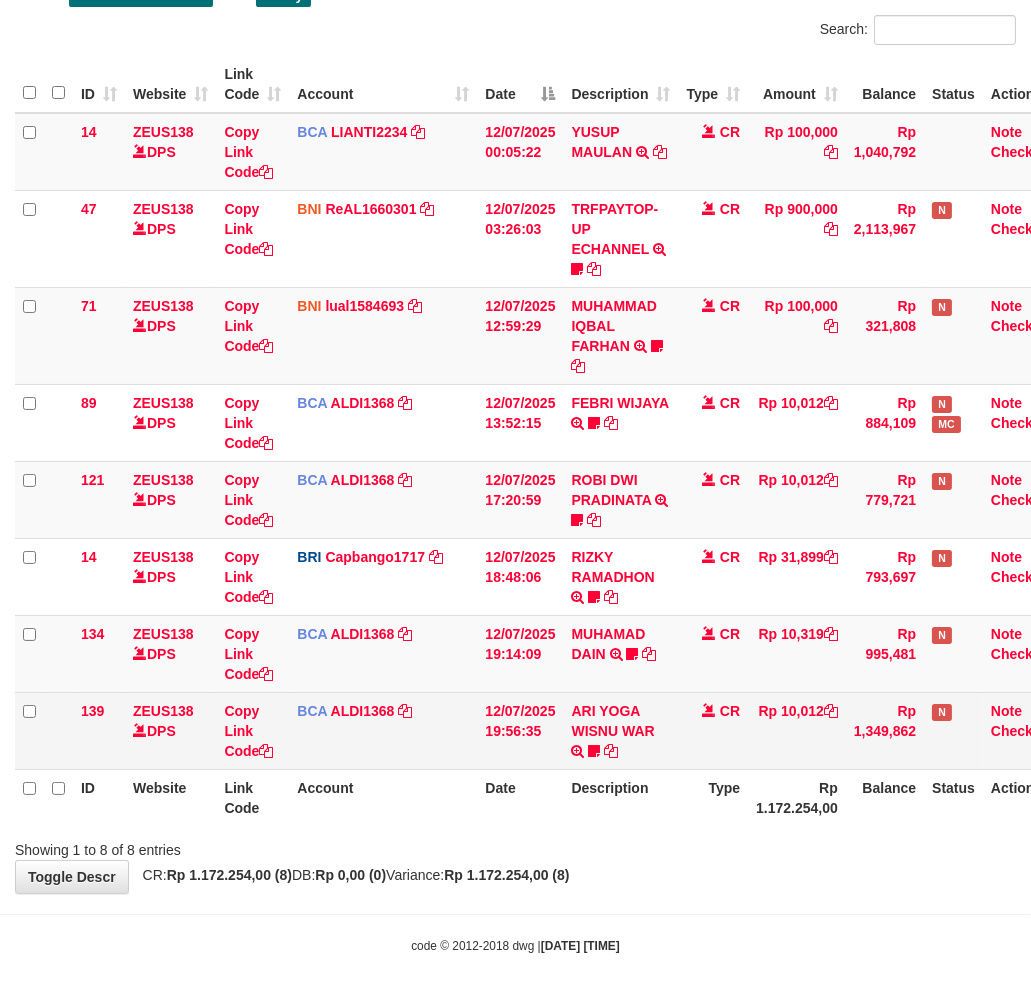 click on "**********" at bounding box center (515, 404) 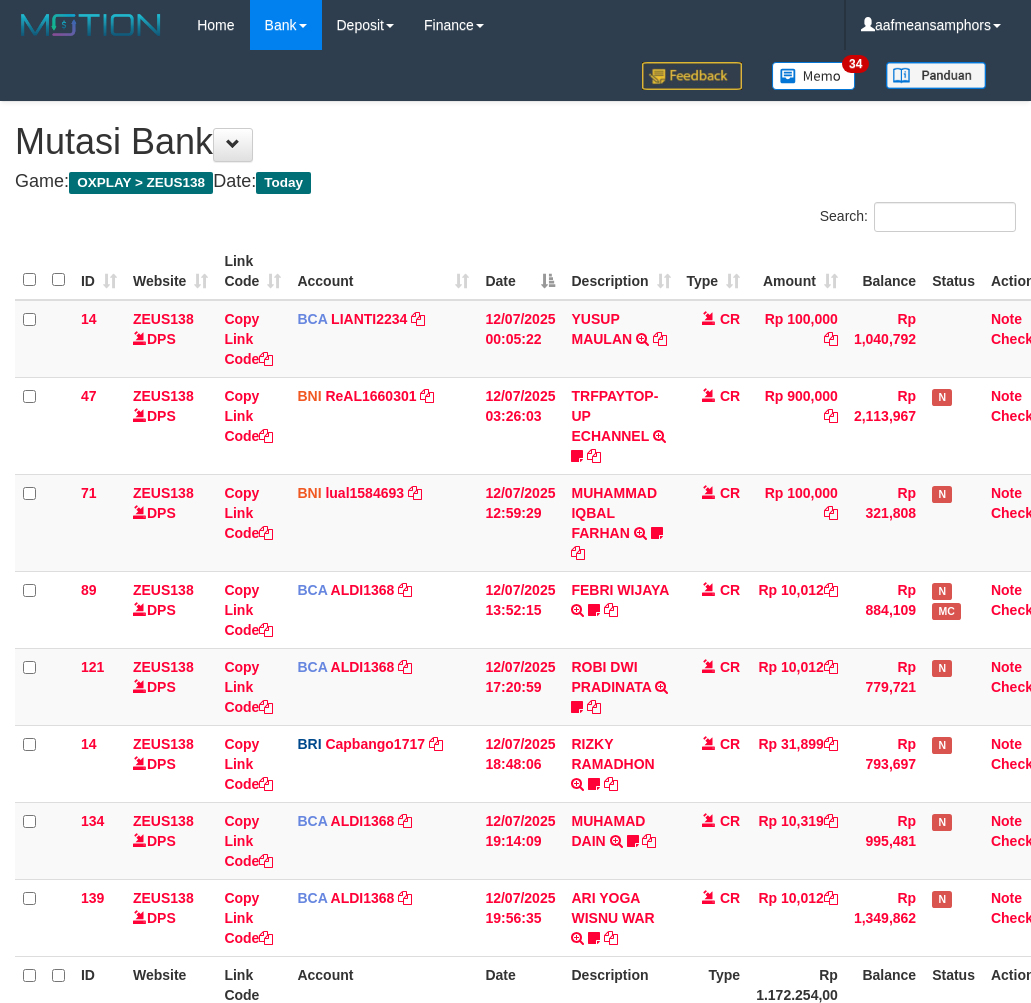 scroll, scrollTop: 187, scrollLeft: 0, axis: vertical 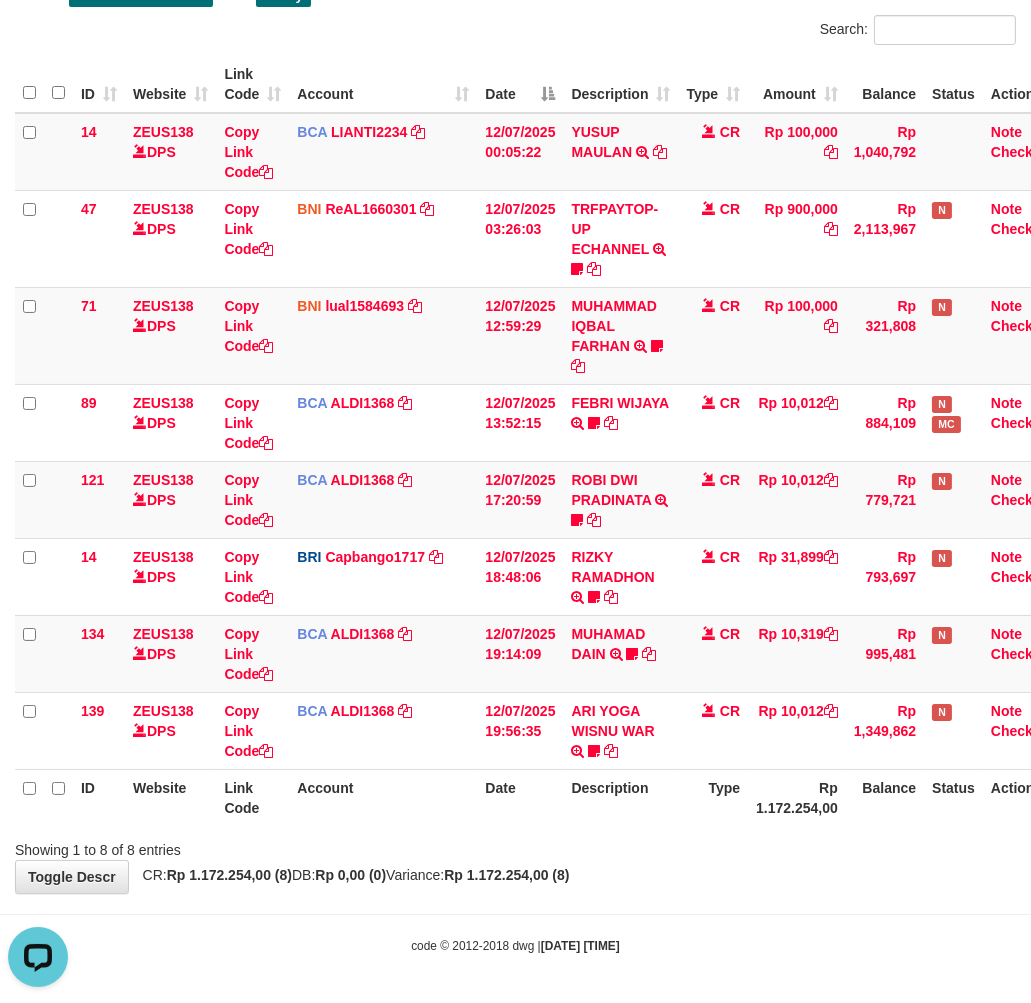 click on "**********" at bounding box center (515, 404) 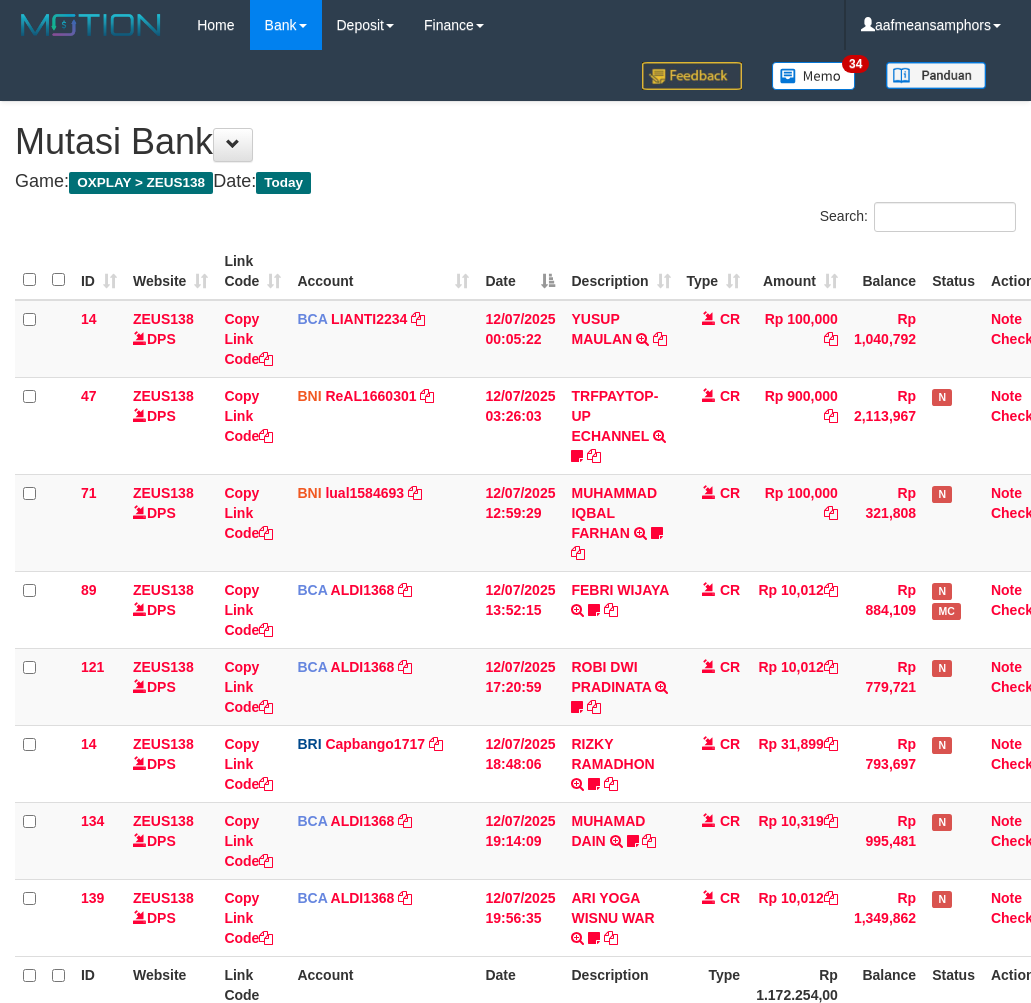 scroll, scrollTop: 187, scrollLeft: 0, axis: vertical 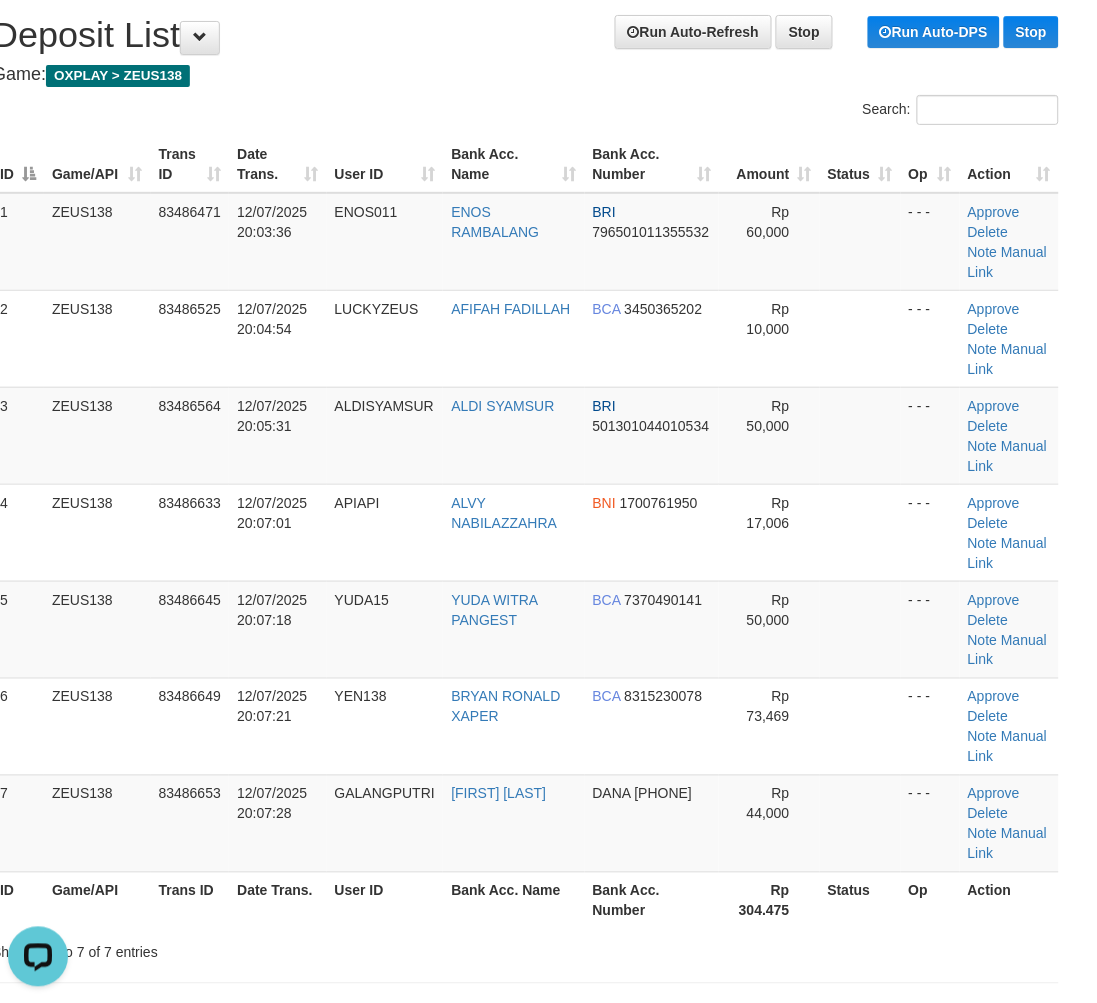 click on "User ID" at bounding box center [385, 900] 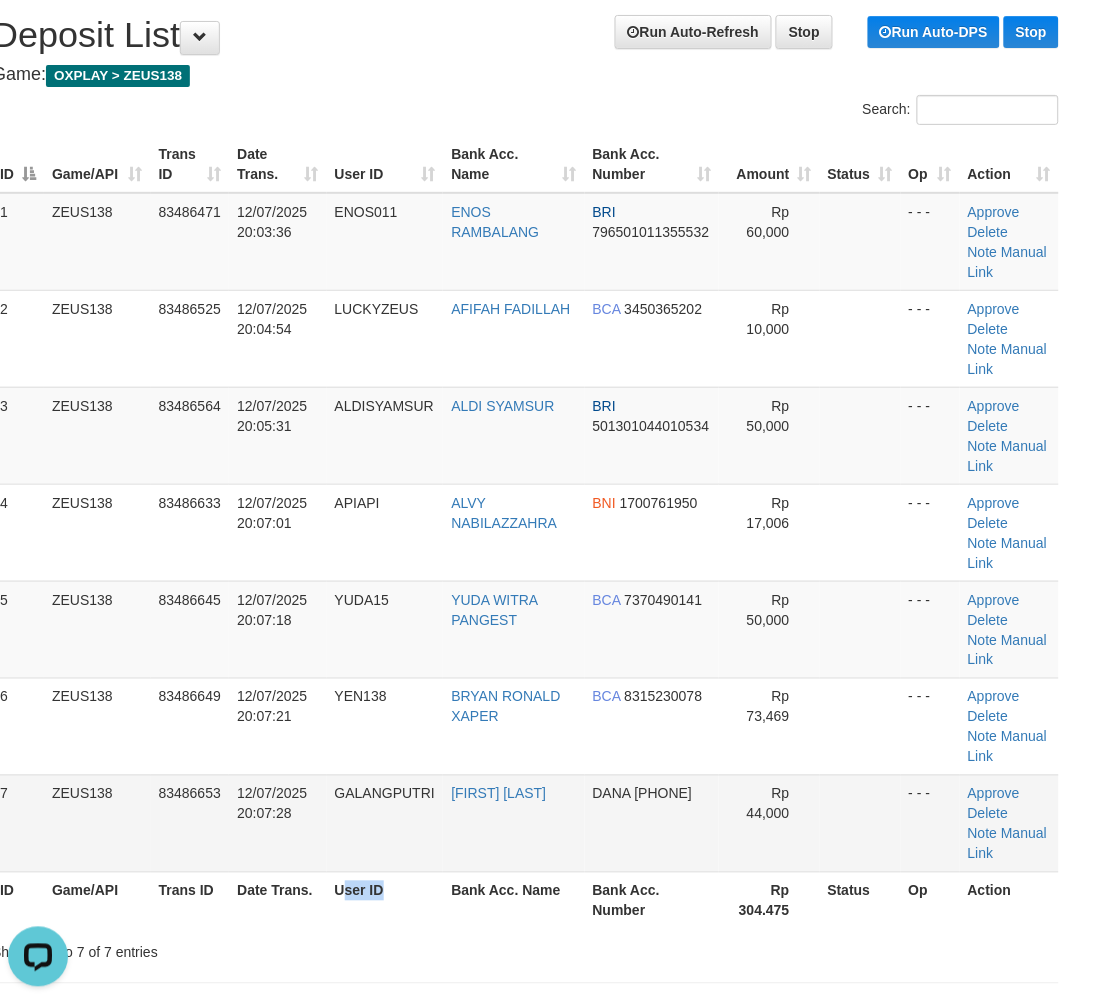 click on "GALANGPUTRI" at bounding box center (385, 823) 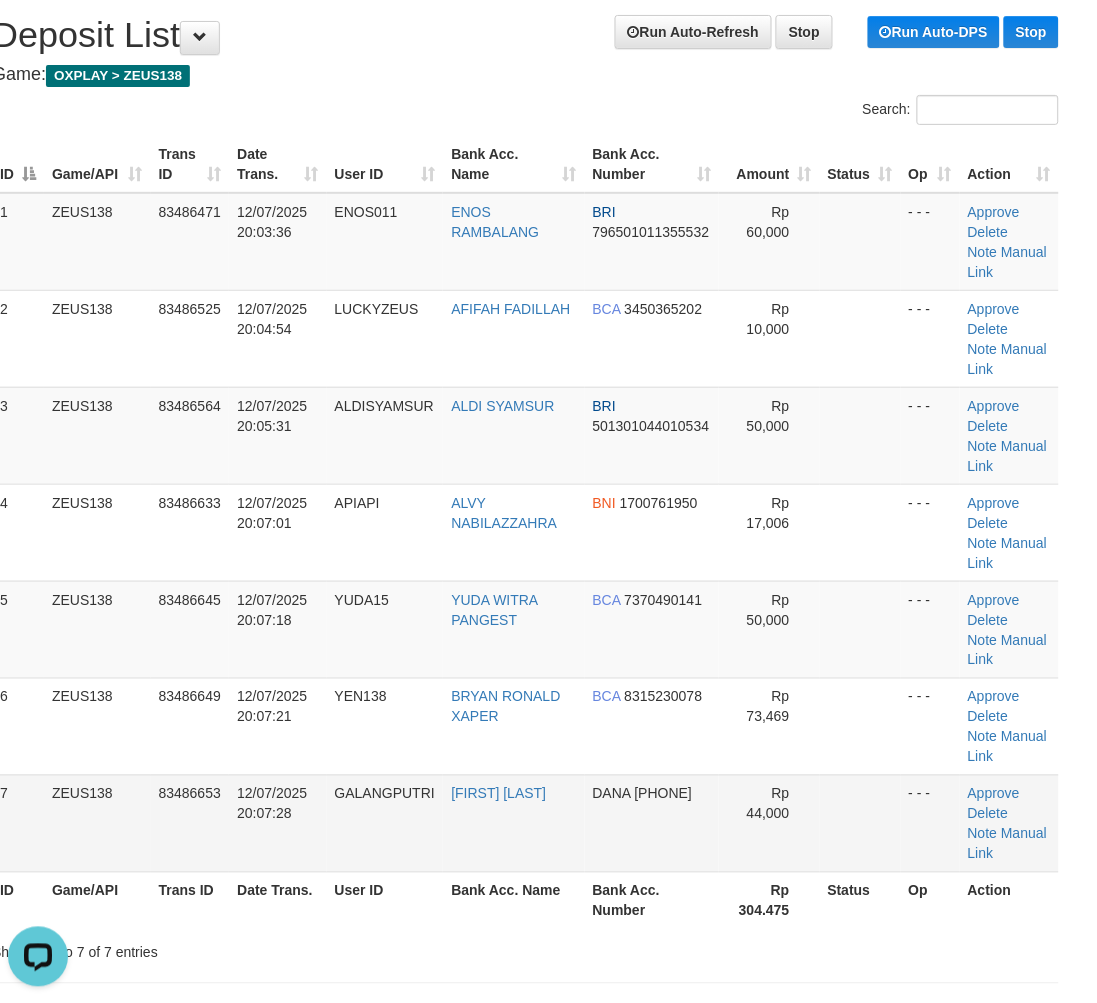 click on "GALANGPUTRI" at bounding box center (385, 823) 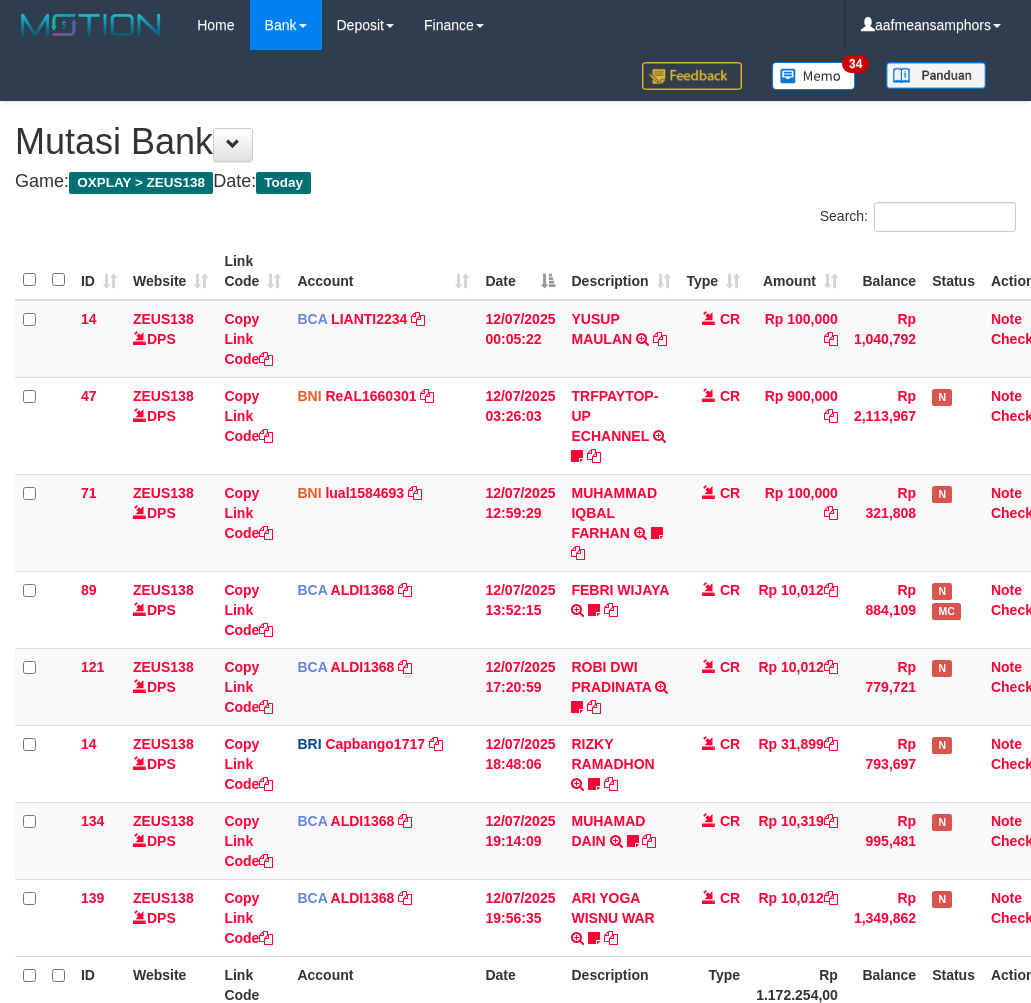 click on "**********" at bounding box center [515, 591] 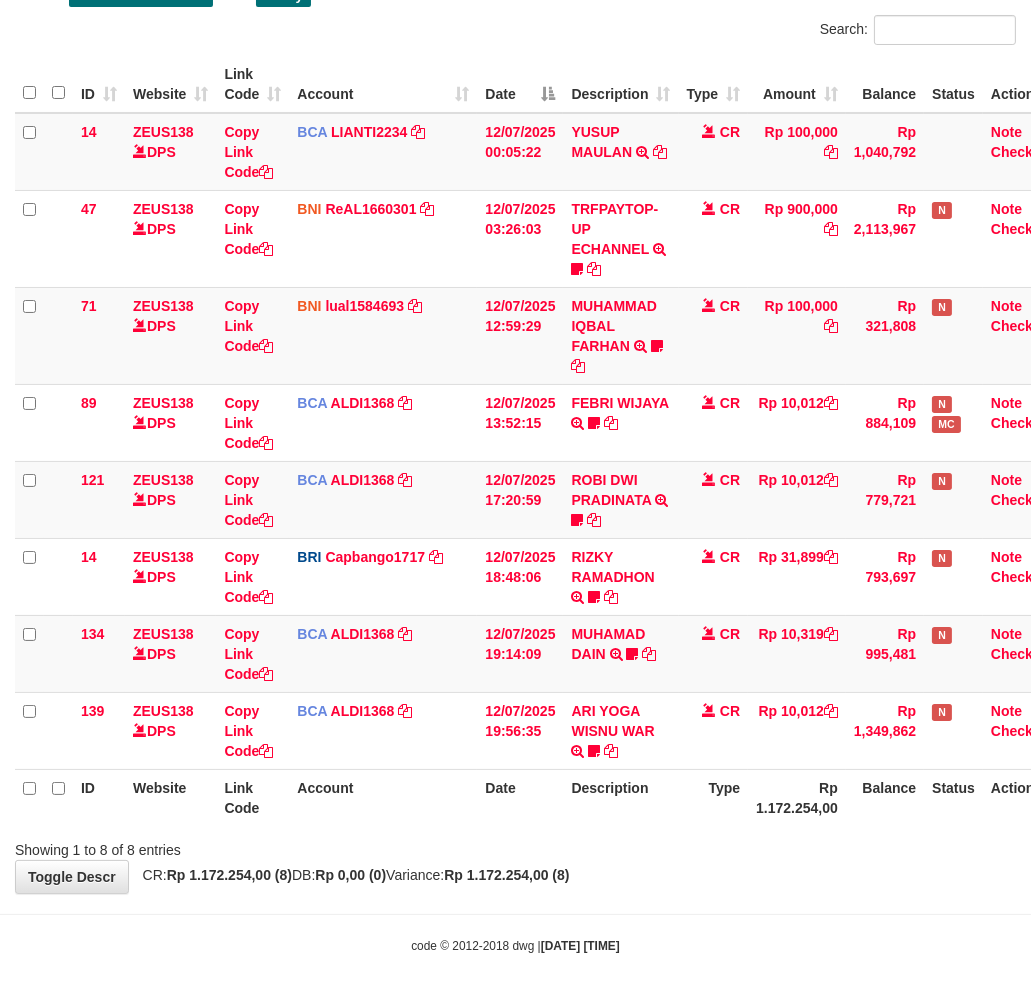 scroll, scrollTop: 187, scrollLeft: 0, axis: vertical 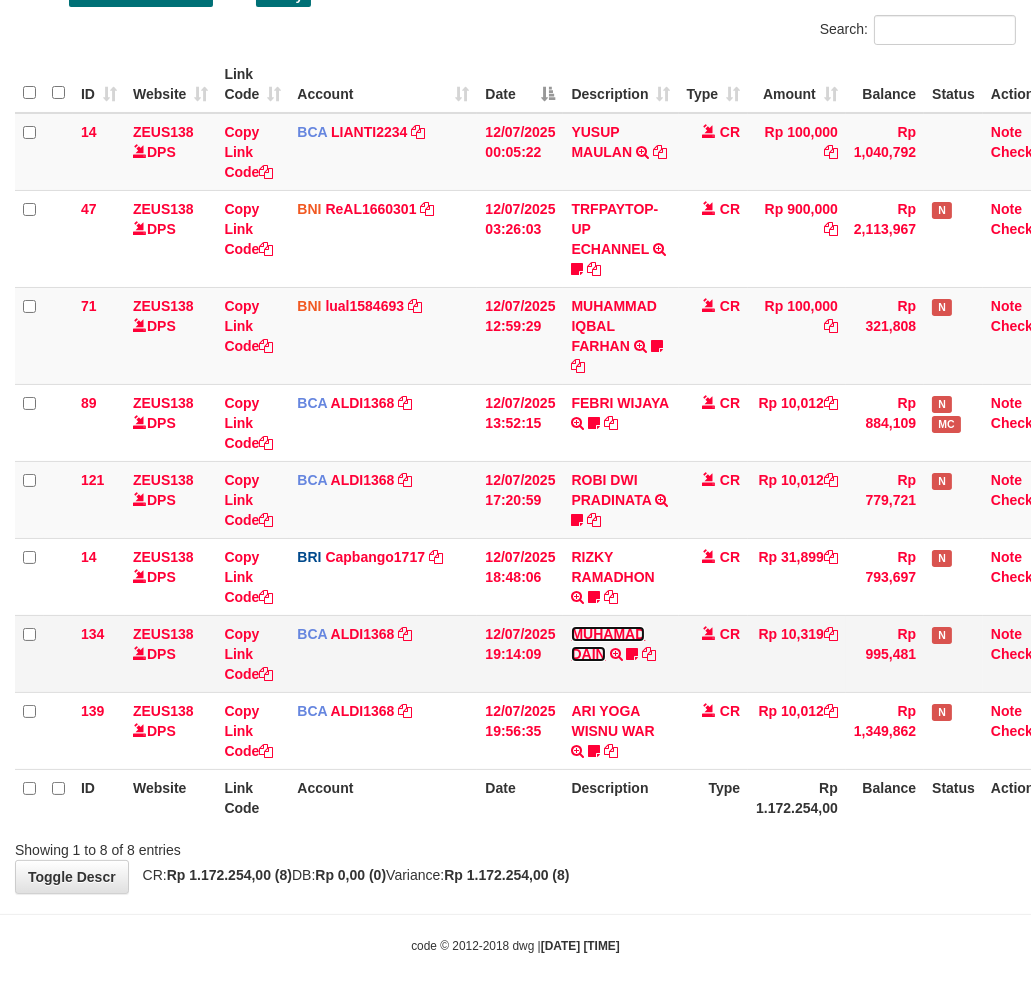 click on "MUHAMAD DAIN" at bounding box center [608, 644] 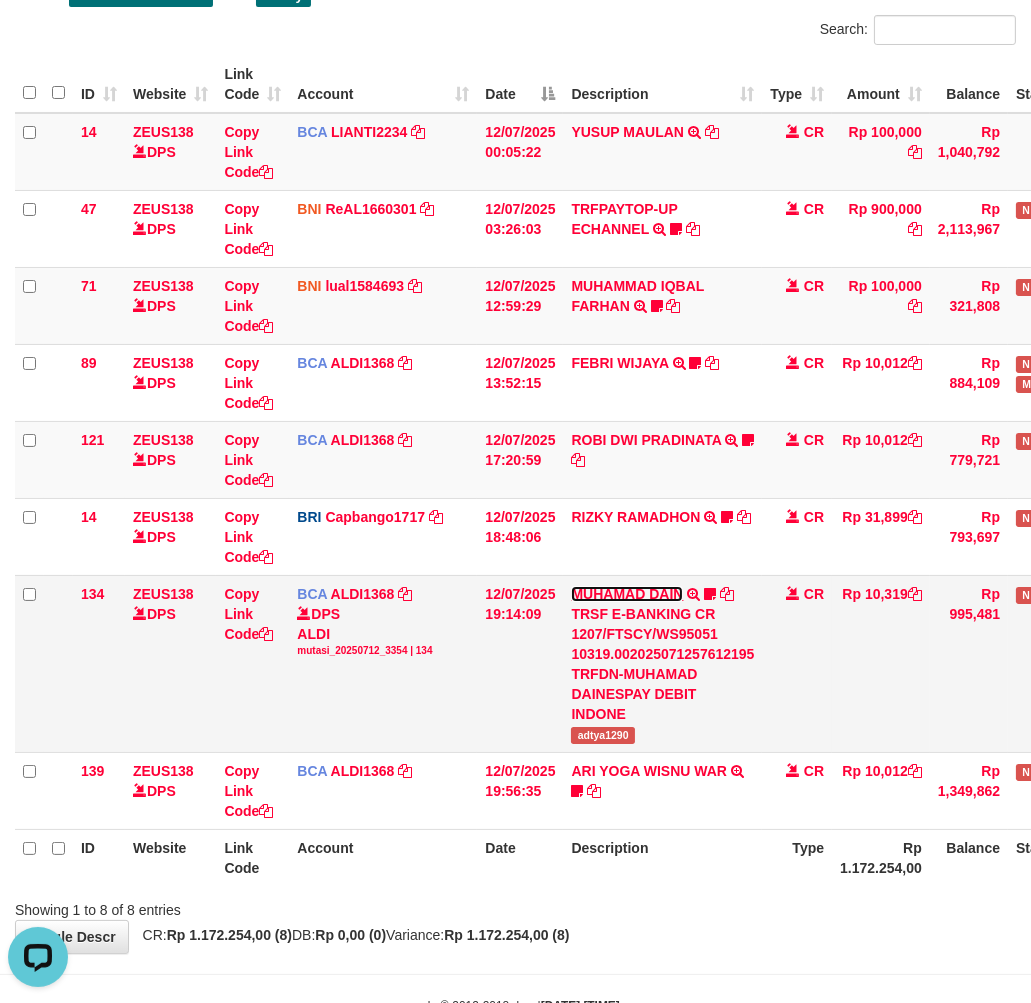 scroll, scrollTop: 0, scrollLeft: 0, axis: both 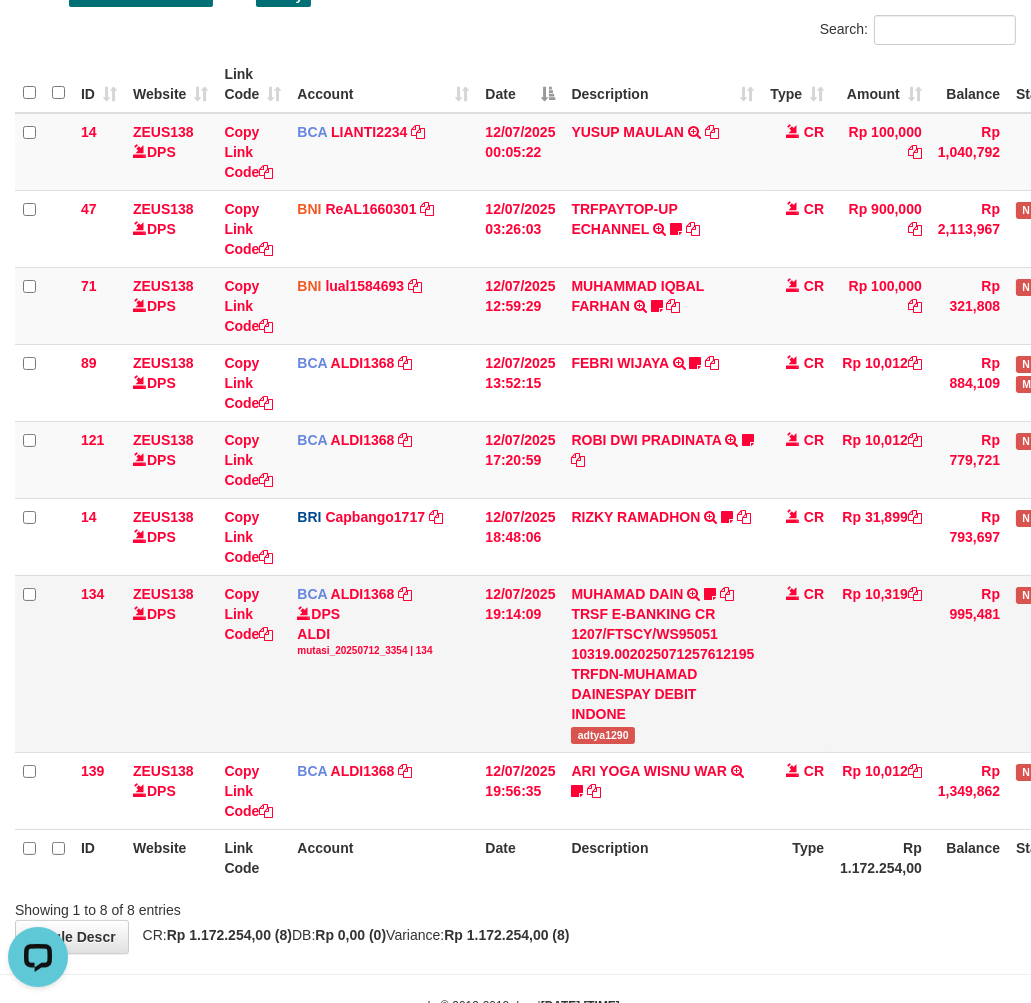 click on "MUHAMAD DAIN            TRSF E-BANKING CR 1207/FTSCY/WS95051
10319.002025071257612195 TRFDN-MUHAMAD DAINESPAY DEBIT INDONE    adtya1290" at bounding box center [662, 663] 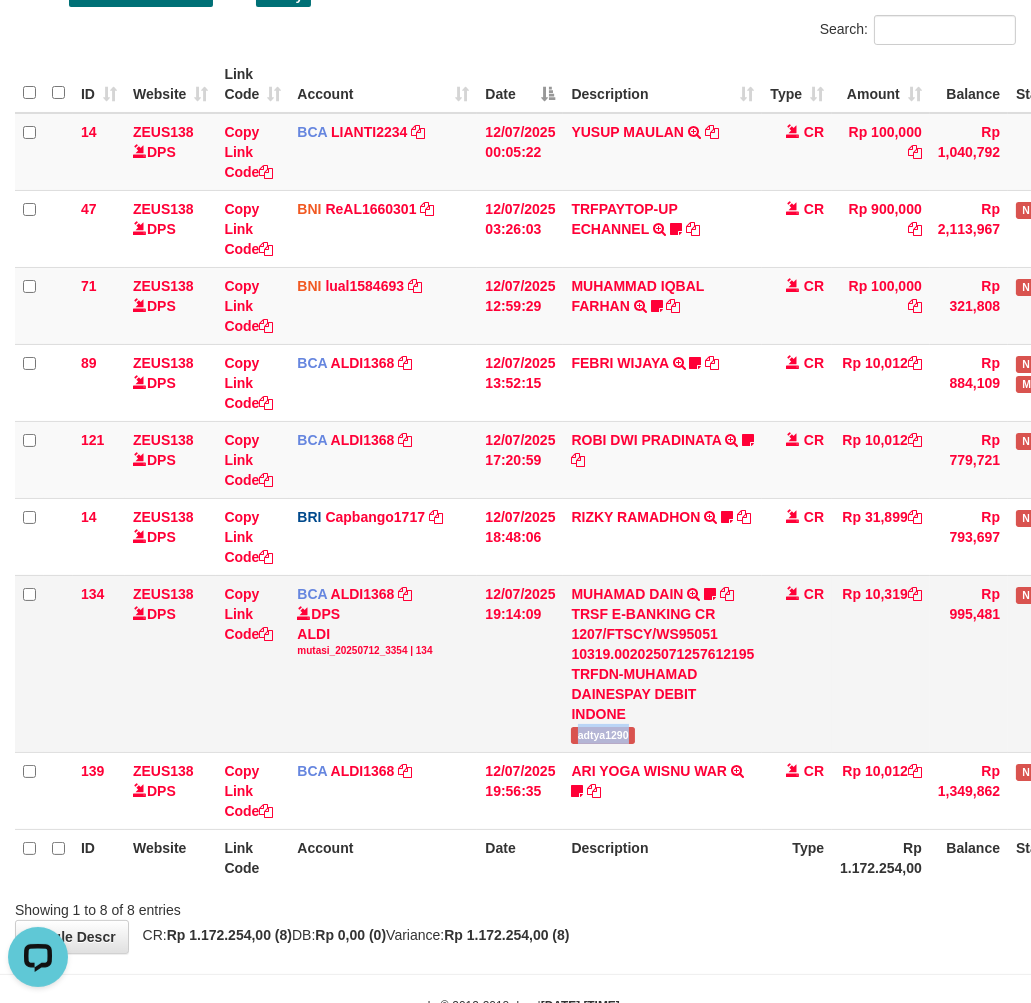 click on "adtya1290" at bounding box center [602, 735] 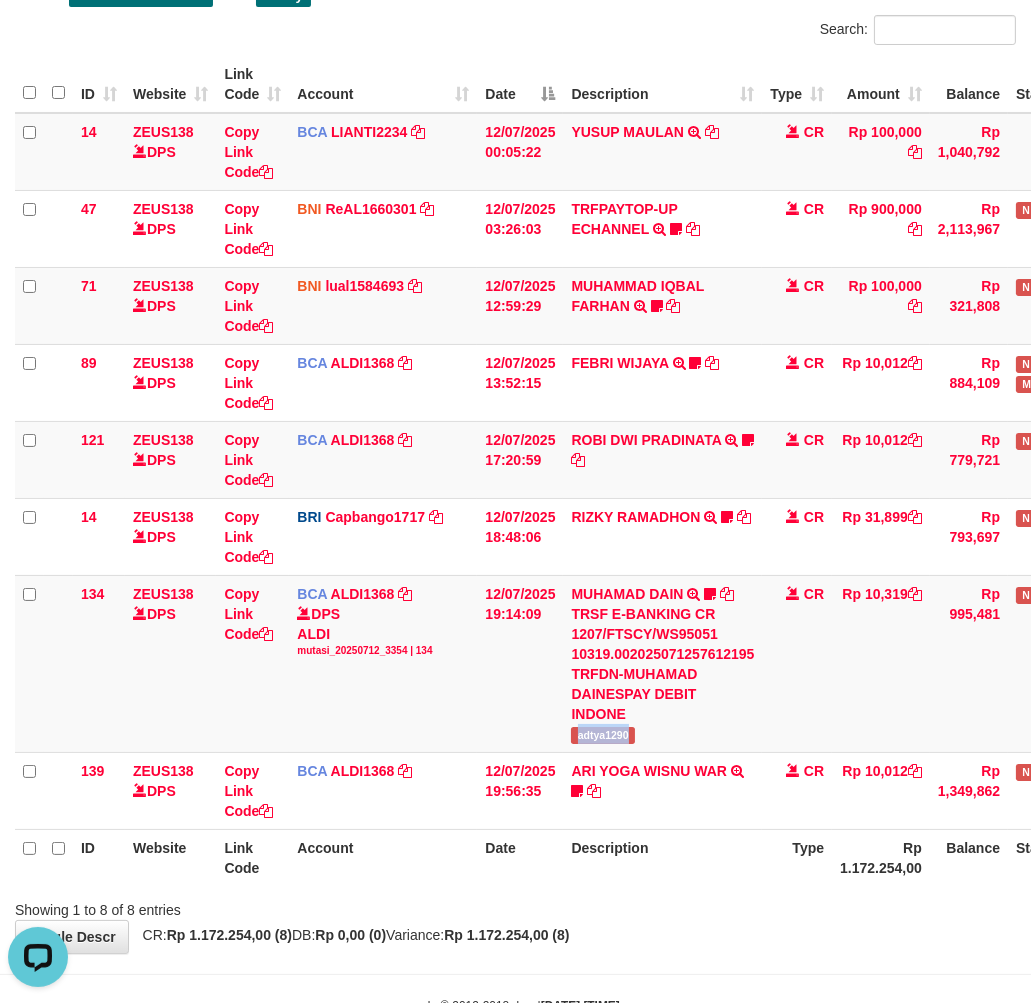 copy on "adtya1290" 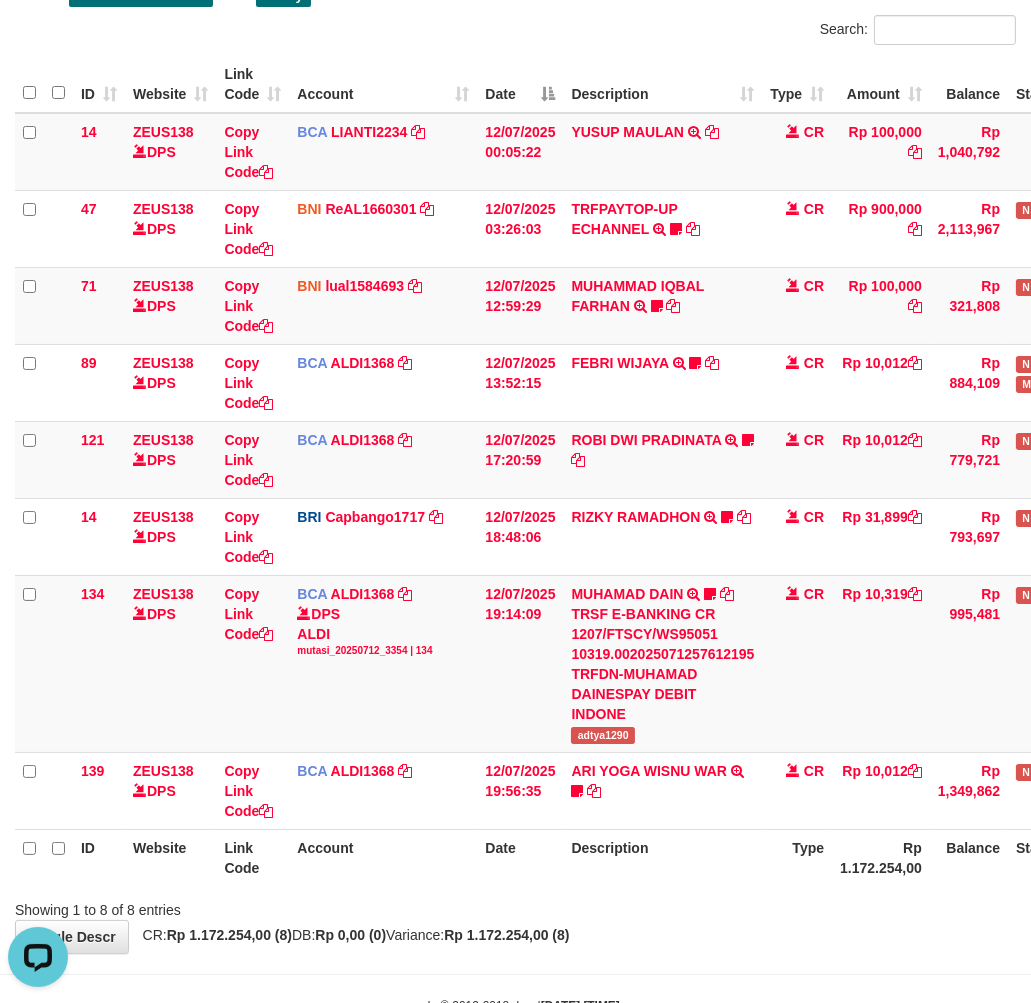 click on "Description" at bounding box center [662, 857] 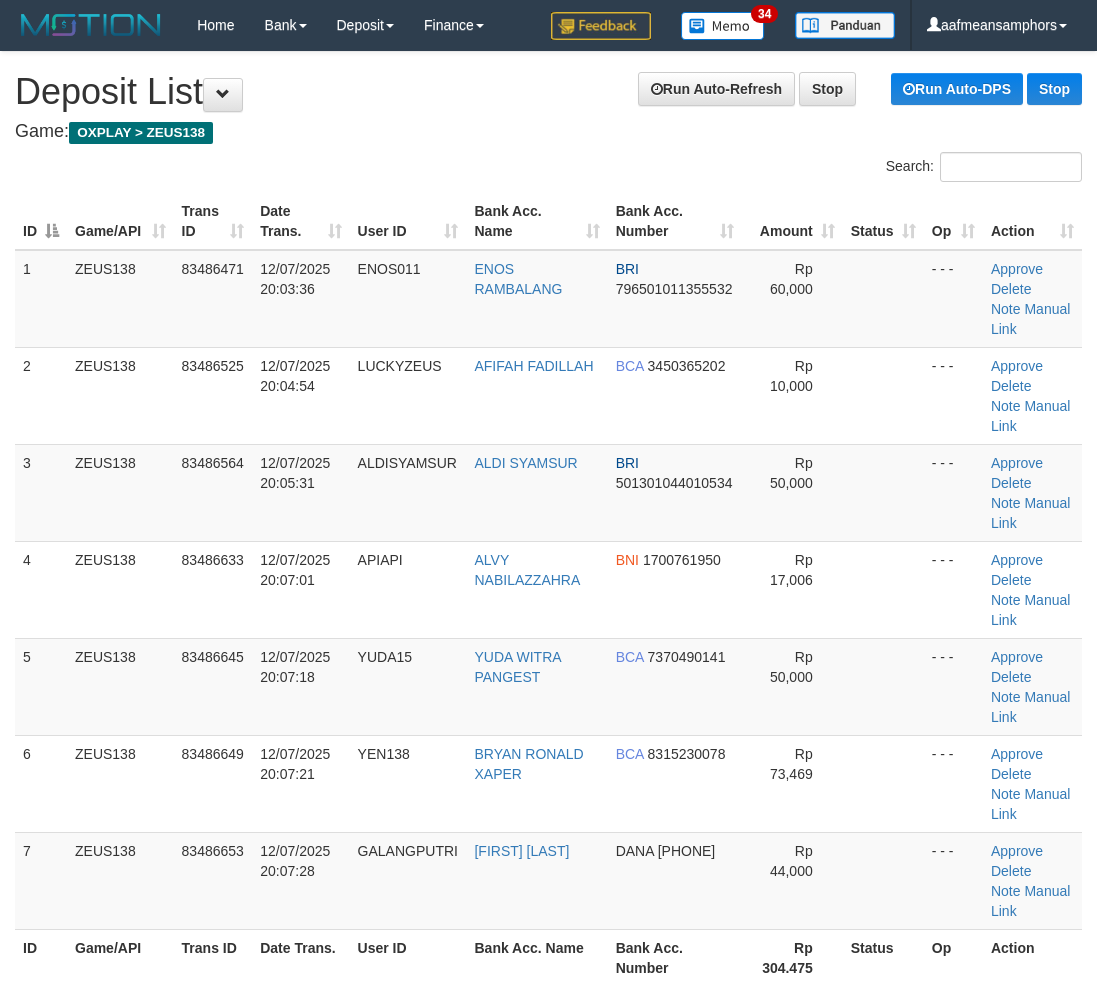 scroll, scrollTop: 57, scrollLeft: 23, axis: both 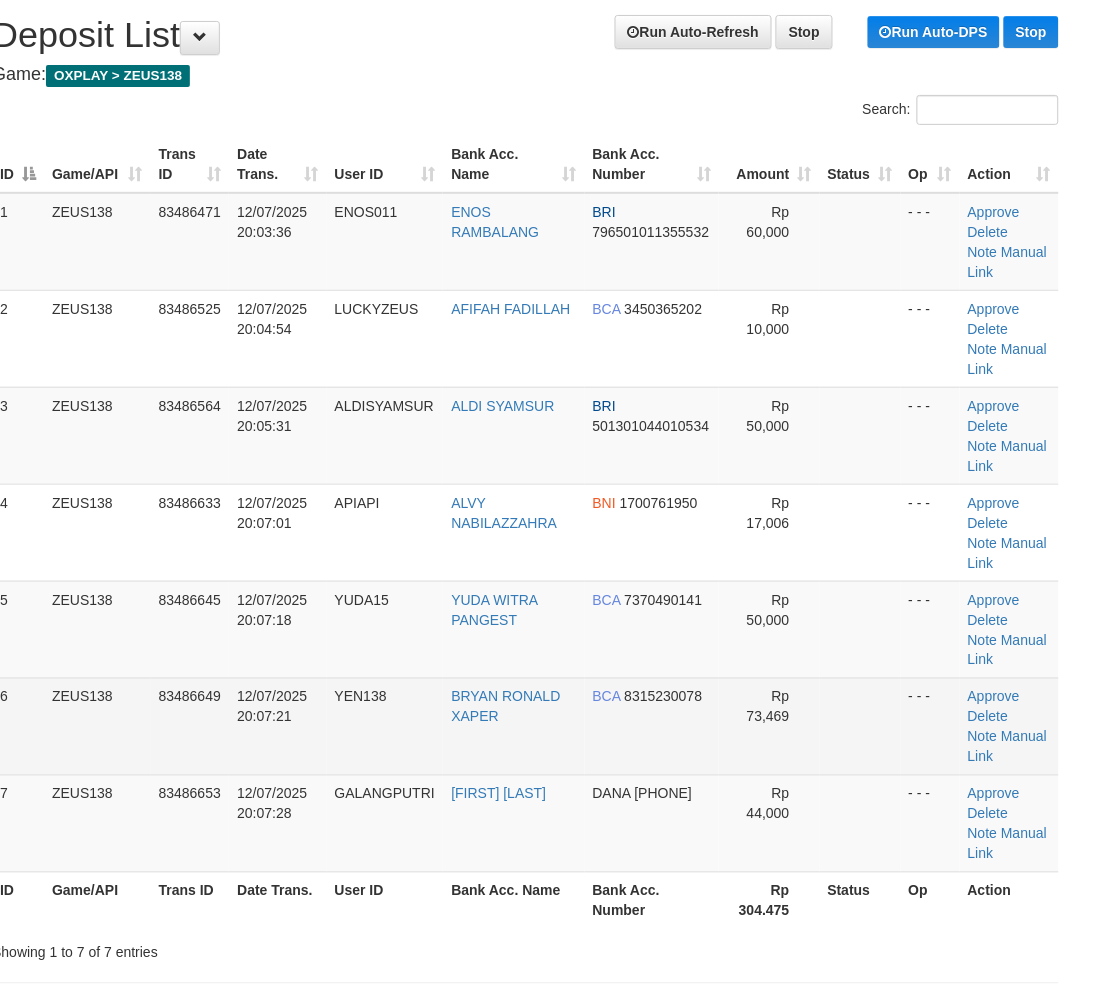 drag, startPoint x: 281, startPoint y: 712, endPoint x: 383, endPoint y: 712, distance: 102 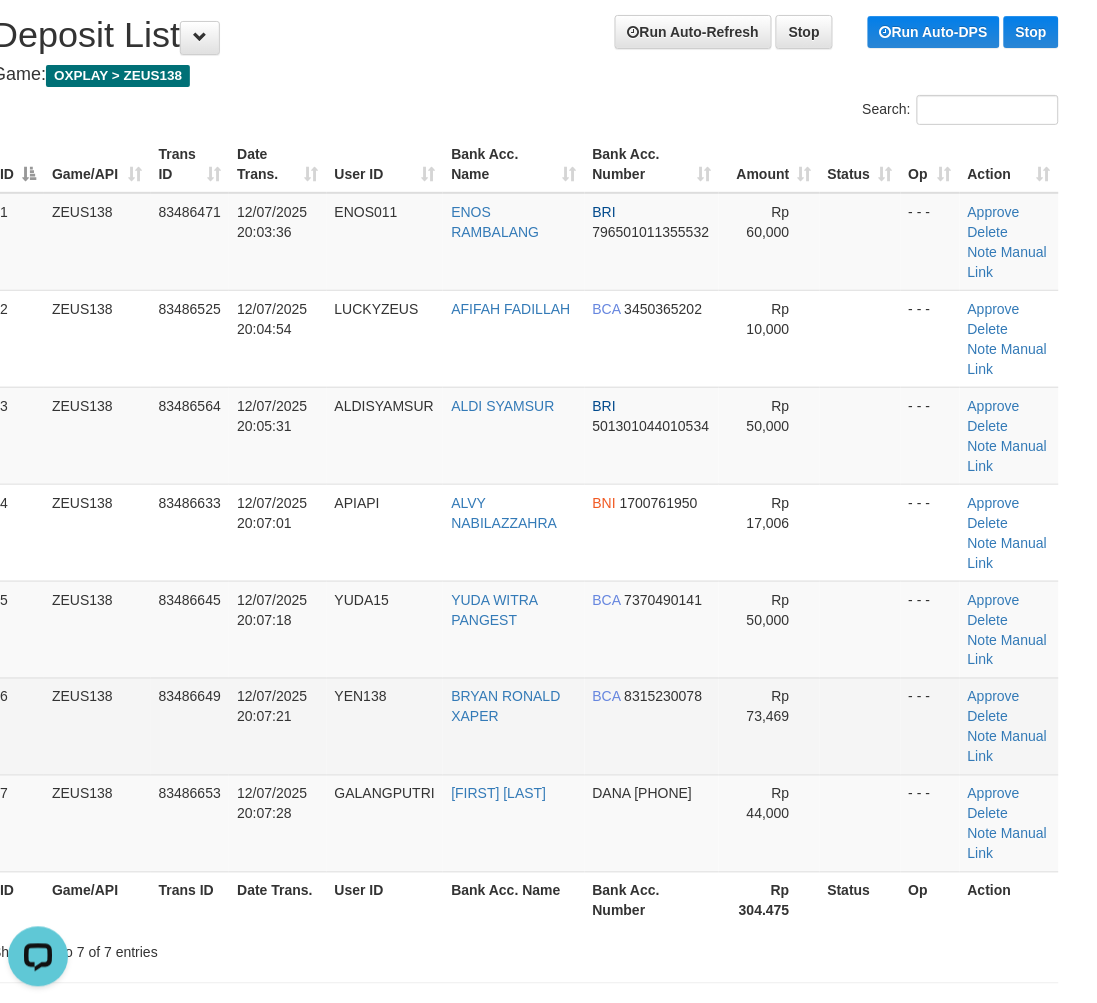 scroll, scrollTop: 0, scrollLeft: 0, axis: both 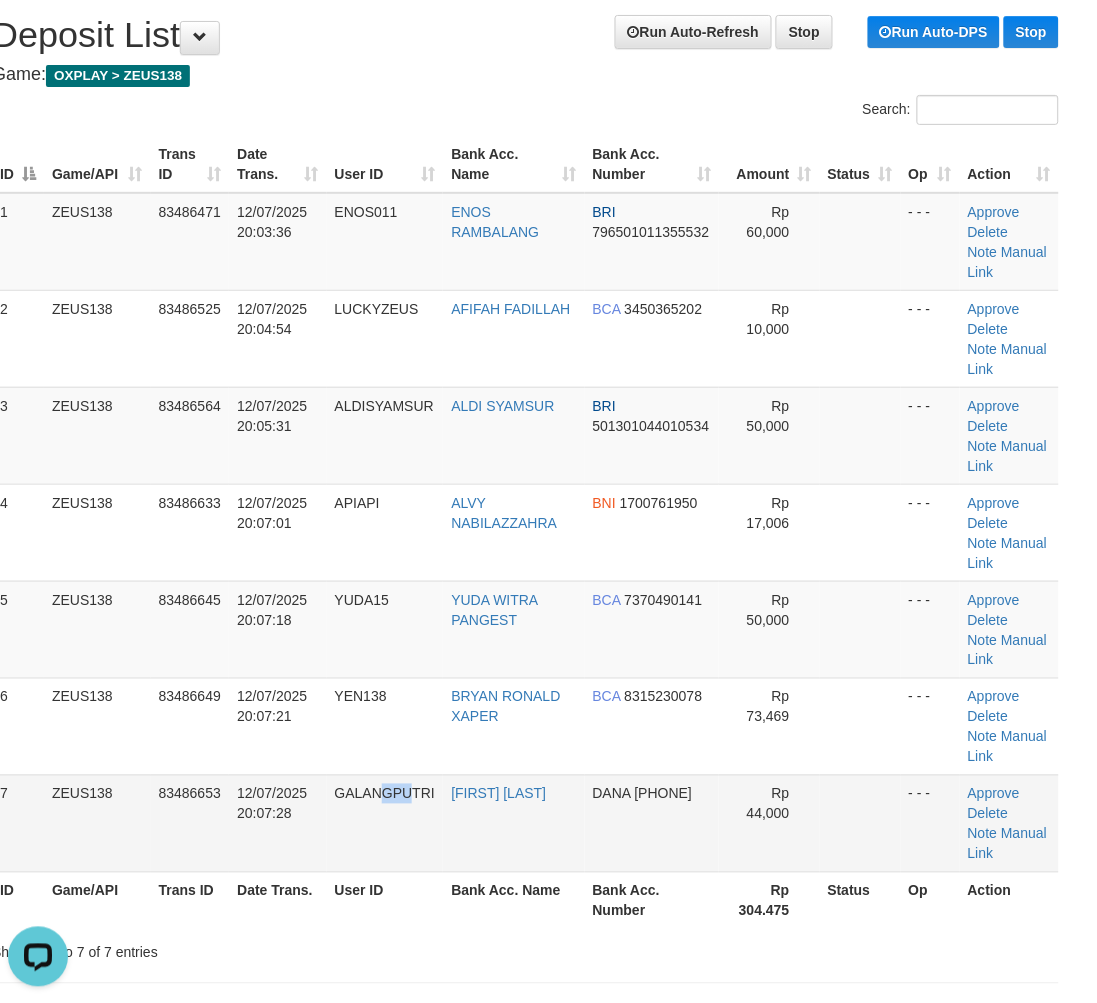 click on "GALANGPUTRI" at bounding box center [385, 823] 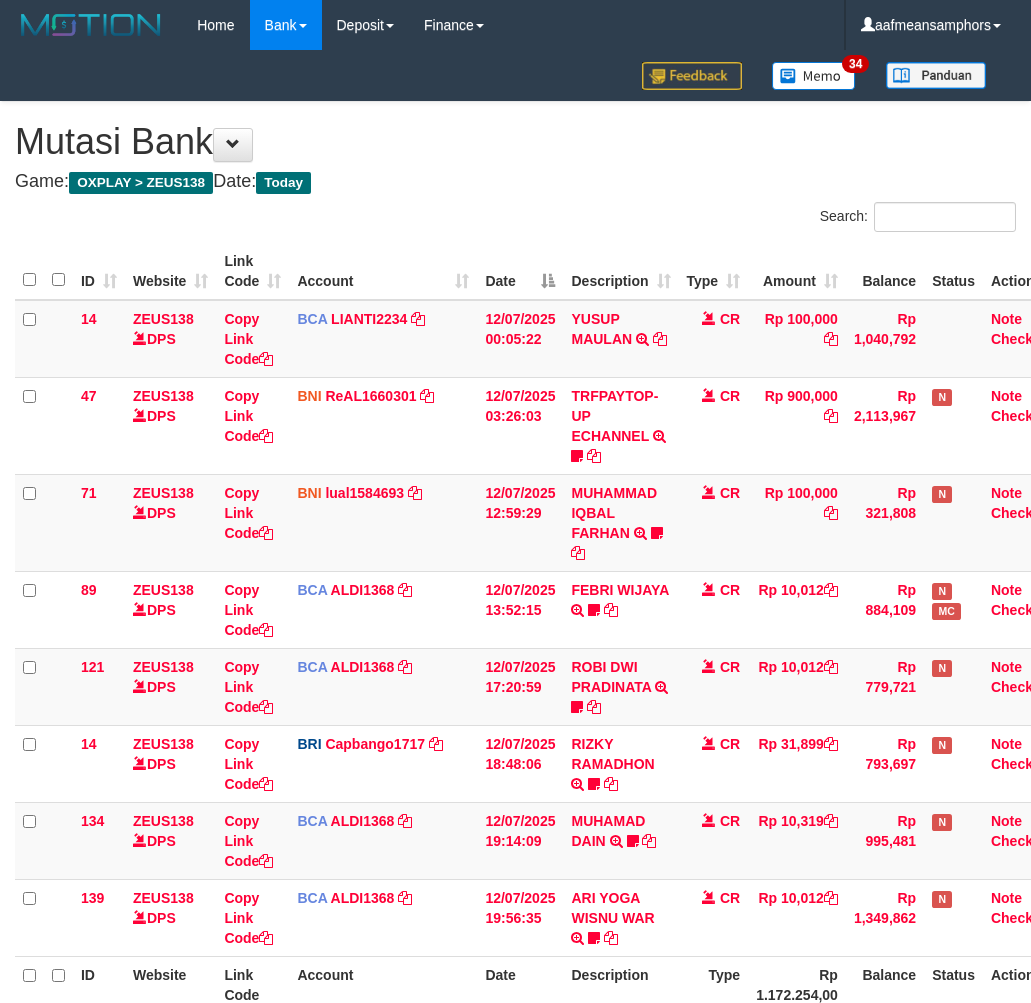 scroll, scrollTop: 187, scrollLeft: 0, axis: vertical 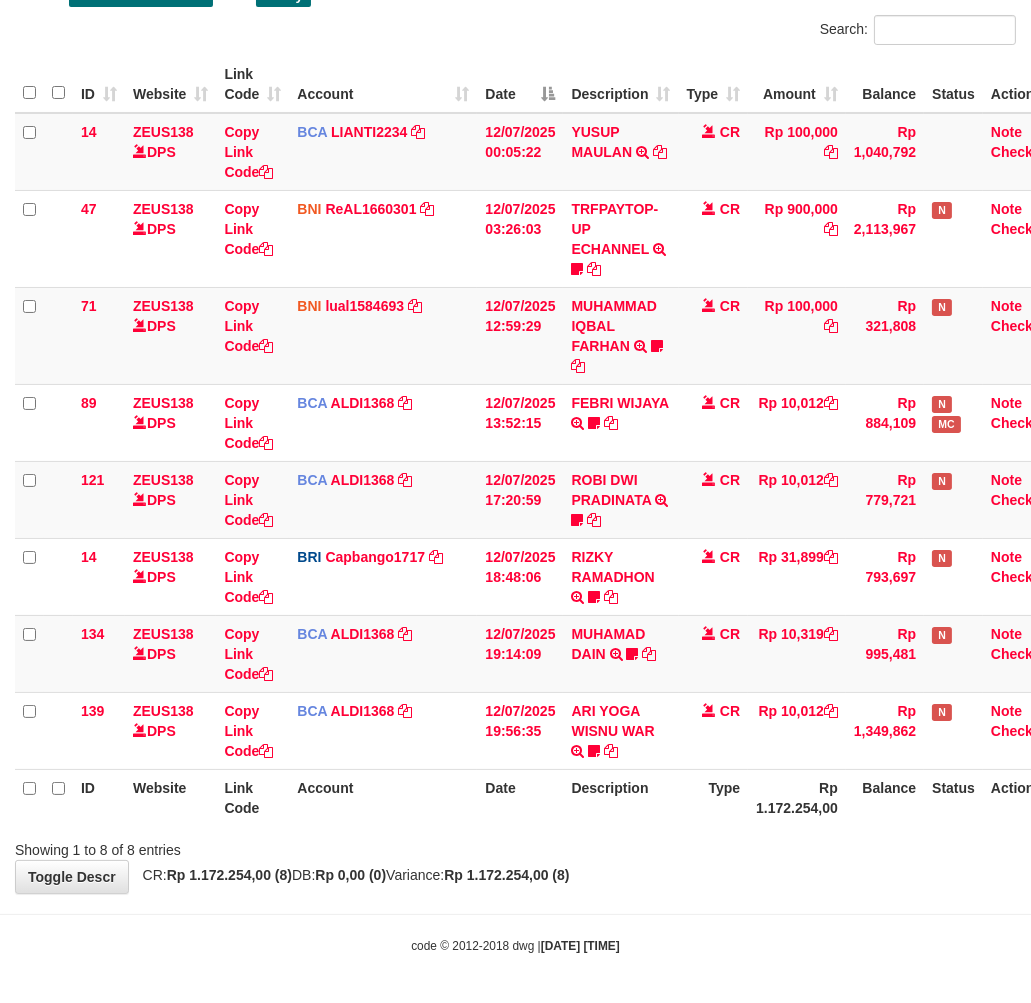 drag, startPoint x: 0, startPoint y: 0, endPoint x: 680, endPoint y: 864, distance: 1099.498 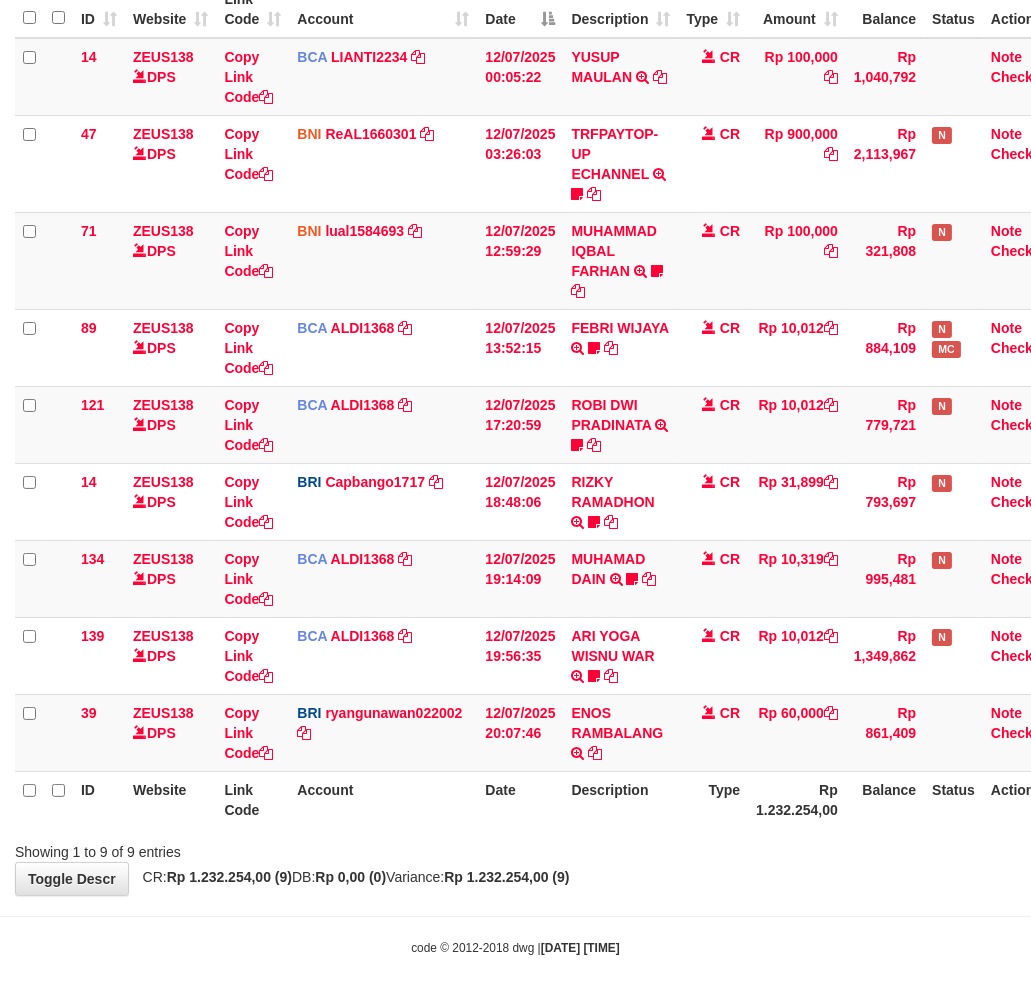 scroll, scrollTop: 264, scrollLeft: 0, axis: vertical 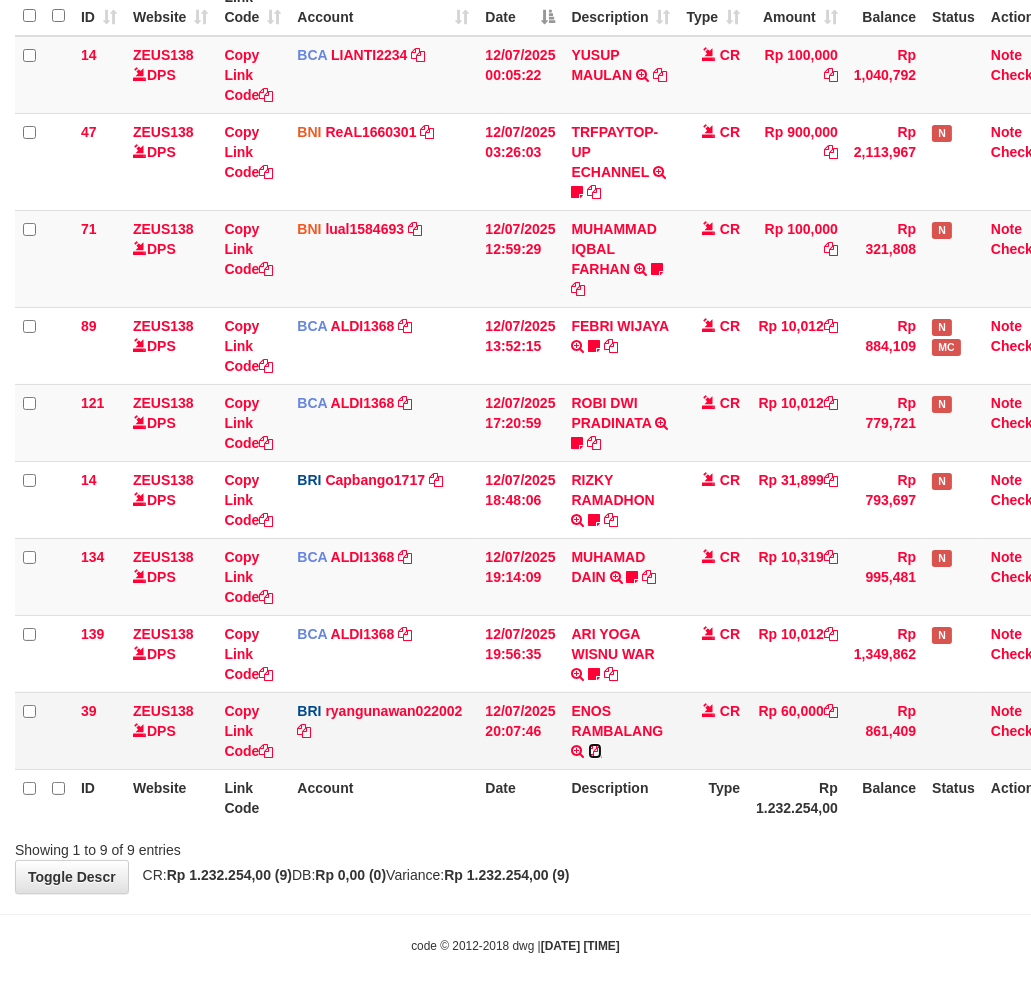 click at bounding box center (595, 751) 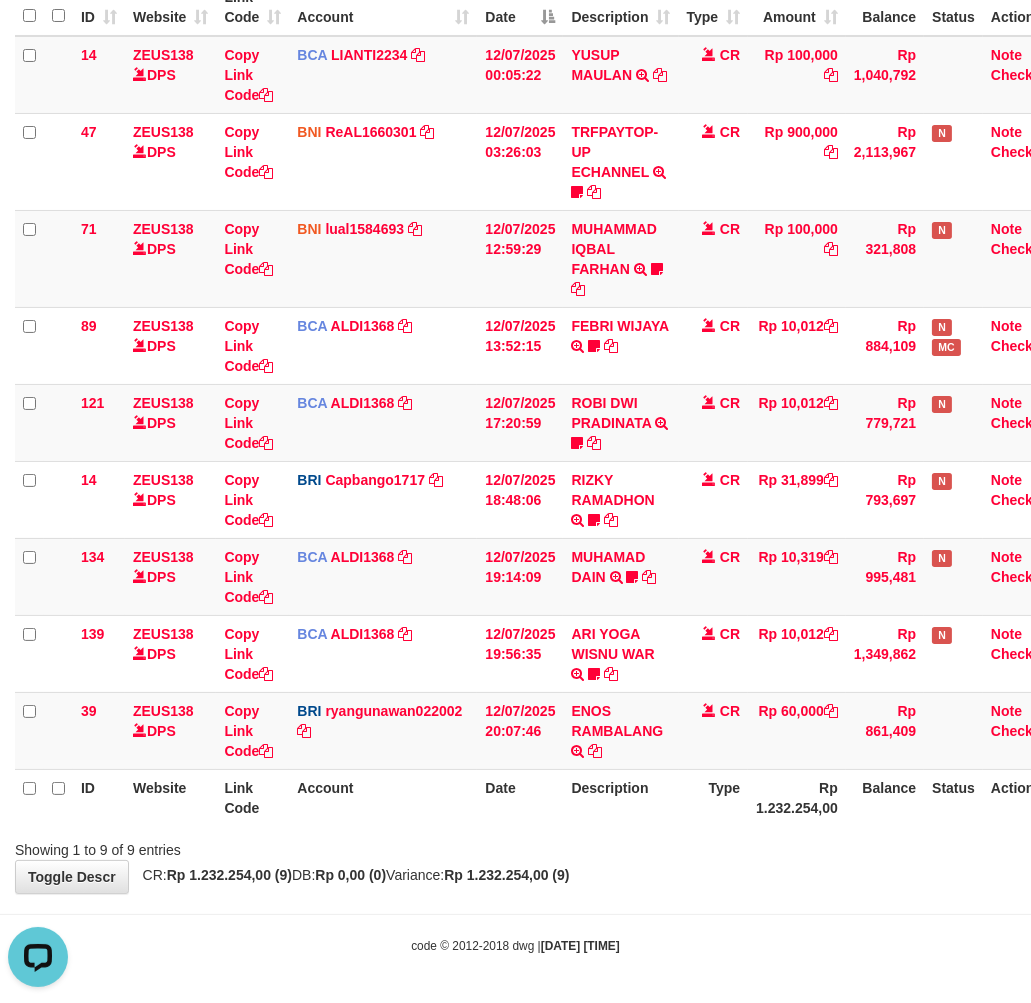 scroll, scrollTop: 0, scrollLeft: 0, axis: both 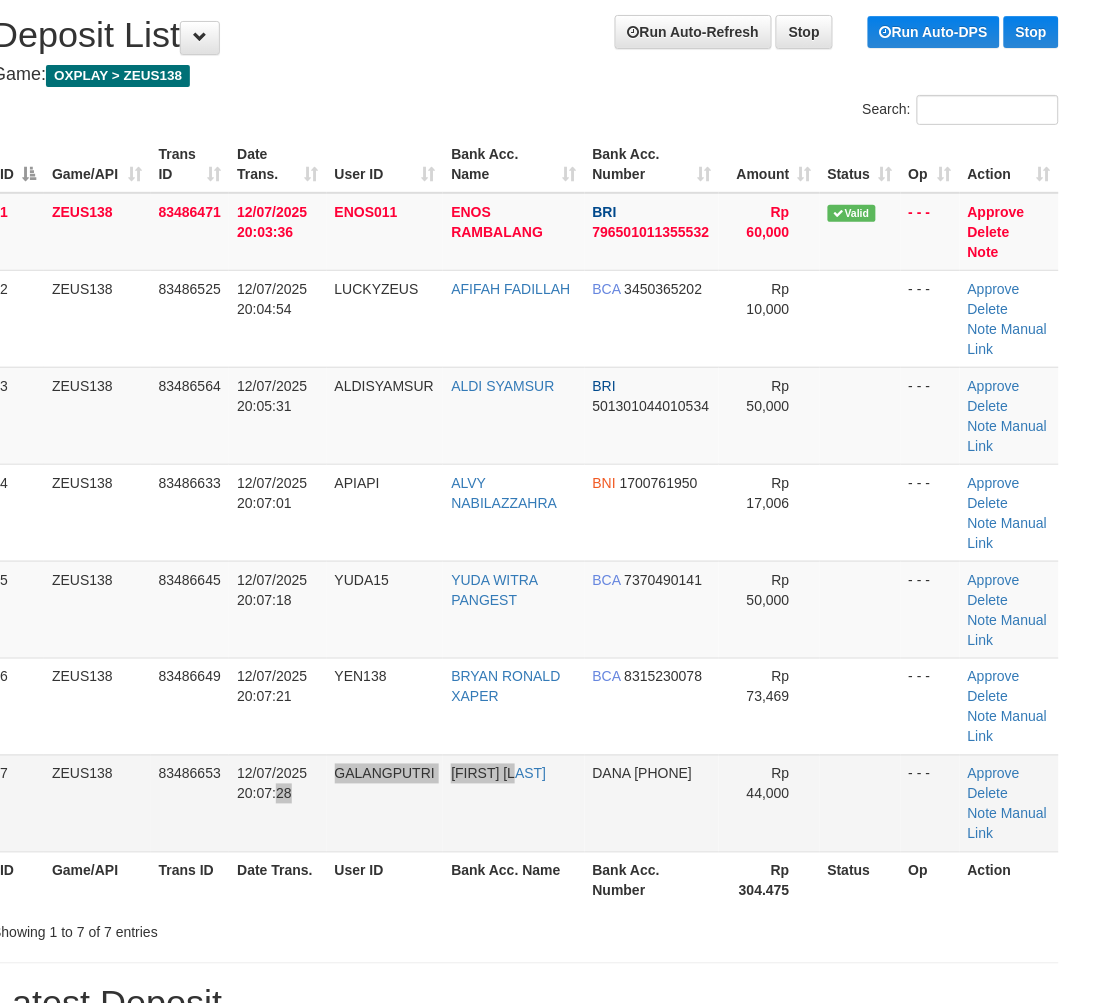 click on "7
ZEUS138
83486653
12/07/2025 20:07:28
GALANGPUTRI
GALANG NOVIANTO
DANA
087859074229
Rp 44,000
- - -
Approve
Delete
Note
Manual Link" at bounding box center (525, 803) 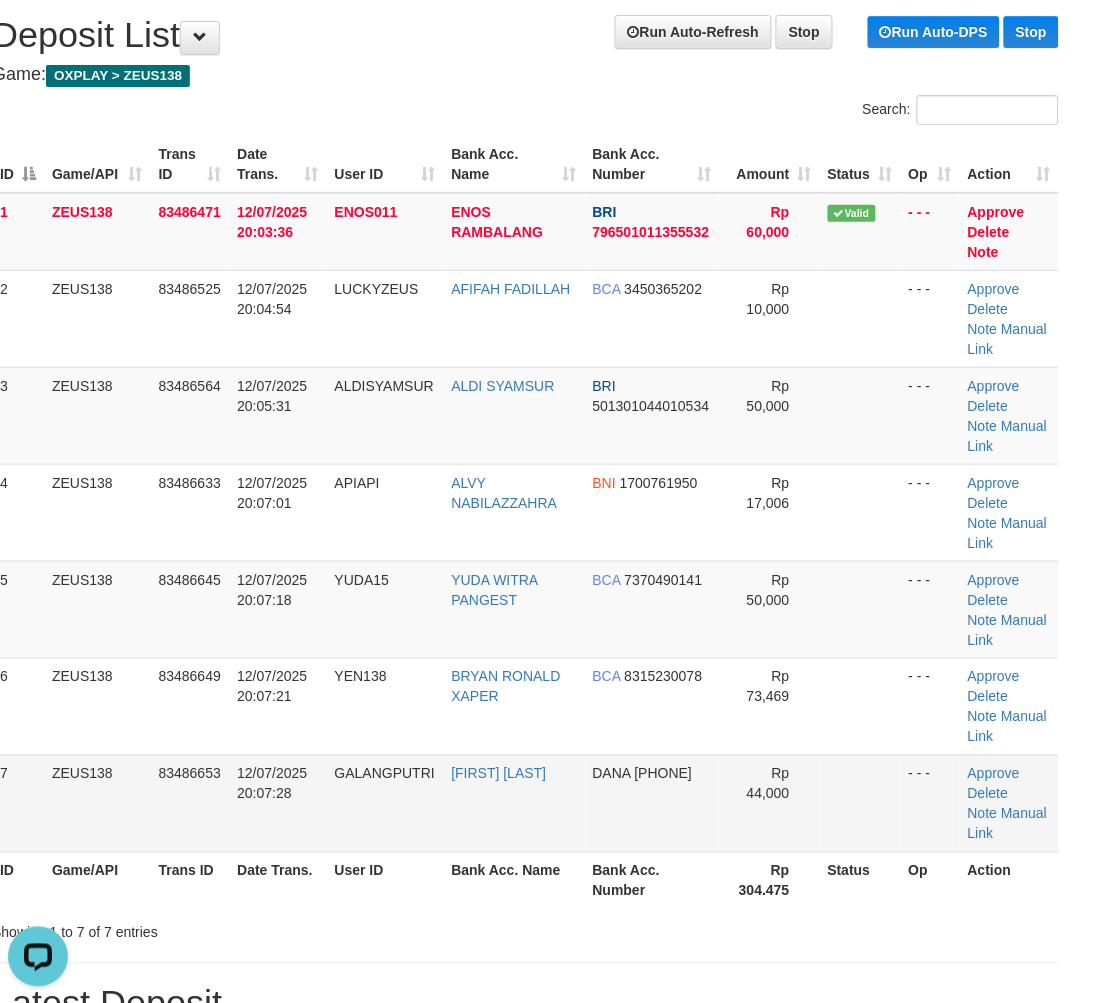 scroll, scrollTop: 0, scrollLeft: 0, axis: both 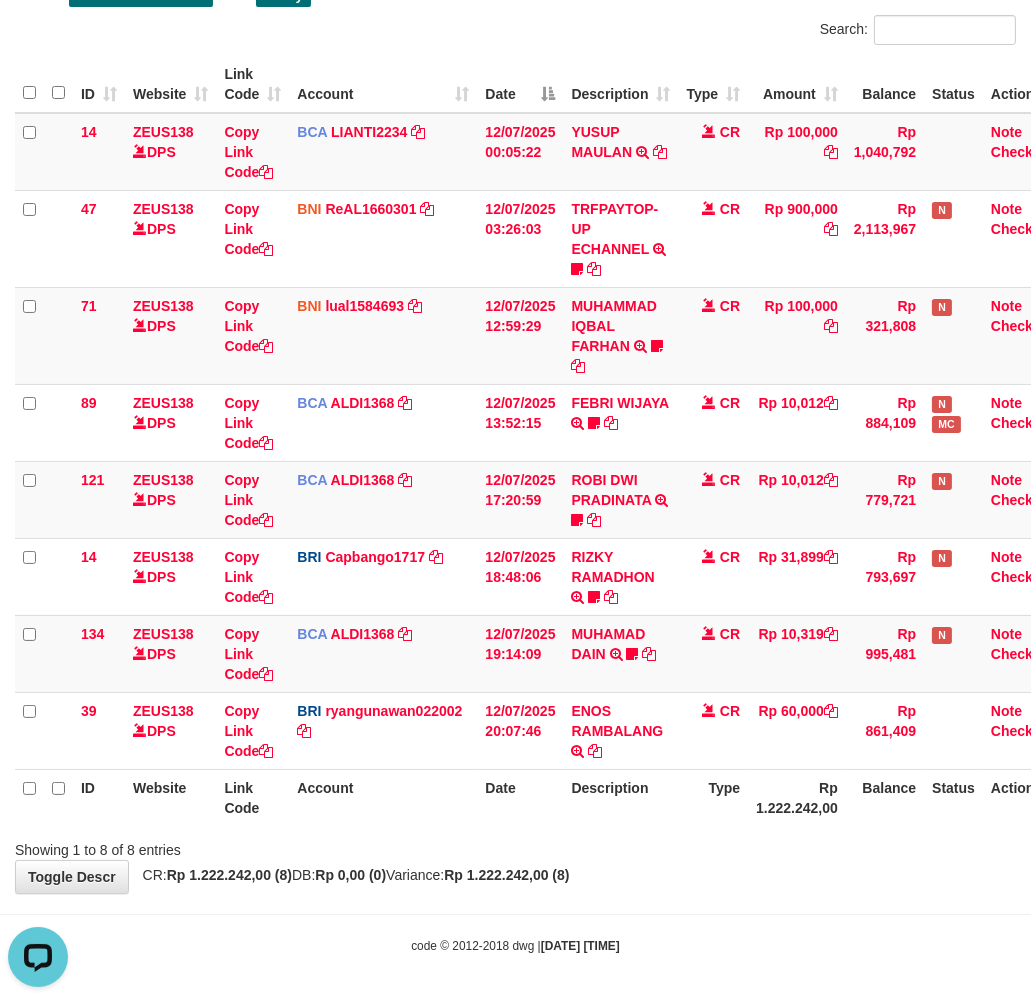 drag, startPoint x: 721, startPoint y: 930, endPoint x: 768, endPoint y: 910, distance: 51.078373 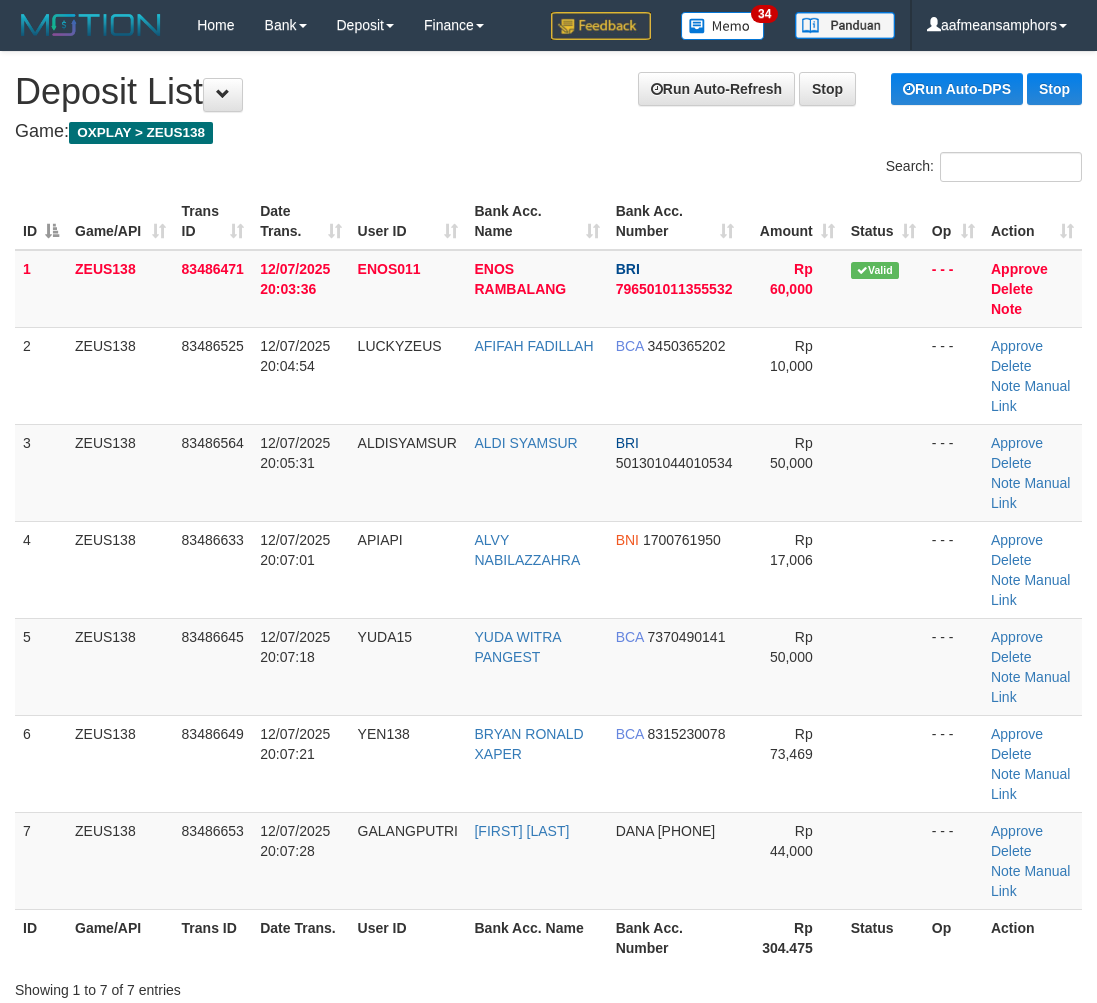 scroll, scrollTop: 16, scrollLeft: 2, axis: both 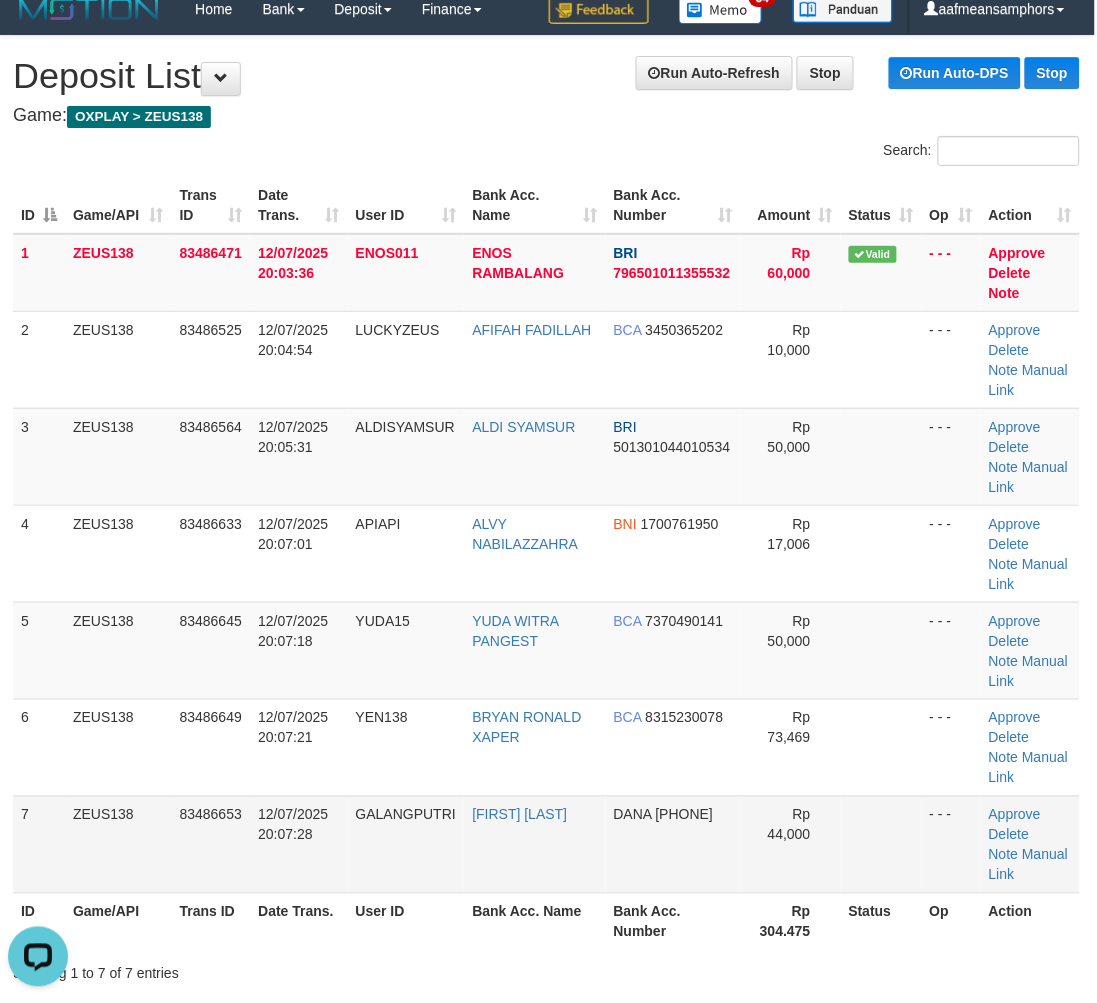 click on "GALANGPUTRI" at bounding box center [406, 844] 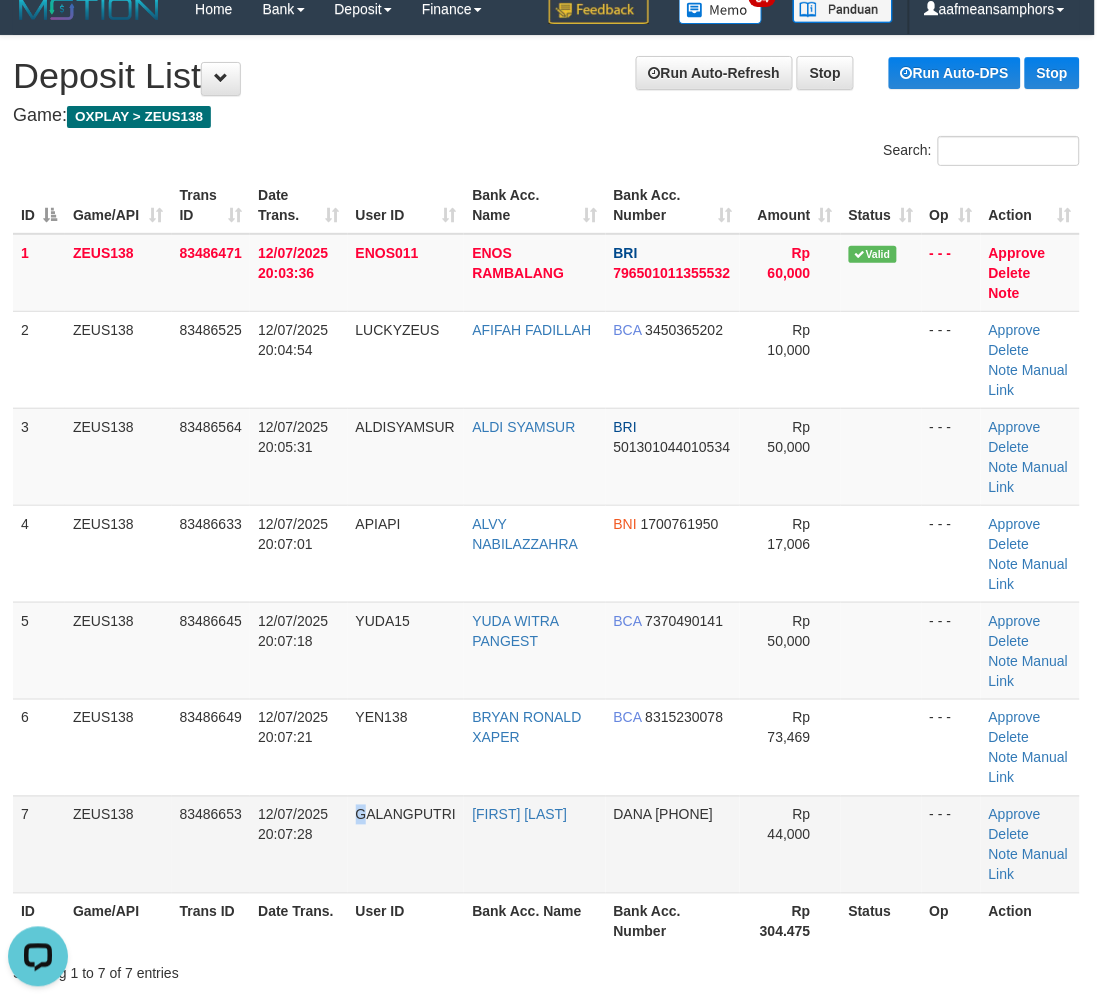 click on "GALANGPUTRI" at bounding box center [406, 844] 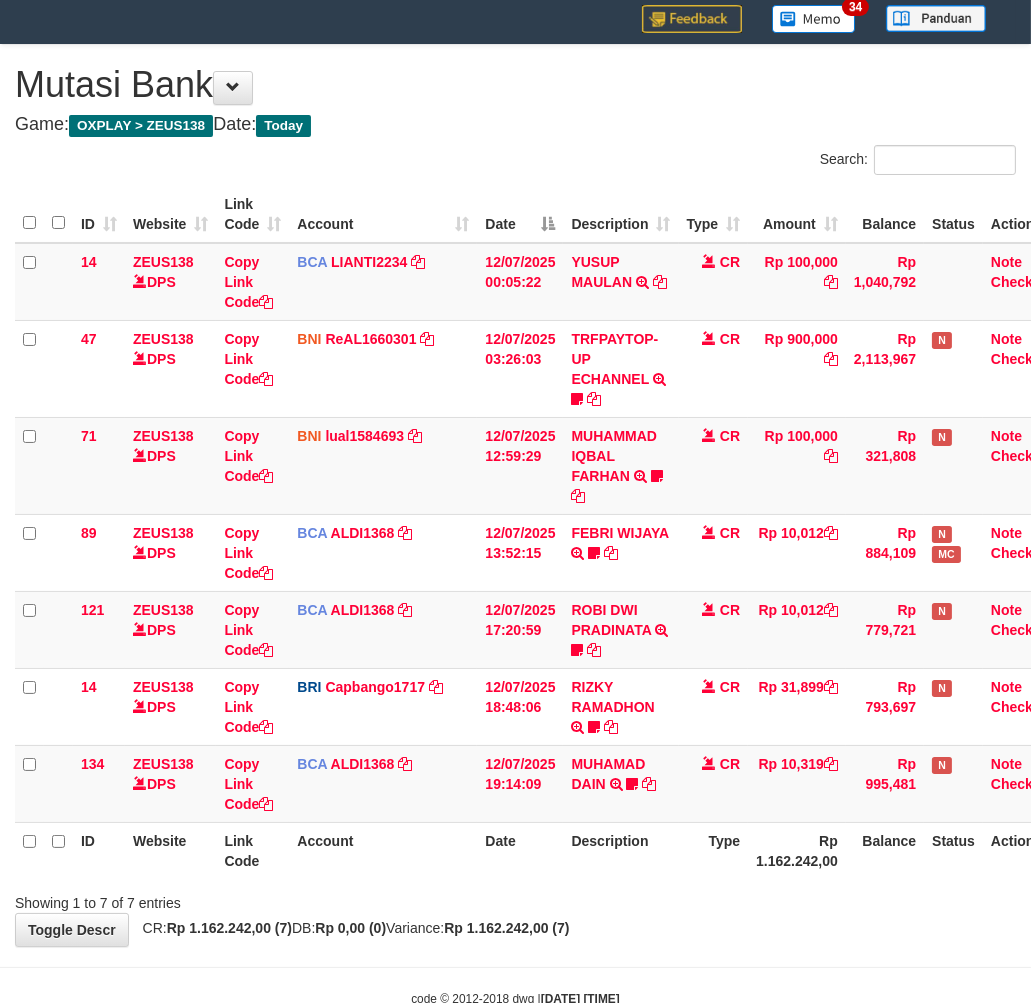 scroll, scrollTop: 111, scrollLeft: 0, axis: vertical 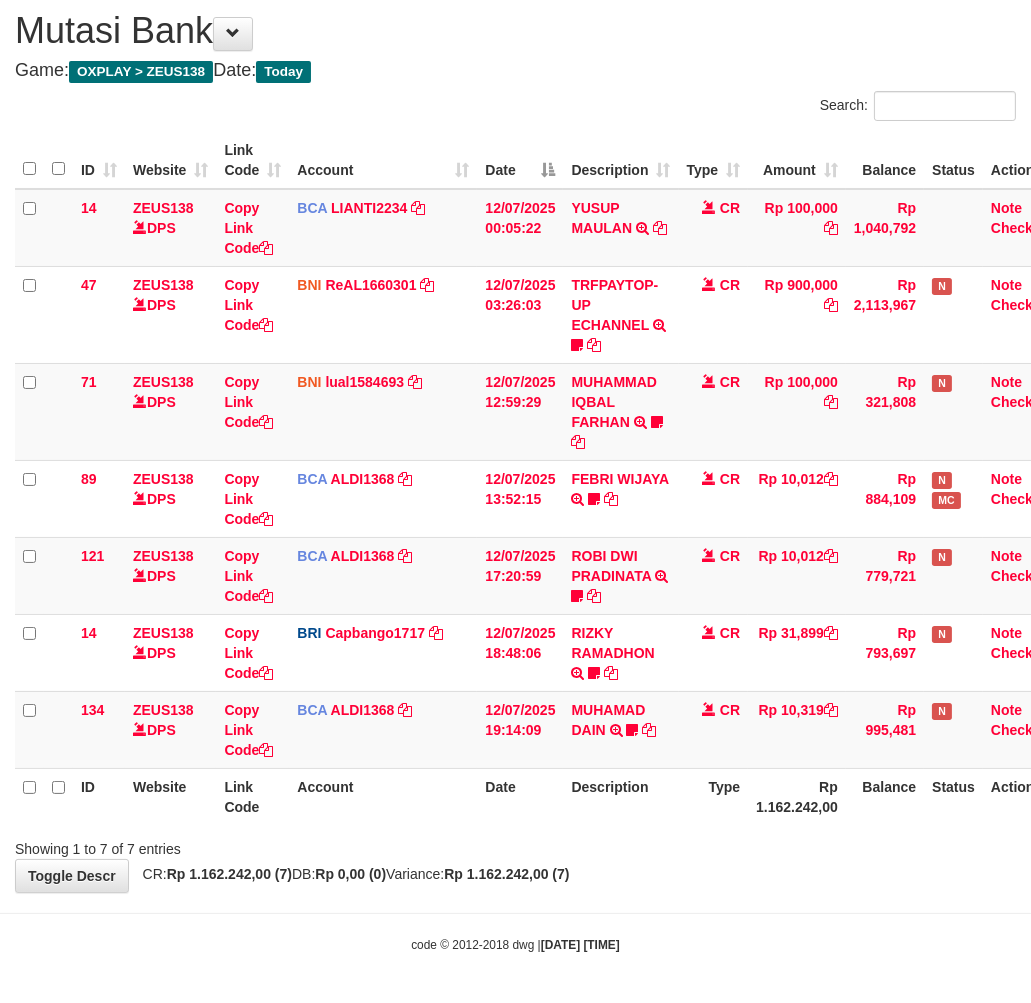 click on "Toggle navigation
Home
Bank
Account List
Load
By Website
Group
[OXPLAY]													ZEUS138
By Load Group (DPS)" at bounding box center [515, 446] 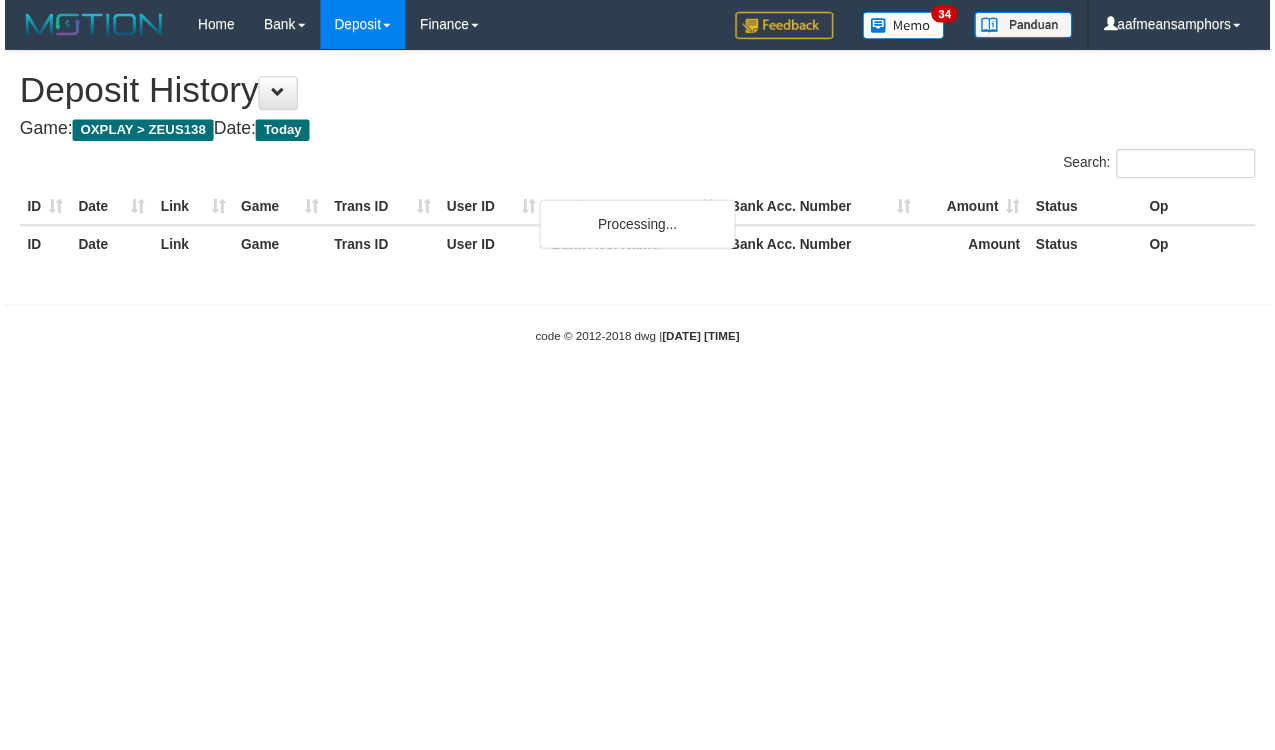 scroll, scrollTop: 0, scrollLeft: 0, axis: both 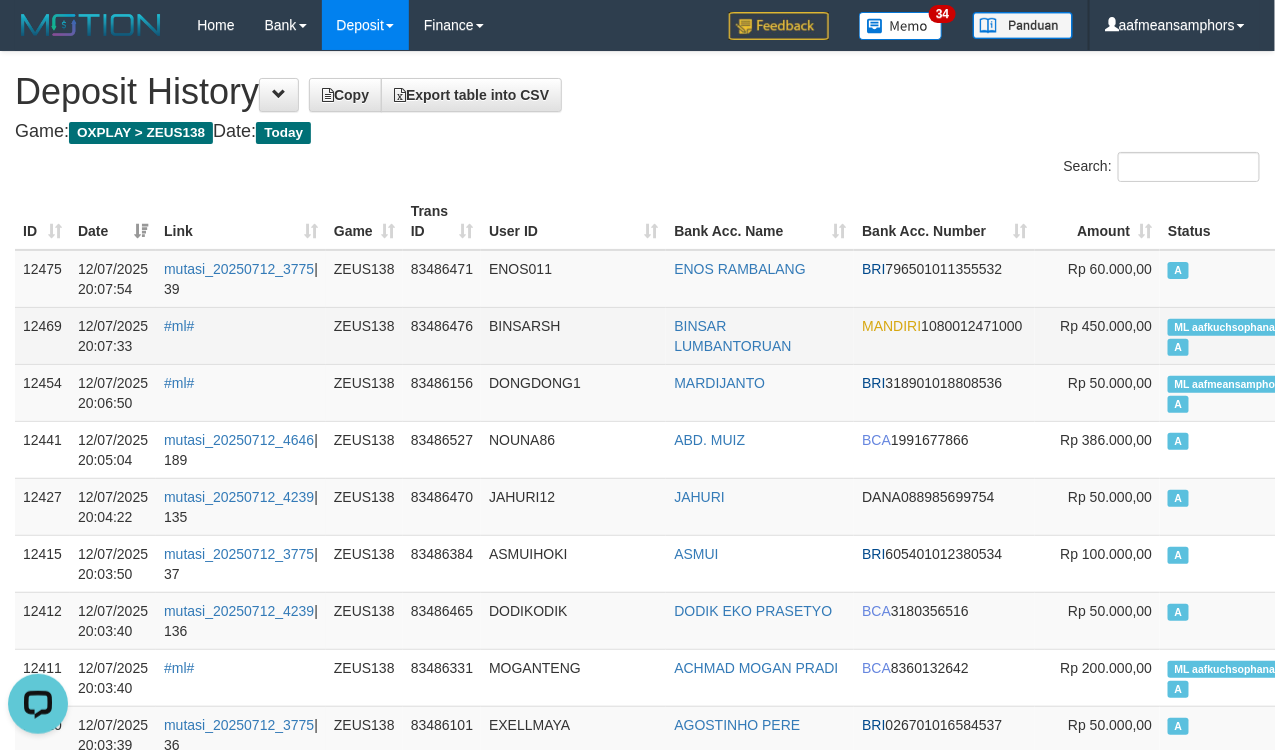 click on "12469 12/07/2025 20:07:33 #ml# ZEUS138 83486476 BINSARSH BINSAR LUMBANTORUAN   MANDIRI  1080012471000 Rp 450.000,00 ML aafkuchsophana   A   aafLOADBANKZEUS" at bounding box center [732, 335] 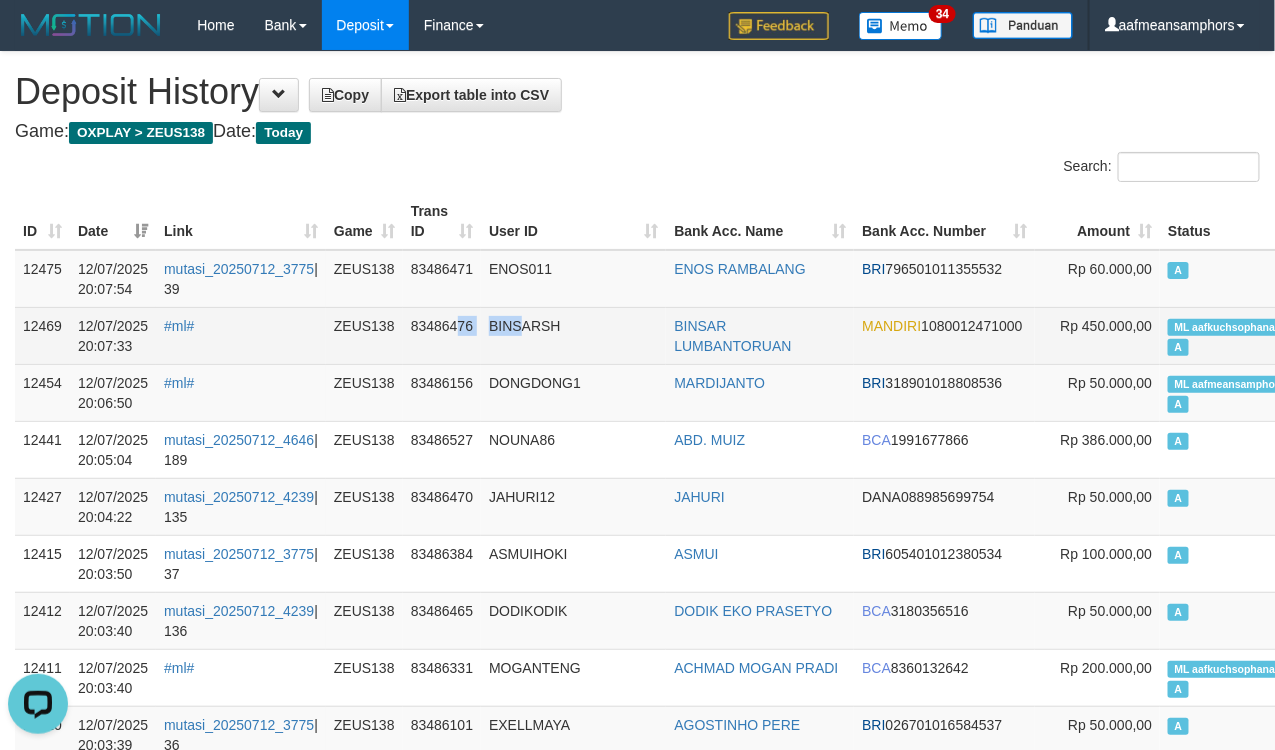 click on "BINSARSH" at bounding box center [573, 335] 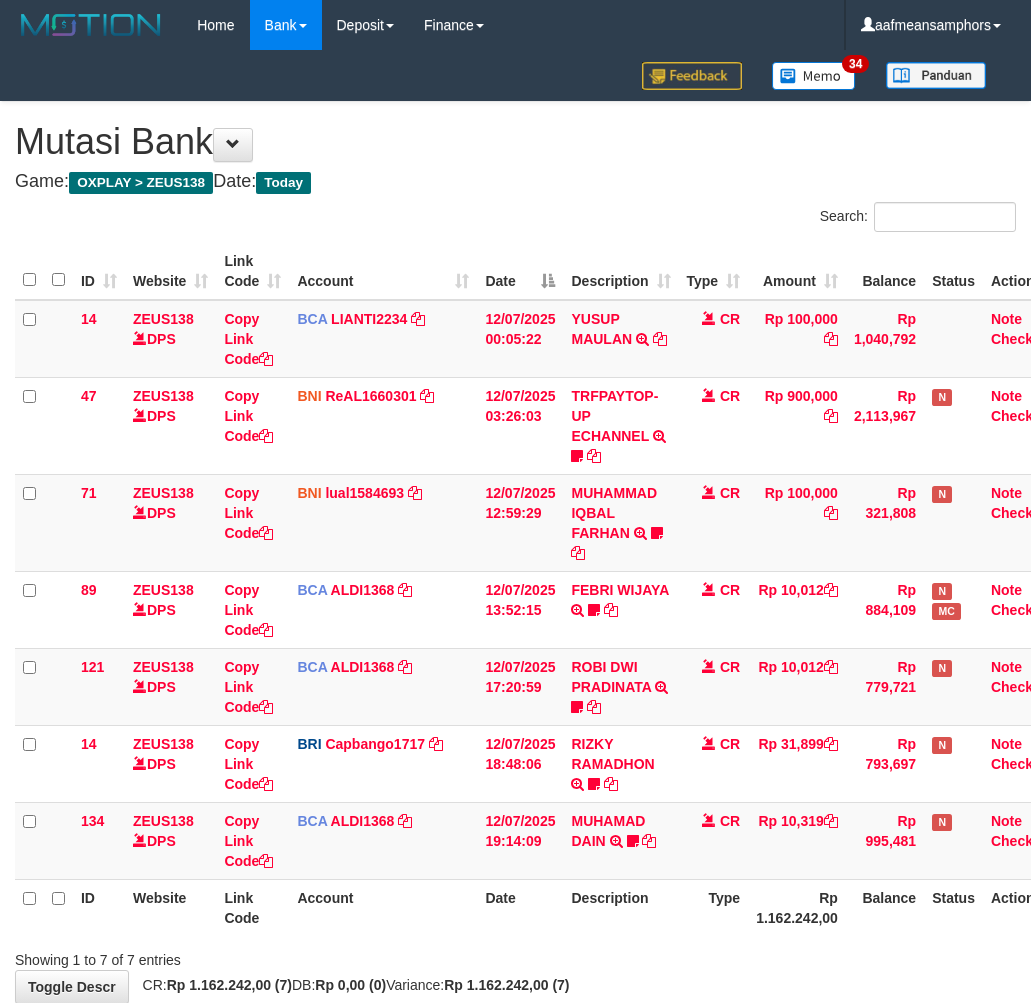 scroll, scrollTop: 111, scrollLeft: 0, axis: vertical 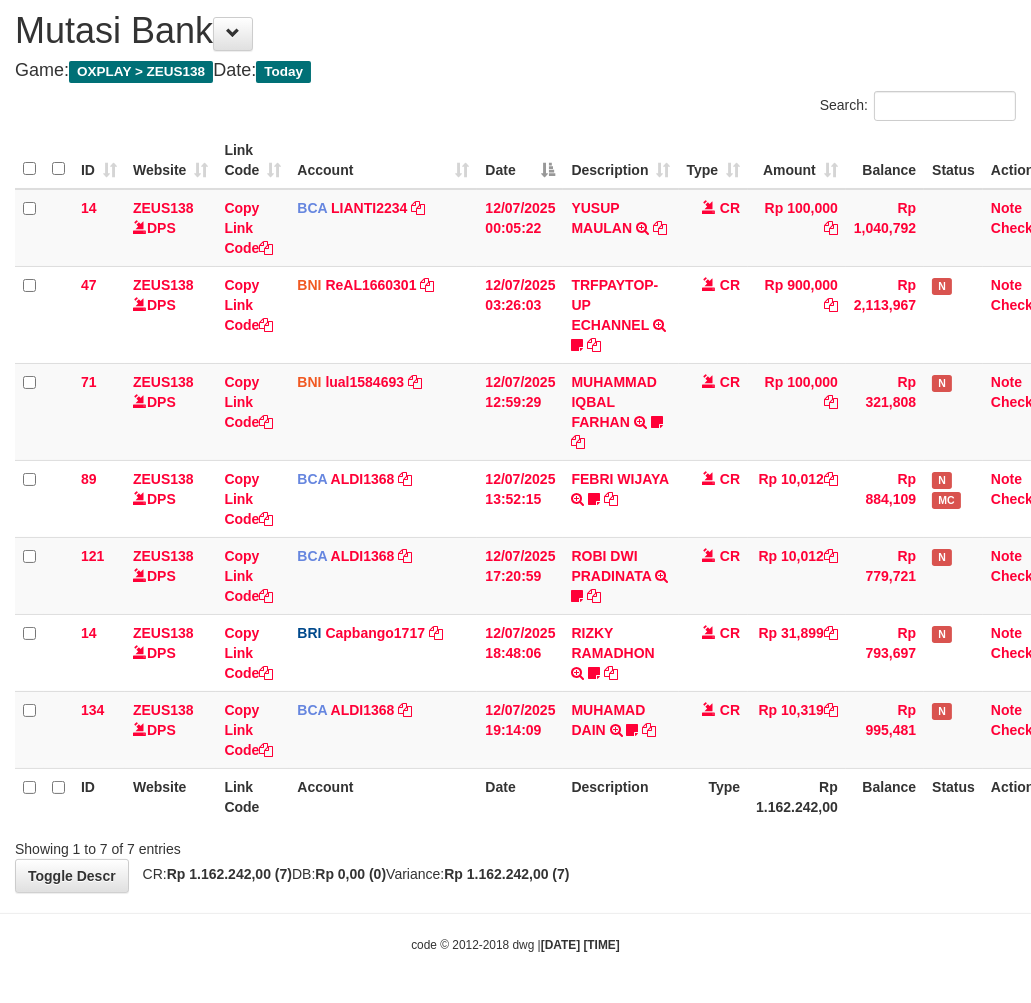 click on "Toggle navigation
Home
Bank
Account List
Load
By Website
Group
[OXPLAY]													ZEUS138
By Load Group (DPS)" at bounding box center (515, 446) 